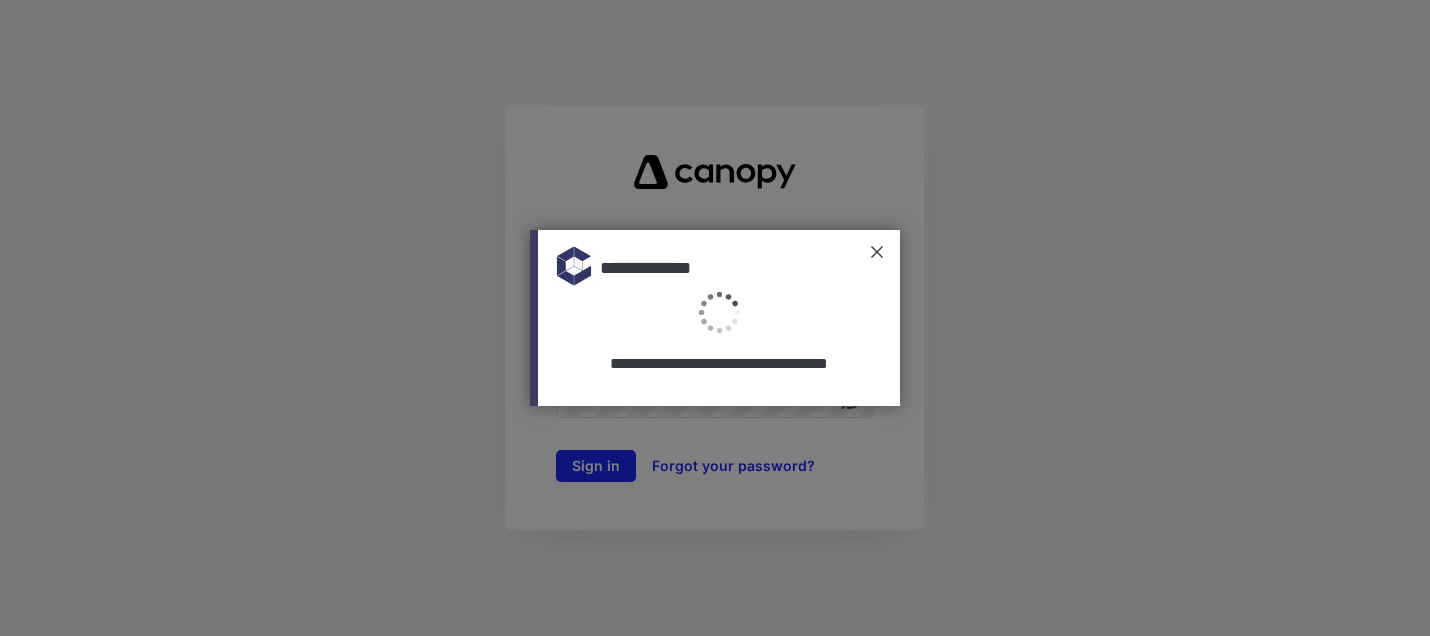 scroll, scrollTop: 0, scrollLeft: 0, axis: both 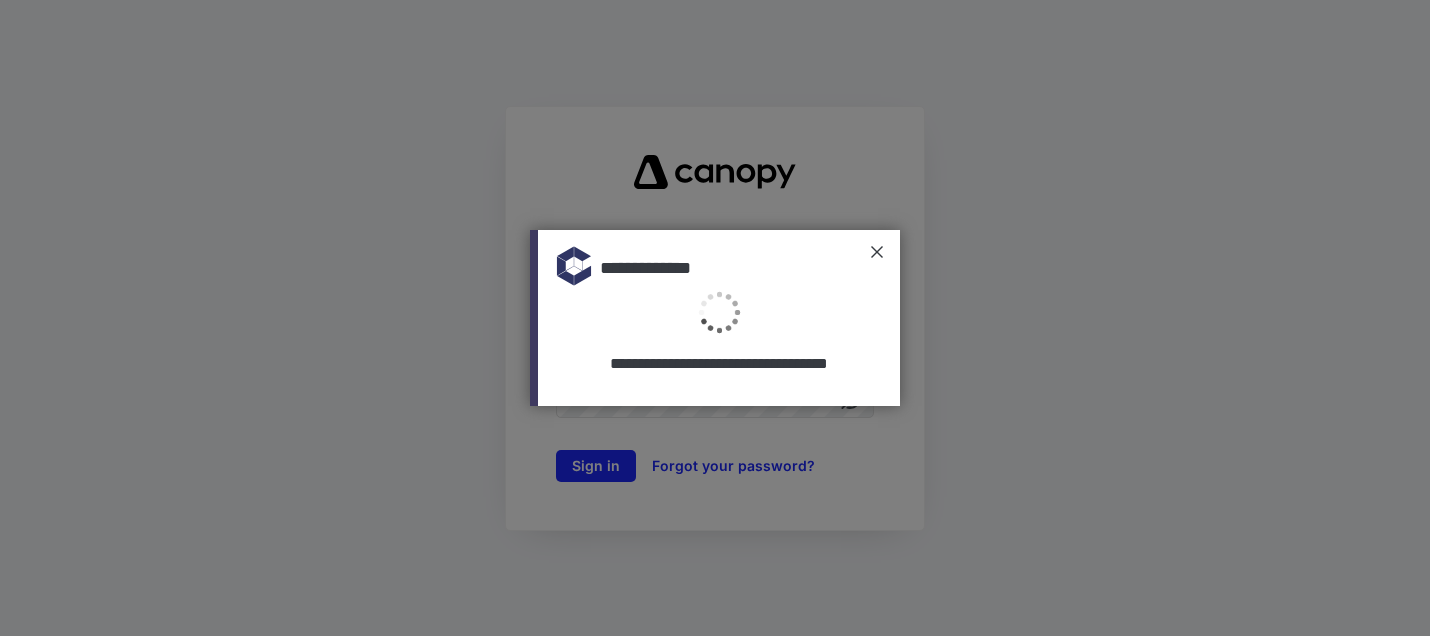 type on "**********" 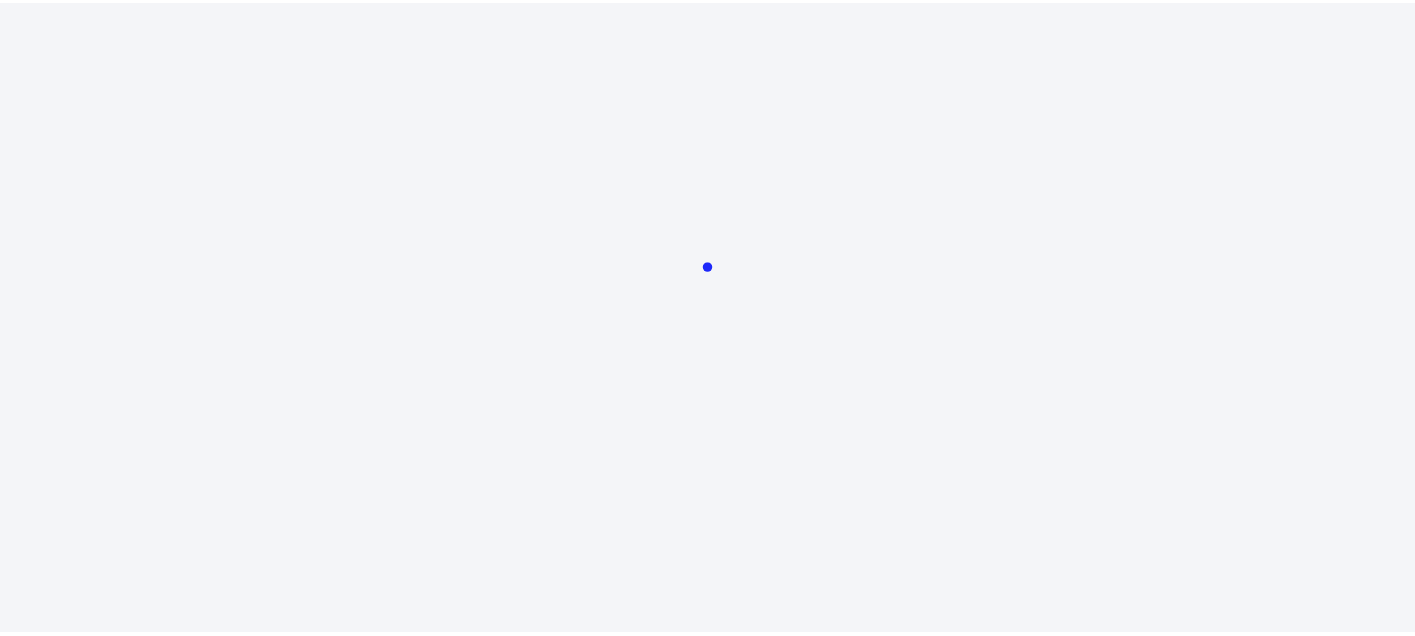 scroll, scrollTop: 0, scrollLeft: 0, axis: both 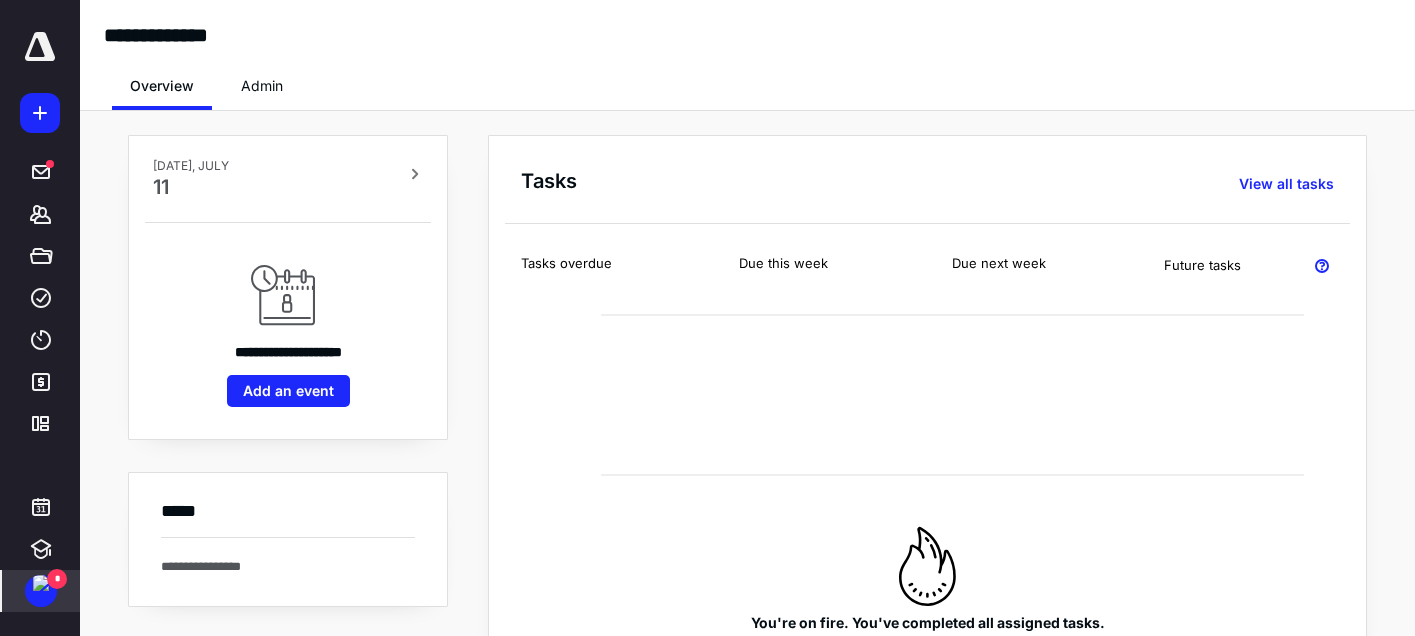 click on "*" at bounding box center (57, 579) 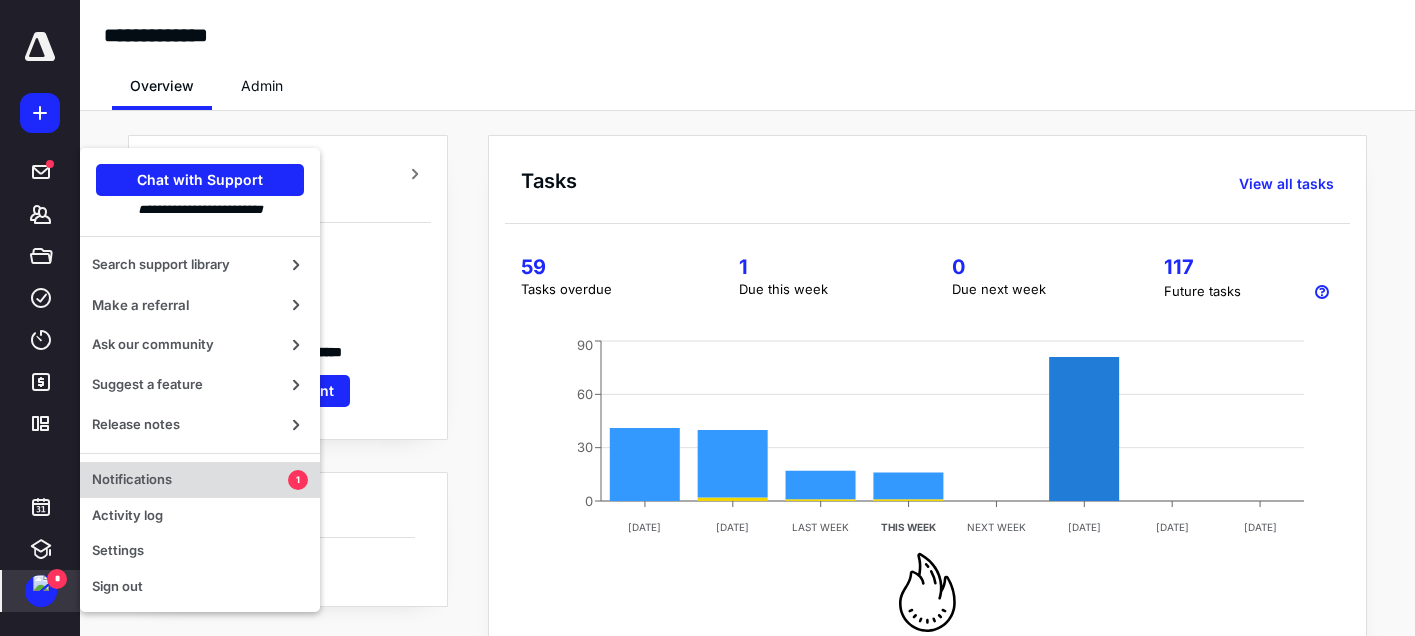 click on "Notifications" at bounding box center [190, 480] 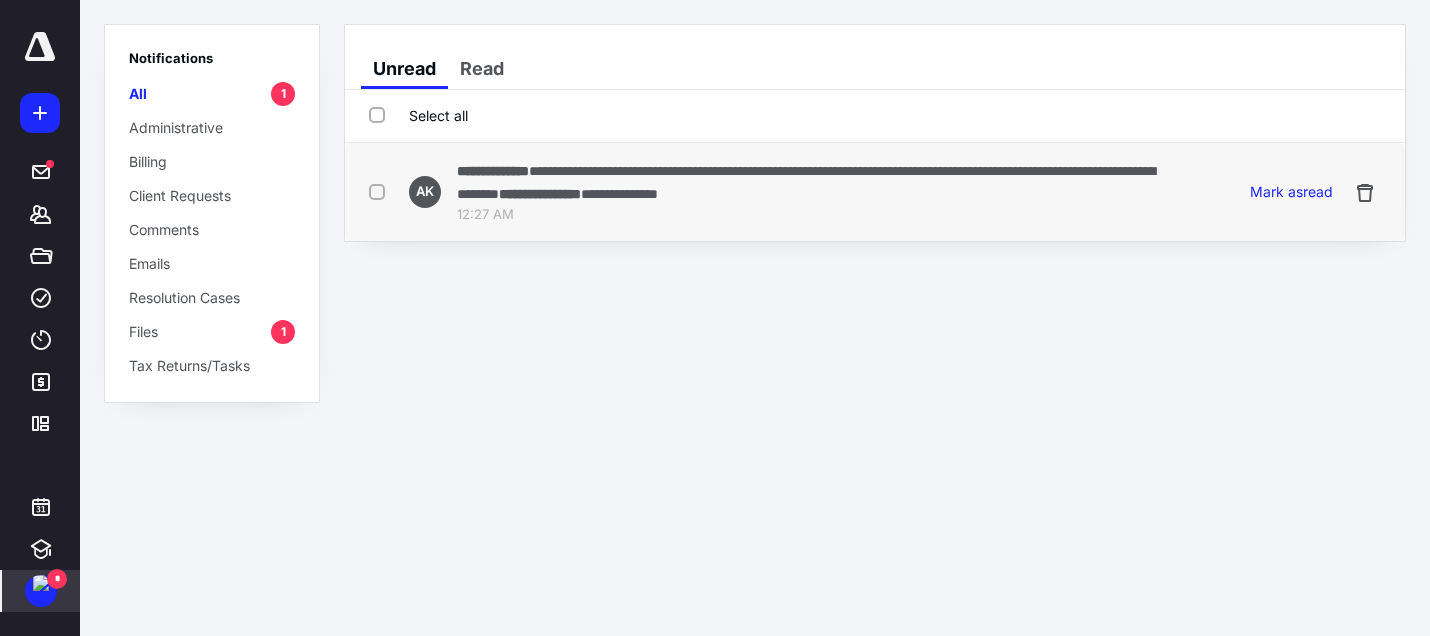 click on "**********" at bounding box center (806, 182) 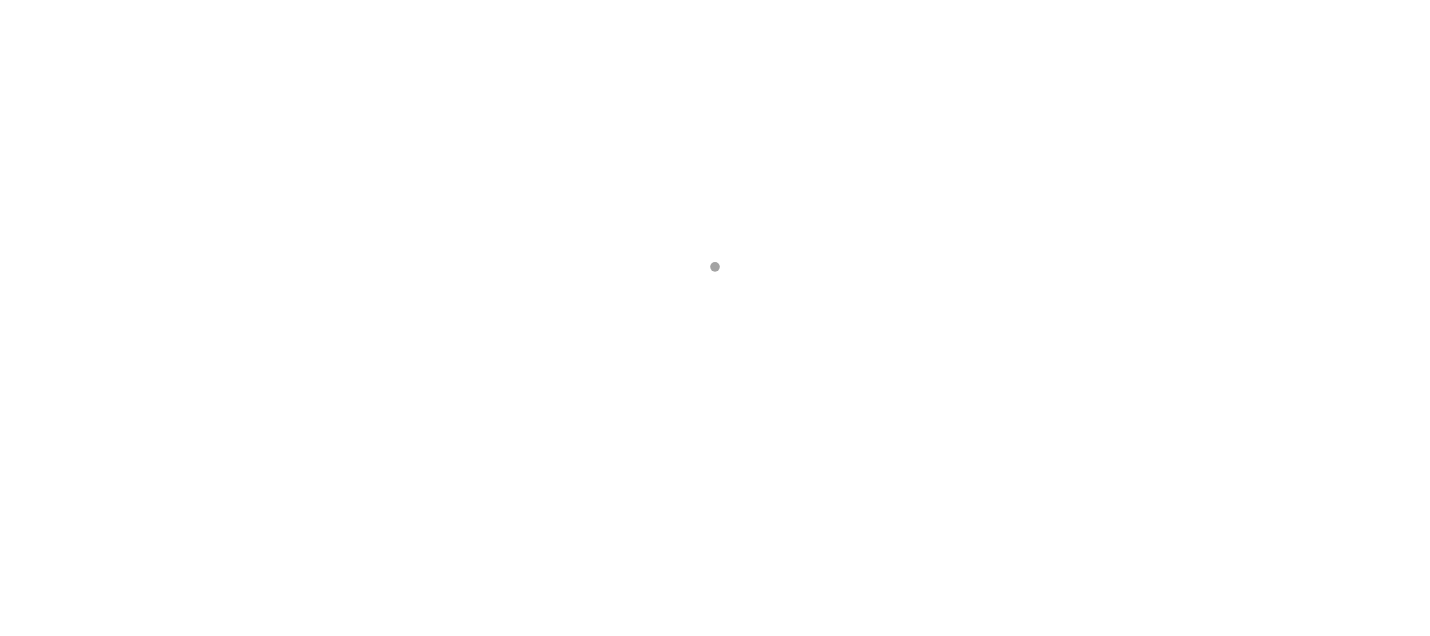 scroll, scrollTop: 0, scrollLeft: 0, axis: both 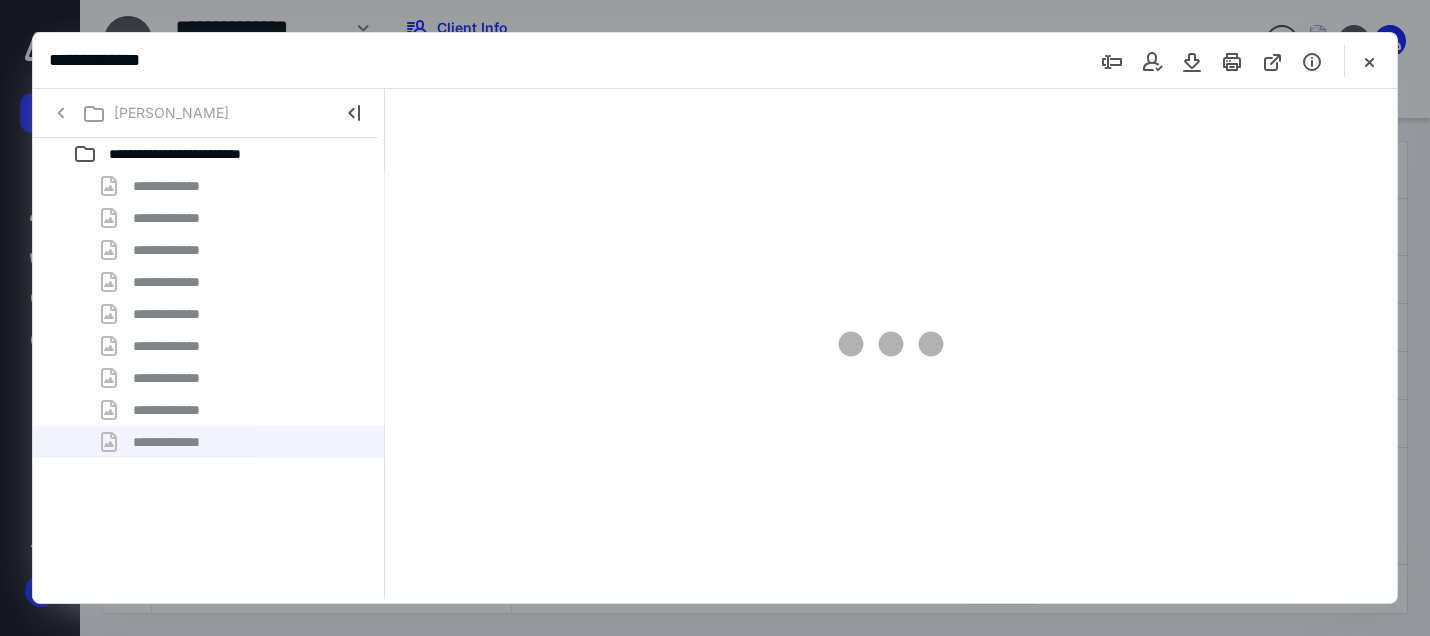 type on "167" 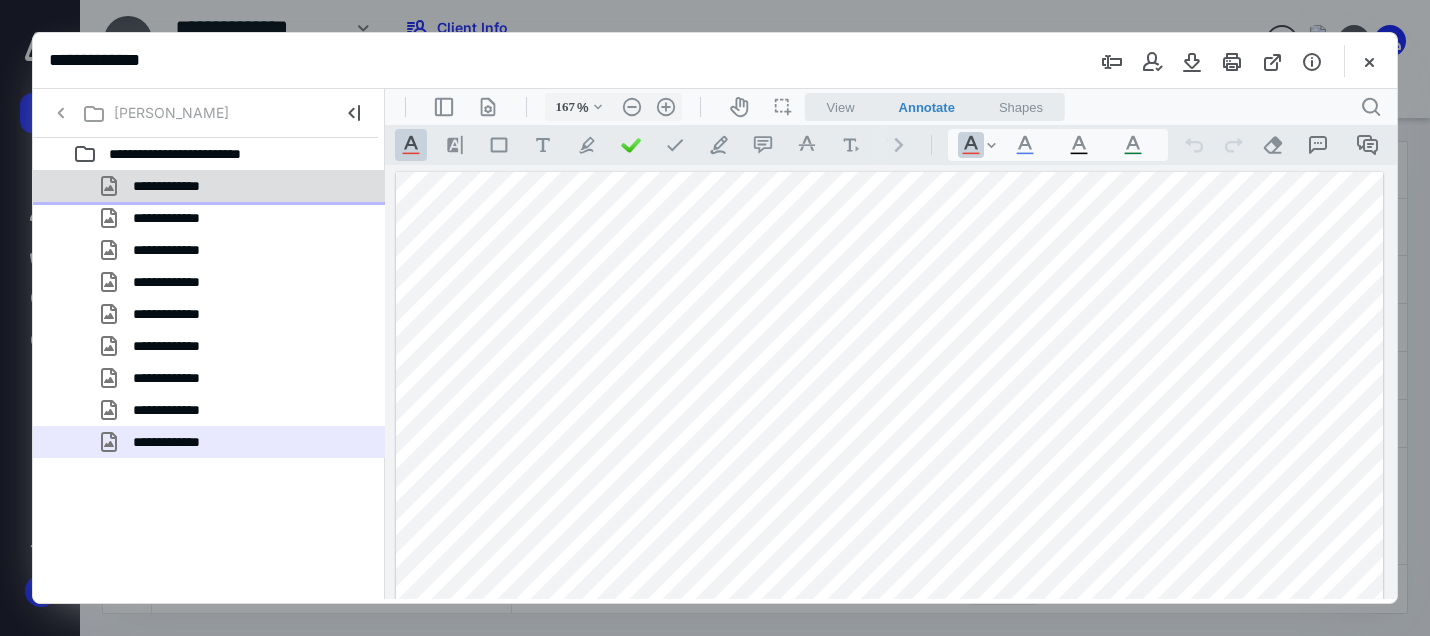 click on "**********" at bounding box center [181, 186] 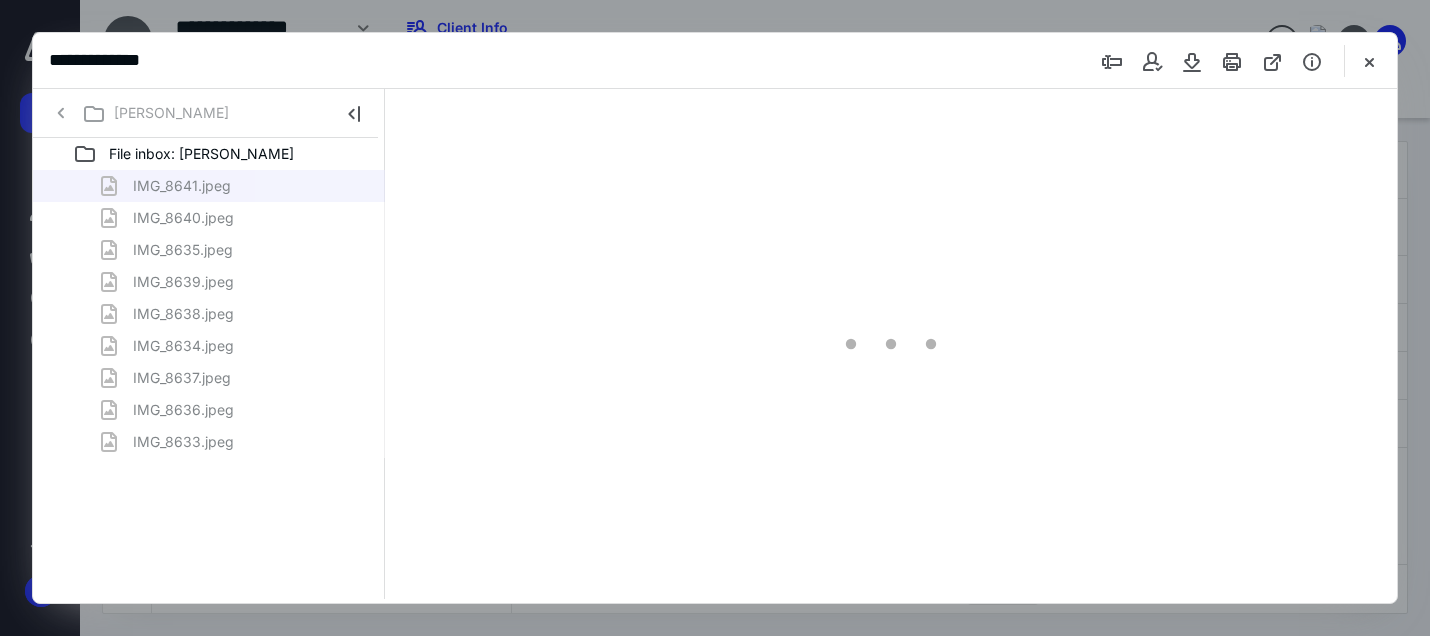 scroll, scrollTop: 0, scrollLeft: 0, axis: both 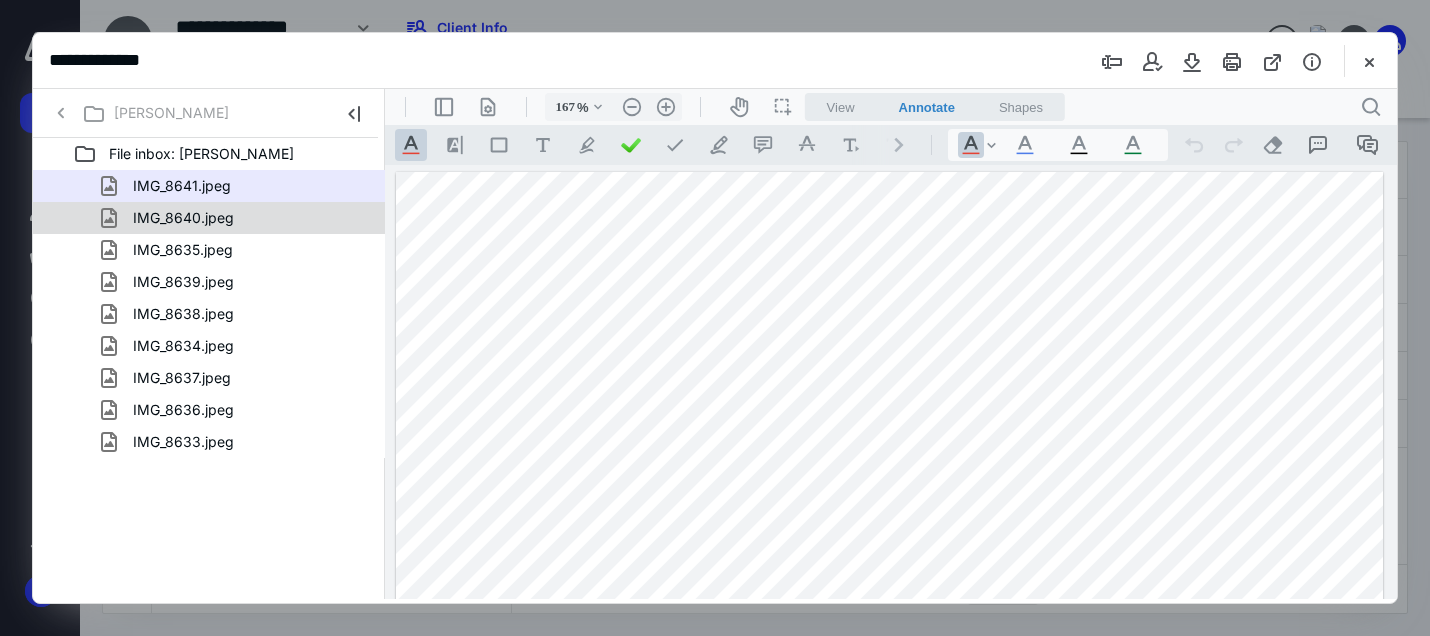 click on "IMG_8640.jpeg" at bounding box center [183, 218] 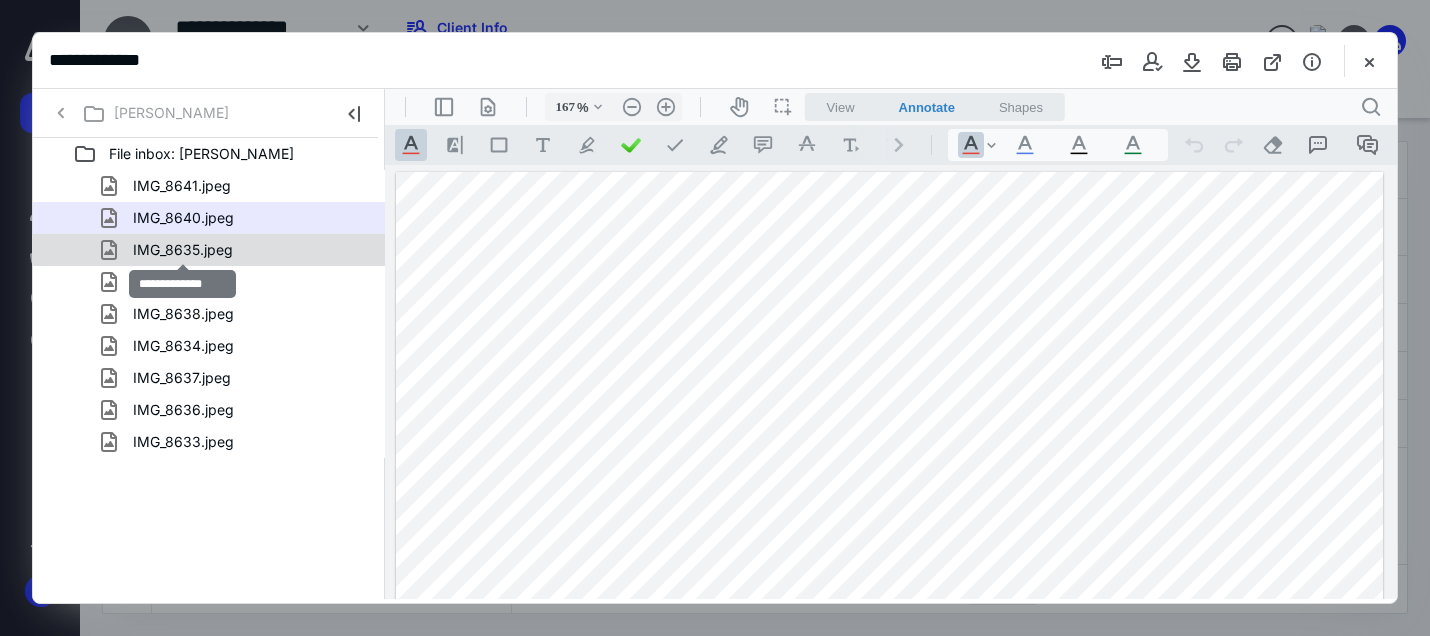 click on "IMG_8635.jpeg" at bounding box center (183, 250) 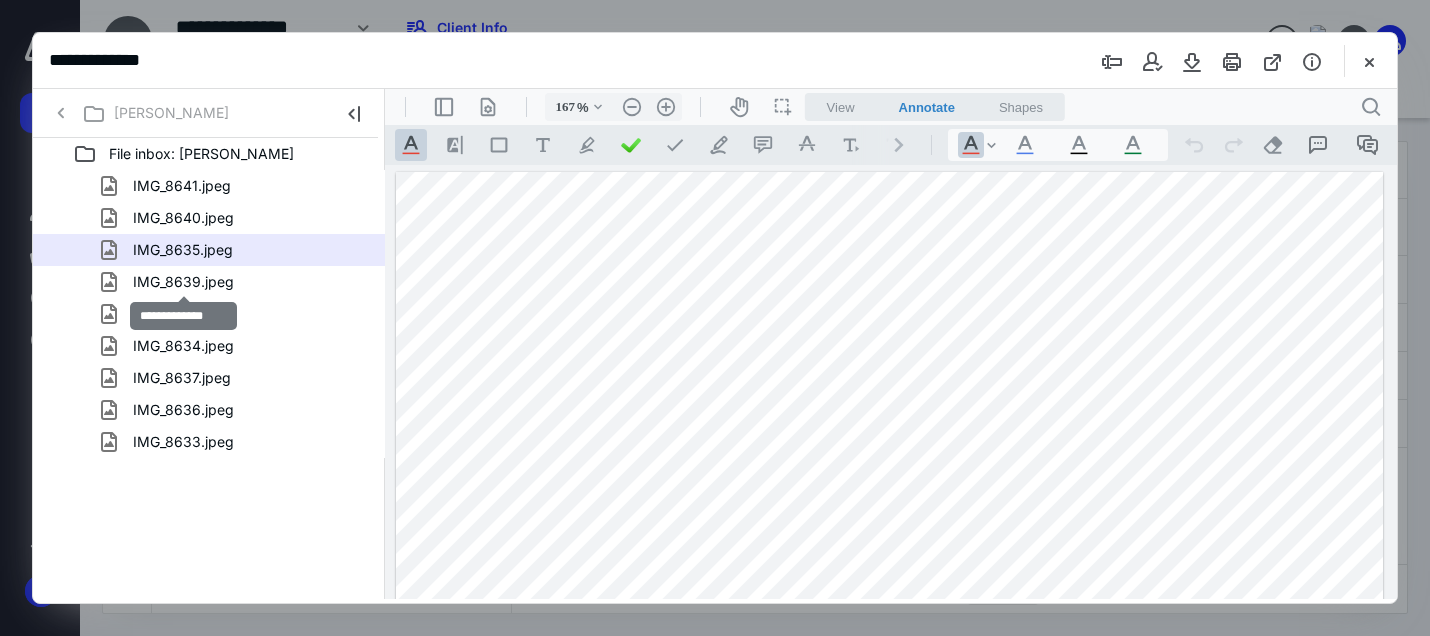 click on "IMG_8639.jpeg" at bounding box center (183, 282) 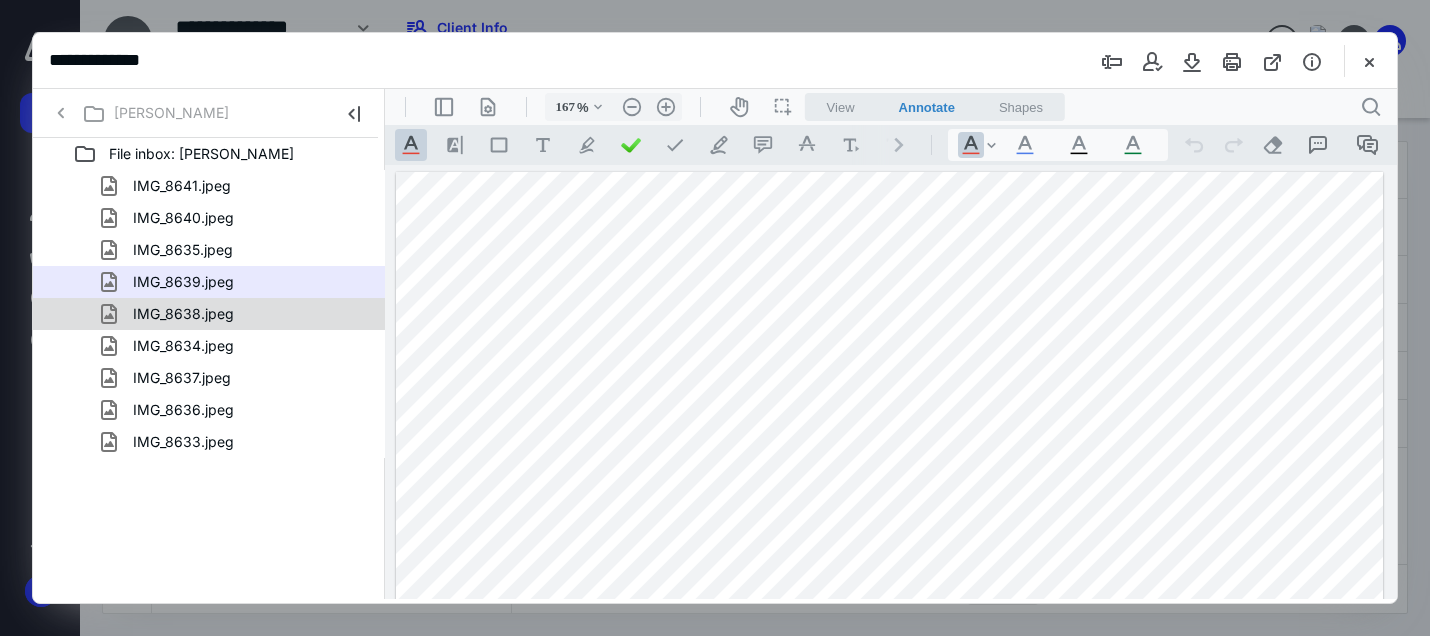 click on "IMG_8638.jpeg" at bounding box center (237, 314) 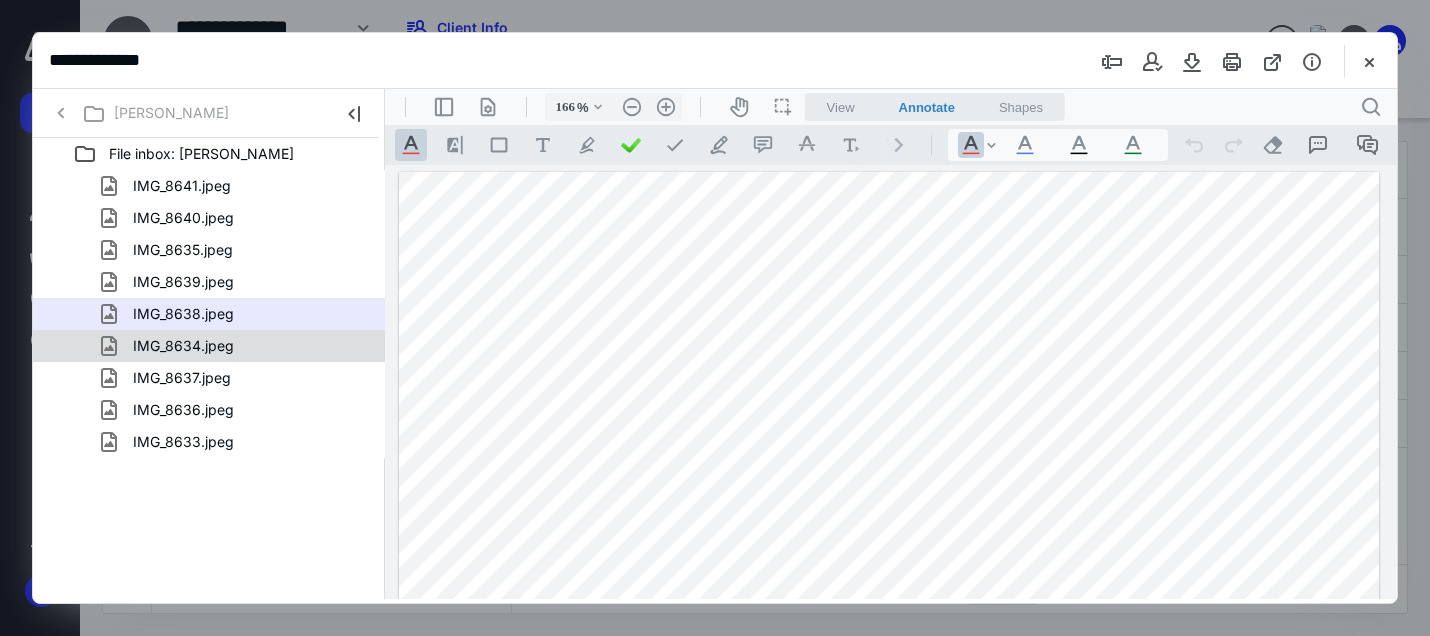 click on "IMG_8634.jpeg" at bounding box center (237, 346) 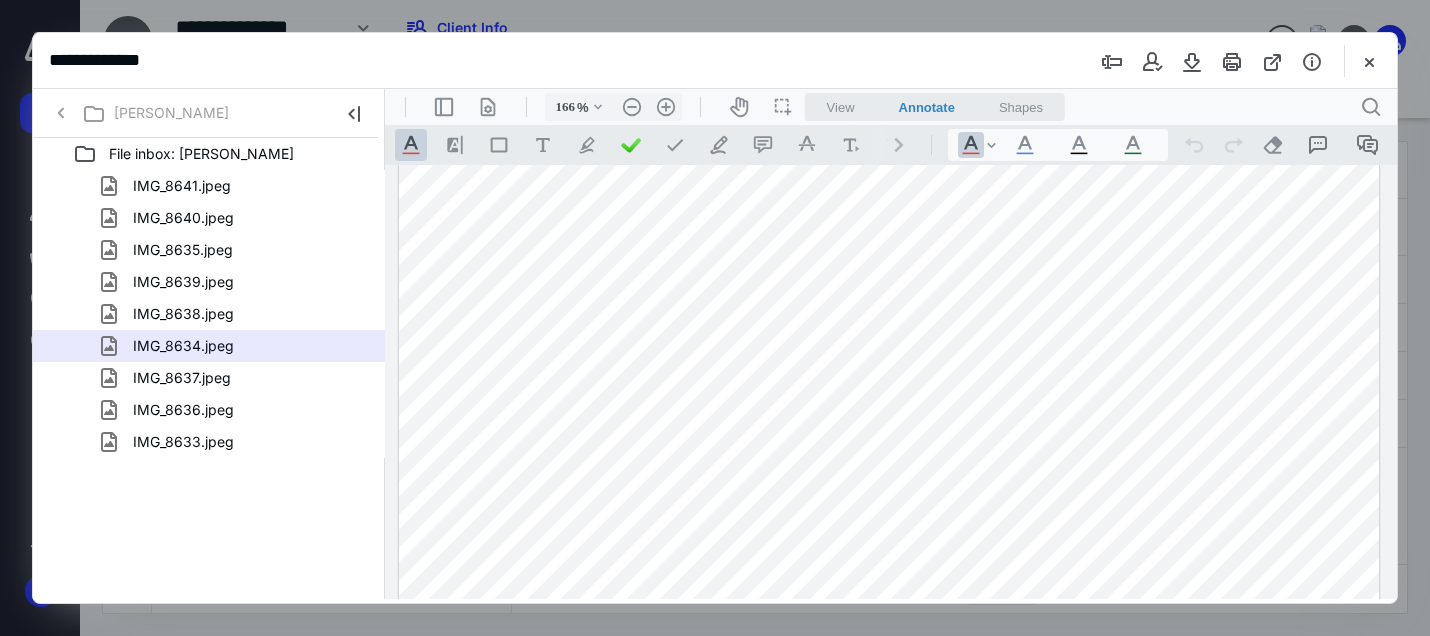 scroll, scrollTop: 0, scrollLeft: 0, axis: both 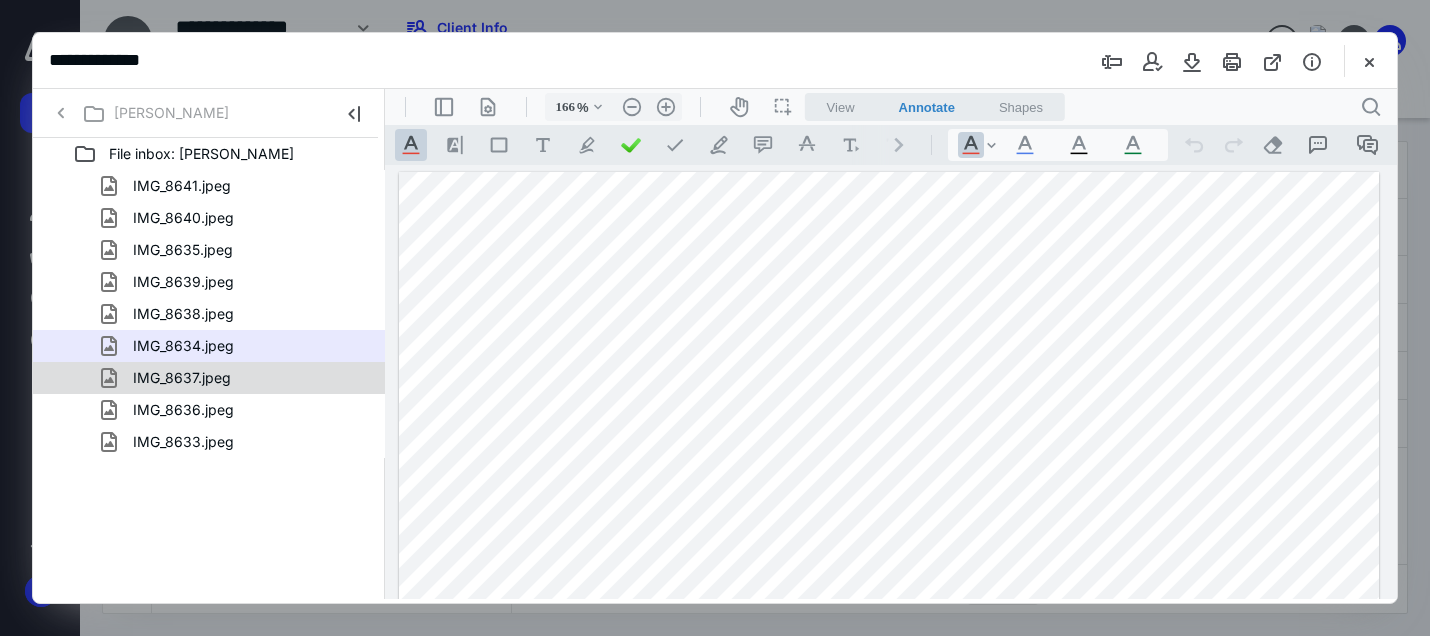 click on "IMG_8637.jpeg" at bounding box center (182, 378) 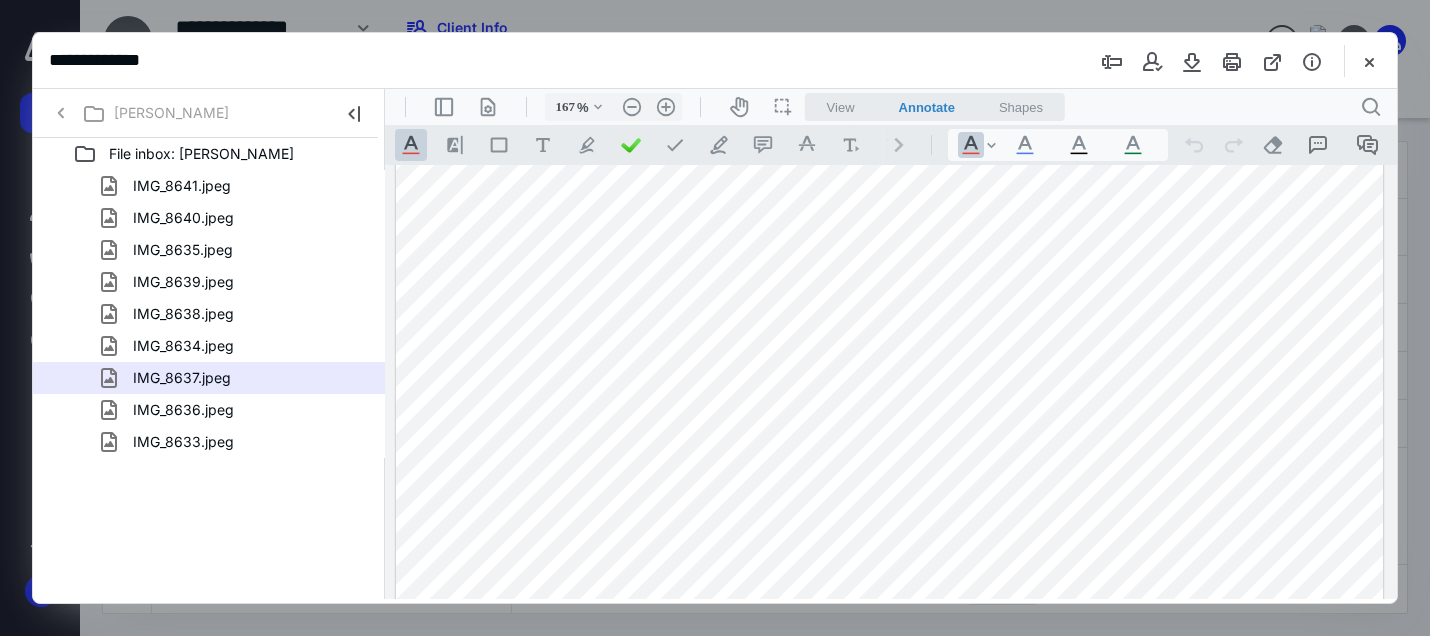scroll, scrollTop: 0, scrollLeft: 0, axis: both 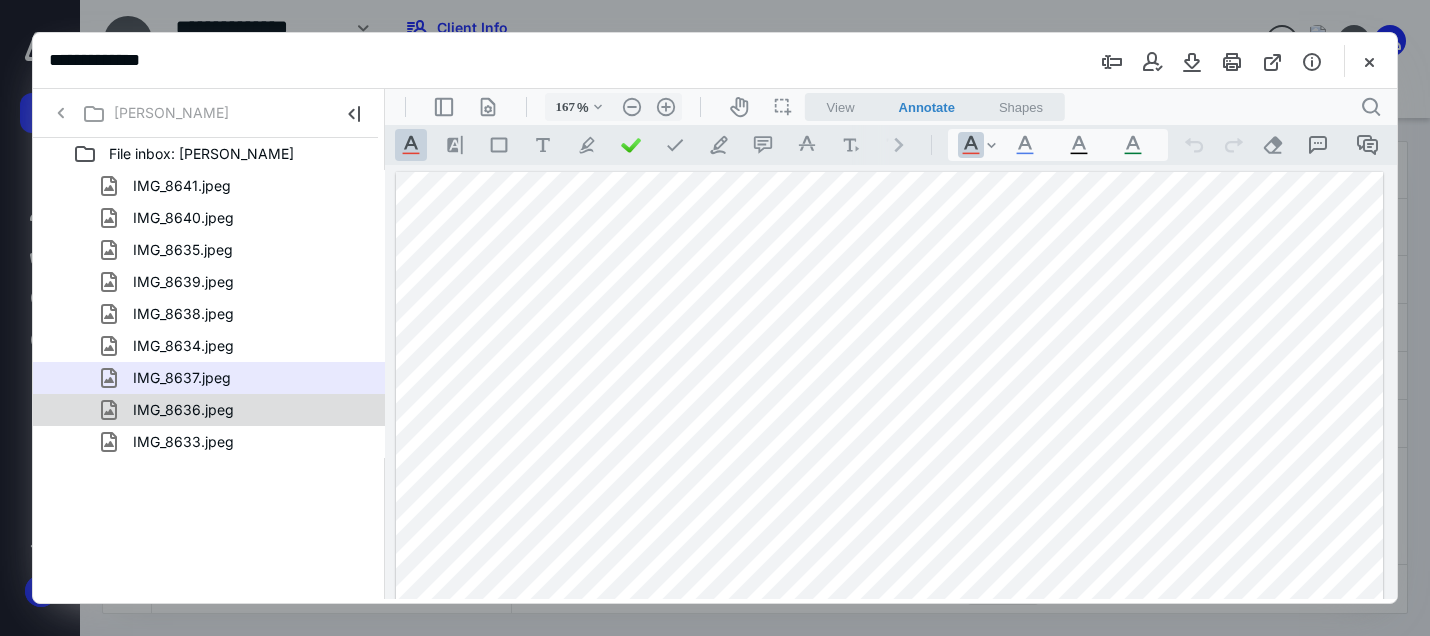 click on "IMG_8636.jpeg" at bounding box center [237, 410] 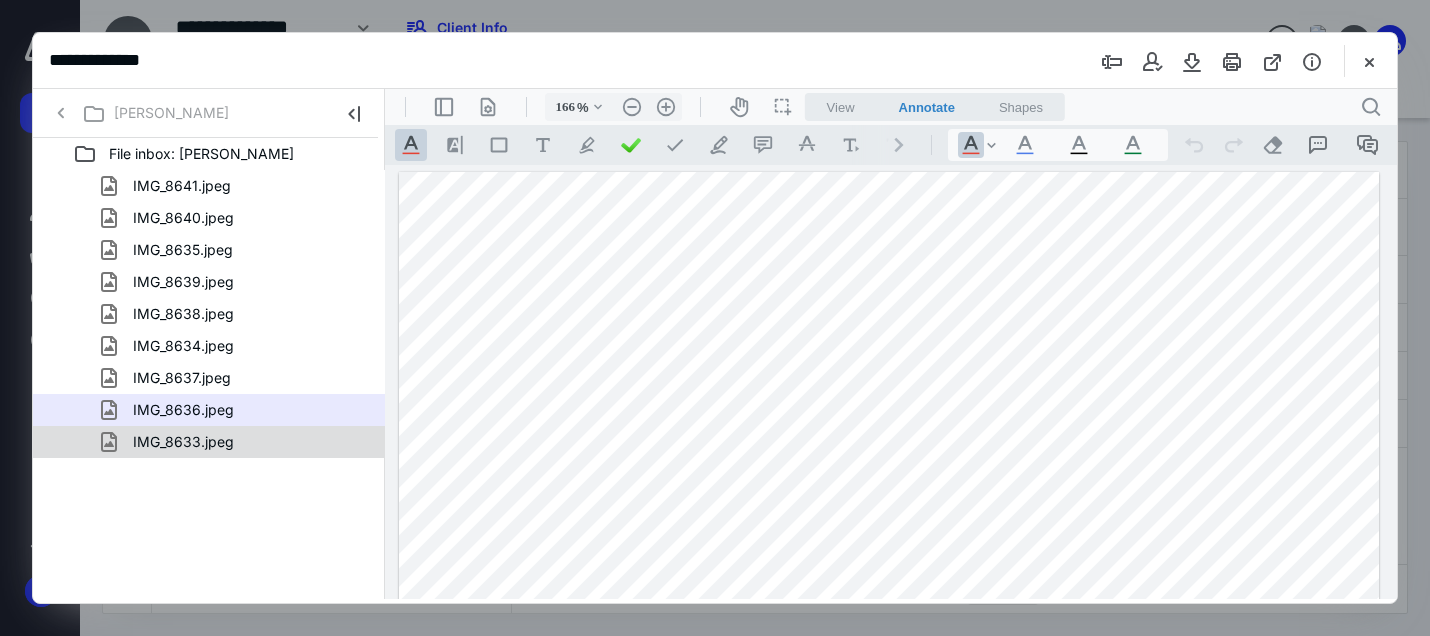 click on "IMG_8633.jpeg" at bounding box center [237, 442] 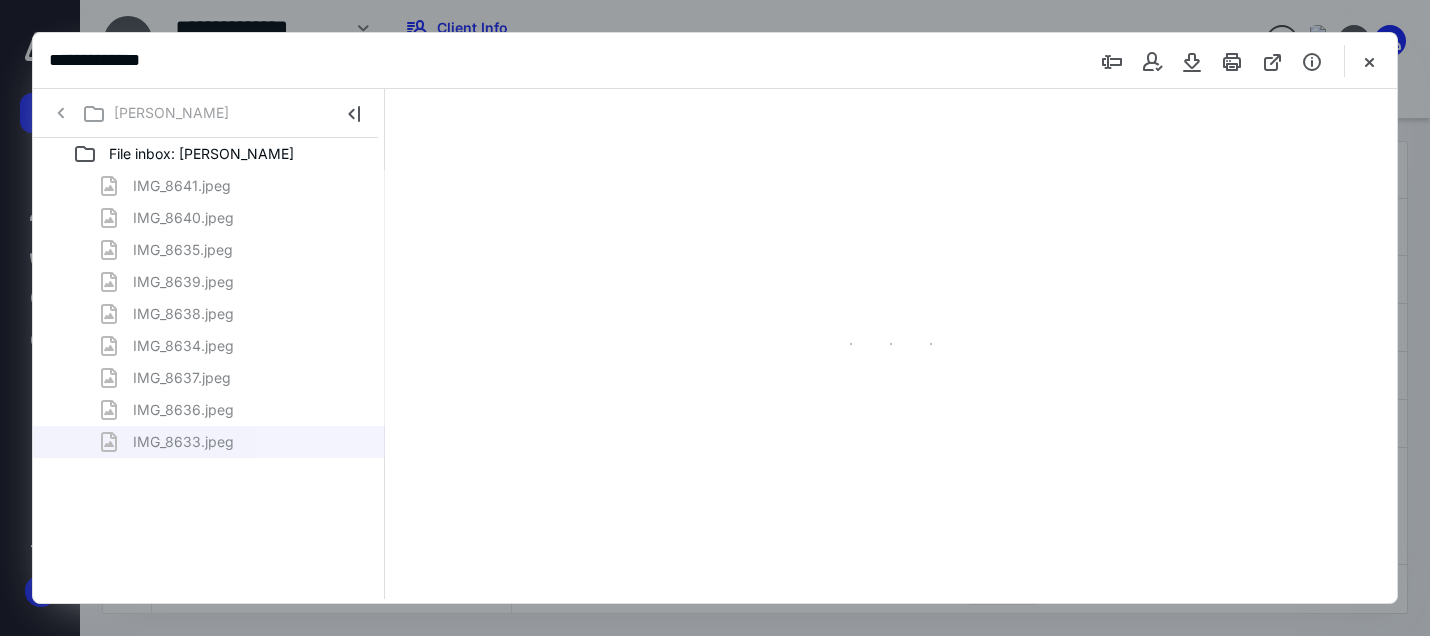 type on "166" 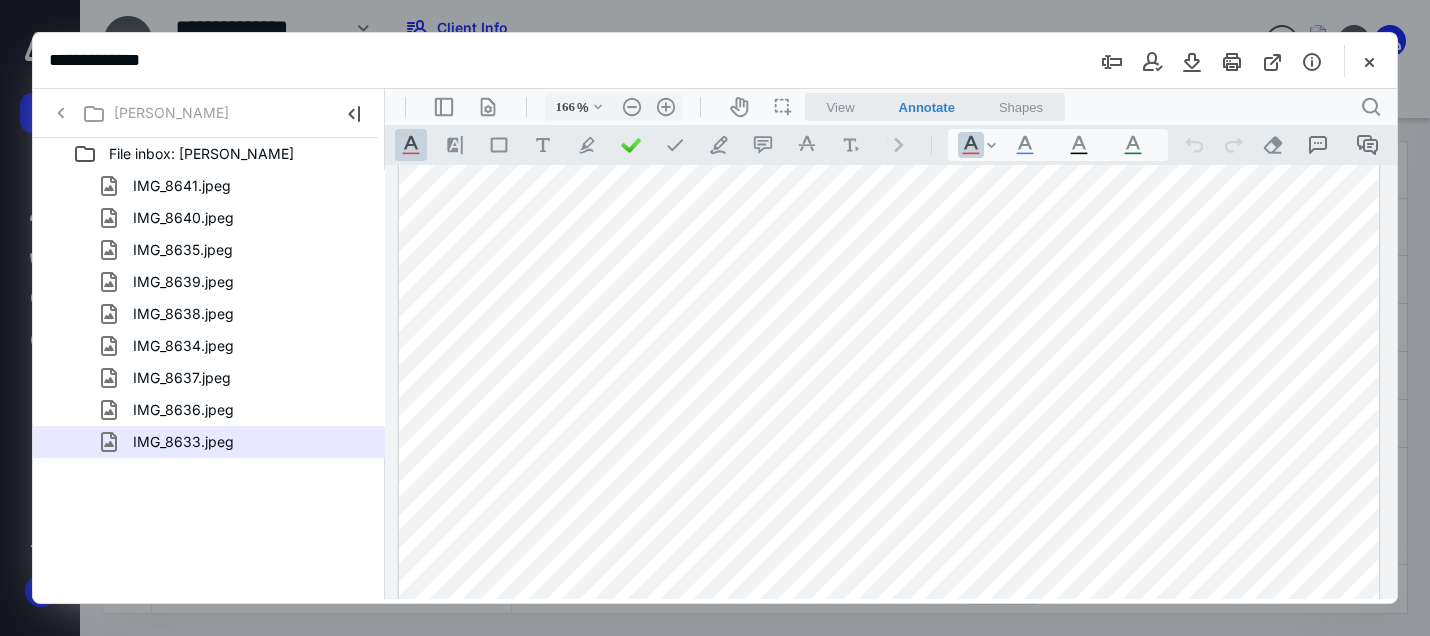 scroll, scrollTop: 0, scrollLeft: 0, axis: both 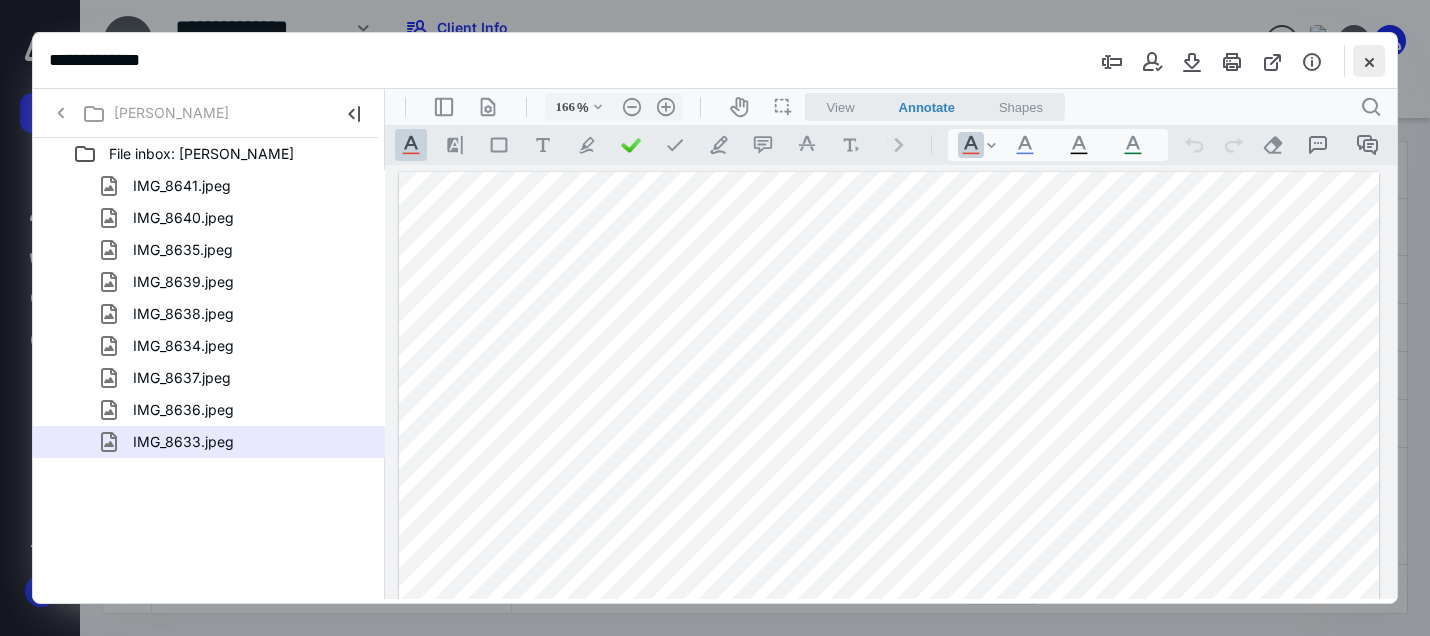click at bounding box center [1369, 61] 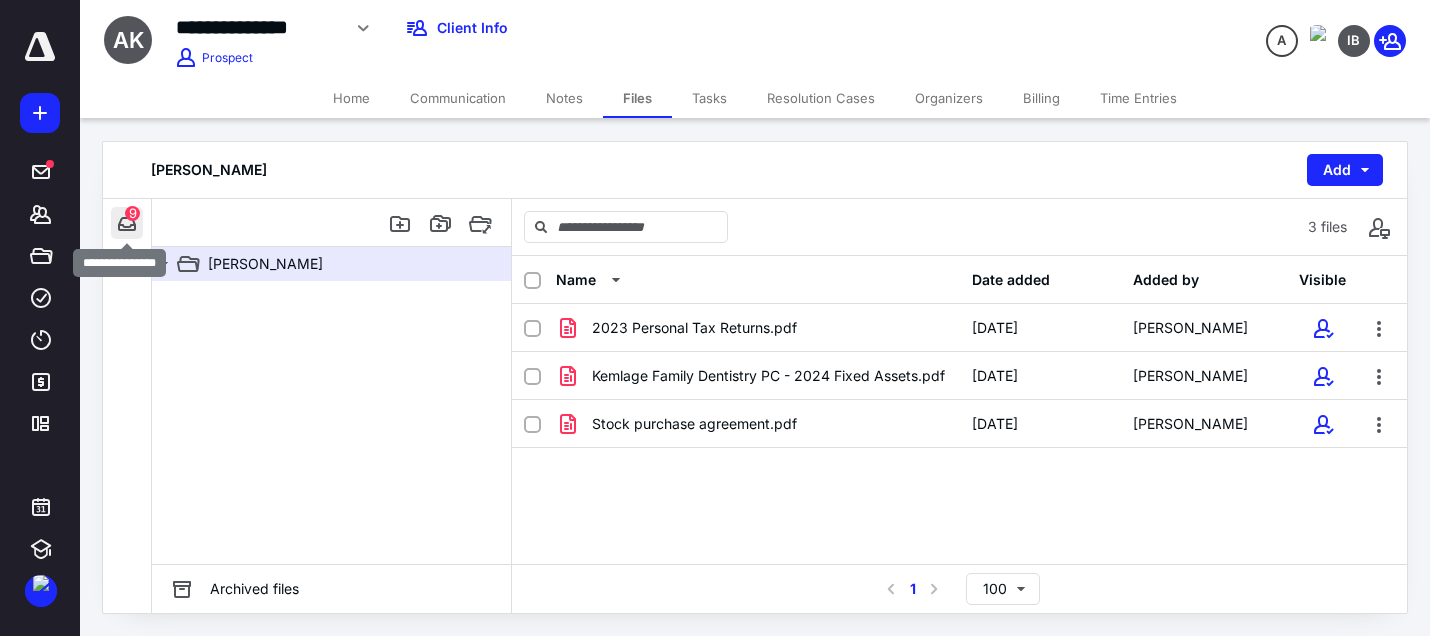 click at bounding box center (127, 223) 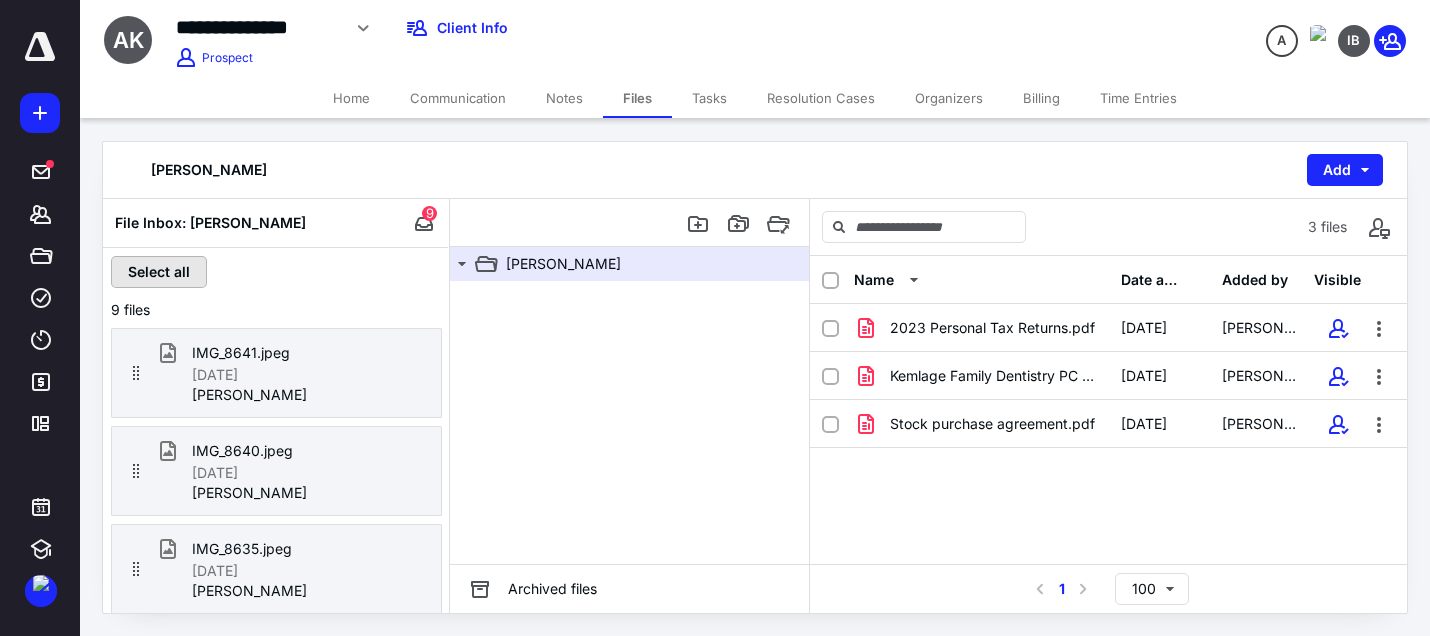 click on "Select all" at bounding box center (159, 272) 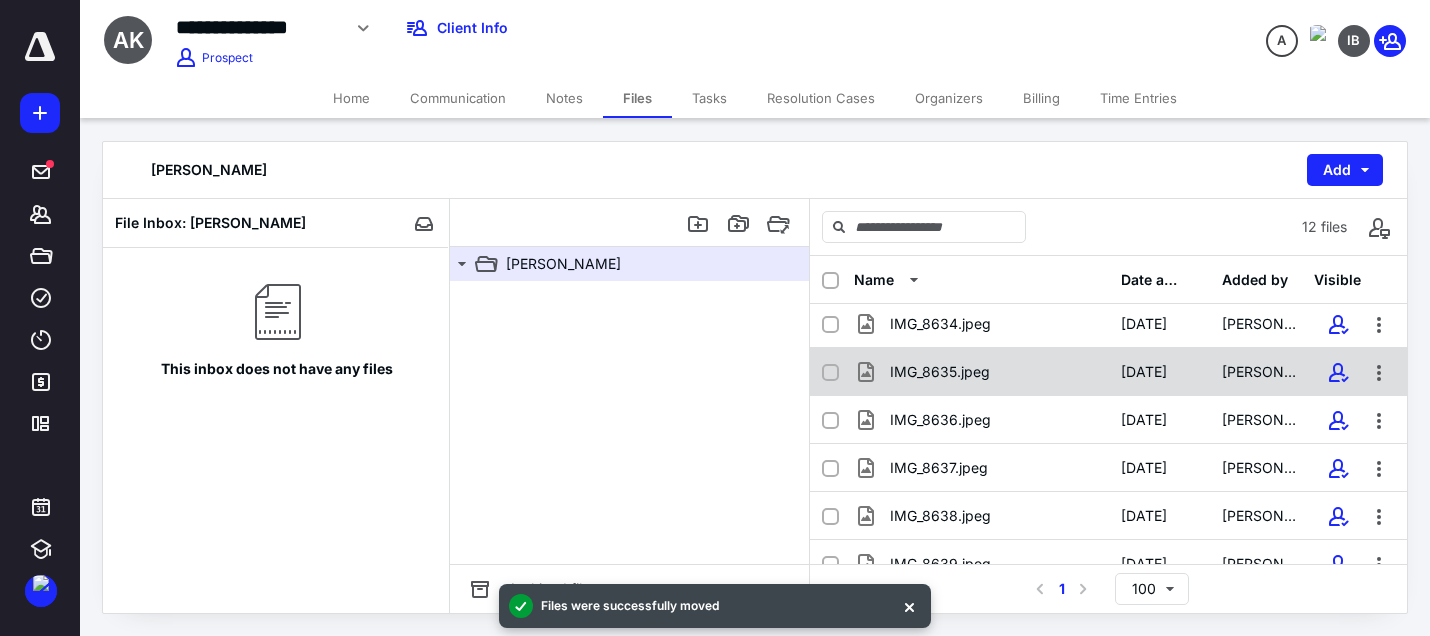 scroll, scrollTop: 0, scrollLeft: 0, axis: both 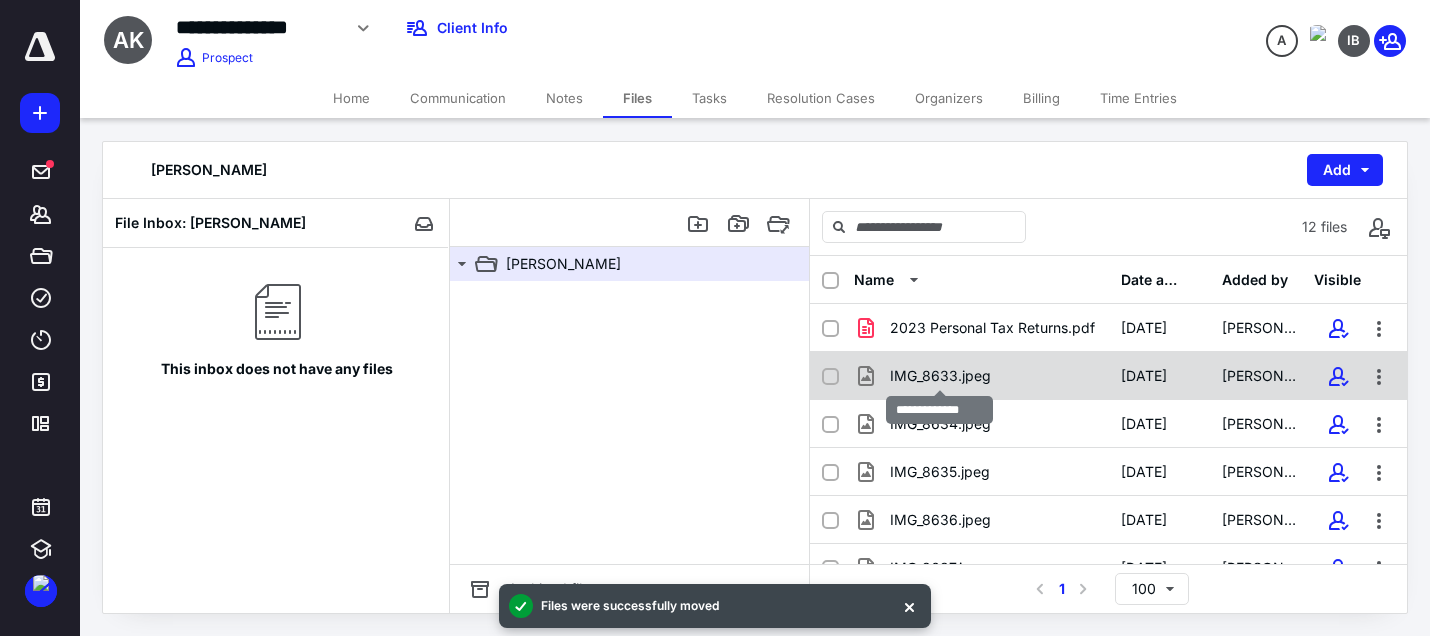 click on "IMG_8633.jpeg" at bounding box center [940, 376] 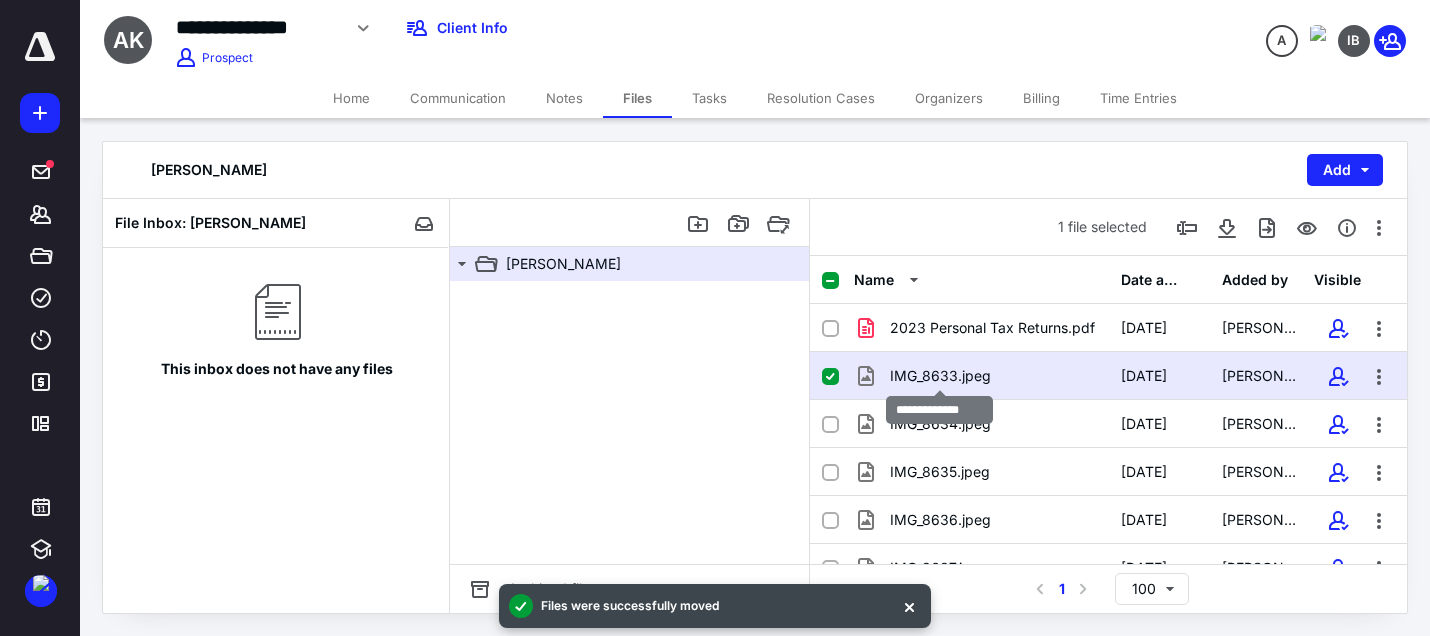 click on "IMG_8633.jpeg" at bounding box center (940, 376) 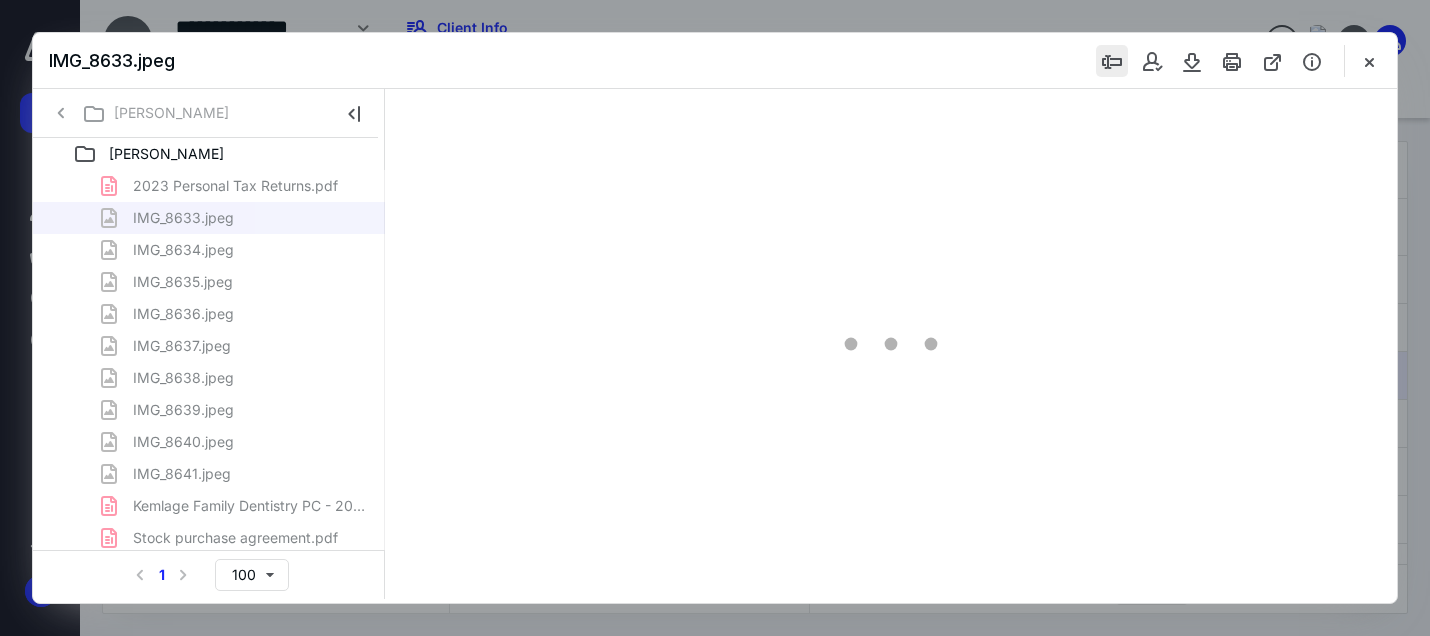 scroll, scrollTop: 0, scrollLeft: 0, axis: both 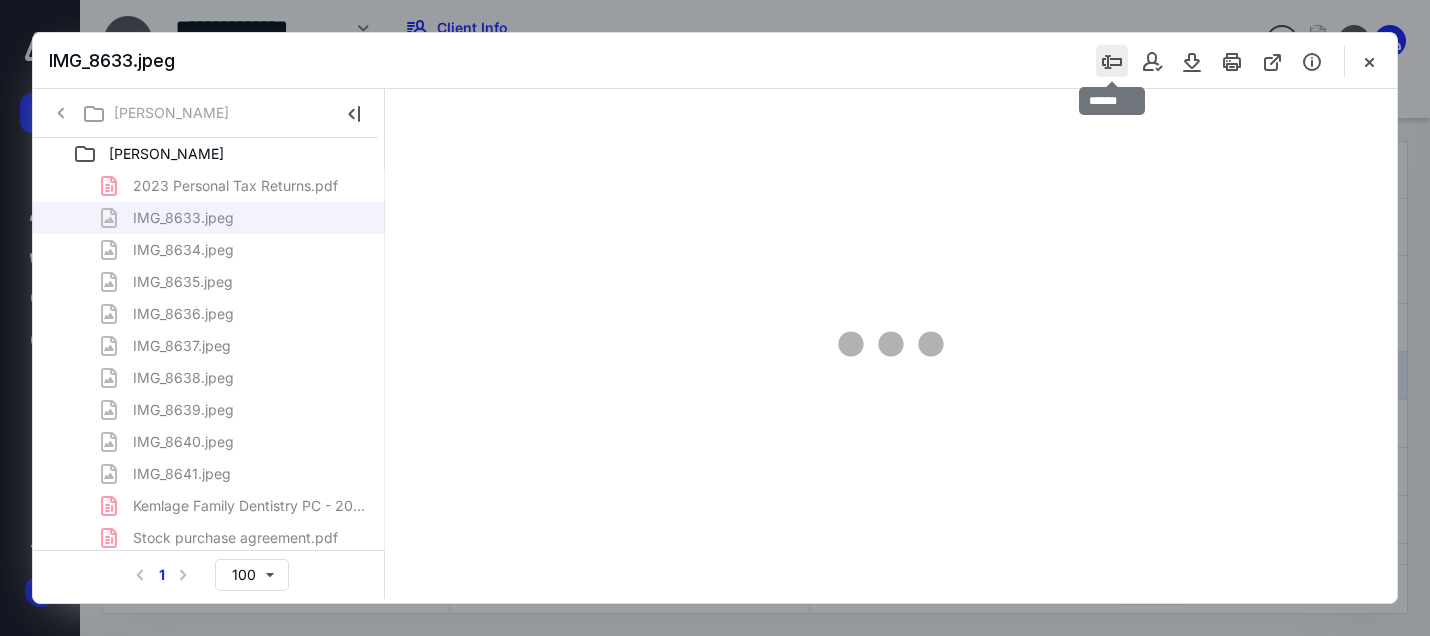 type on "167" 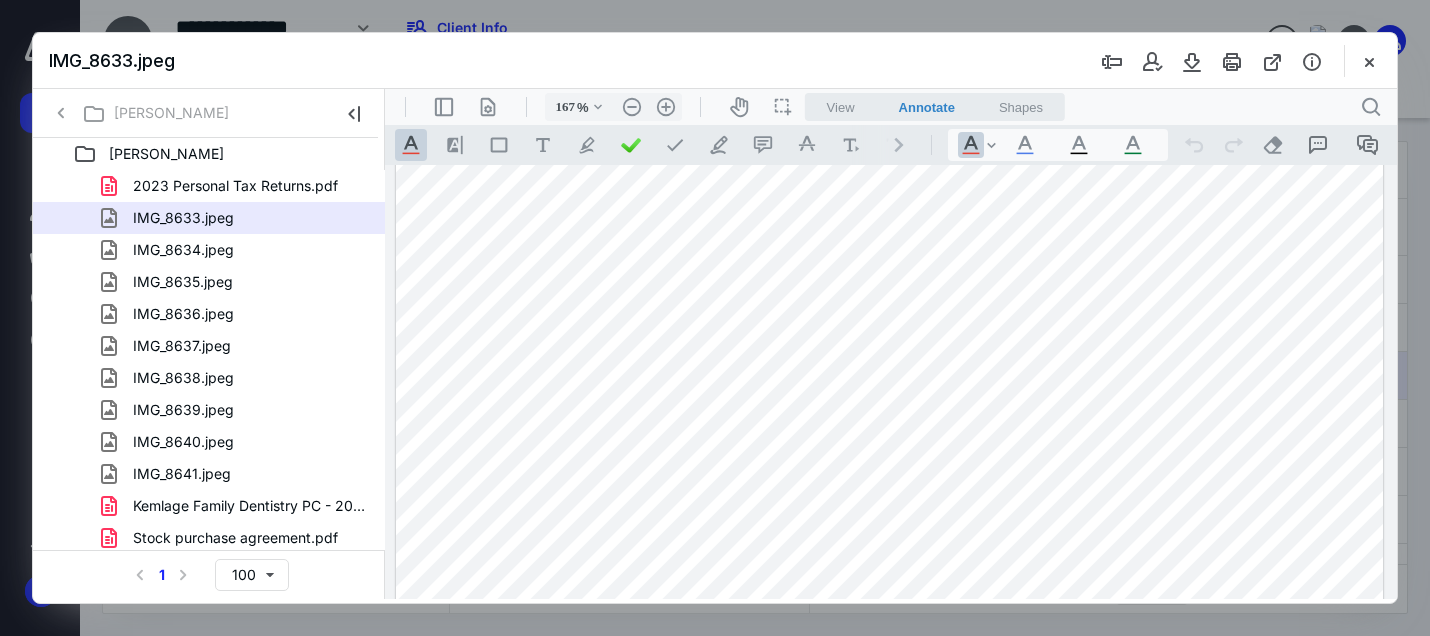 scroll, scrollTop: 0, scrollLeft: 0, axis: both 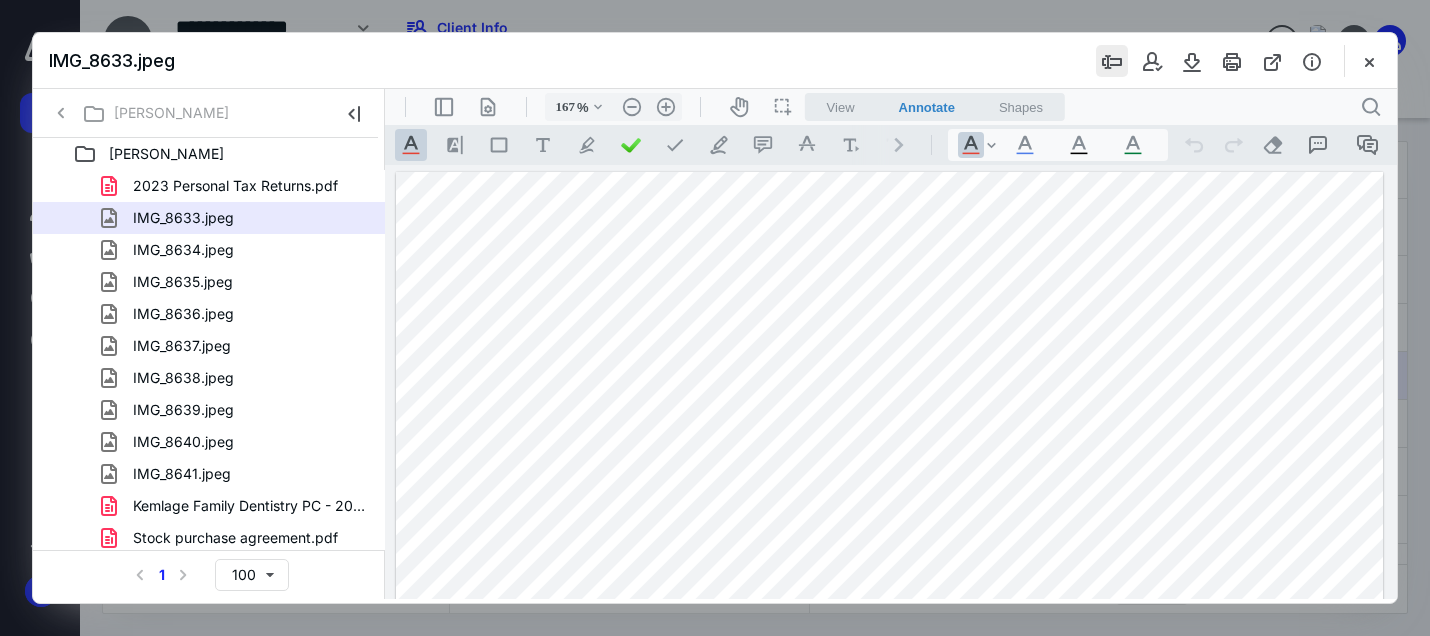 click at bounding box center [1112, 61] 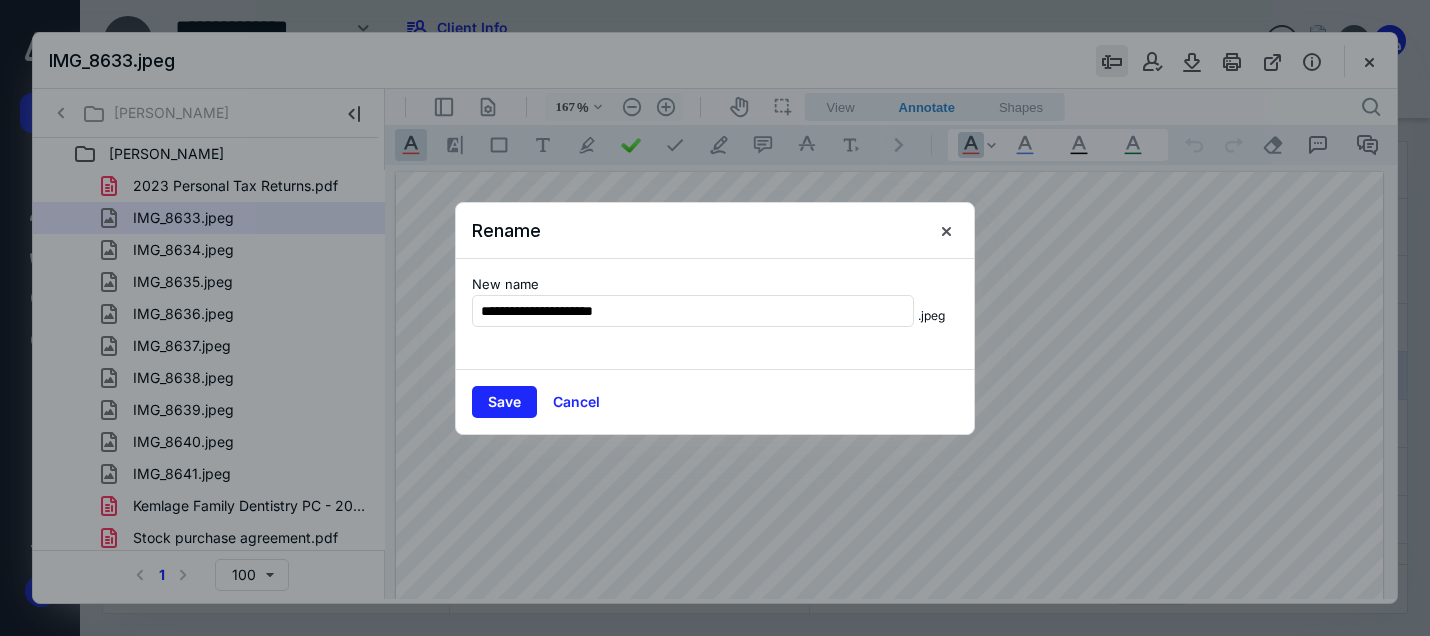 type on "**********" 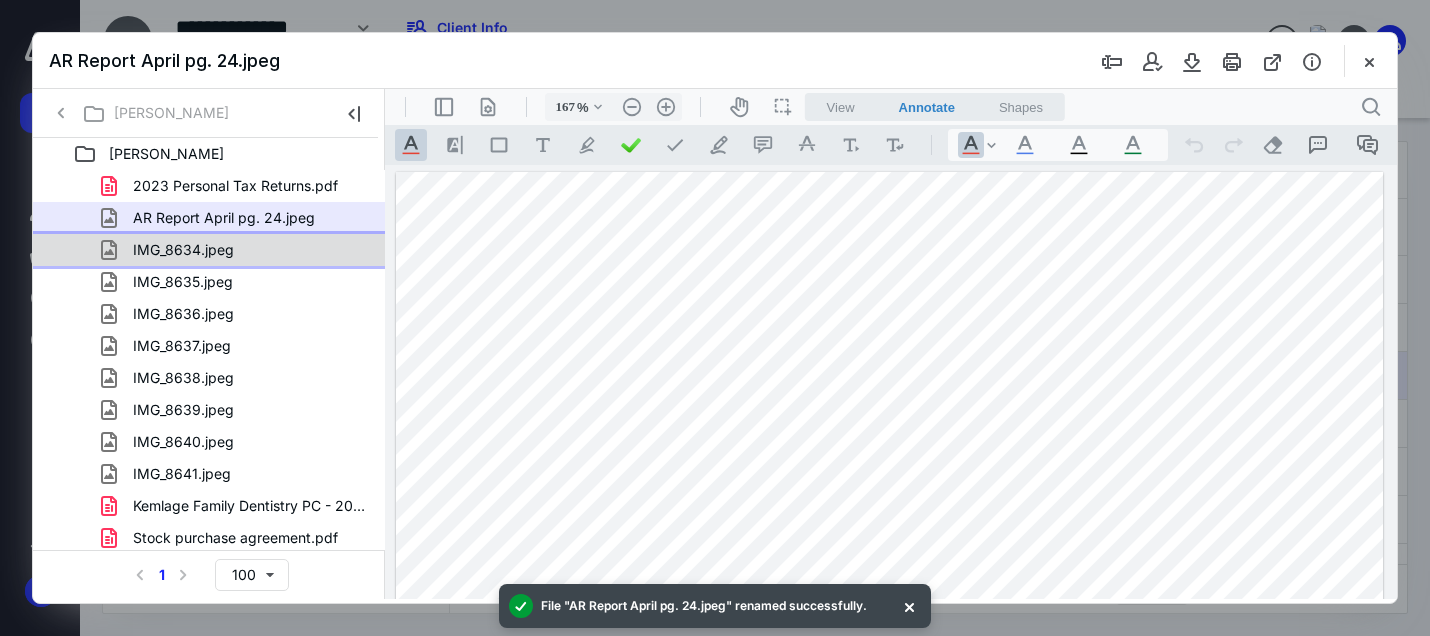 click on "IMG_8634.jpeg" at bounding box center [237, 250] 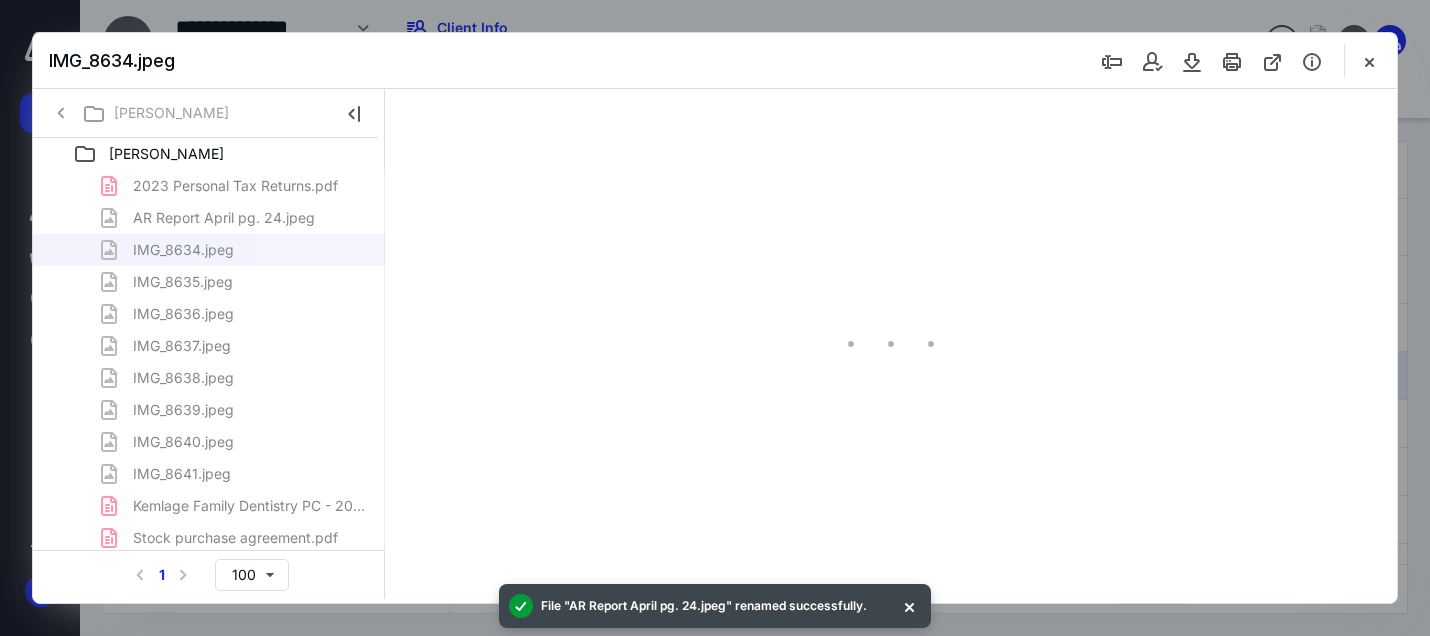 type on "167" 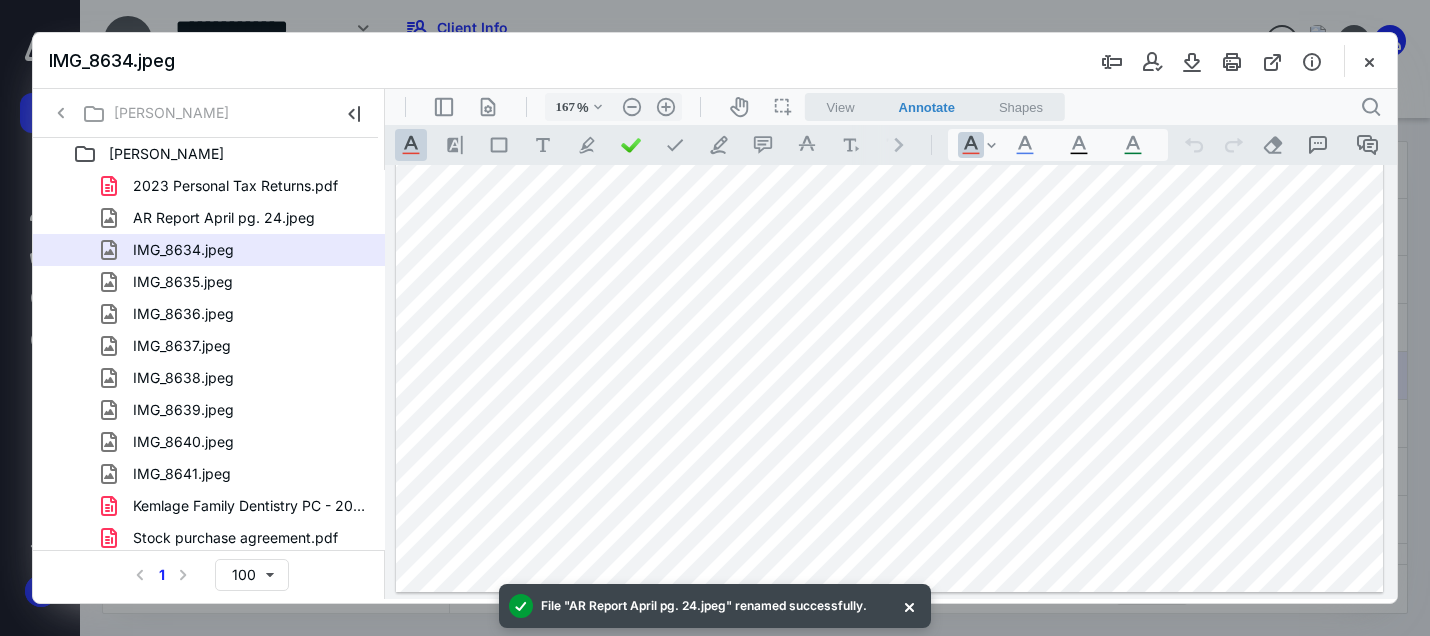 scroll, scrollTop: 0, scrollLeft: 0, axis: both 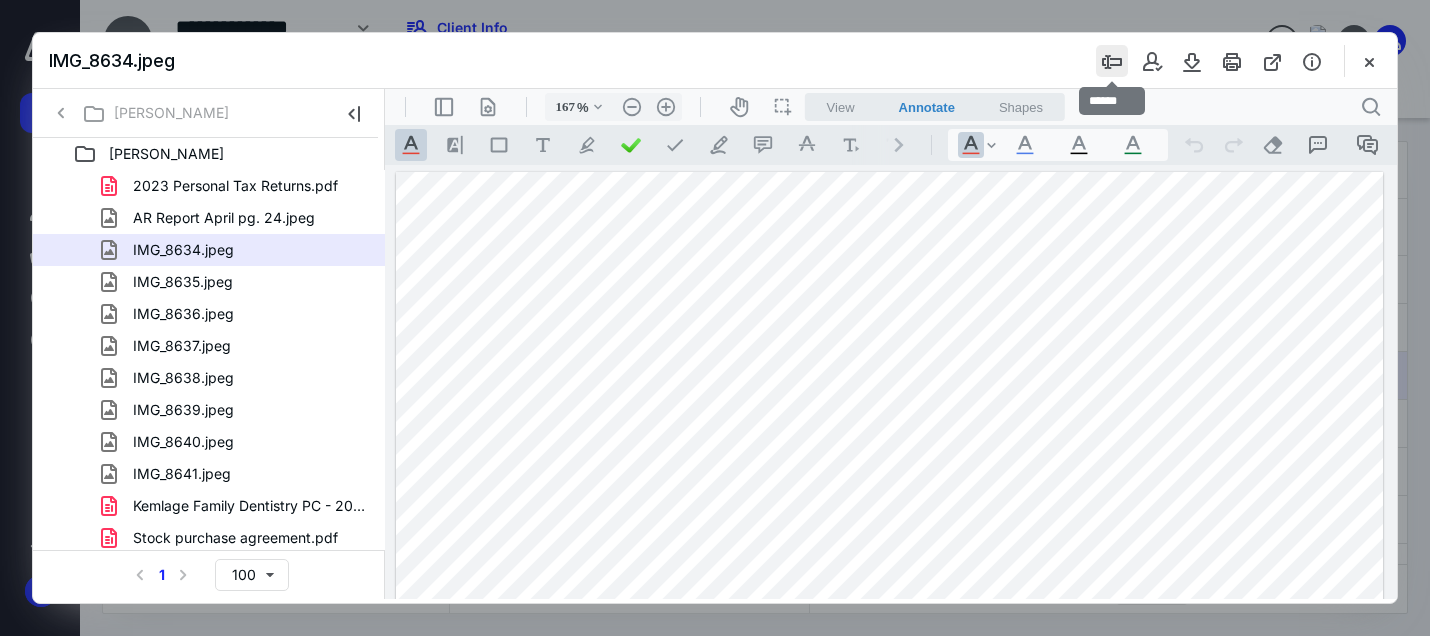 click at bounding box center [1112, 61] 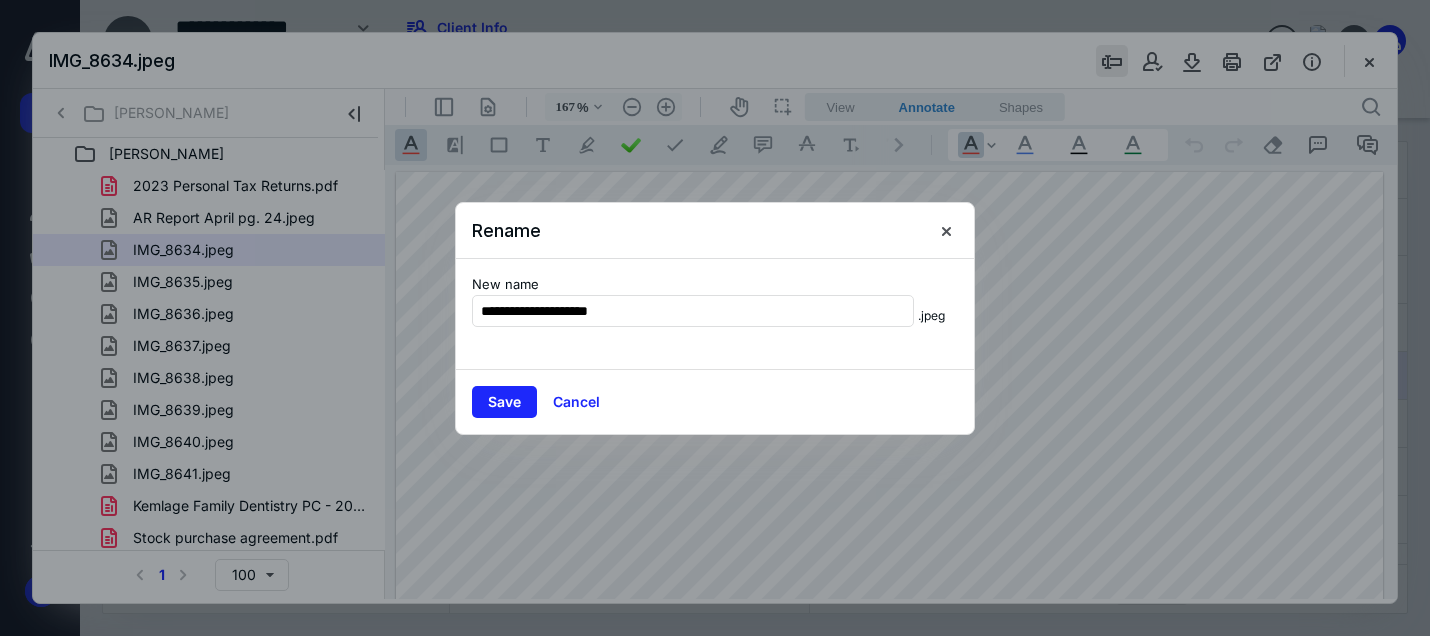 type on "**********" 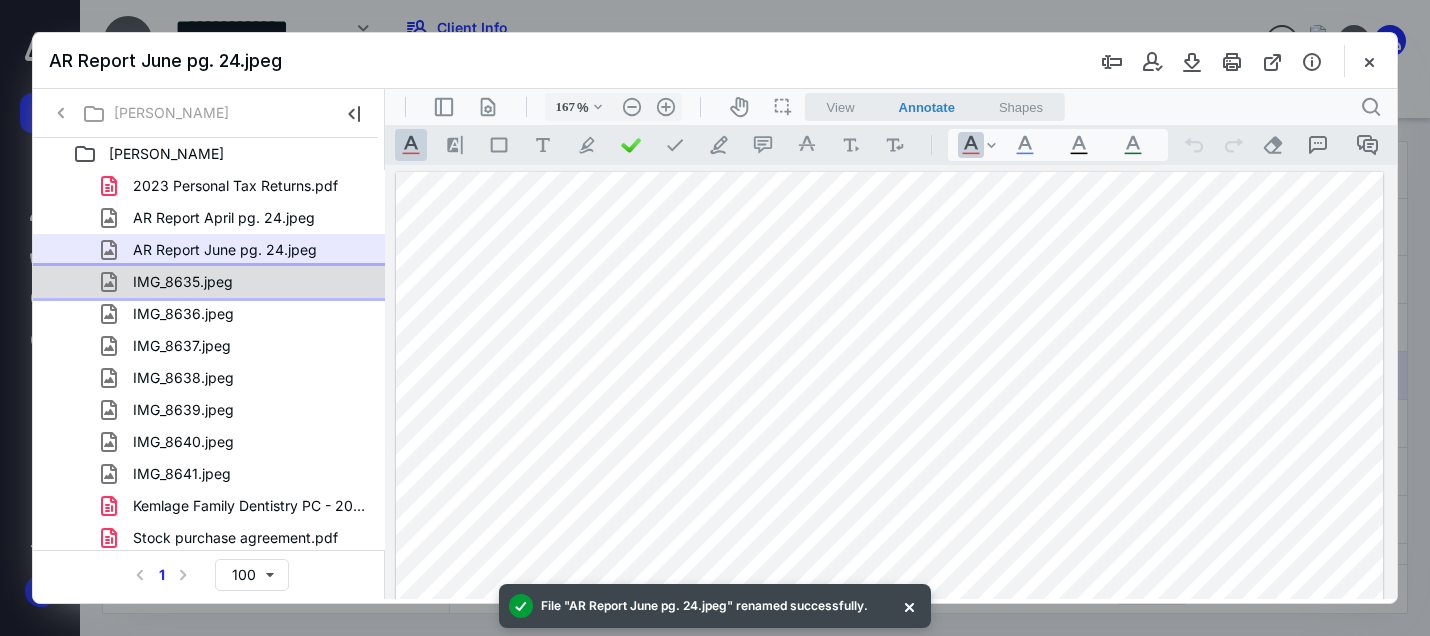 click on "IMG_8635.jpeg" at bounding box center (237, 282) 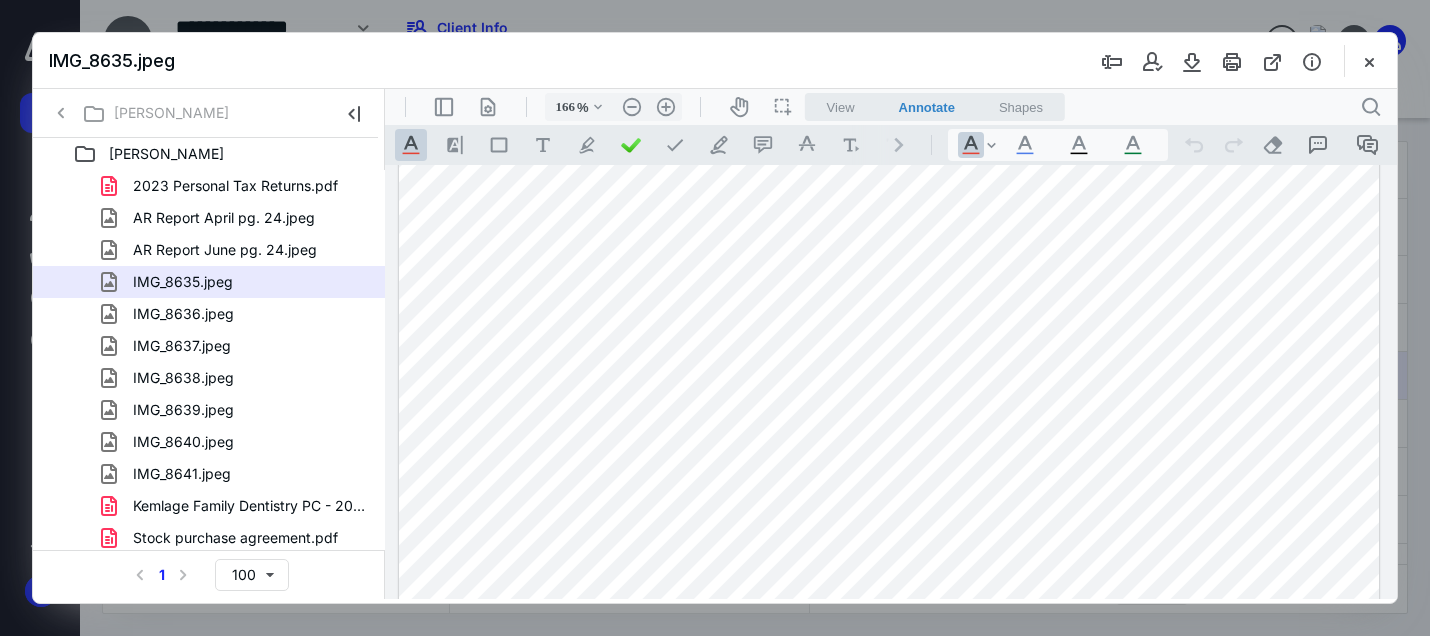 scroll, scrollTop: 0, scrollLeft: 0, axis: both 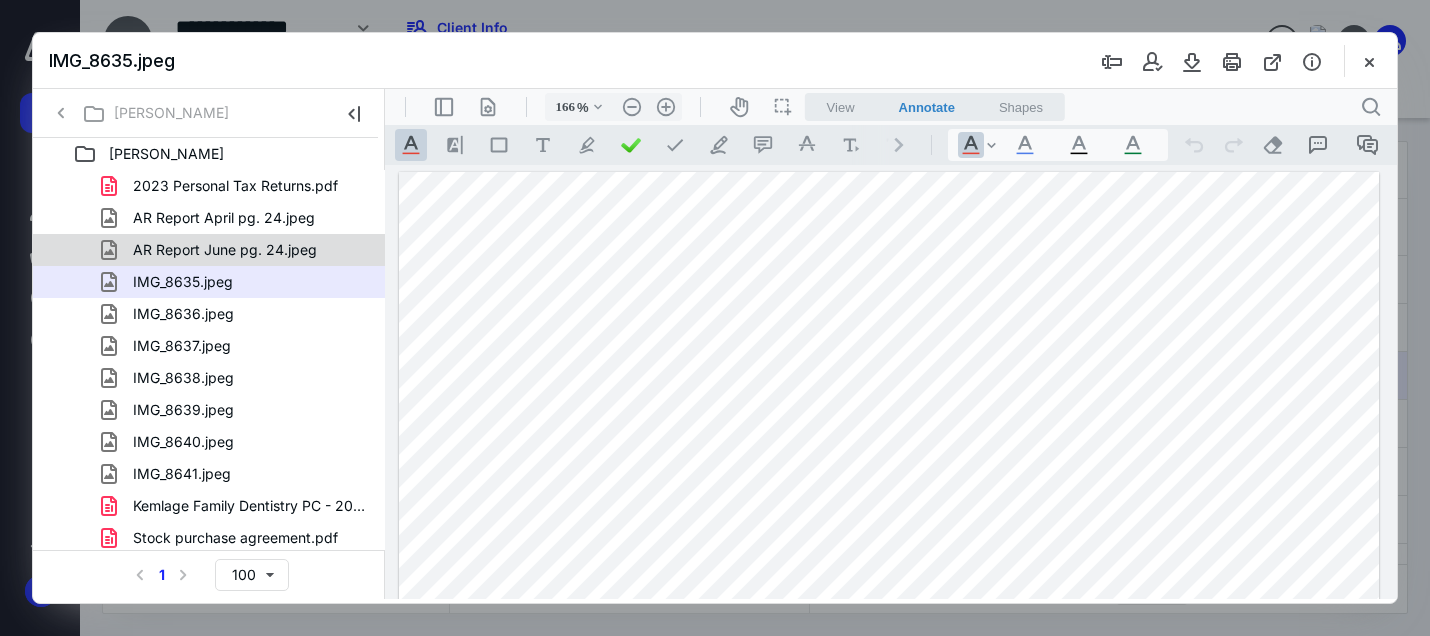 click on "AR Report June pg. 24.jpeg" at bounding box center (225, 250) 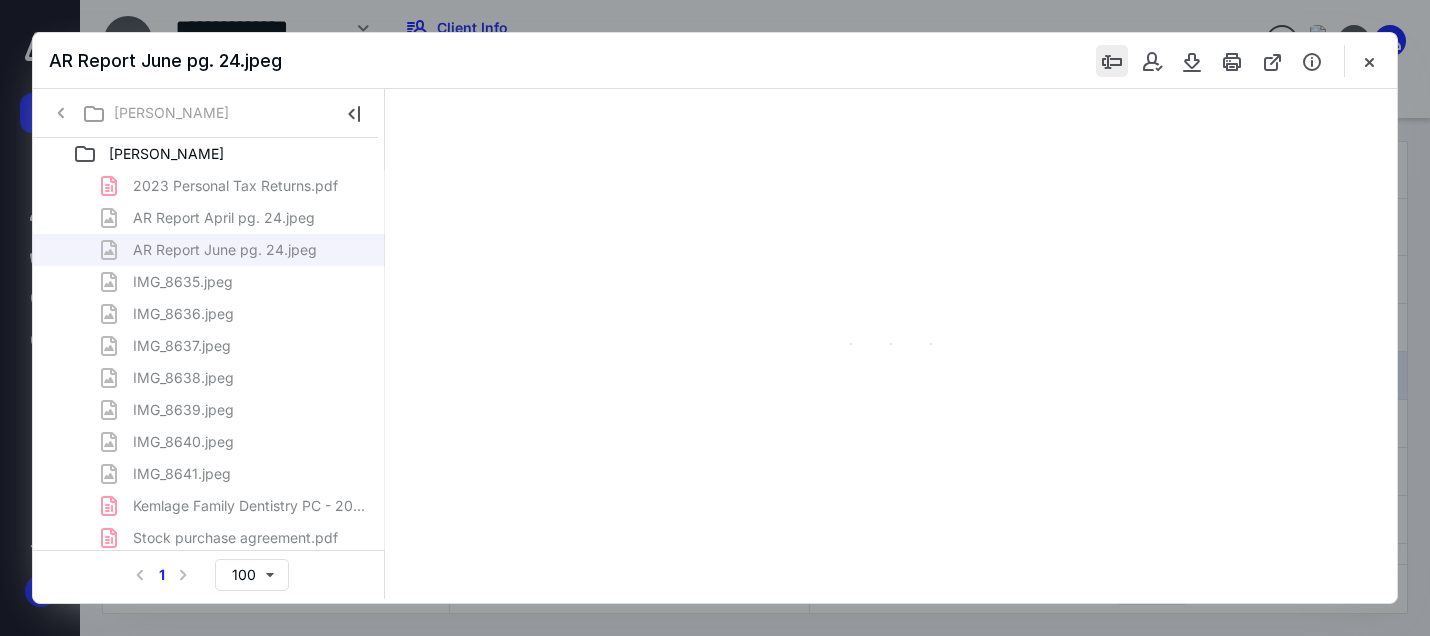 type on "167" 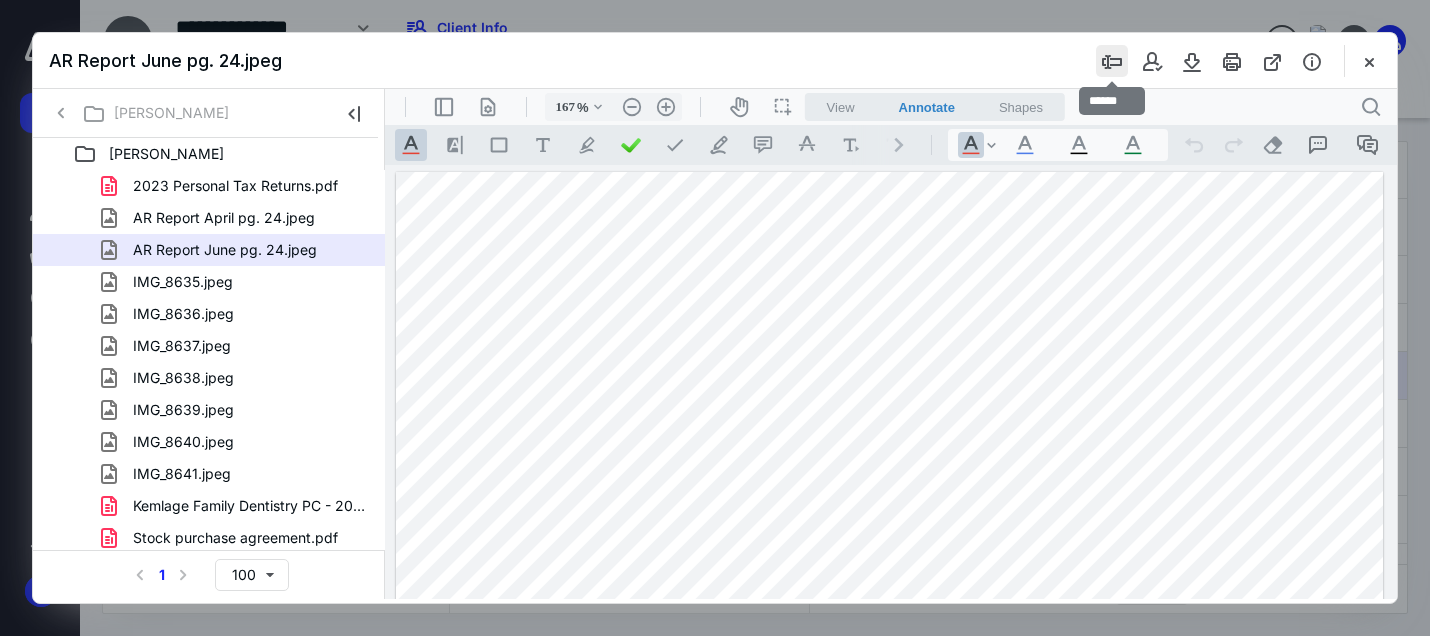 click at bounding box center (1112, 61) 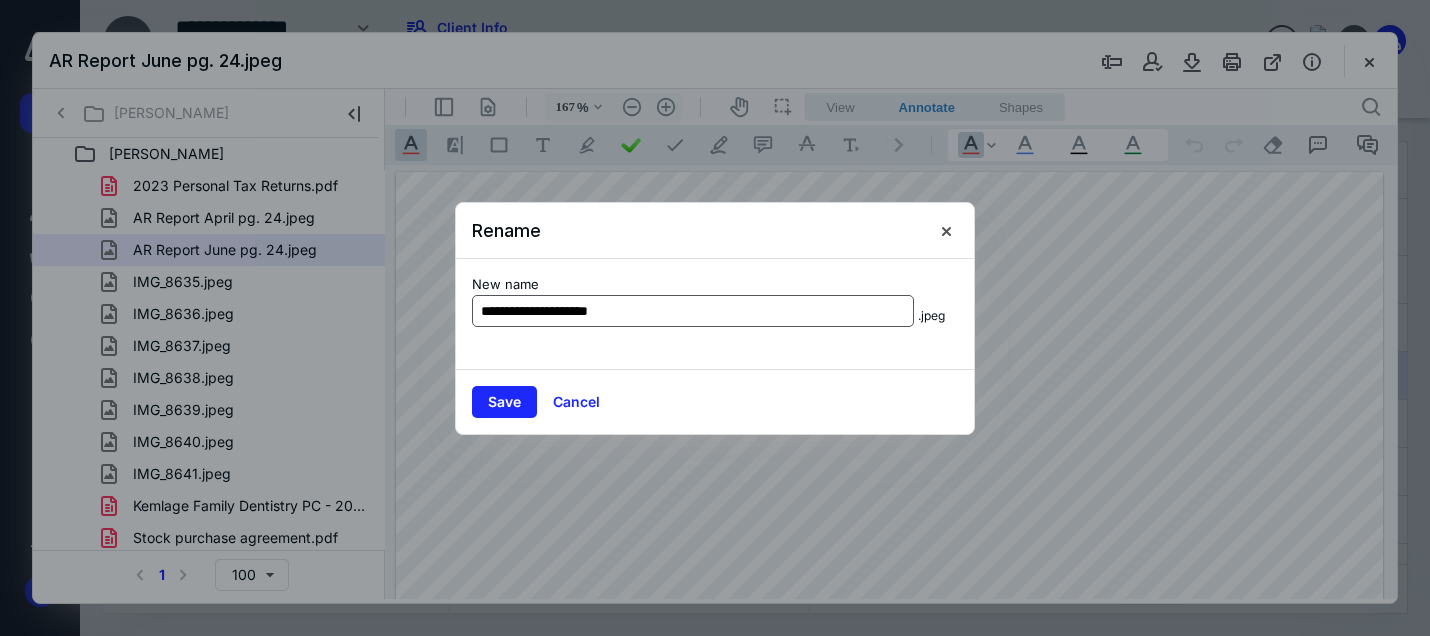 click on "**********" at bounding box center (693, 311) 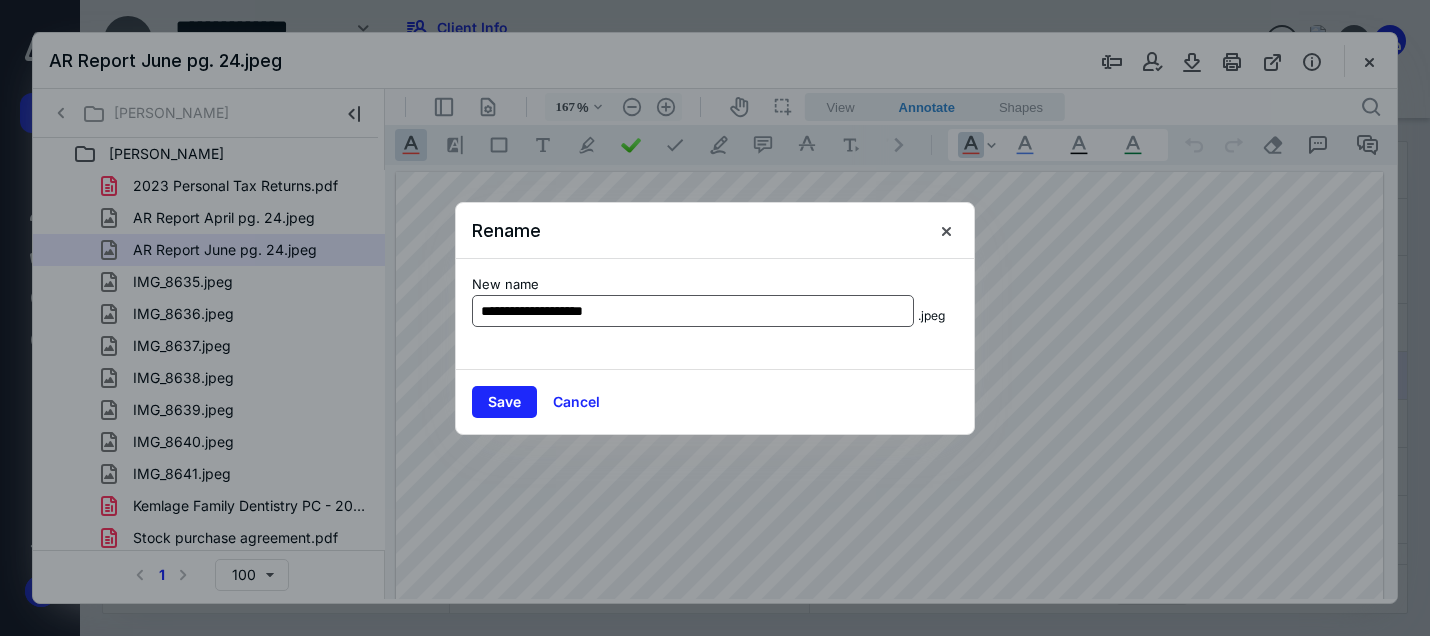 type on "**********" 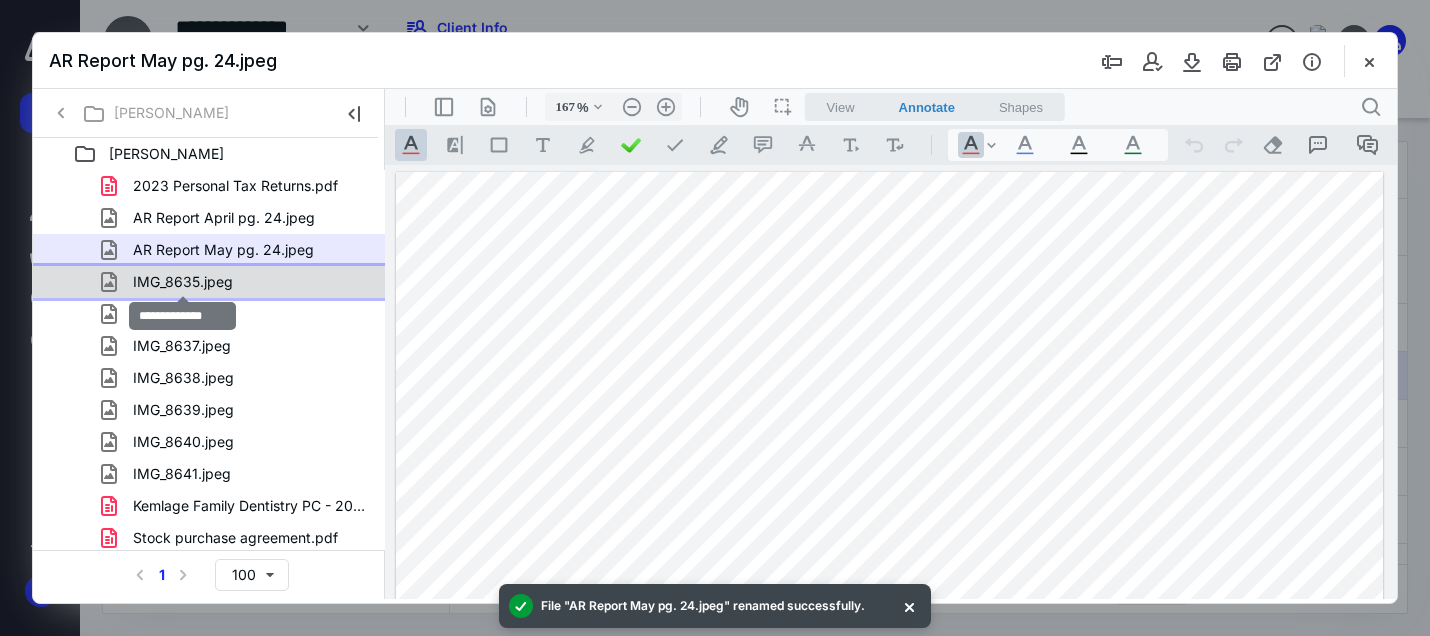 click on "IMG_8635.jpeg" at bounding box center (183, 282) 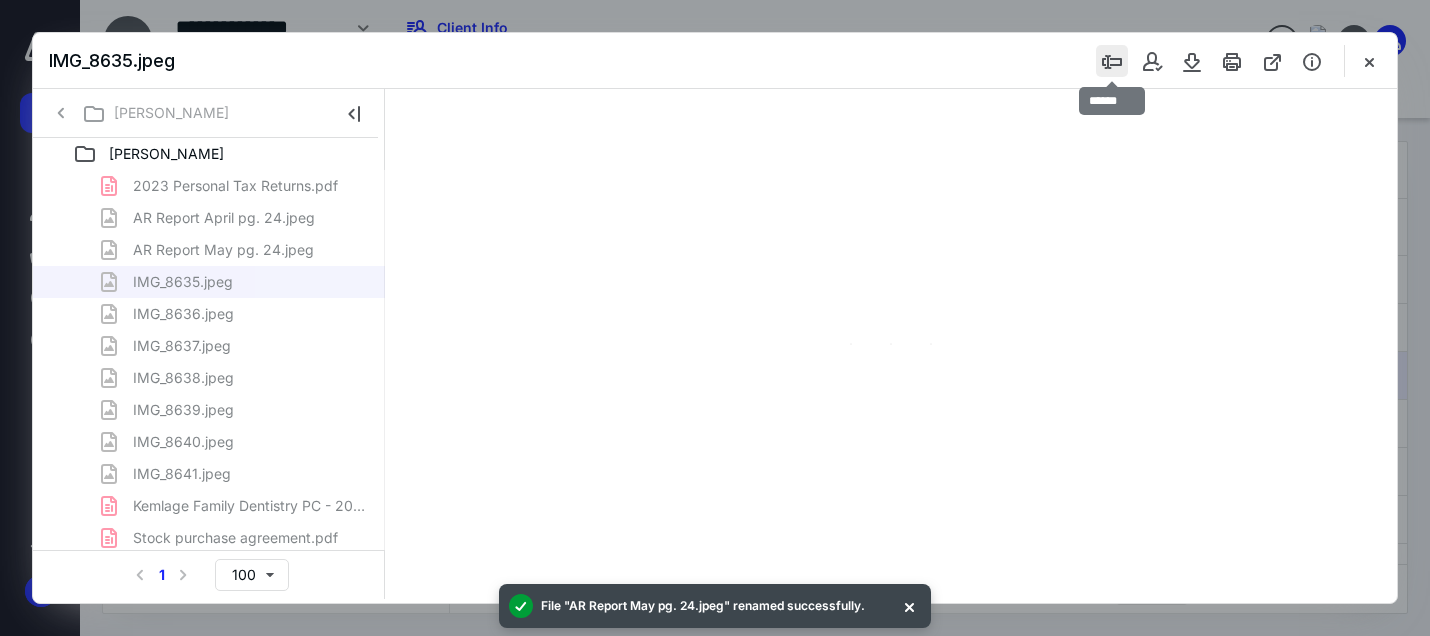 type on "167" 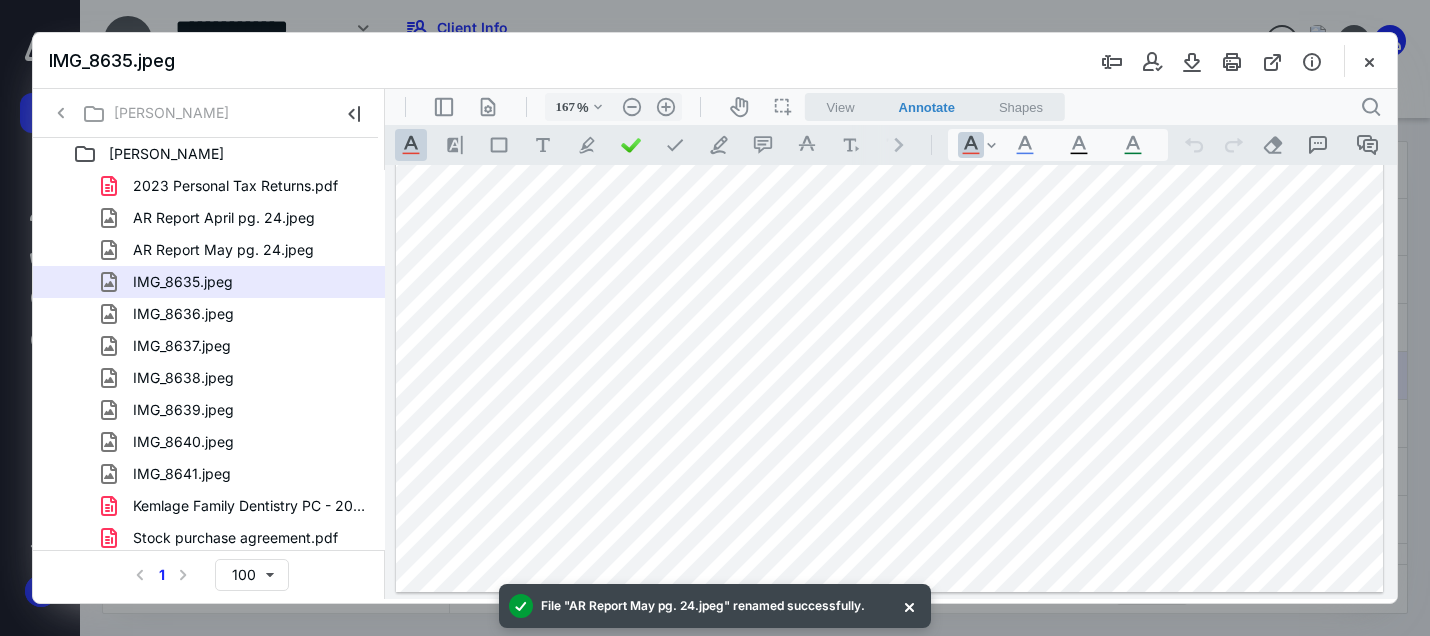 scroll, scrollTop: 0, scrollLeft: 0, axis: both 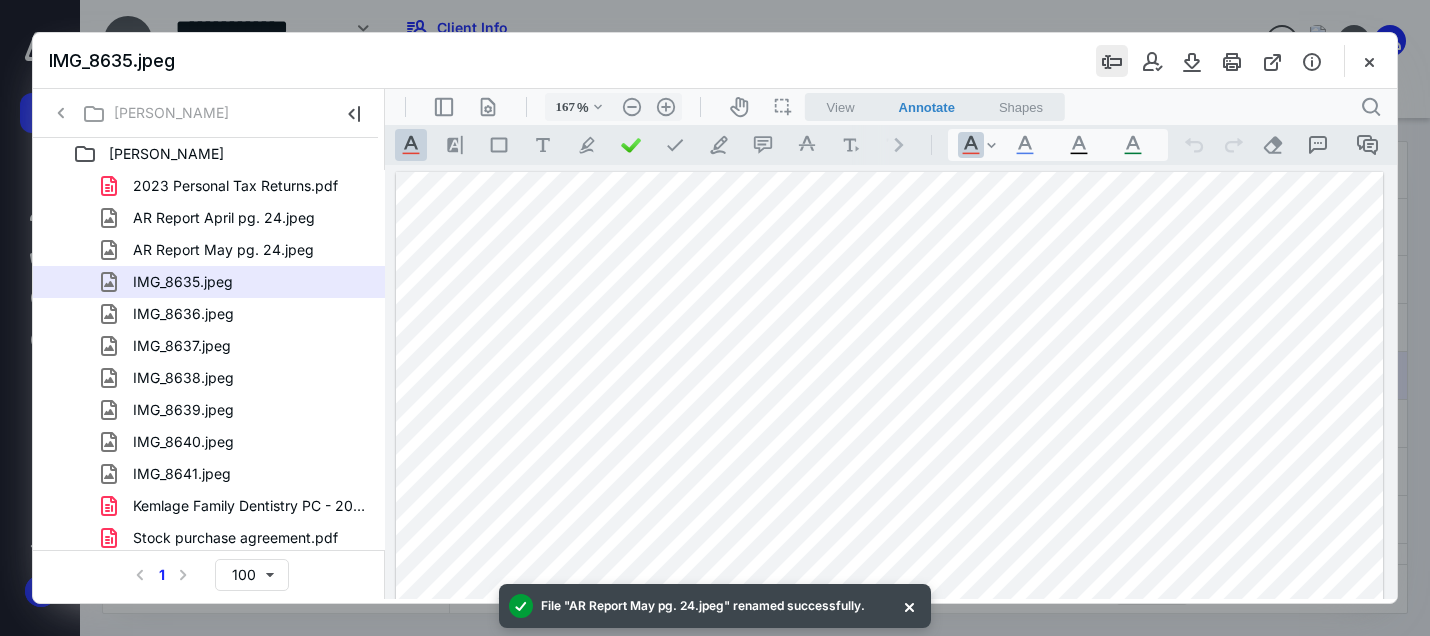 click at bounding box center (1112, 61) 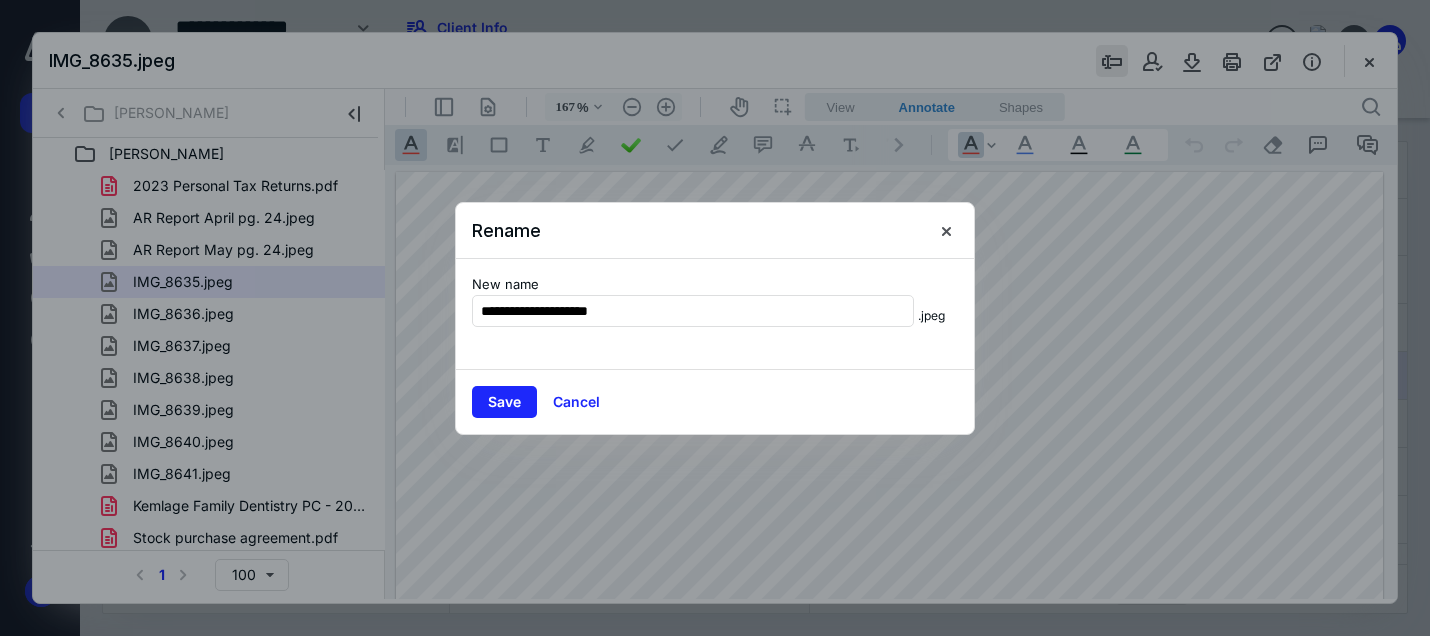 type on "**********" 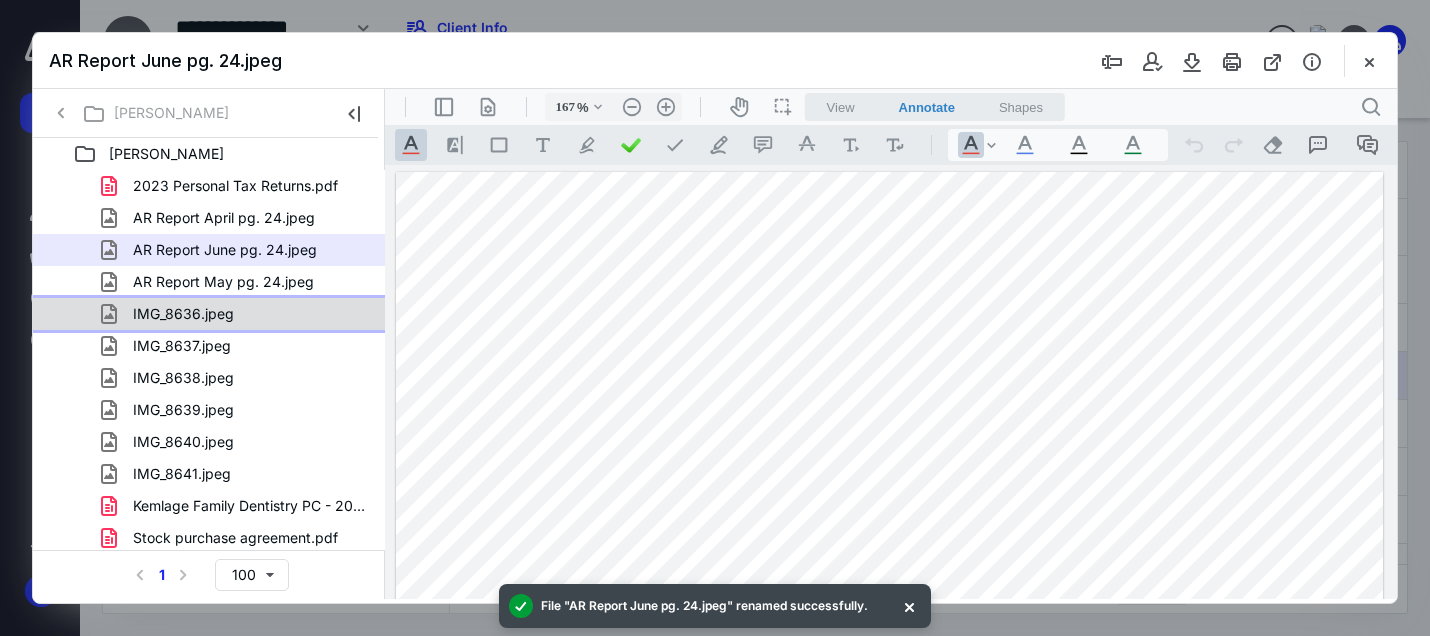 click on "IMG_8636.jpeg" at bounding box center (183, 314) 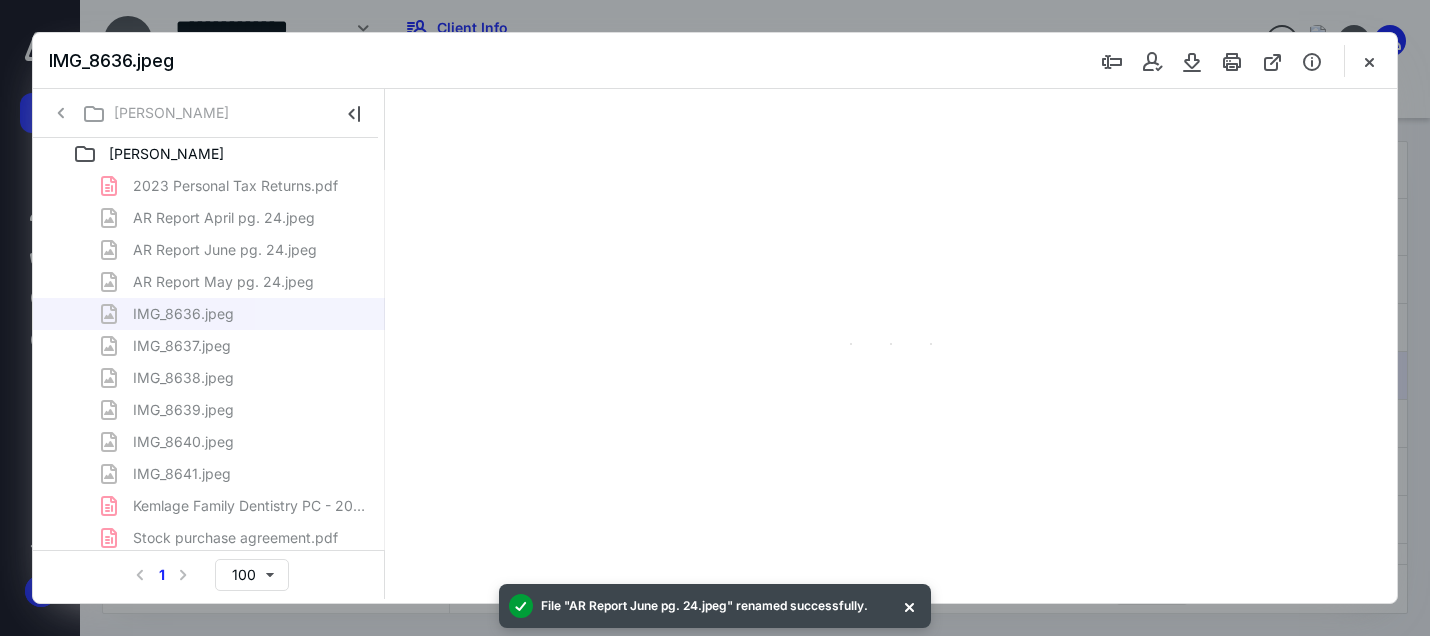 type on "166" 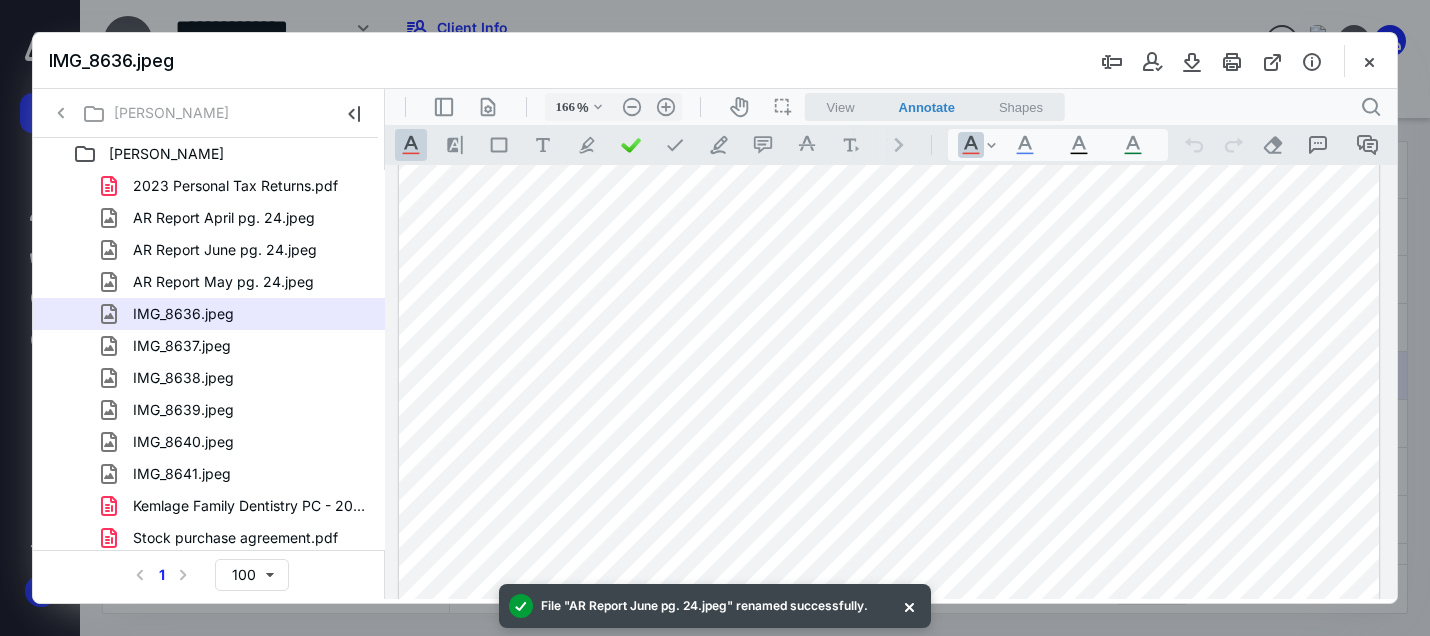 scroll, scrollTop: 0, scrollLeft: 0, axis: both 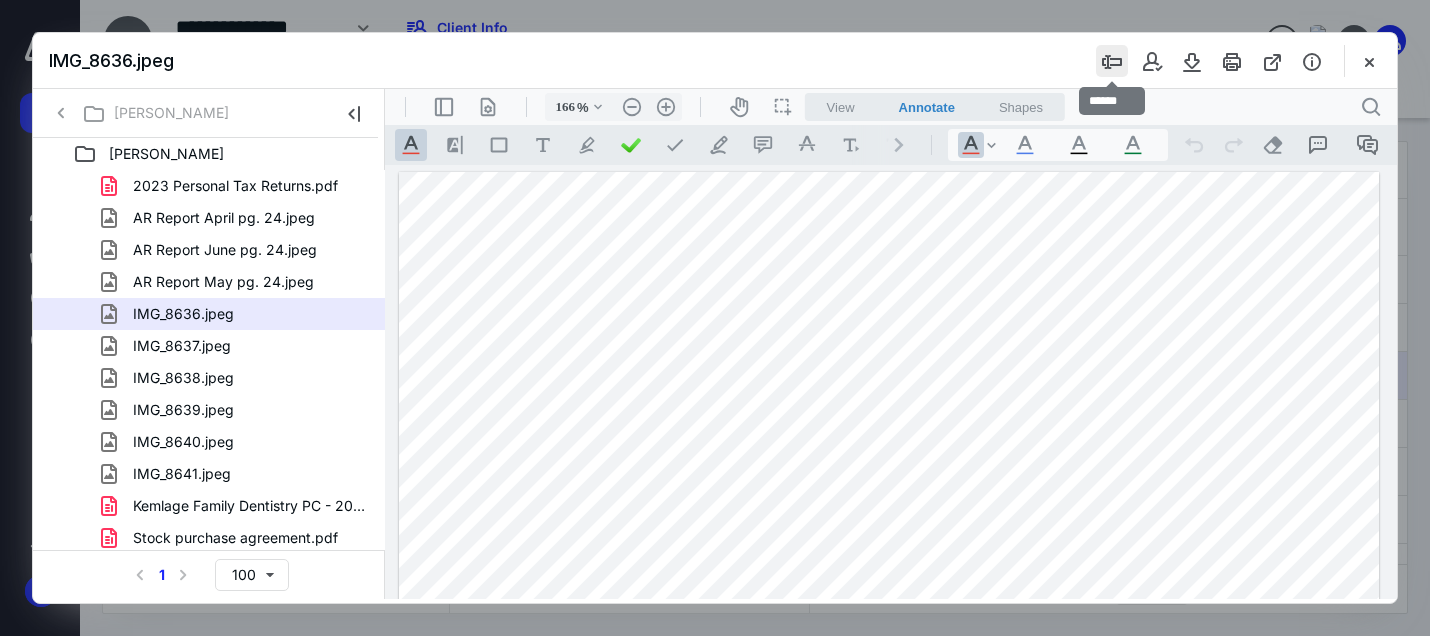 click at bounding box center (1112, 61) 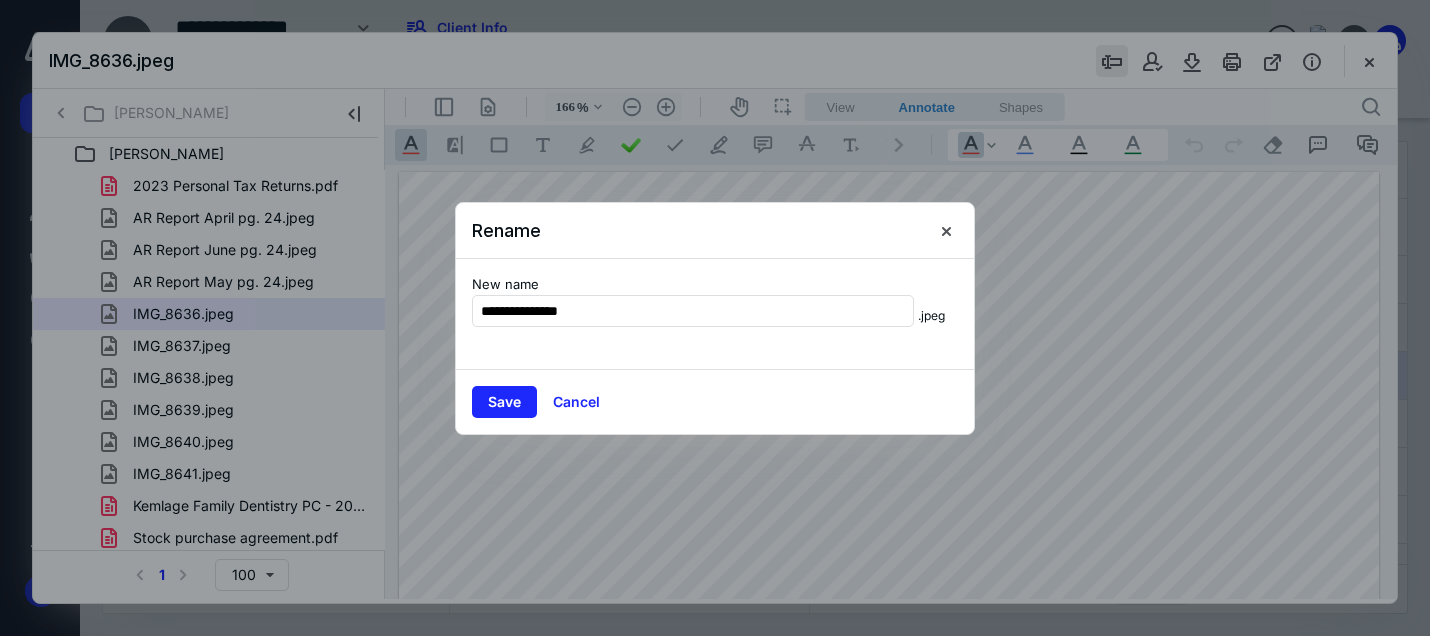 type on "**********" 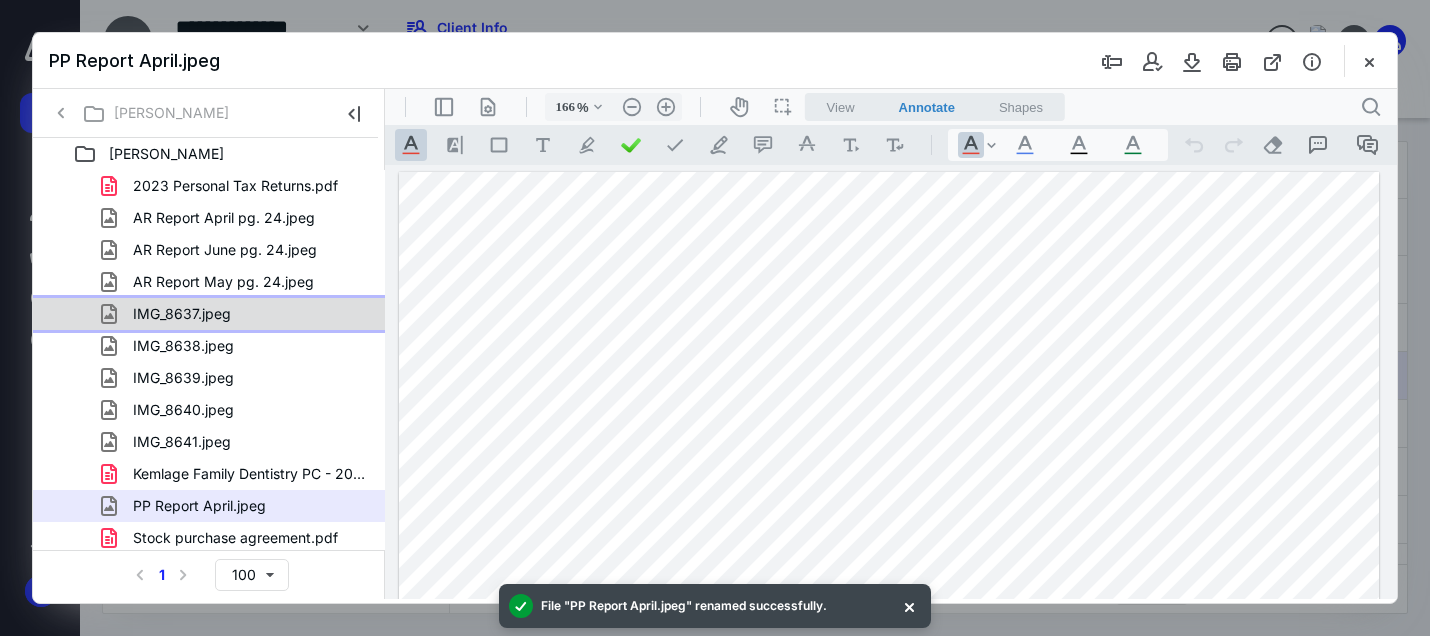 click on "IMG_8637.jpeg" at bounding box center [237, 314] 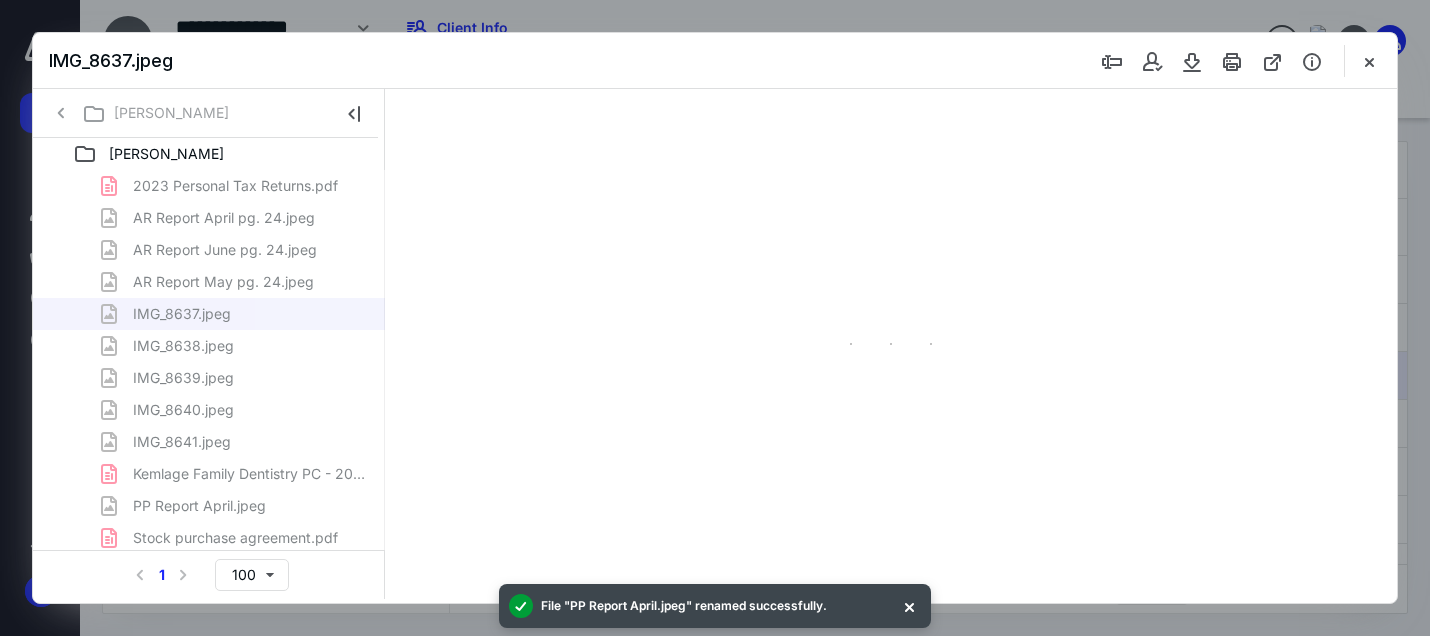 type on "166" 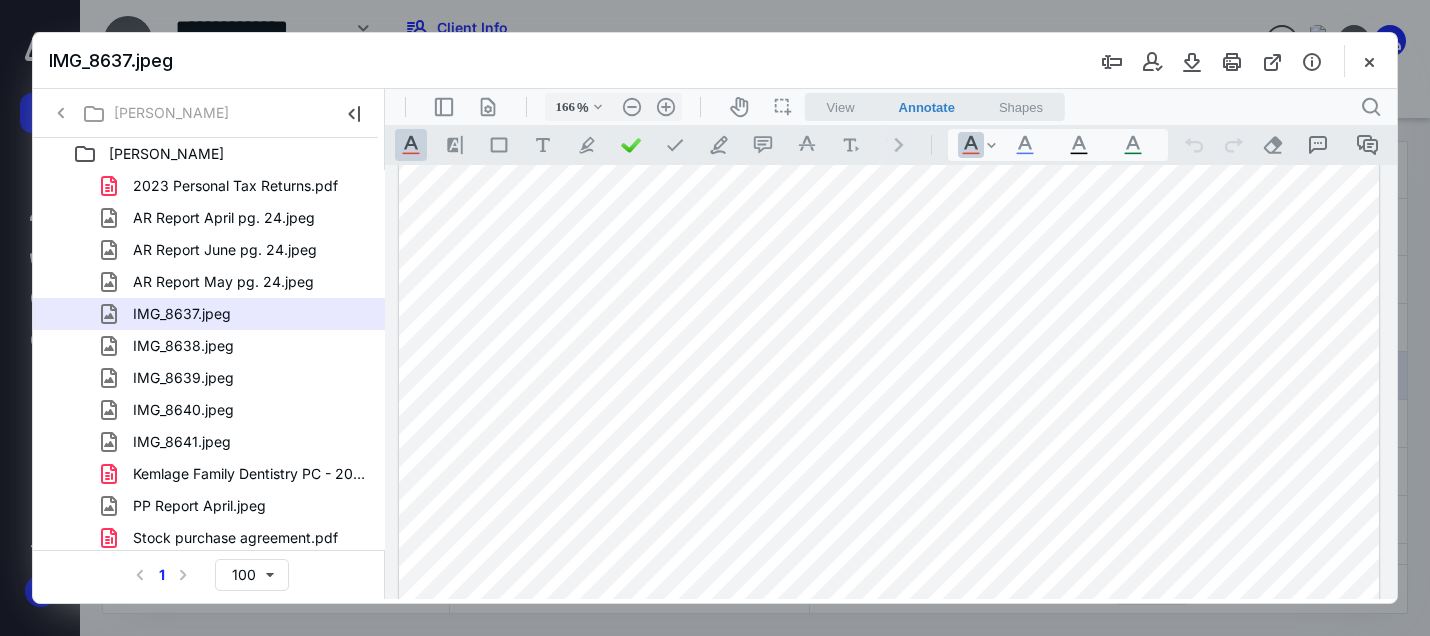 scroll, scrollTop: 0, scrollLeft: 0, axis: both 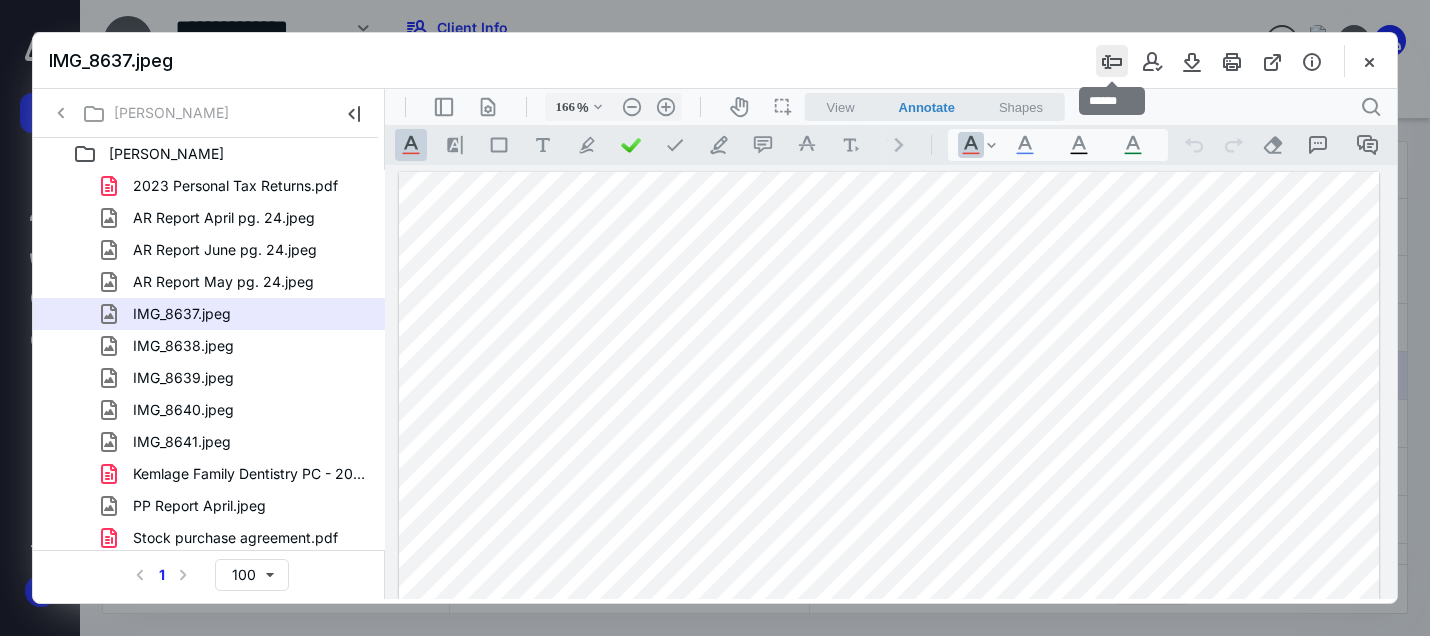 click at bounding box center [1112, 61] 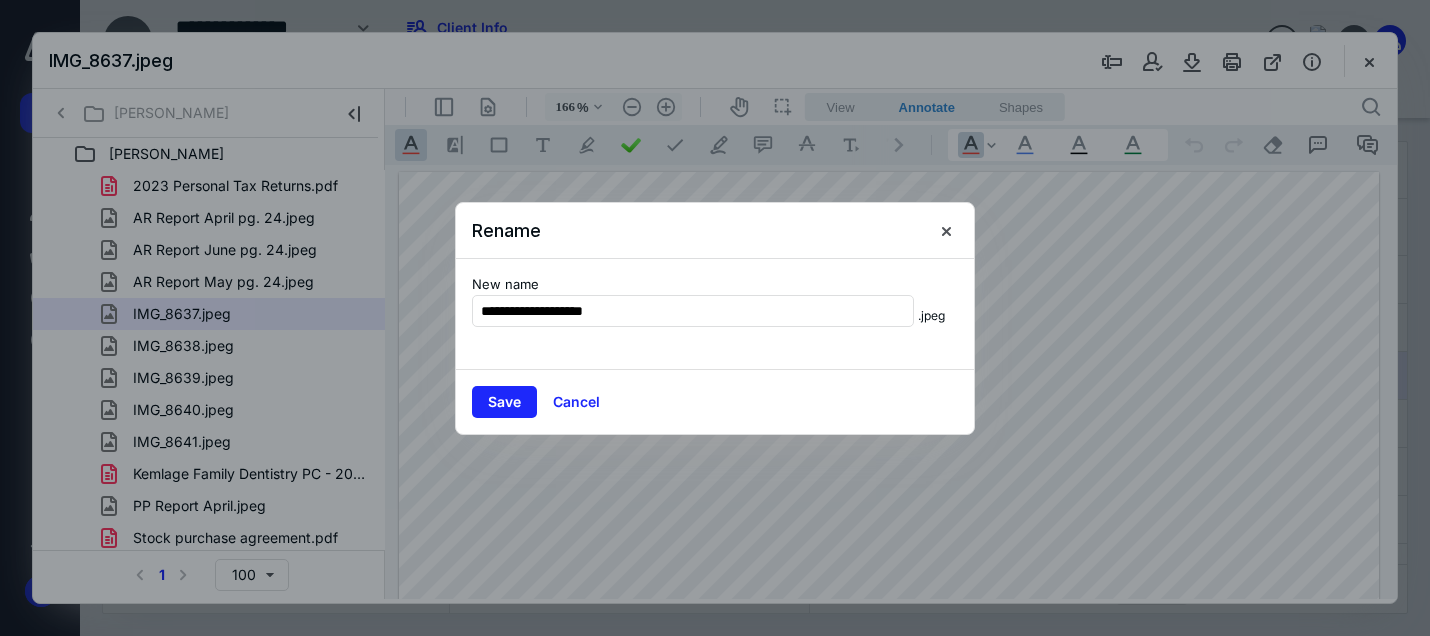 type on "**********" 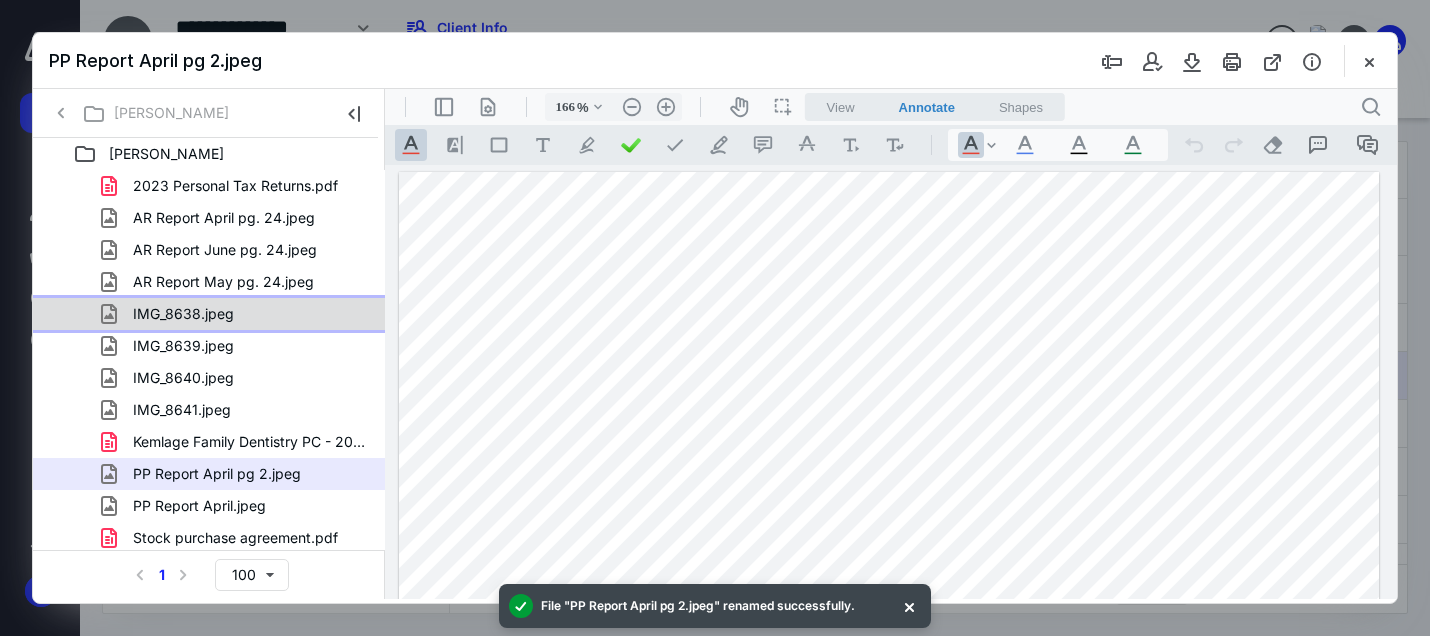 click on "IMG_8638.jpeg" at bounding box center (237, 314) 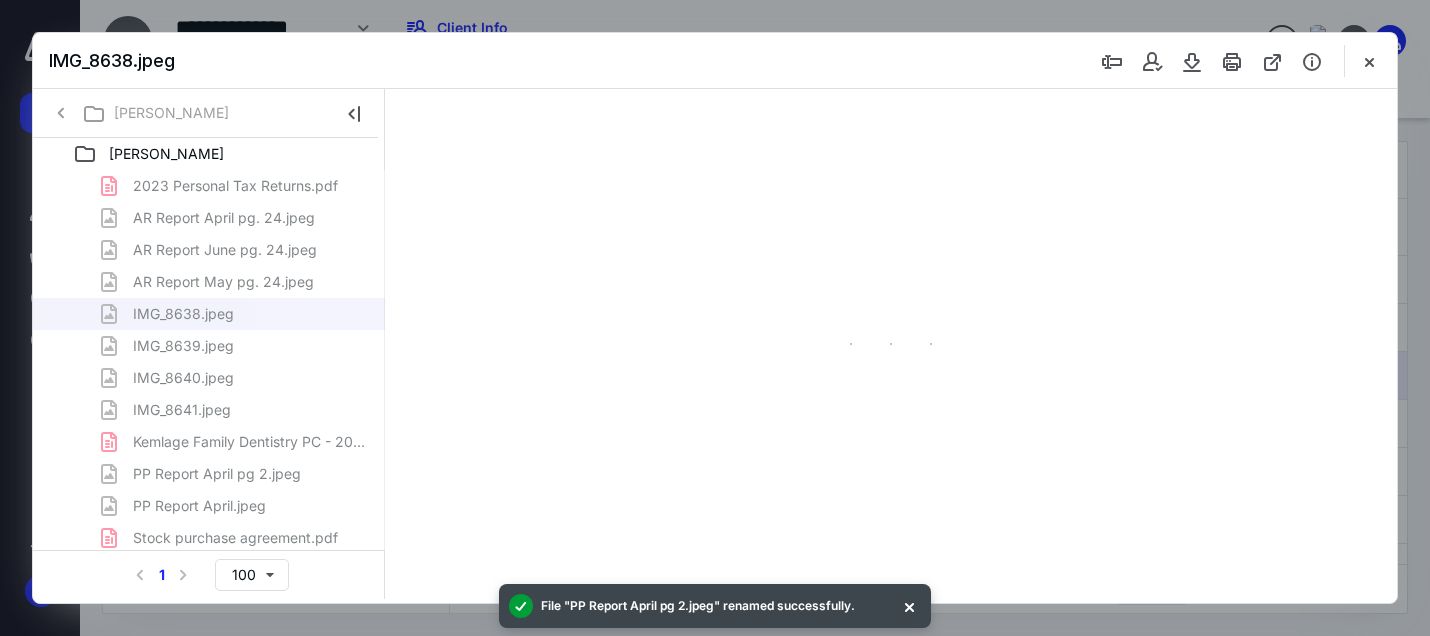 type on "166" 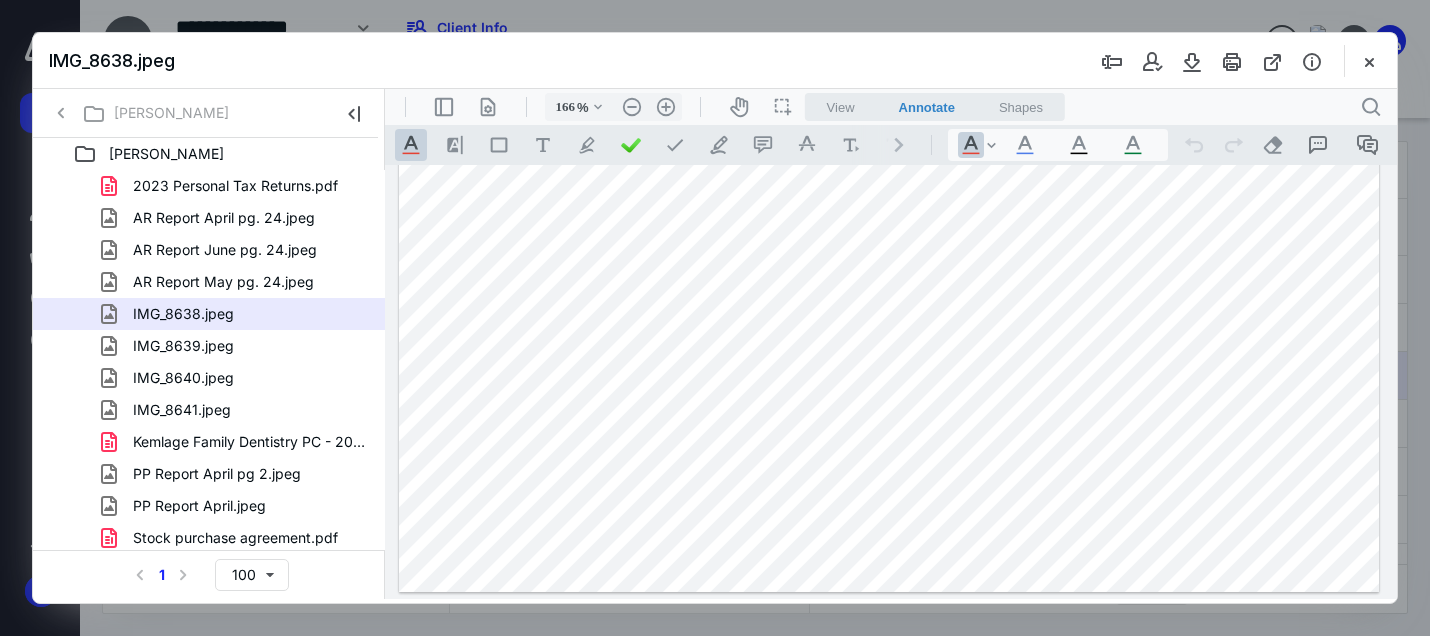 scroll, scrollTop: 0, scrollLeft: 0, axis: both 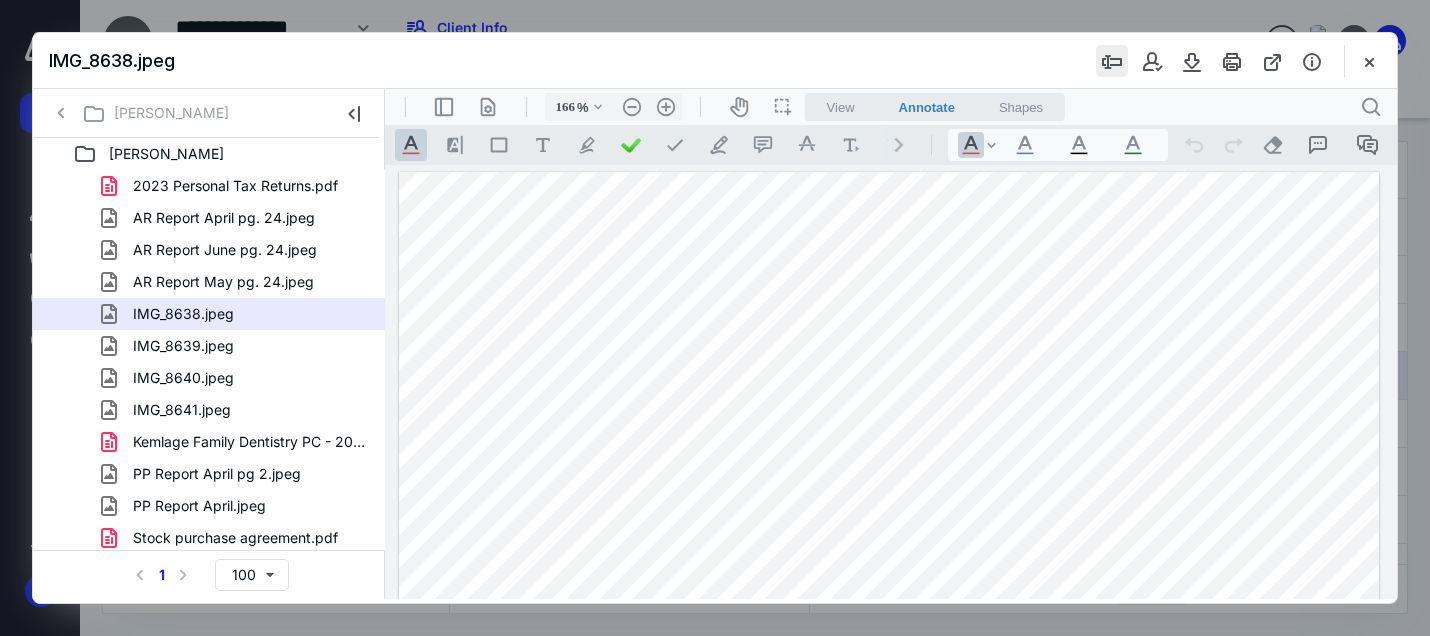 click at bounding box center [1112, 61] 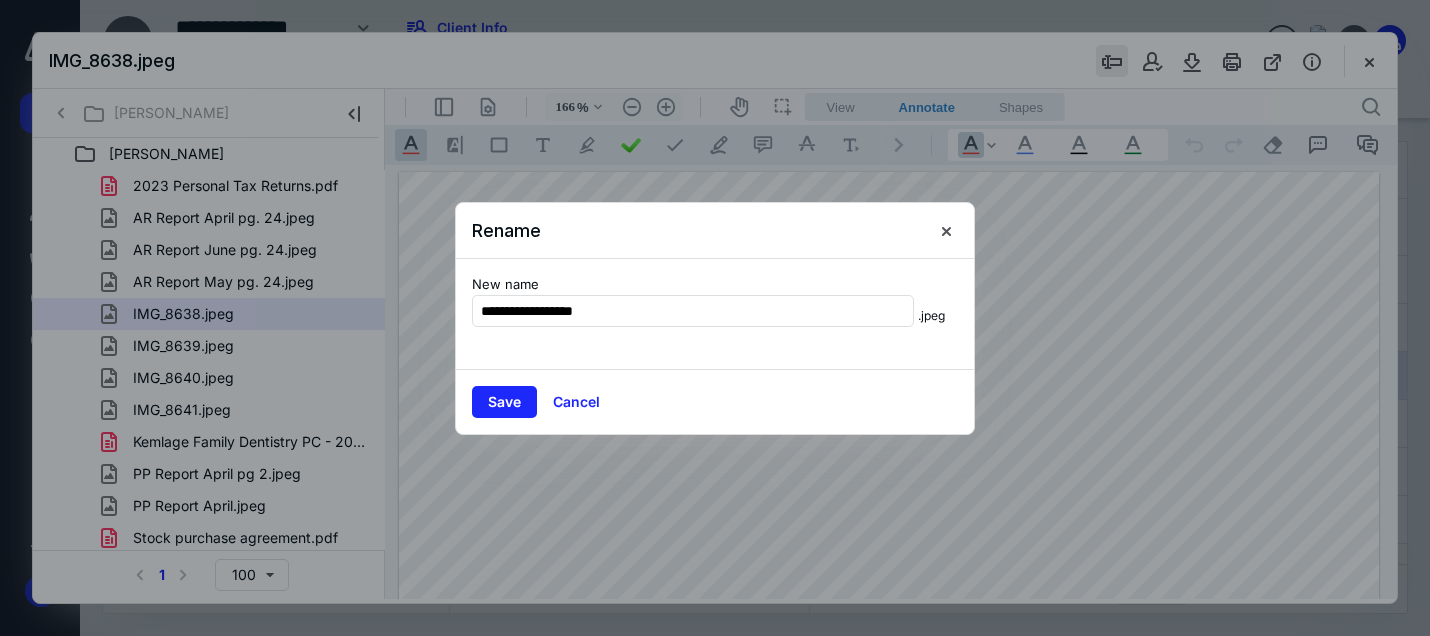 type on "**********" 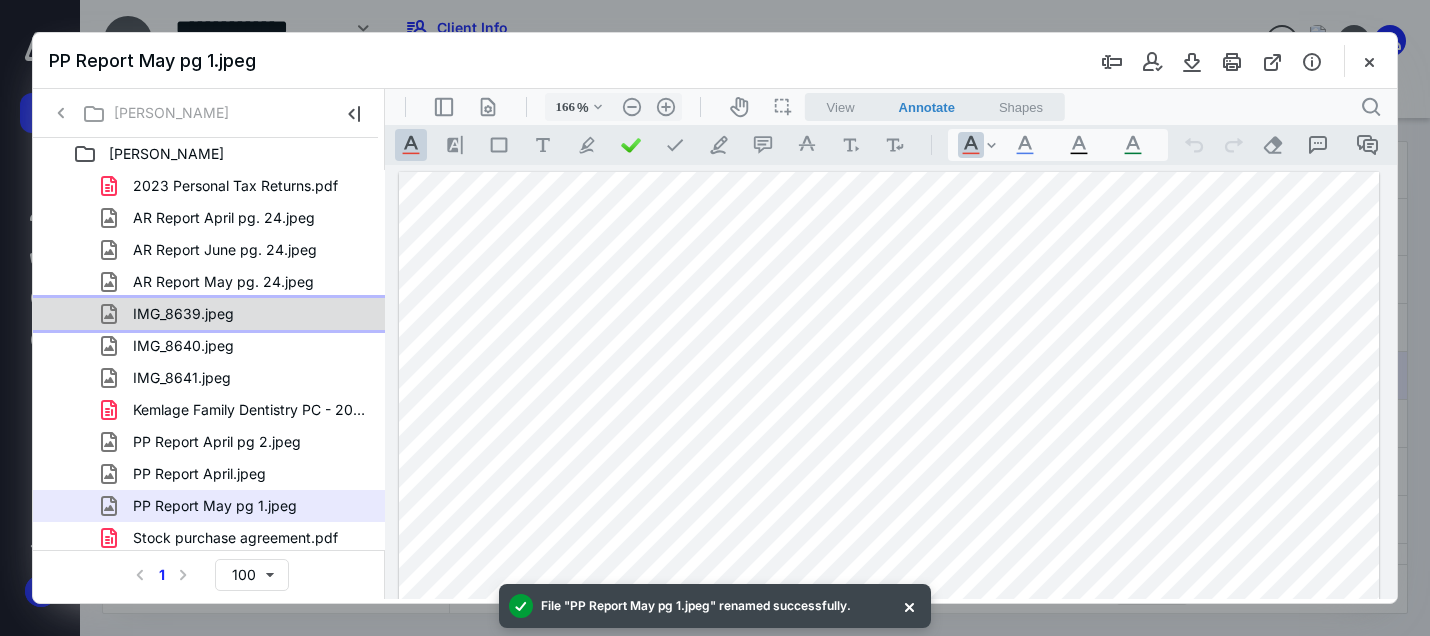 click on "IMG_8639.jpeg" at bounding box center (237, 314) 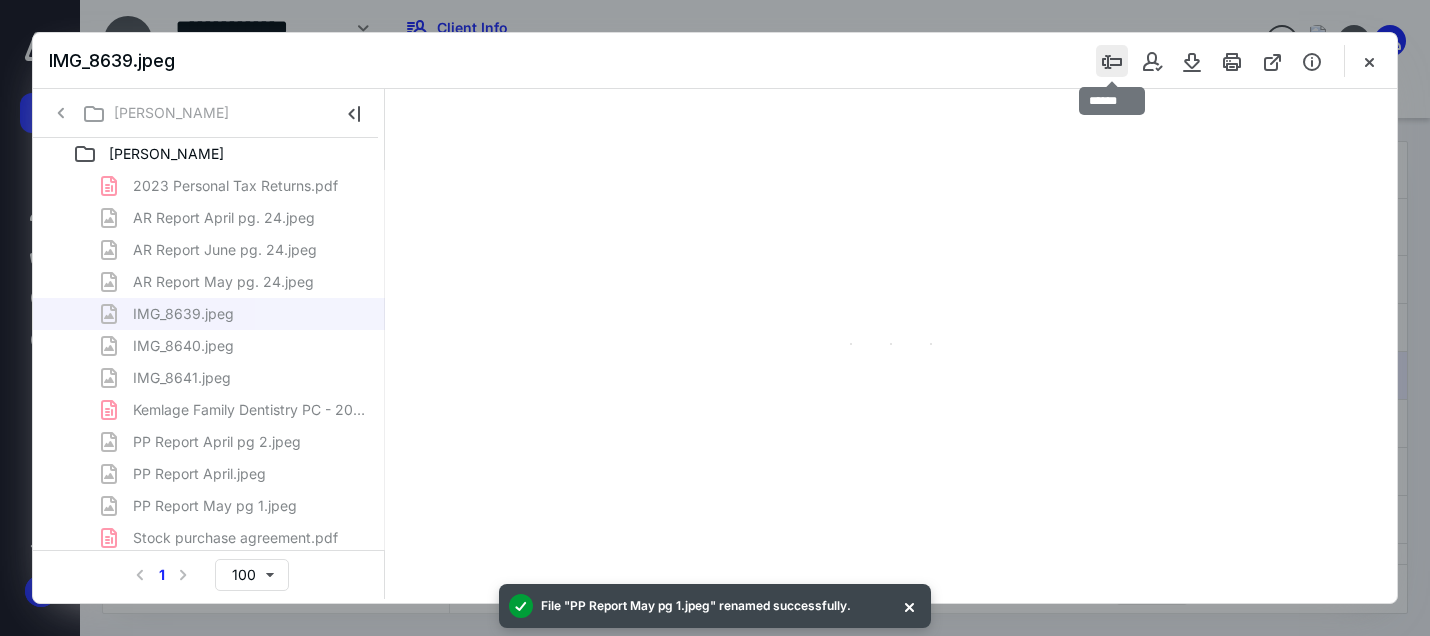 type on "167" 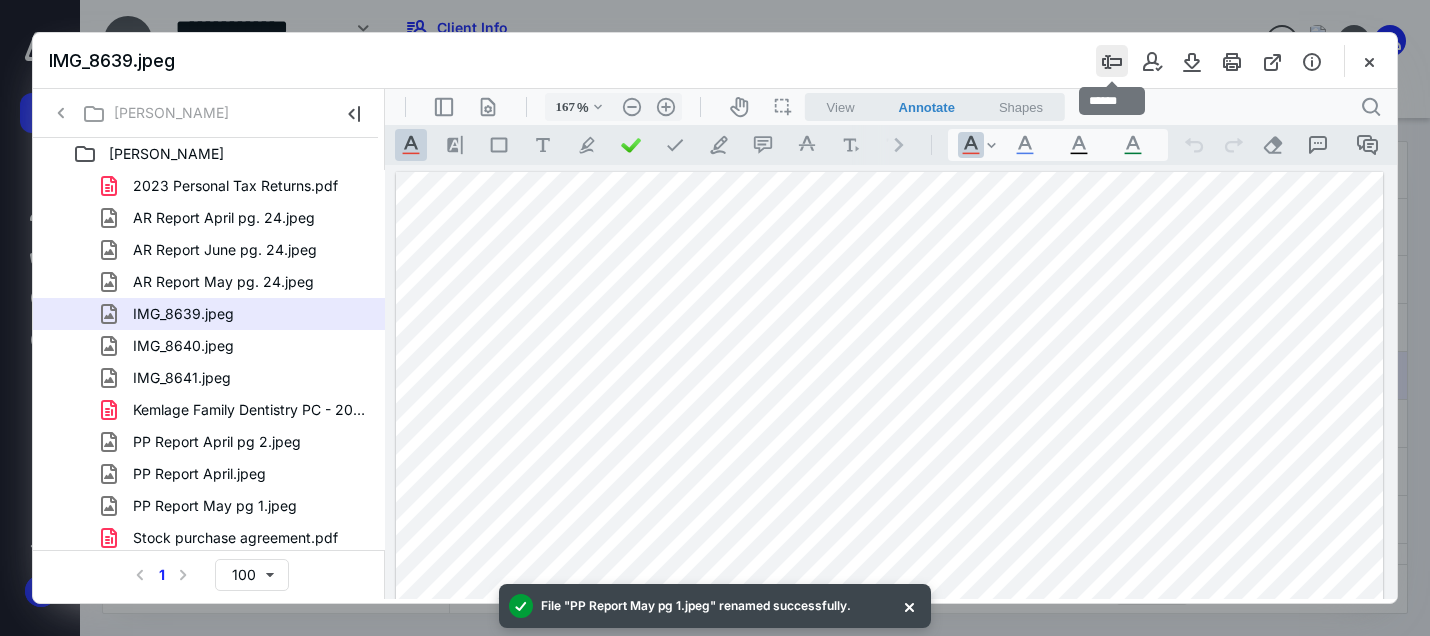 click at bounding box center [1112, 61] 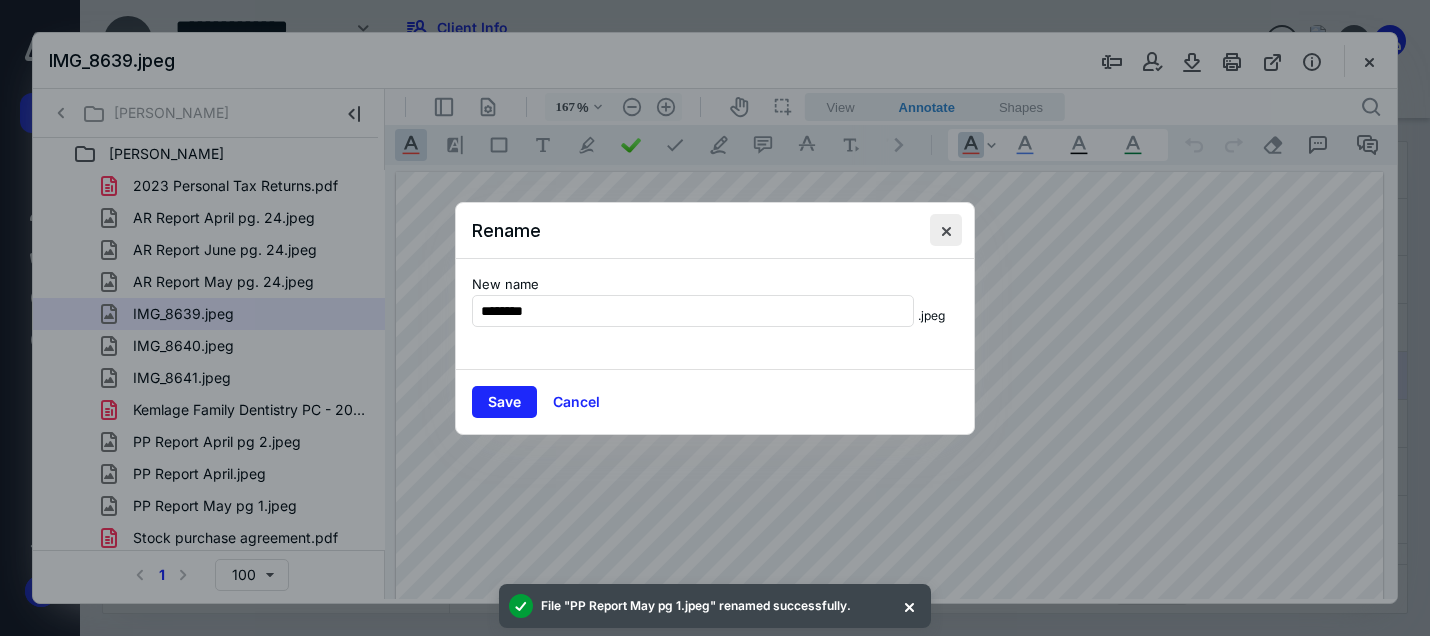 click at bounding box center (946, 230) 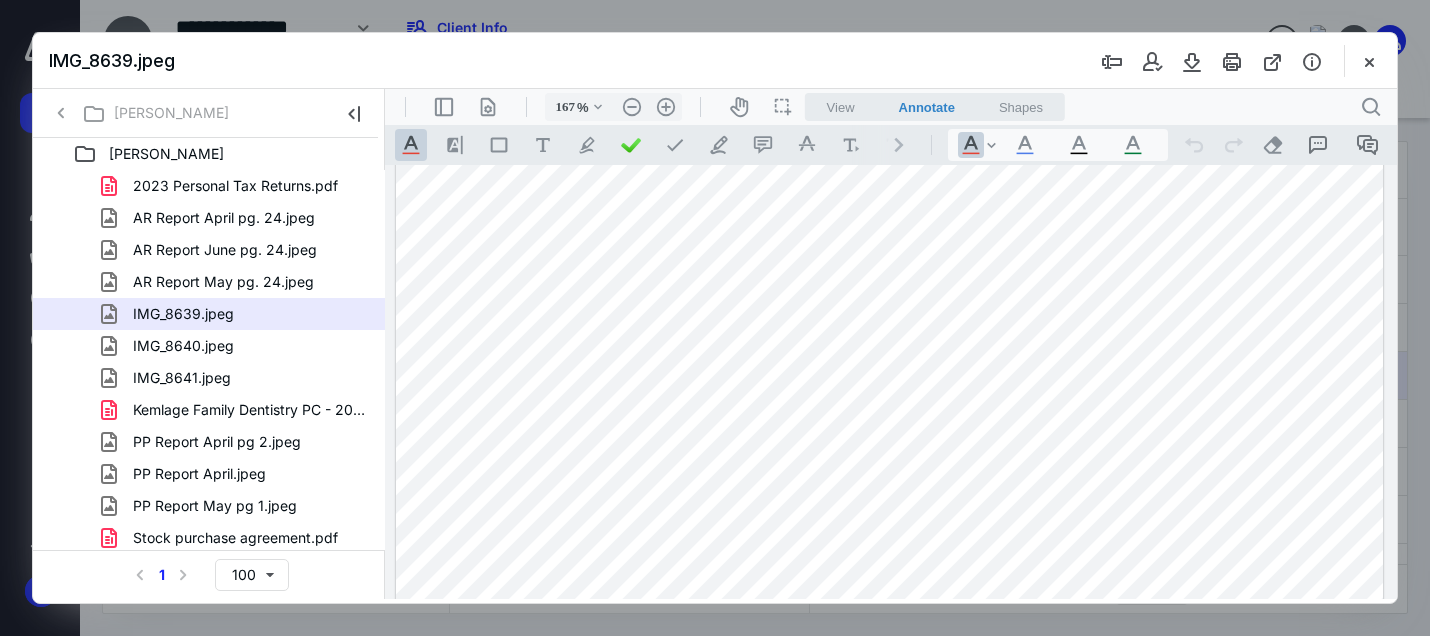 scroll, scrollTop: 0, scrollLeft: 0, axis: both 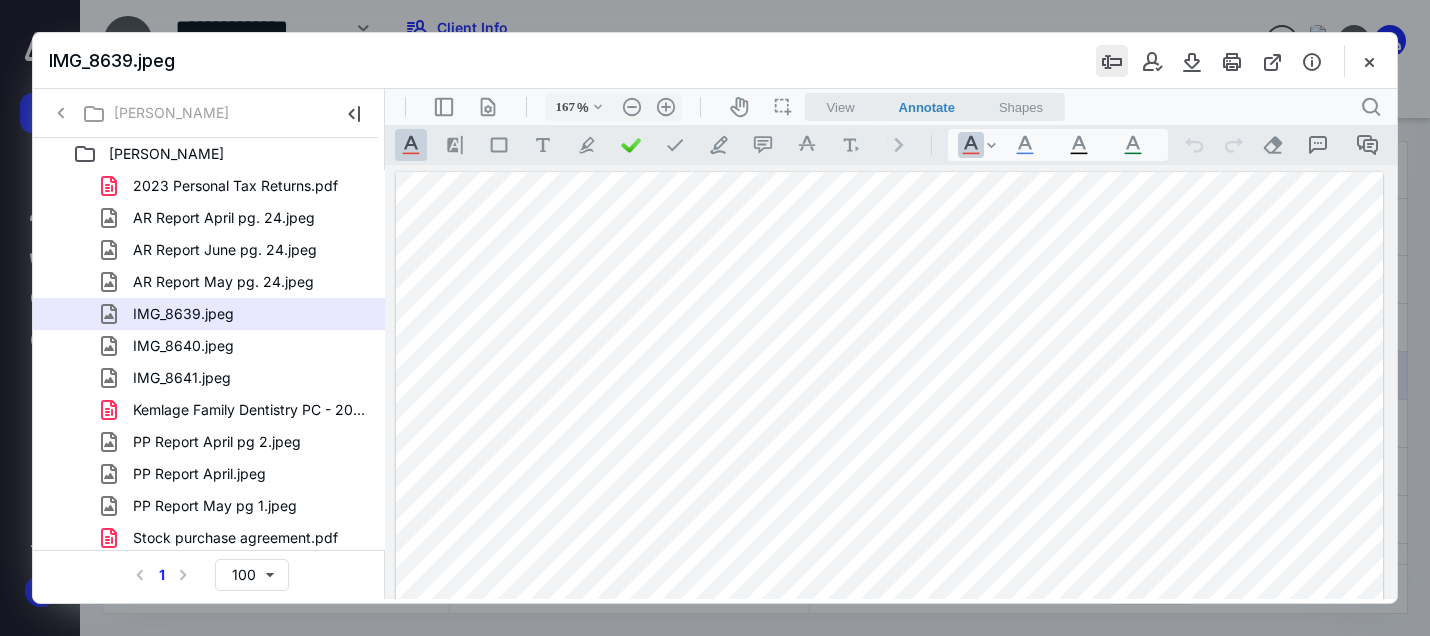 click at bounding box center [1112, 61] 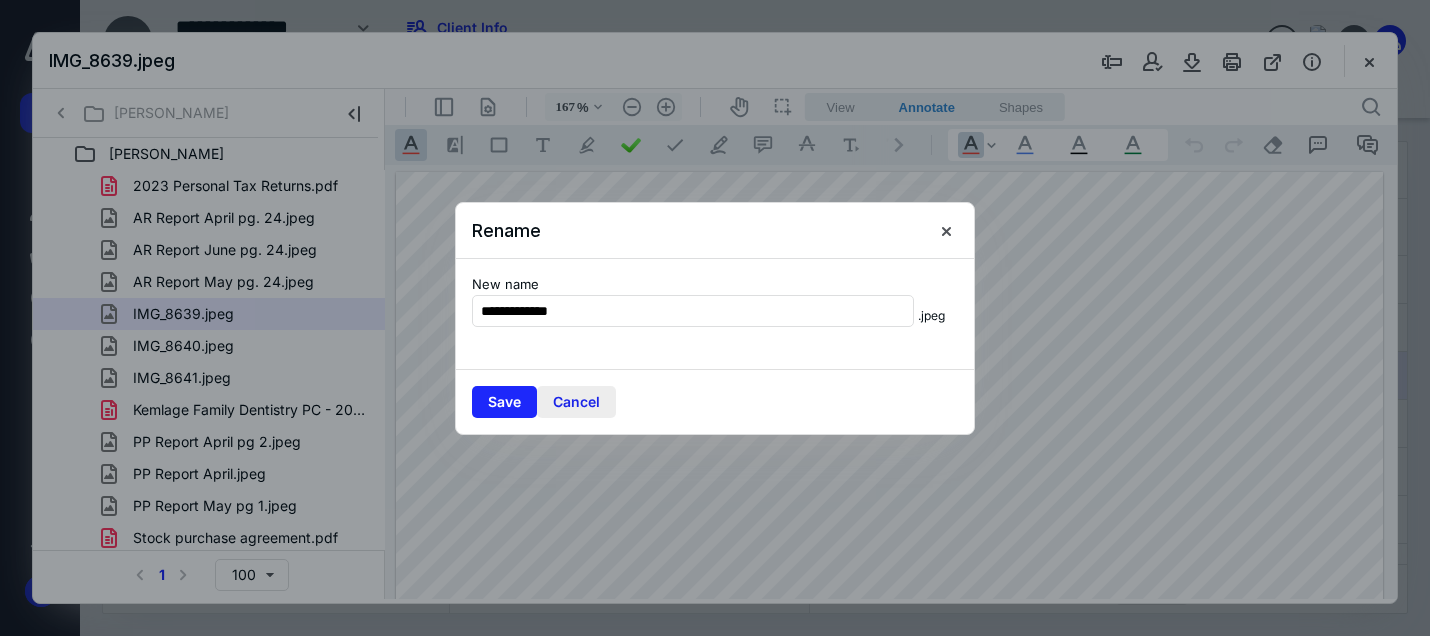 type on "**********" 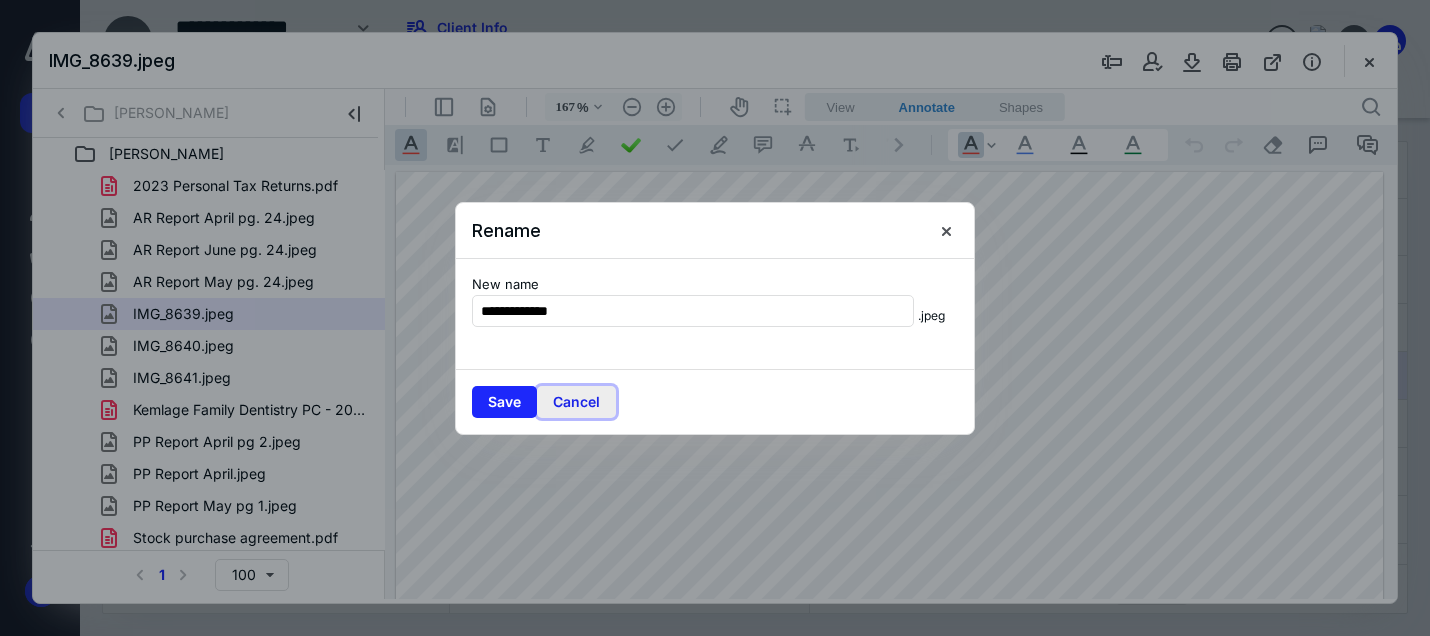 click on "Cancel" at bounding box center (576, 402) 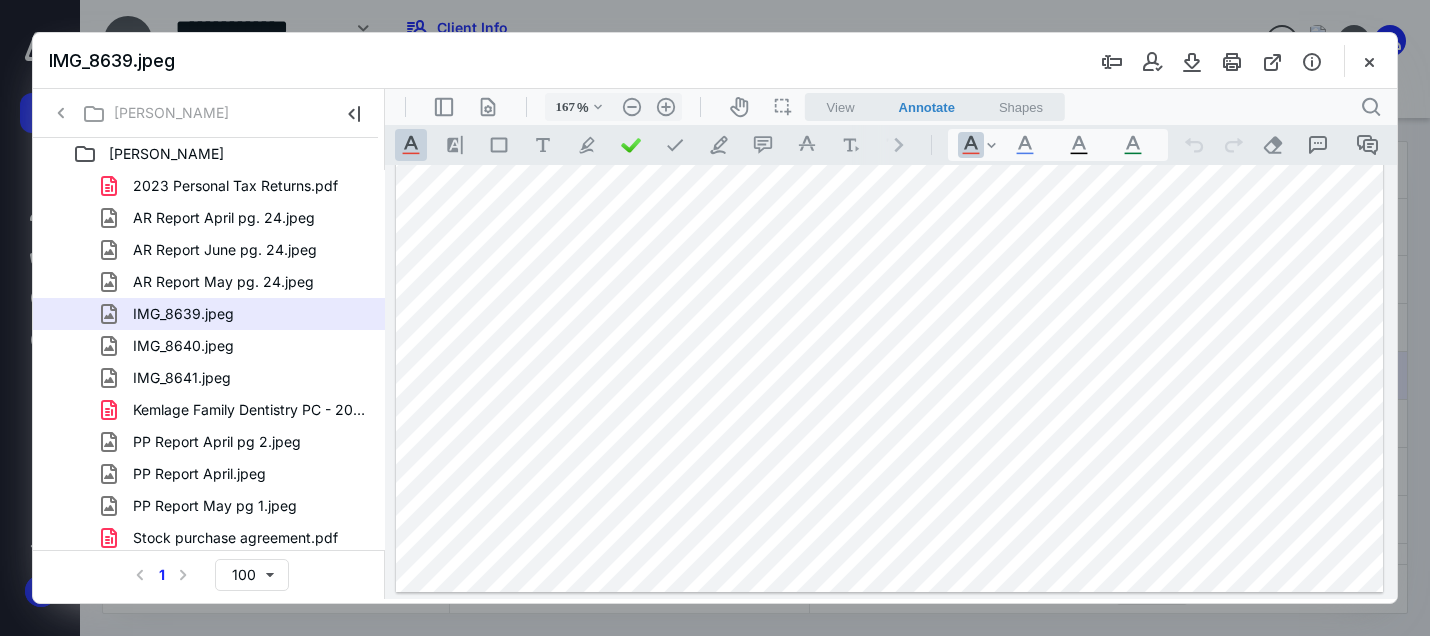 scroll, scrollTop: 0, scrollLeft: 0, axis: both 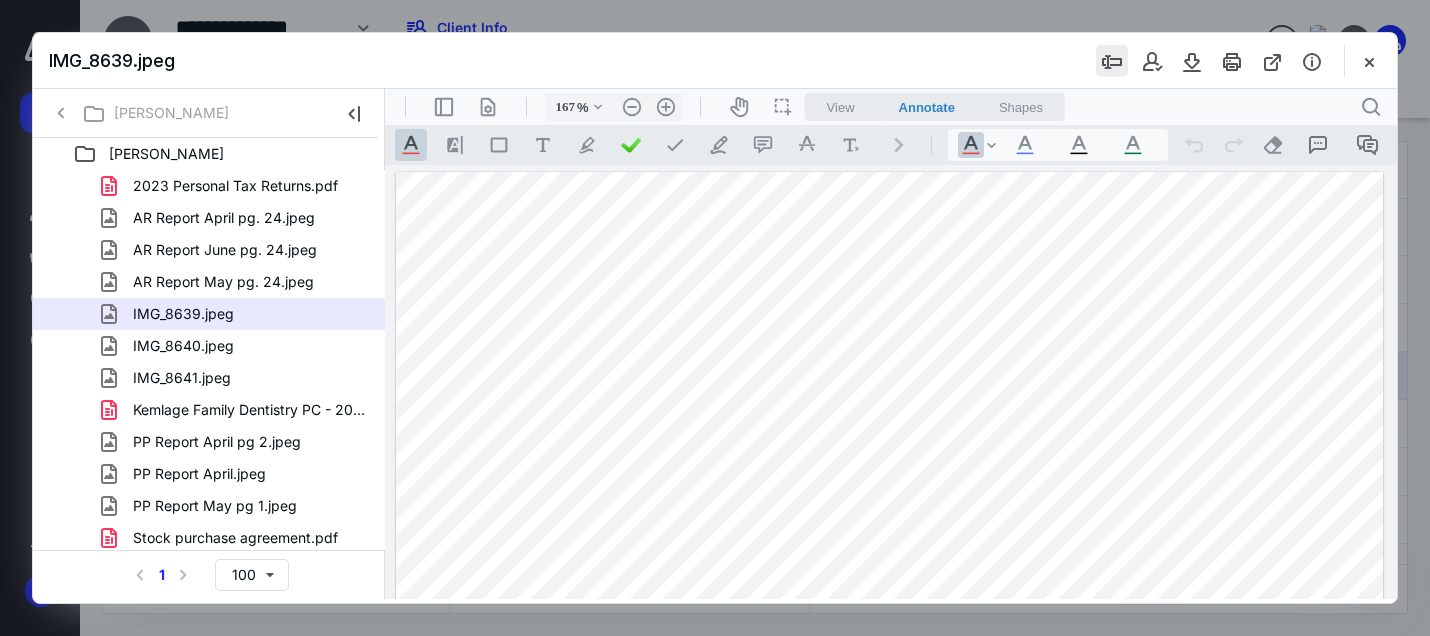 click at bounding box center [1112, 61] 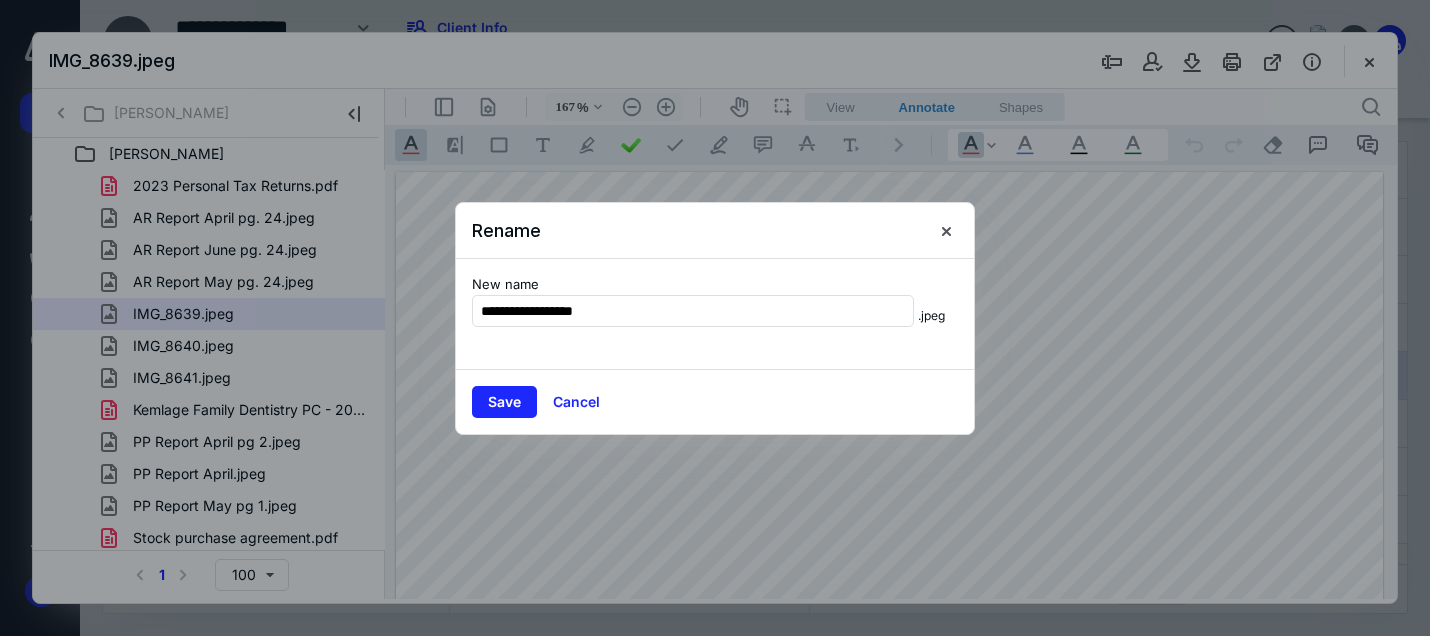 type on "**********" 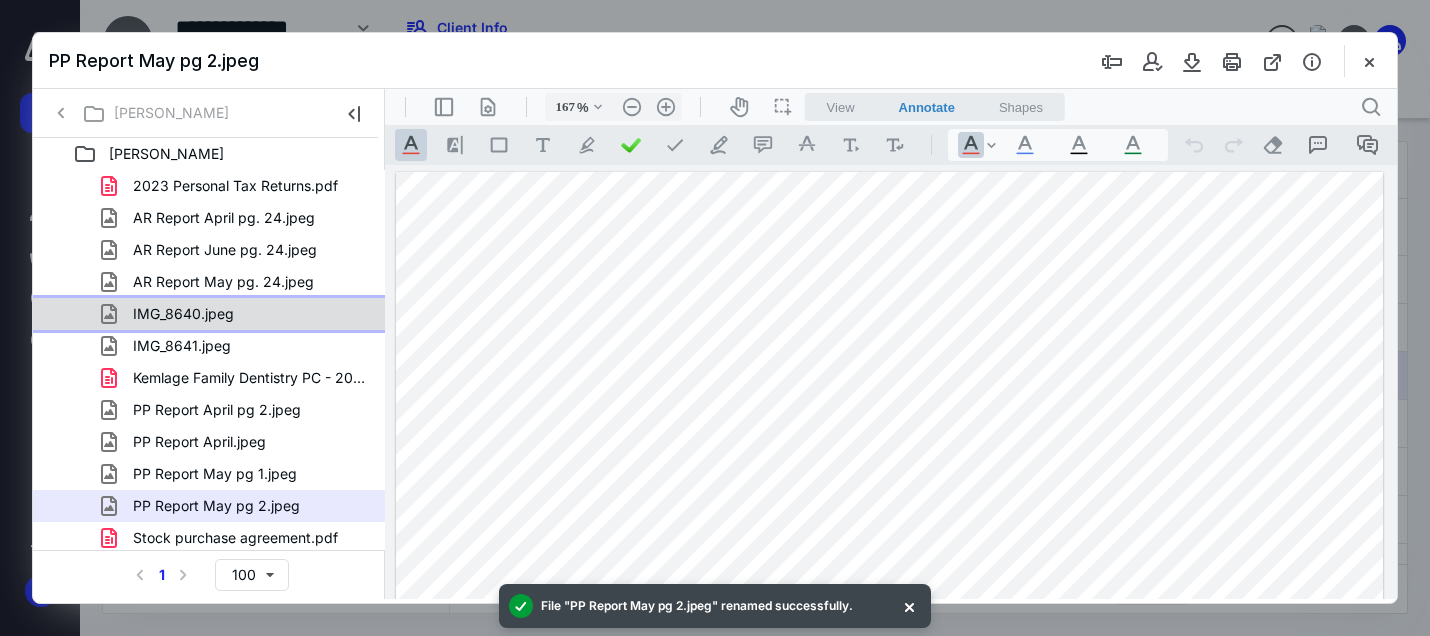 click on "IMG_8640.jpeg" at bounding box center [237, 314] 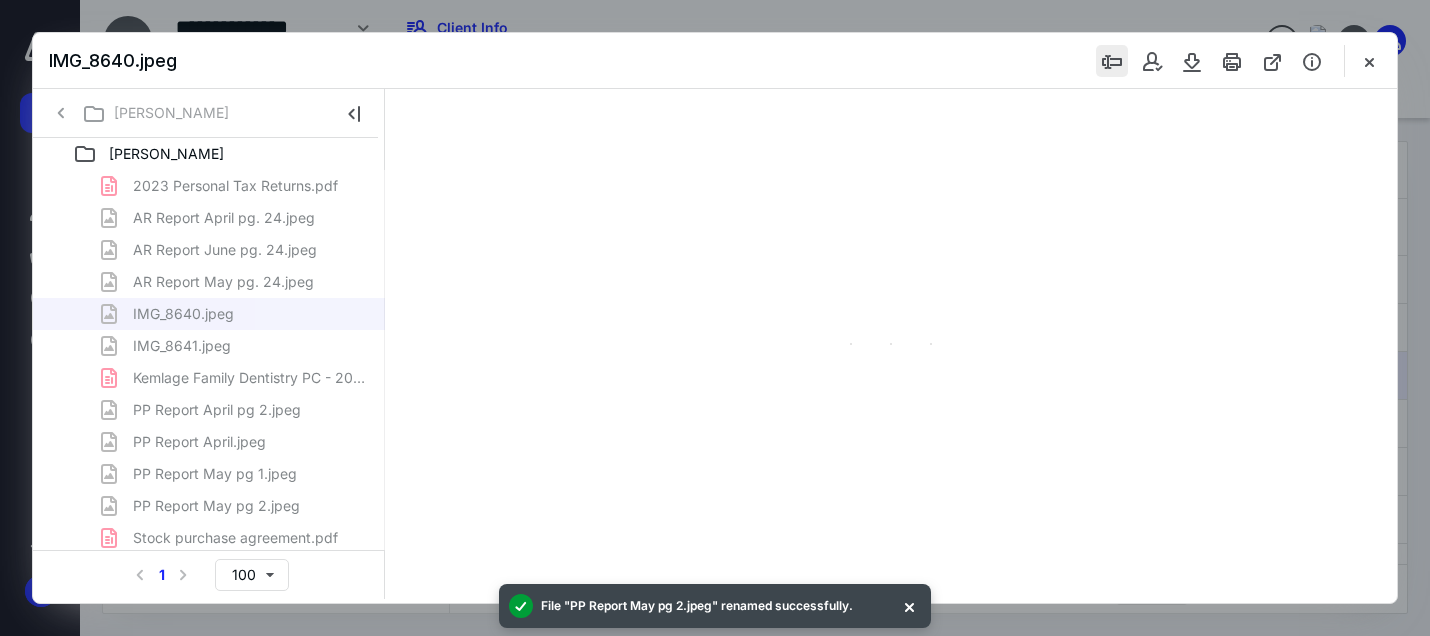 type on "167" 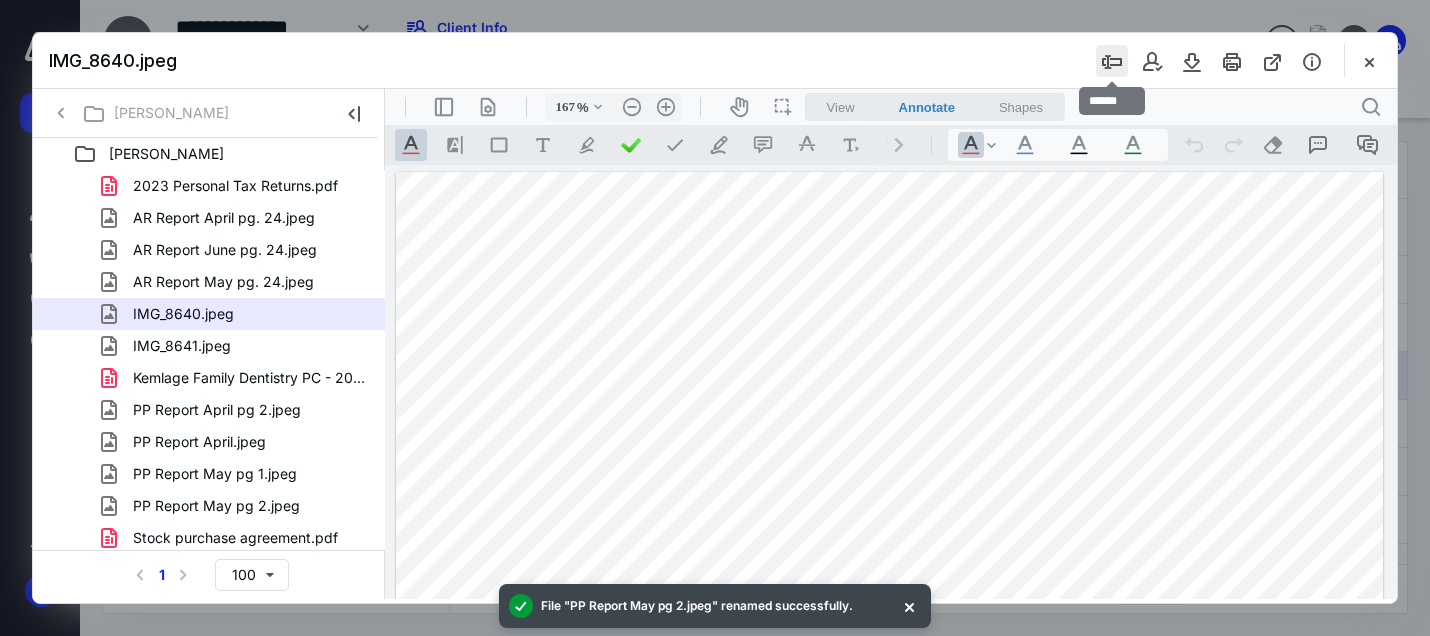 click at bounding box center (1112, 61) 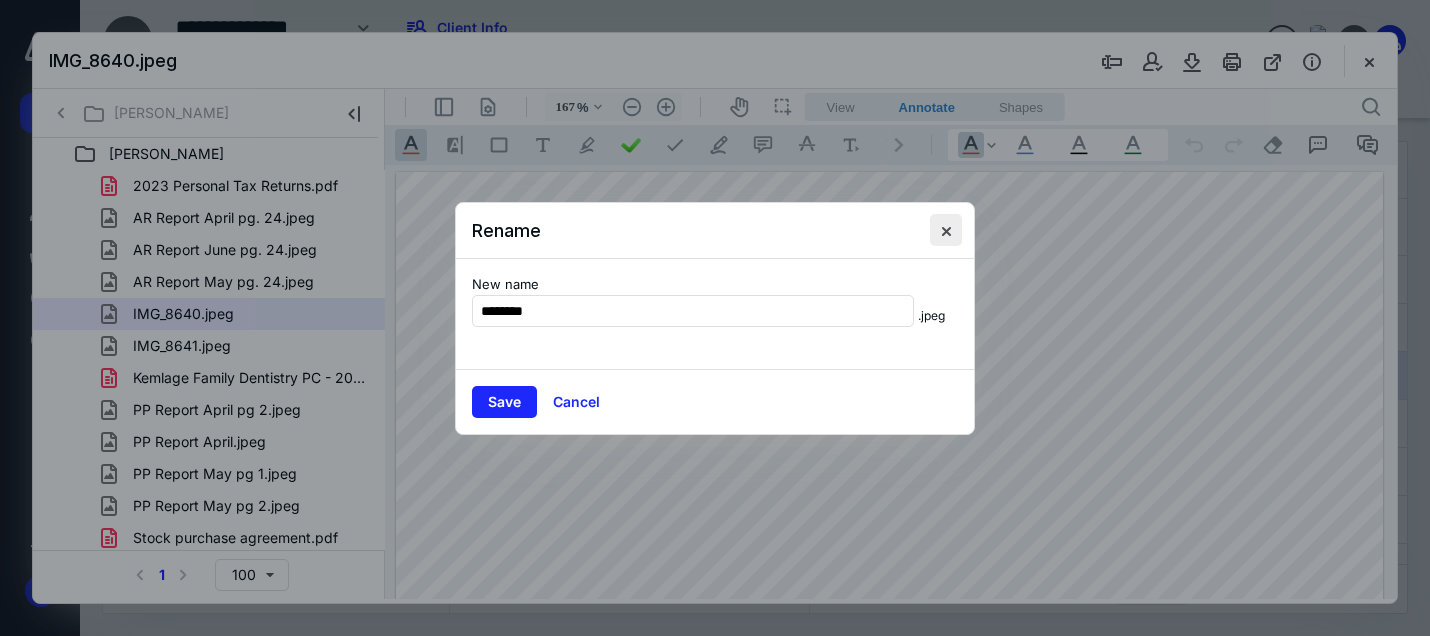 click at bounding box center (946, 230) 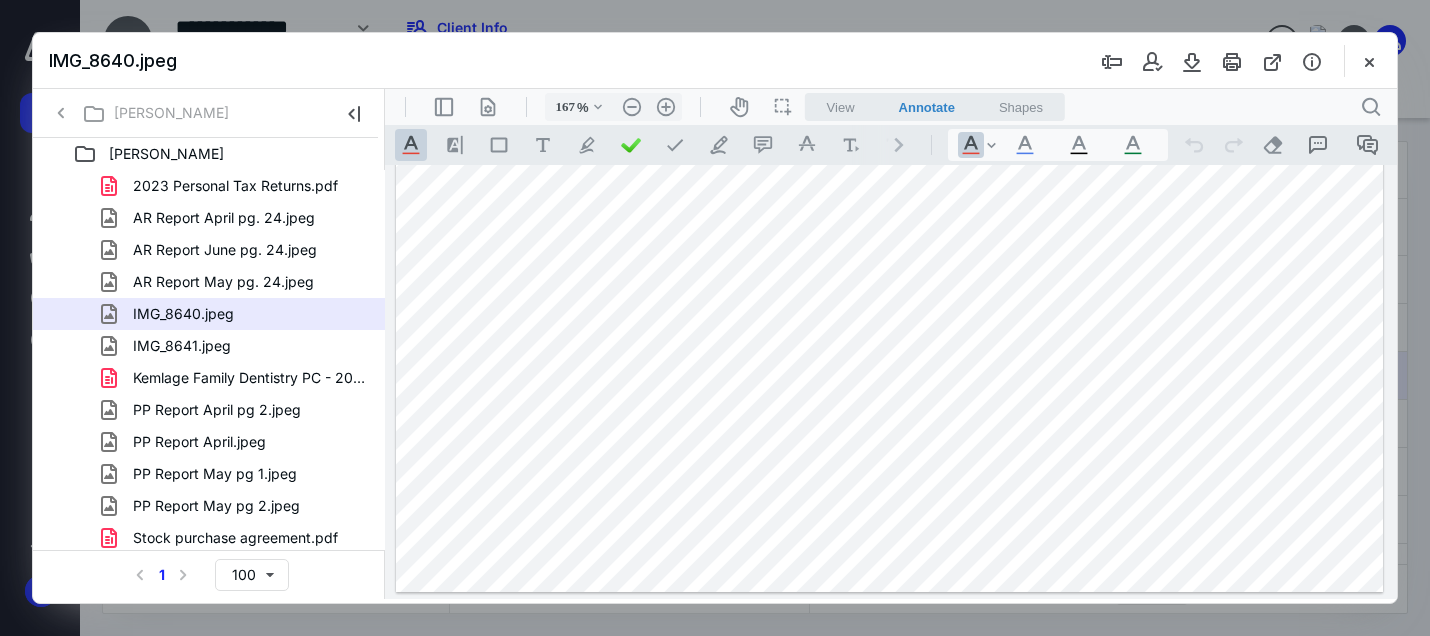 scroll, scrollTop: 0, scrollLeft: 0, axis: both 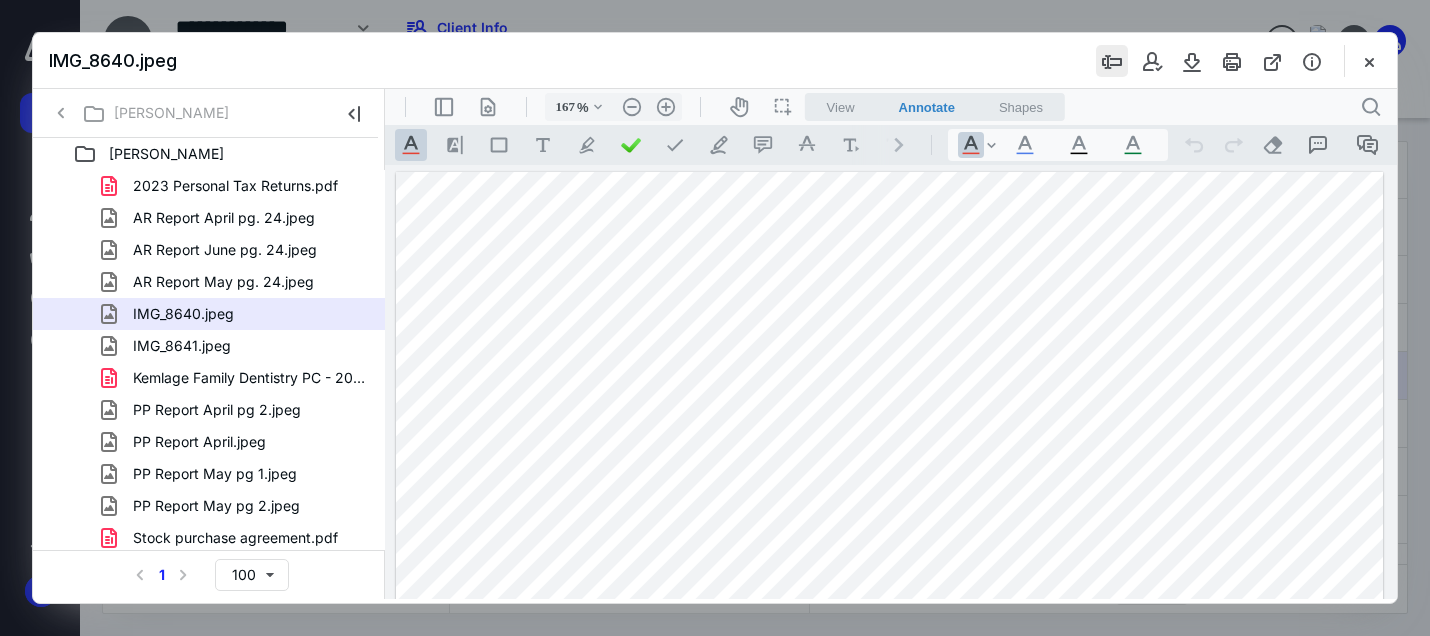click at bounding box center [1112, 61] 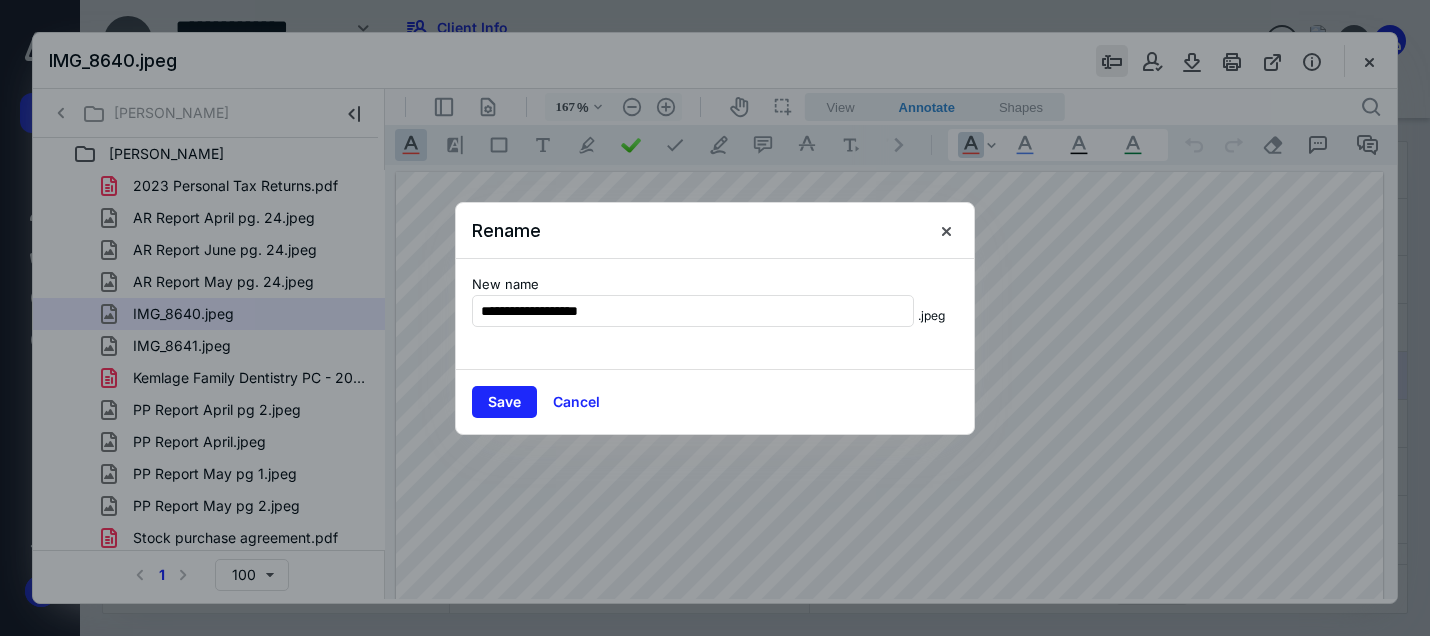 type on "**********" 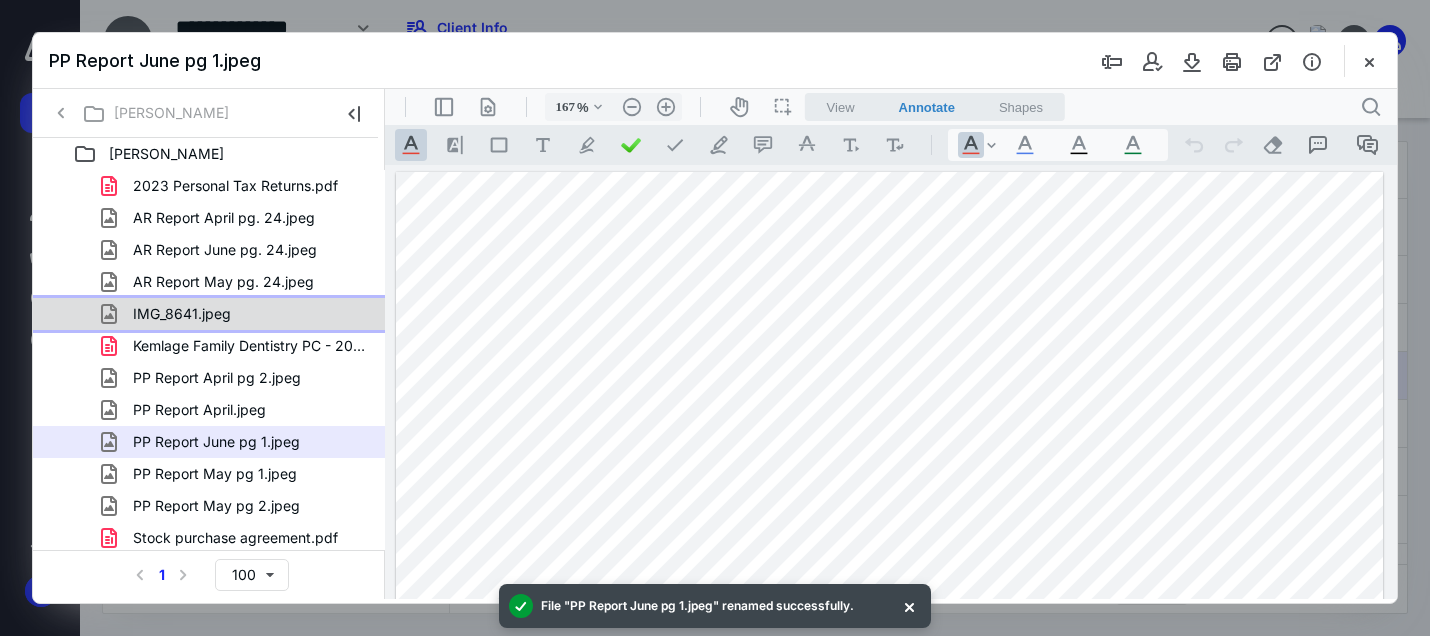 click on "IMG_8641.jpeg" at bounding box center (209, 314) 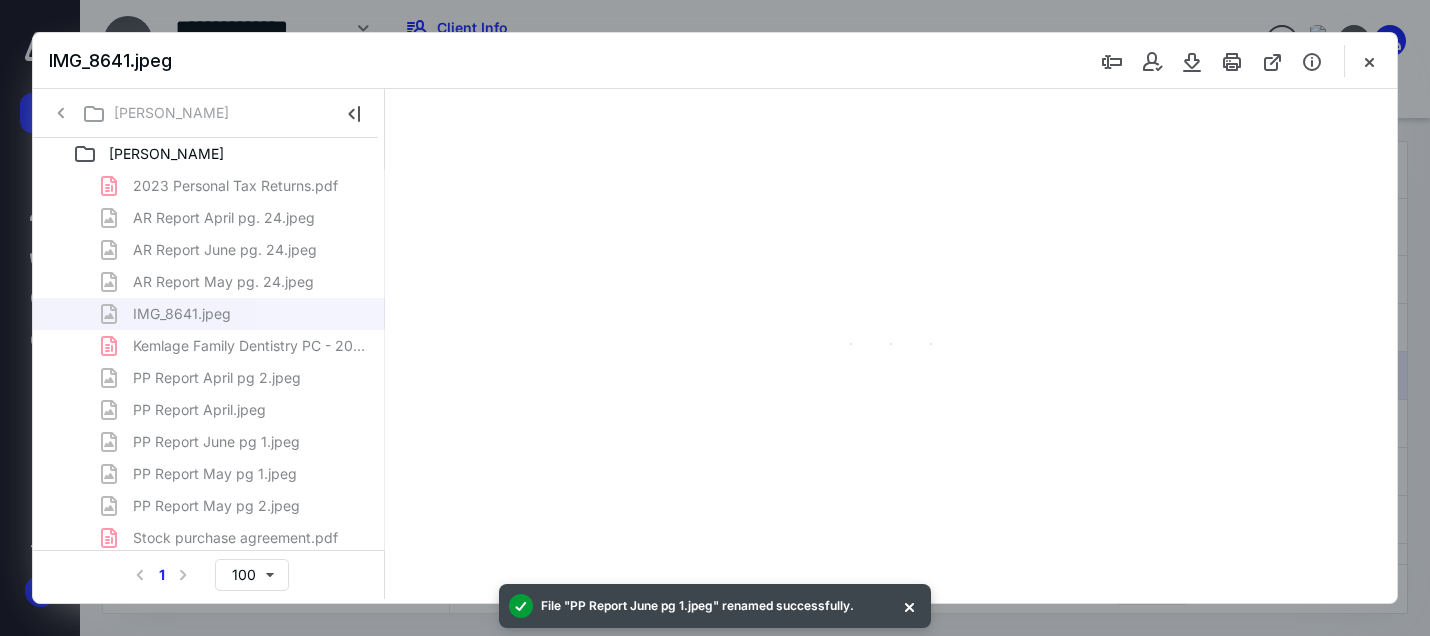 type on "166" 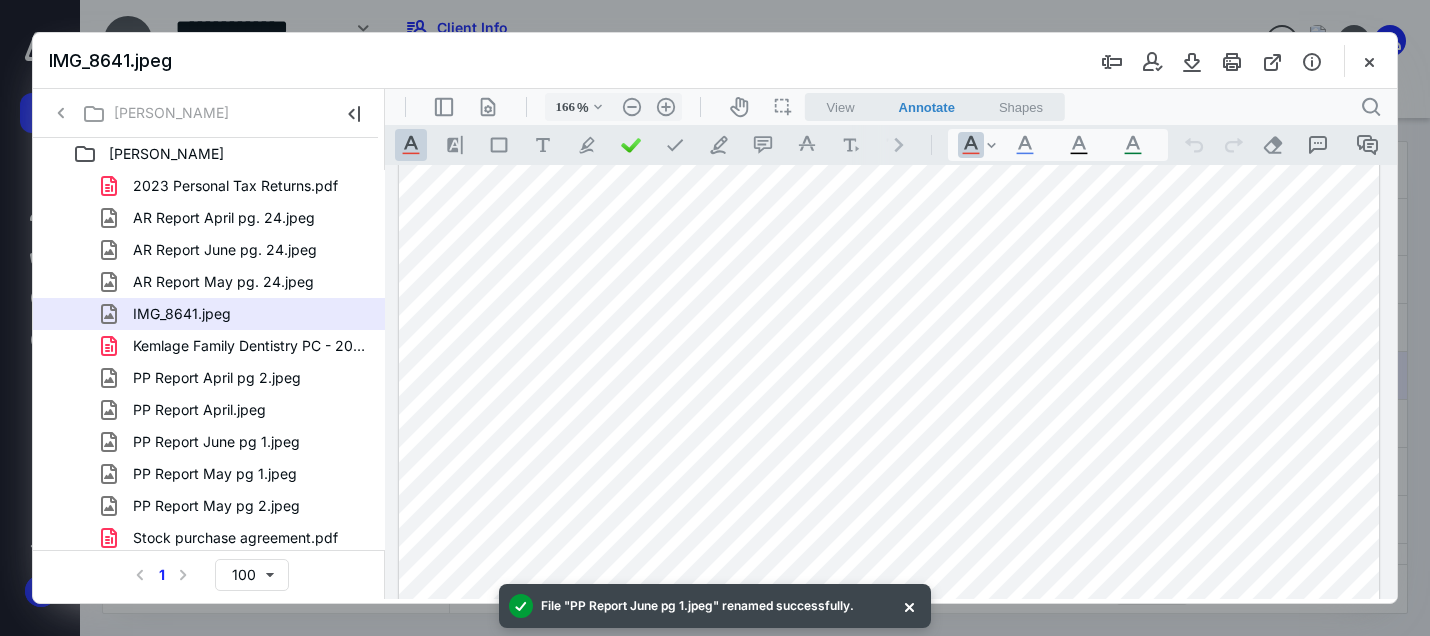scroll, scrollTop: 886, scrollLeft: 0, axis: vertical 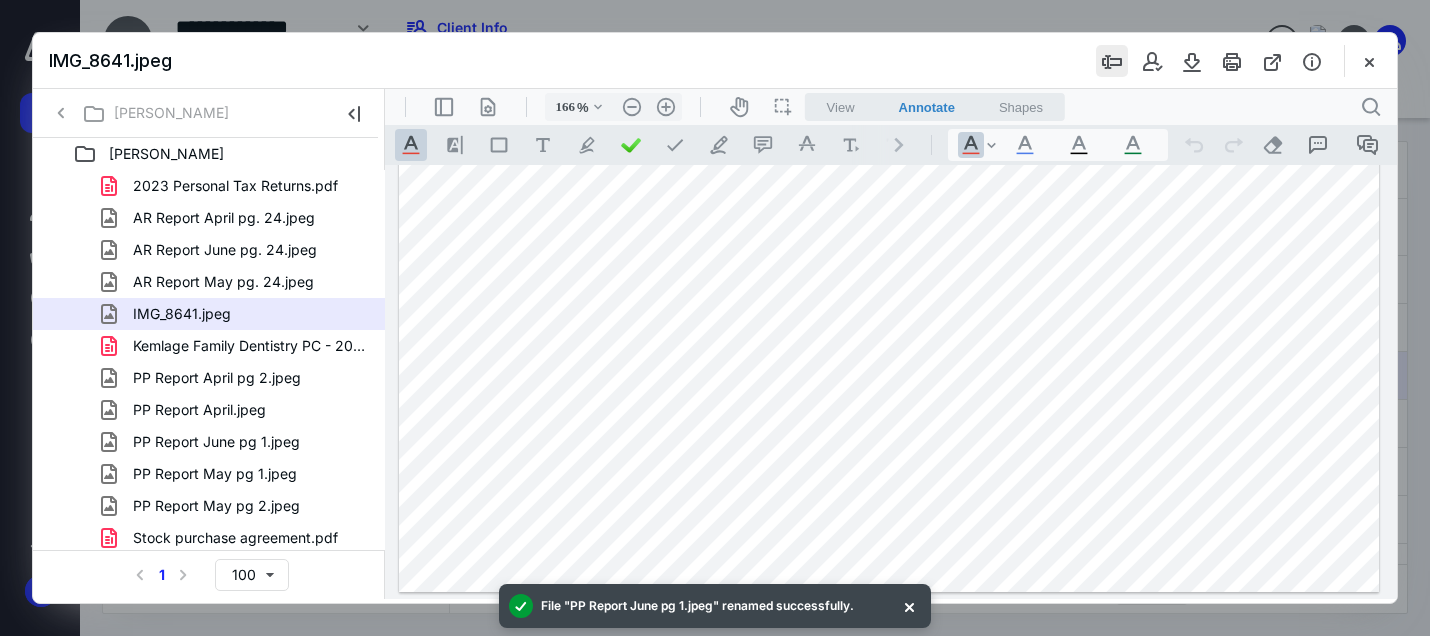 click at bounding box center (1112, 61) 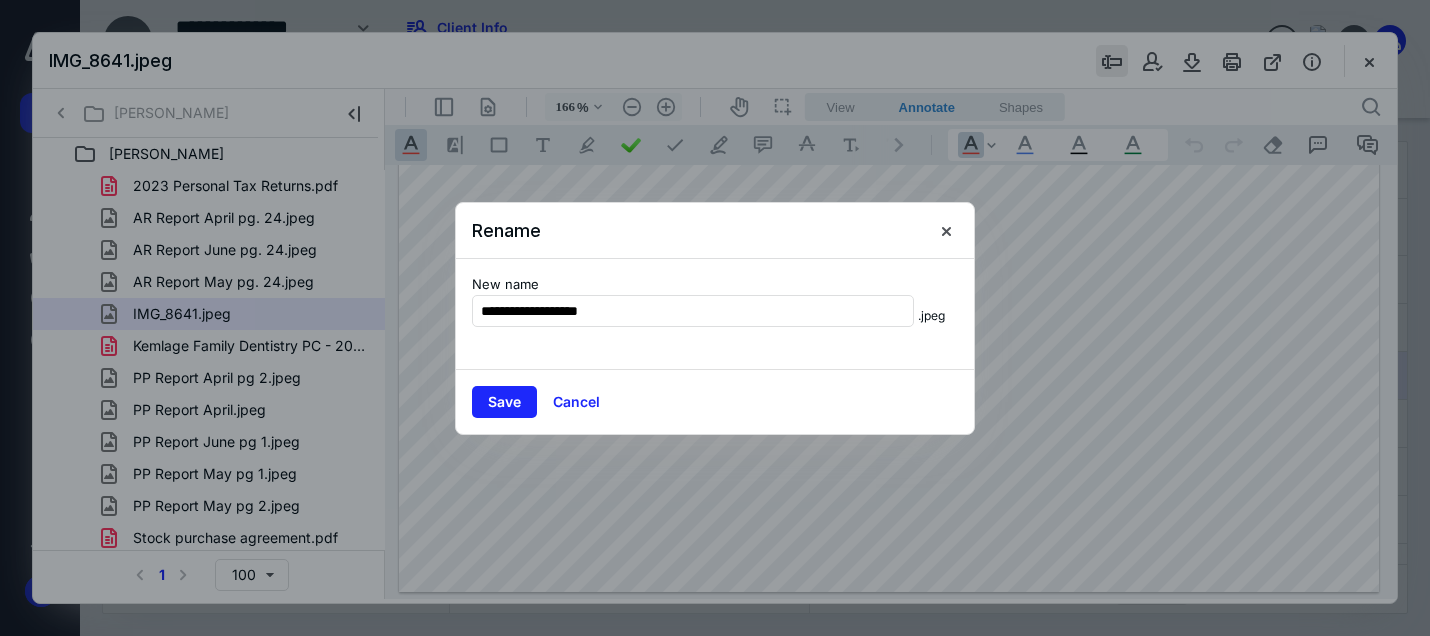 type on "**********" 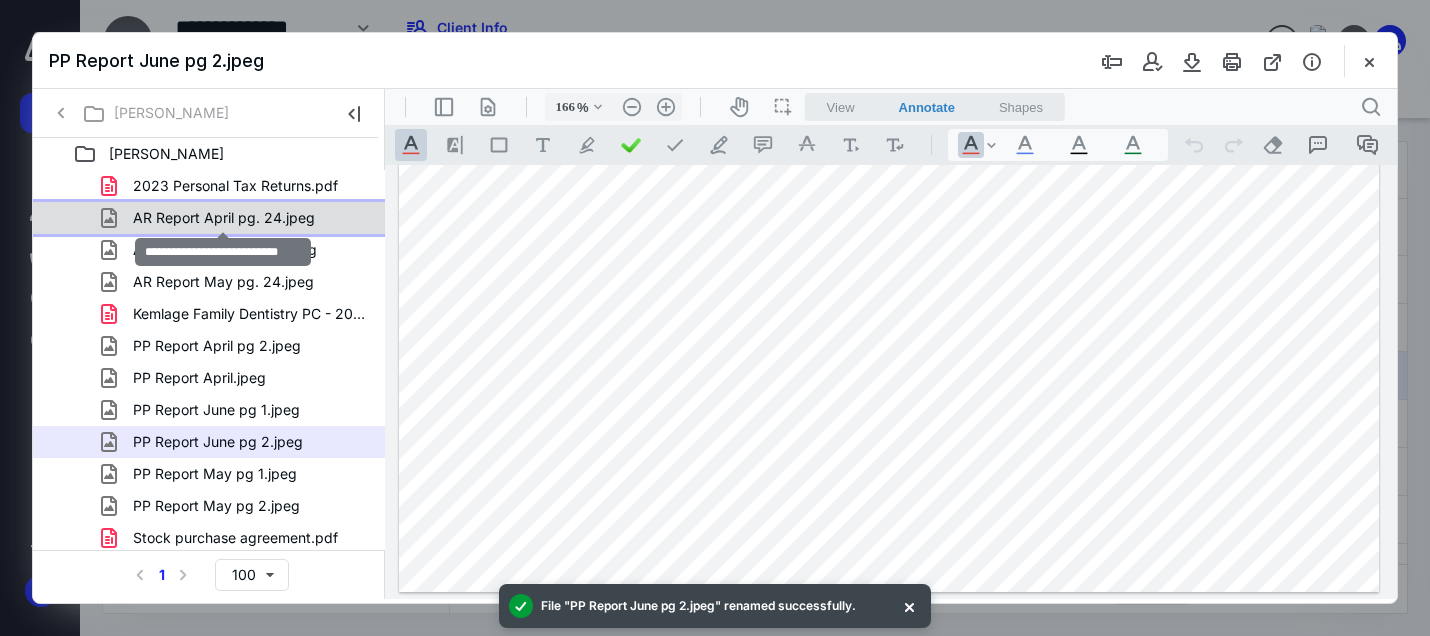 click on "AR Report April pg. 24.jpeg" at bounding box center [224, 218] 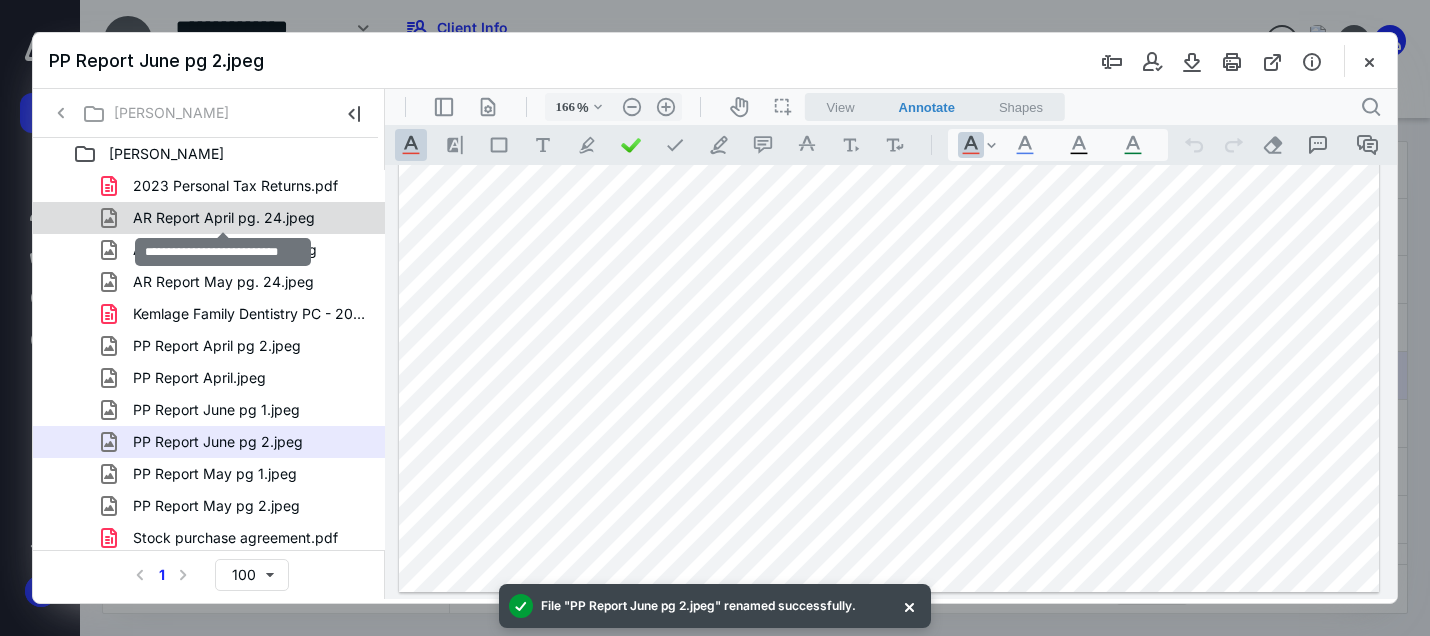 click on "2023 Personal Tax Returns.pdf AR Report April pg. 24.jpeg AR Report June pg. 24.jpeg AR Report May pg. 24.jpeg Kemlage Family Dentistry PC - 2024 Fixed Assets.pdf PP Report April pg 2.jpeg PP Report April.jpeg PP Report June pg 1.jpeg PP Report June pg 2.jpeg PP Report May pg 1.jpeg PP Report May pg 2.jpeg Stock purchase agreement.pdf" at bounding box center [209, 362] 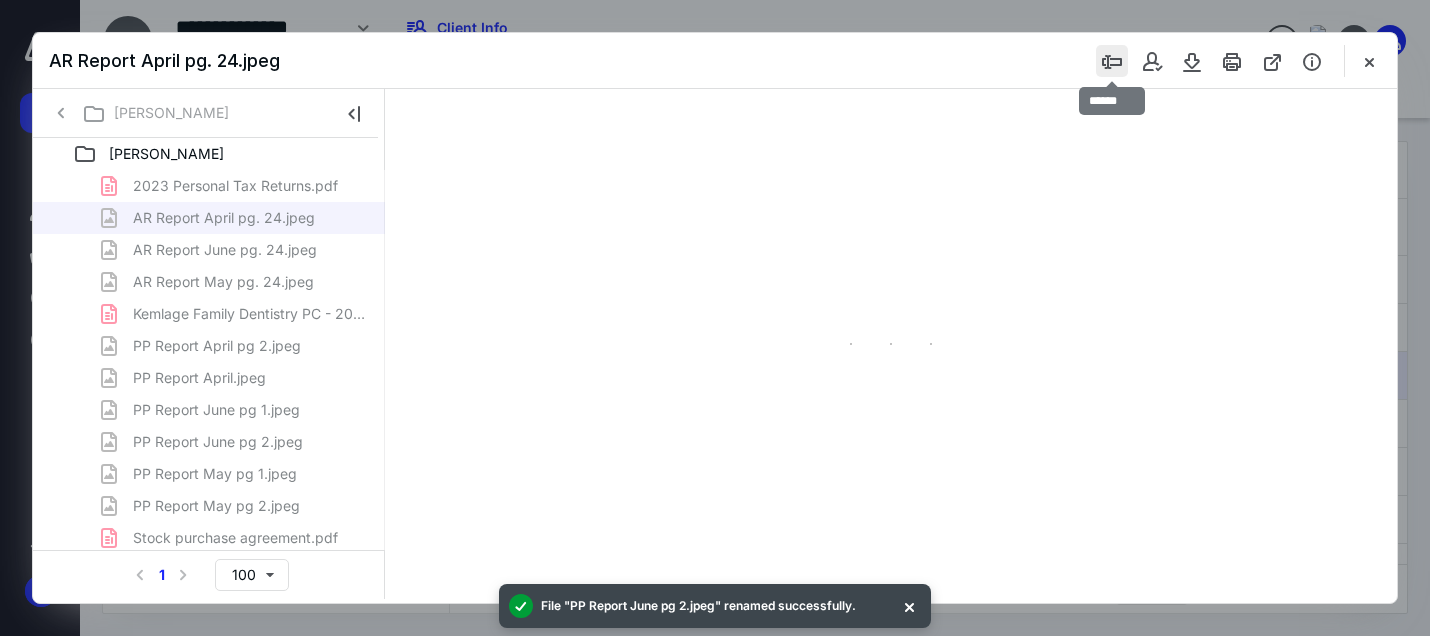 type on "167" 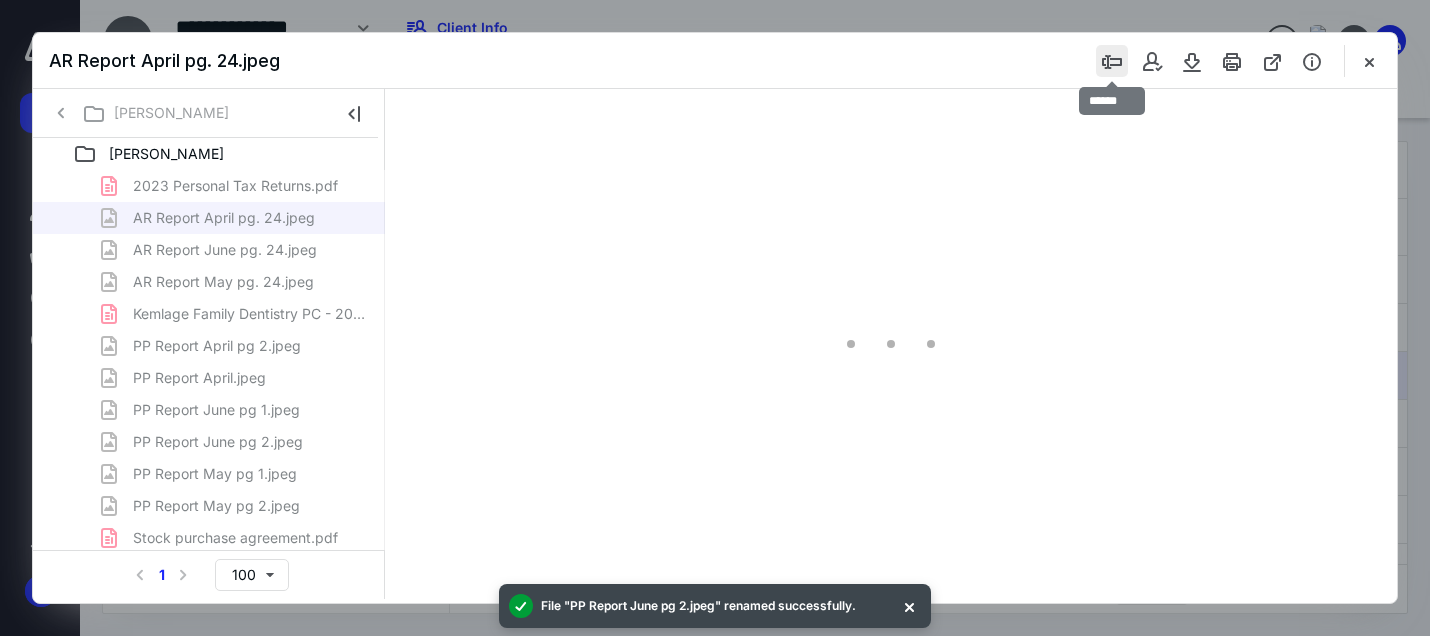 scroll, scrollTop: 0, scrollLeft: 0, axis: both 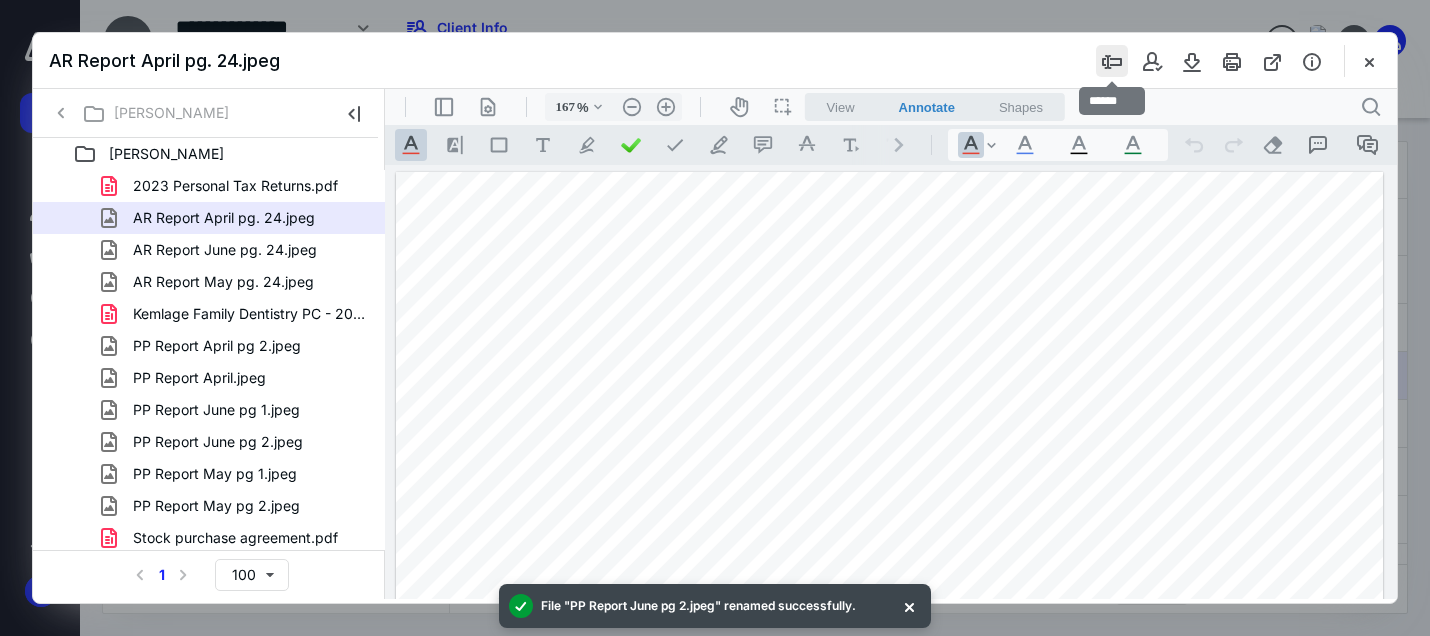 click at bounding box center [1112, 61] 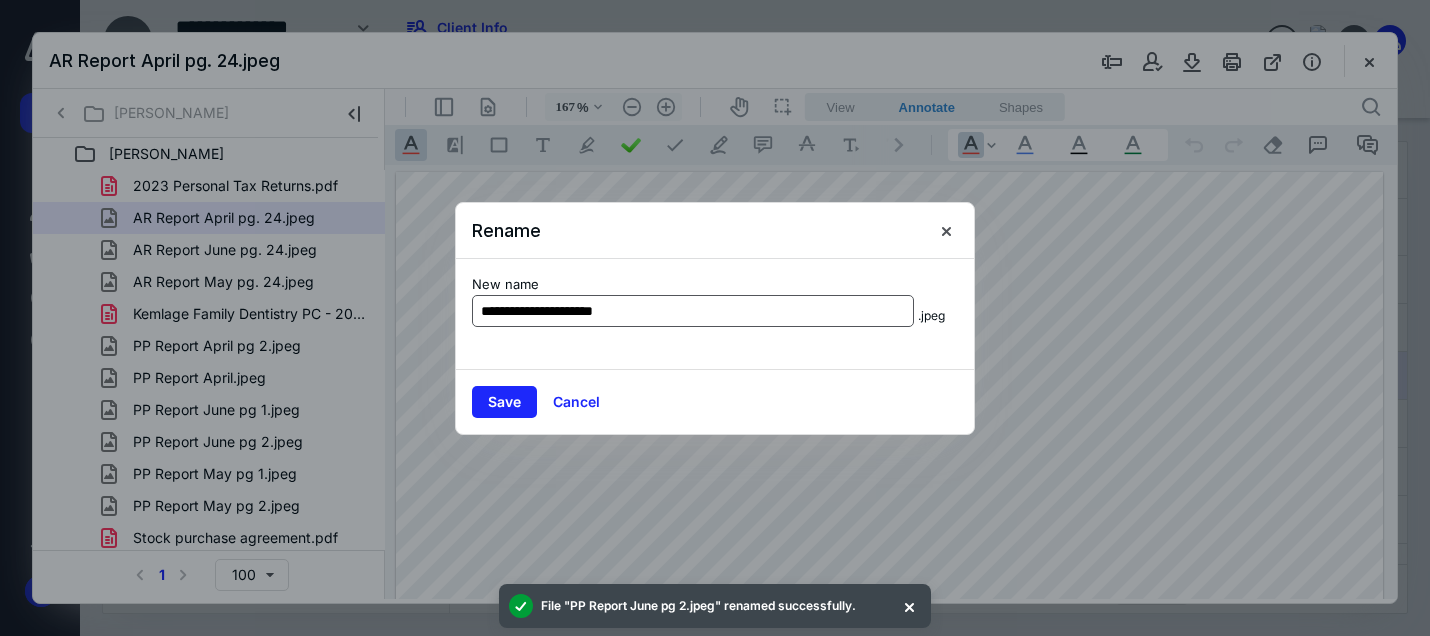 click on "**********" at bounding box center [693, 311] 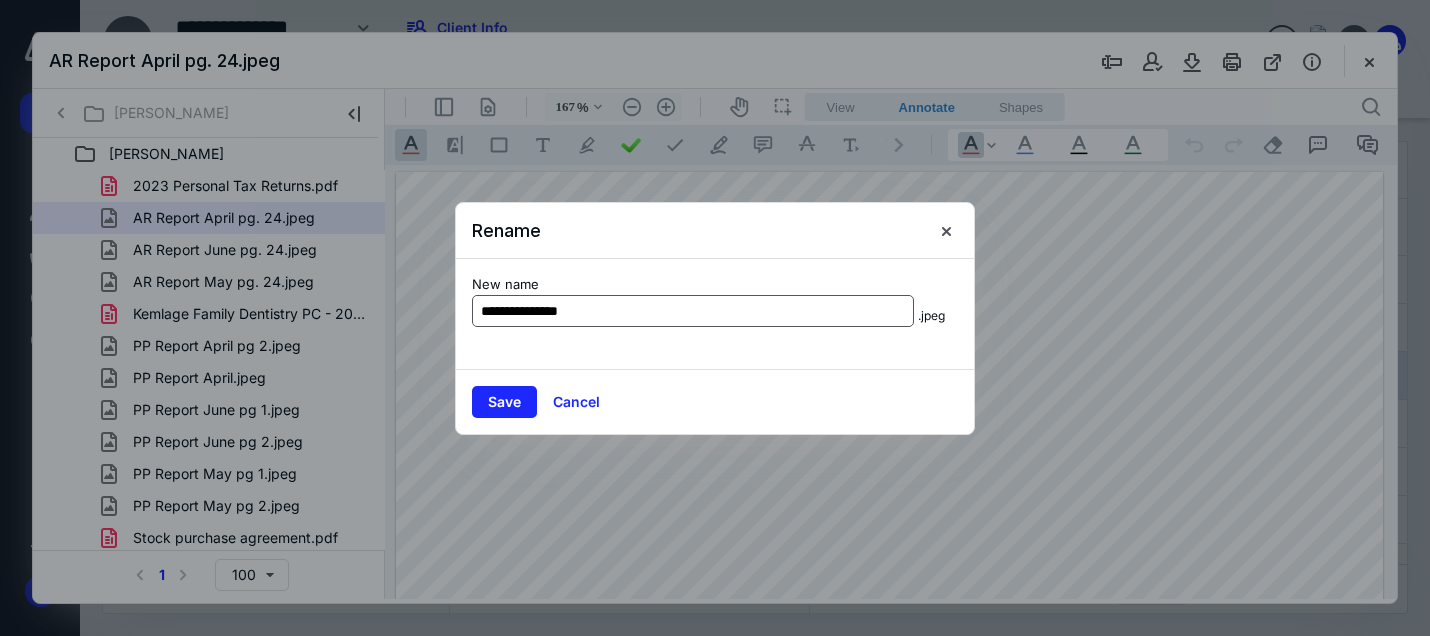 click on "**********" at bounding box center (693, 311) 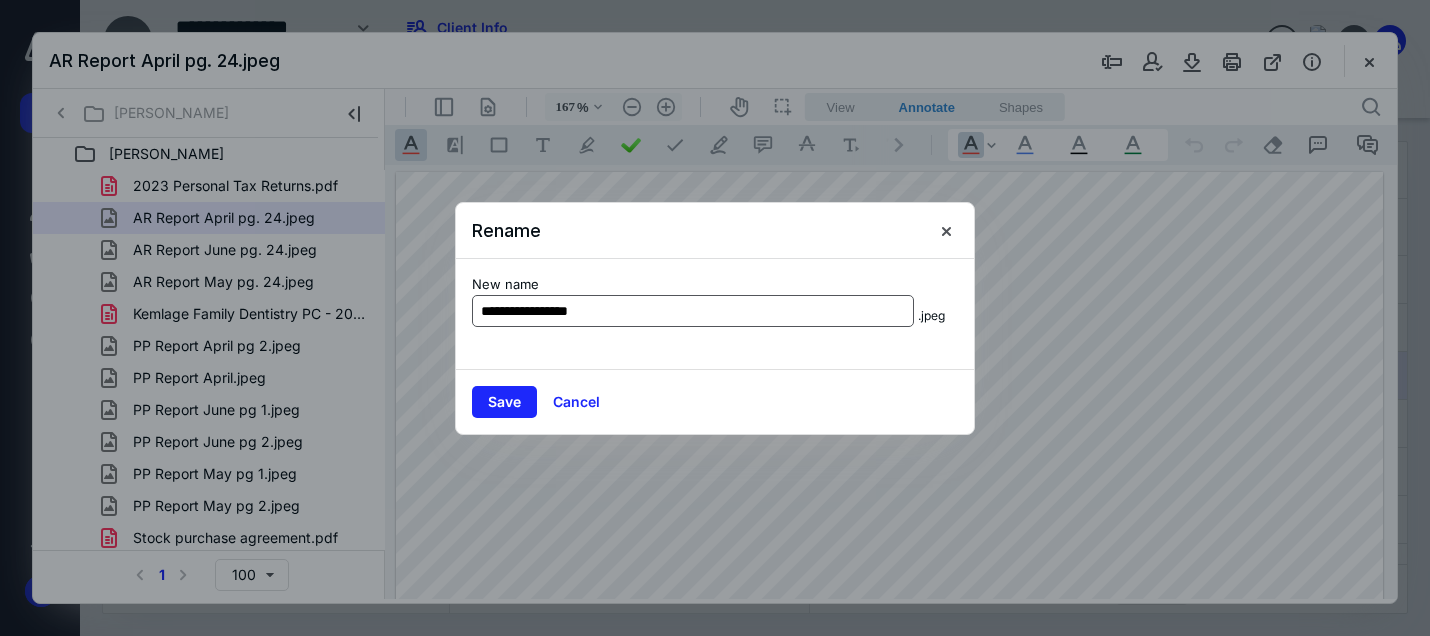 type on "**********" 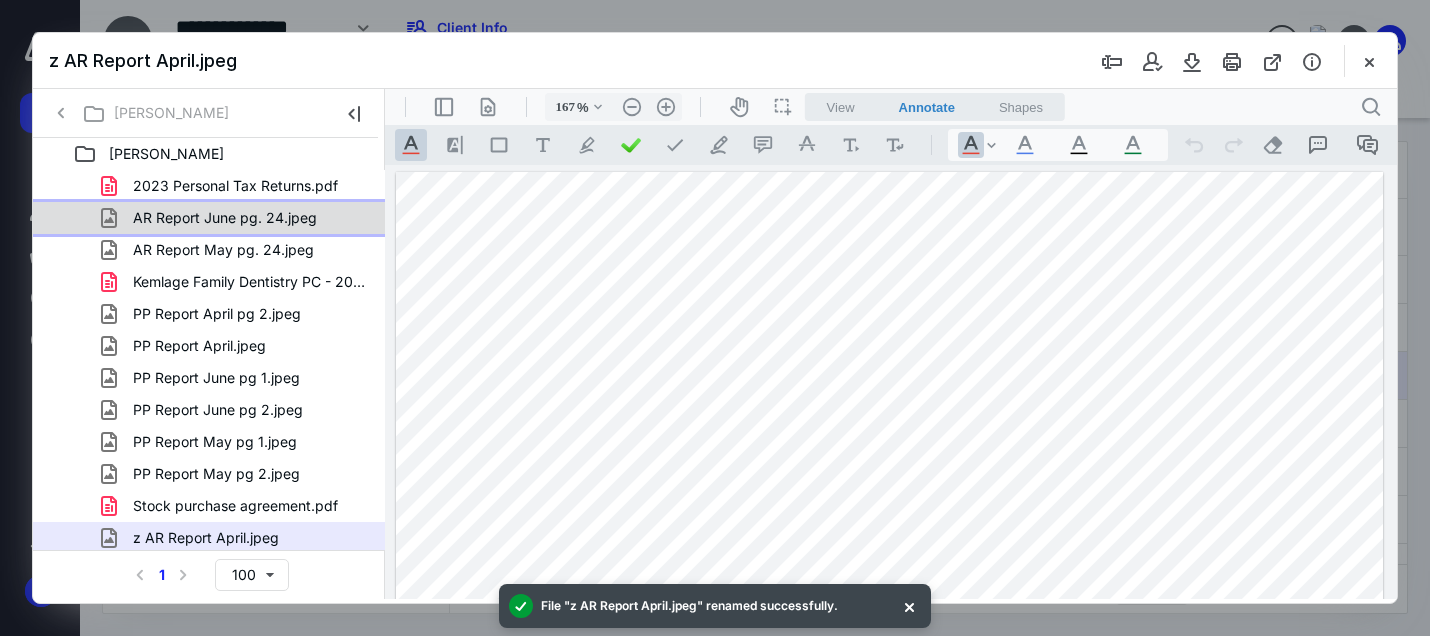 click on "AR Report June pg. 24.jpeg" at bounding box center (225, 218) 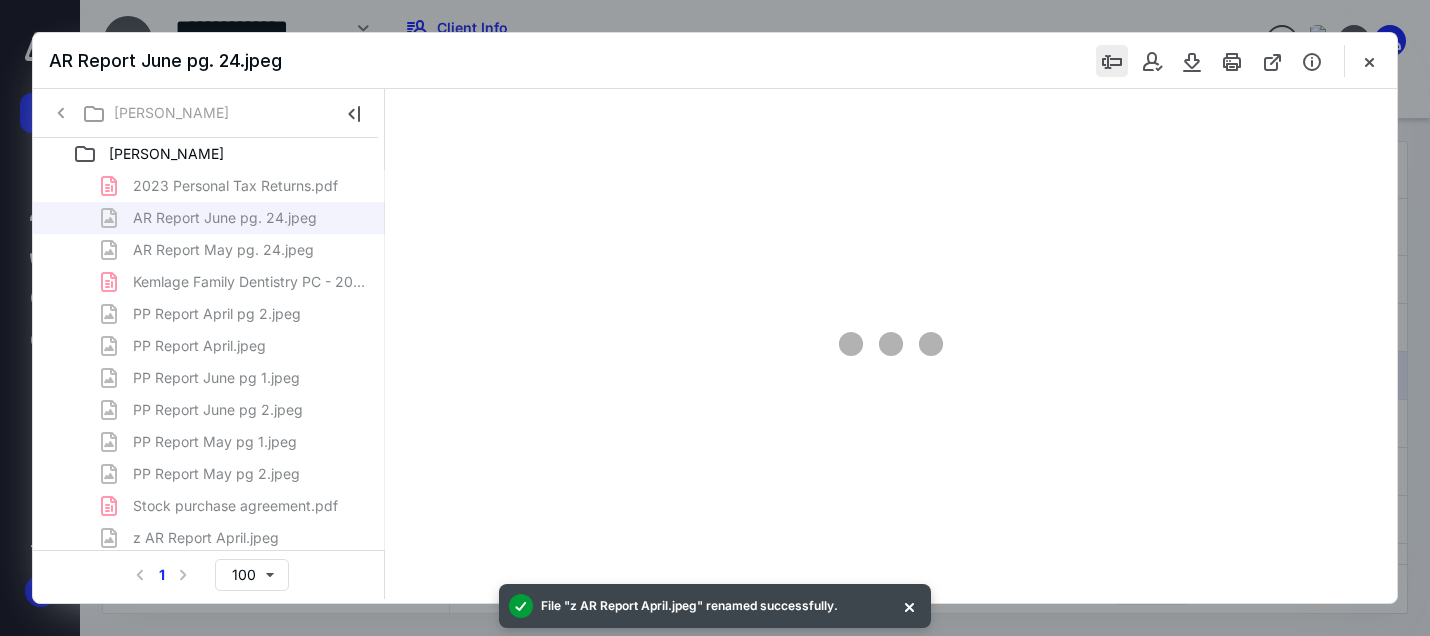 click at bounding box center (1112, 61) 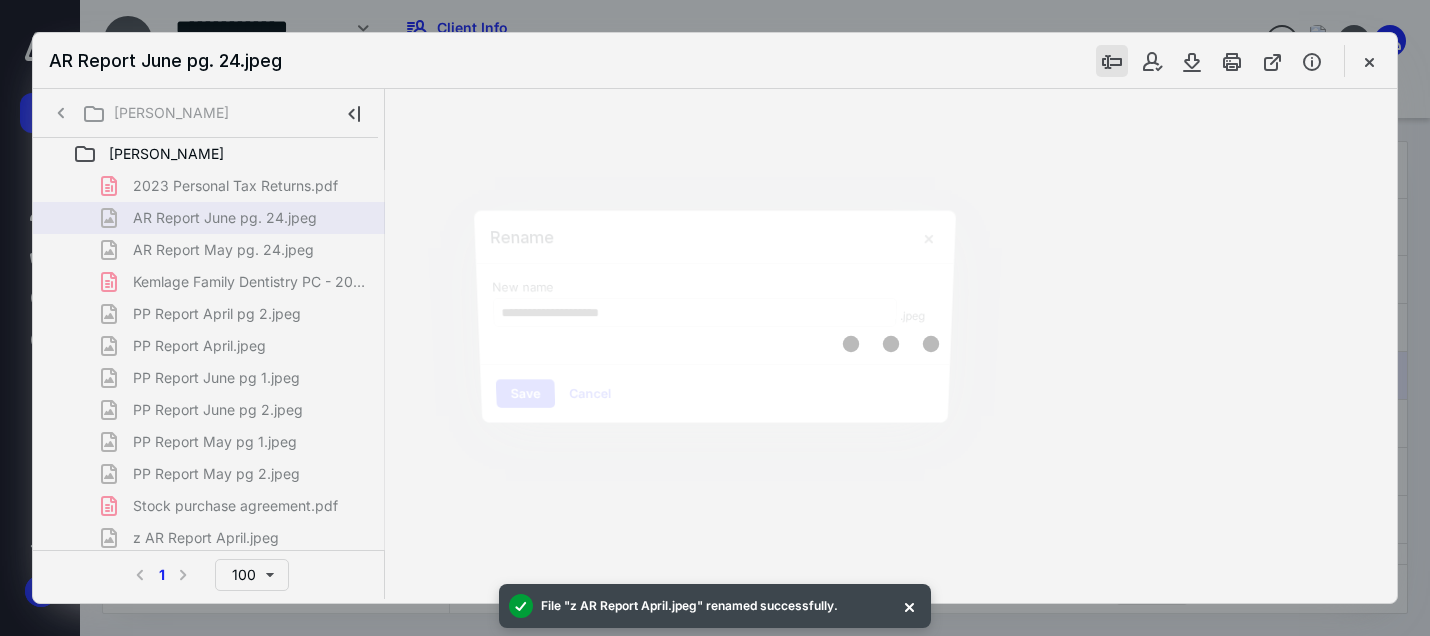 type on "167" 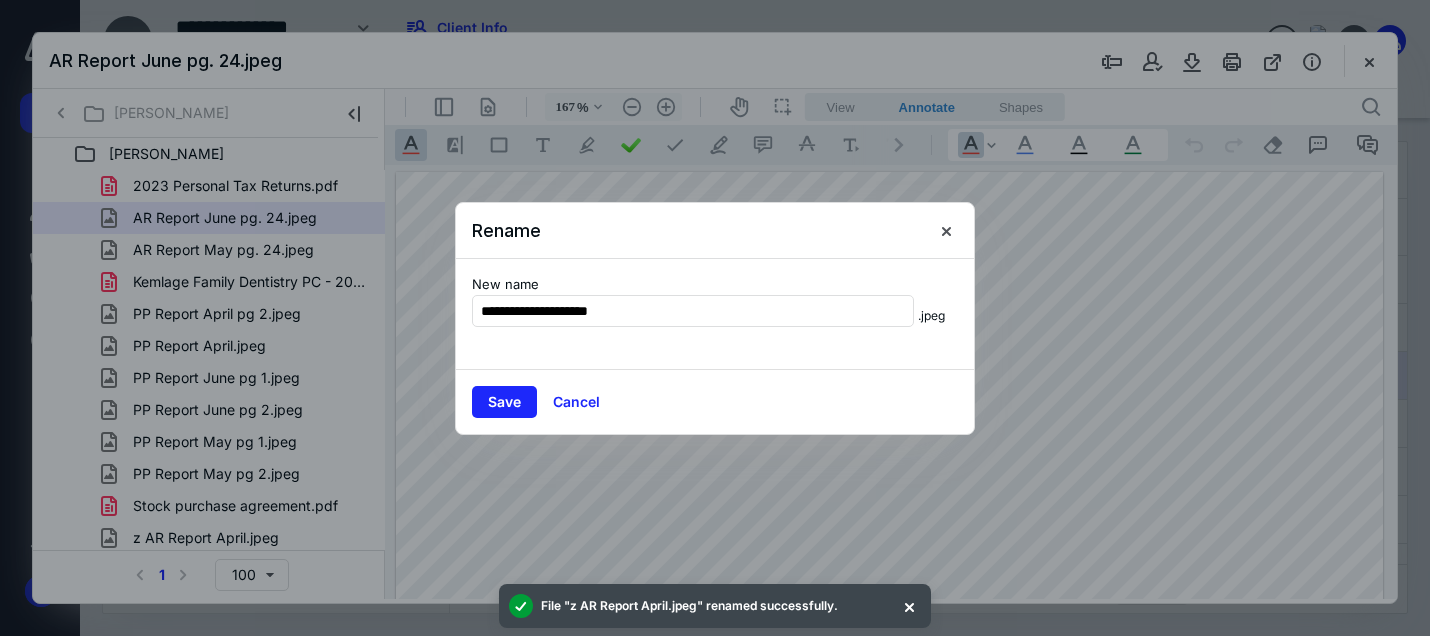 click on "**********" at bounding box center (715, 314) 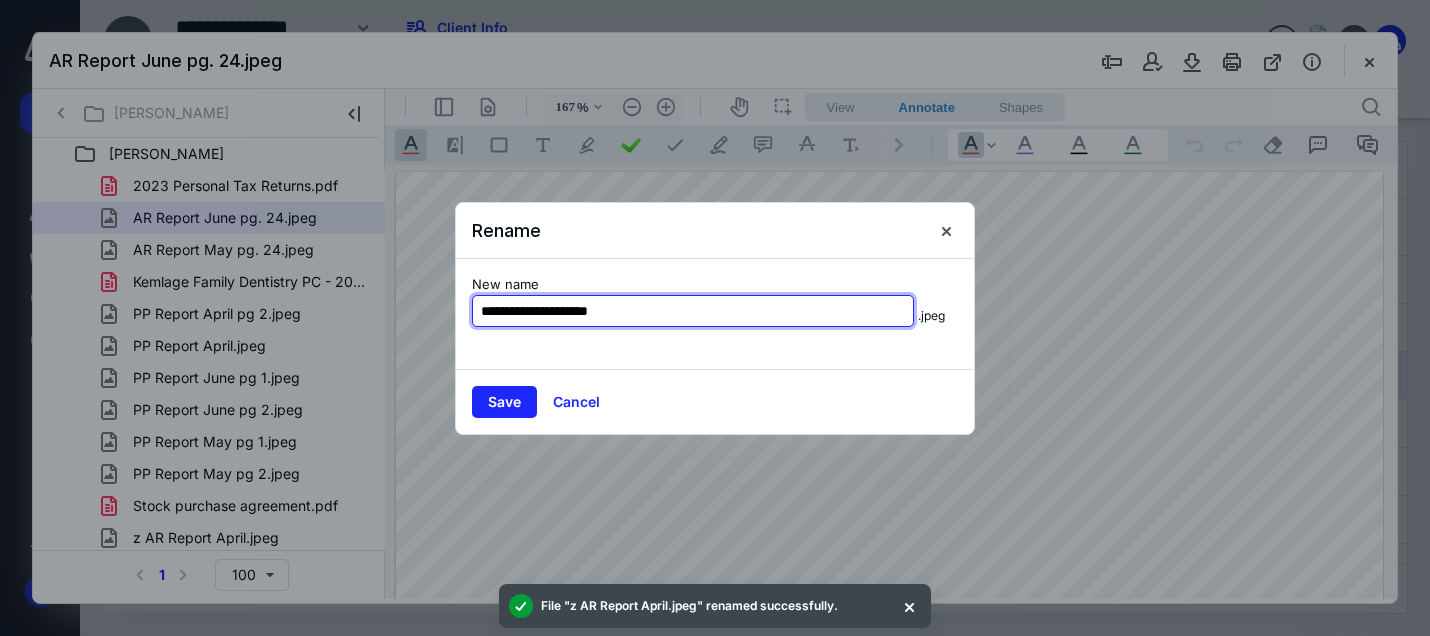 click on "**********" at bounding box center (693, 311) 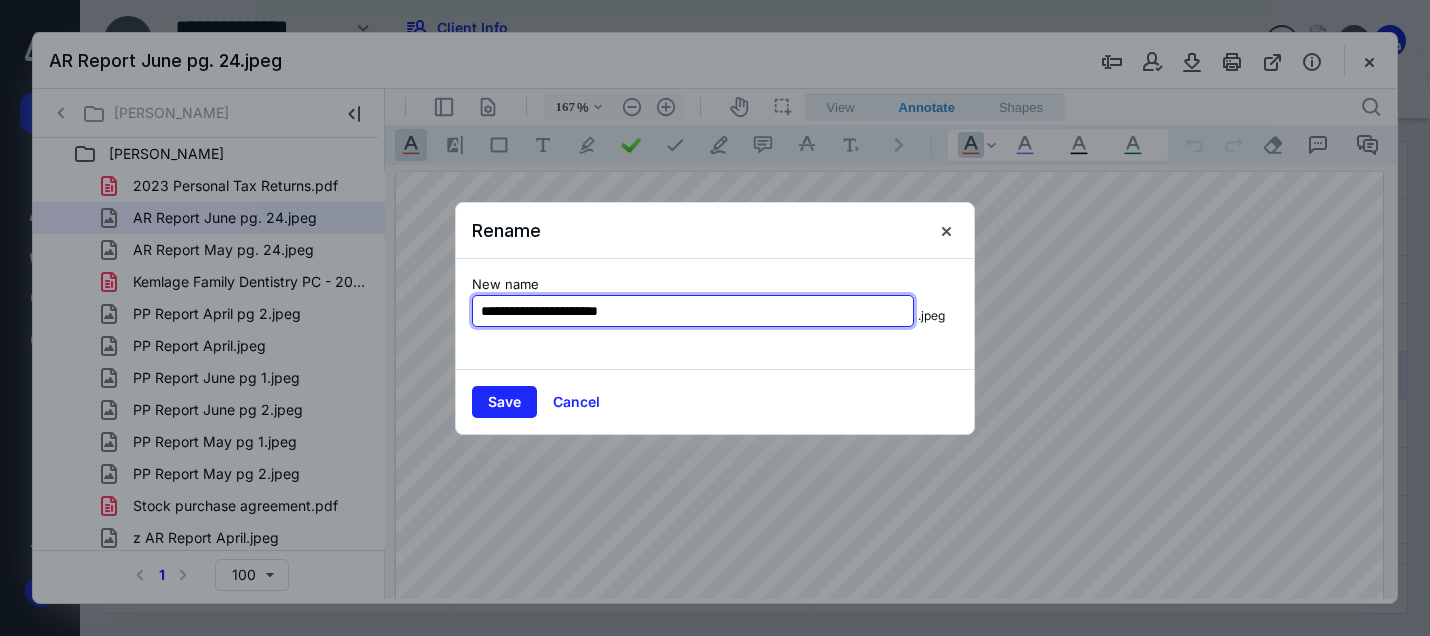 drag, startPoint x: 687, startPoint y: 316, endPoint x: 596, endPoint y: 312, distance: 91.08787 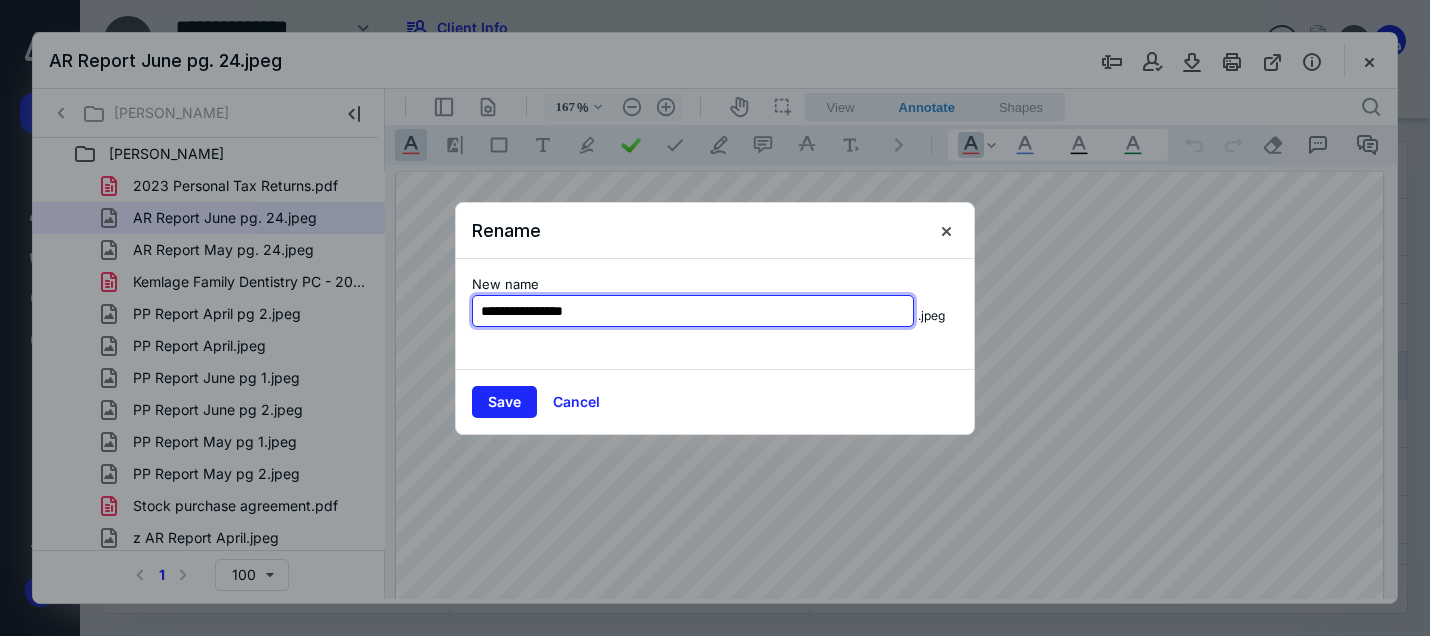 type on "**********" 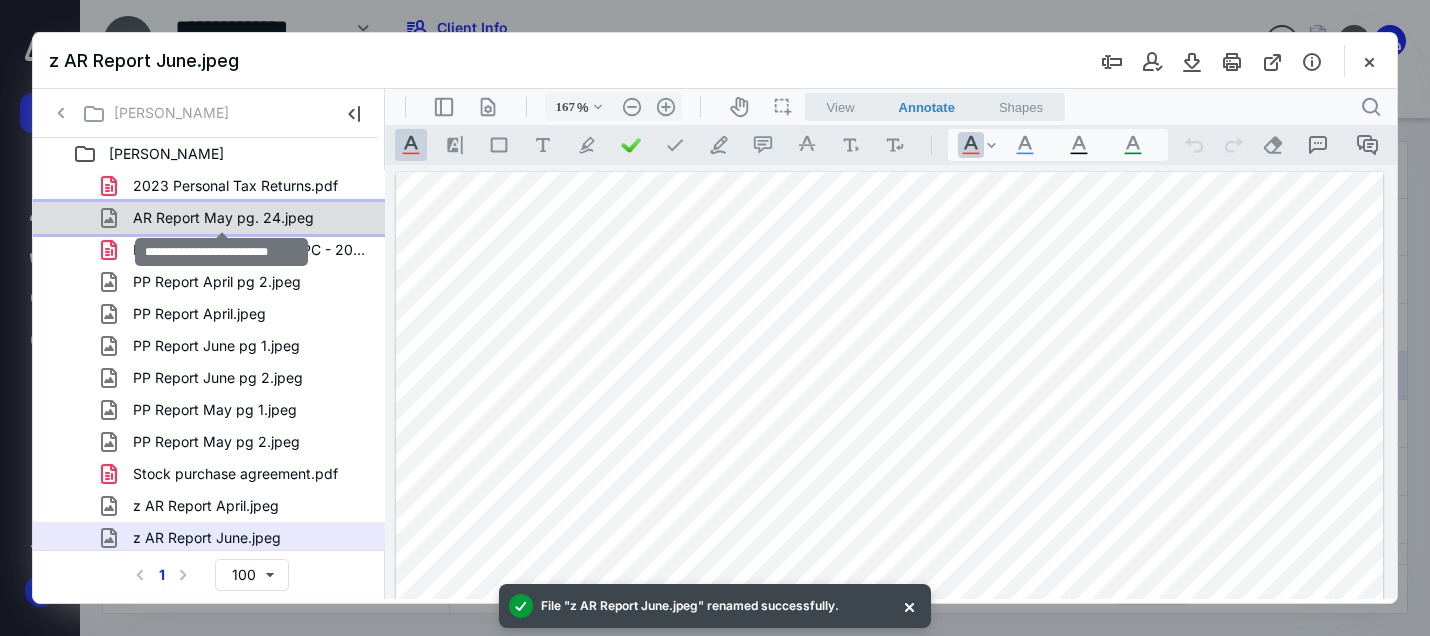 click on "AR Report May pg. 24.jpeg" at bounding box center [223, 218] 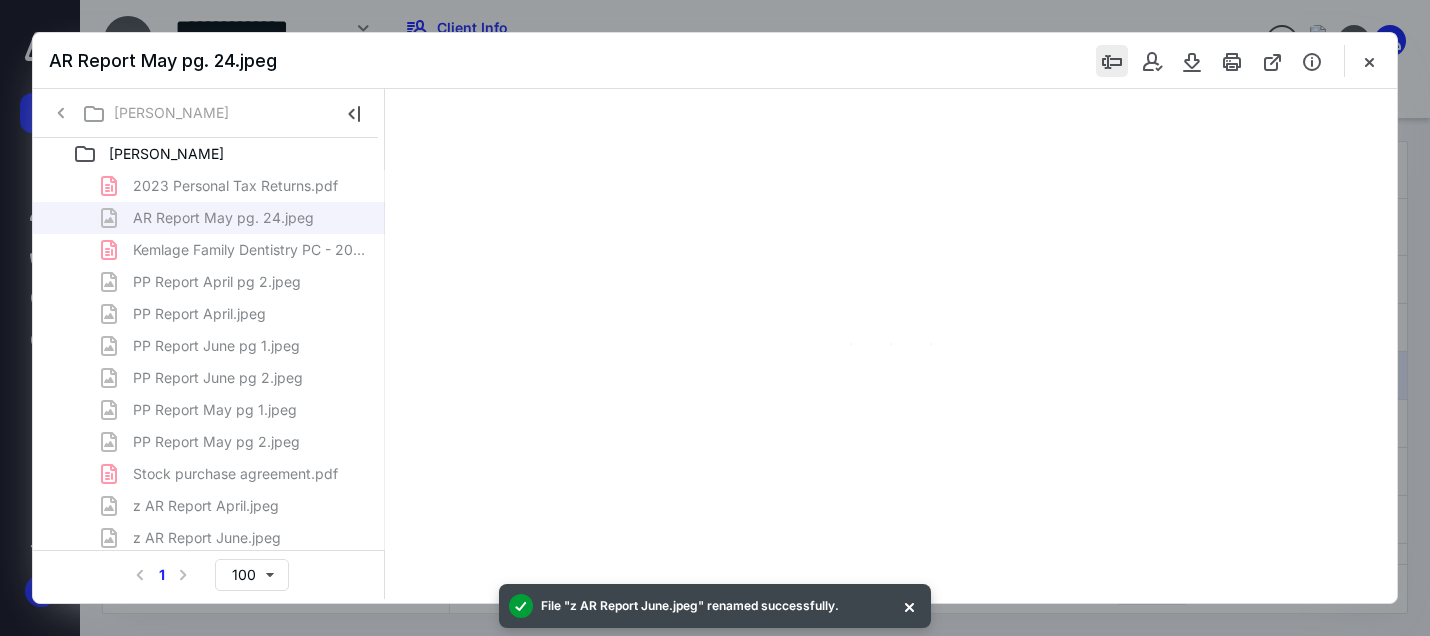 click at bounding box center [1112, 61] 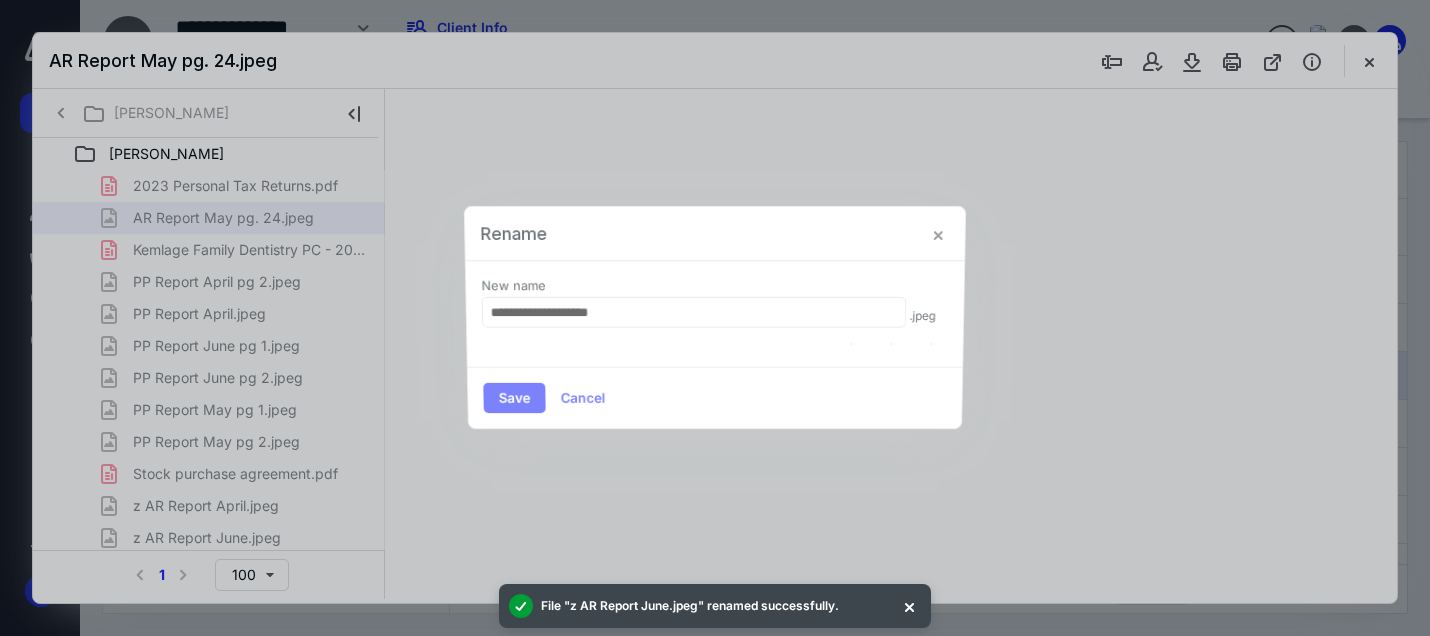 type on "167" 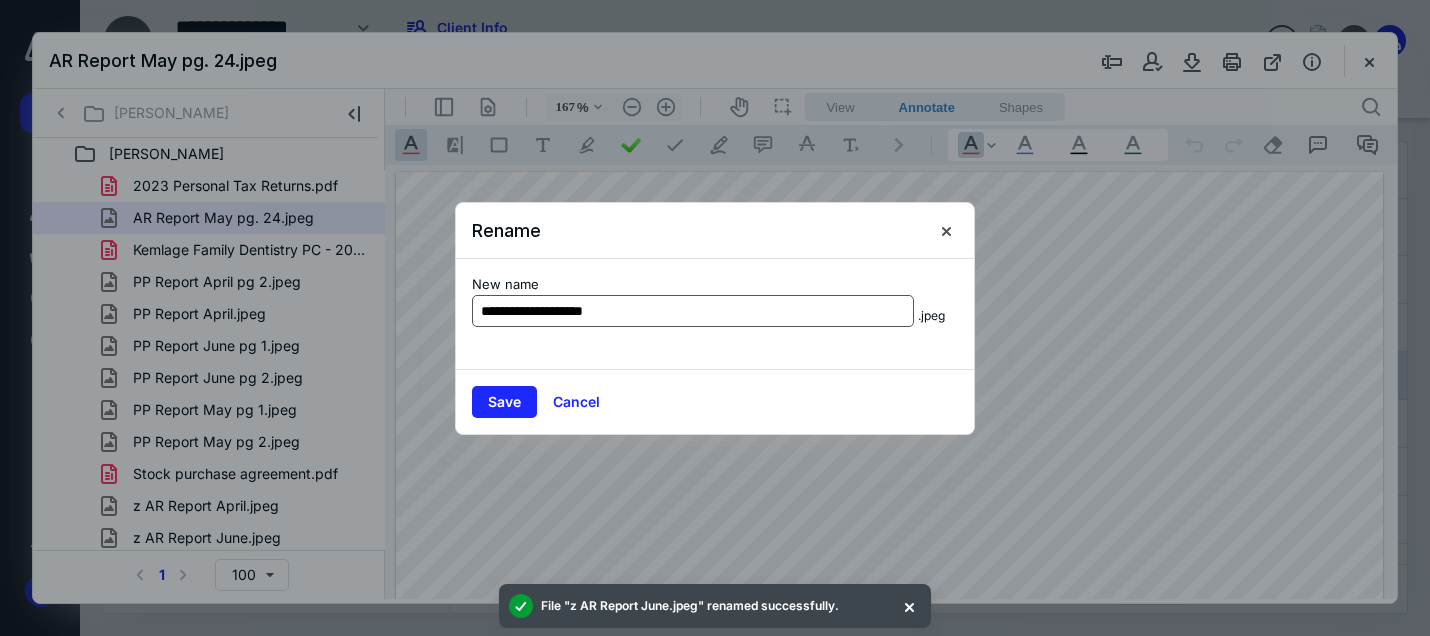 click on "**********" at bounding box center (693, 311) 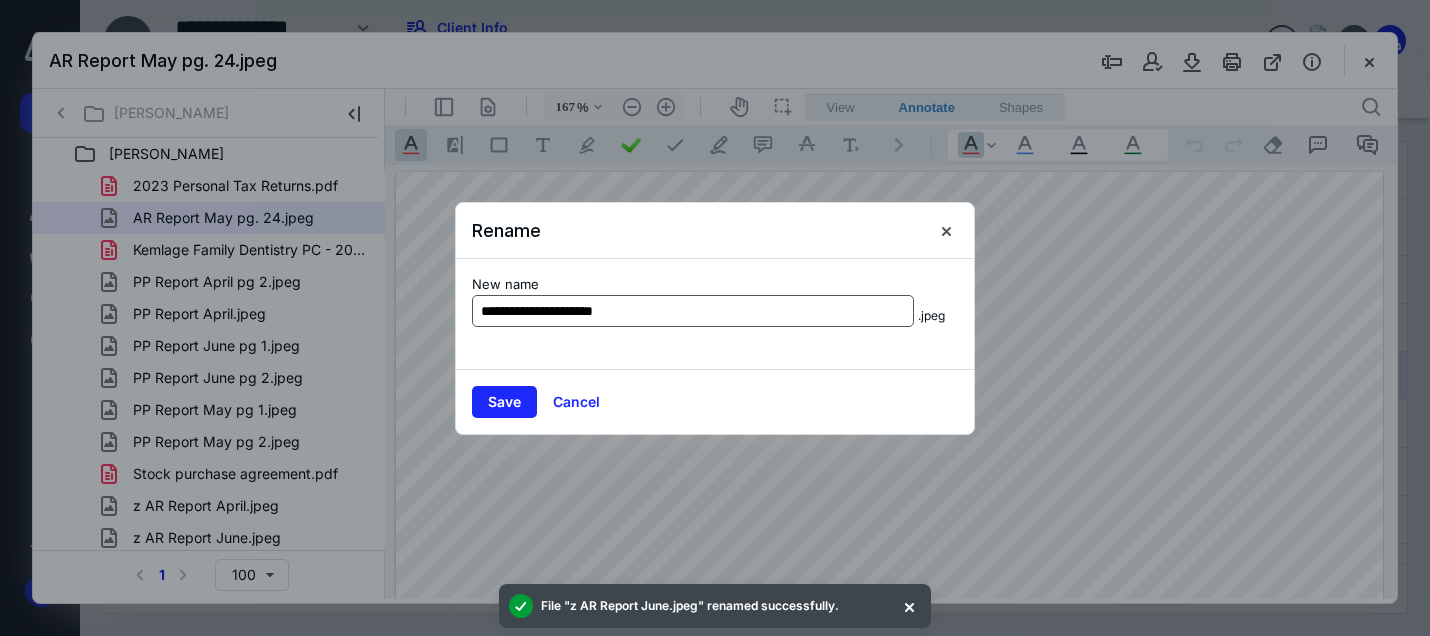 drag, startPoint x: 660, startPoint y: 313, endPoint x: 590, endPoint y: 312, distance: 70.00714 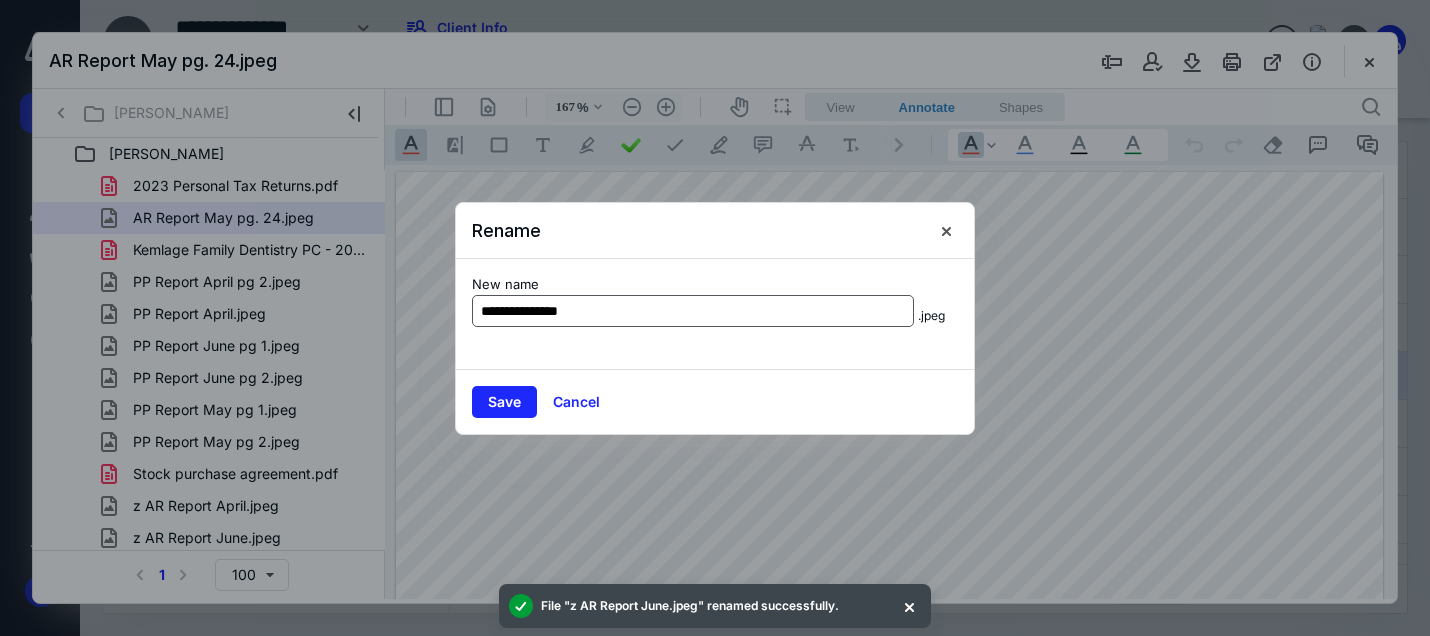 type on "**********" 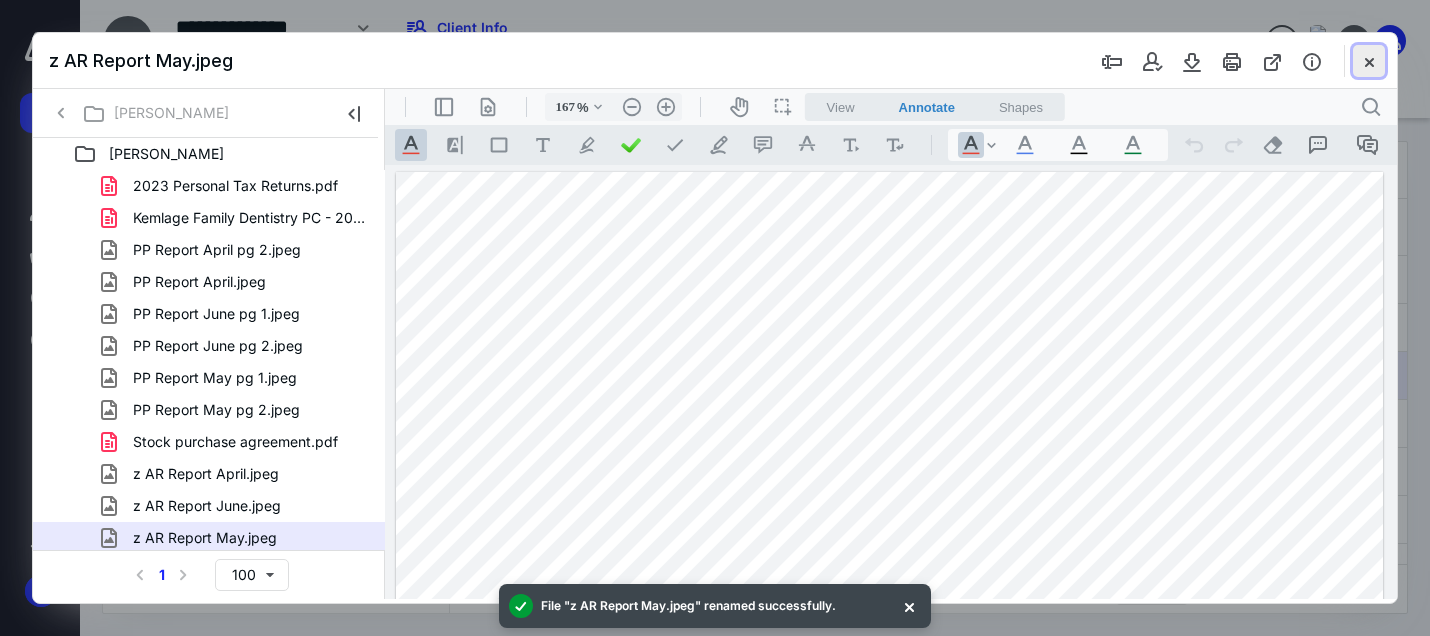 click at bounding box center (1369, 61) 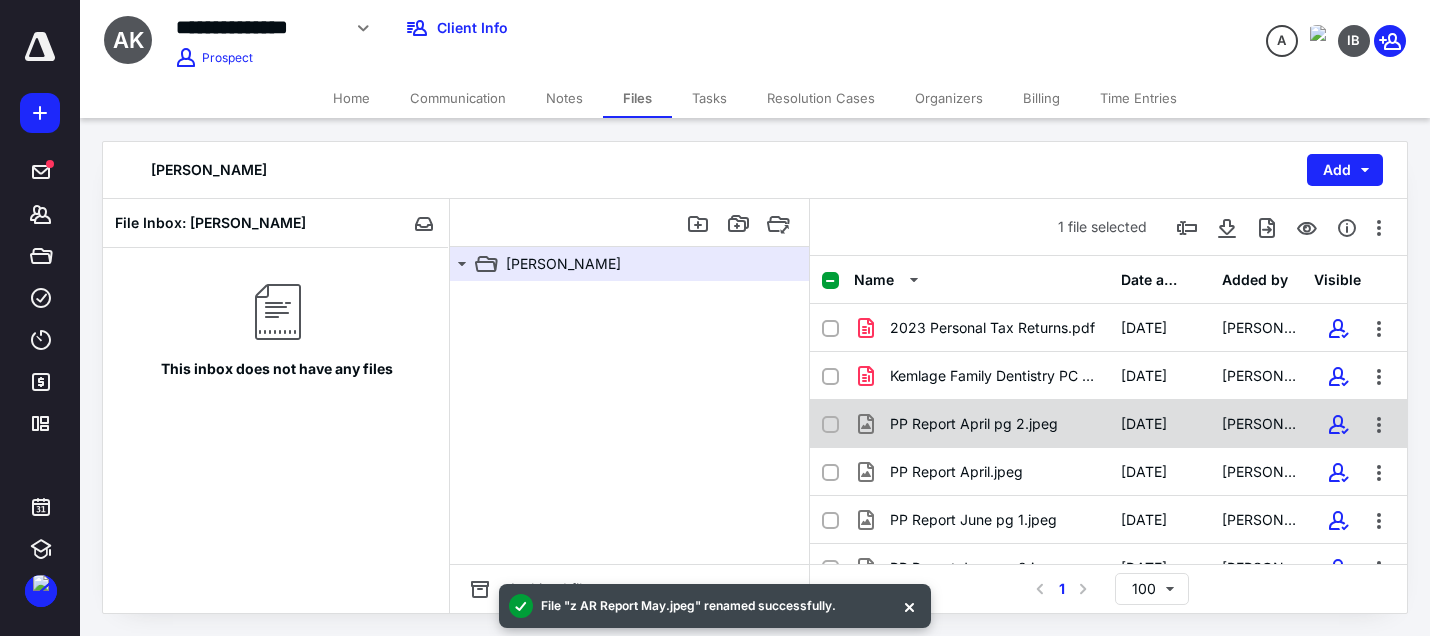click 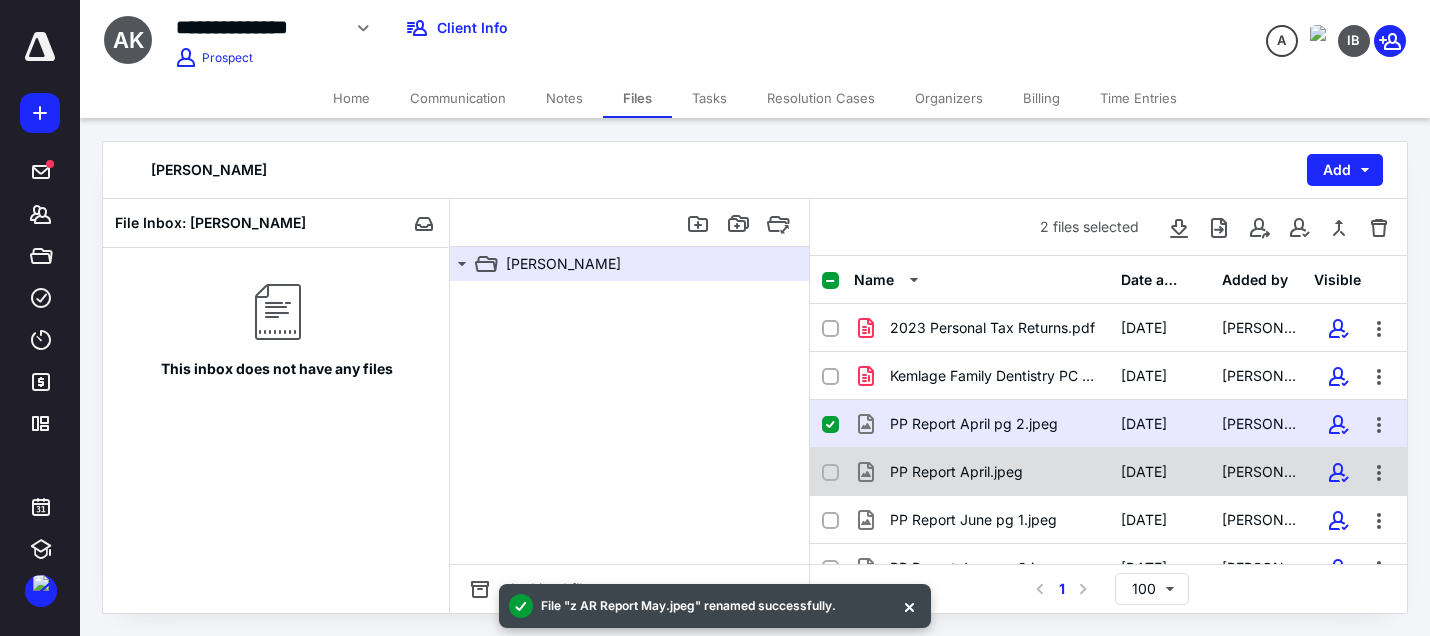 click 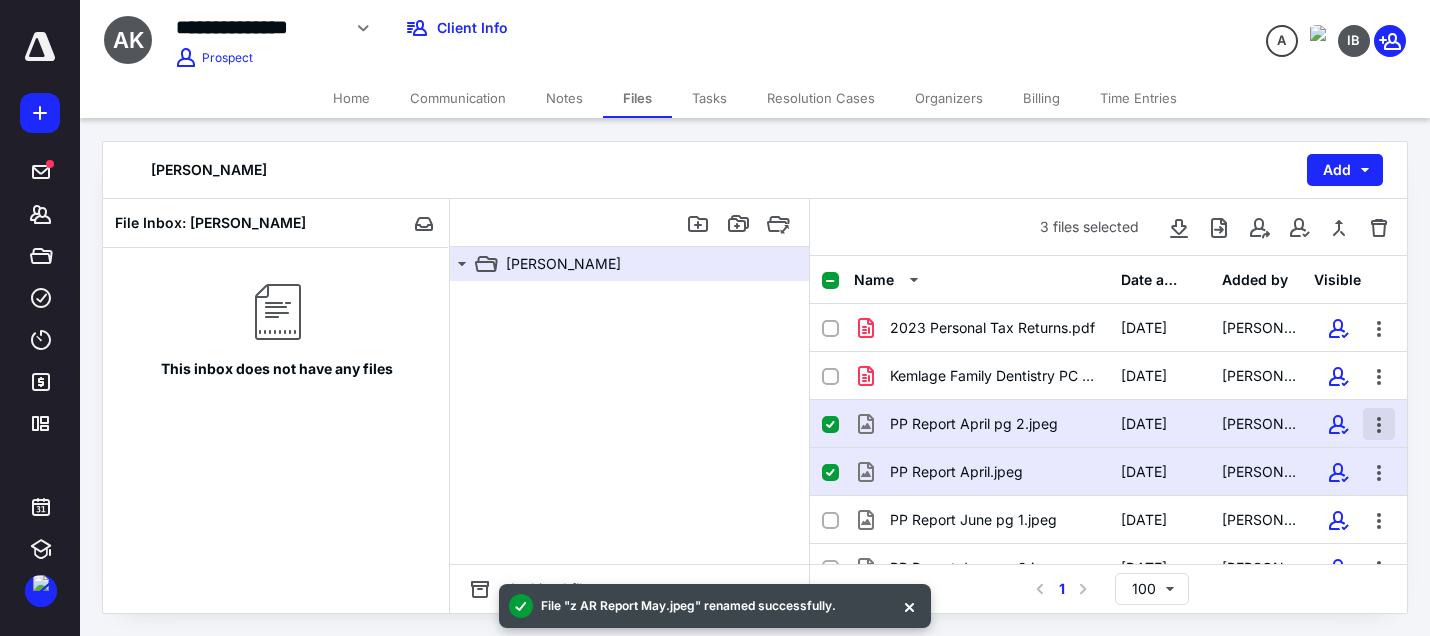 click at bounding box center [1379, 424] 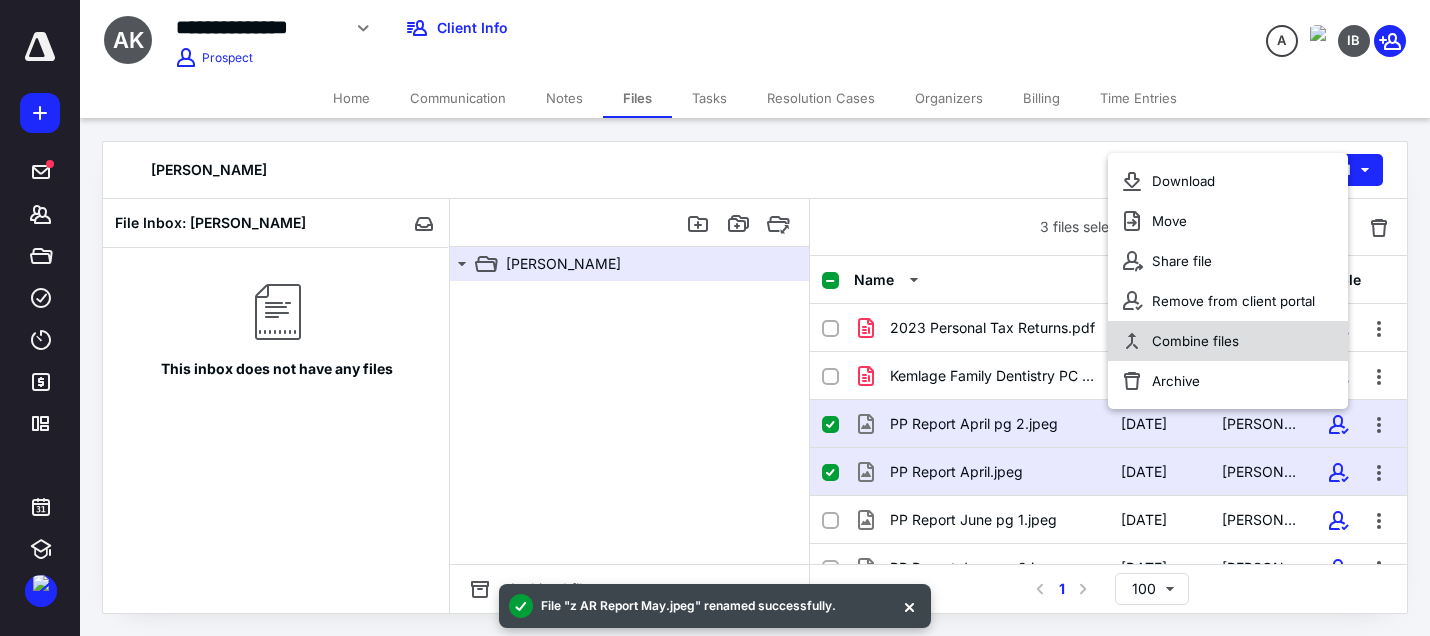 click on "Combine files" at bounding box center (1228, 341) 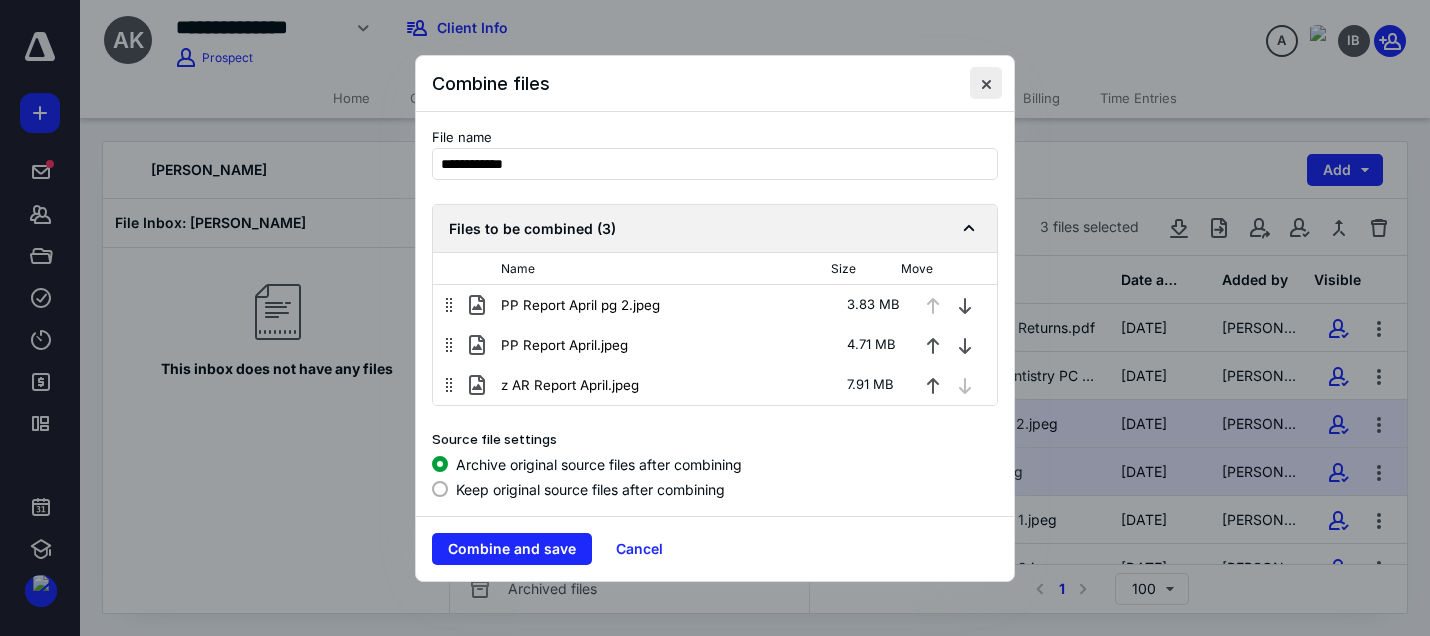 click at bounding box center [986, 83] 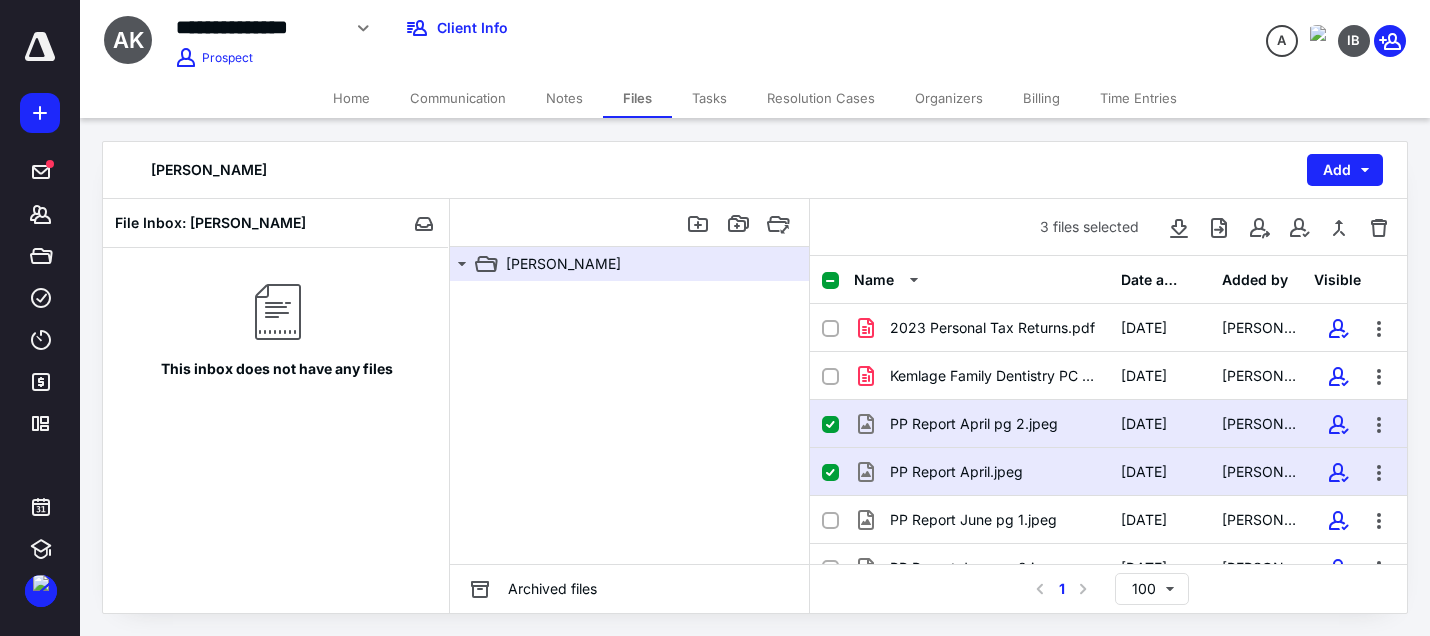 click 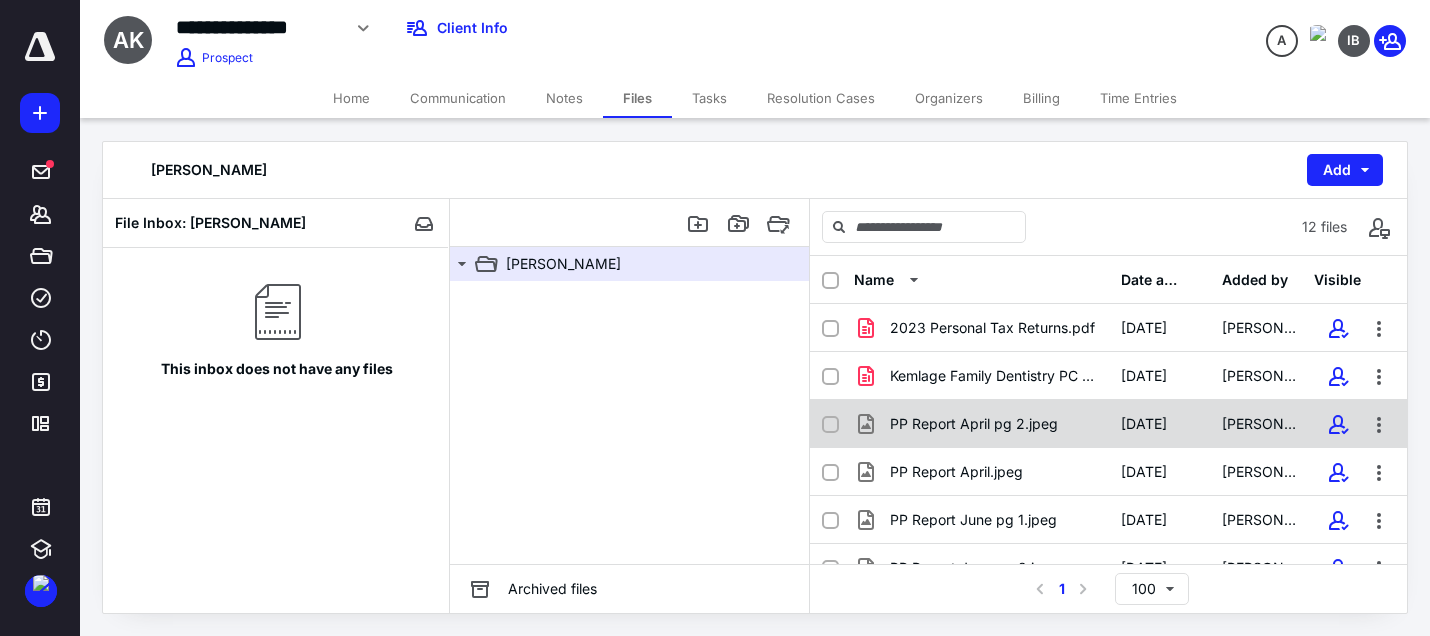 click 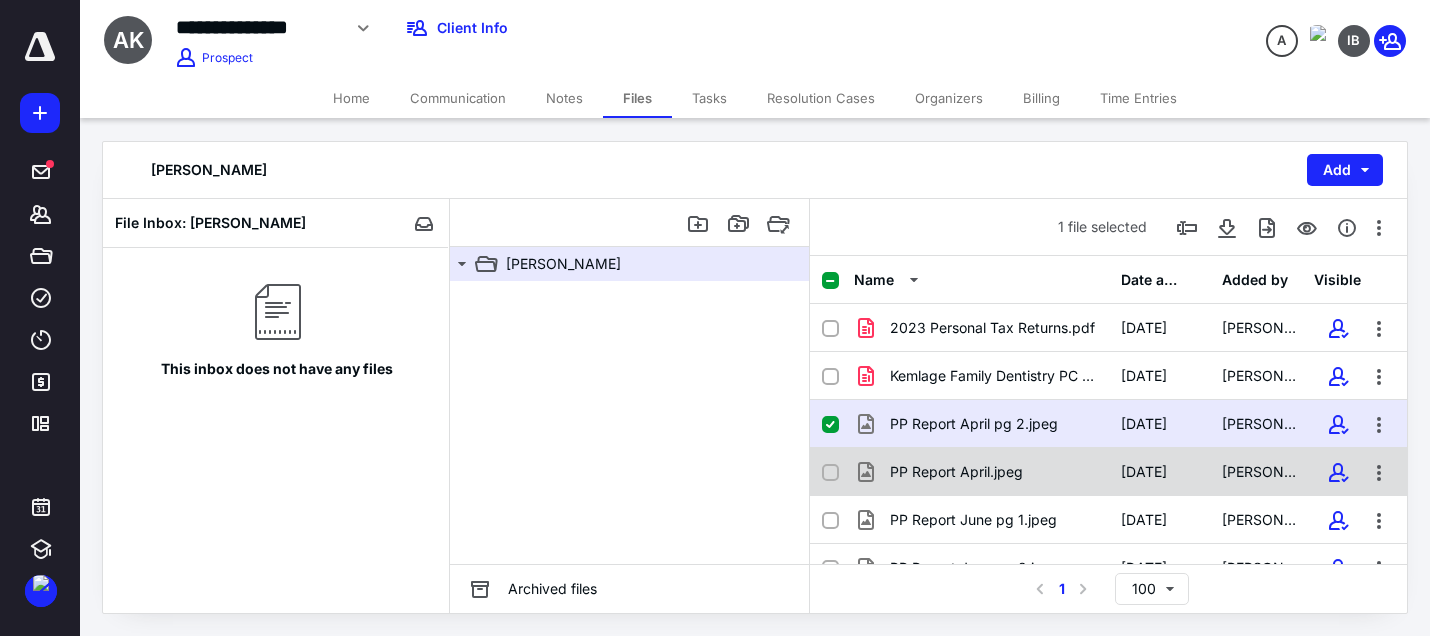 click at bounding box center [830, 473] 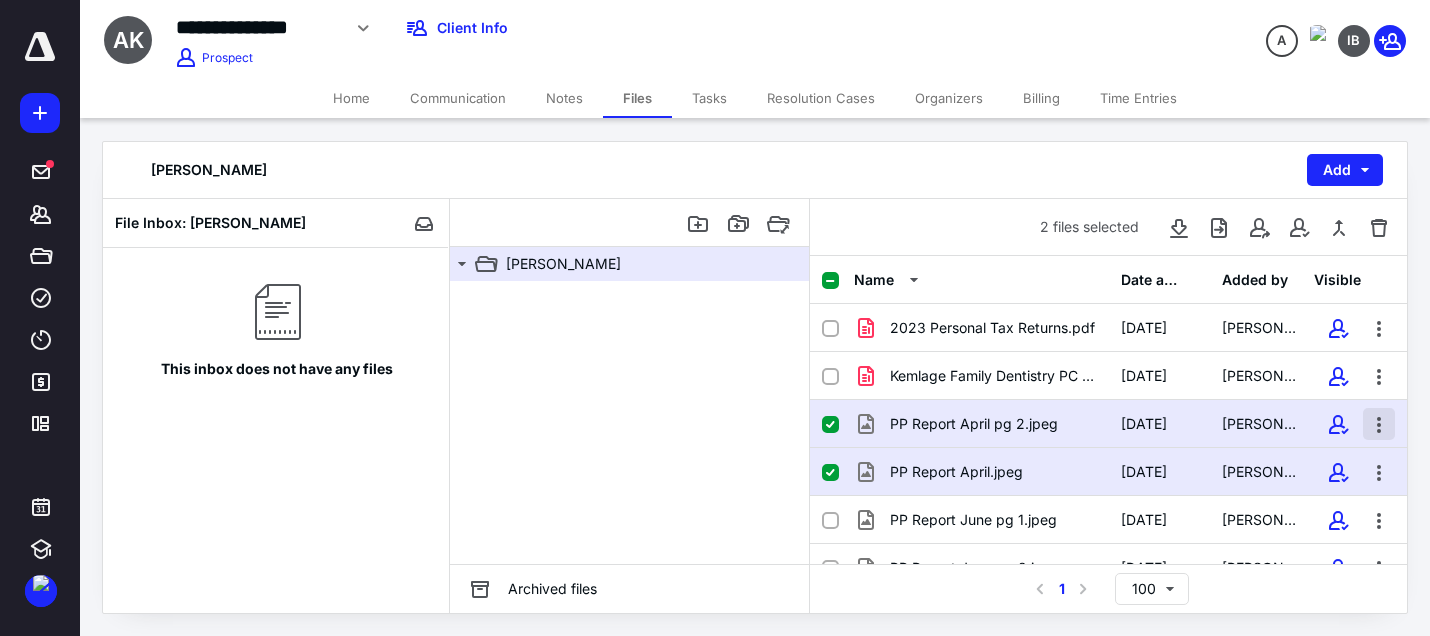 click at bounding box center [1379, 424] 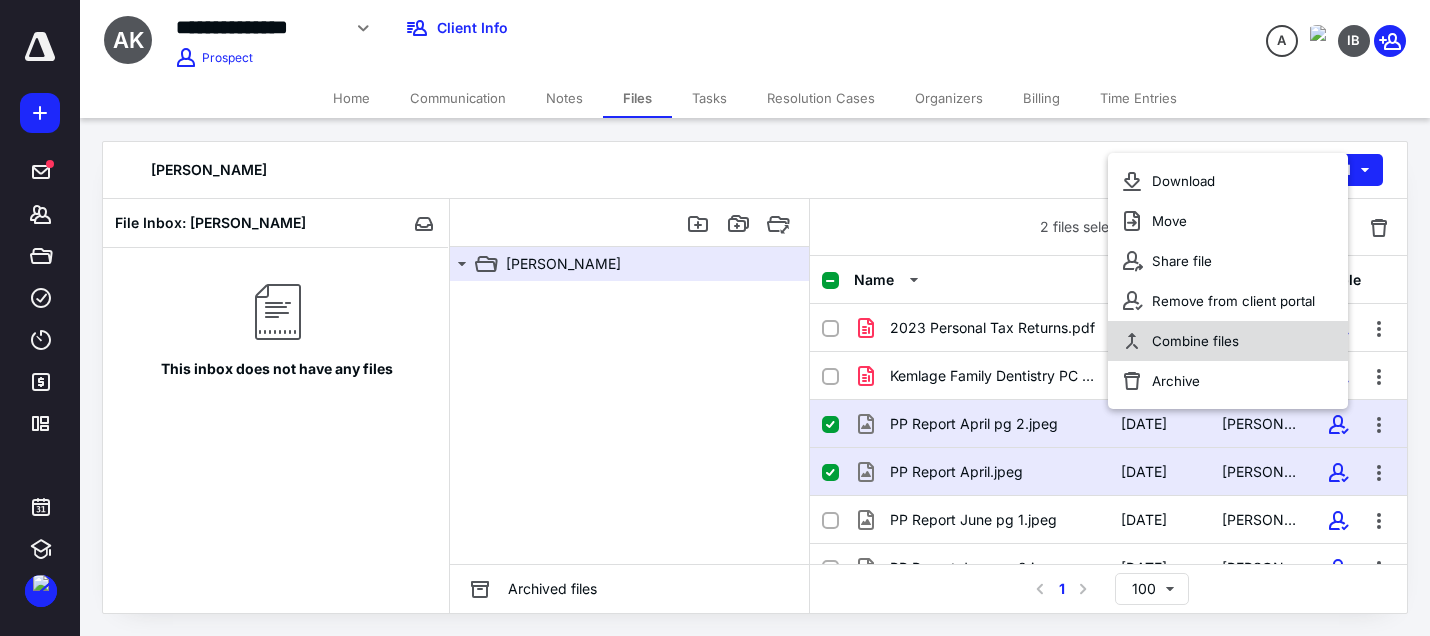 click on "Combine files" at bounding box center [1228, 341] 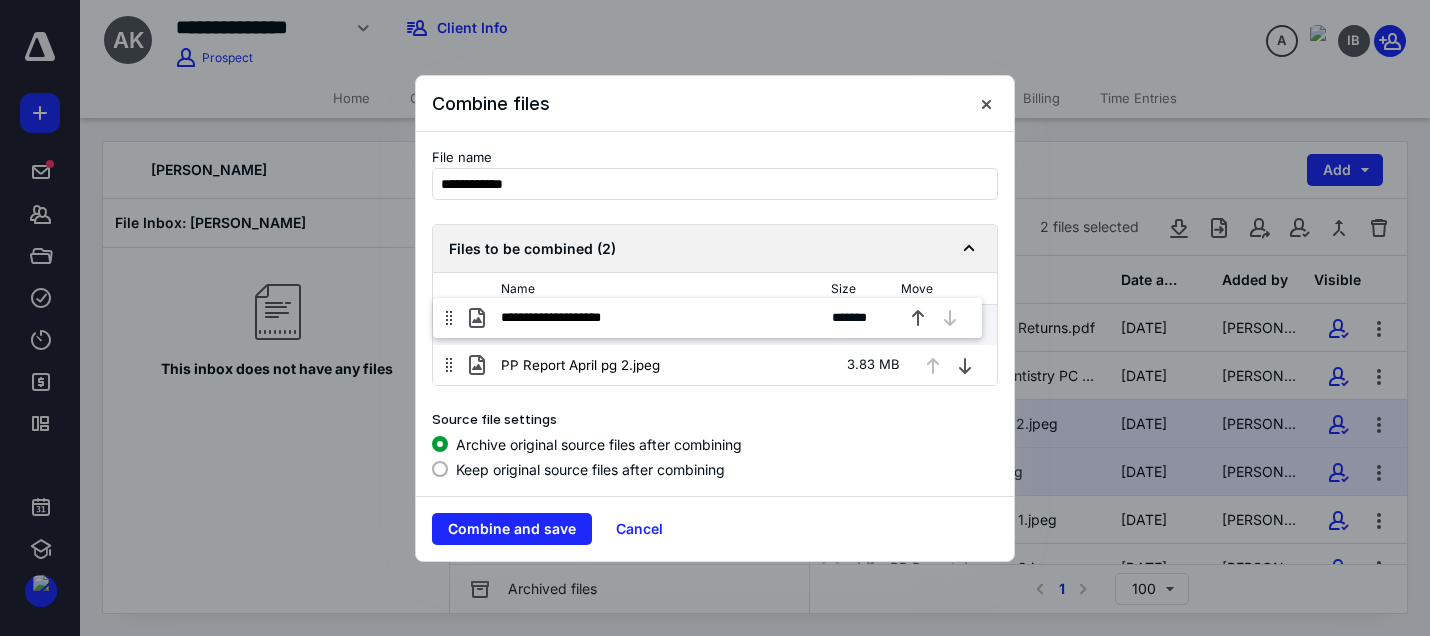 drag, startPoint x: 445, startPoint y: 362, endPoint x: 445, endPoint y: 310, distance: 52 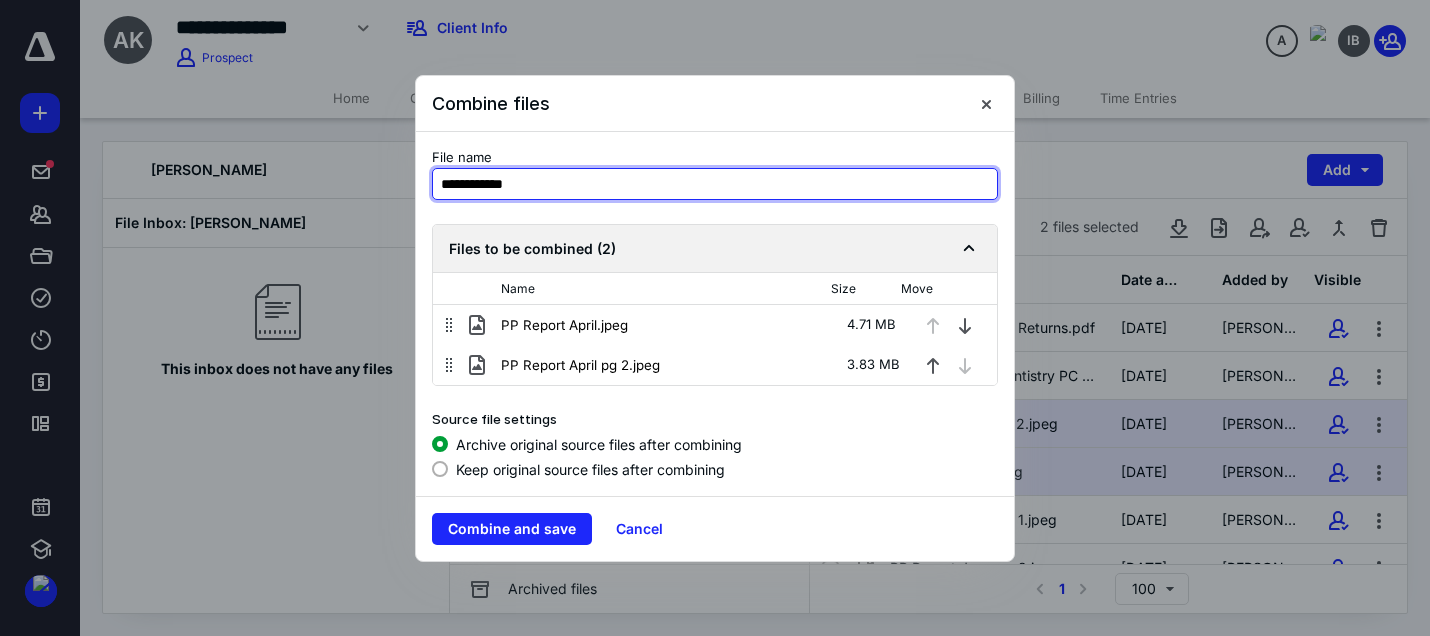 drag, startPoint x: 540, startPoint y: 178, endPoint x: 412, endPoint y: 167, distance: 128.47179 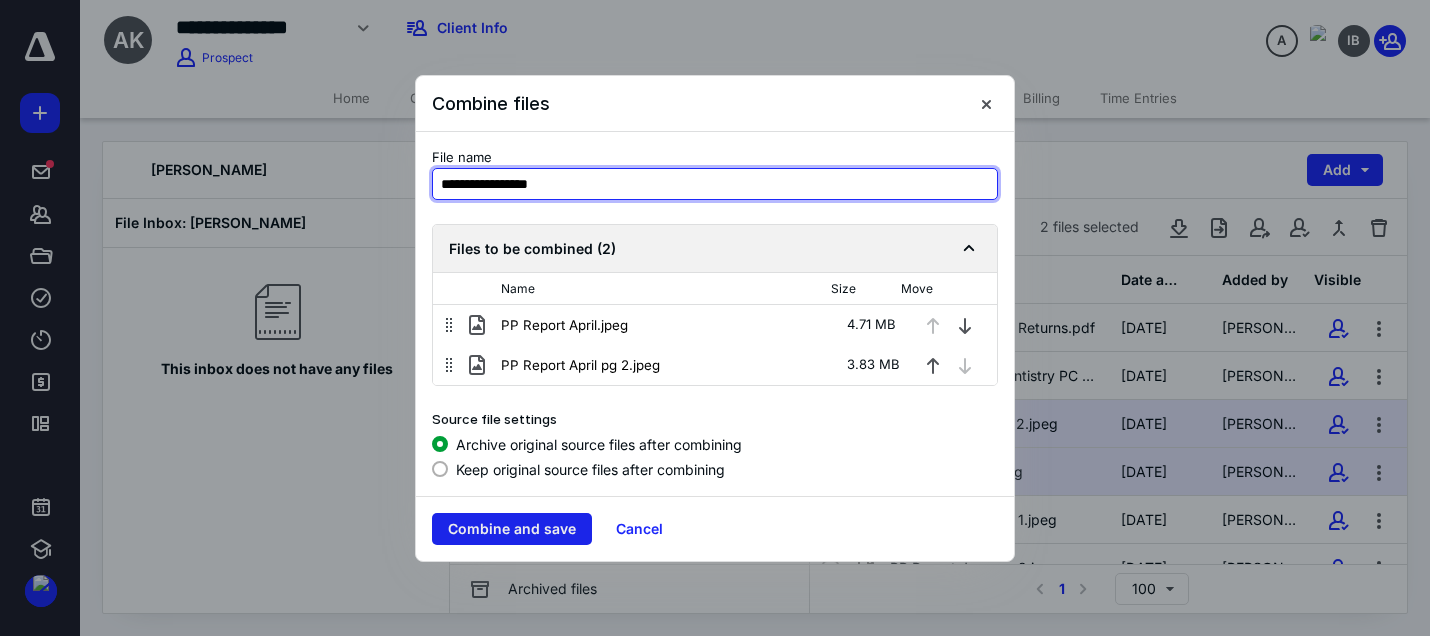 type on "**********" 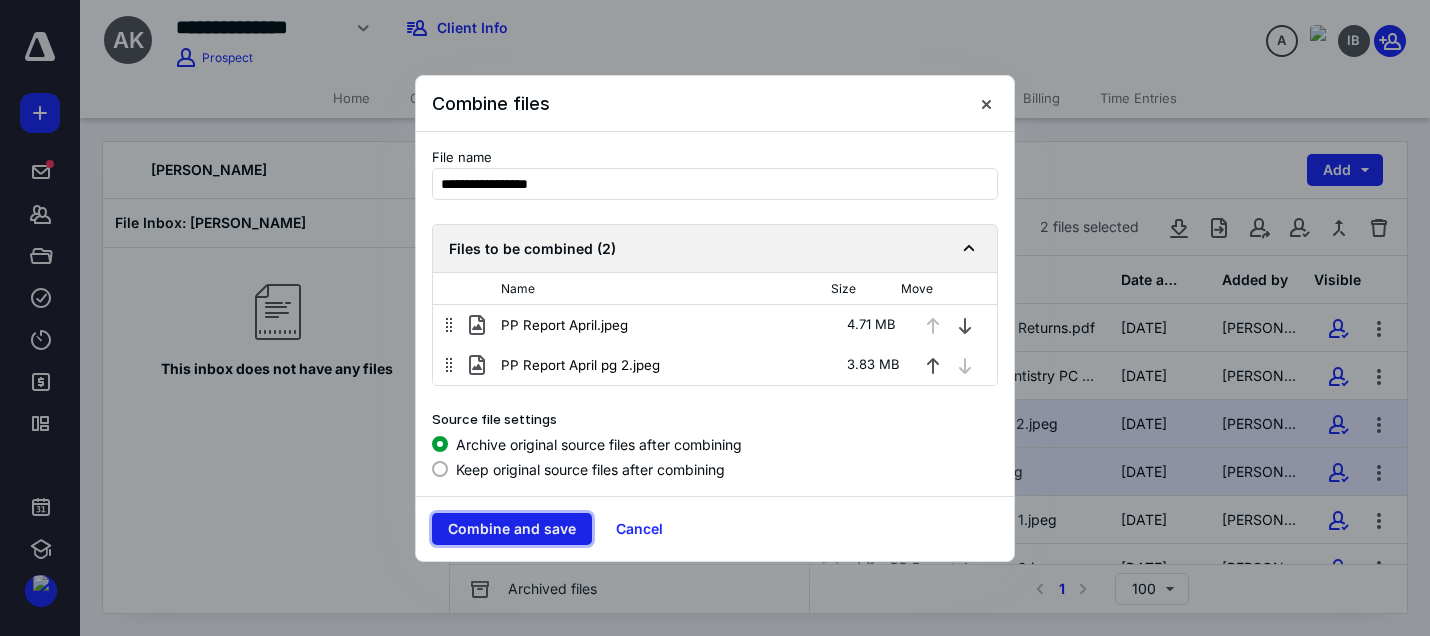 click on "Combine and save" at bounding box center [512, 529] 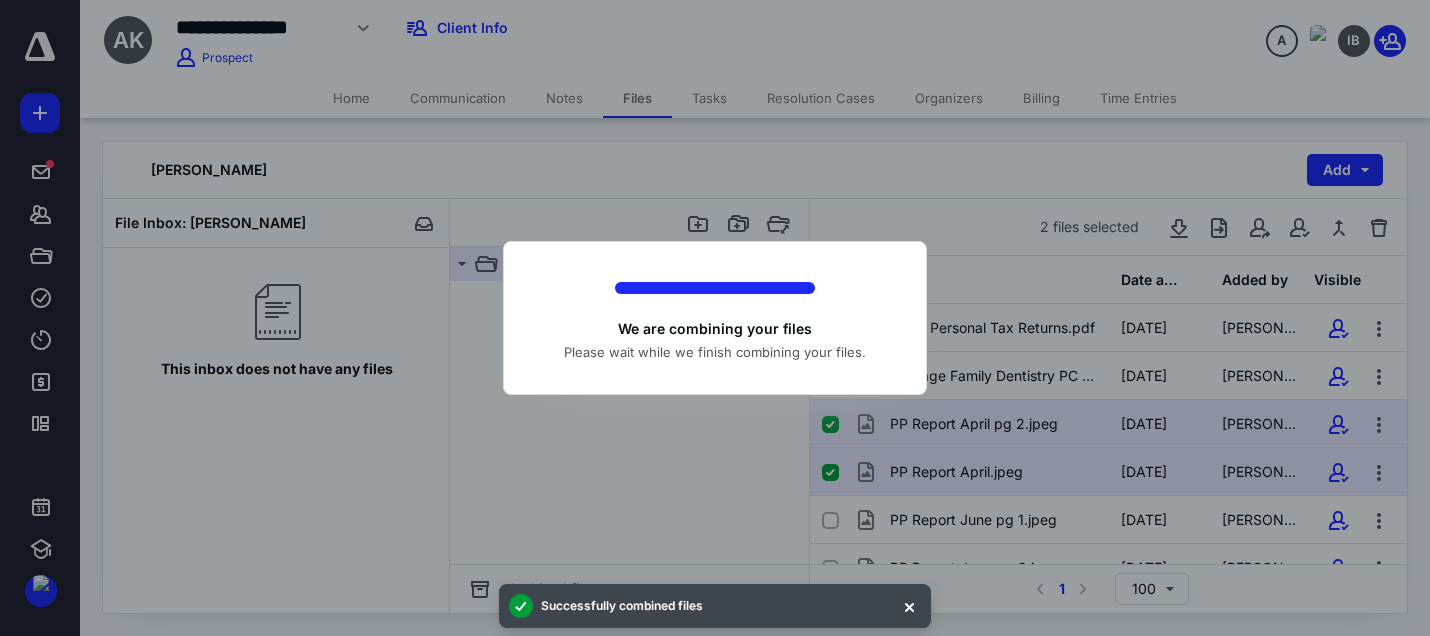 checkbox on "false" 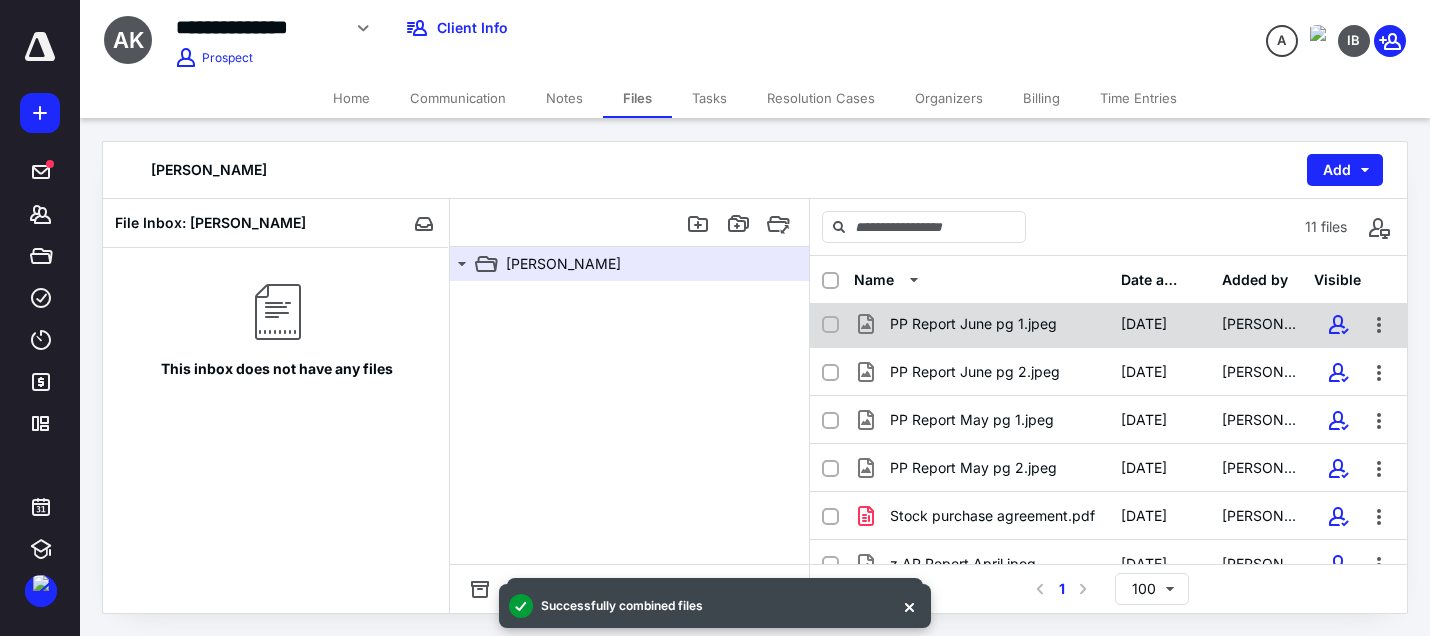 scroll, scrollTop: 0, scrollLeft: 0, axis: both 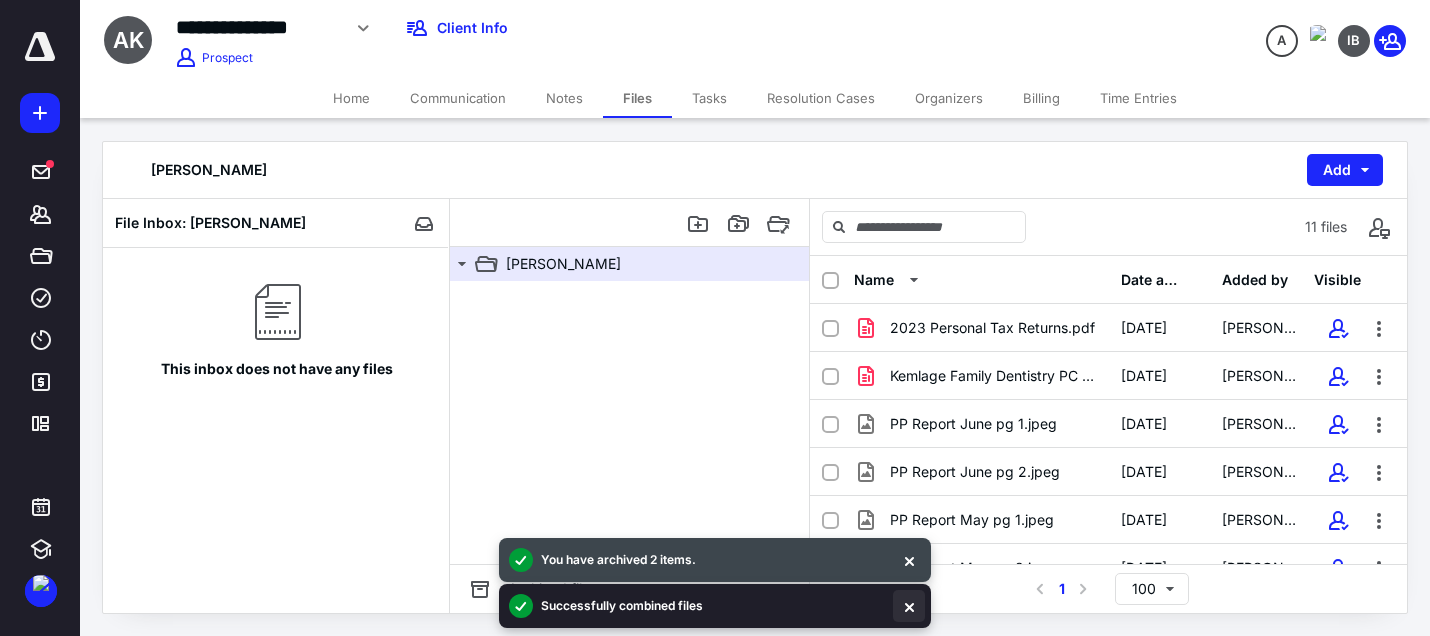 click at bounding box center [909, 606] 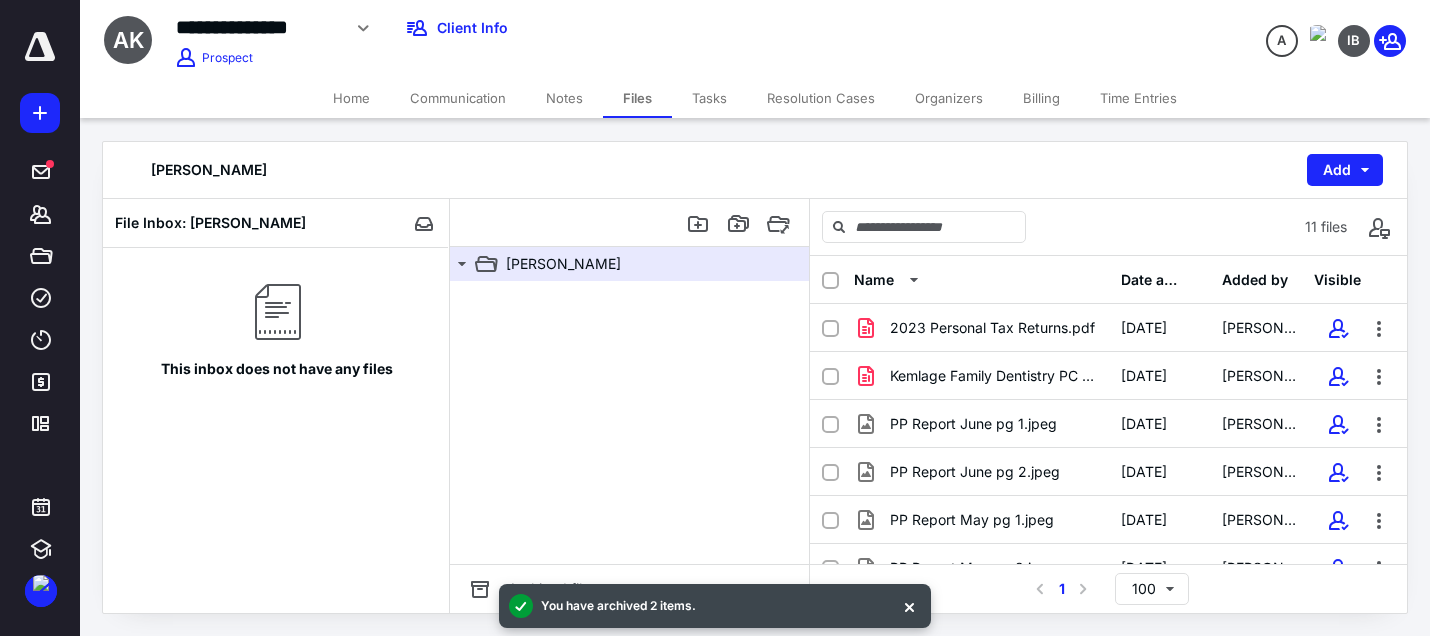 click 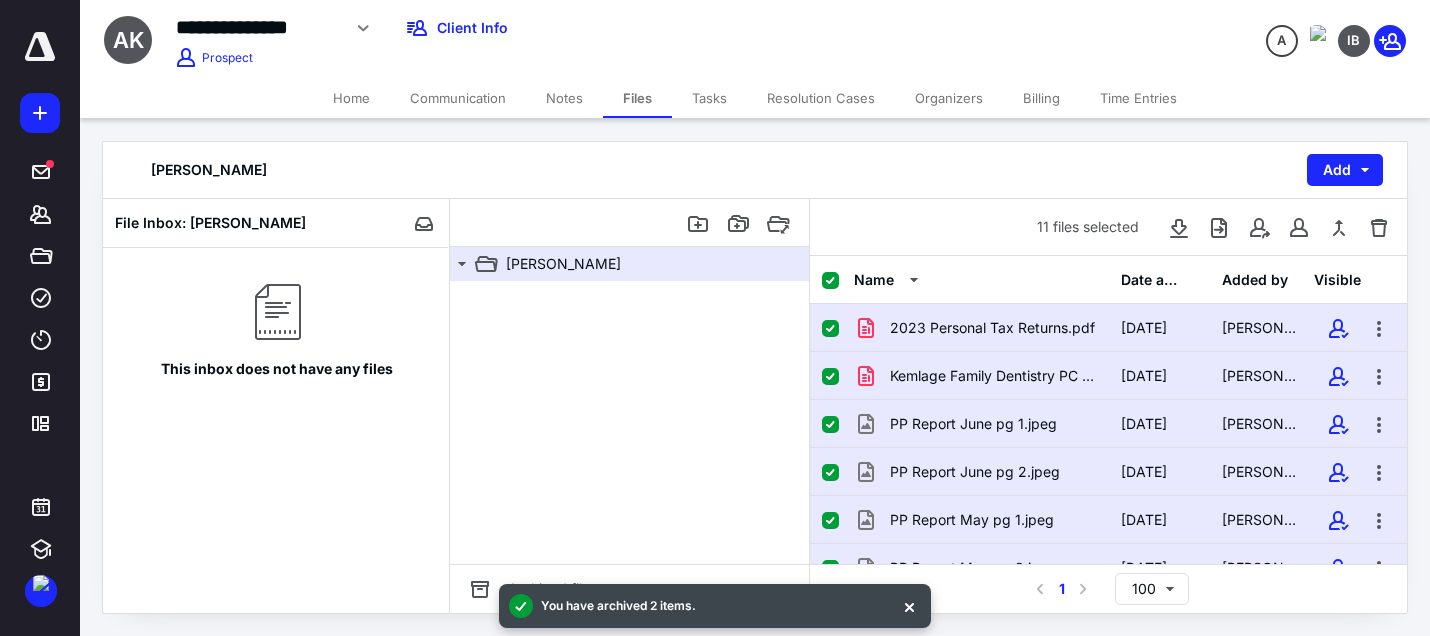 click 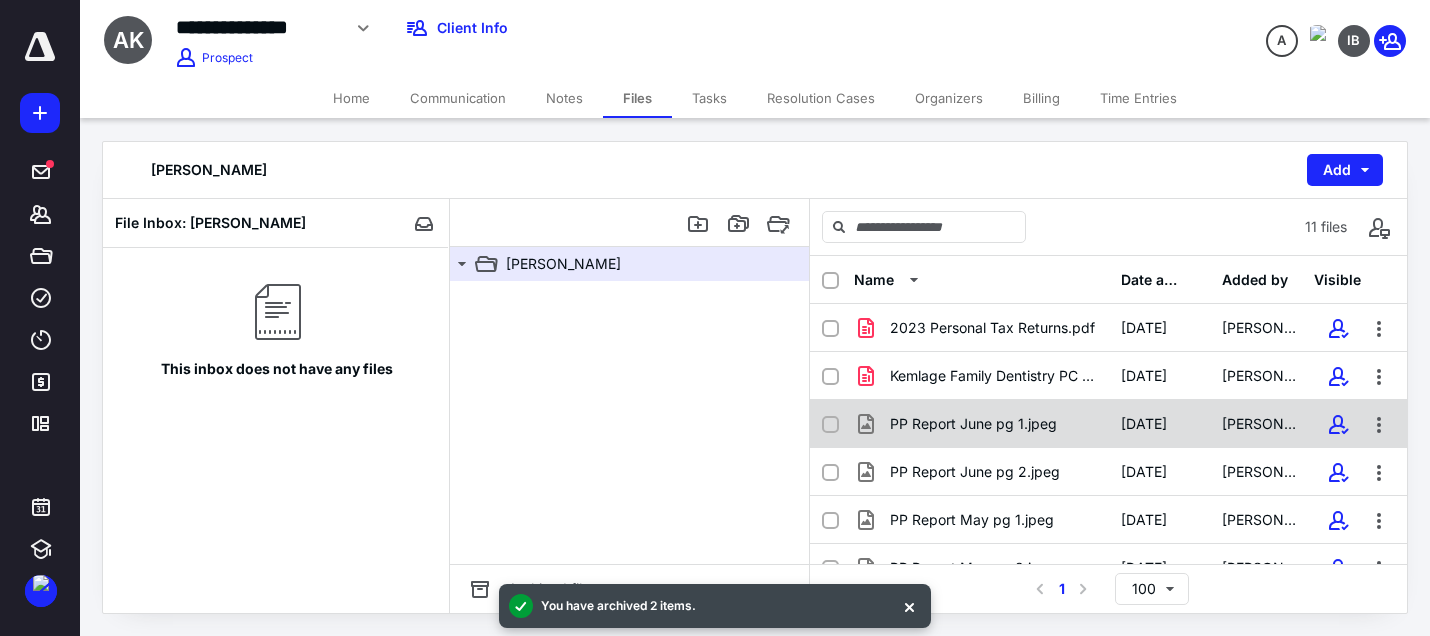 click at bounding box center [830, 425] 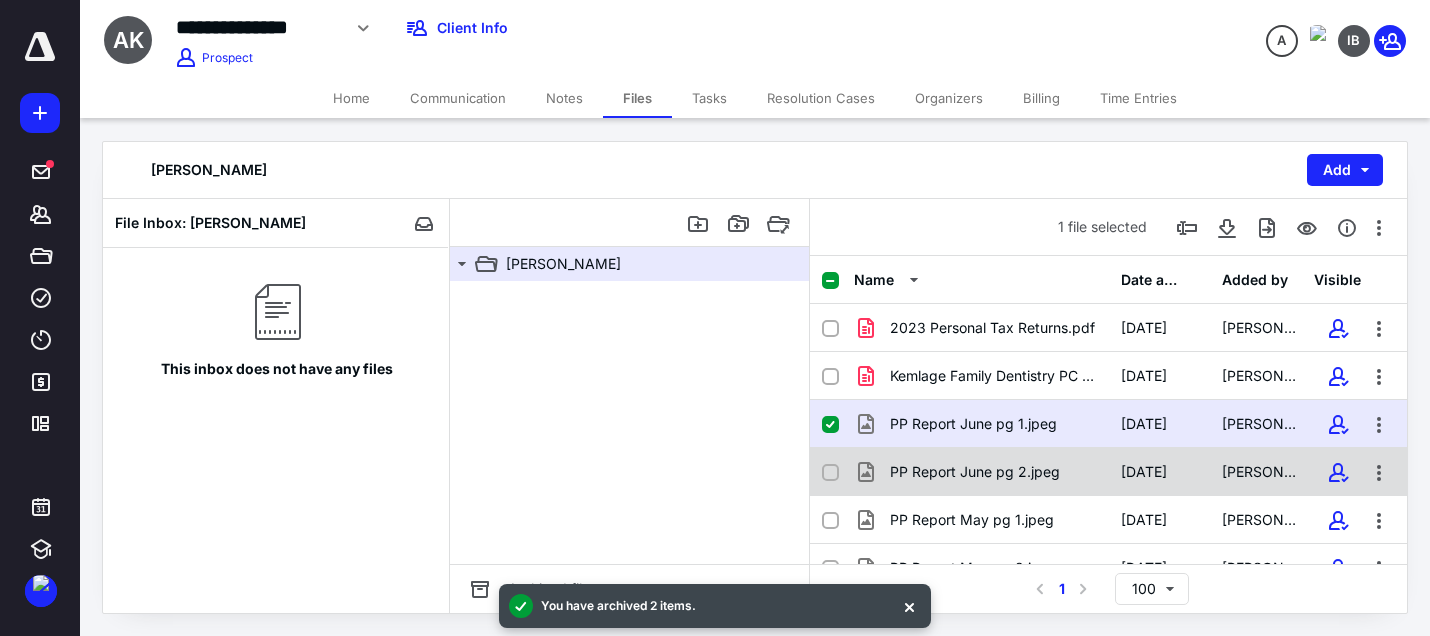 click at bounding box center (830, 472) 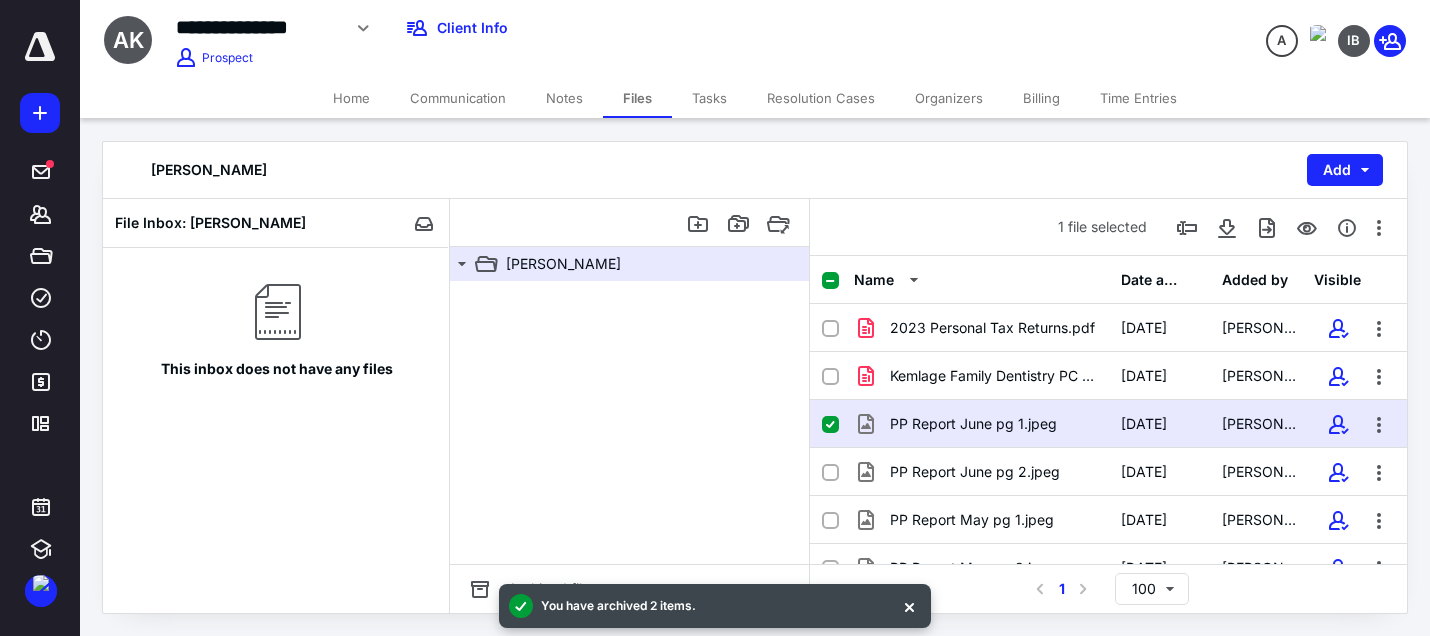 checkbox on "true" 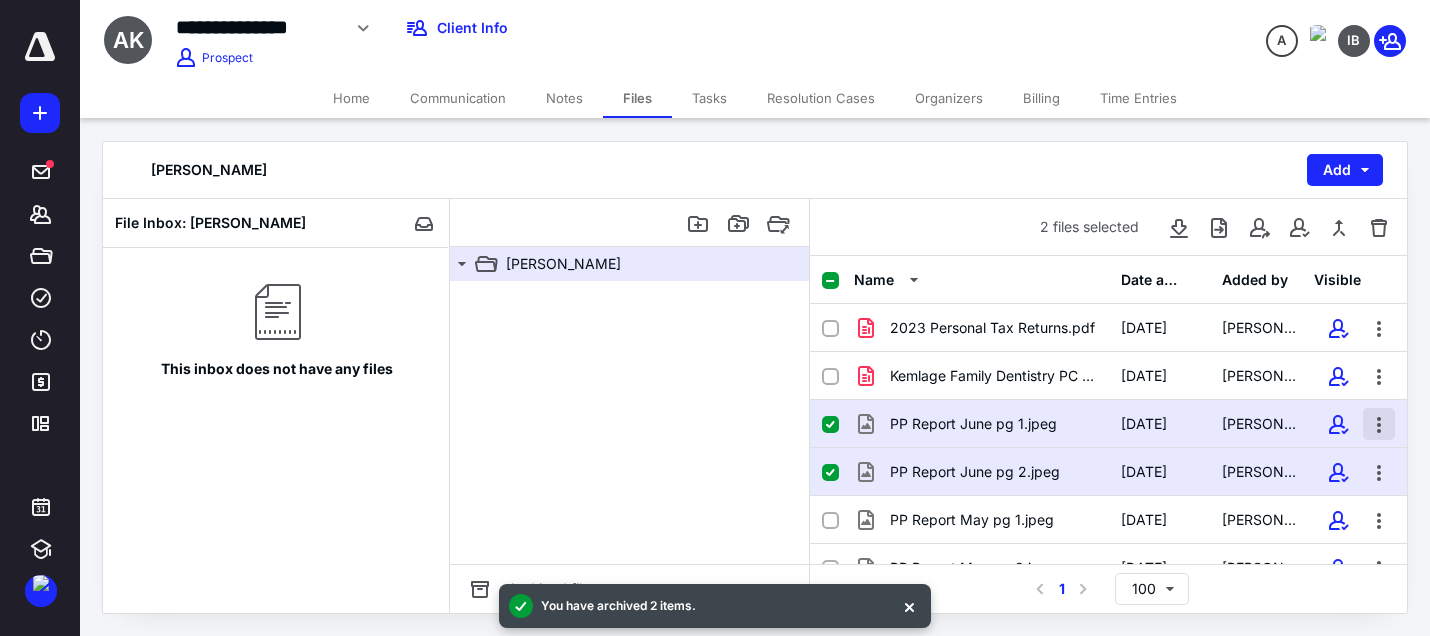 click at bounding box center [1379, 424] 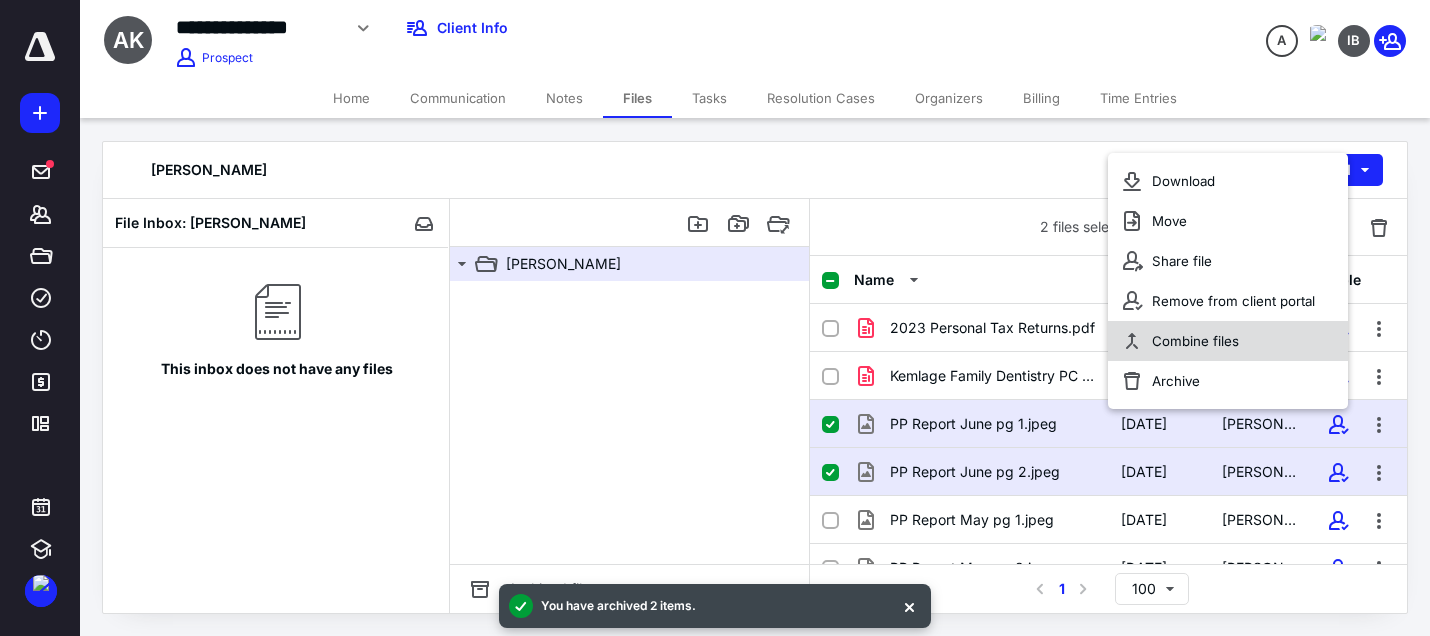 click on "Combine files" at bounding box center [1228, 341] 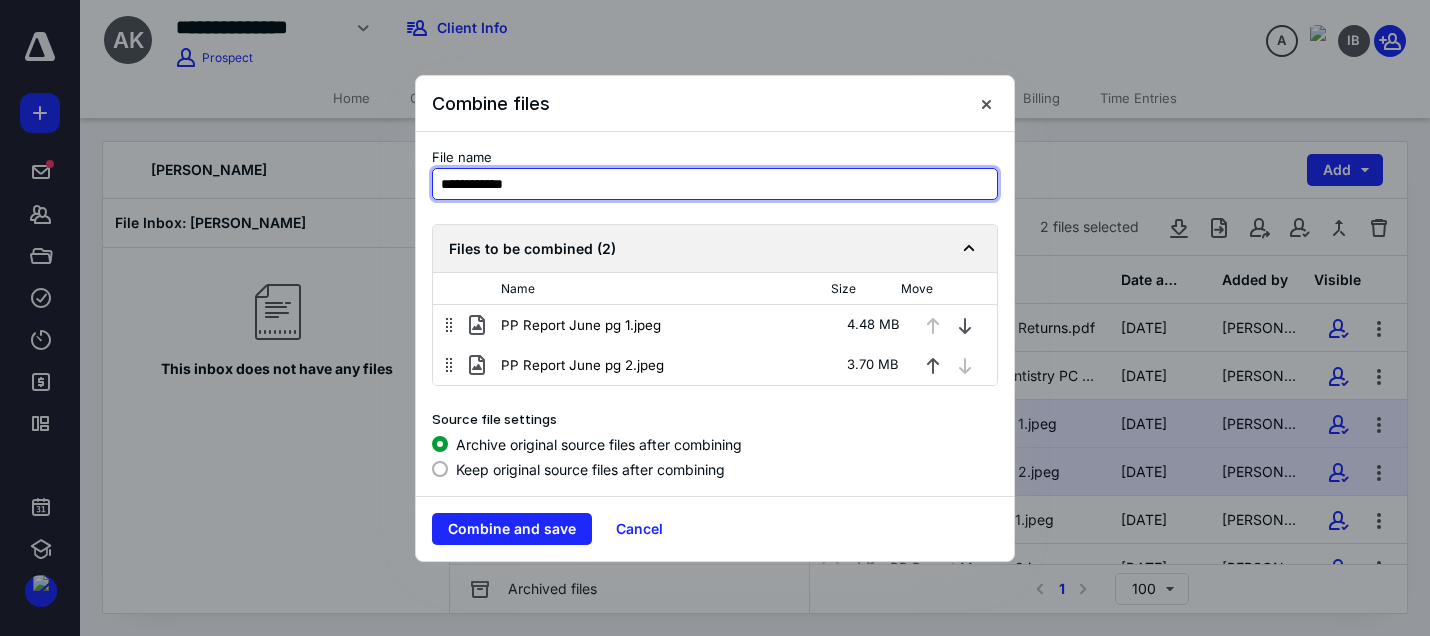 drag, startPoint x: 542, startPoint y: 185, endPoint x: 381, endPoint y: 181, distance: 161.04968 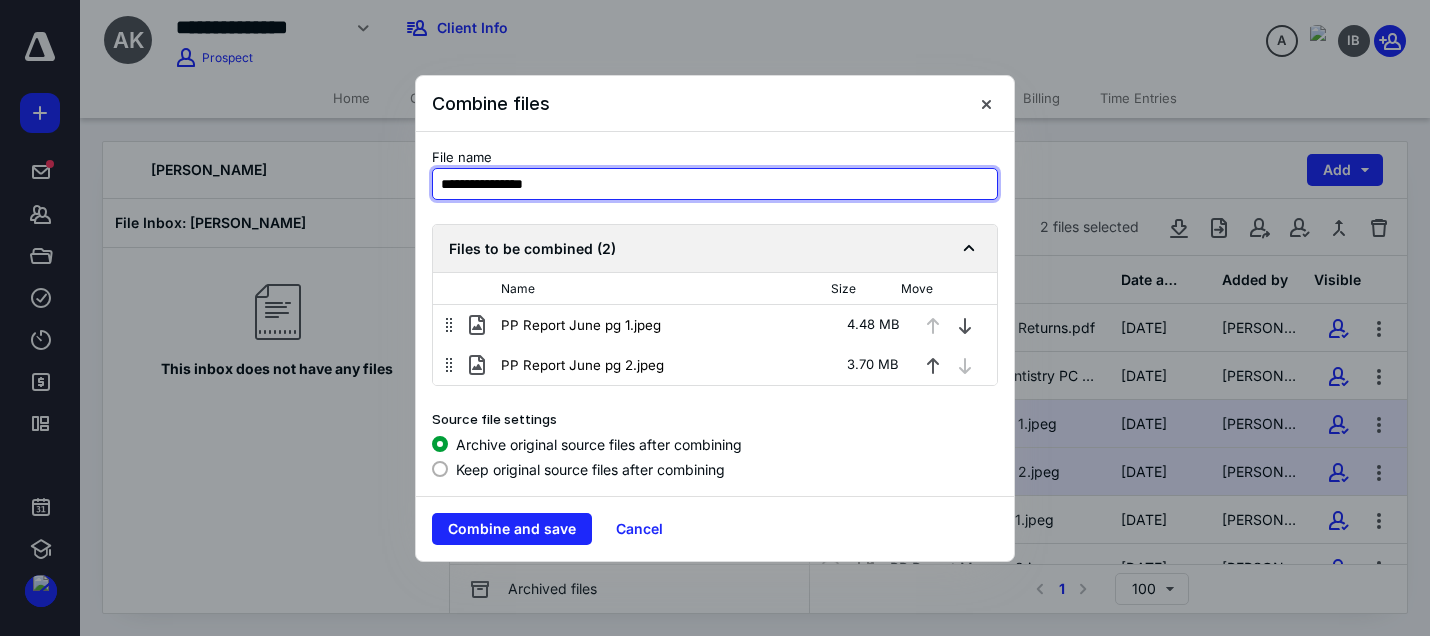 type on "**********" 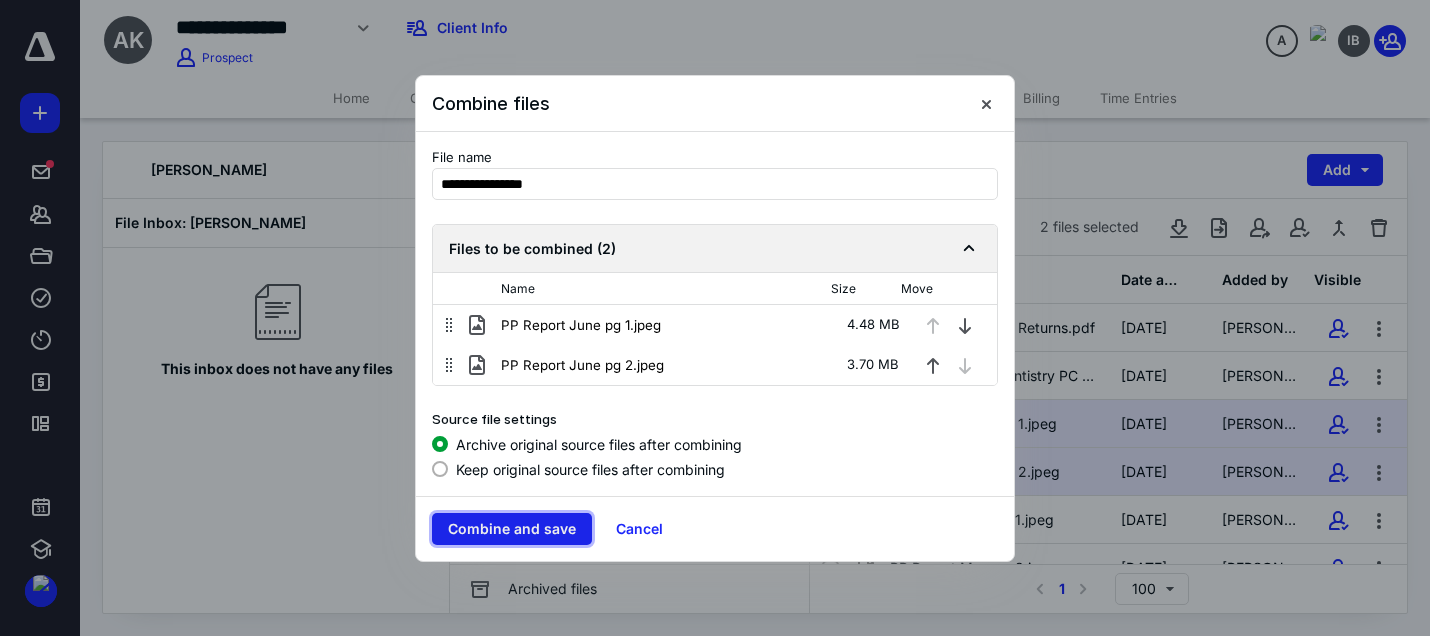 click on "Combine and save" at bounding box center (512, 529) 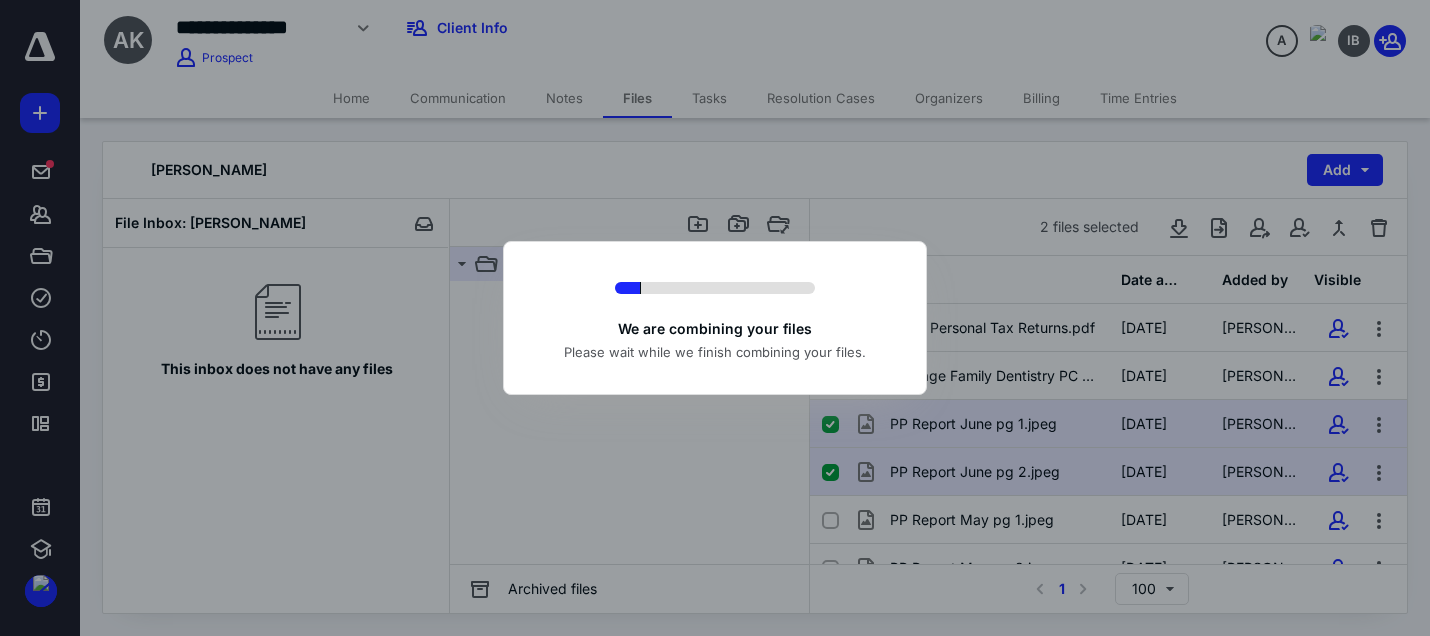checkbox on "false" 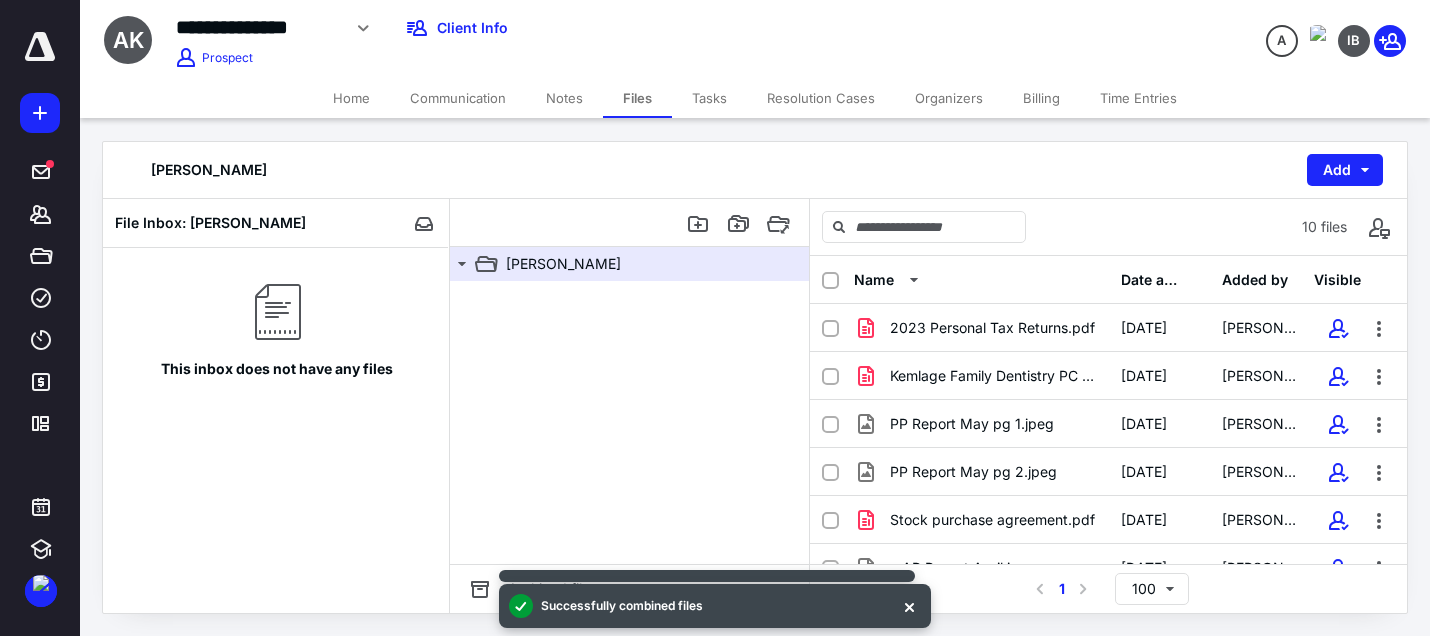 click 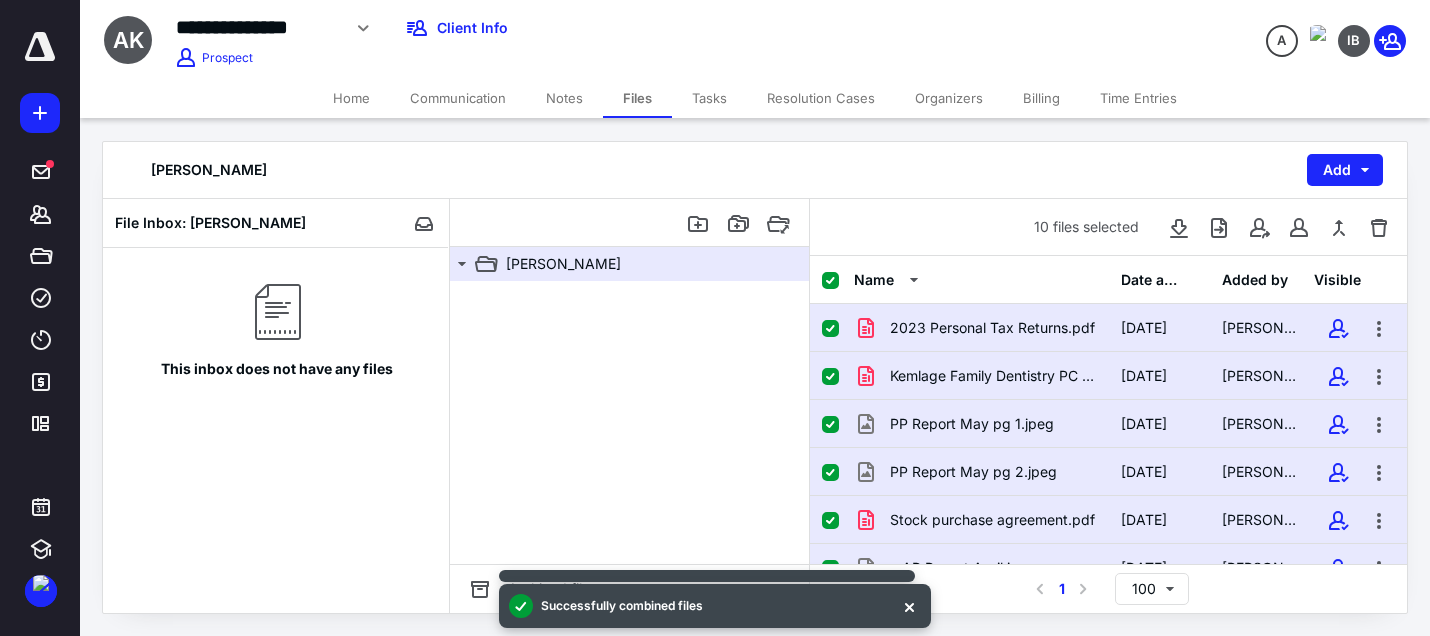 click 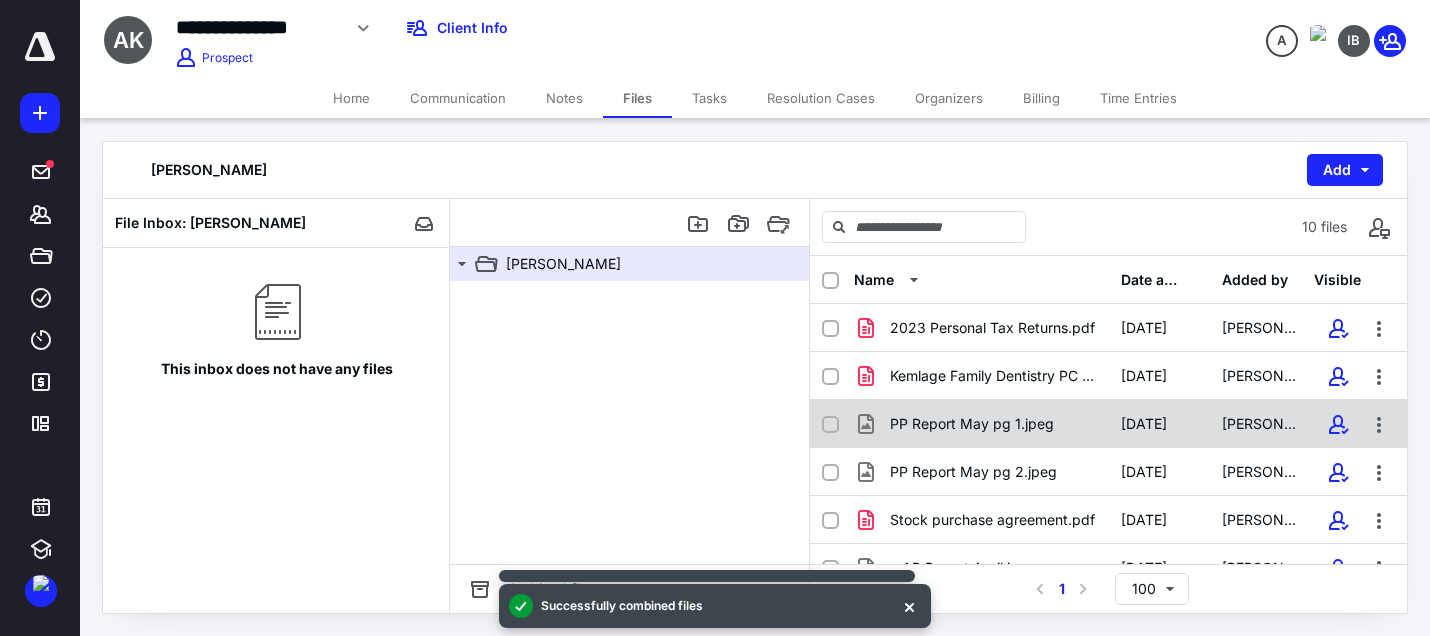 click 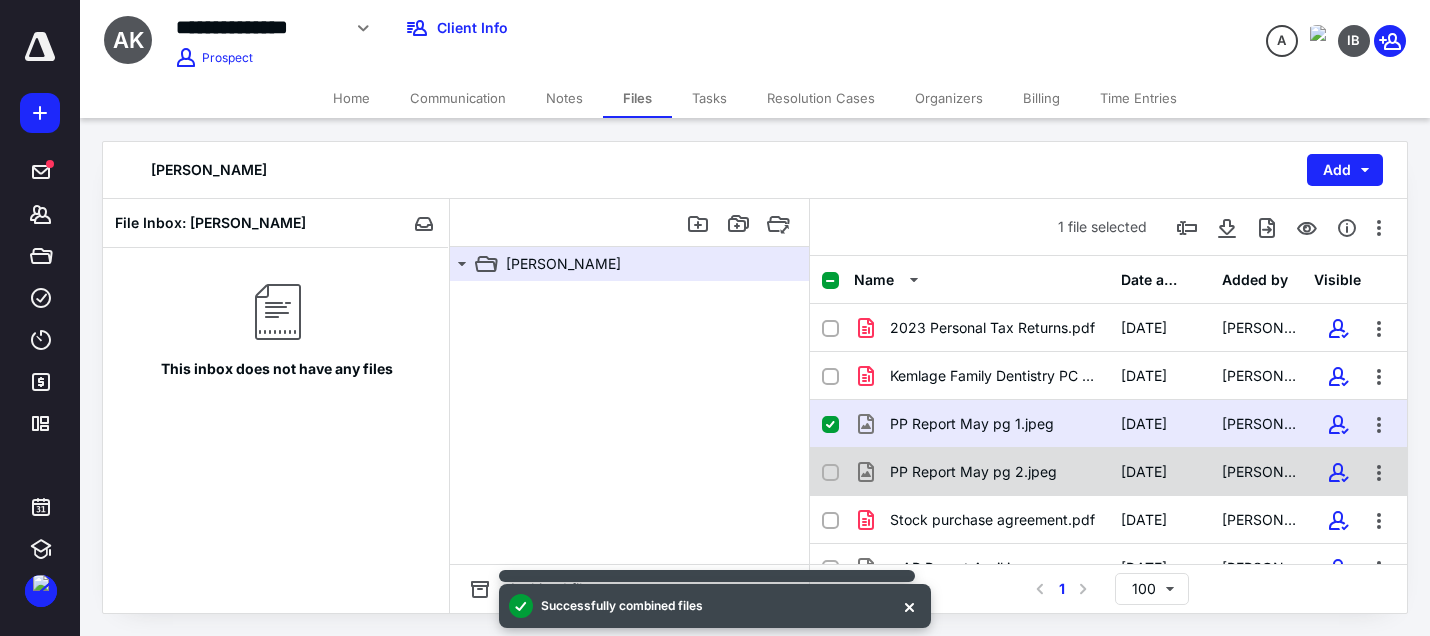 click 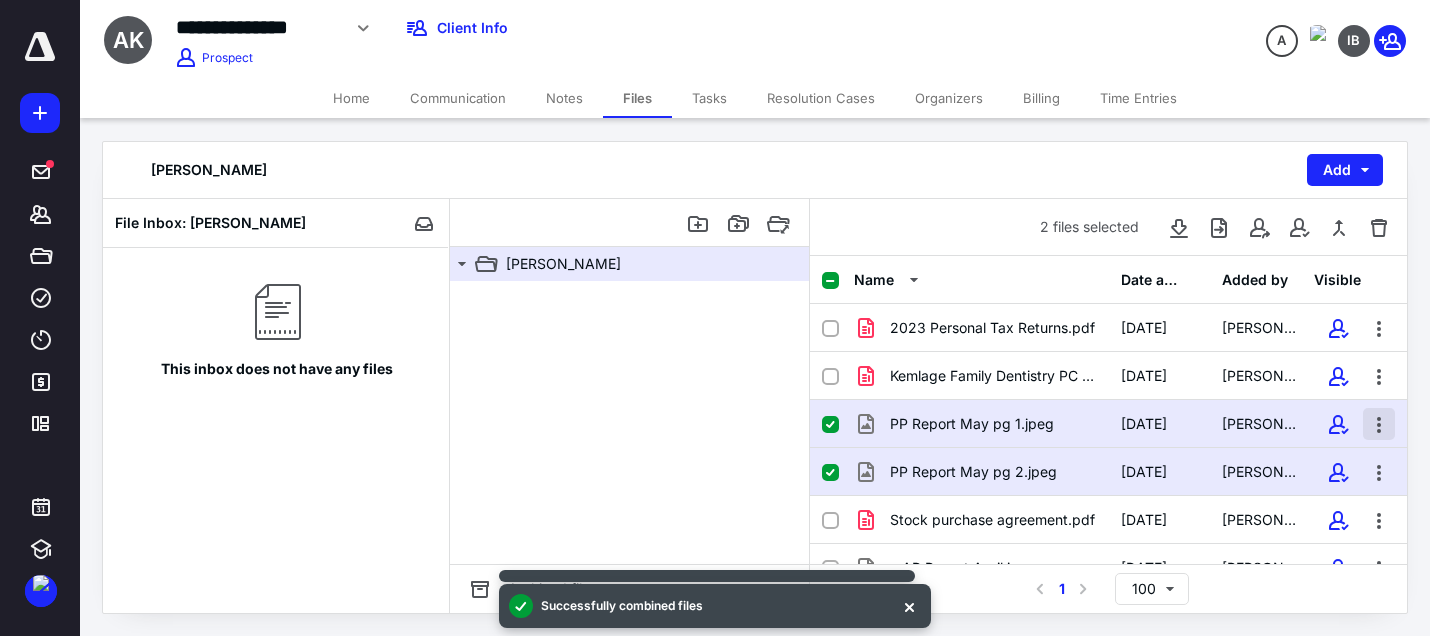 click at bounding box center (1379, 424) 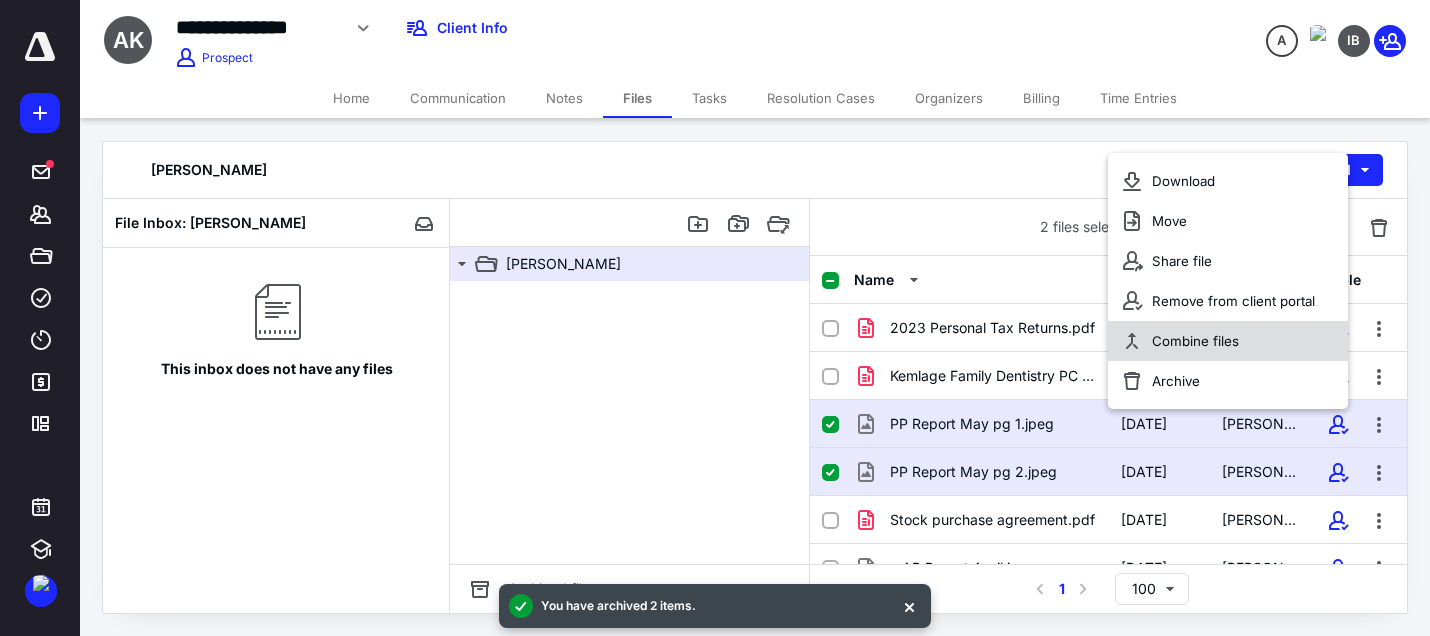 click on "Combine files" at bounding box center [1195, 341] 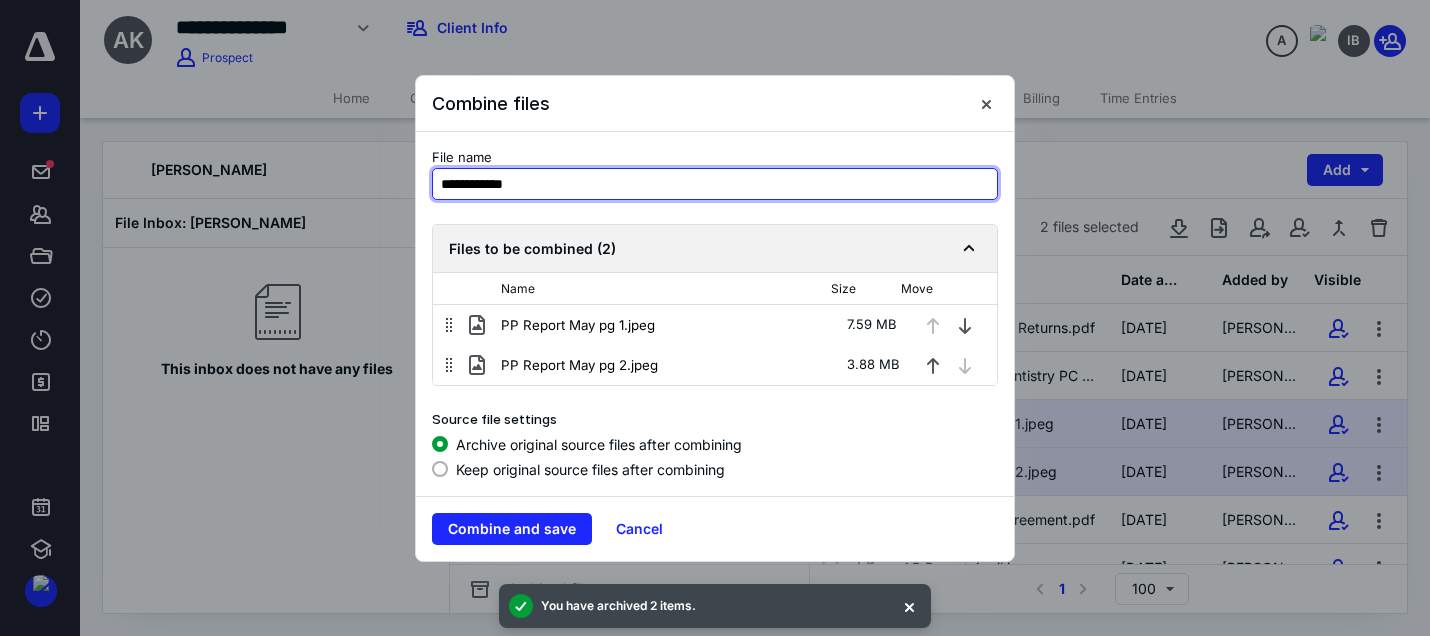 click on "**********" at bounding box center [715, 184] 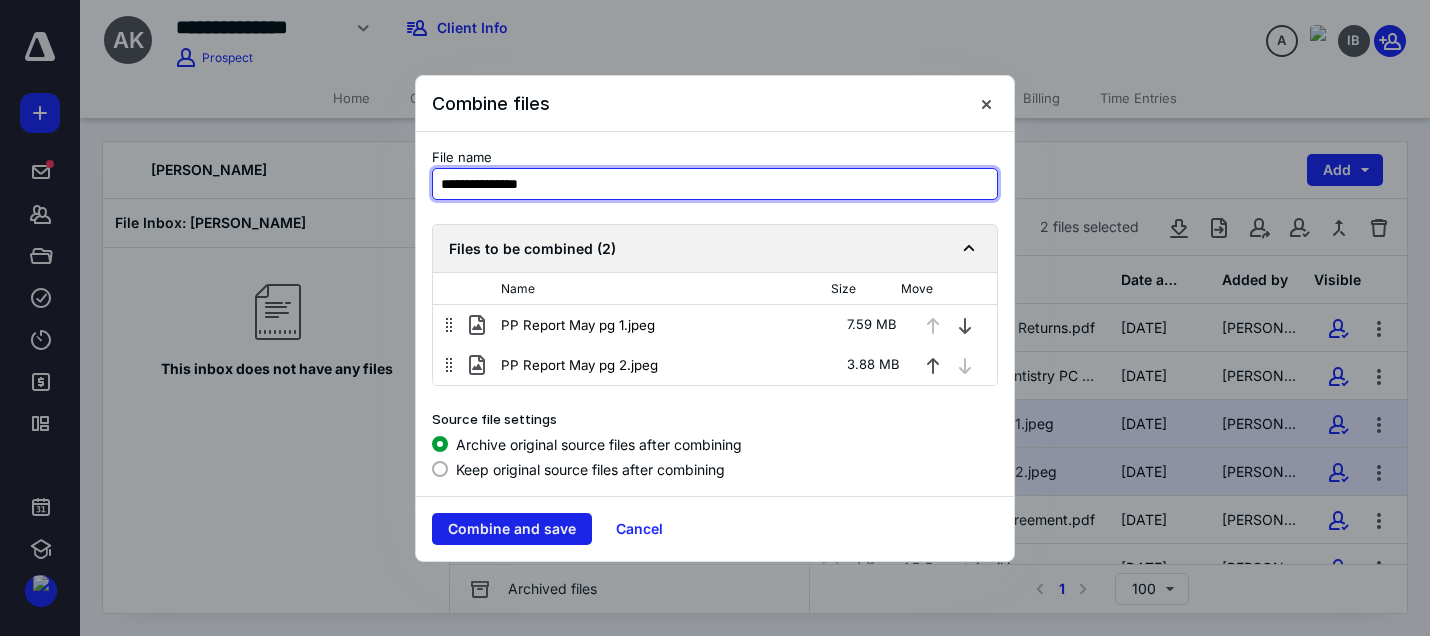 type on "**********" 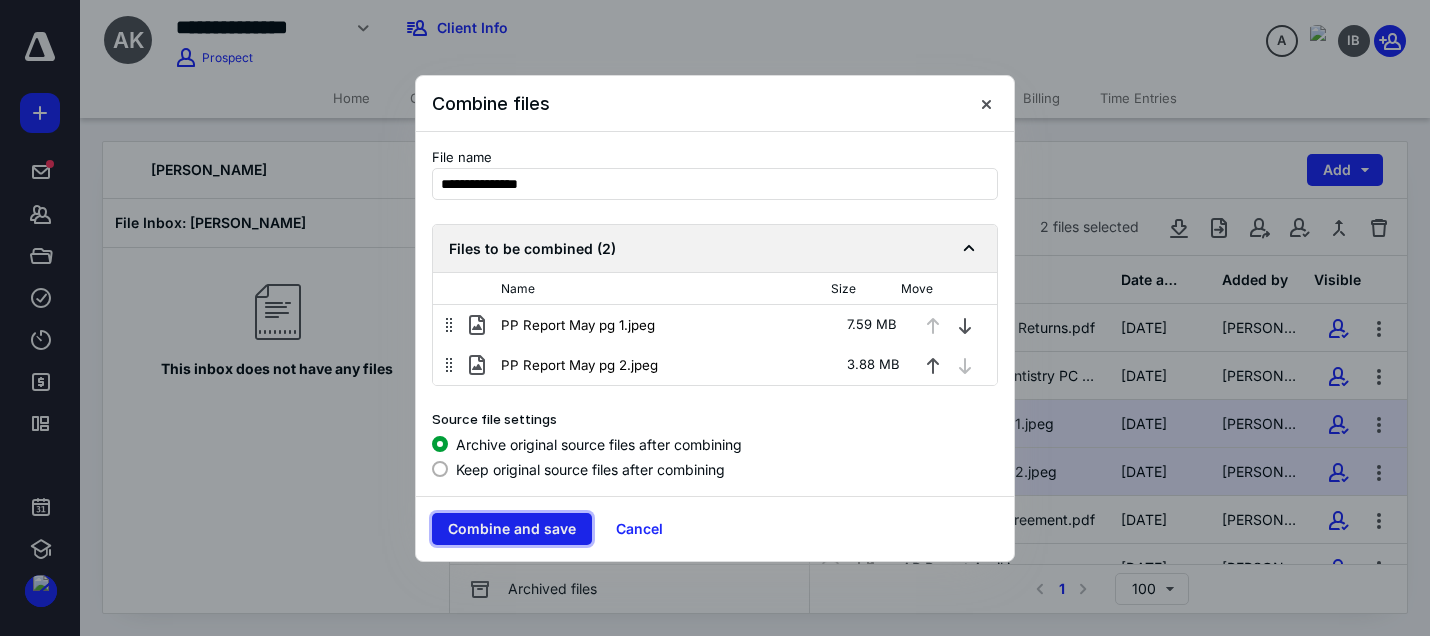 click on "Combine and save" at bounding box center (512, 529) 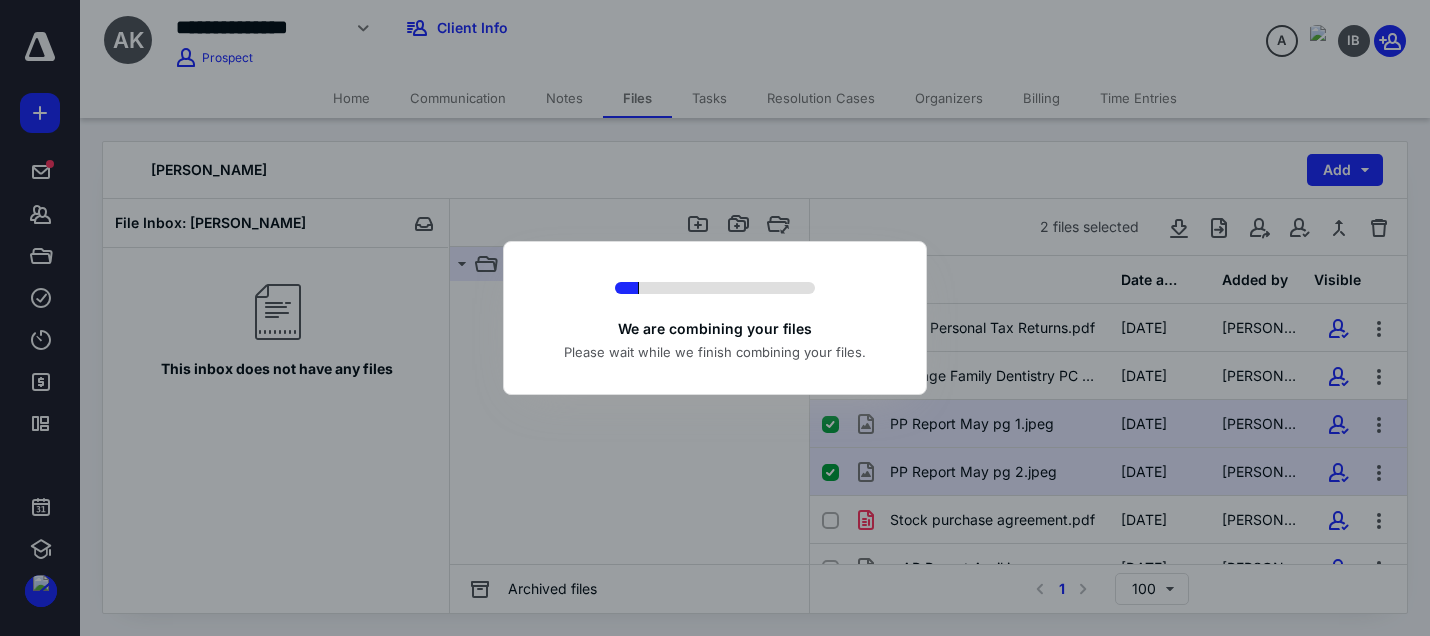 checkbox on "false" 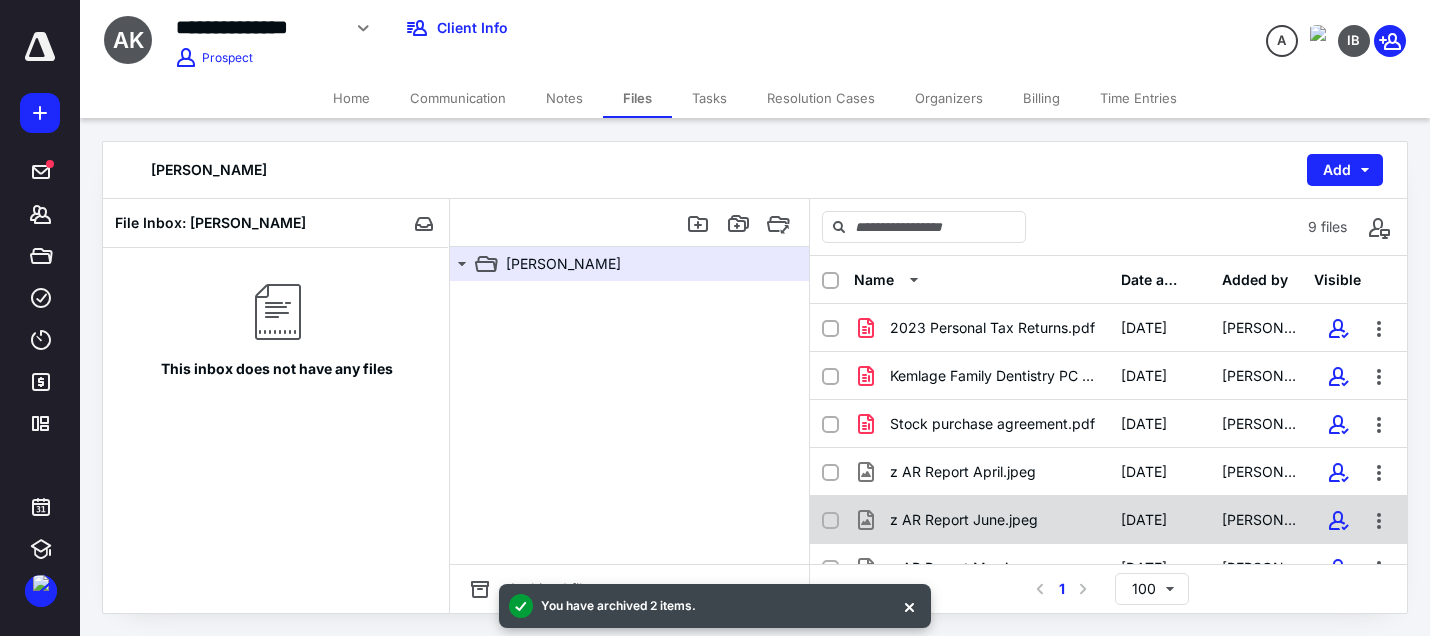 scroll, scrollTop: 172, scrollLeft: 0, axis: vertical 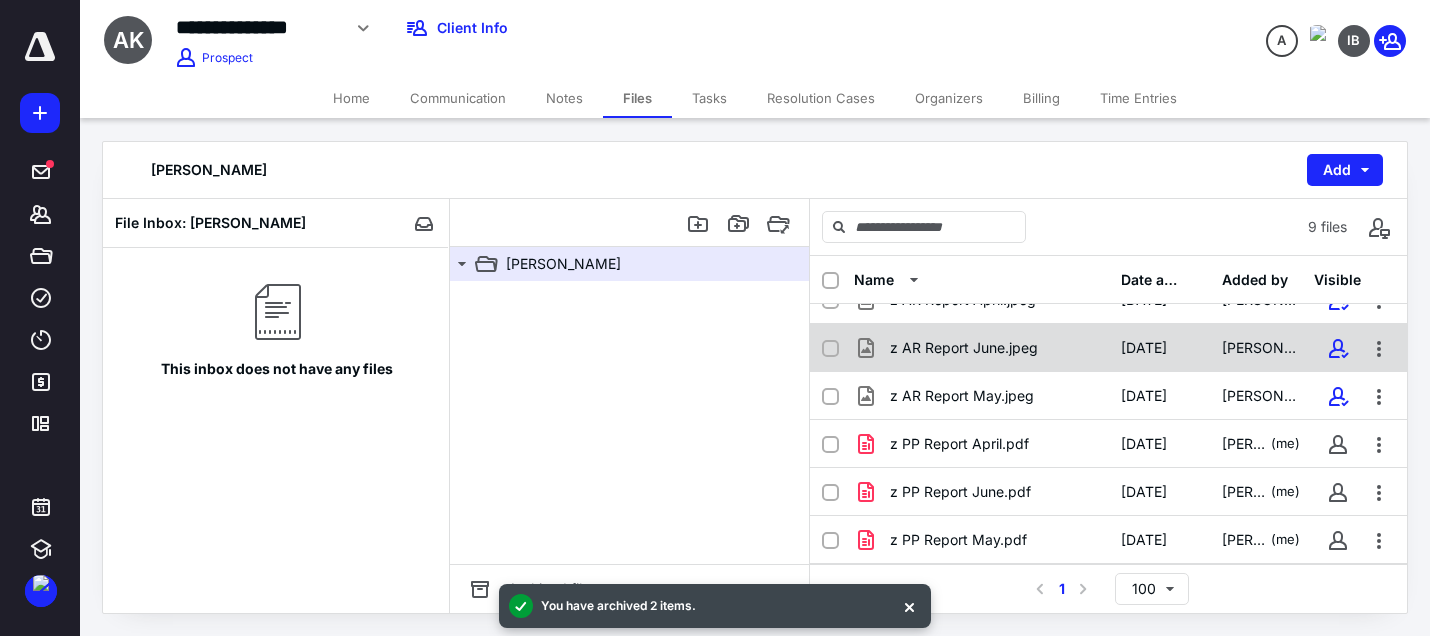 click at bounding box center [830, 348] 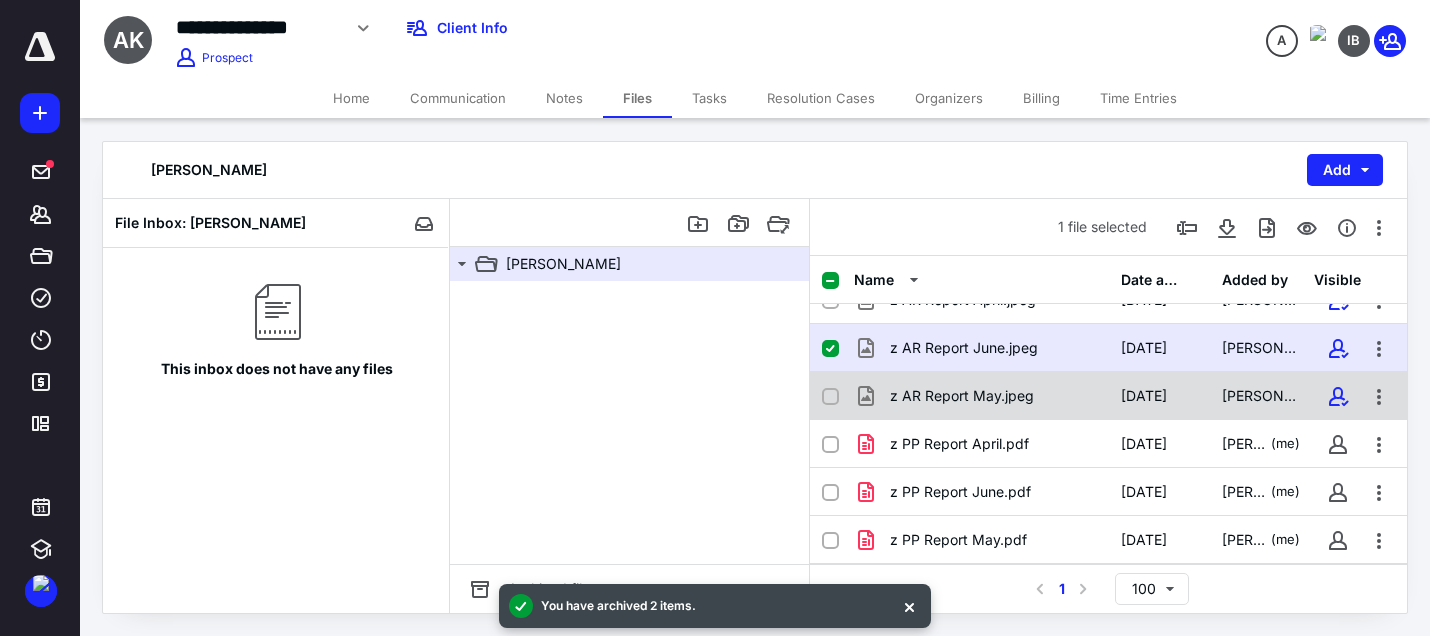 click at bounding box center (830, 397) 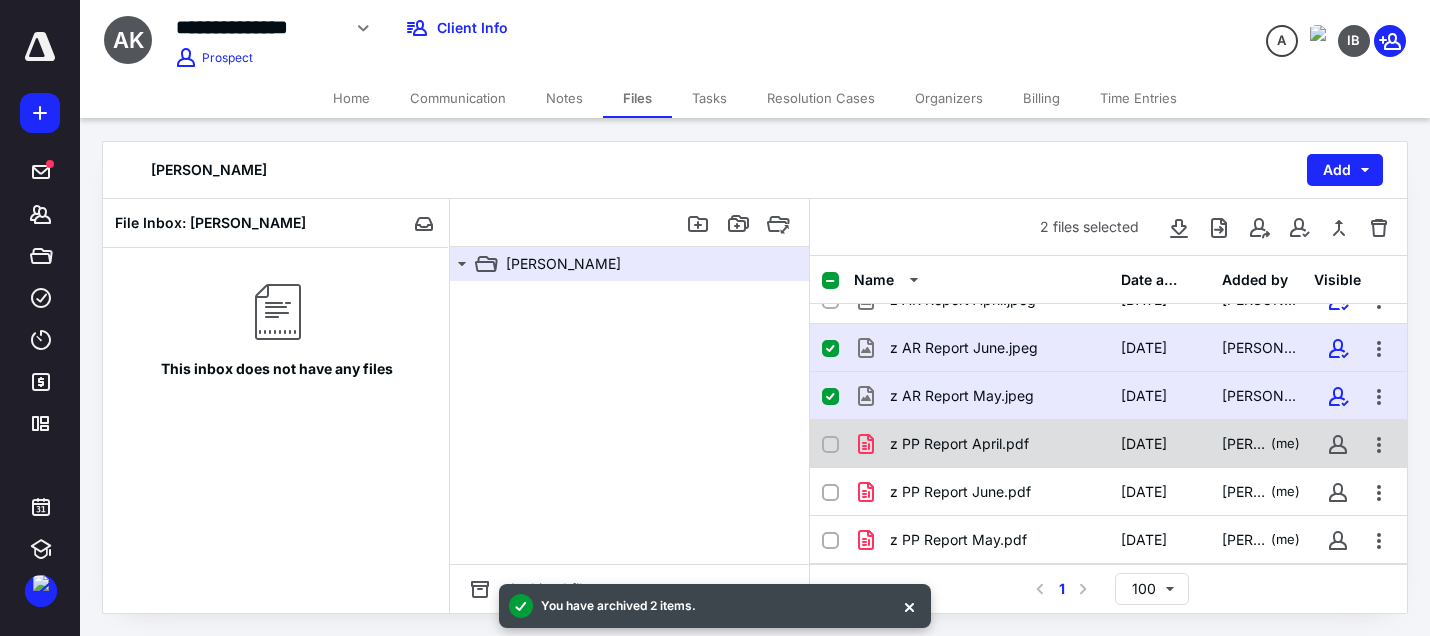 click 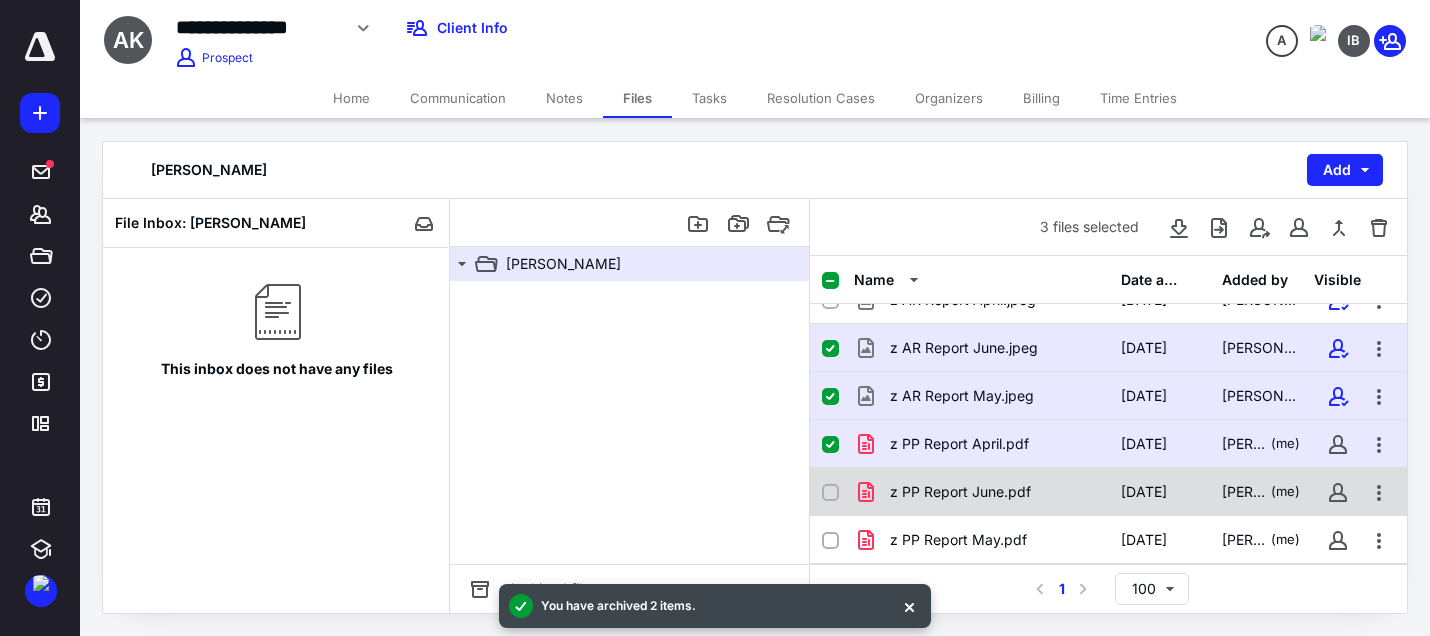 click 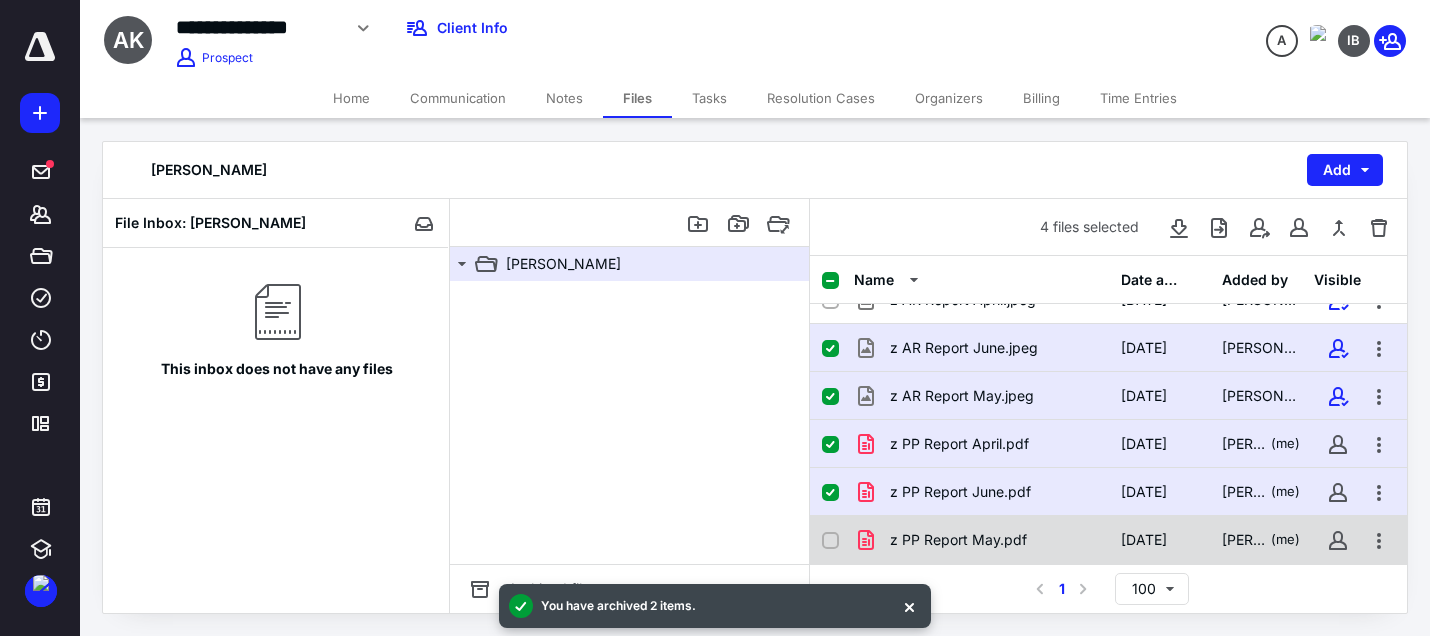 click 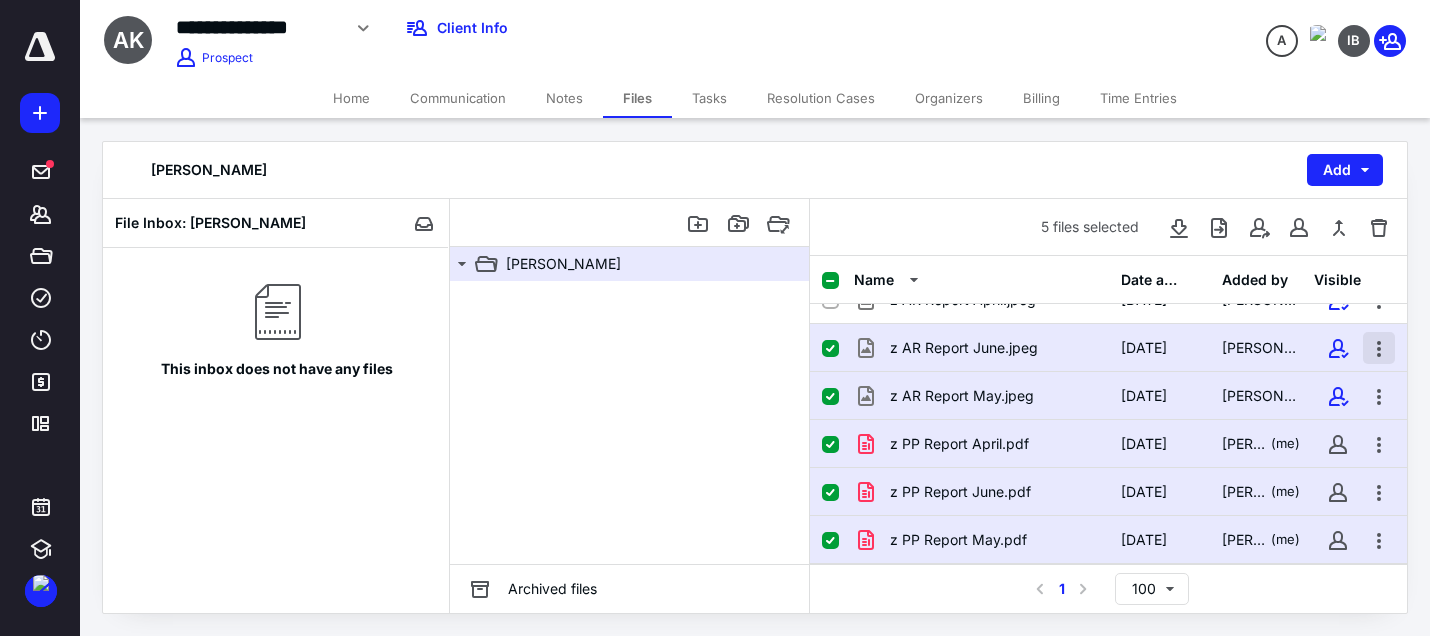 click at bounding box center (1379, 348) 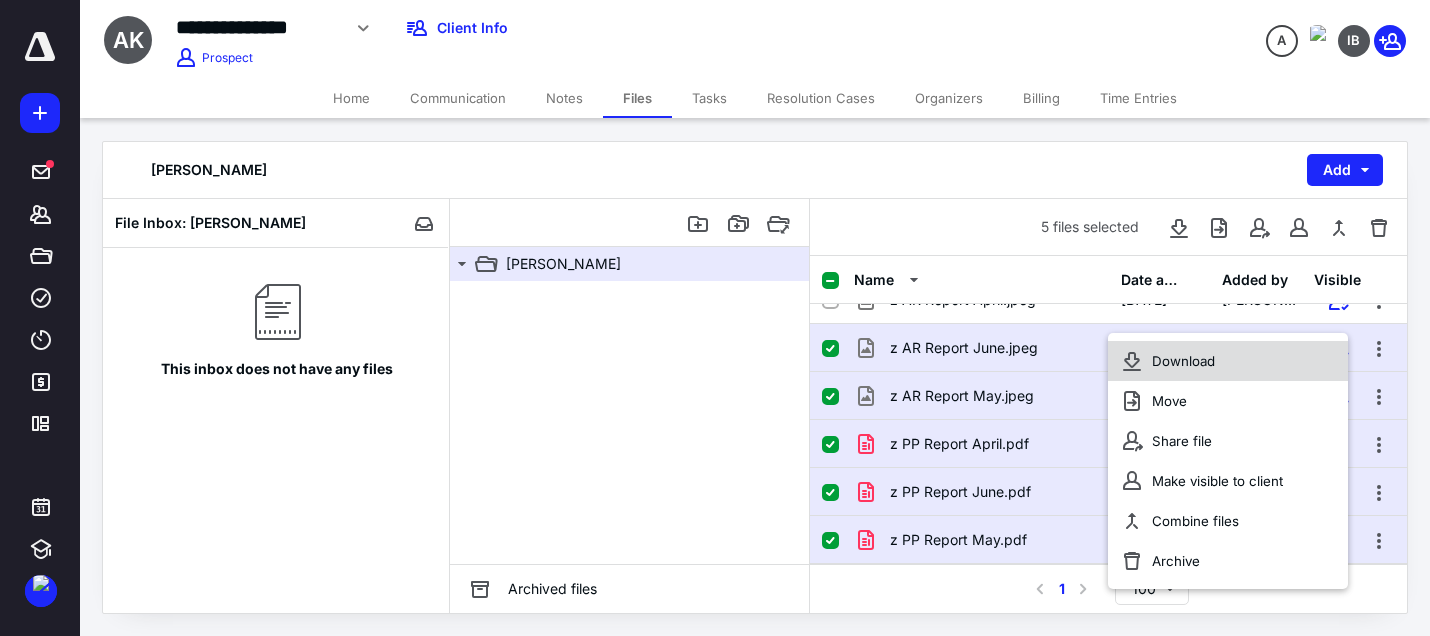 click on "Download" at bounding box center (1228, 361) 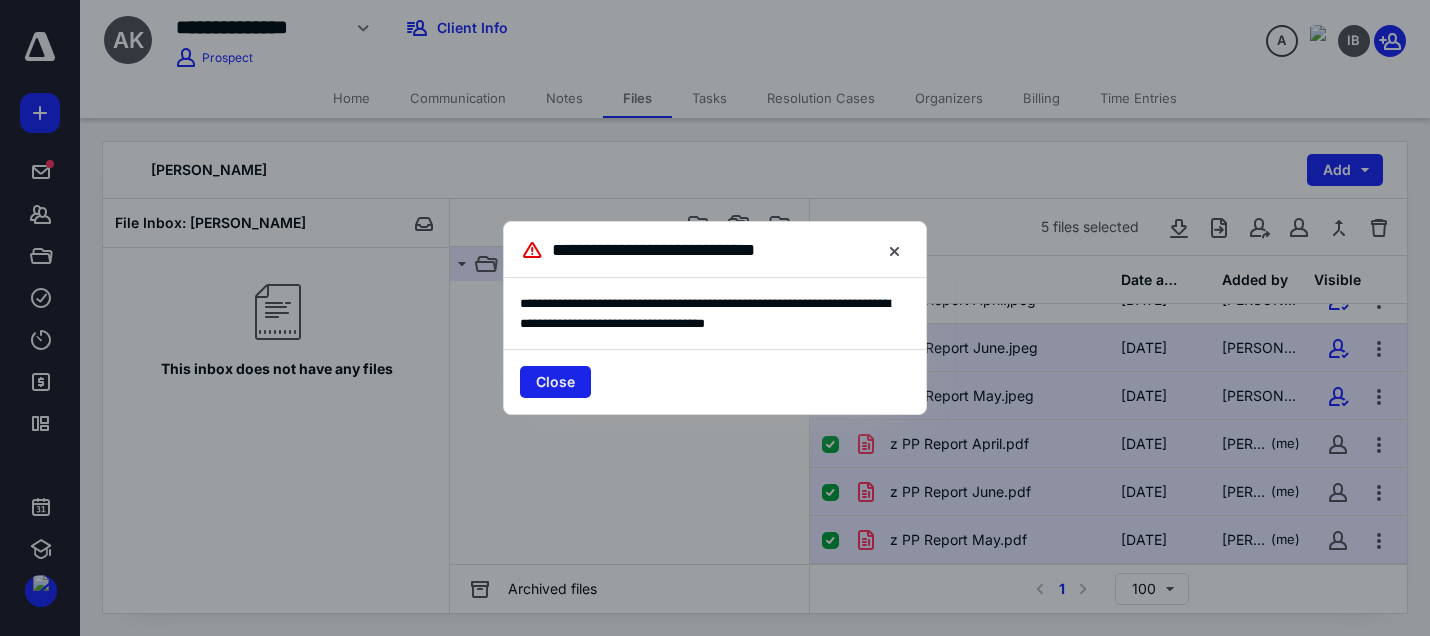 click on "Close" at bounding box center [555, 382] 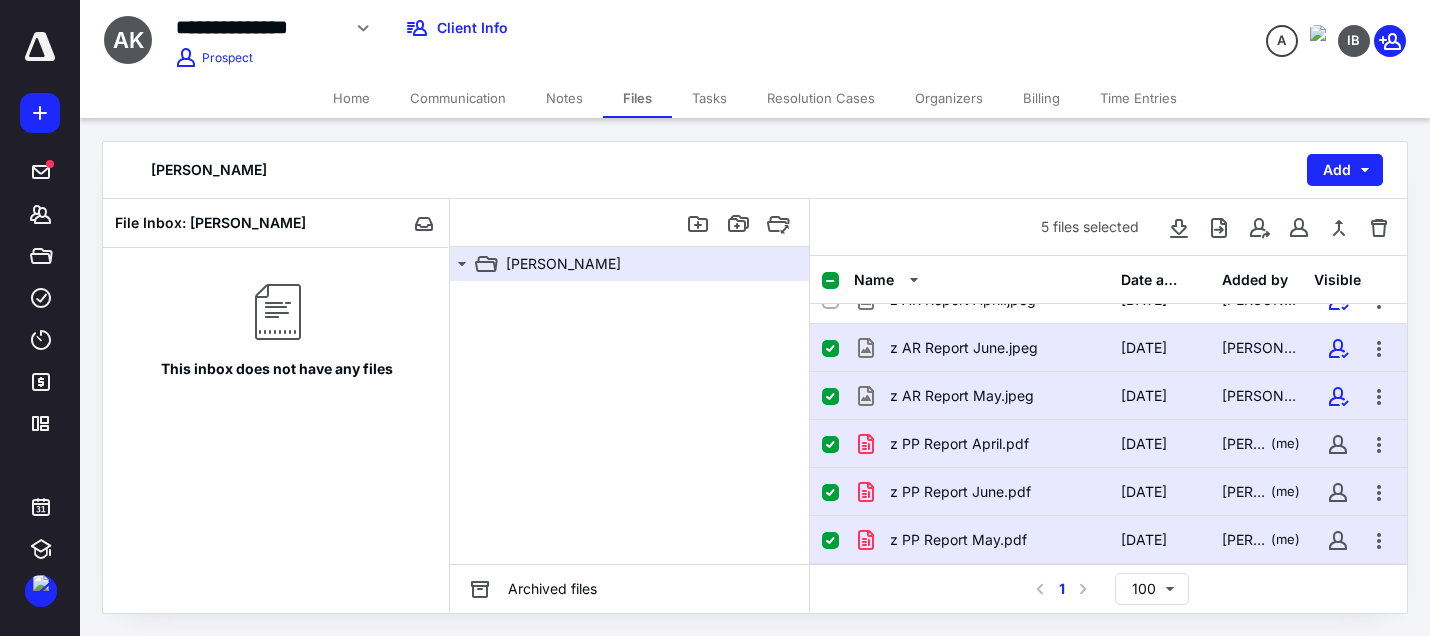 click at bounding box center [629, 422] 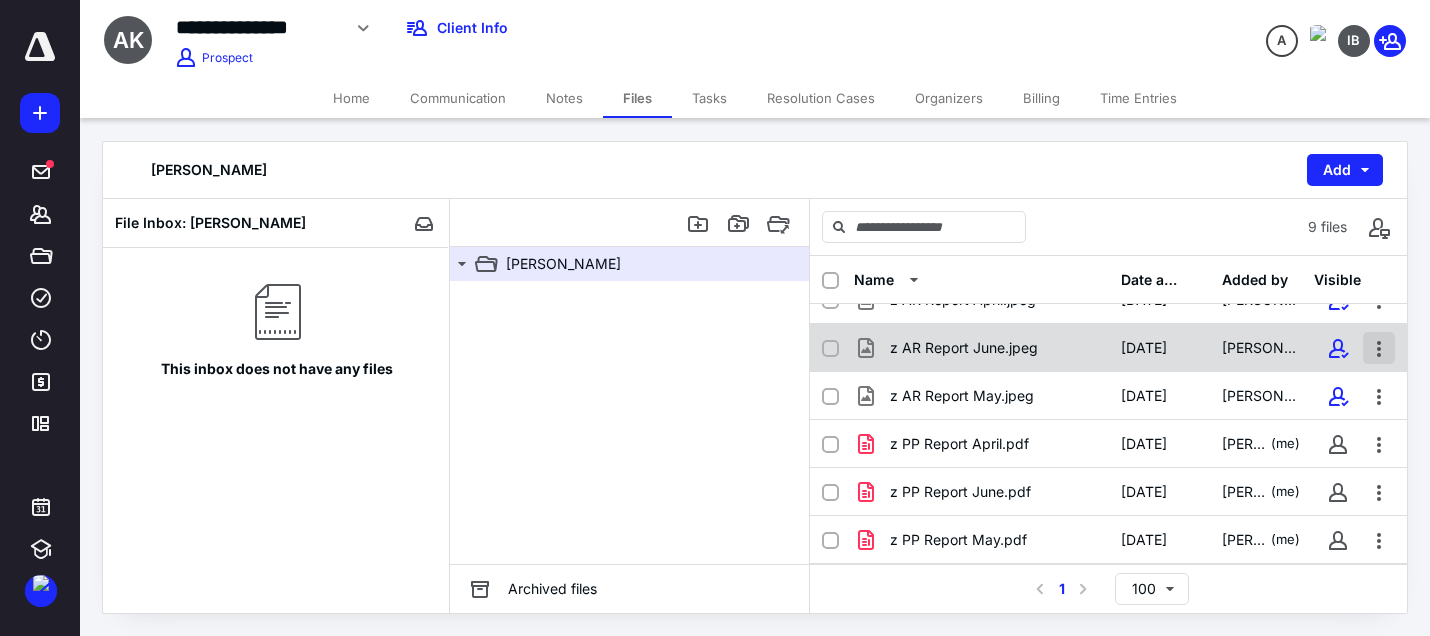 click at bounding box center (1379, 348) 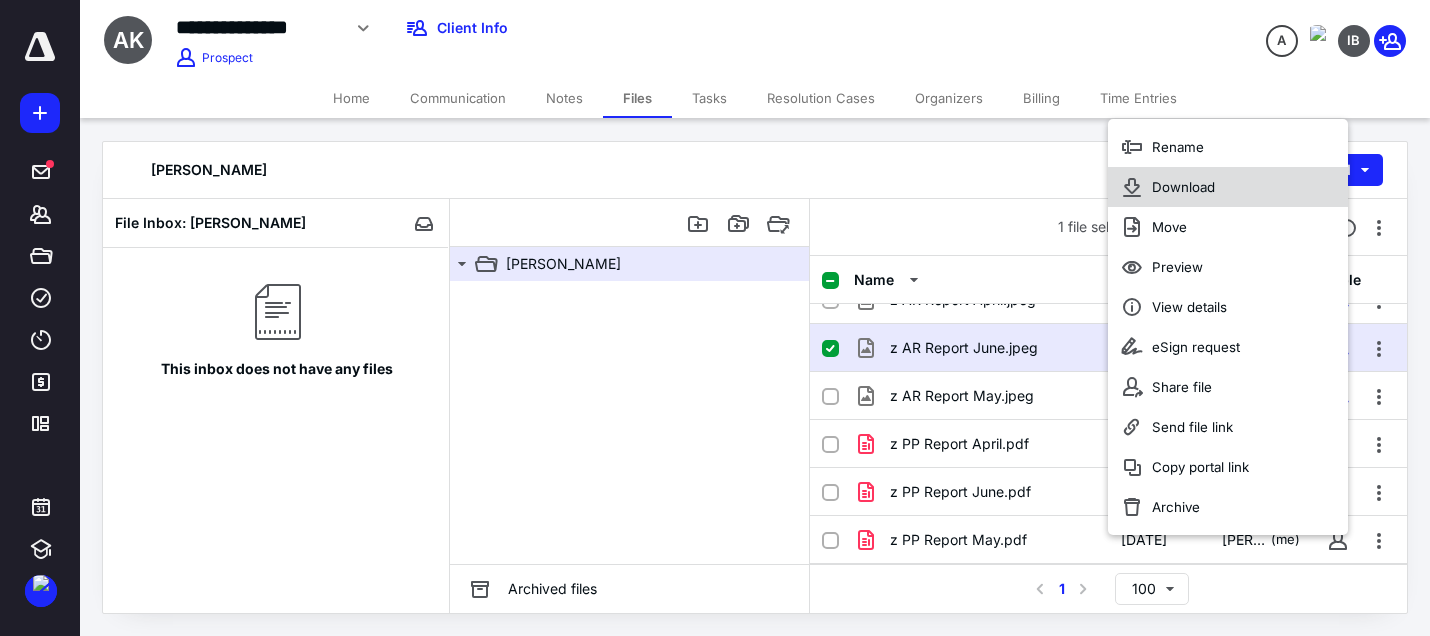 click on "Download" at bounding box center (1228, 187) 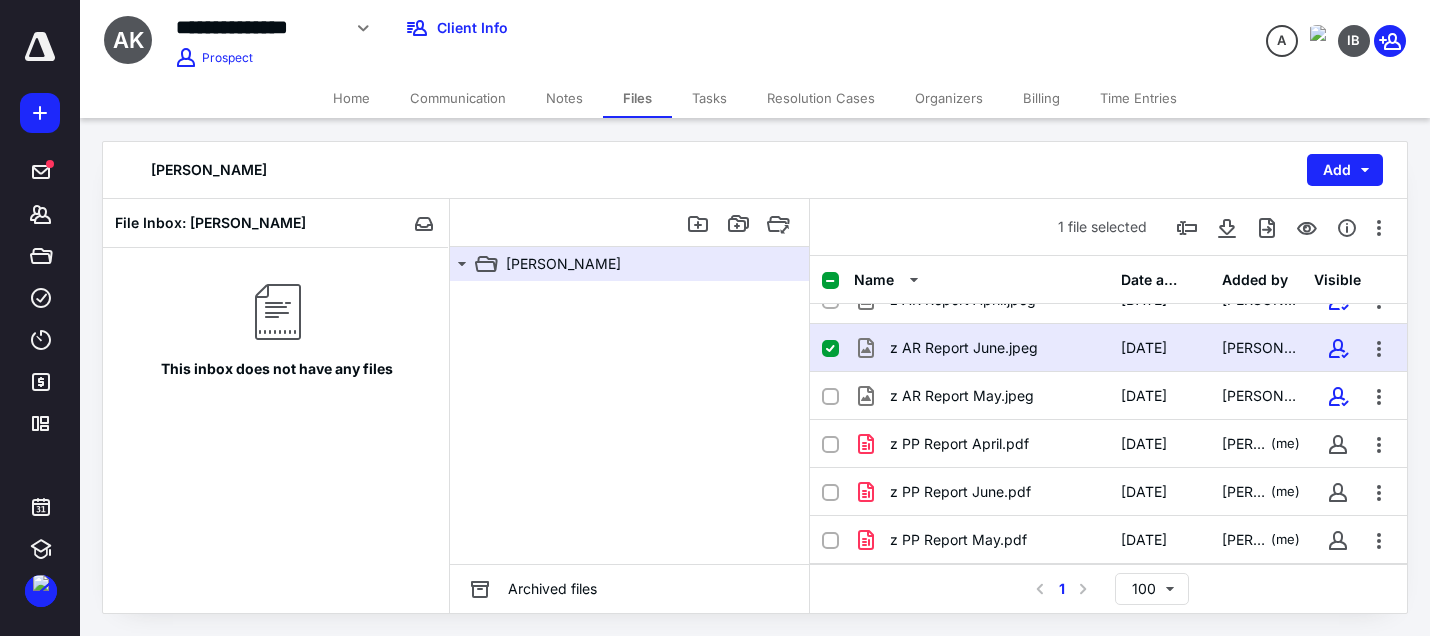 click at bounding box center (830, 349) 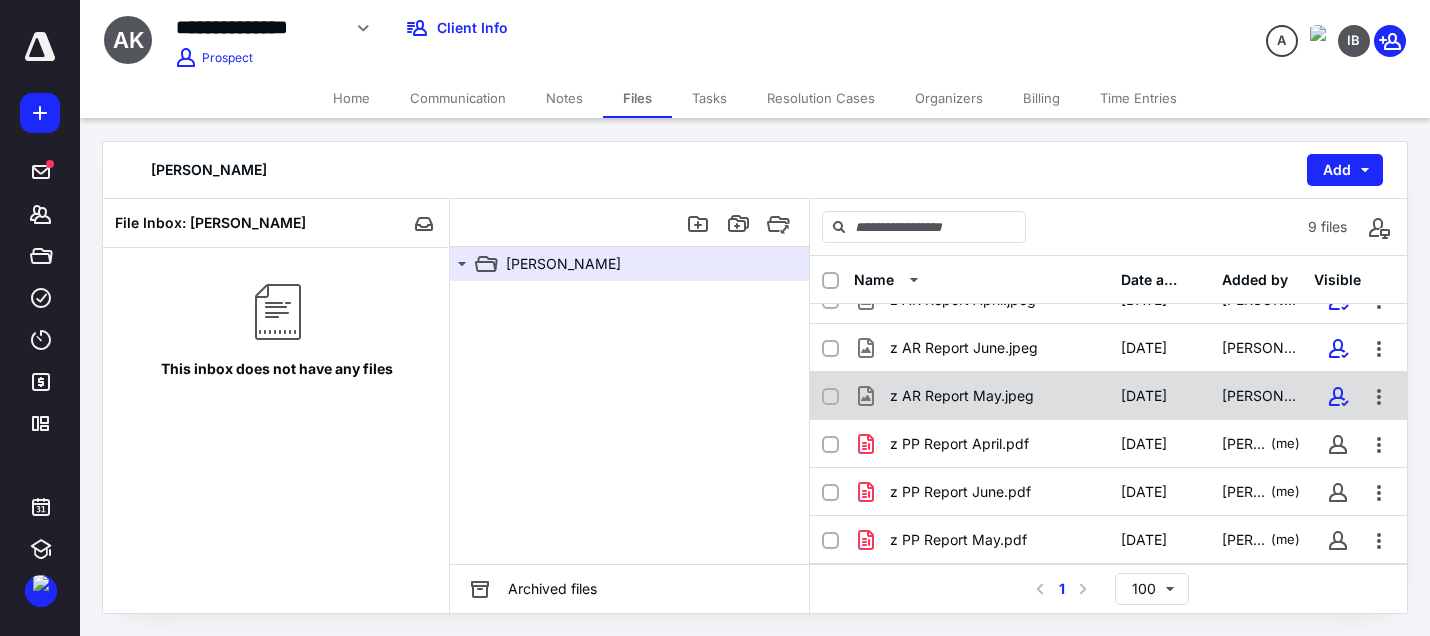 click 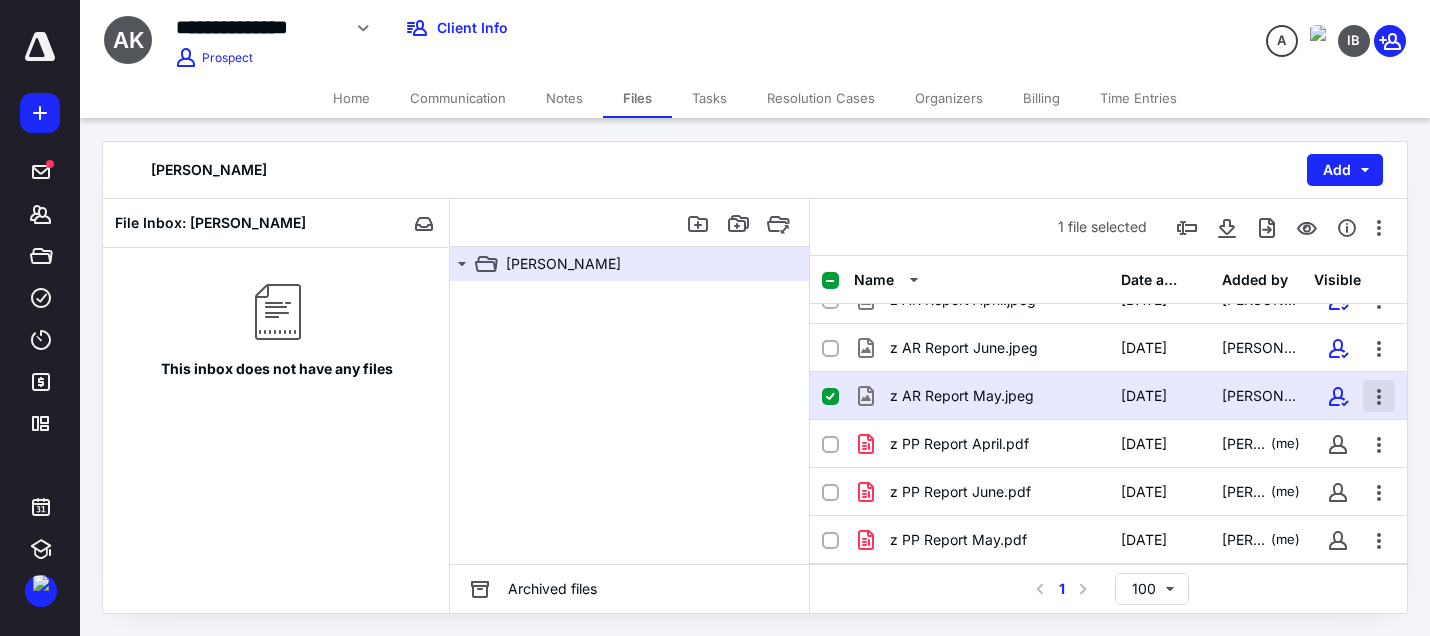 click at bounding box center [1379, 396] 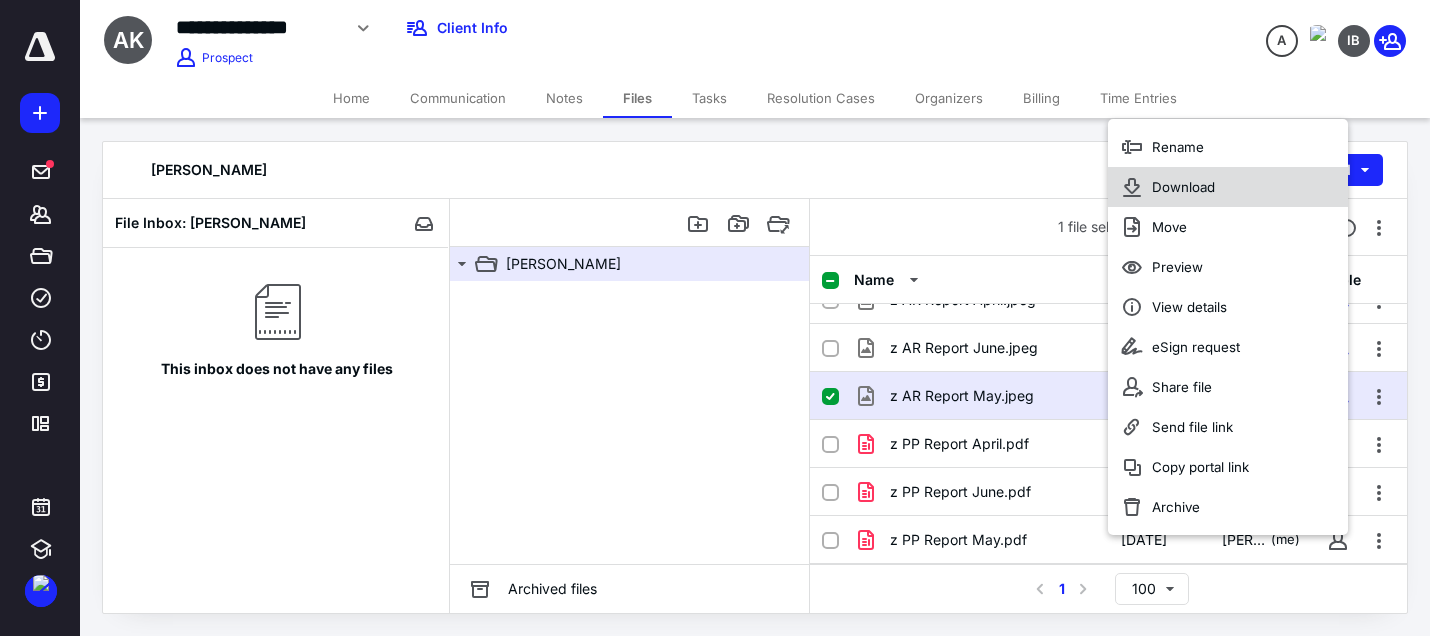 click on "Download" at bounding box center [1228, 187] 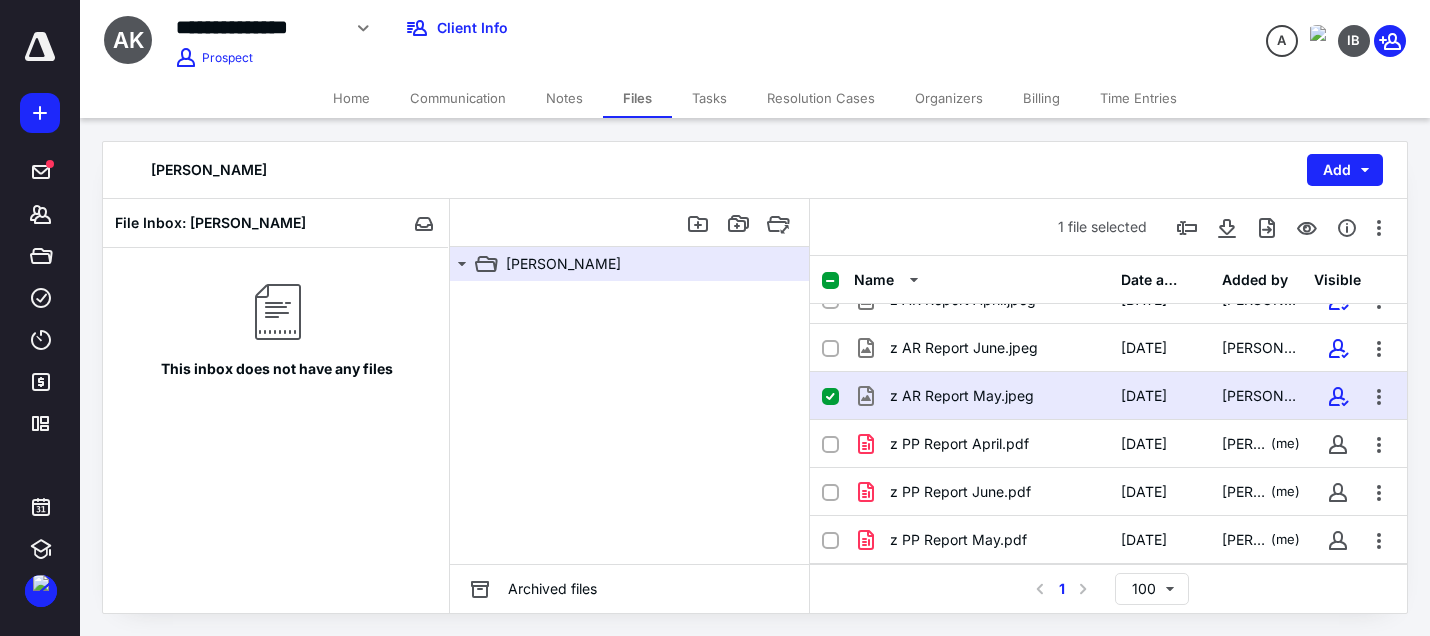 click 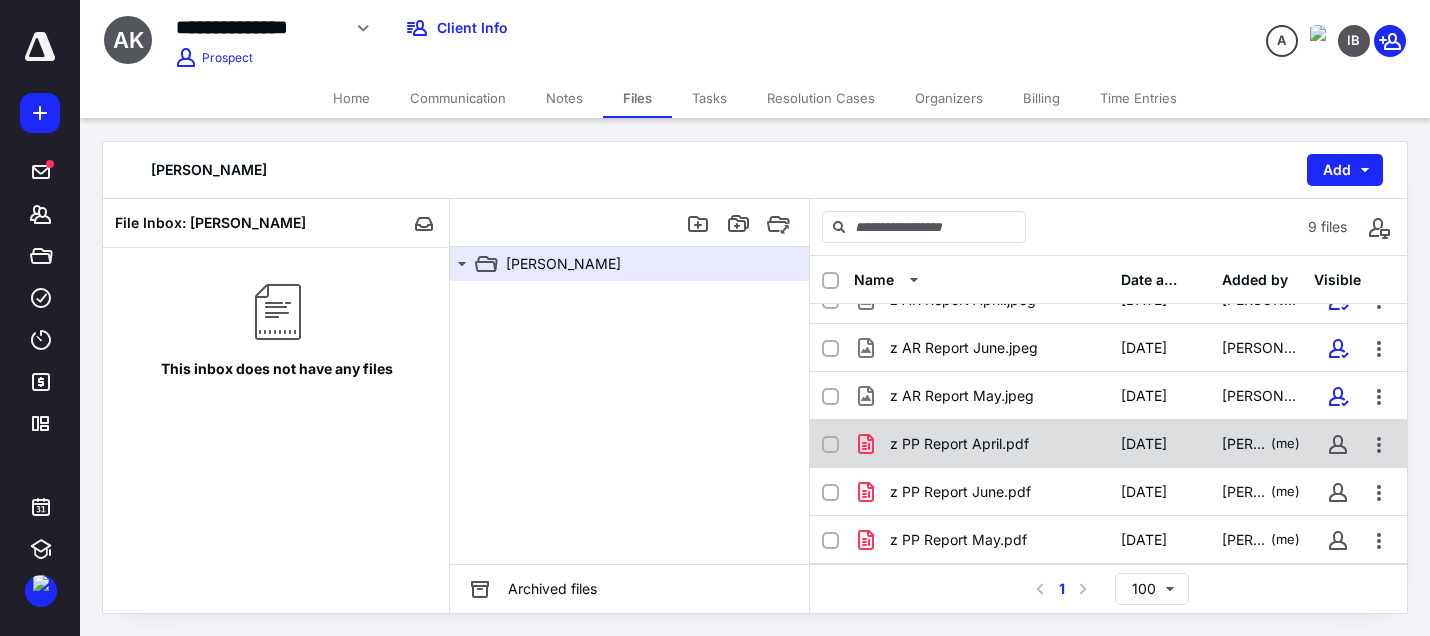 click at bounding box center [830, 445] 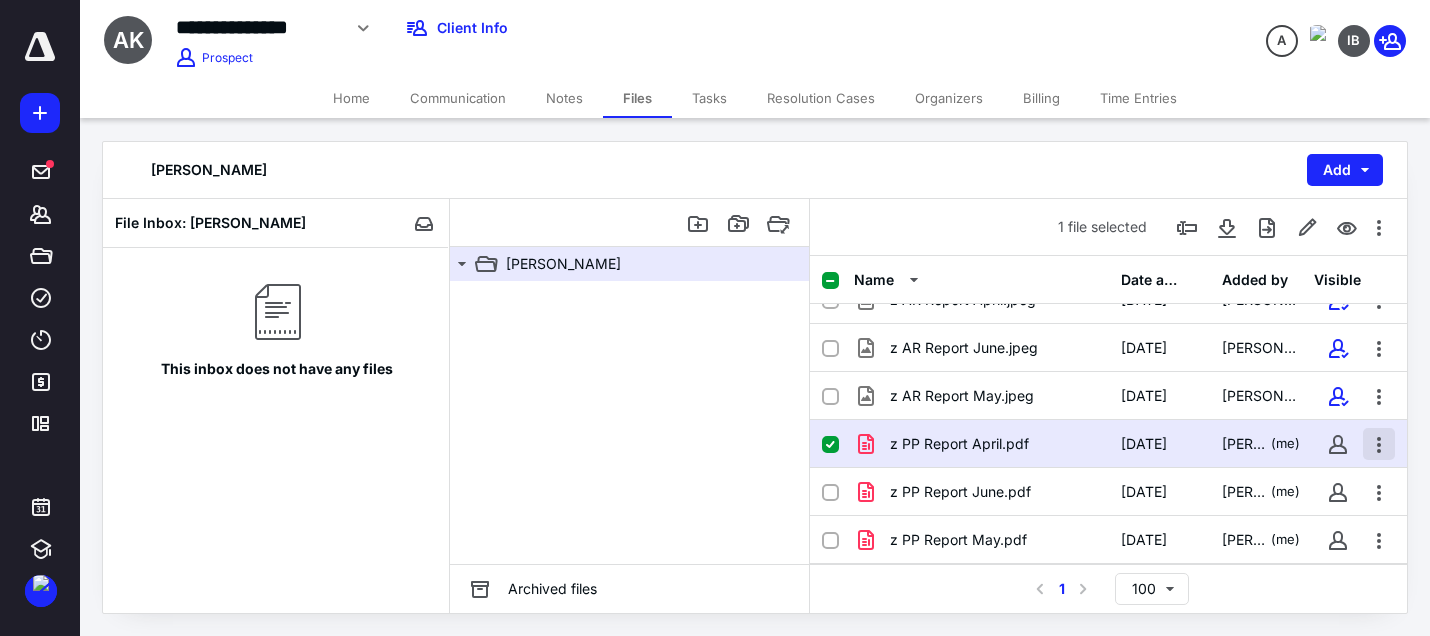 click at bounding box center (1379, 444) 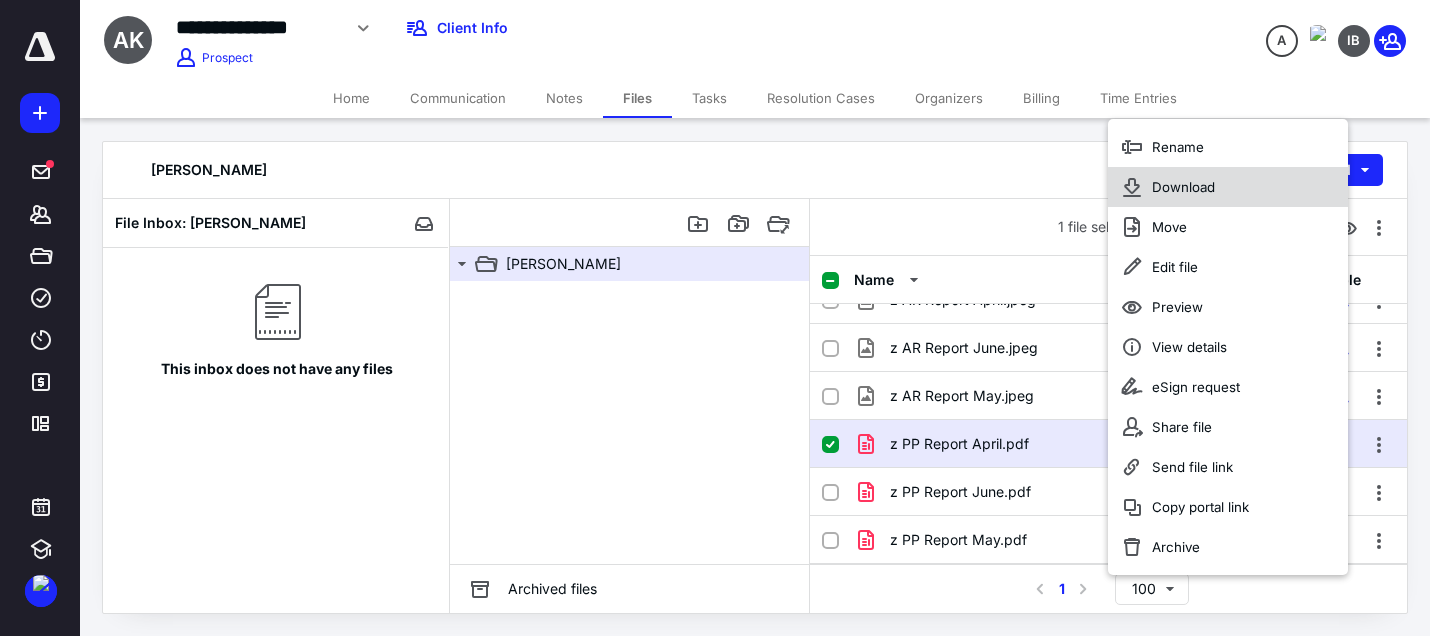 click on "Download" at bounding box center (1183, 187) 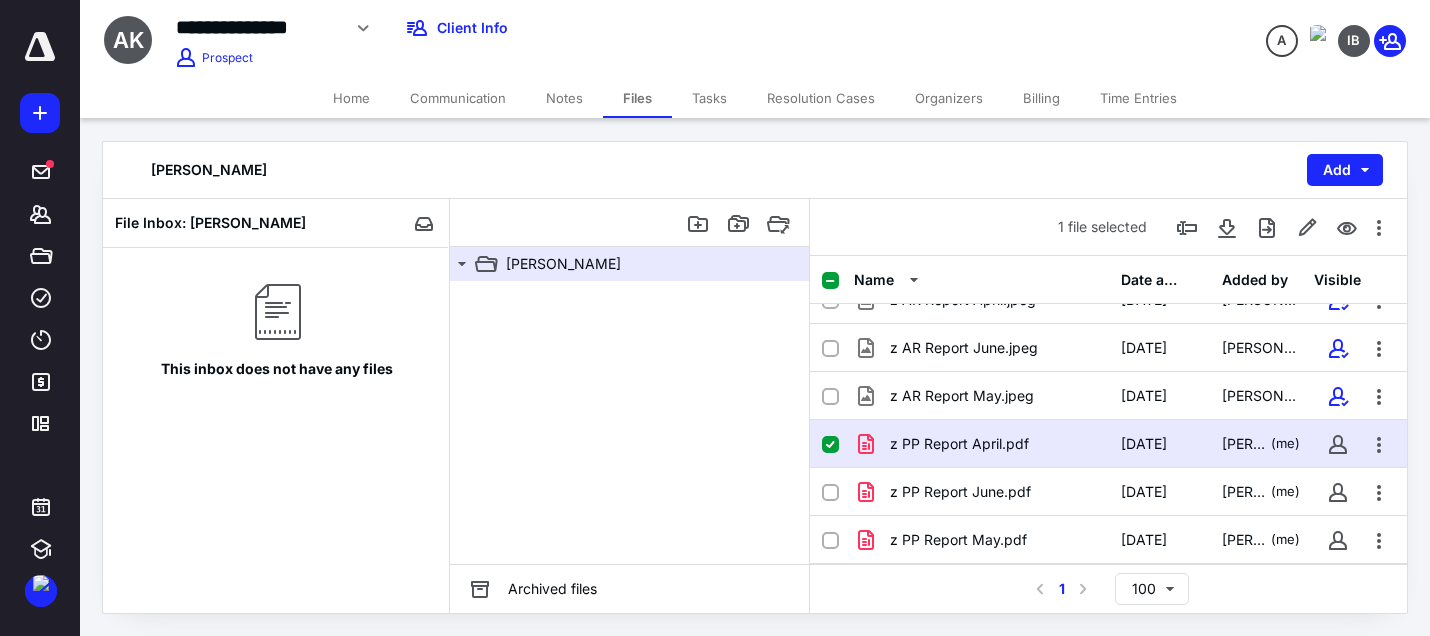 click at bounding box center [830, 445] 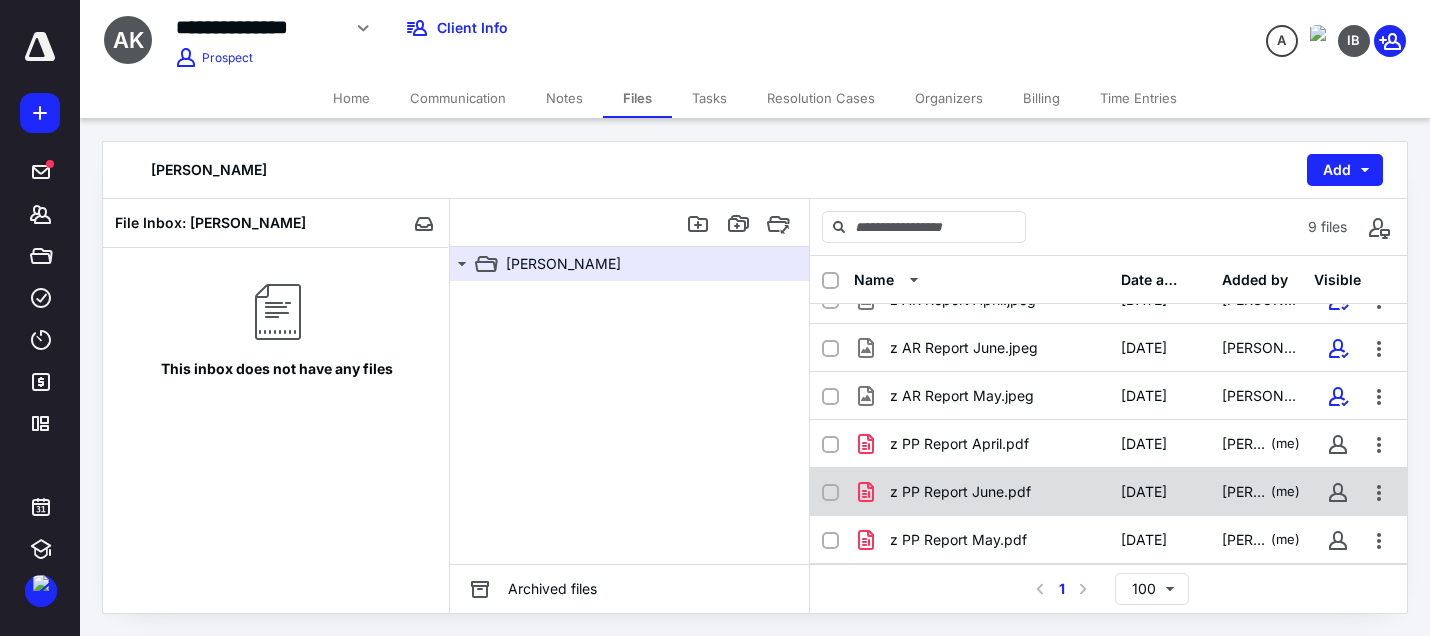 click at bounding box center (830, 493) 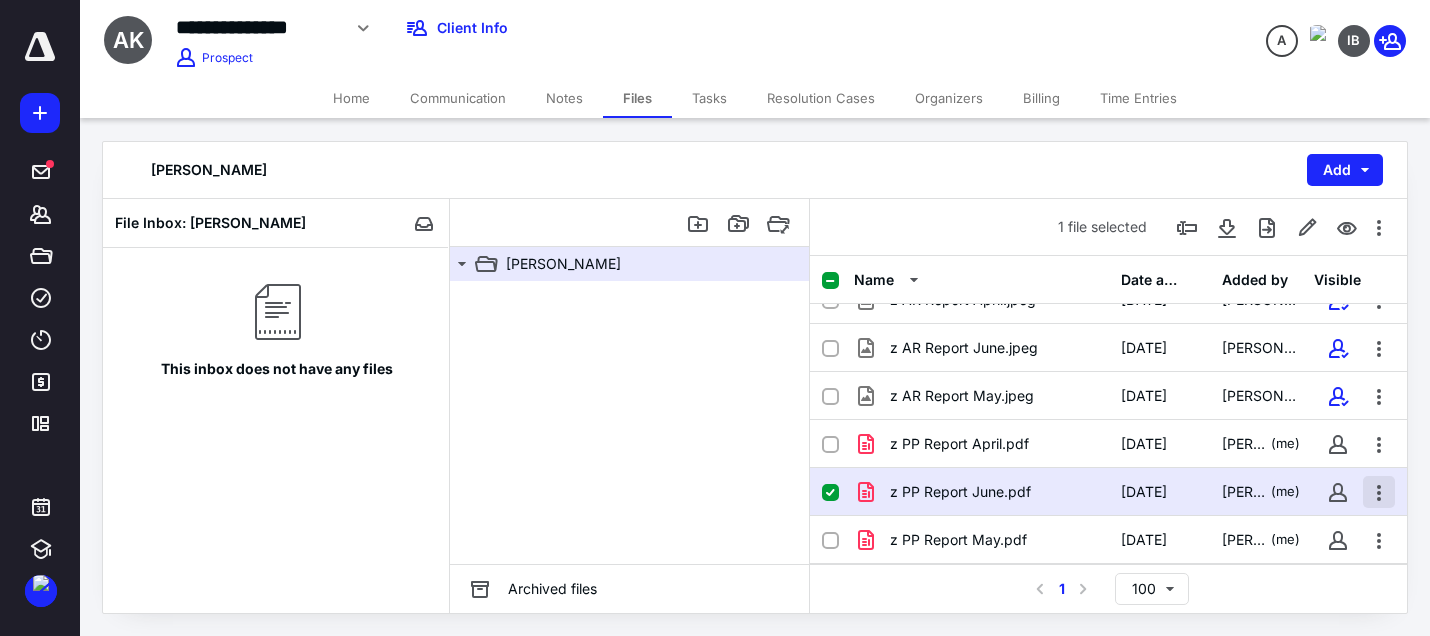 click at bounding box center (1379, 492) 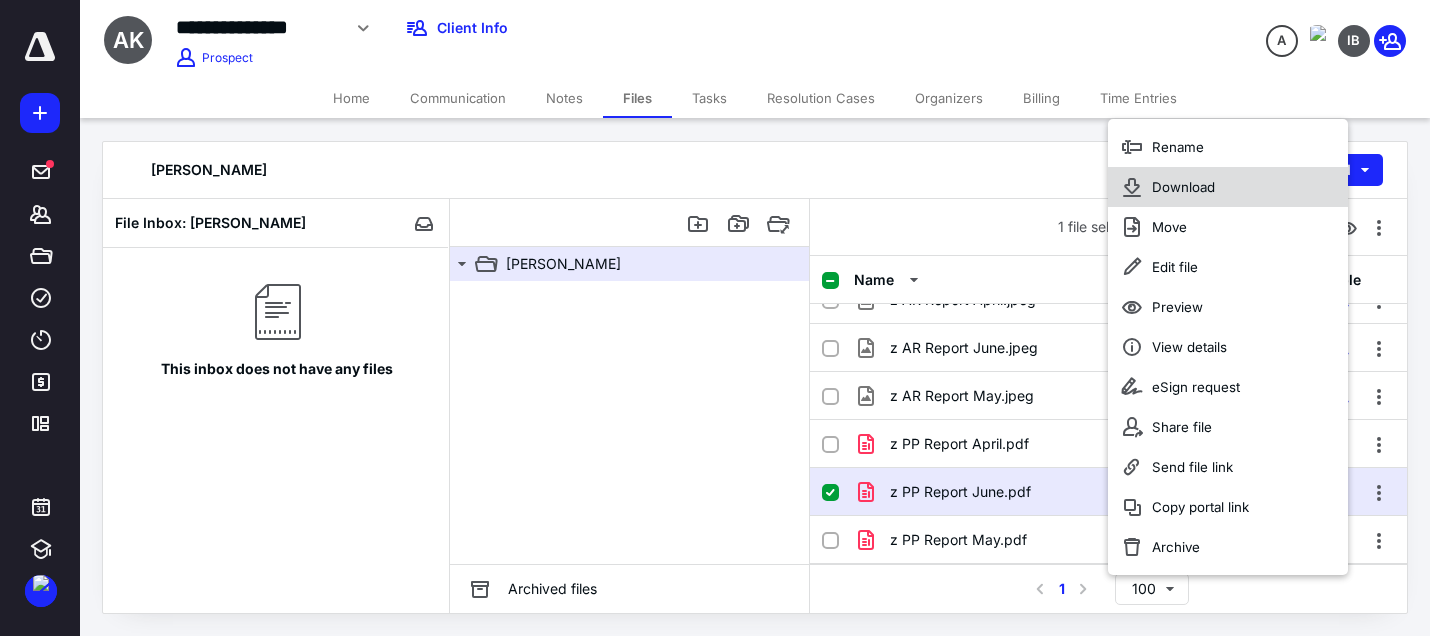 click on "Download" at bounding box center [1183, 187] 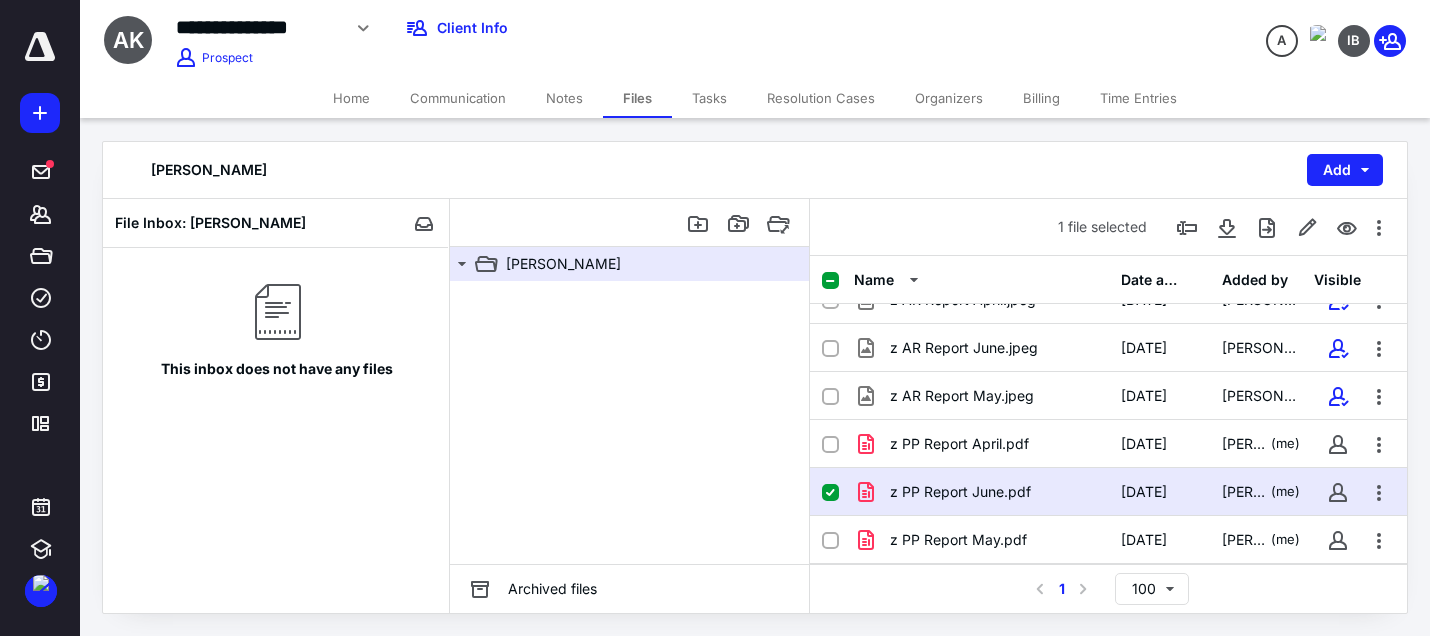 click 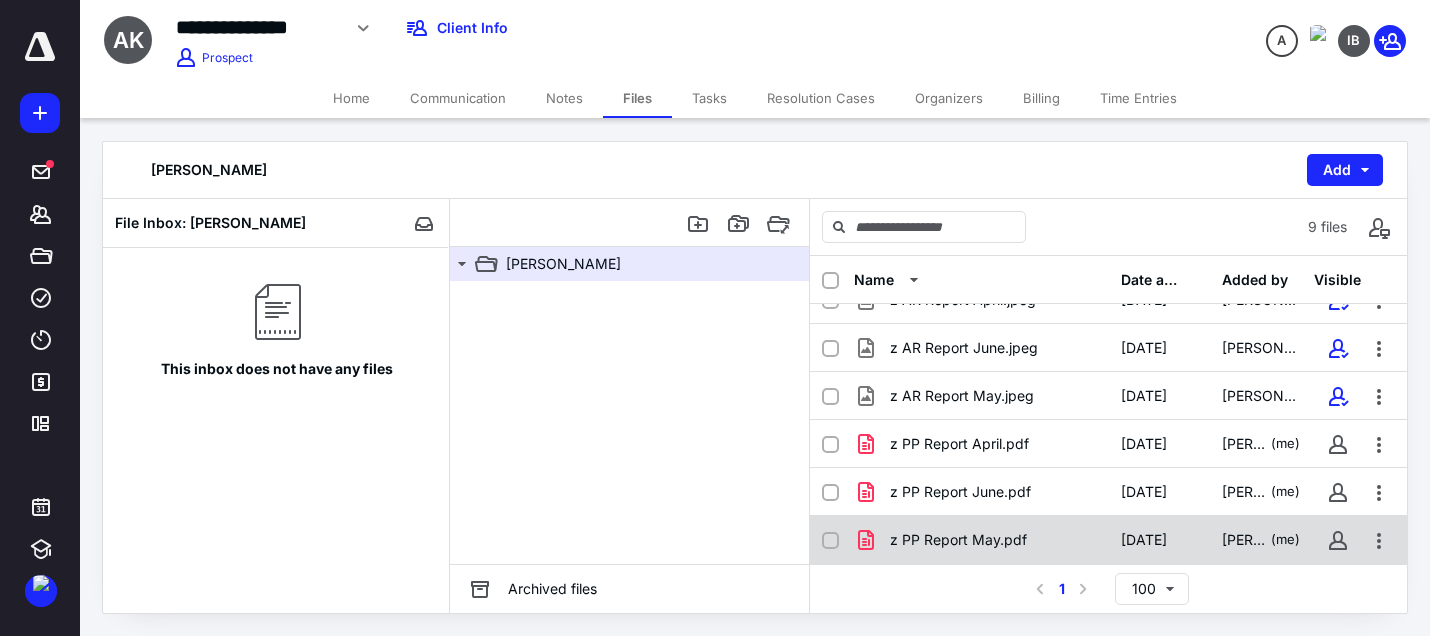 click 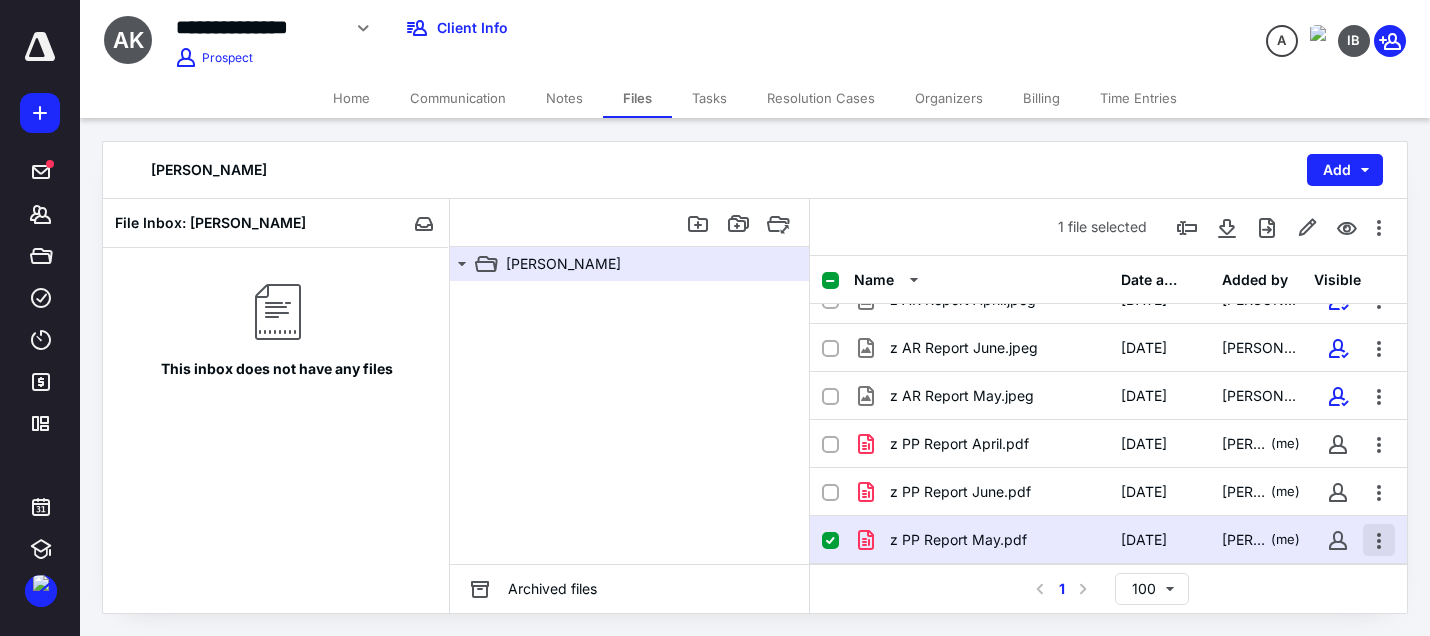 click at bounding box center [1379, 540] 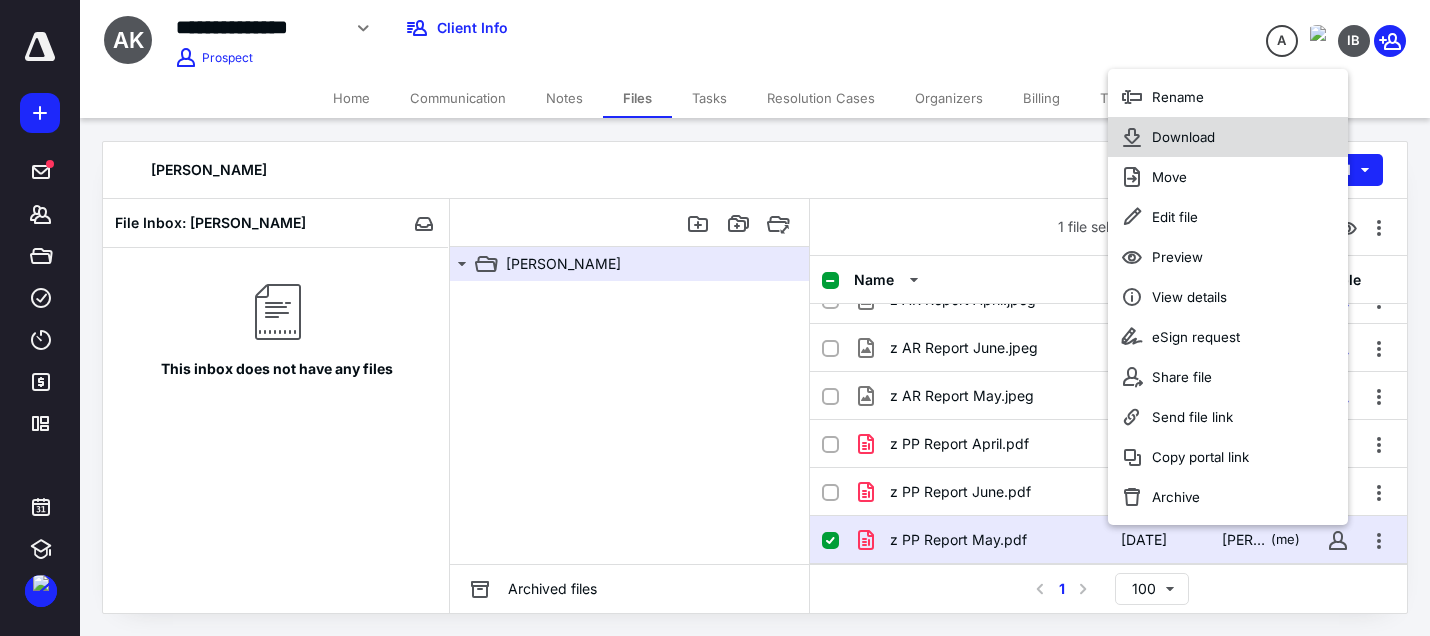 click on "Download" at bounding box center [1183, 137] 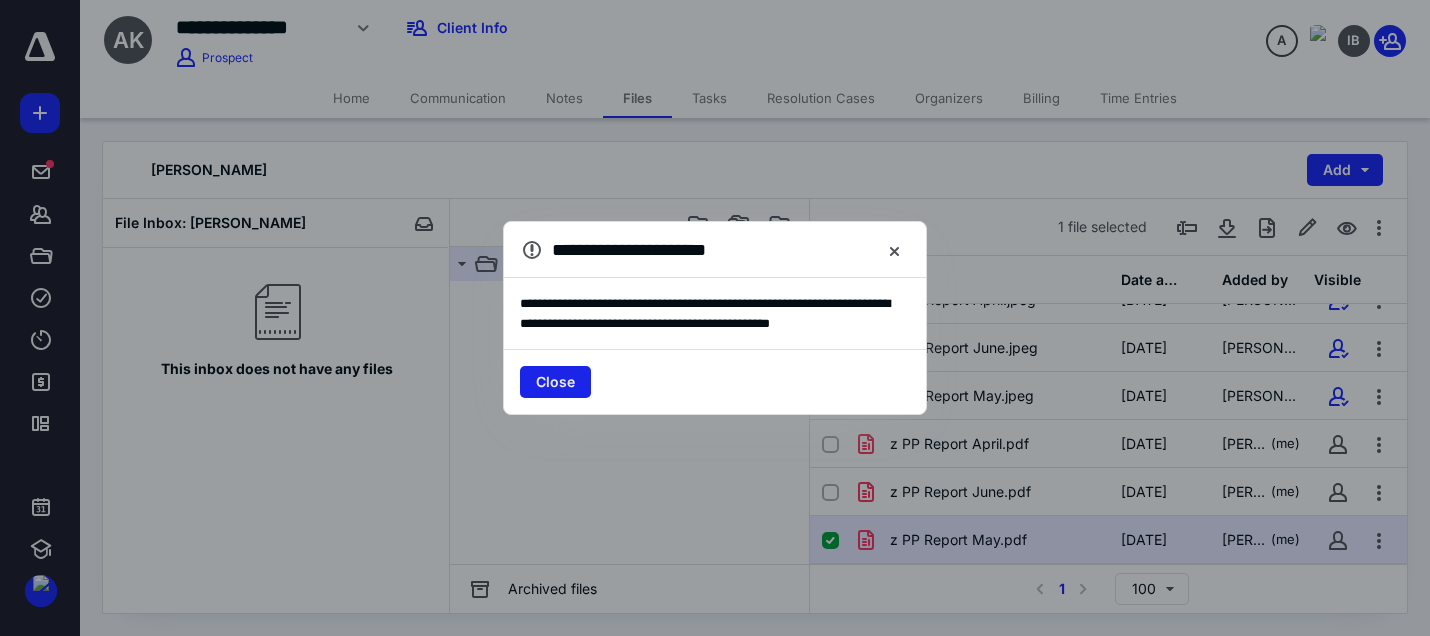 click on "Close" at bounding box center (555, 382) 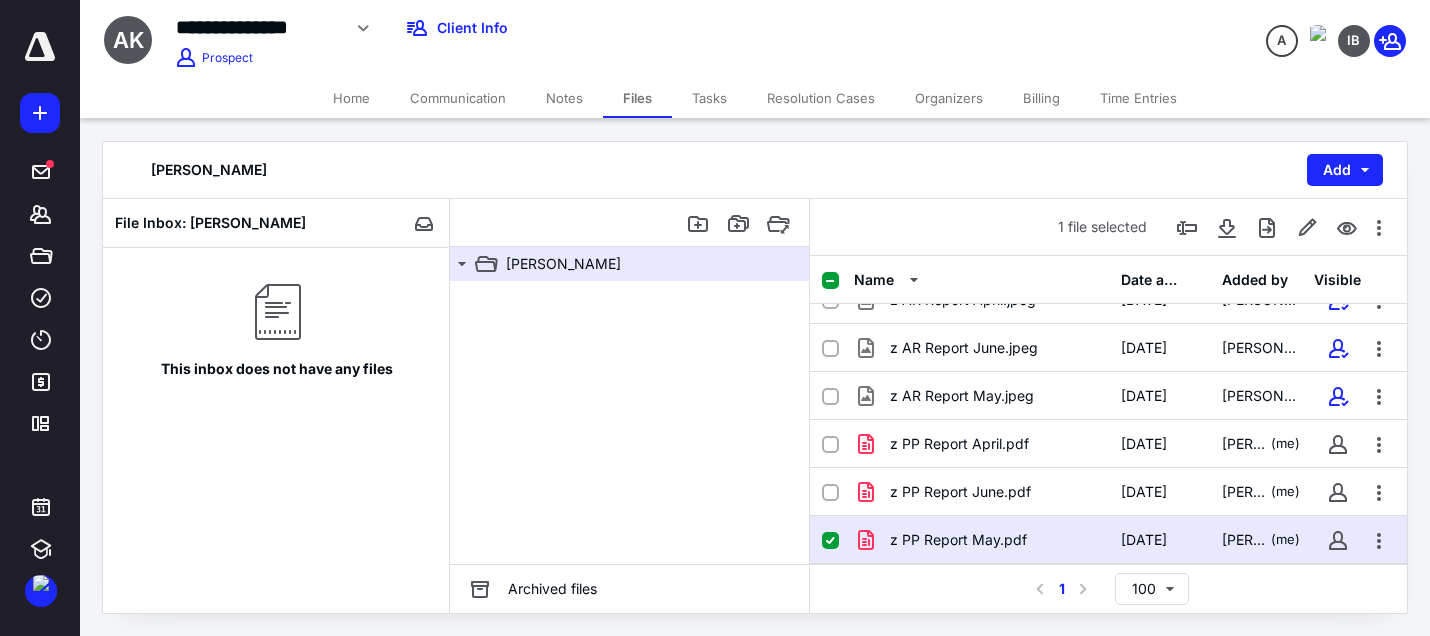 click at bounding box center [629, 422] 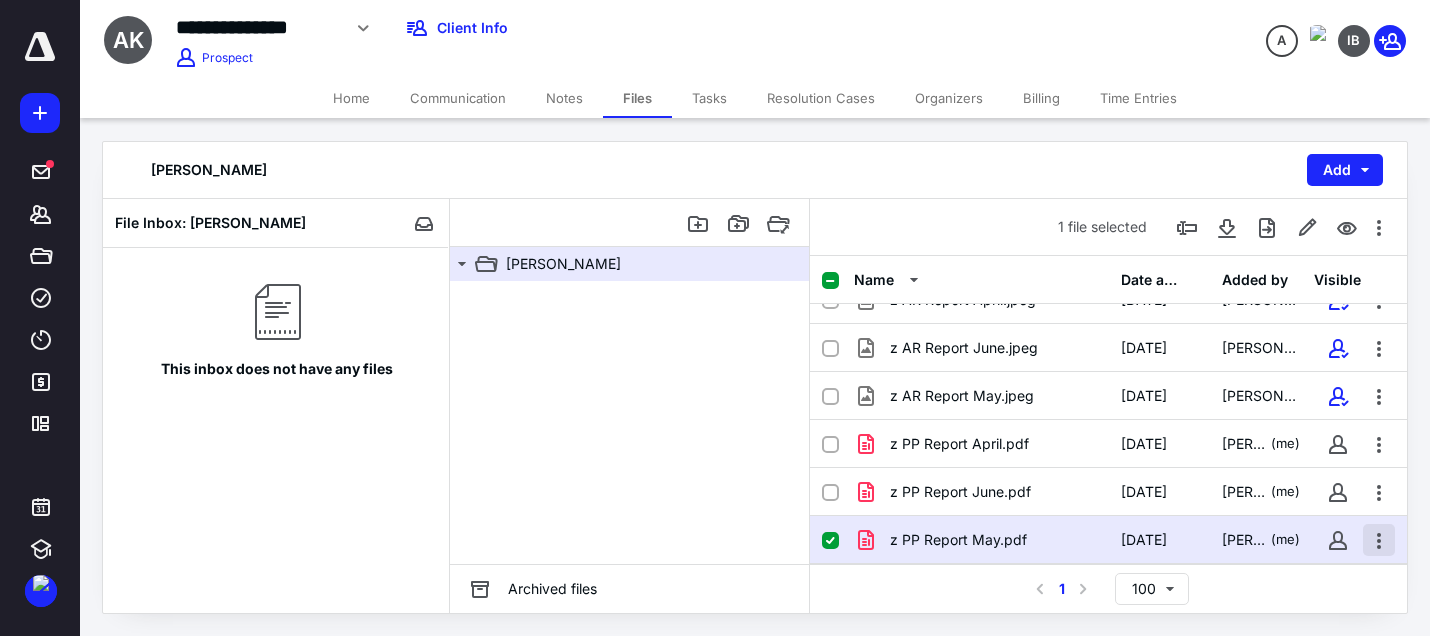 click at bounding box center [1379, 540] 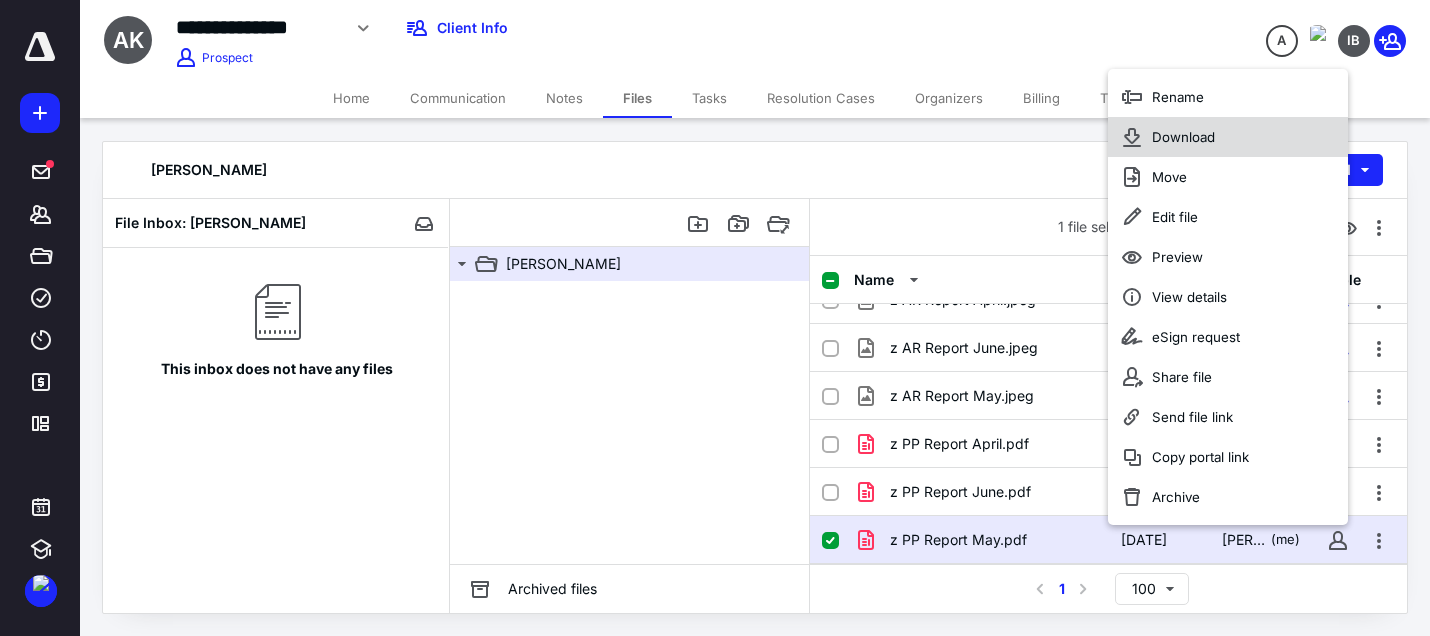 click on "Download" at bounding box center (1183, 137) 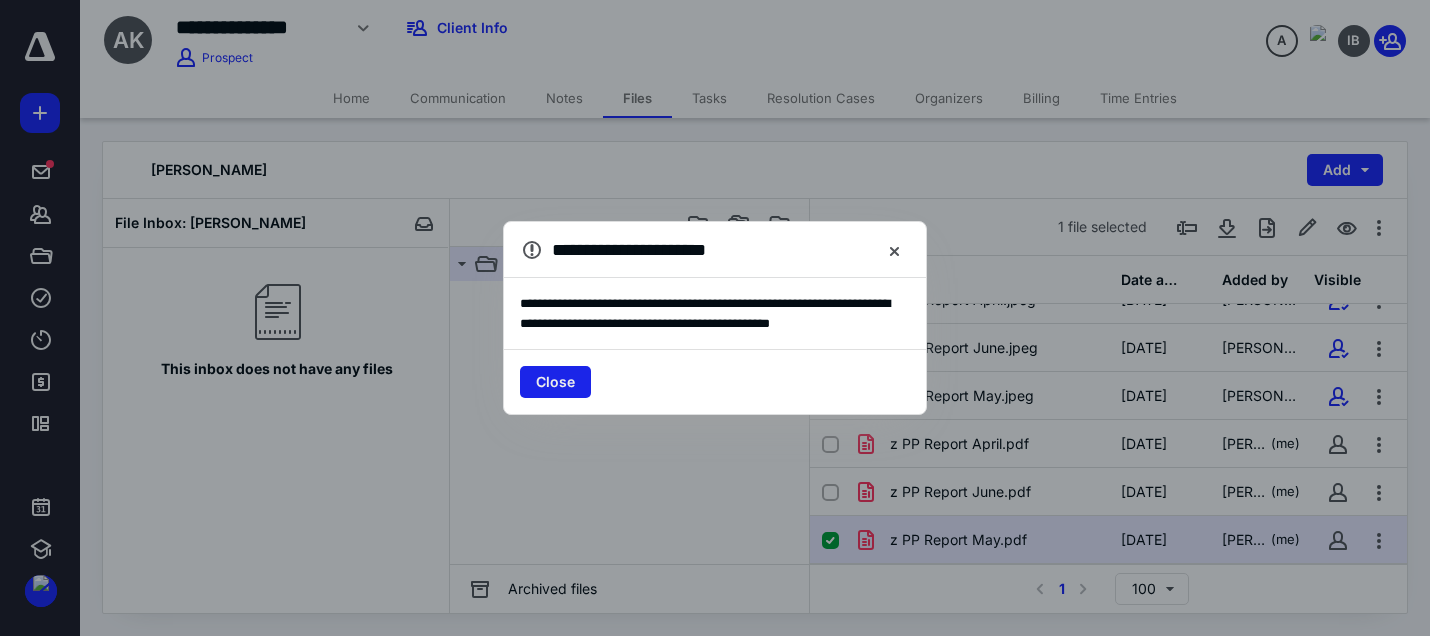 click on "Close" at bounding box center [555, 382] 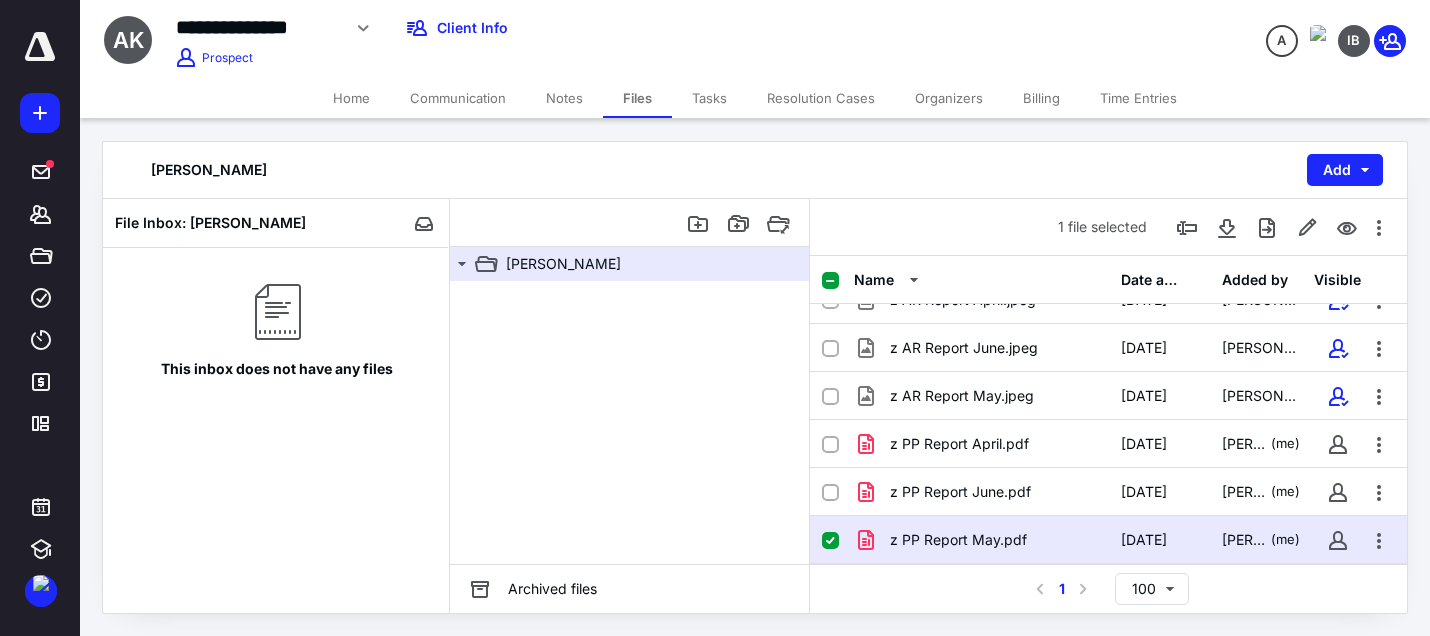 click on "Home" at bounding box center (351, 98) 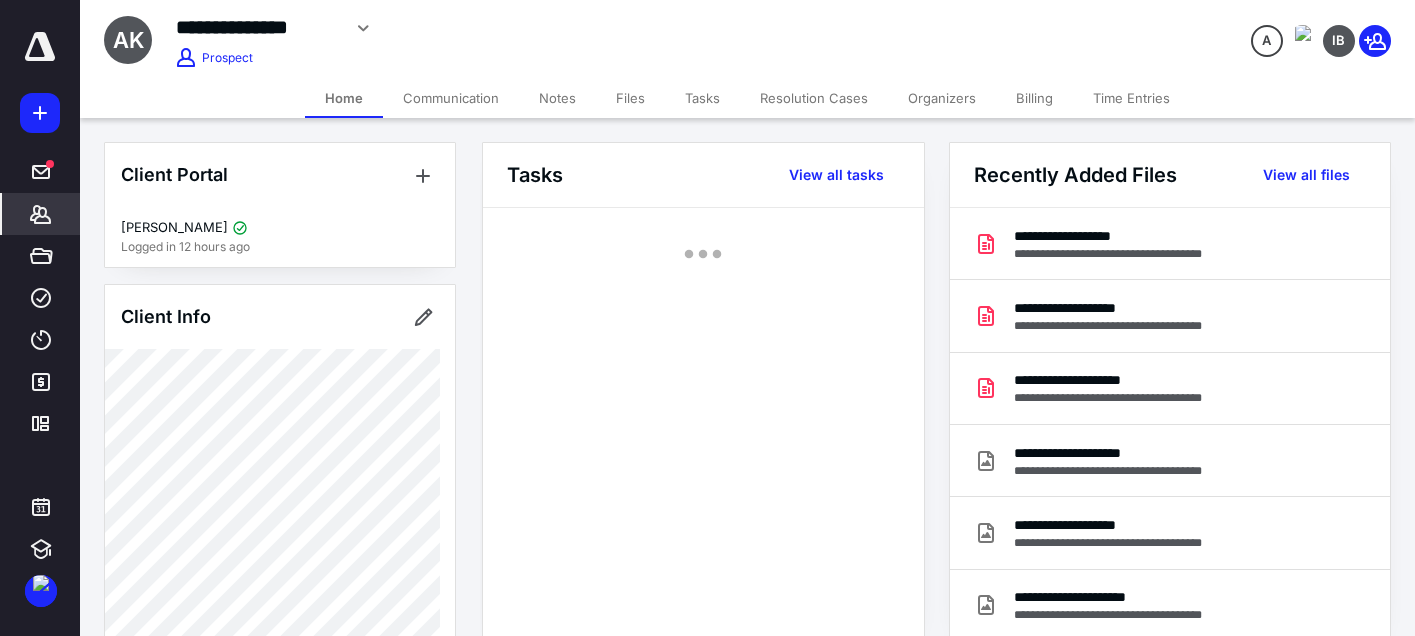 click on "Files" at bounding box center (630, 98) 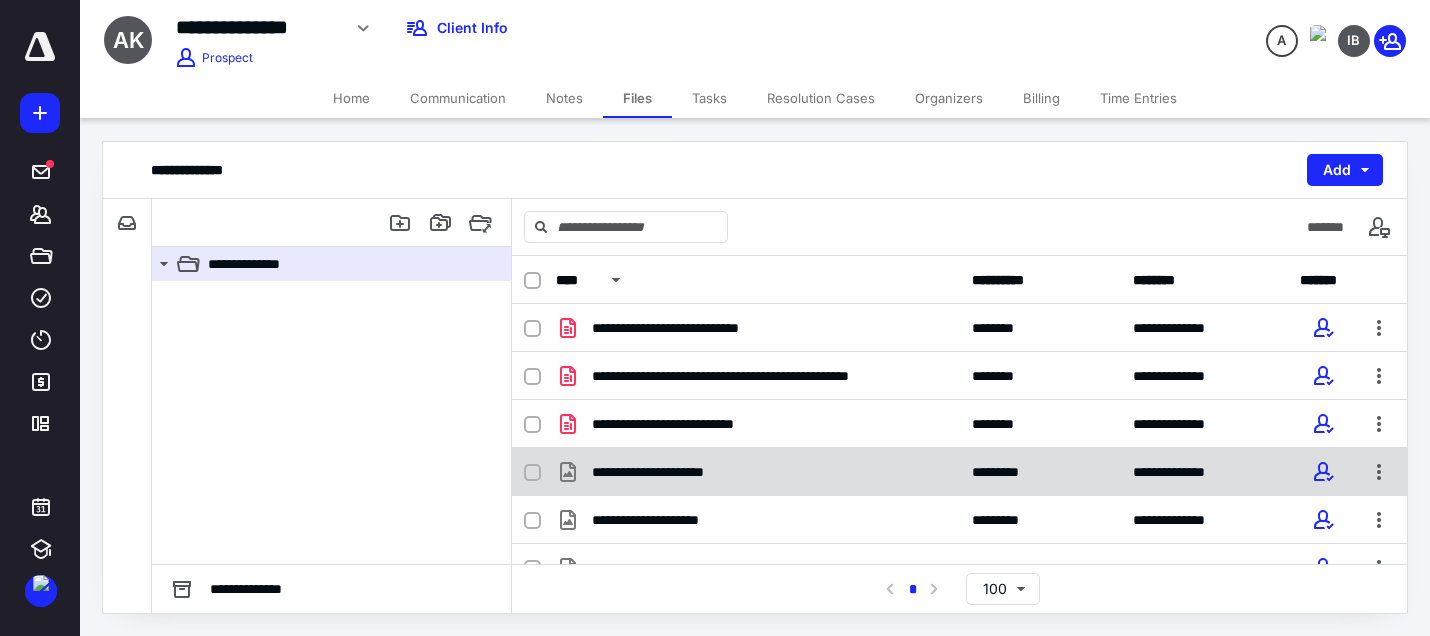 scroll, scrollTop: 172, scrollLeft: 0, axis: vertical 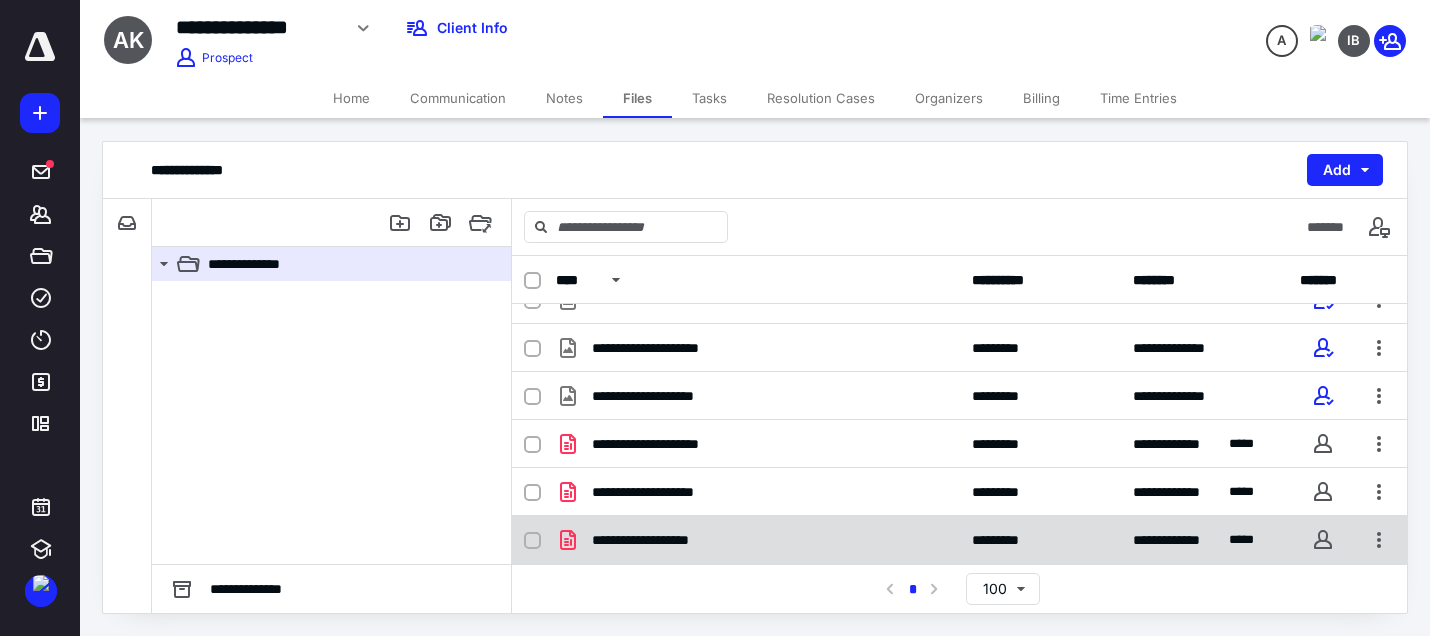 click 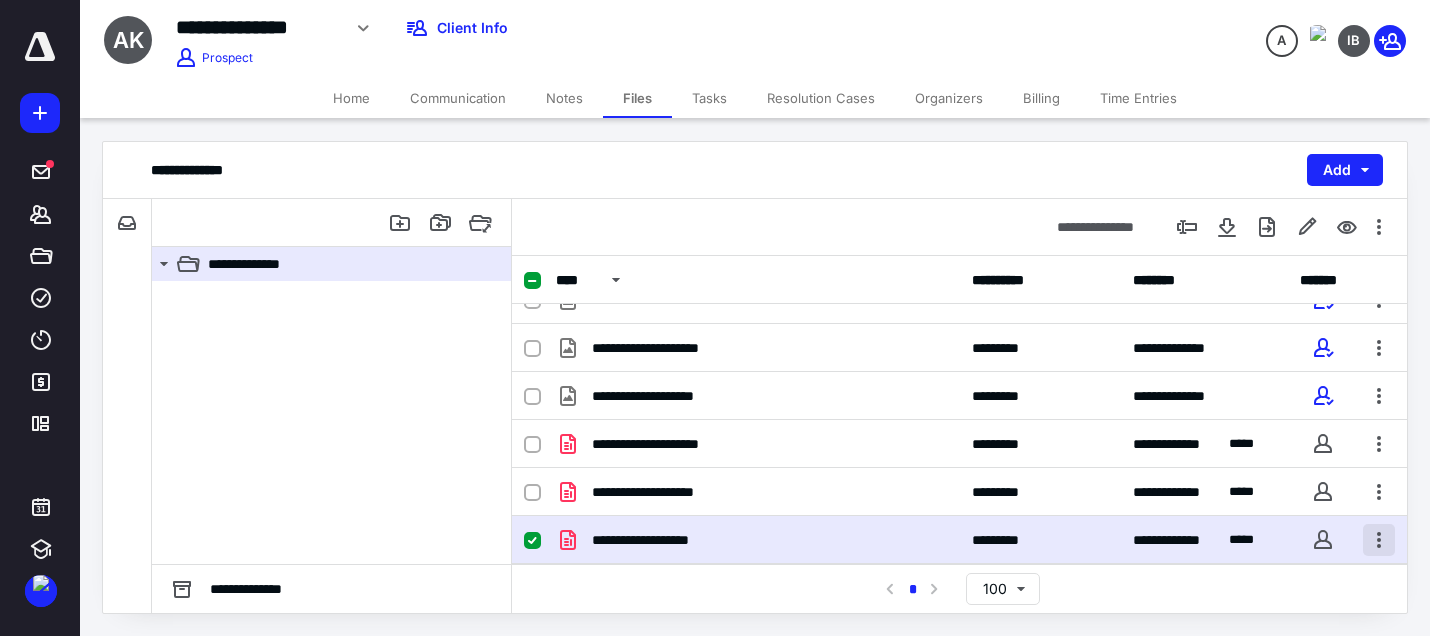 click at bounding box center (1379, 540) 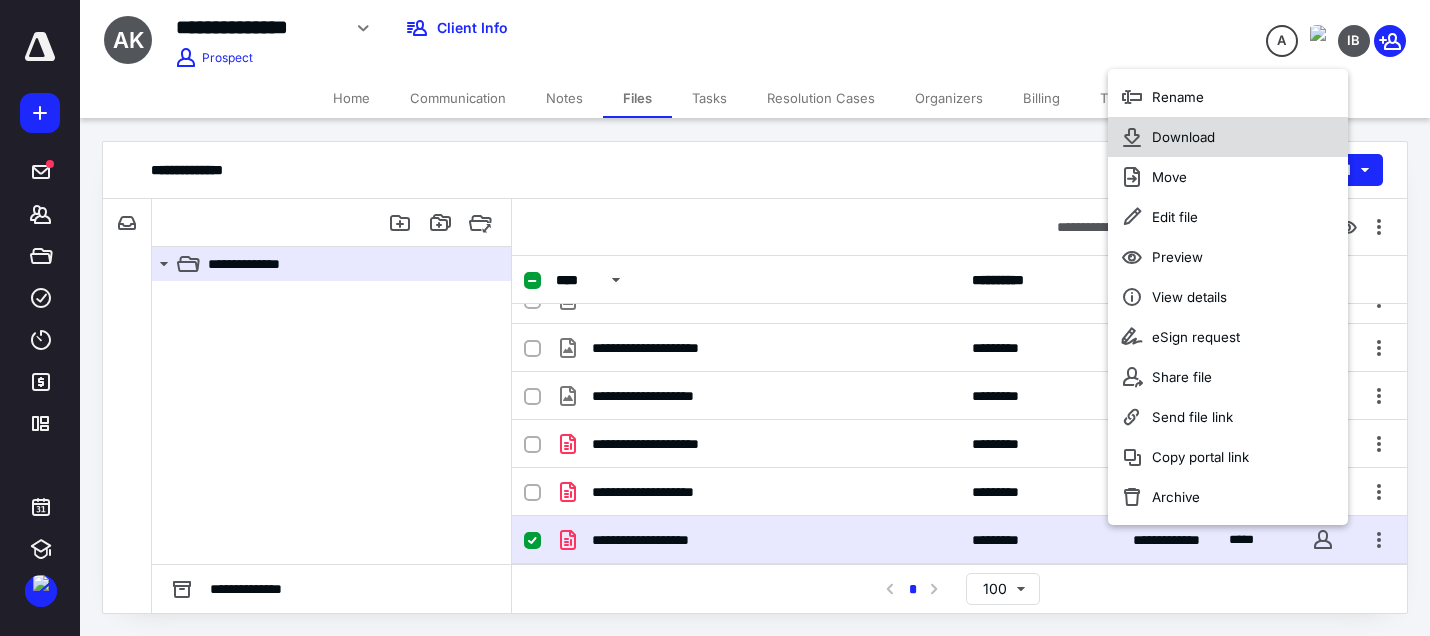 click on "Download" at bounding box center (1183, 137) 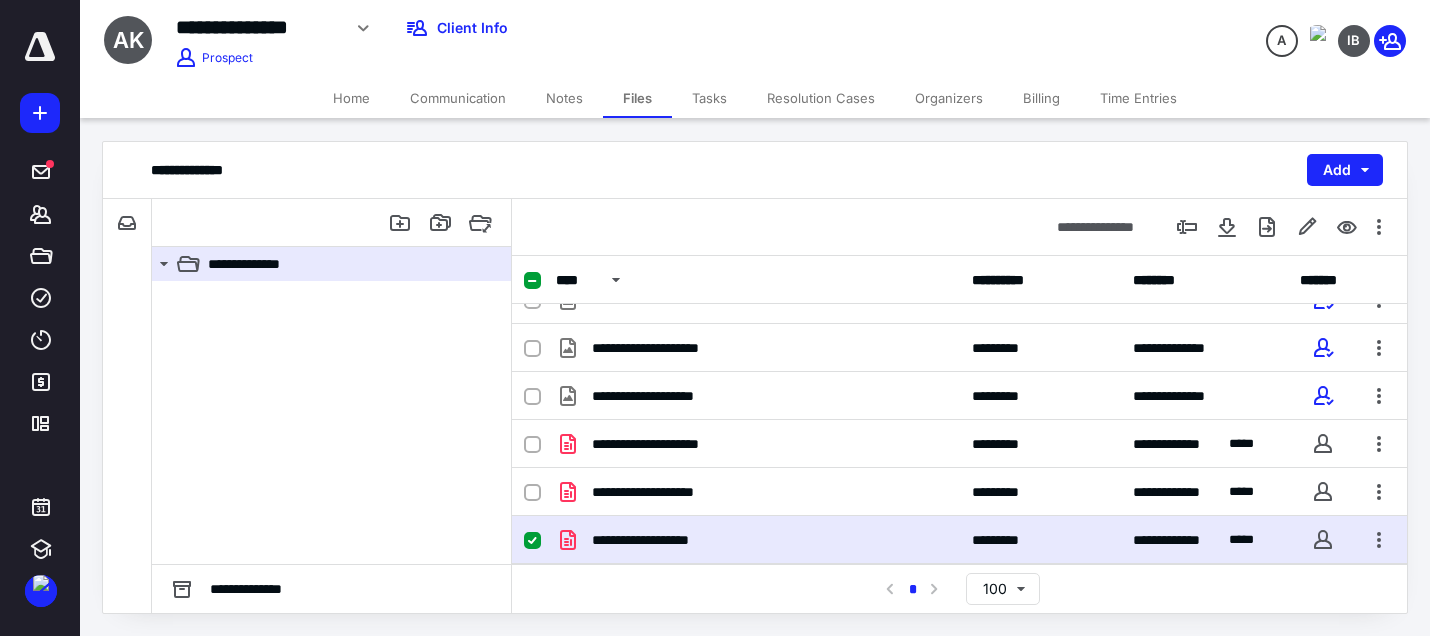 click at bounding box center [331, 422] 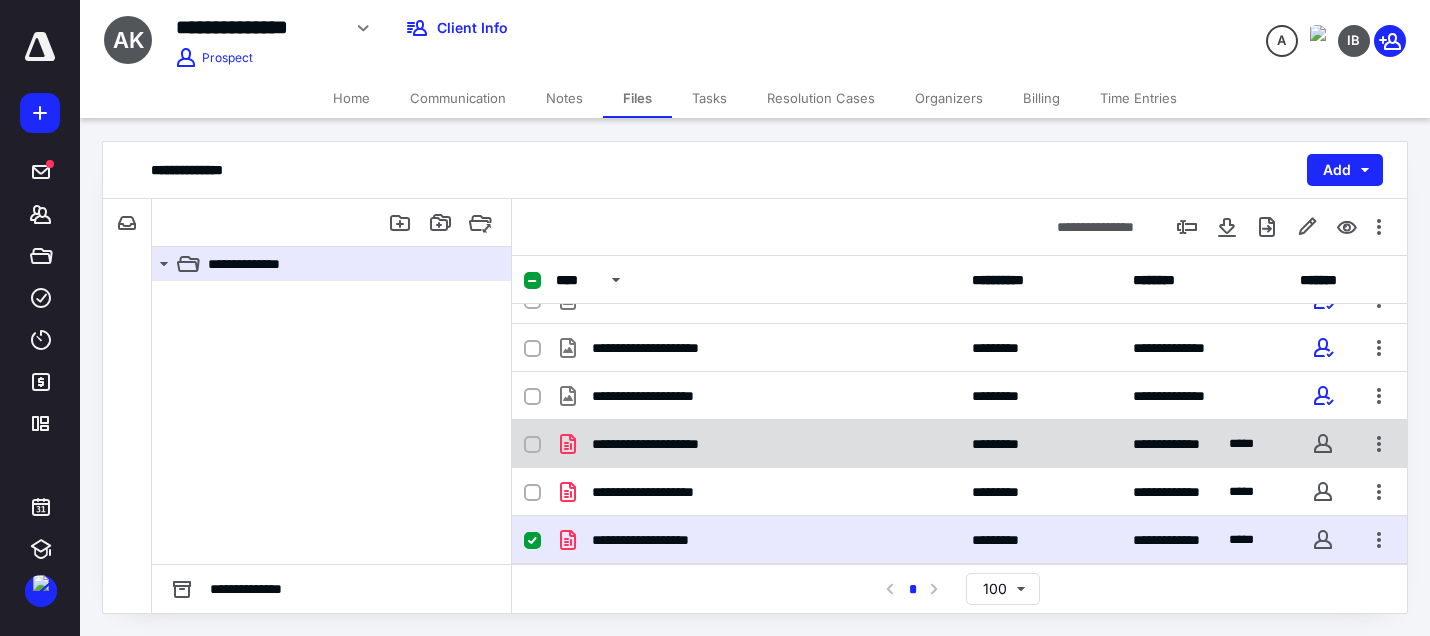 scroll, scrollTop: 72, scrollLeft: 0, axis: vertical 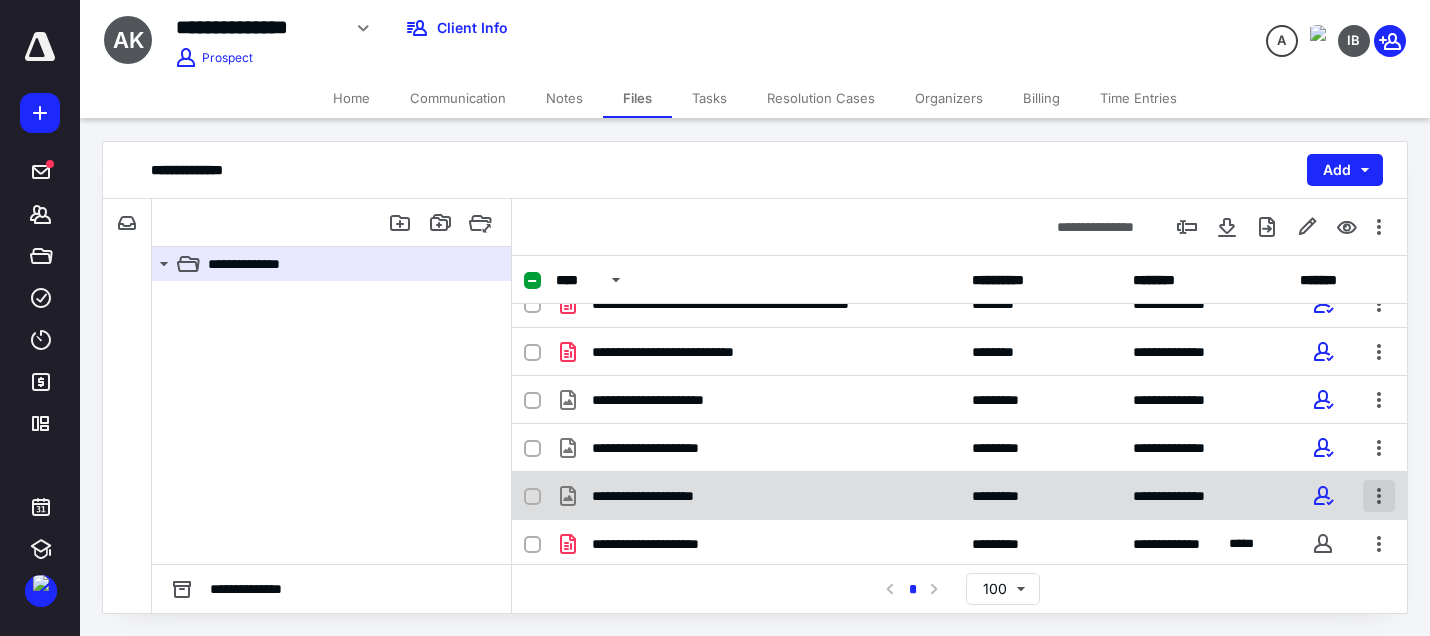 click at bounding box center [1379, 496] 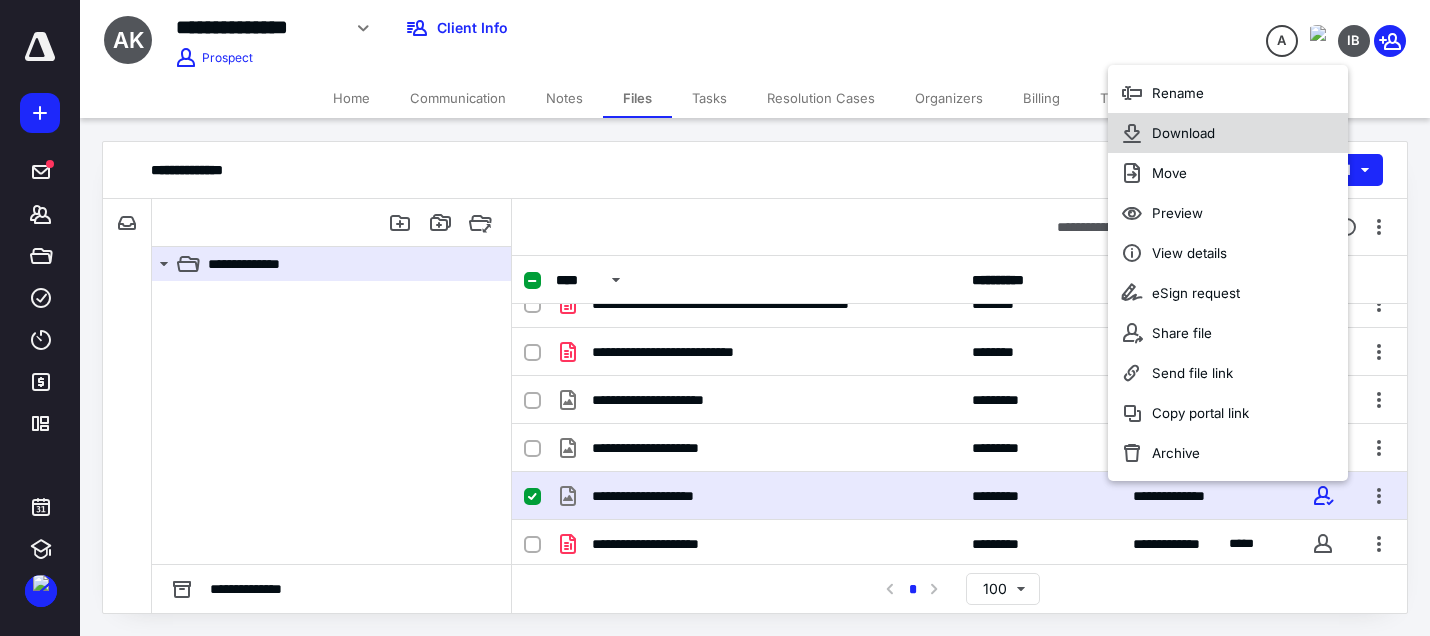 click on "Download" at bounding box center (1183, 133) 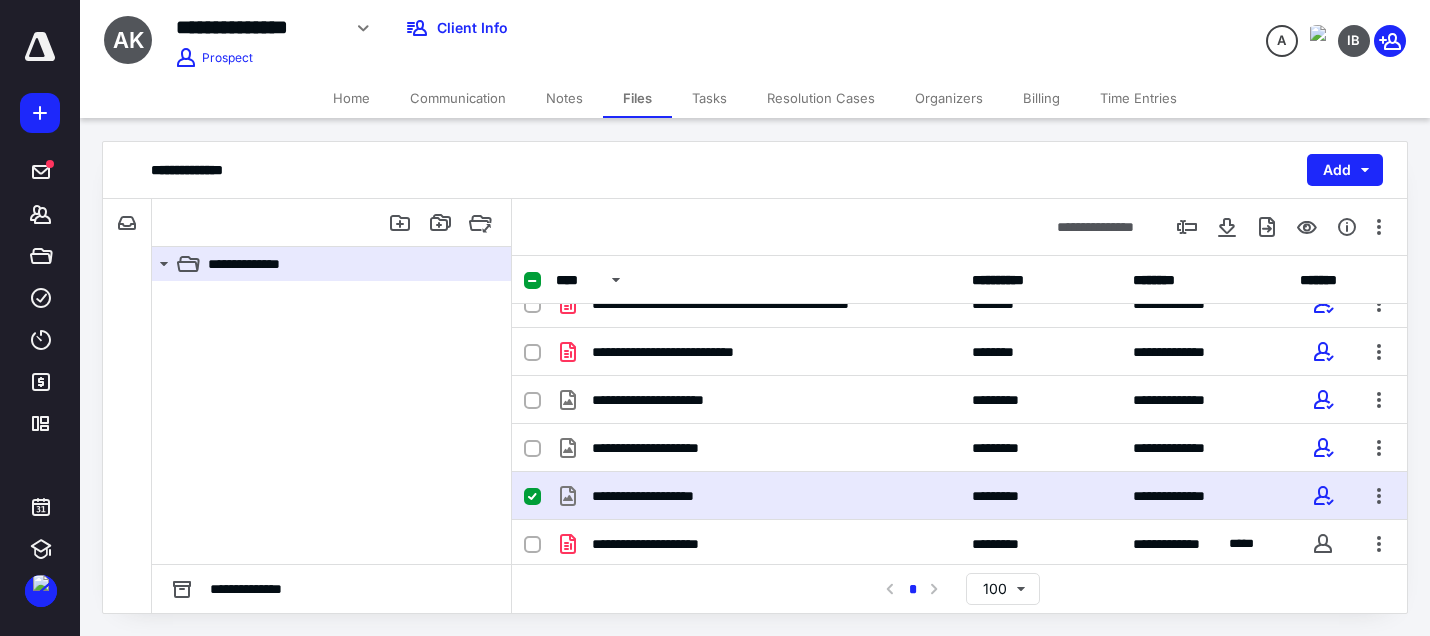click at bounding box center [331, 422] 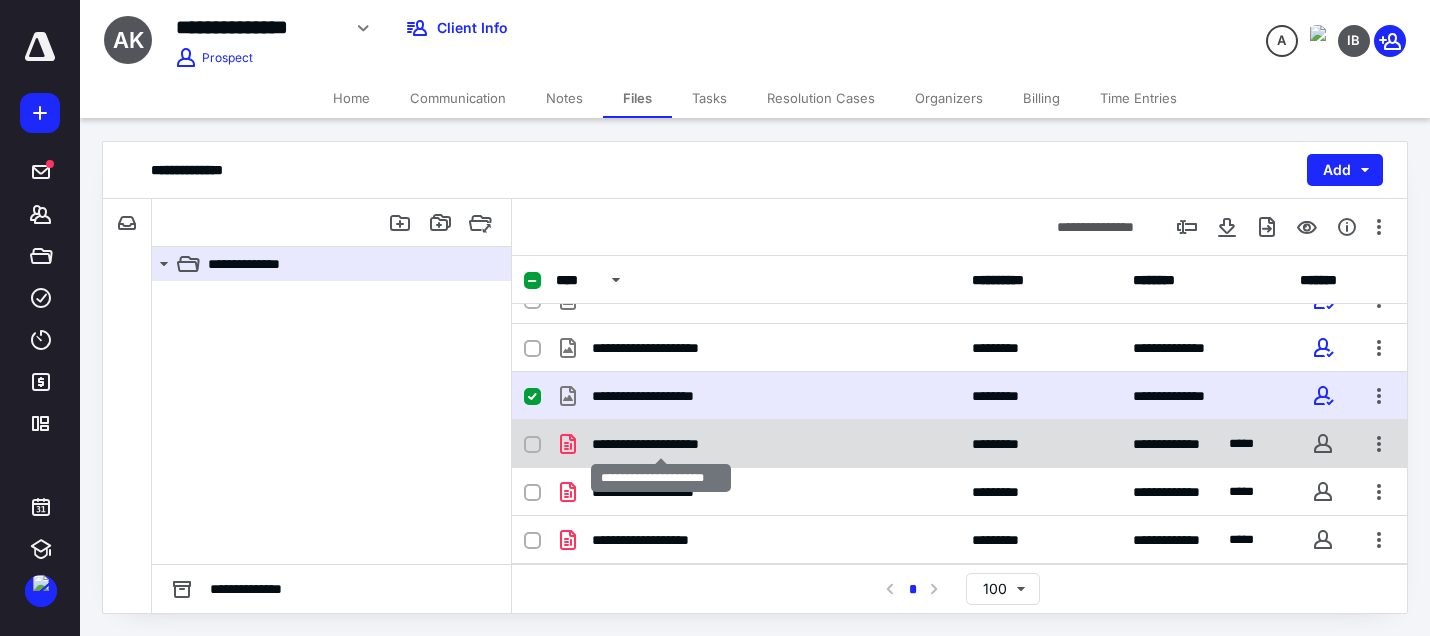 scroll, scrollTop: 72, scrollLeft: 0, axis: vertical 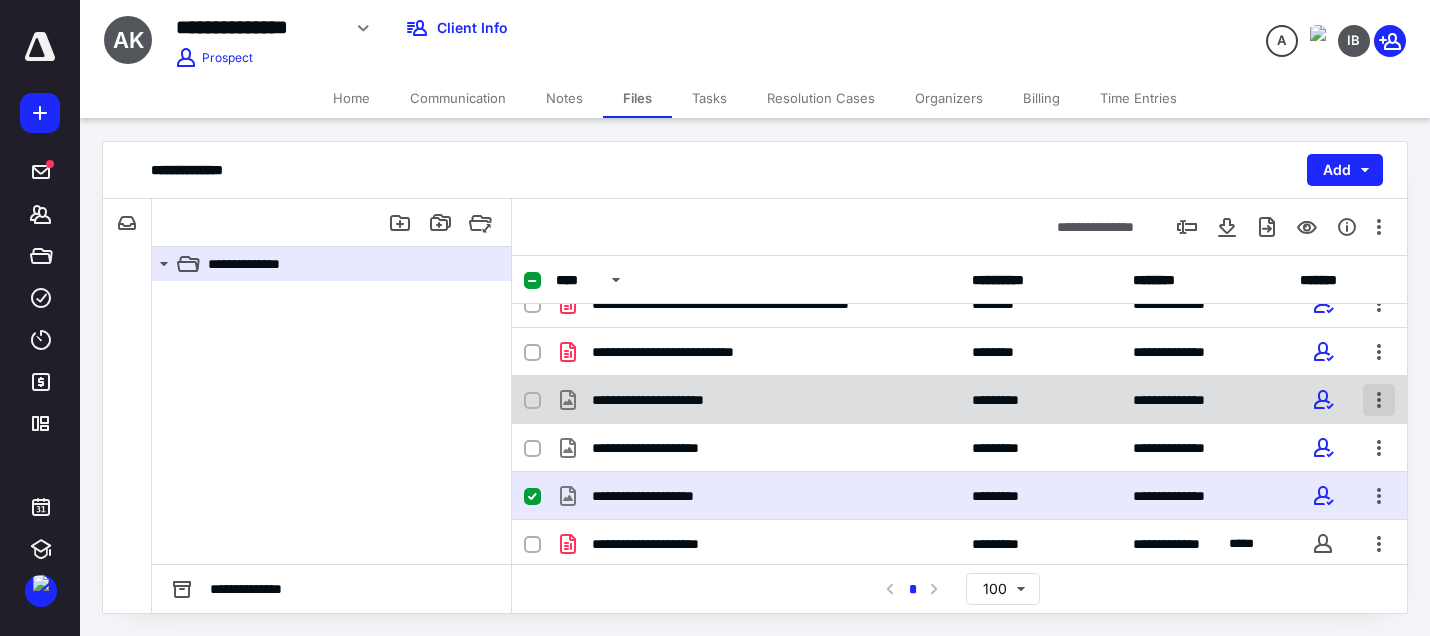 click at bounding box center [1379, 400] 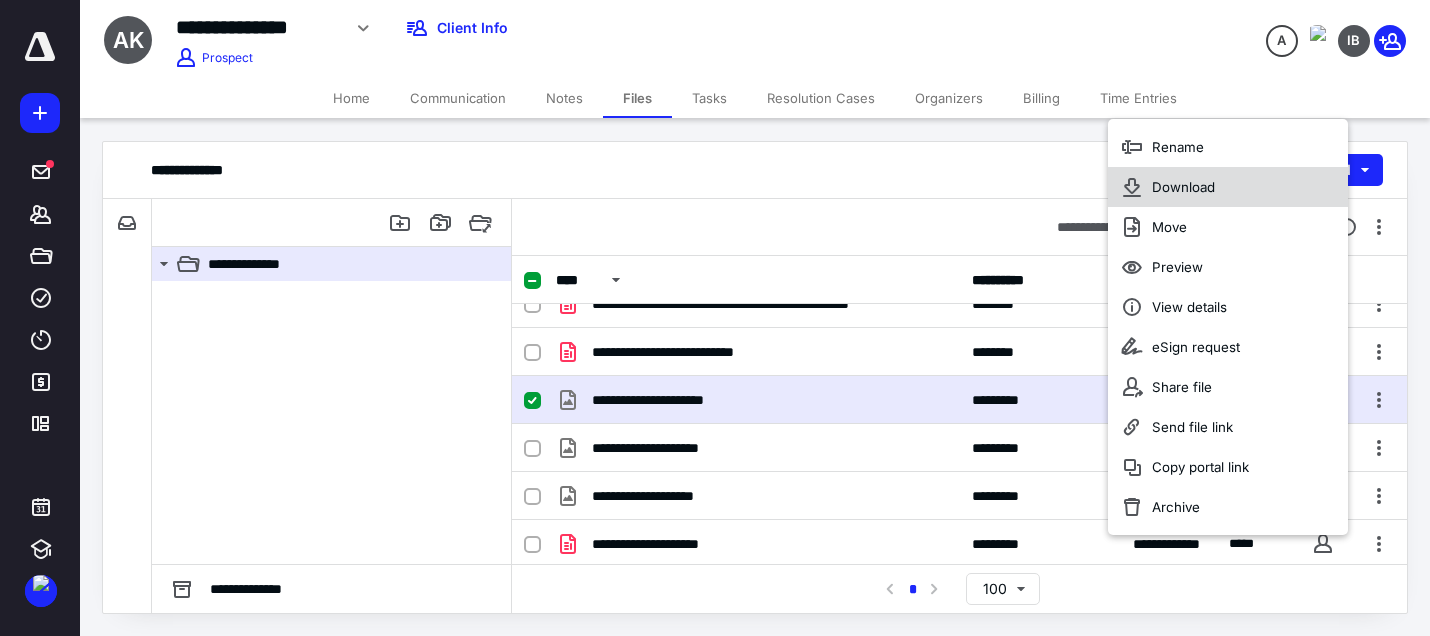 click on "Download" at bounding box center [1183, 187] 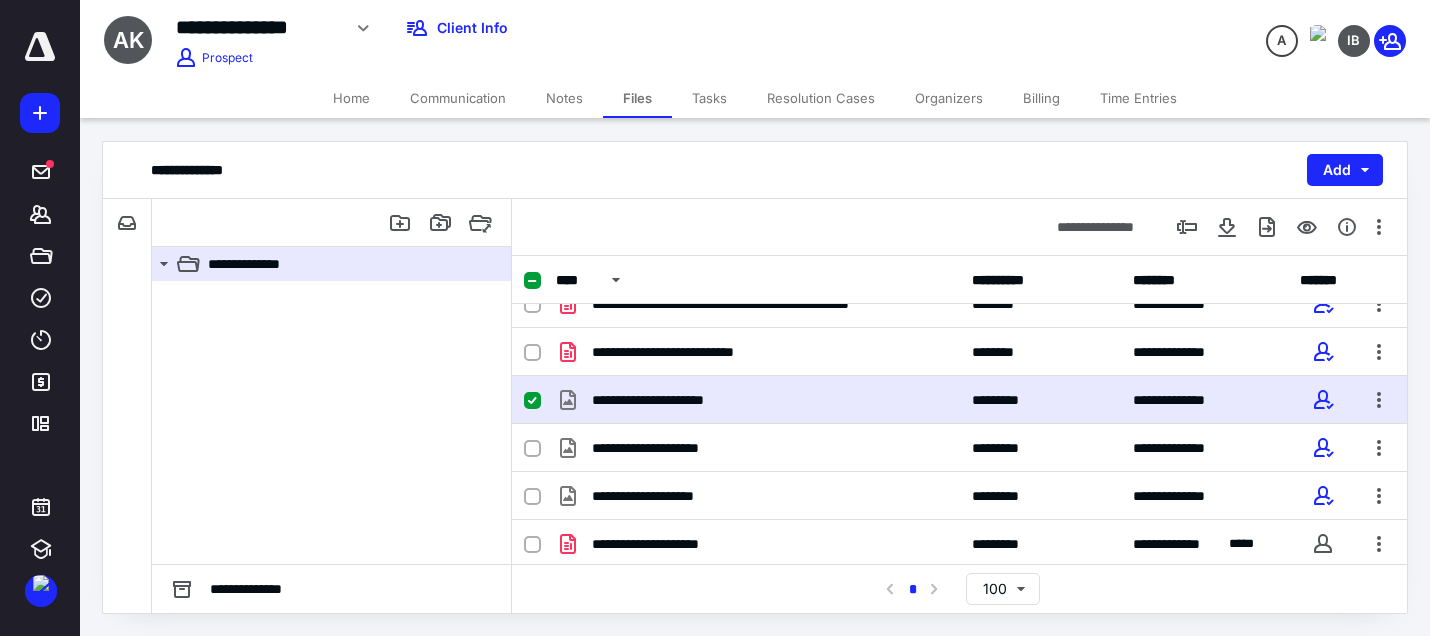 click on "**********" at bounding box center (959, 588) 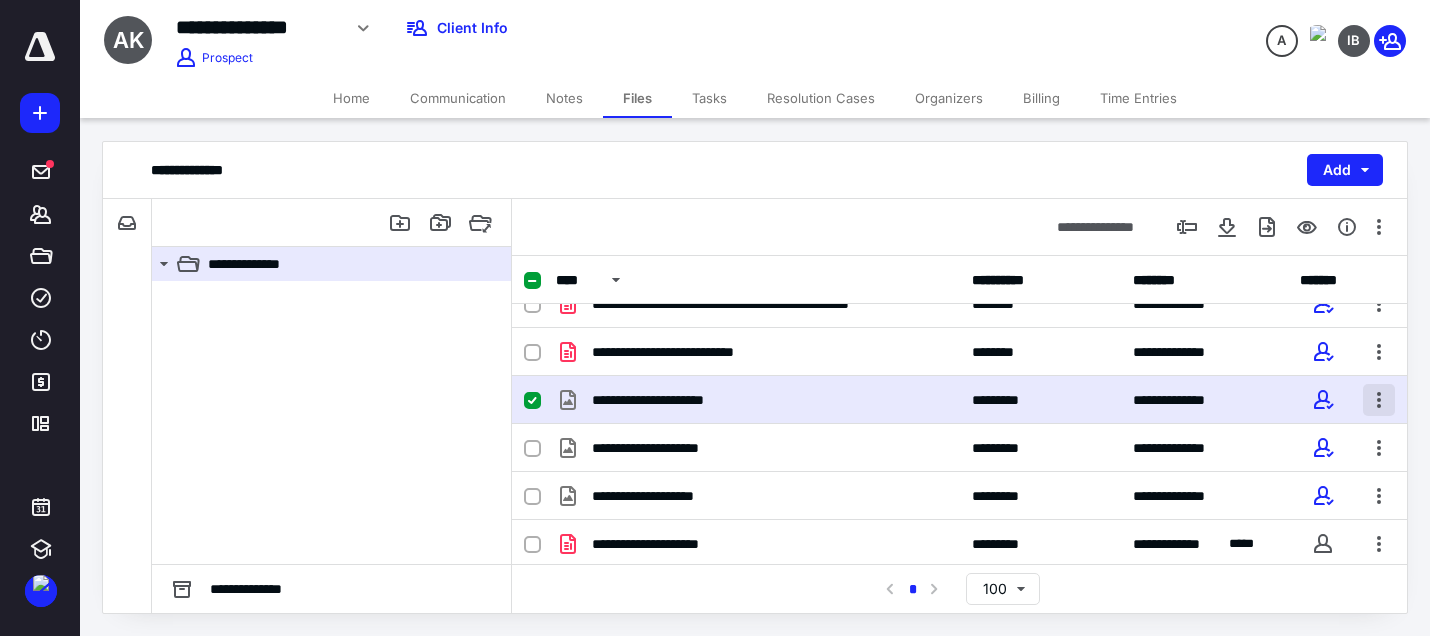click at bounding box center (1379, 400) 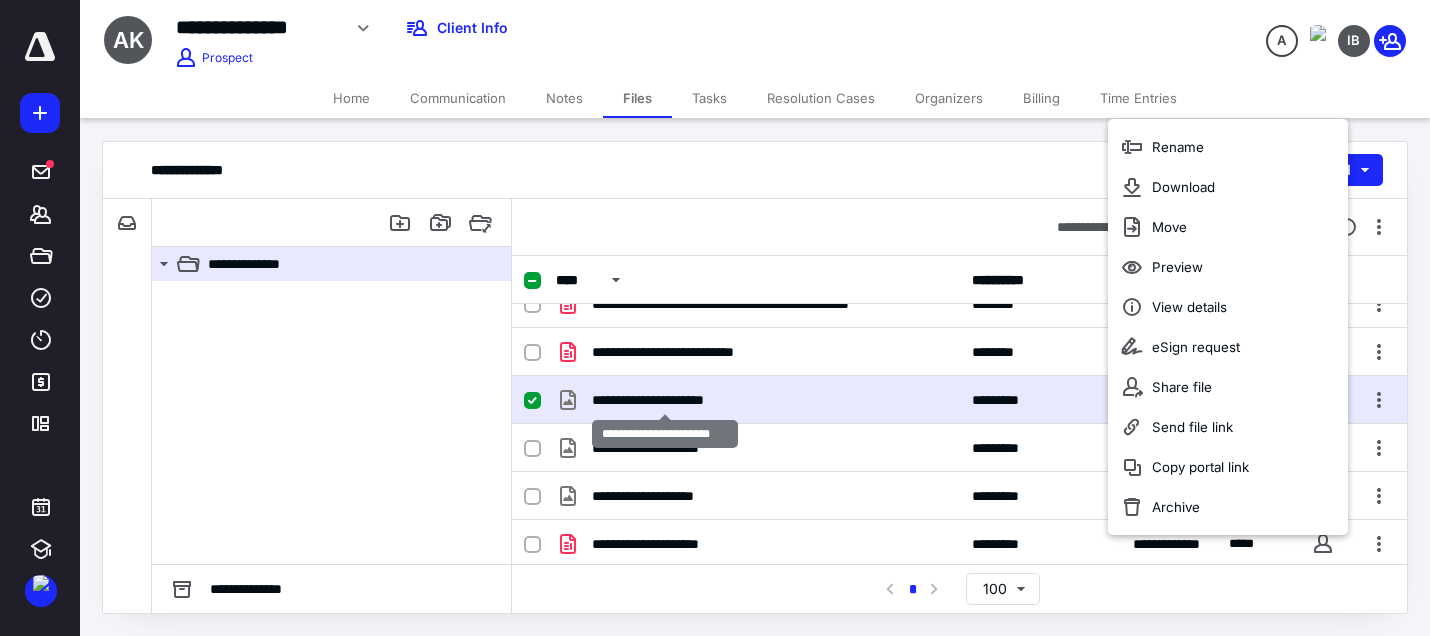 click on "**********" at bounding box center [664, 400] 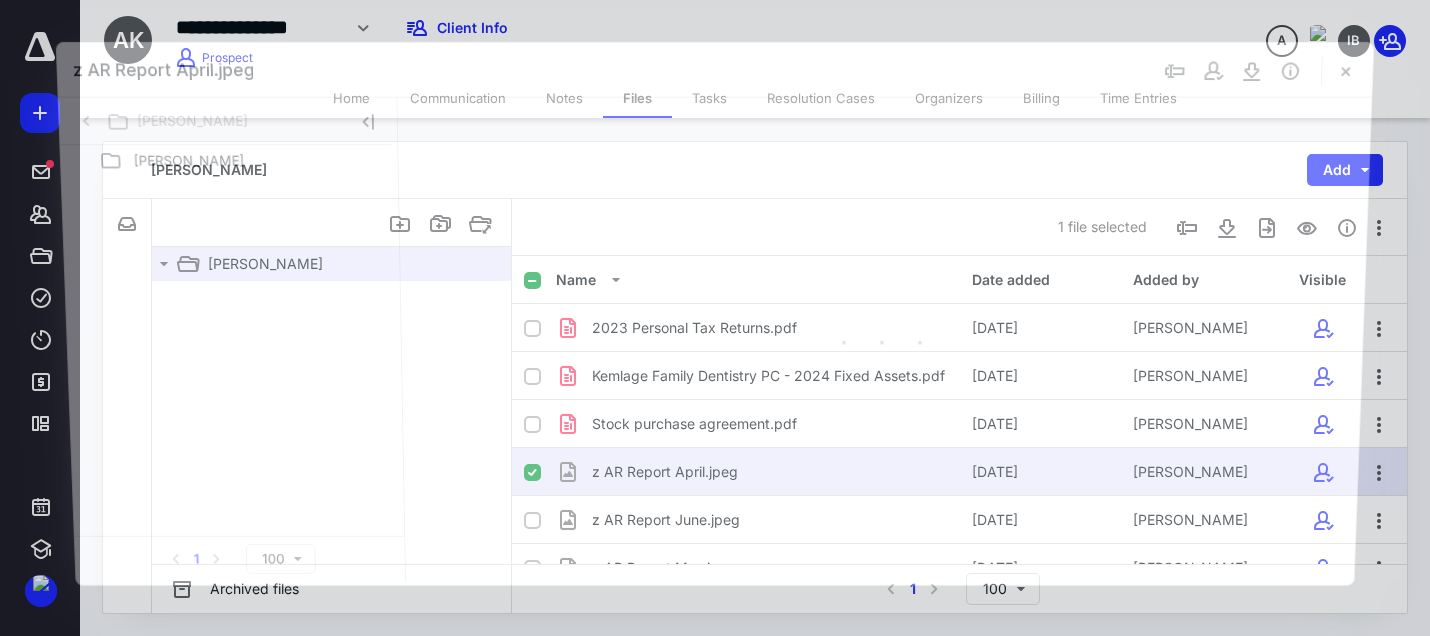 scroll, scrollTop: 72, scrollLeft: 0, axis: vertical 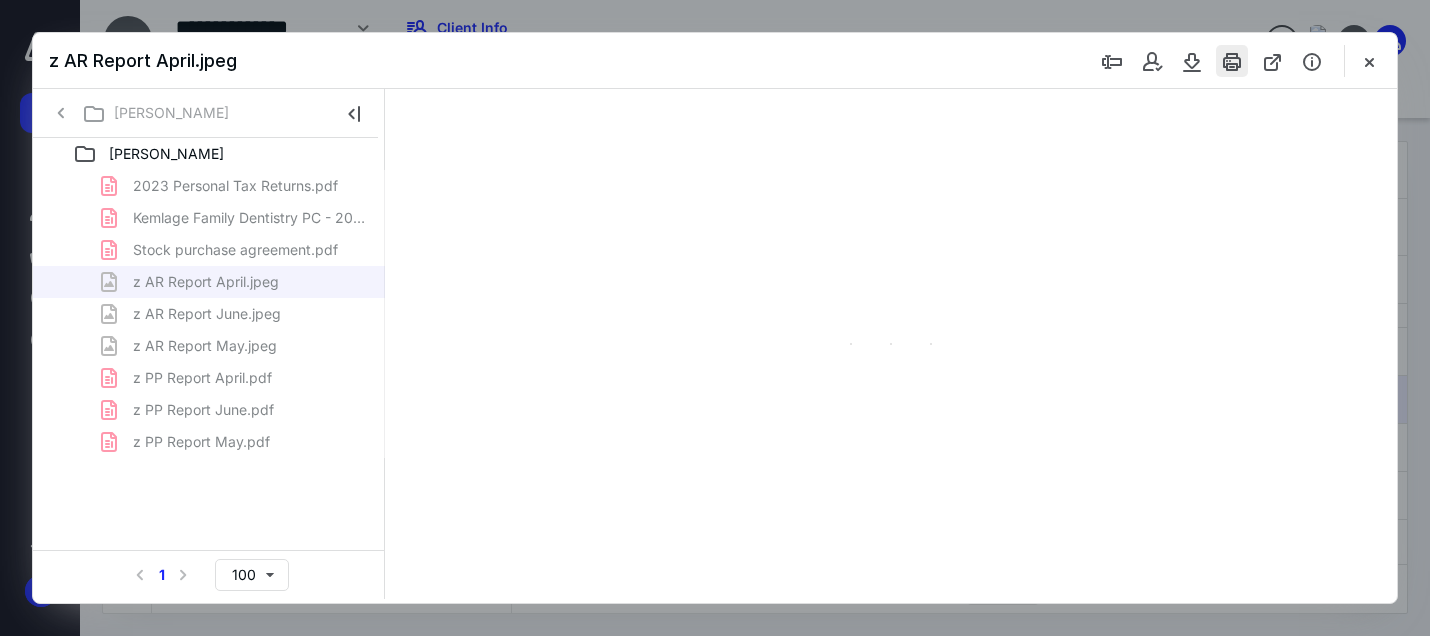 click at bounding box center [1232, 61] 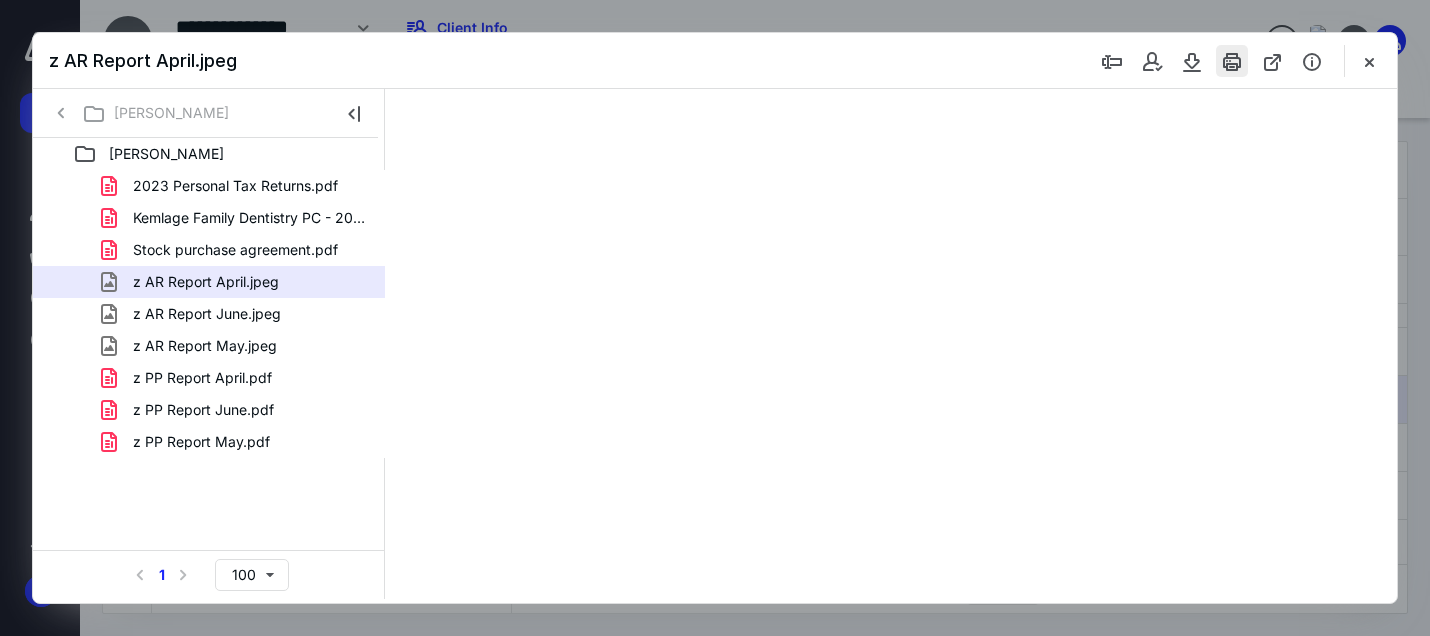 type on "167" 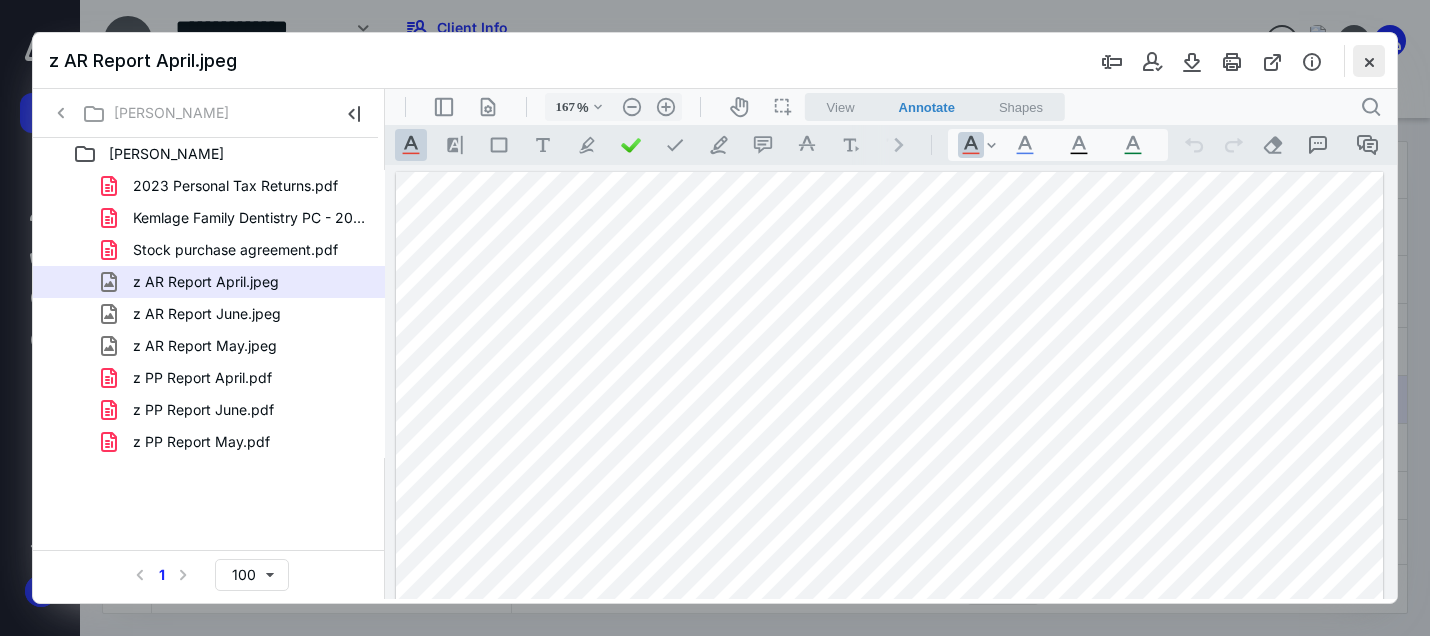 click at bounding box center (1369, 61) 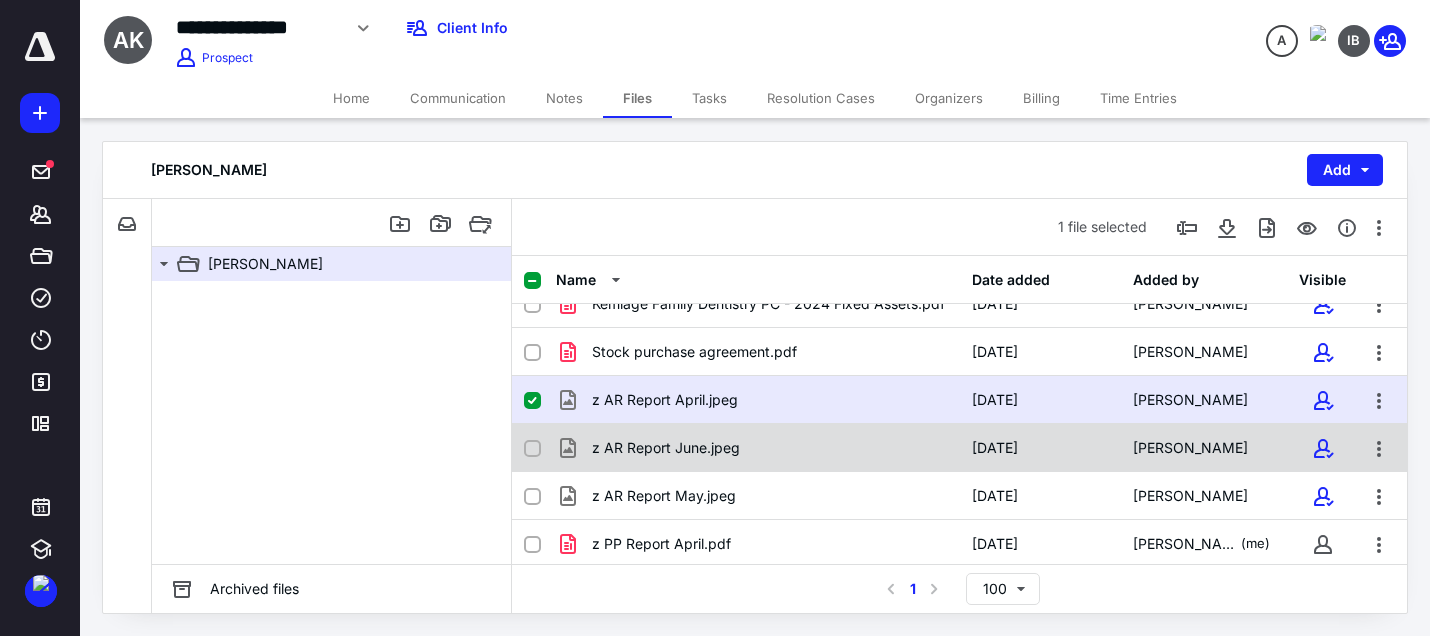 click 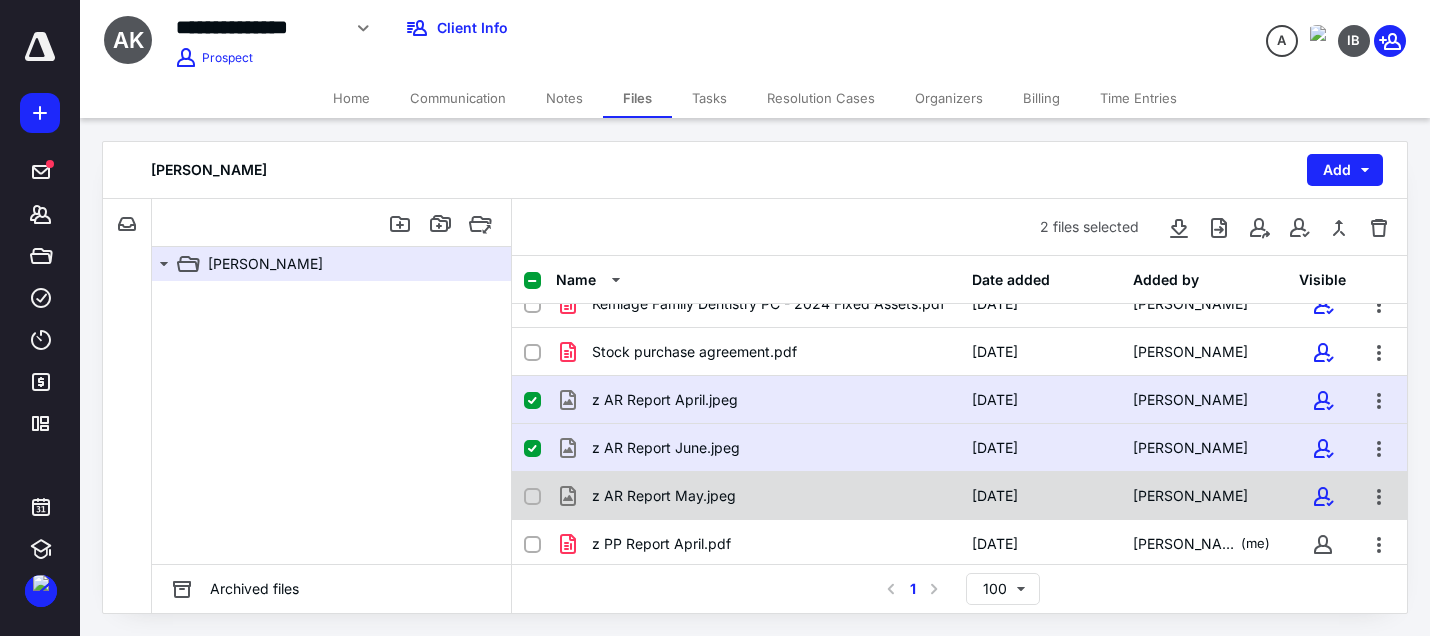 click 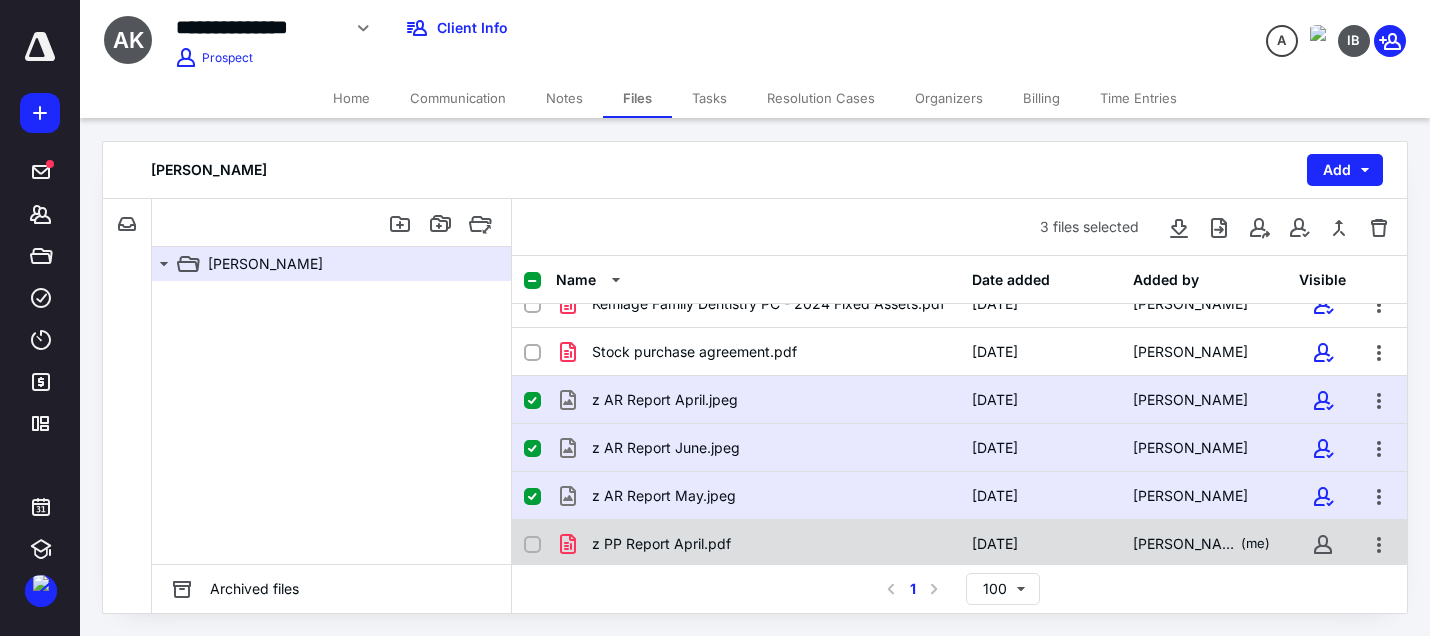 click at bounding box center [532, 545] 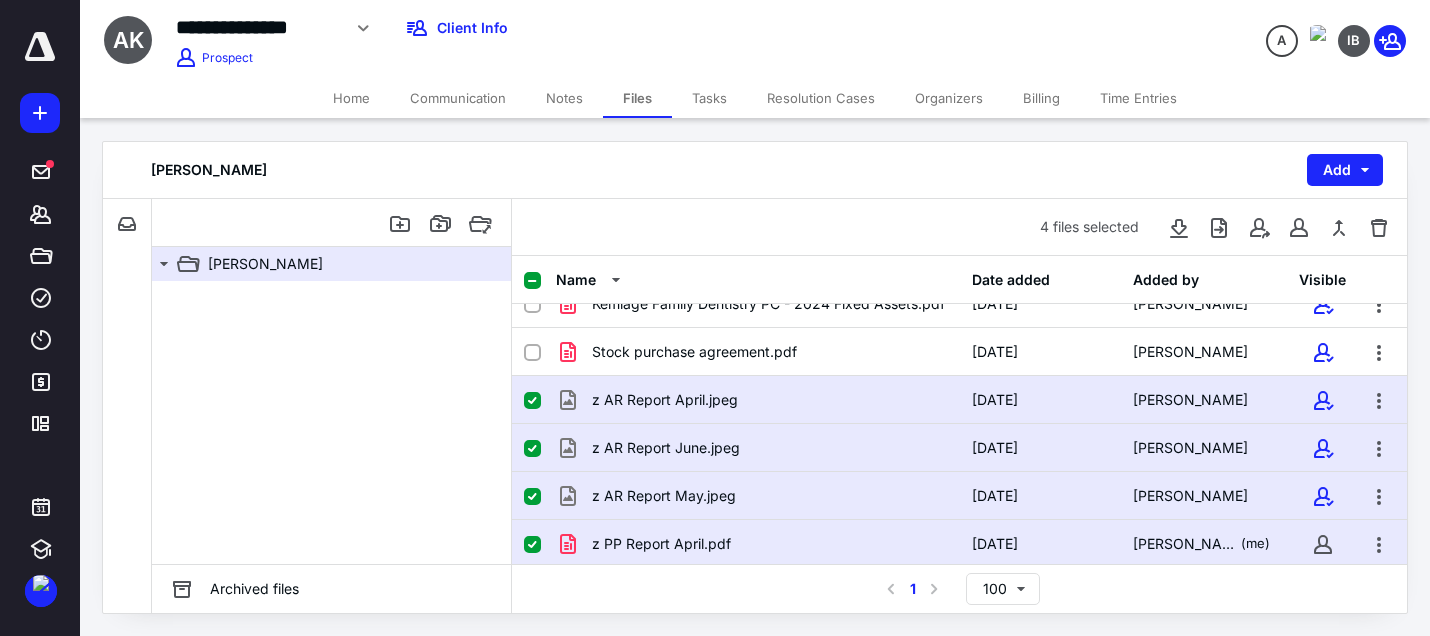 scroll, scrollTop: 172, scrollLeft: 0, axis: vertical 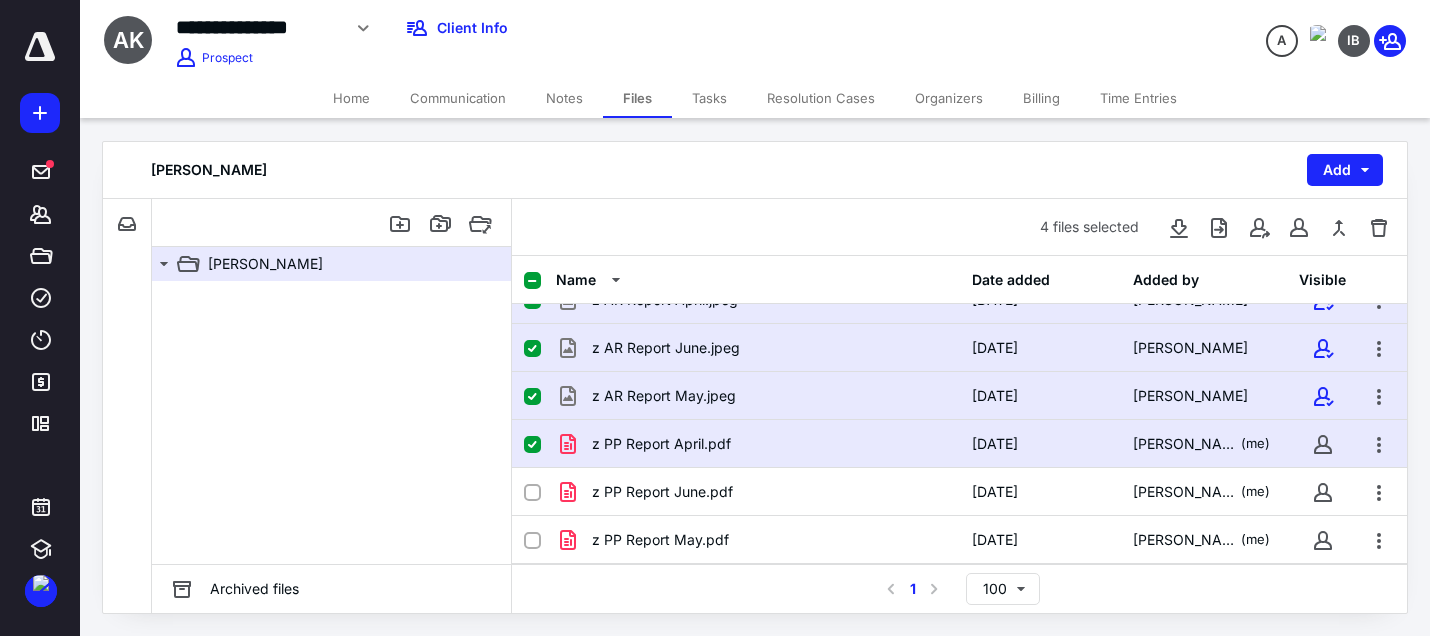 click on "Select a page number for more results 1 100" at bounding box center (959, 588) 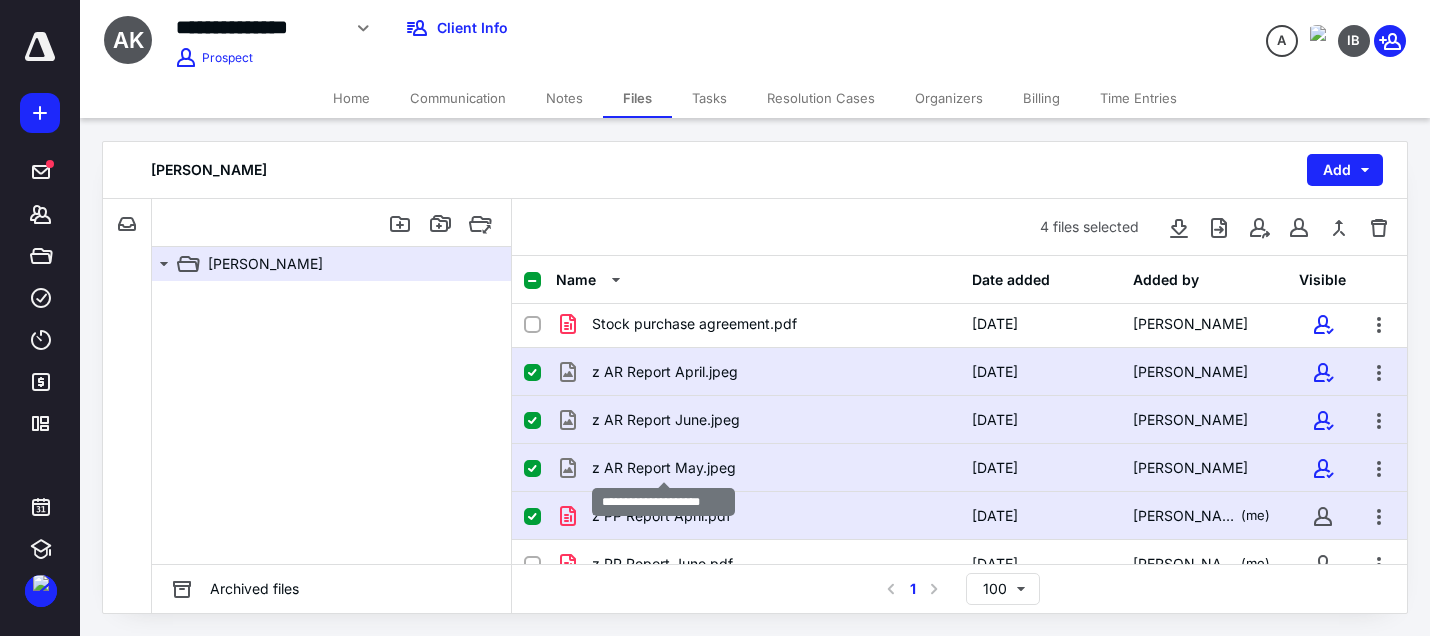 scroll, scrollTop: 172, scrollLeft: 0, axis: vertical 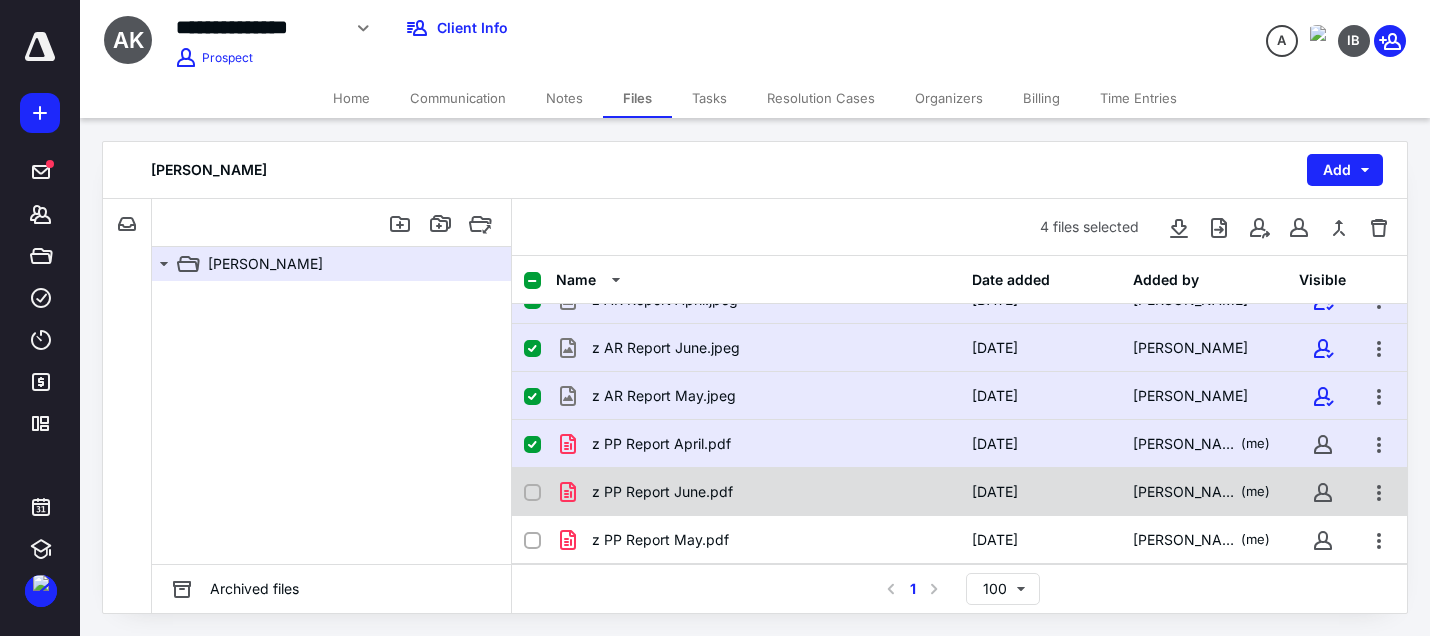 click 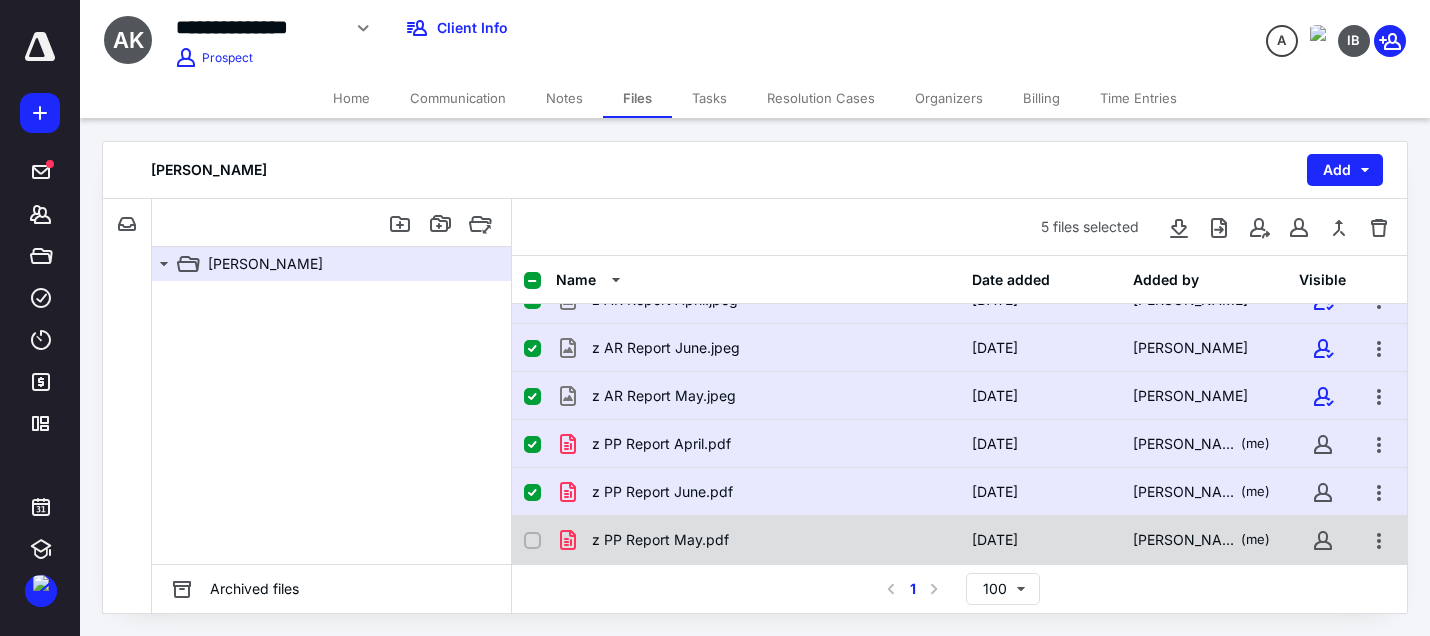 click 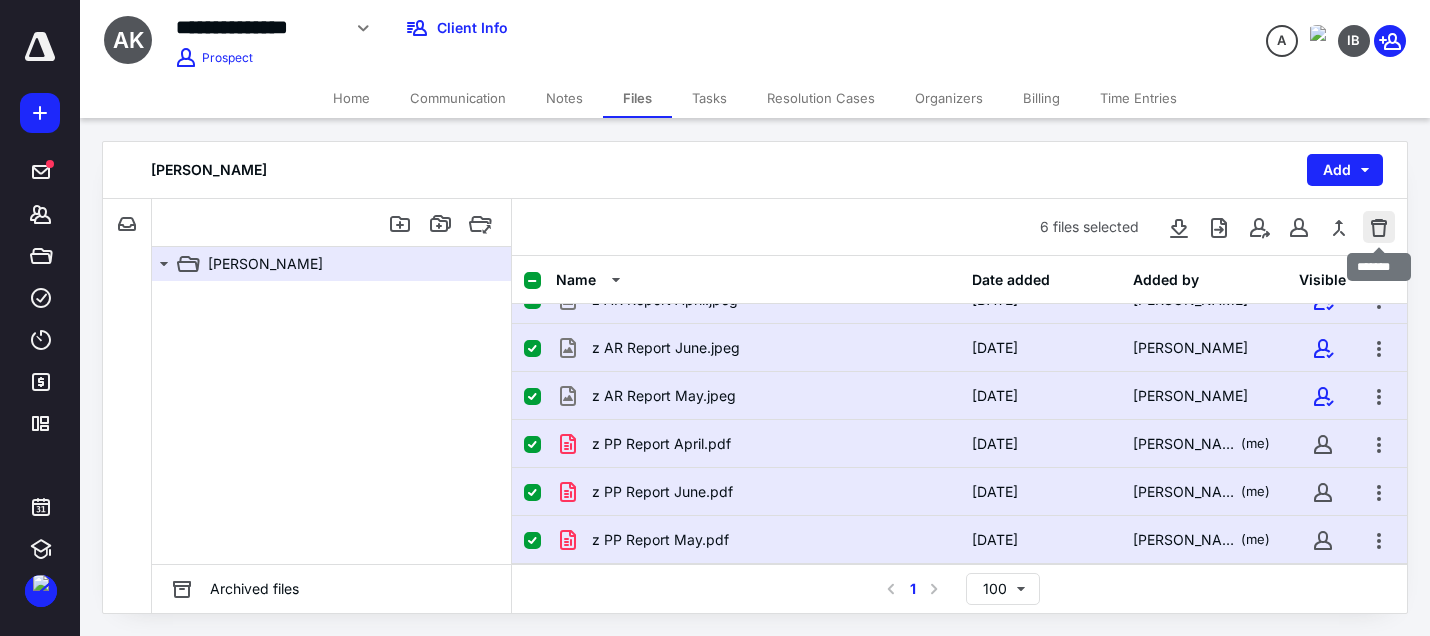 click at bounding box center [1379, 227] 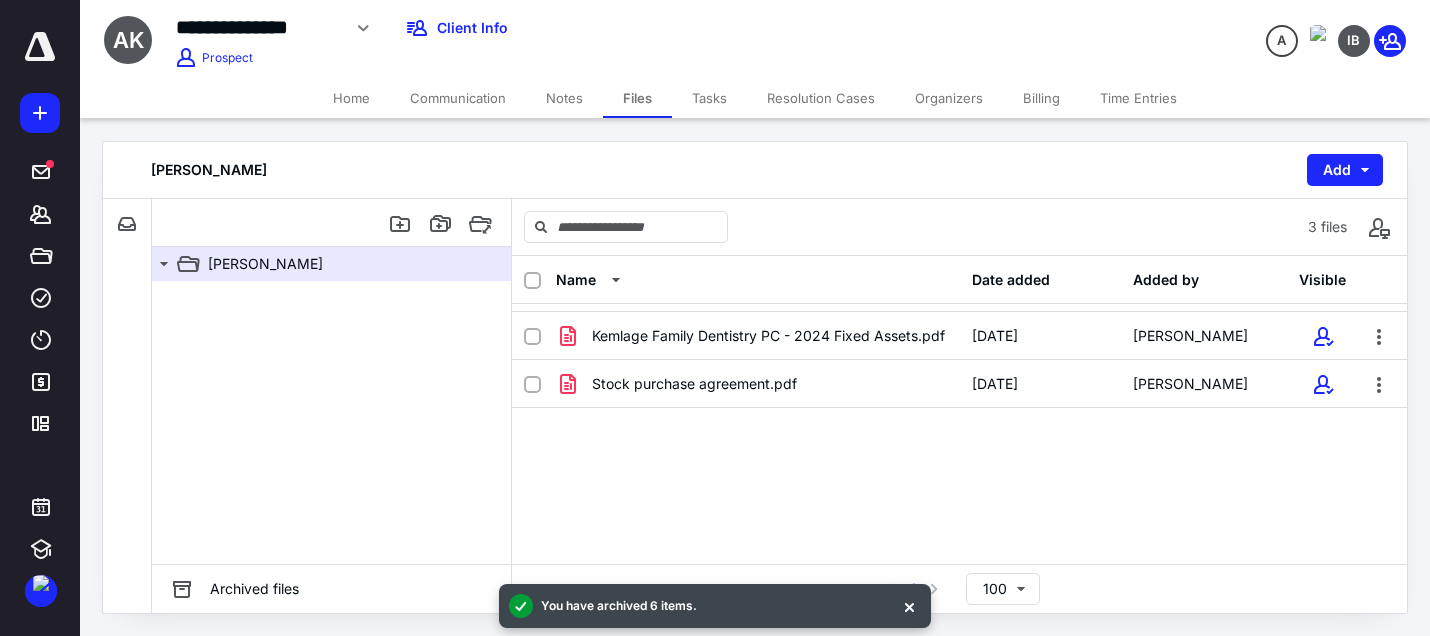 scroll, scrollTop: 0, scrollLeft: 0, axis: both 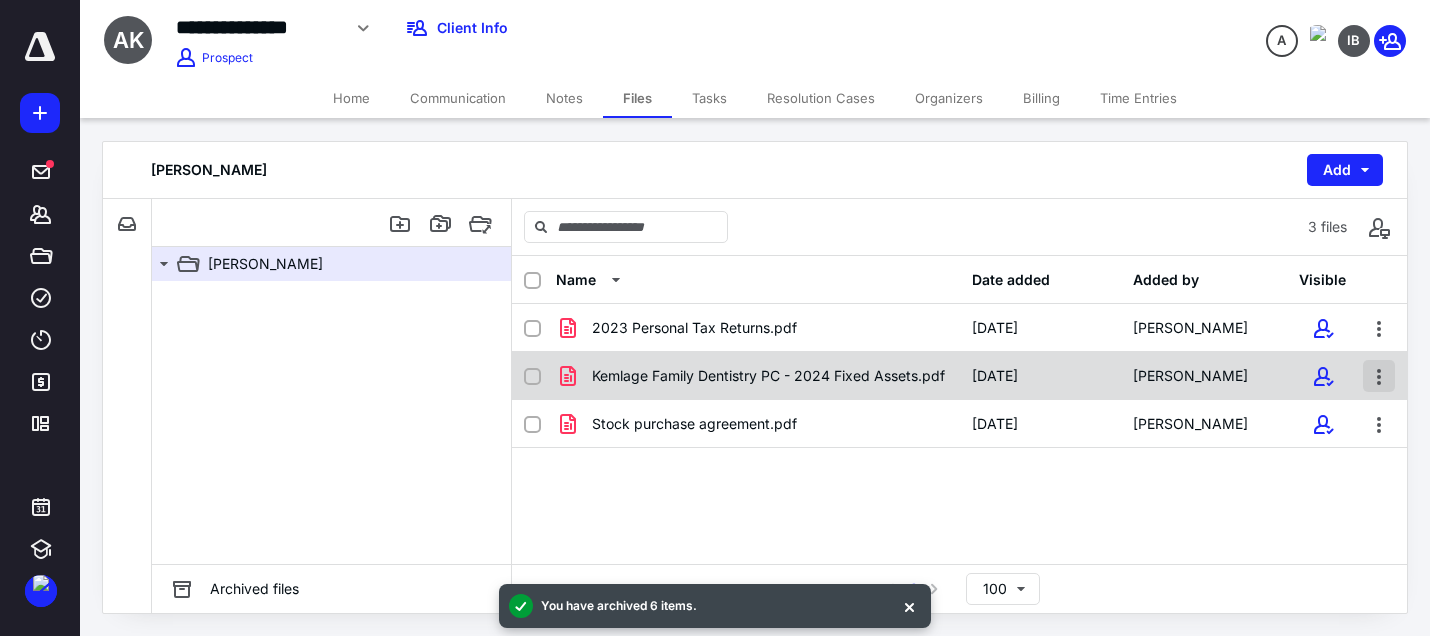 click at bounding box center (1379, 376) 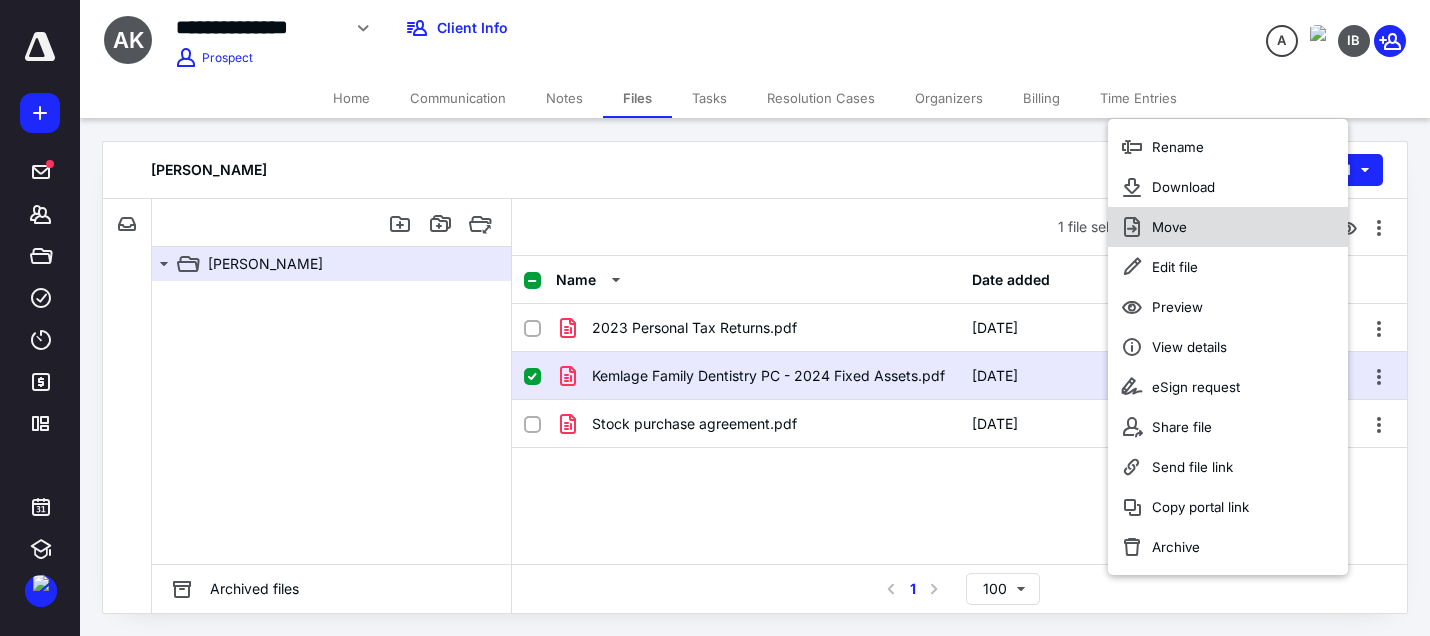 click on "Move" at bounding box center [1228, 227] 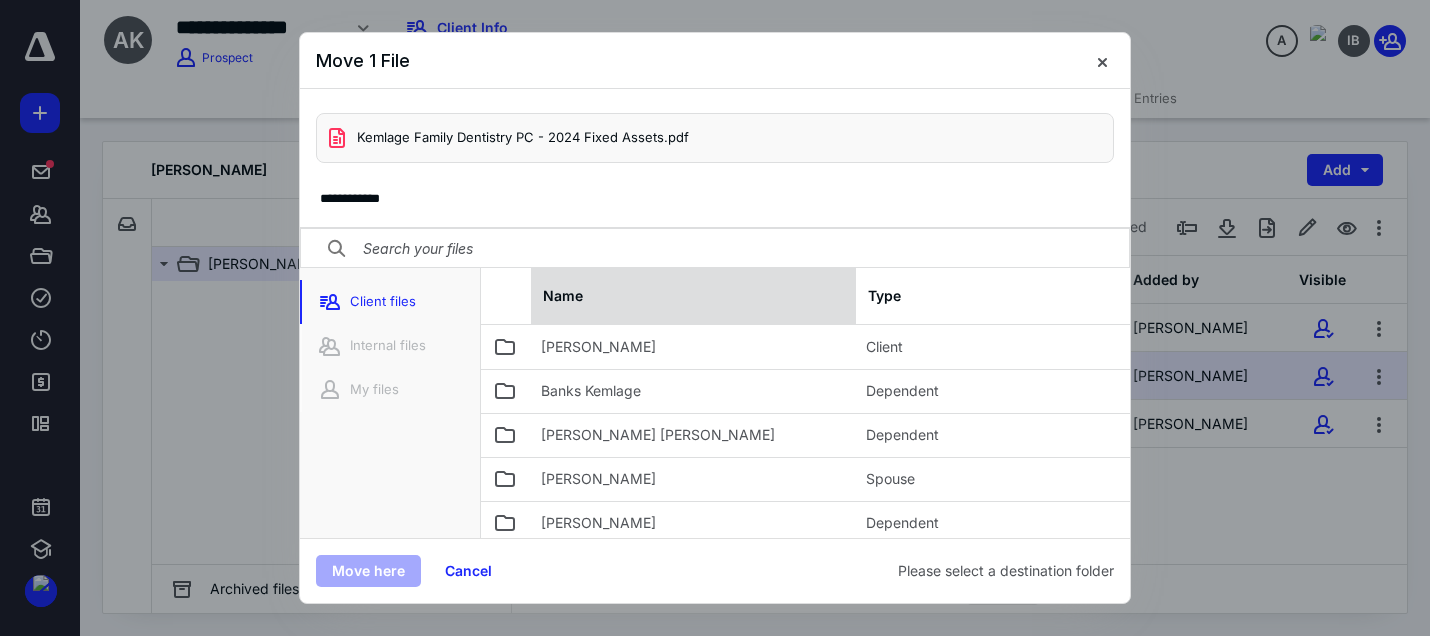scroll, scrollTop: 66, scrollLeft: 0, axis: vertical 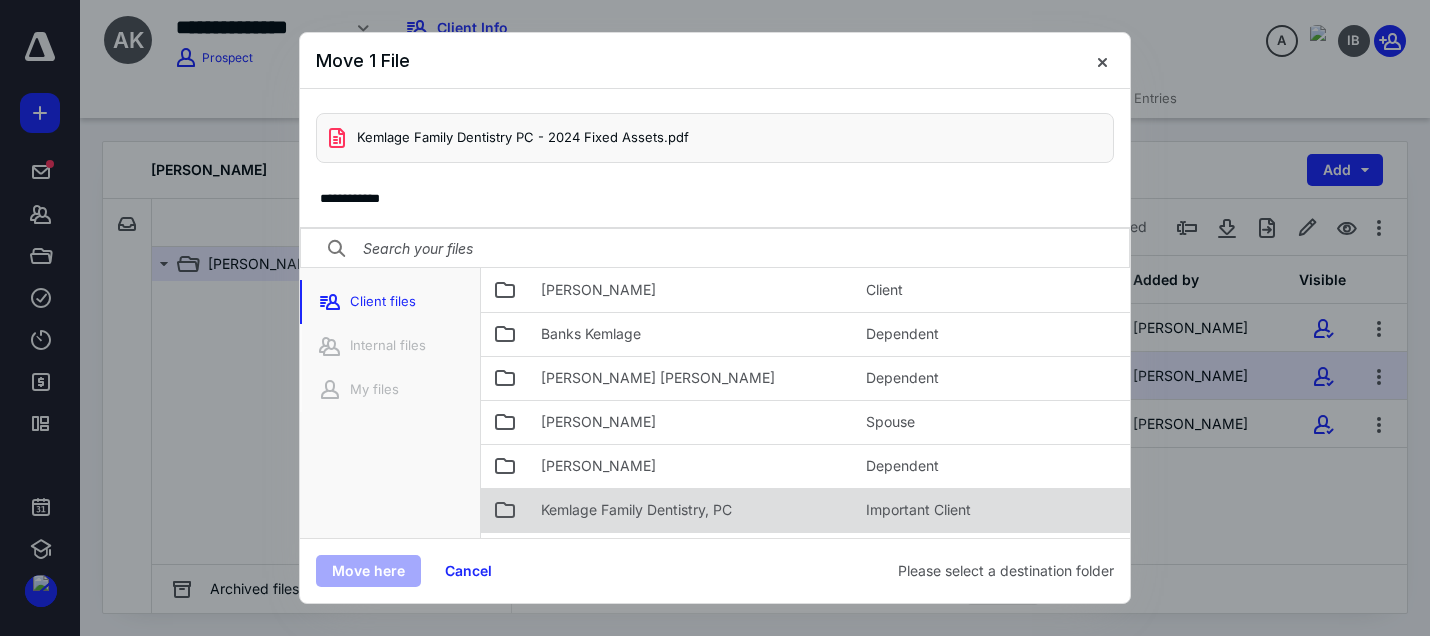 click on "Kemlage Family Dentistry, PC" at bounding box center (636, 510) 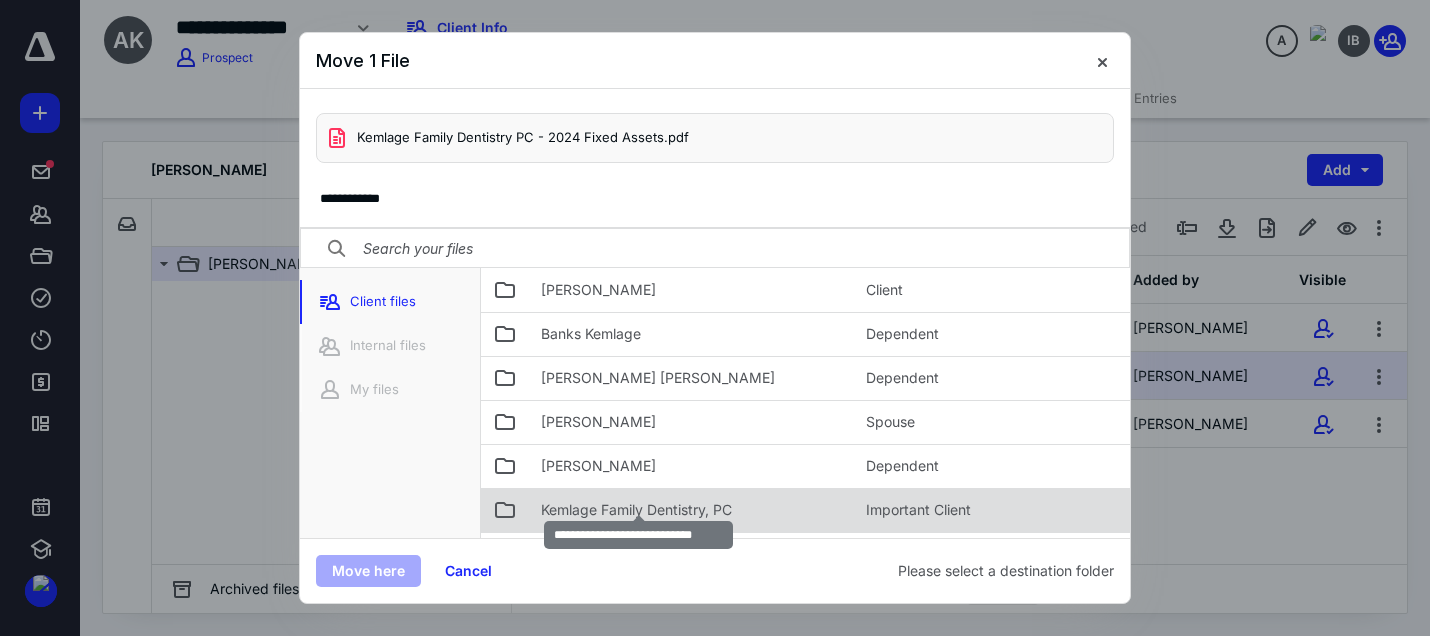click on "Kemlage Family Dentistry, PC" at bounding box center [636, 510] 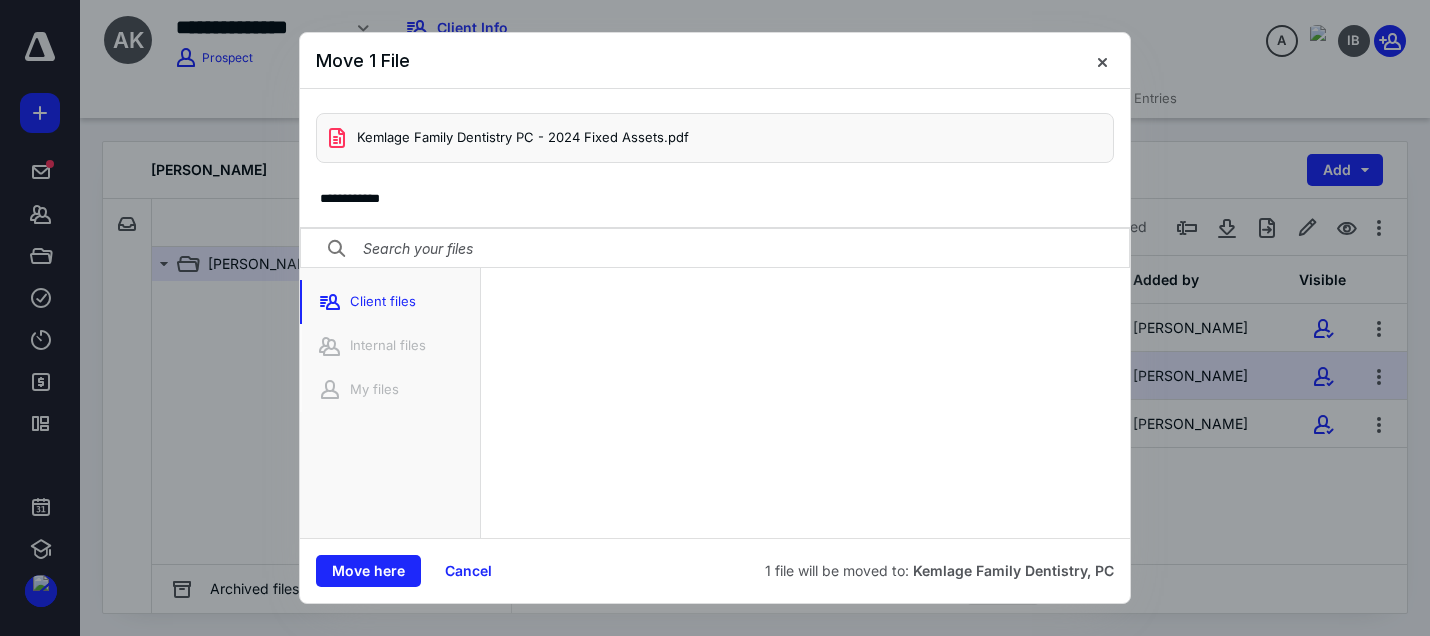 scroll, scrollTop: 44, scrollLeft: 0, axis: vertical 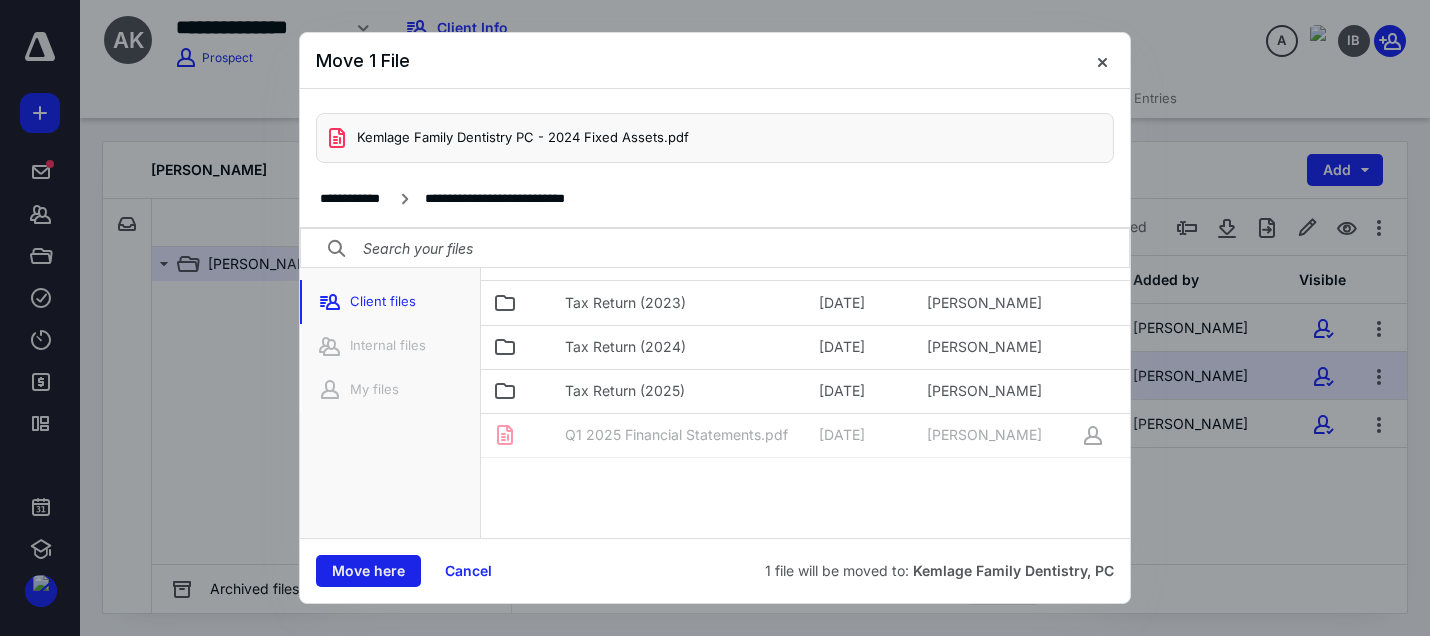 click on "Move here" at bounding box center [368, 571] 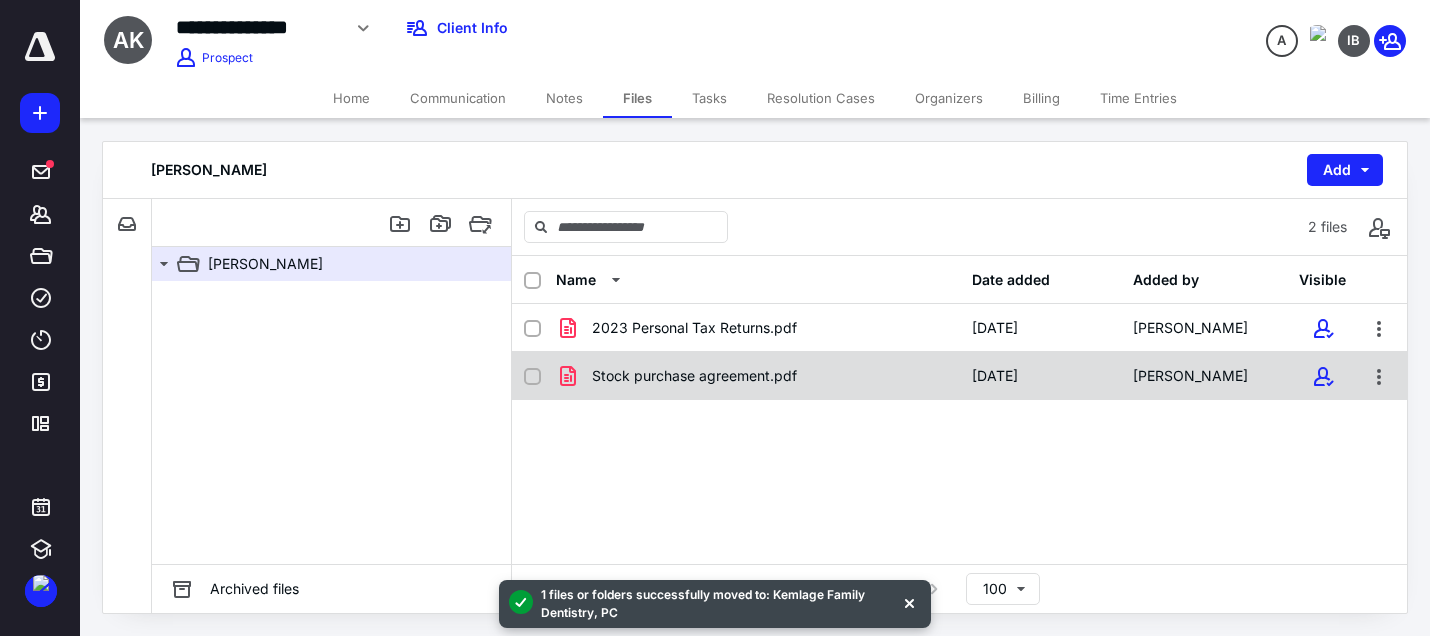 click on "Stock purchase agreement.pdf" at bounding box center [694, 376] 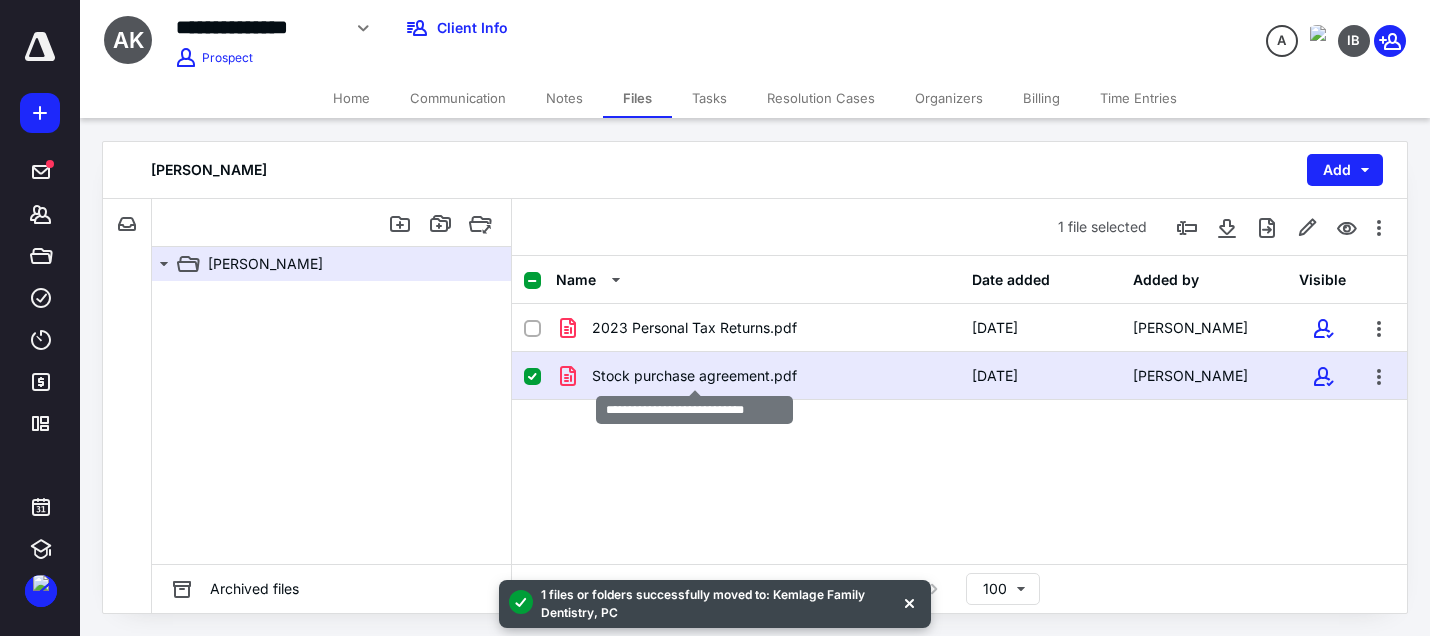click on "Stock purchase agreement.pdf" at bounding box center [694, 376] 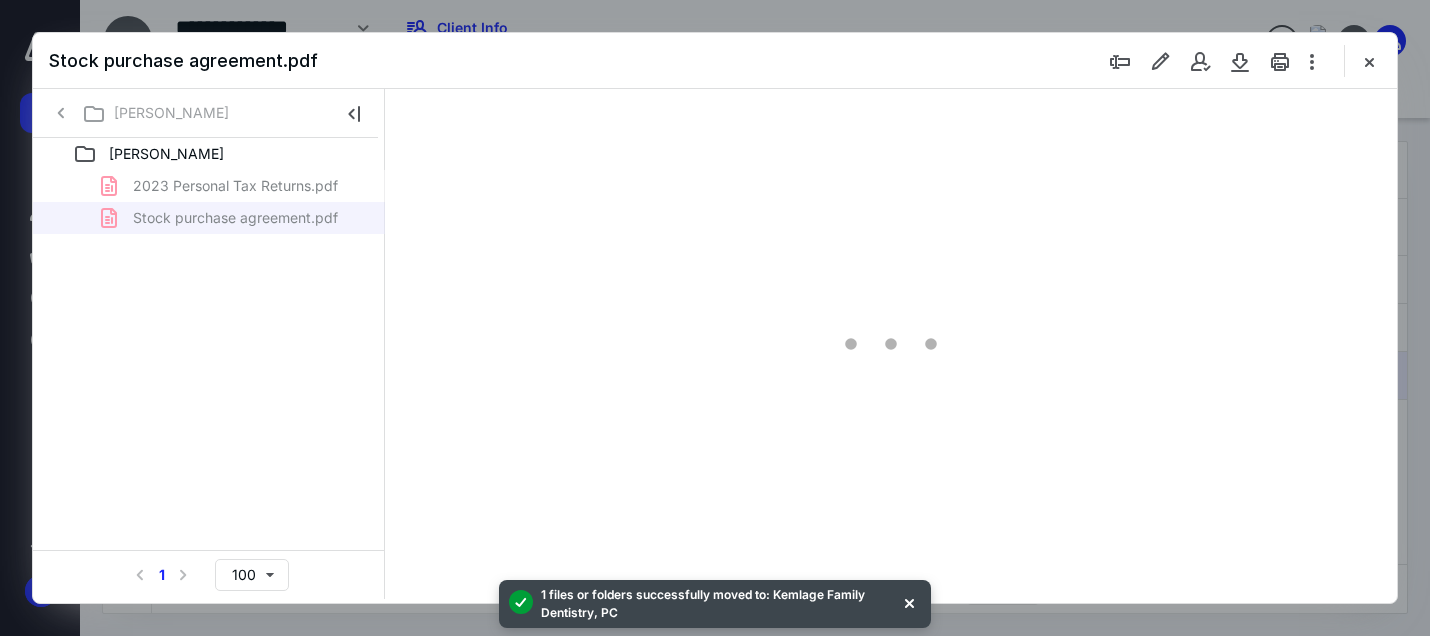 scroll, scrollTop: 0, scrollLeft: 0, axis: both 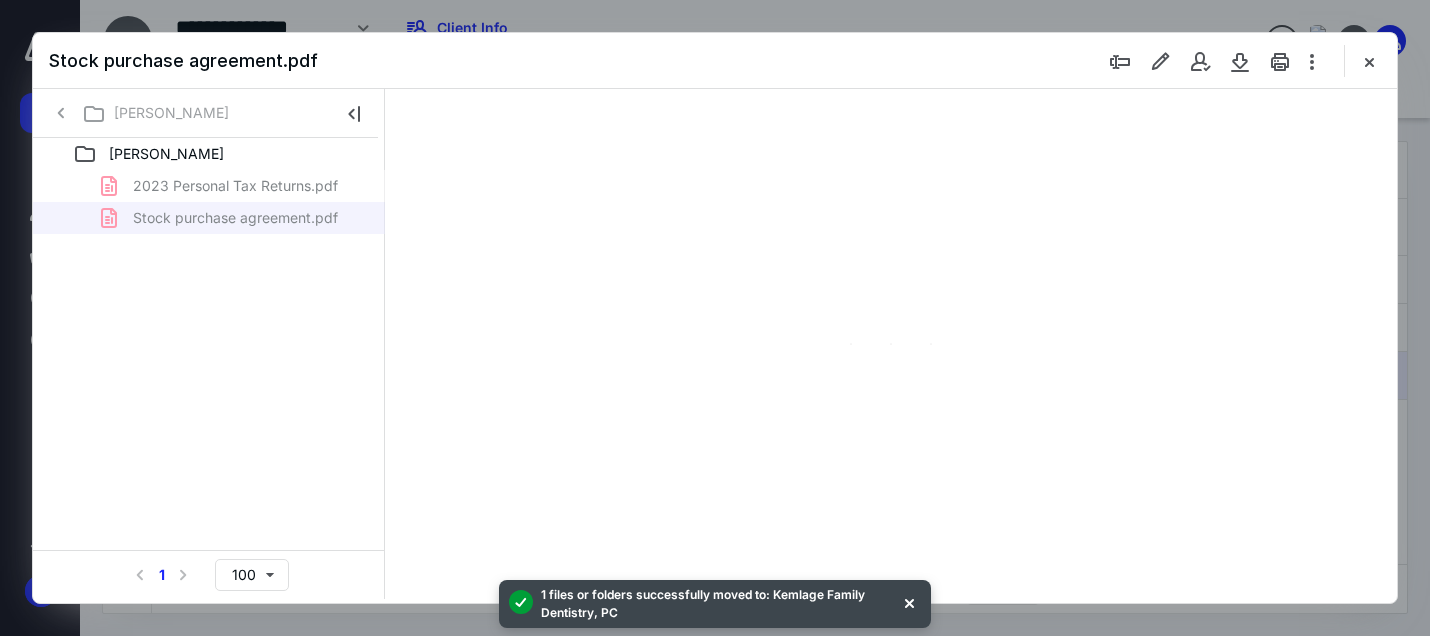 type on "117" 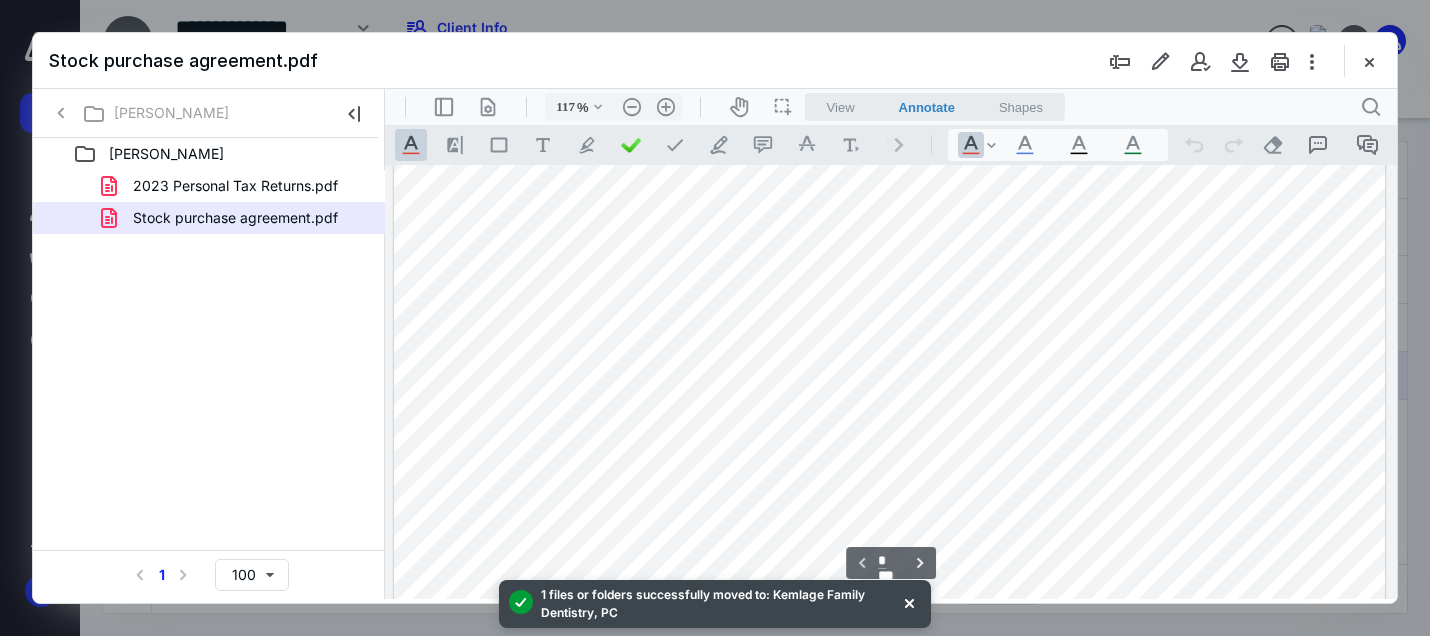 scroll, scrollTop: 181, scrollLeft: 0, axis: vertical 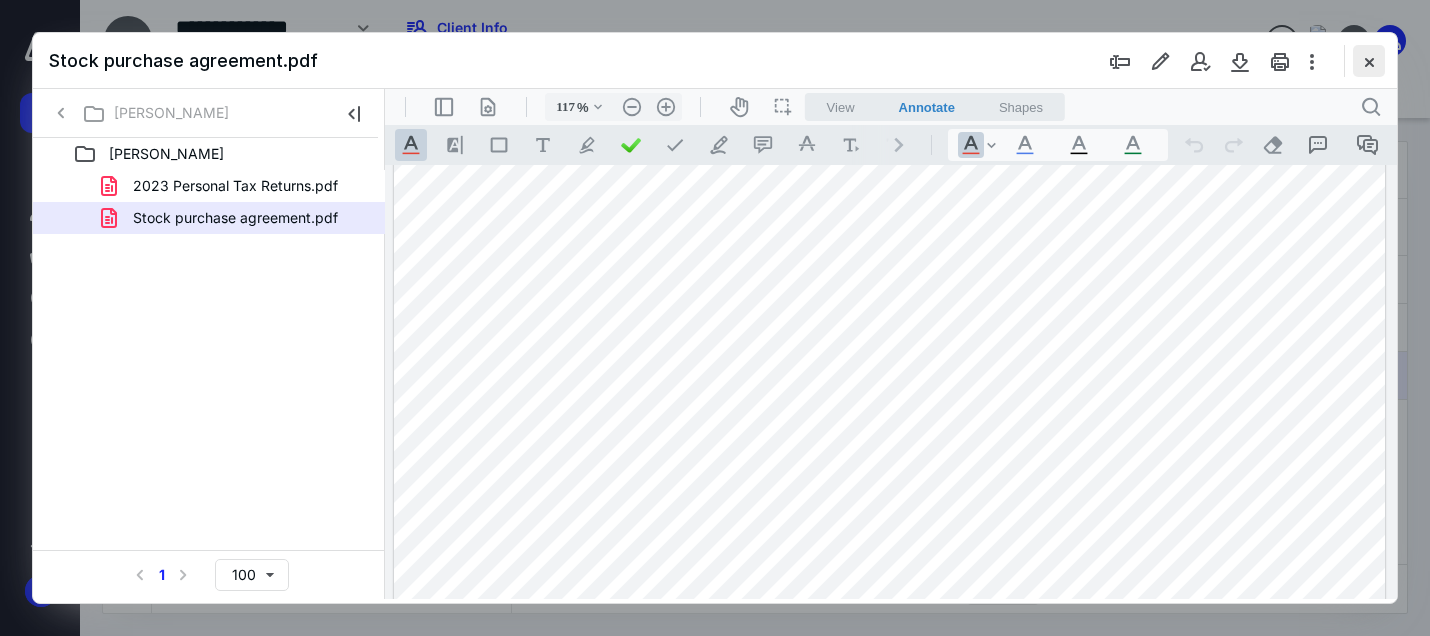 click at bounding box center [1369, 61] 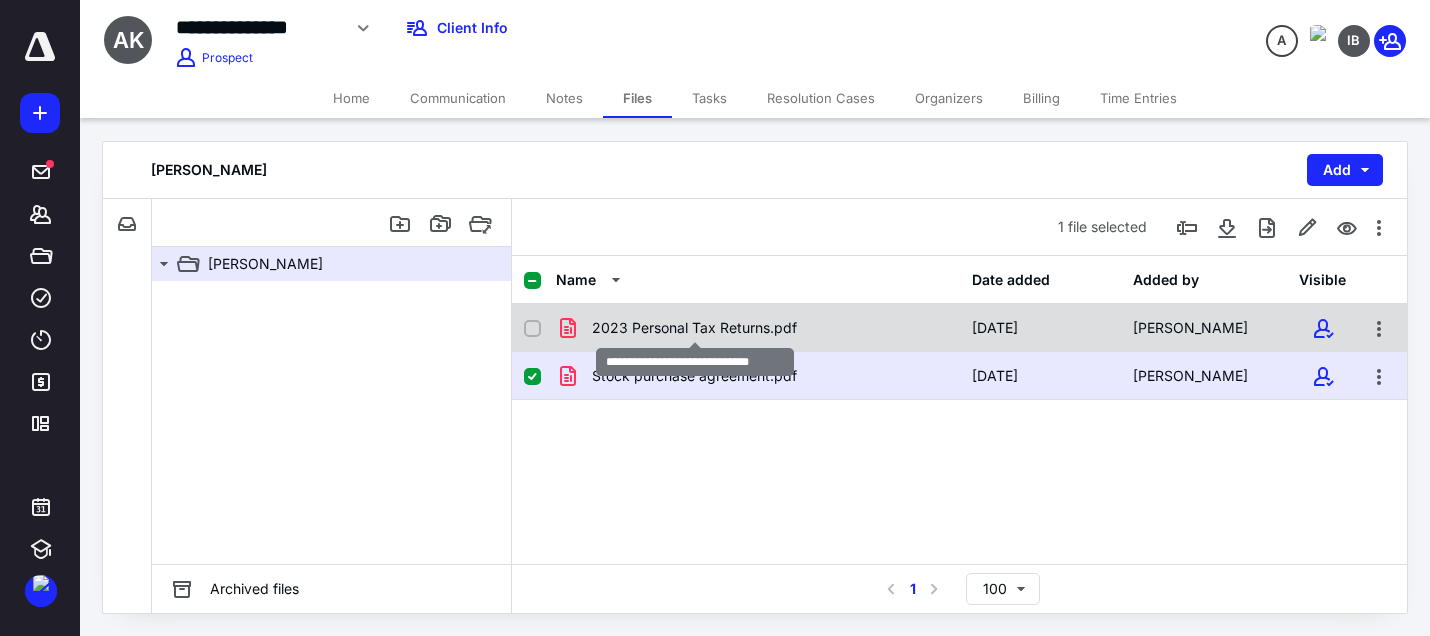 click on "2023 Personal Tax Returns.pdf" at bounding box center (694, 328) 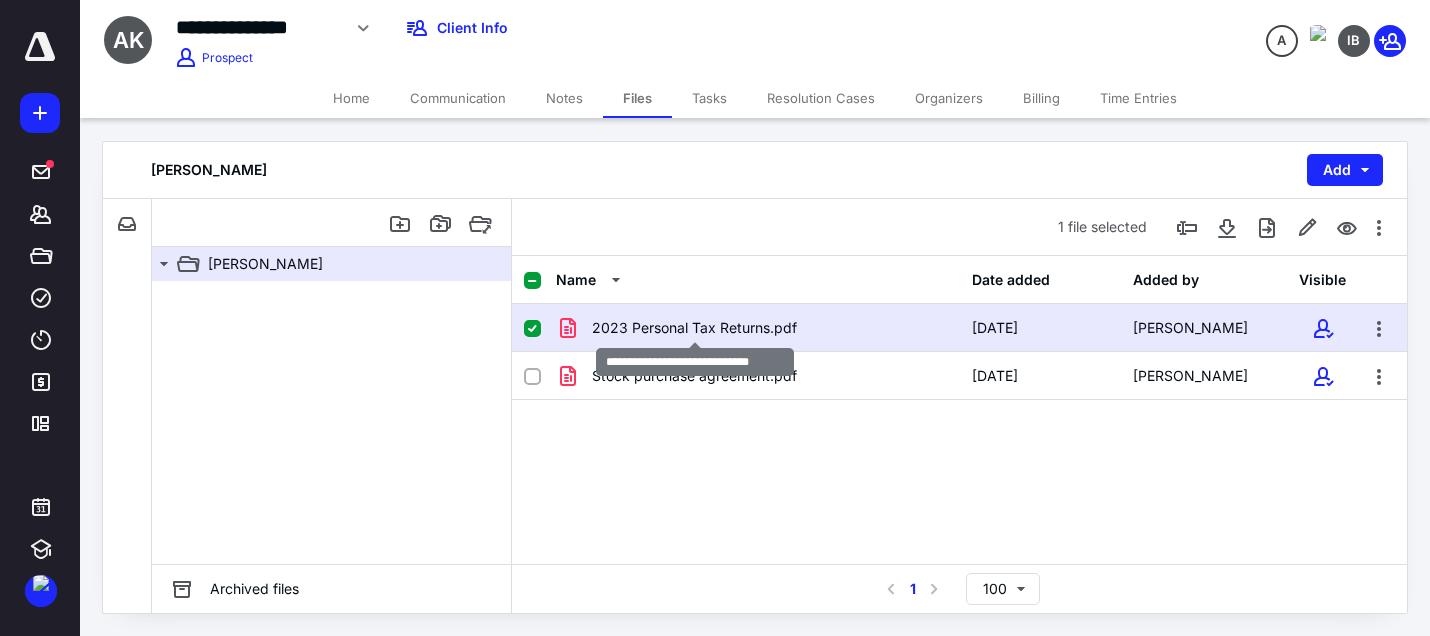 click on "2023 Personal Tax Returns.pdf" at bounding box center (694, 328) 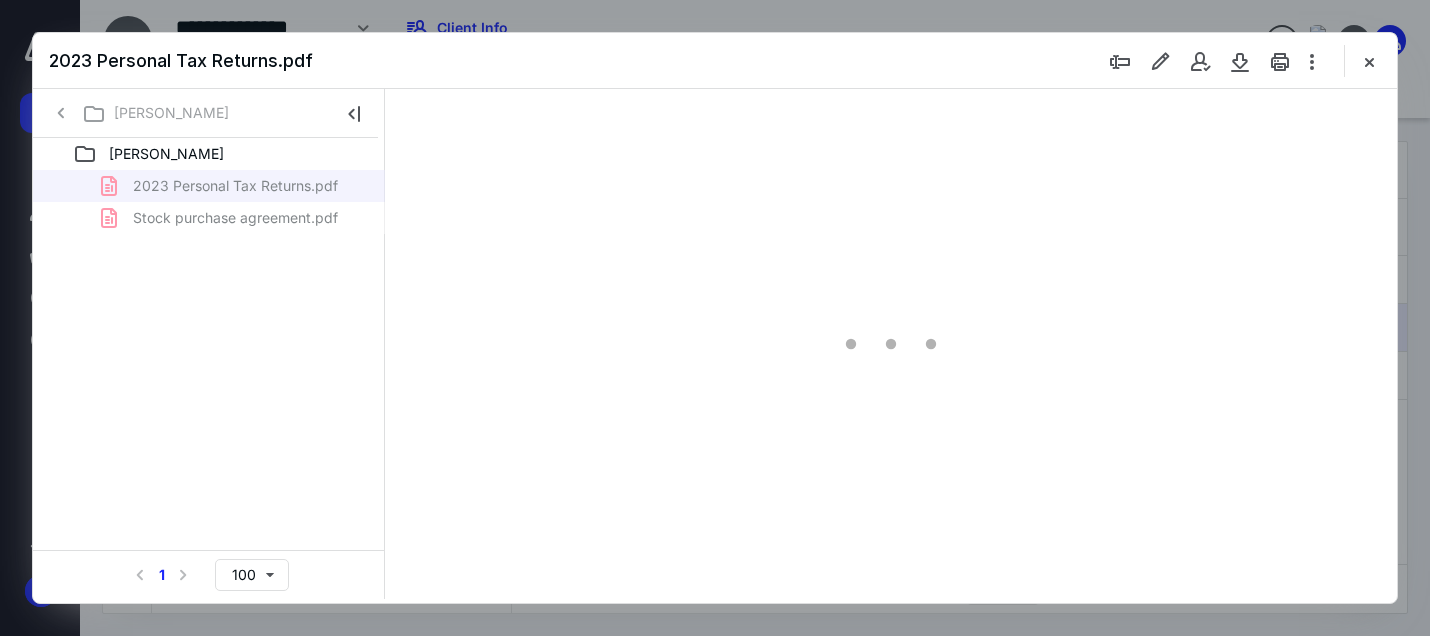 scroll, scrollTop: 0, scrollLeft: 0, axis: both 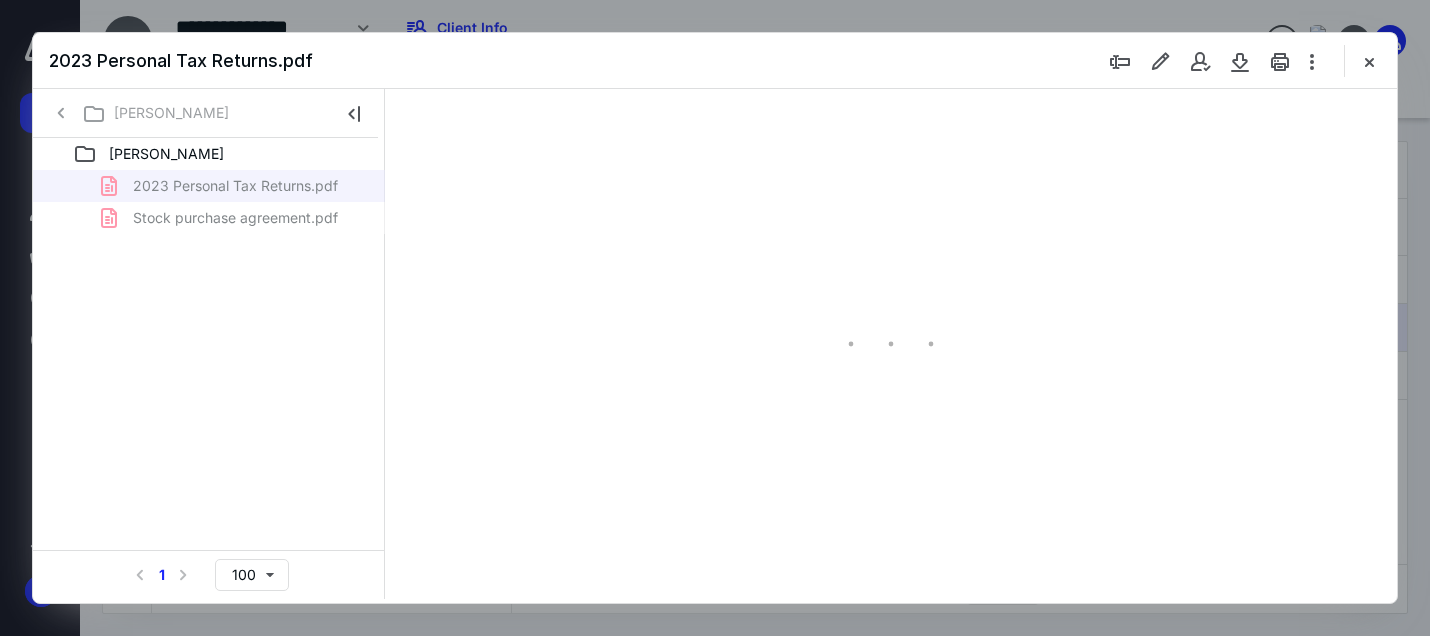 type on "162" 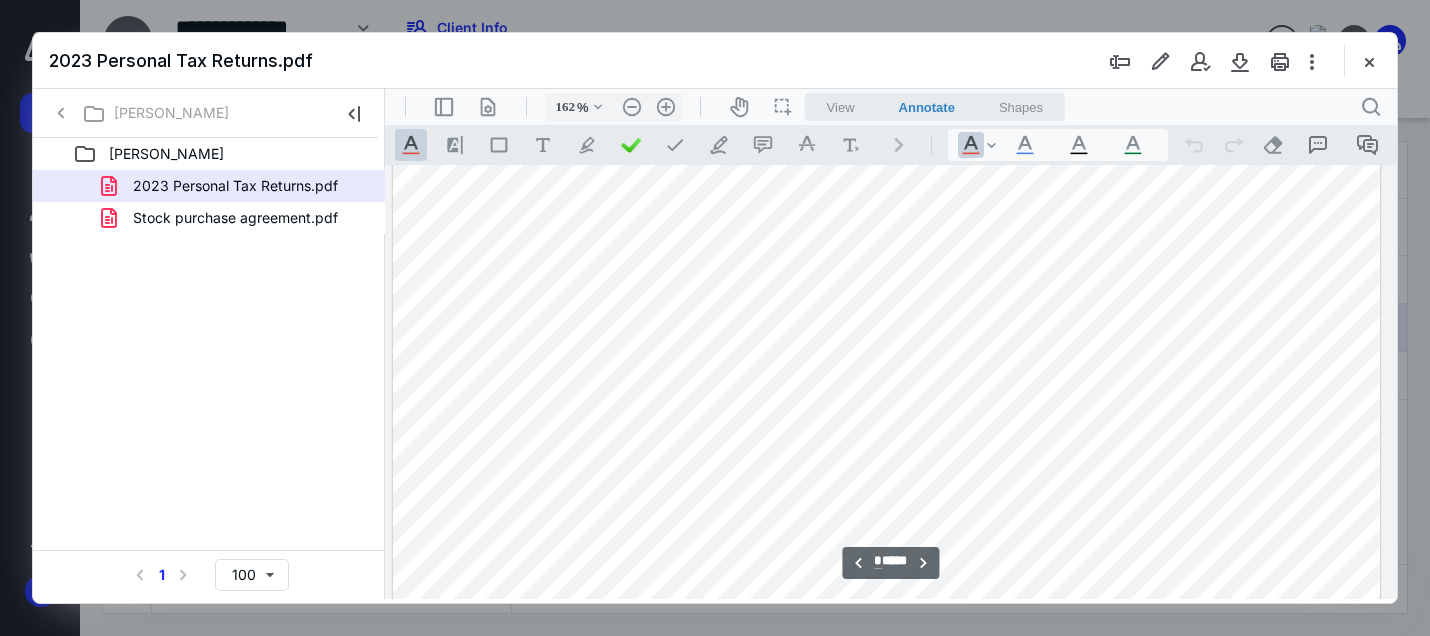 scroll, scrollTop: 5000, scrollLeft: 143, axis: both 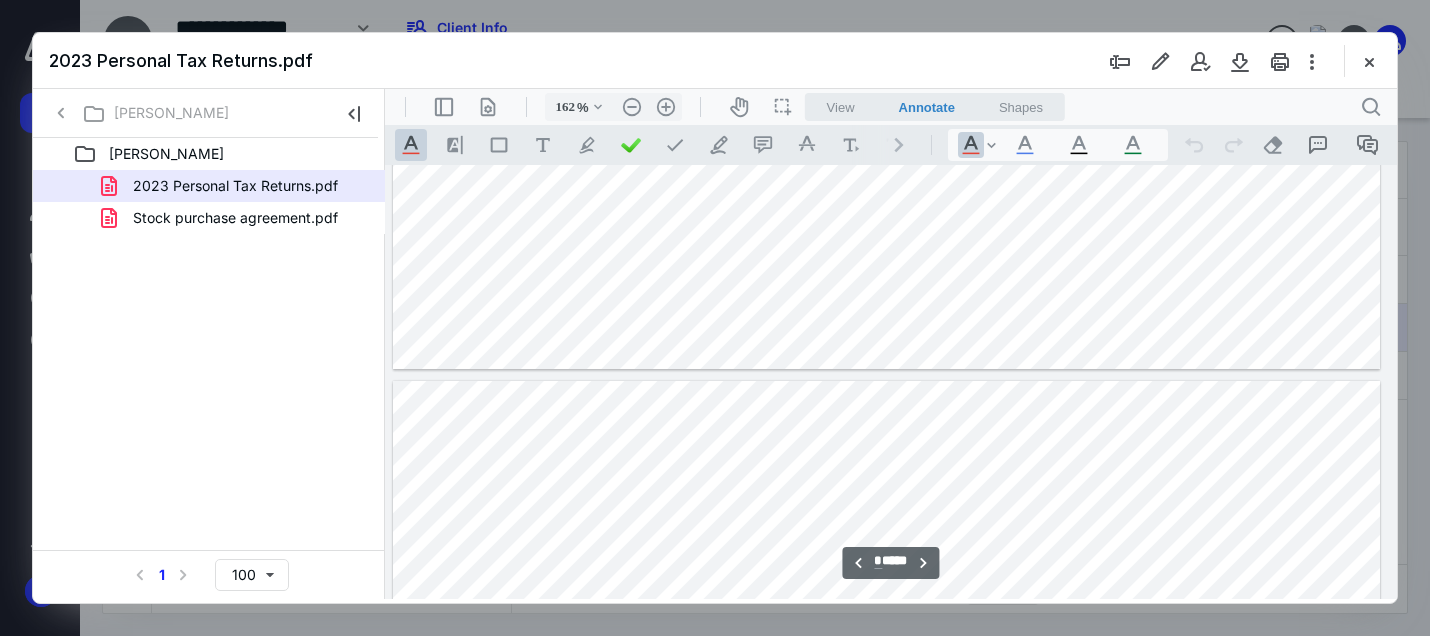 type on "*" 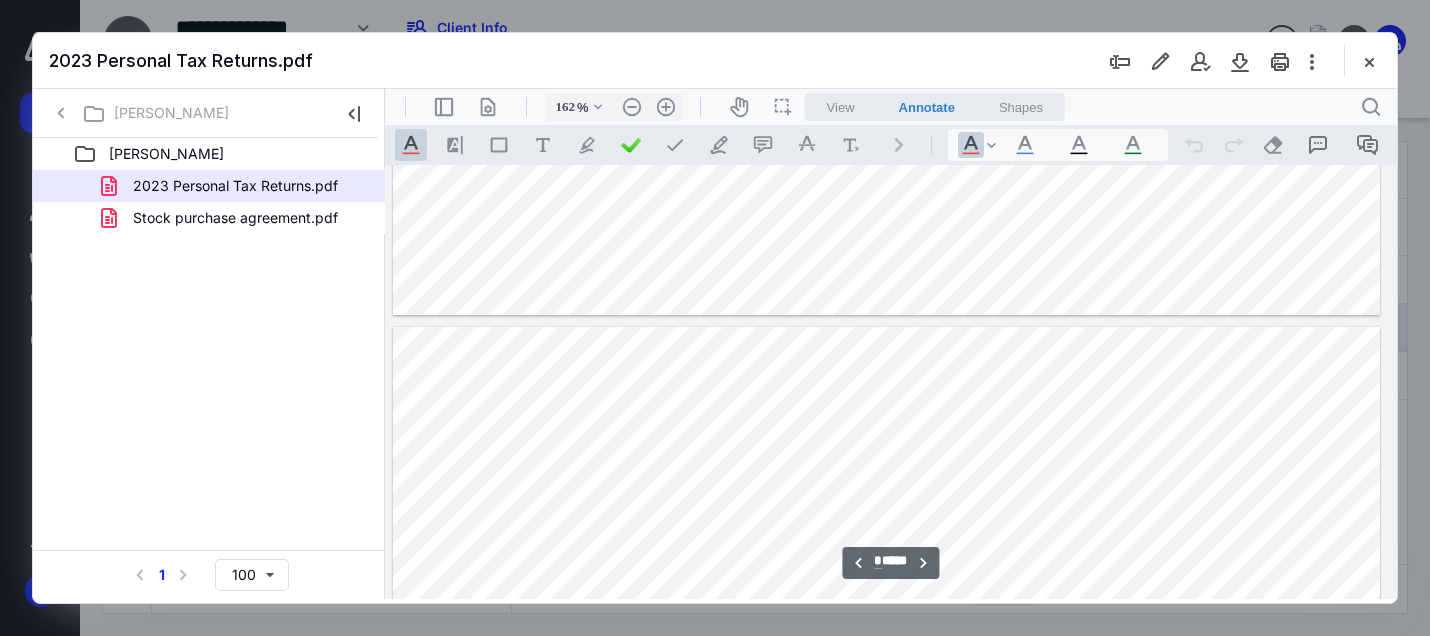 scroll, scrollTop: 6000, scrollLeft: 143, axis: both 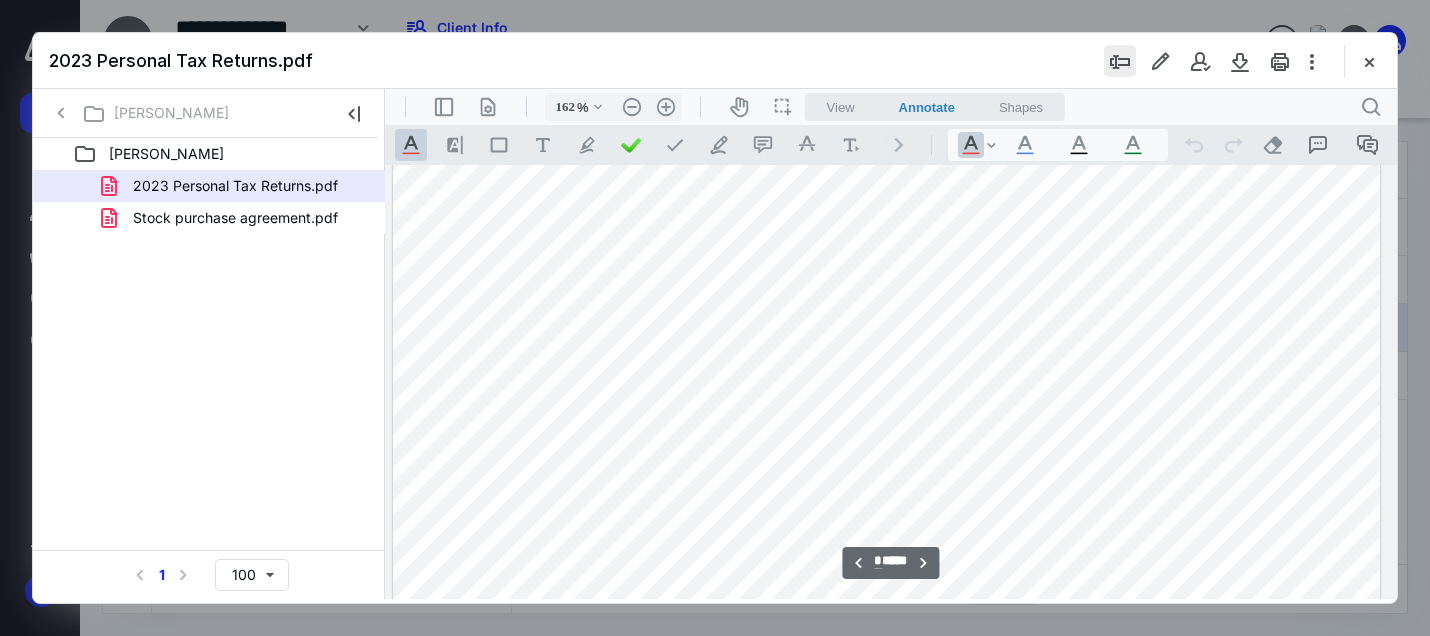 click at bounding box center (1120, 61) 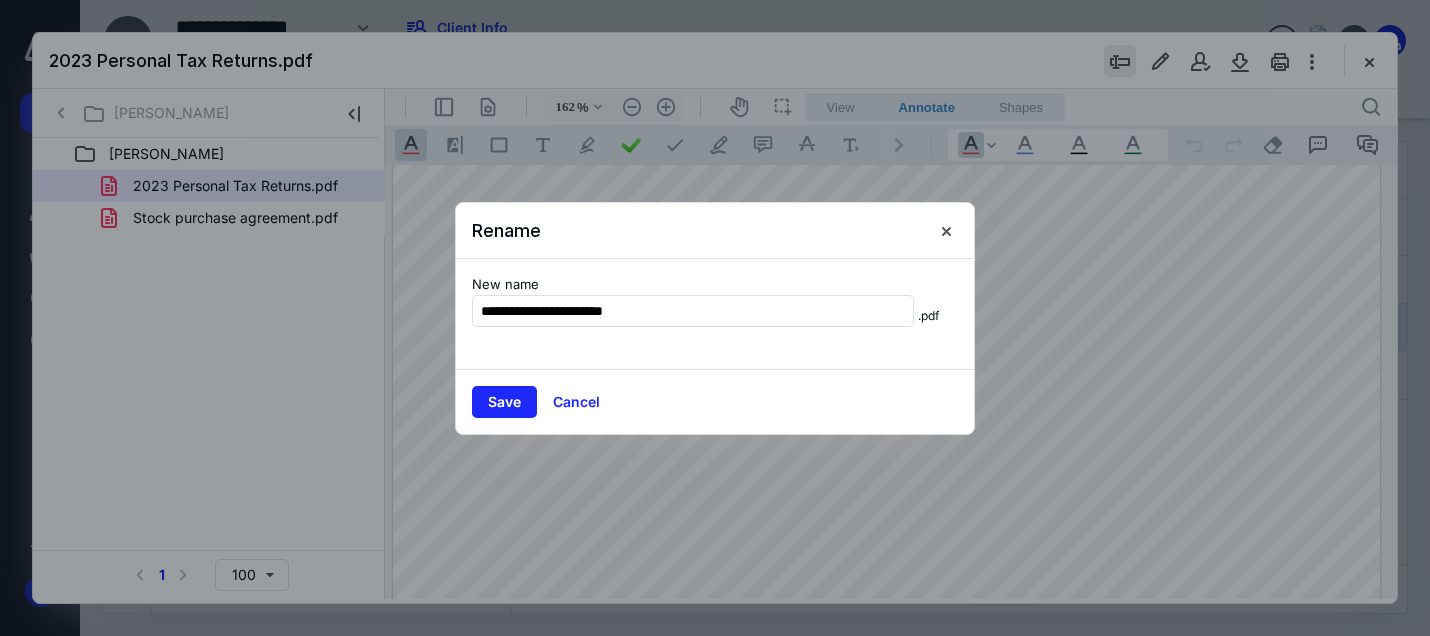 type on "**********" 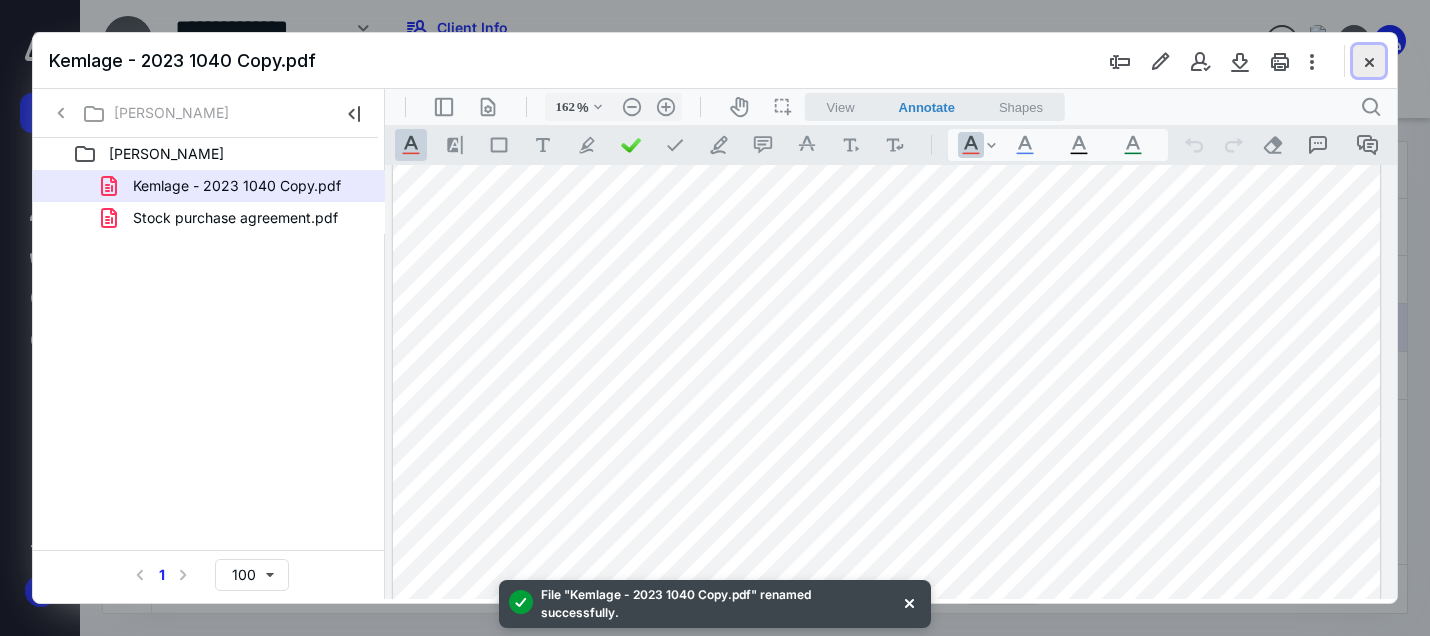 click at bounding box center (1369, 61) 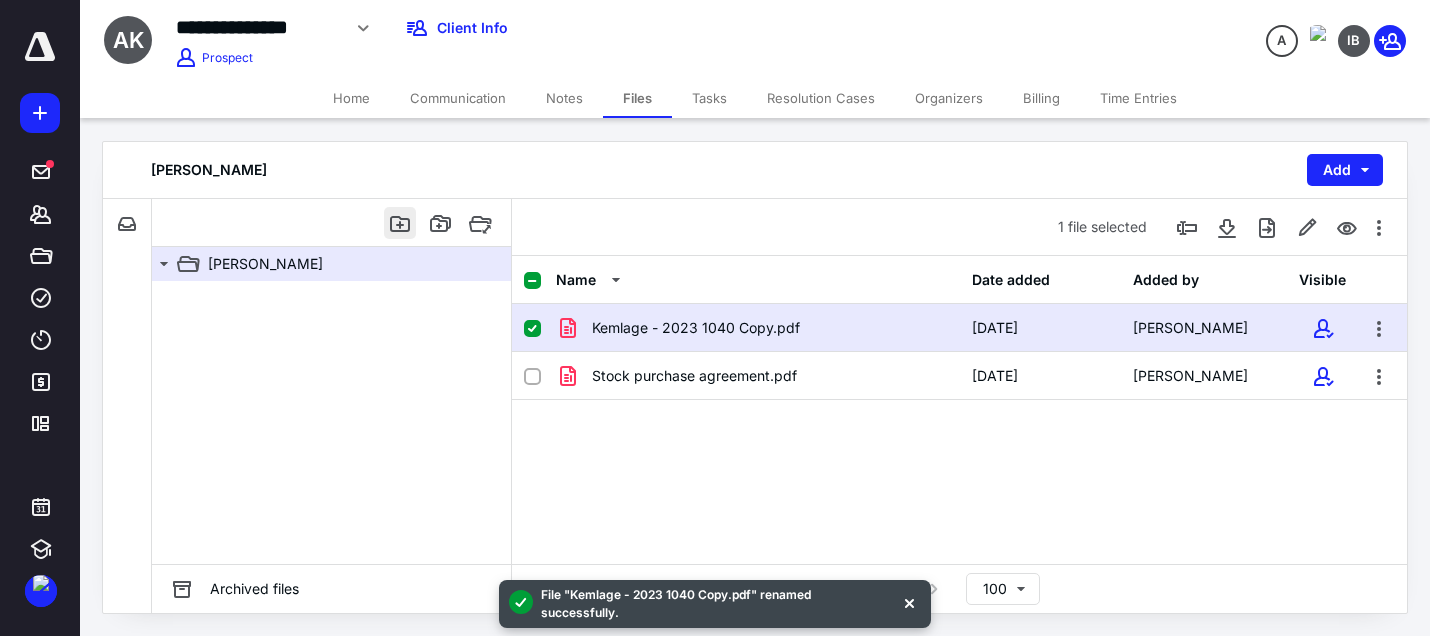 click at bounding box center [400, 223] 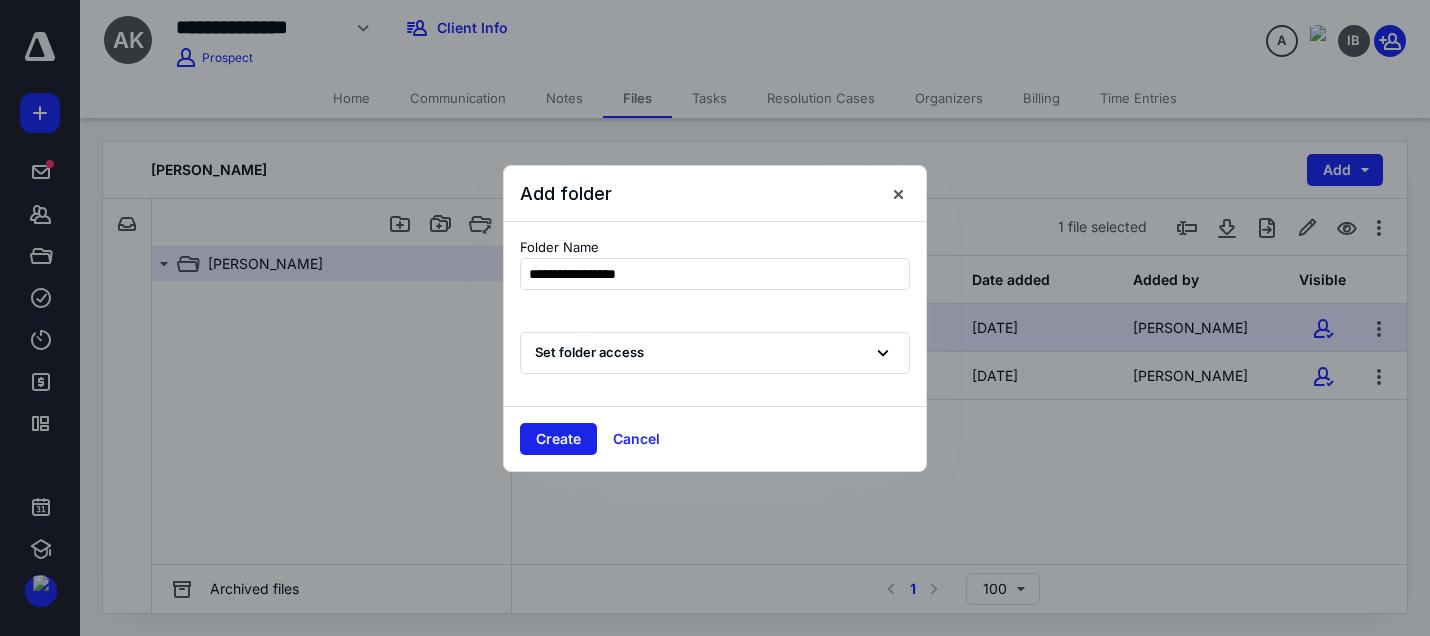 type on "**********" 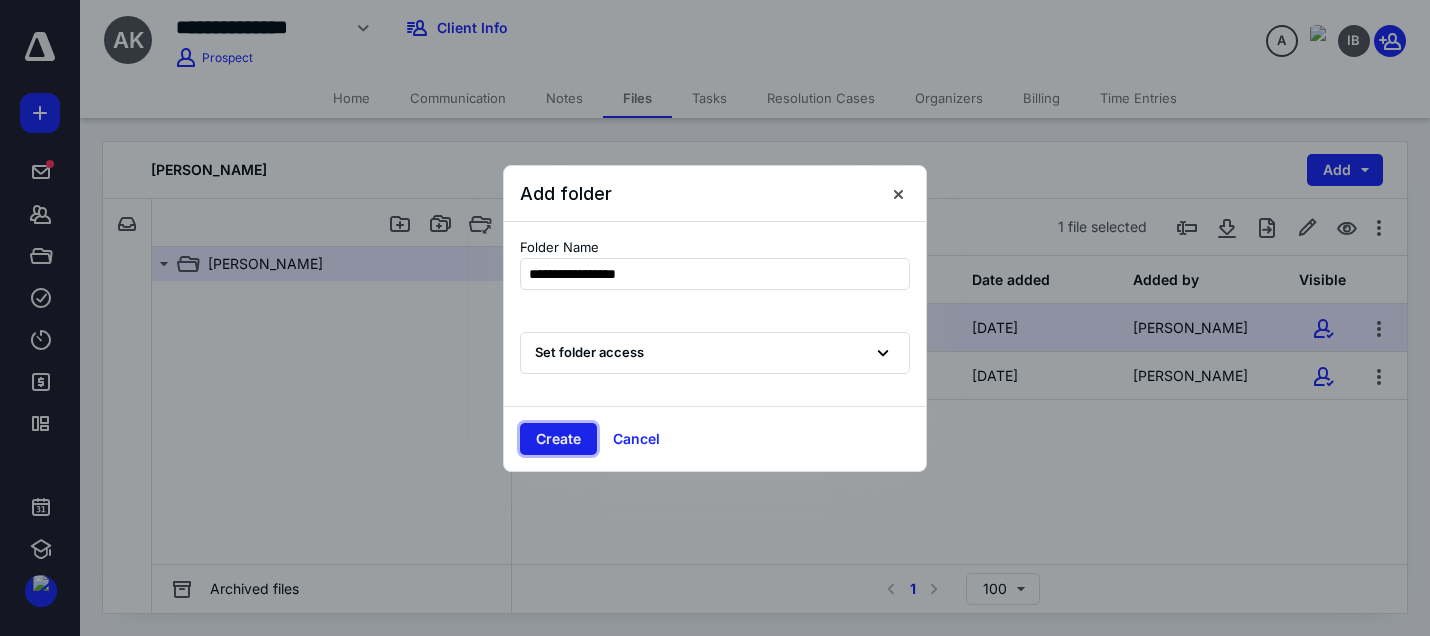 click on "Create" at bounding box center (558, 439) 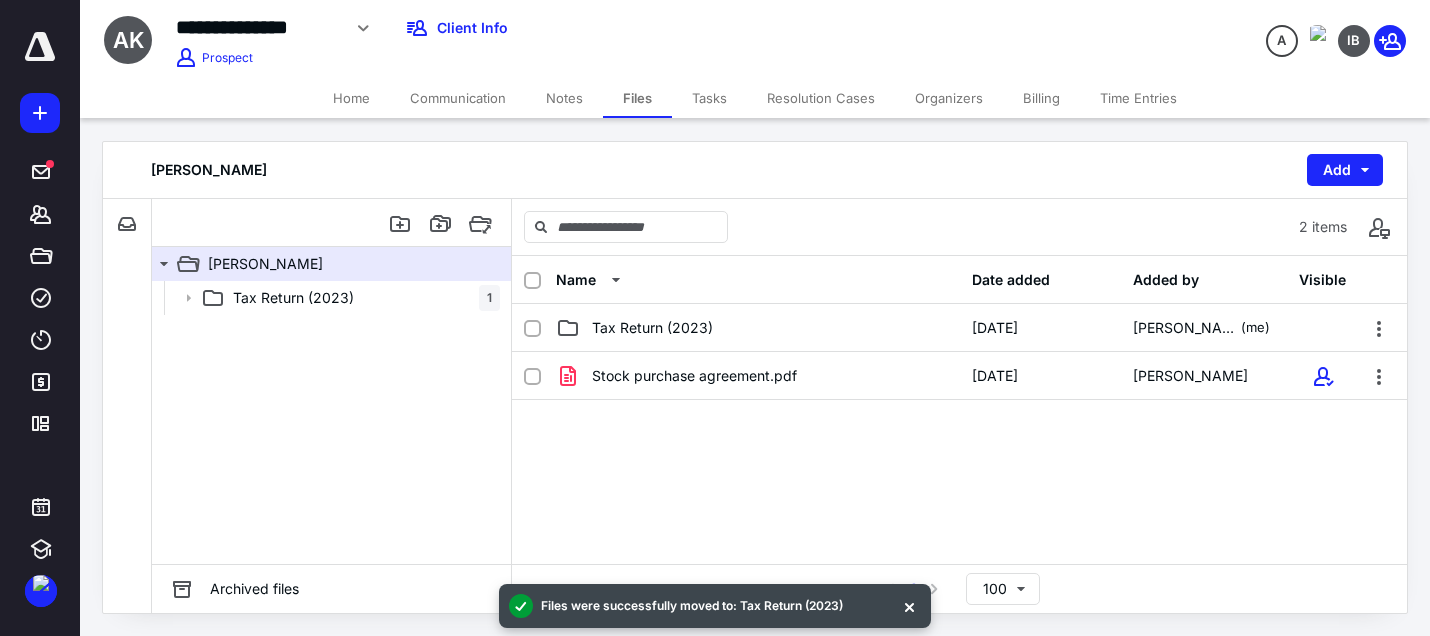 click on "Home" at bounding box center (351, 98) 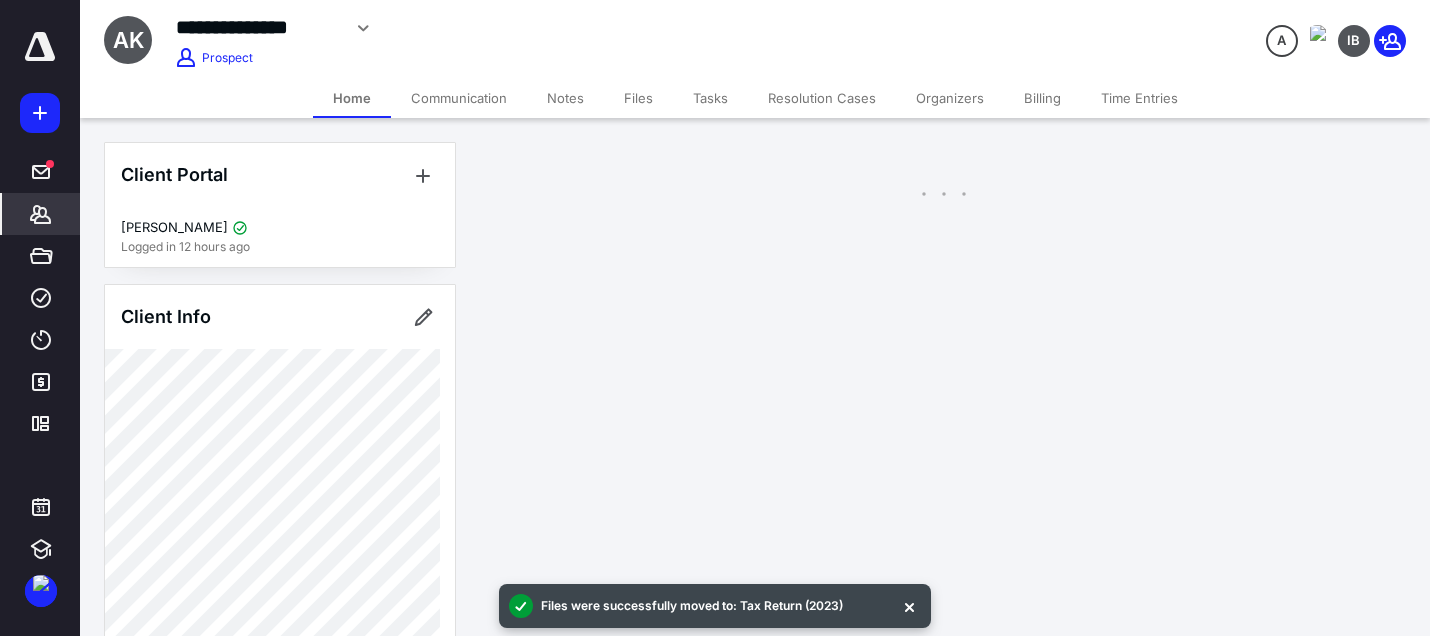 click on "Home" at bounding box center (352, 98) 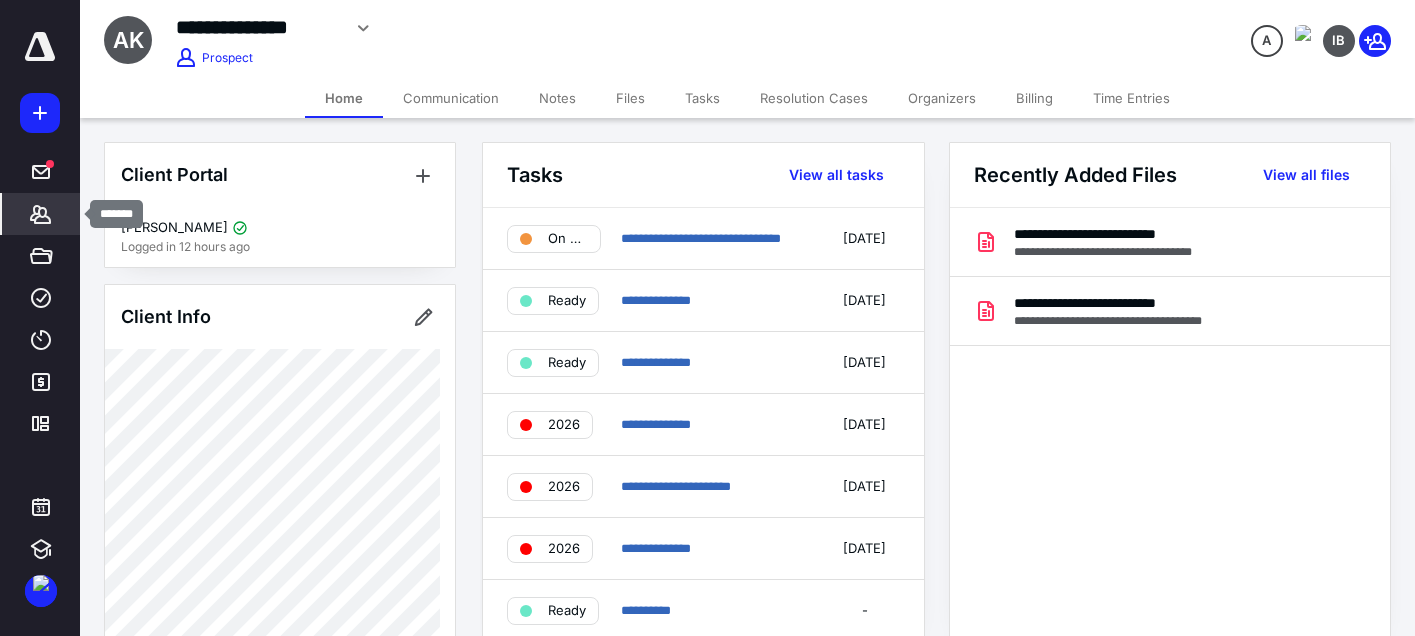click 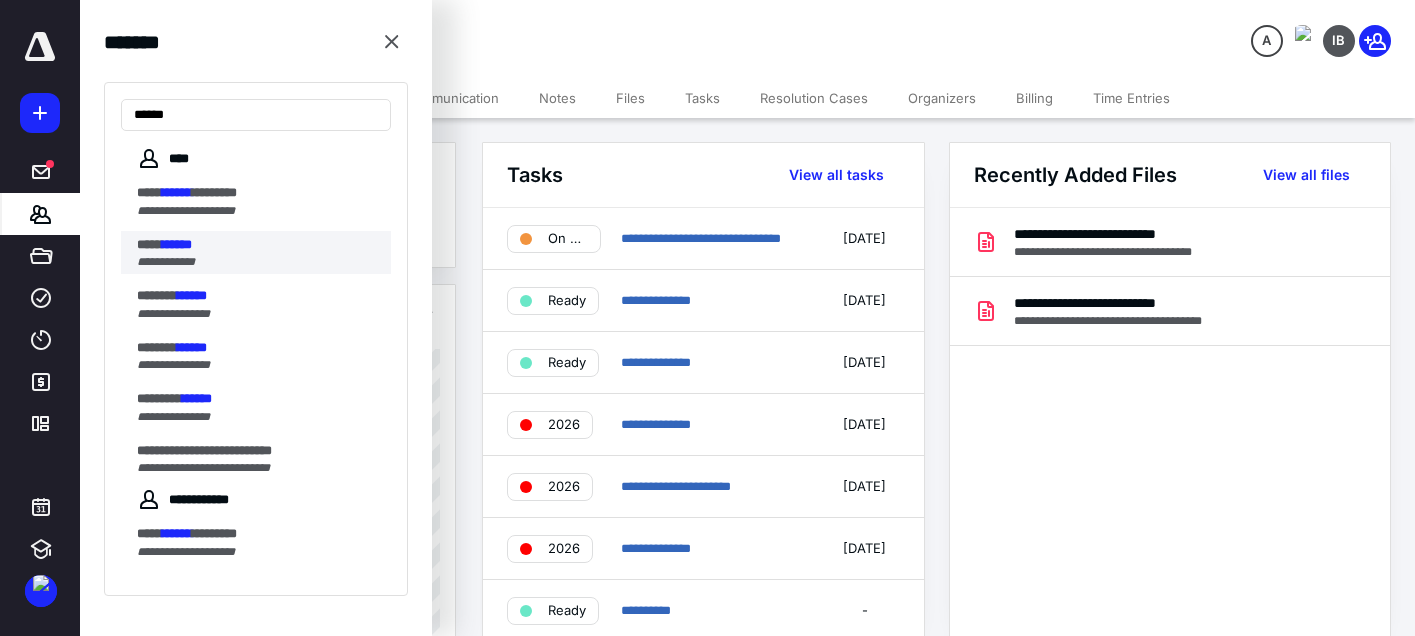 type on "******" 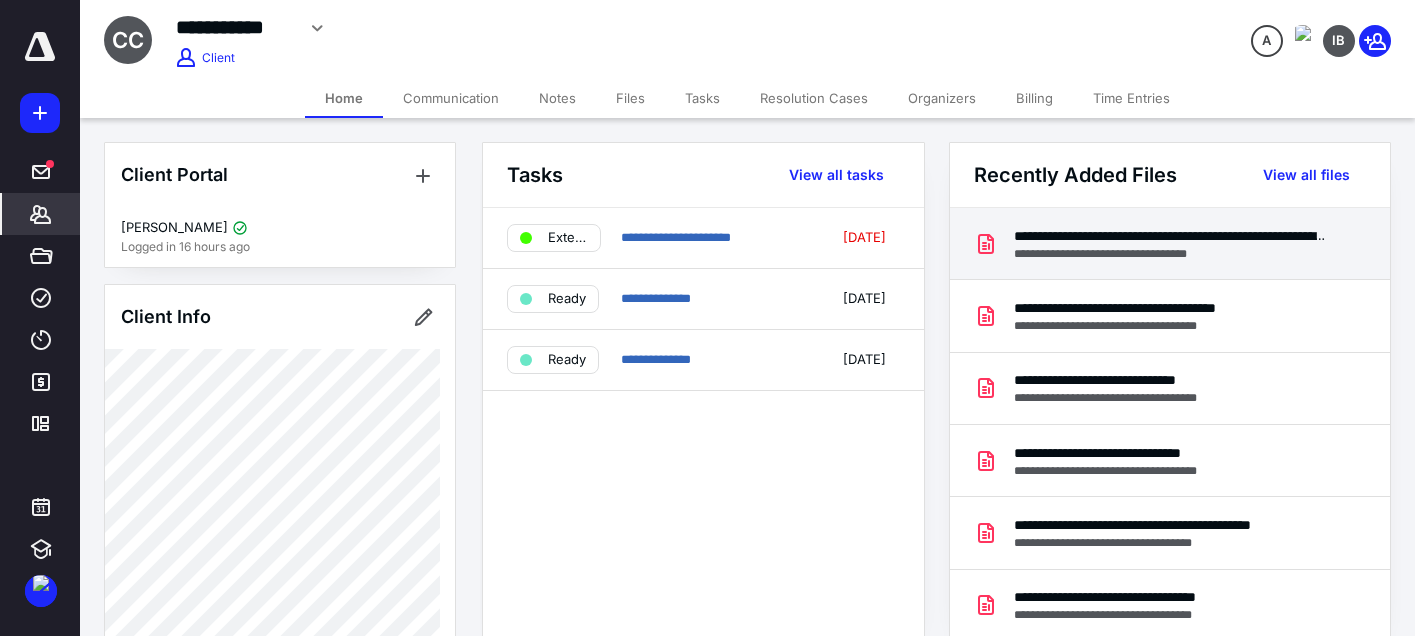 click on "**********" at bounding box center [1171, 236] 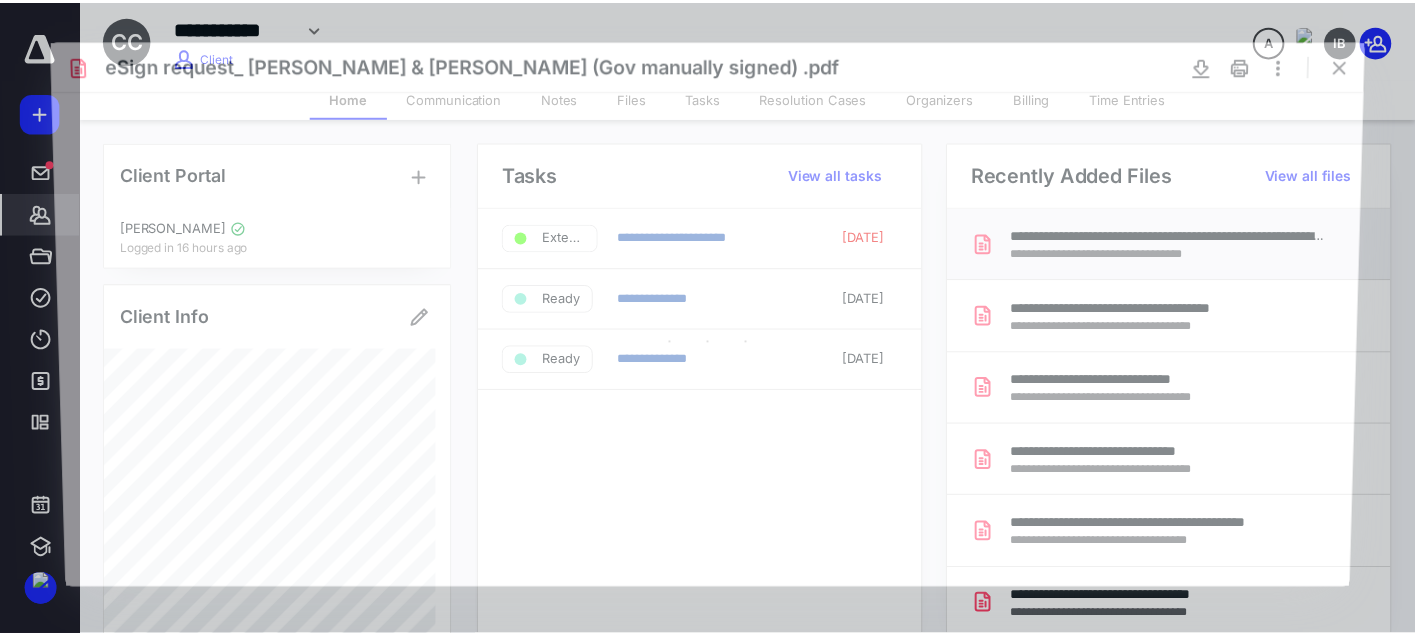 scroll, scrollTop: 0, scrollLeft: 0, axis: both 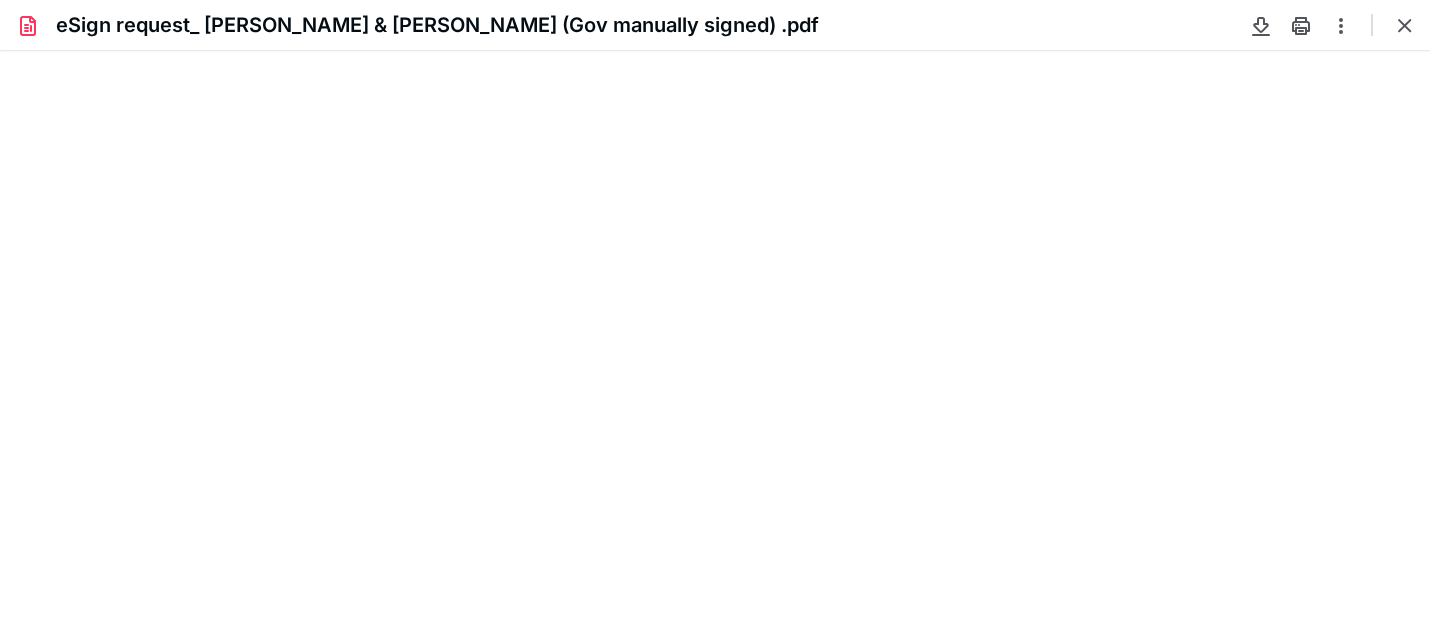 type on "56" 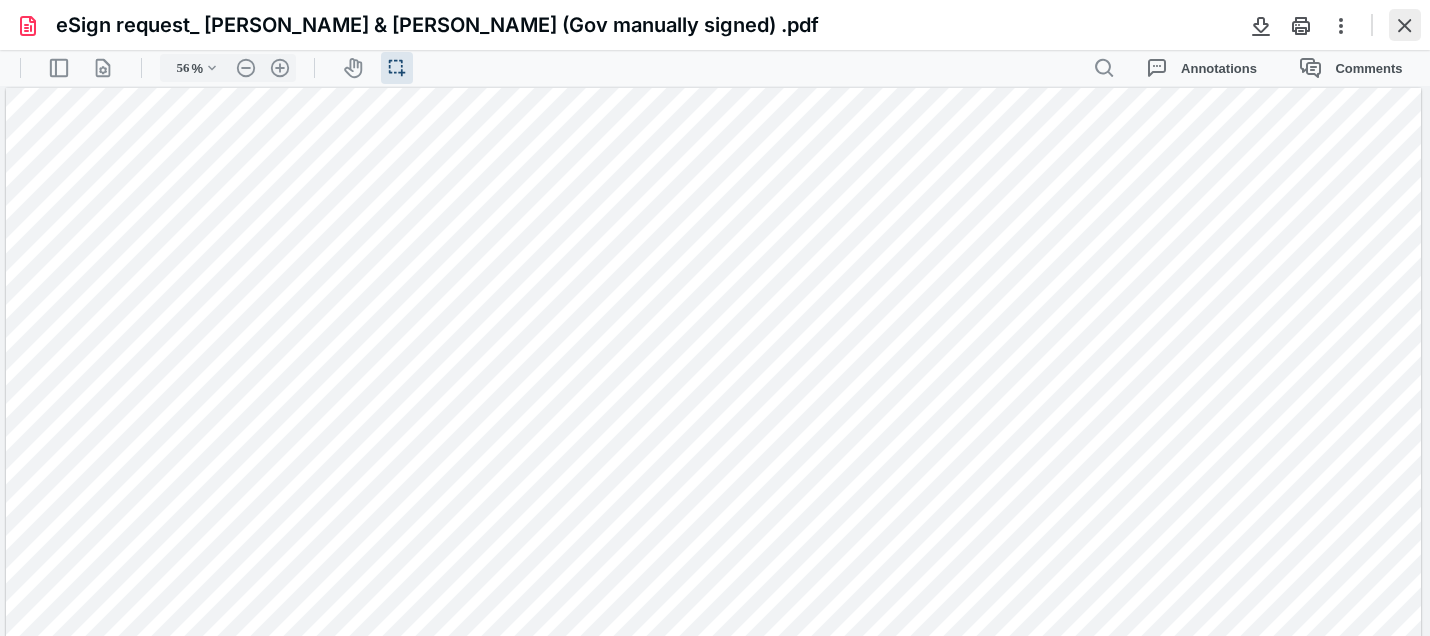 click at bounding box center (1405, 25) 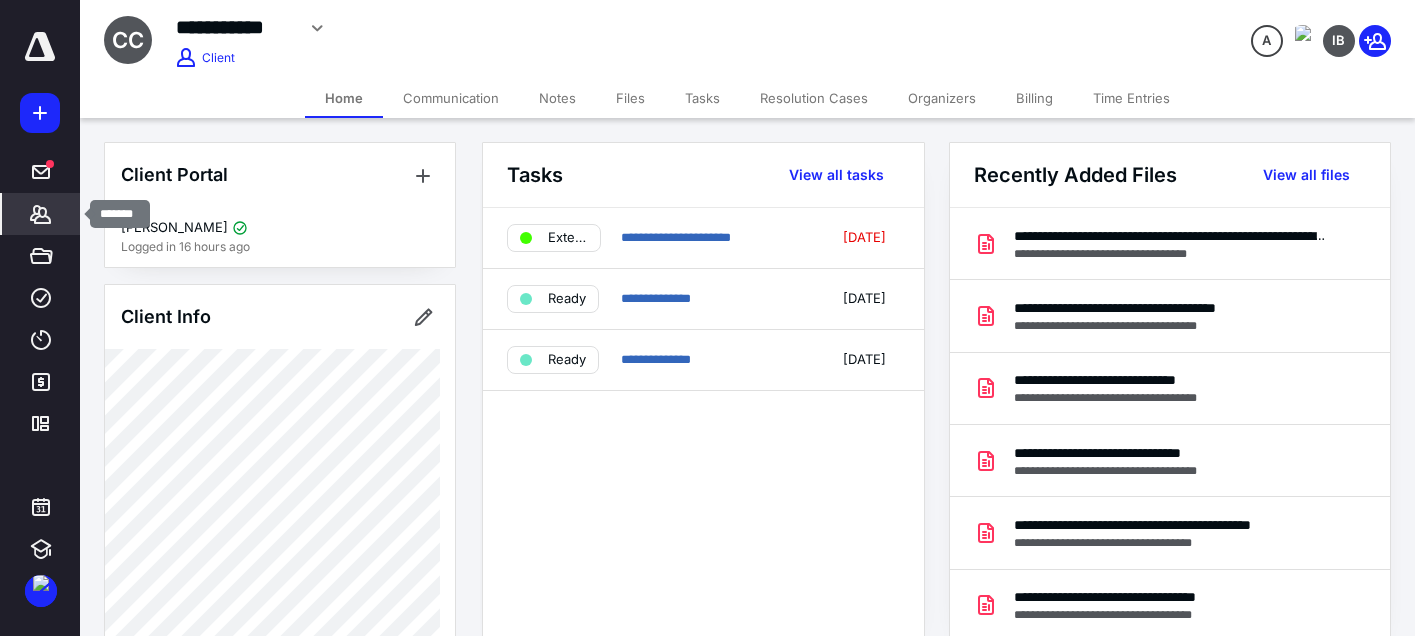 click on "*******" at bounding box center (41, 214) 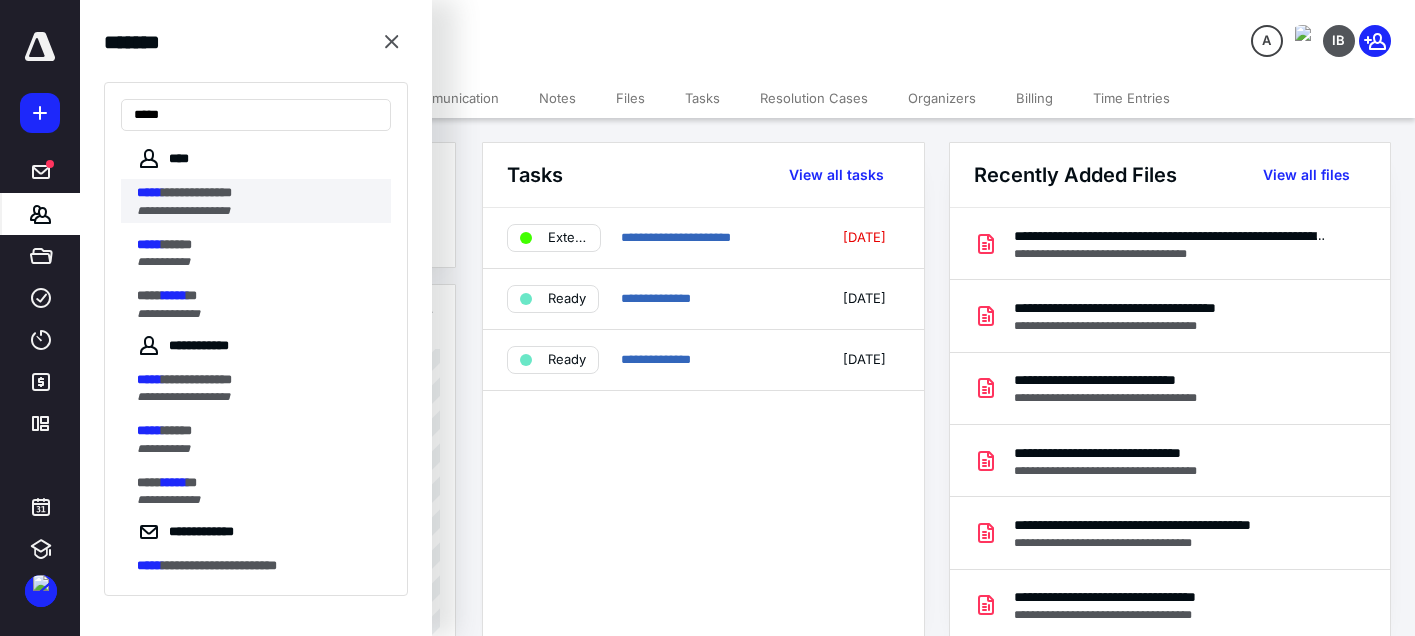 type on "*****" 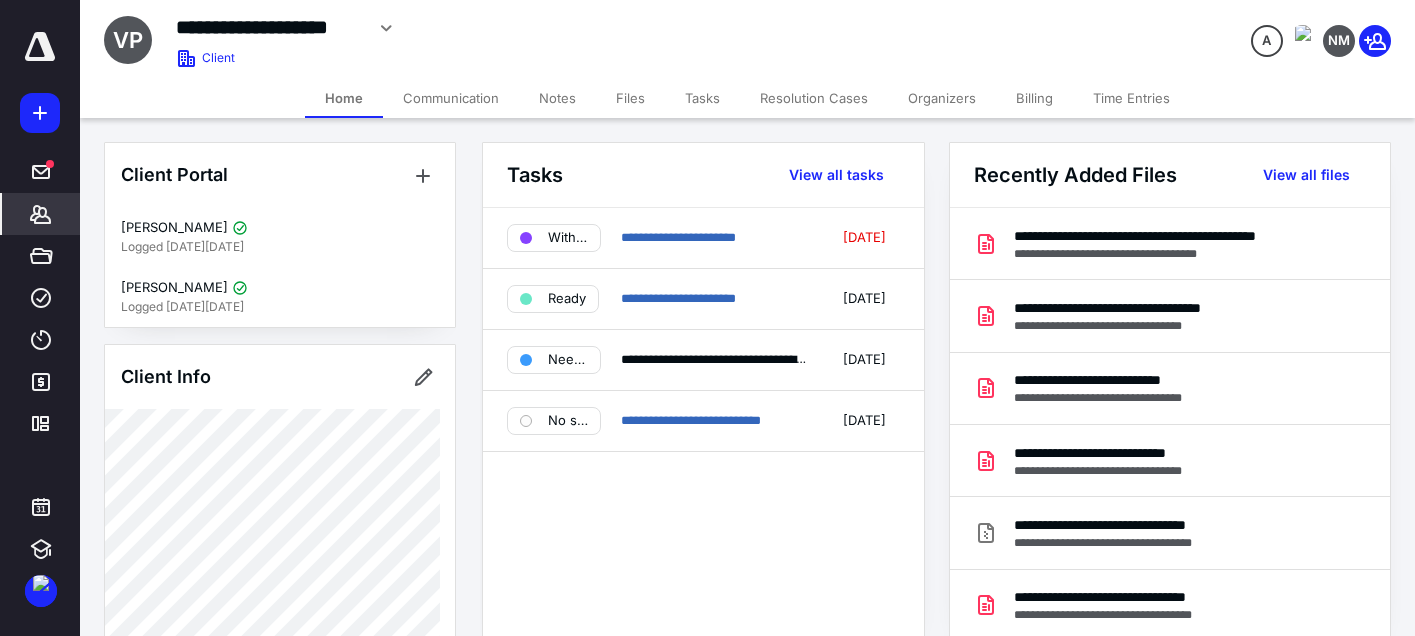 click on "**********" at bounding box center (947, 884) 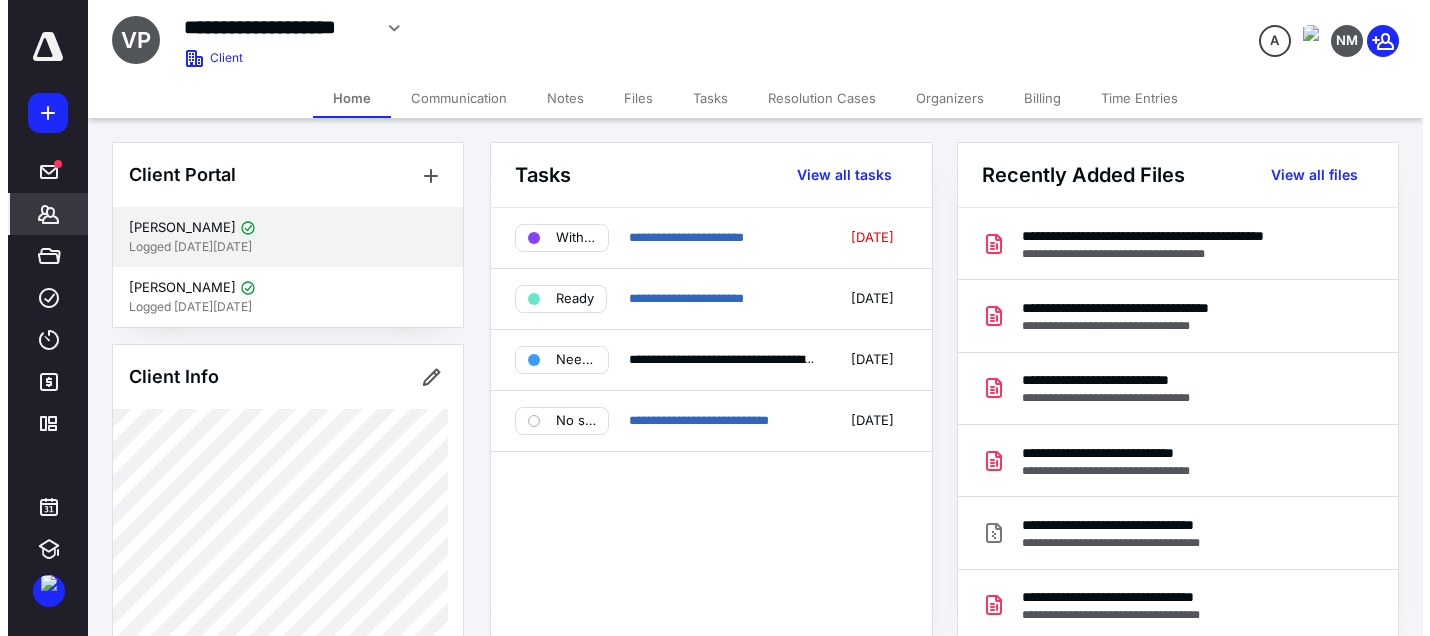 scroll, scrollTop: 1704, scrollLeft: 0, axis: vertical 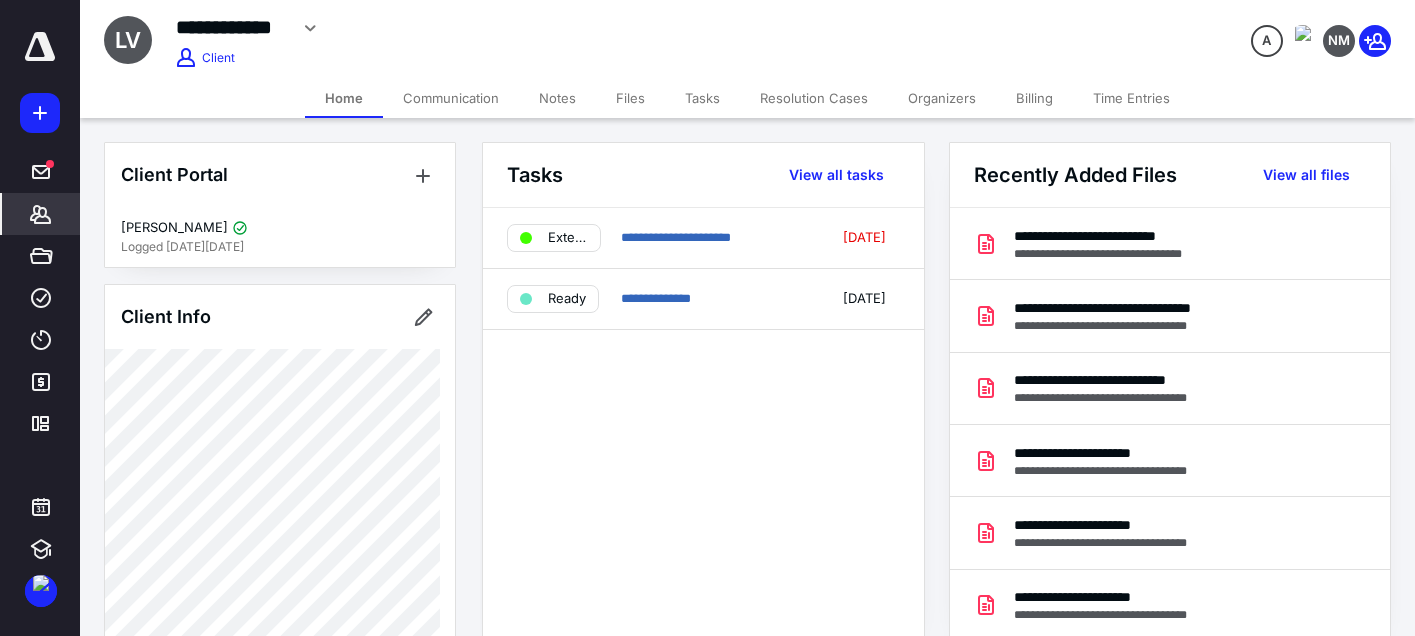 click on "**********" at bounding box center [936, 666] 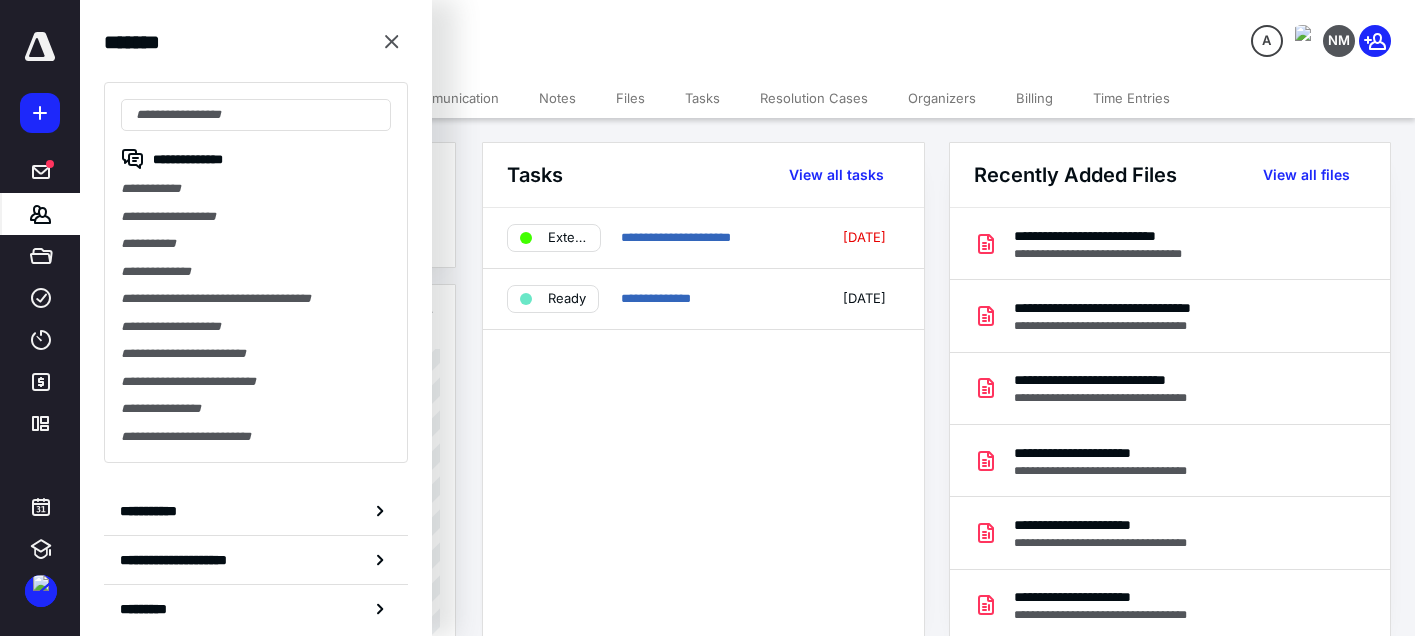 click on "Communication" at bounding box center (451, 98) 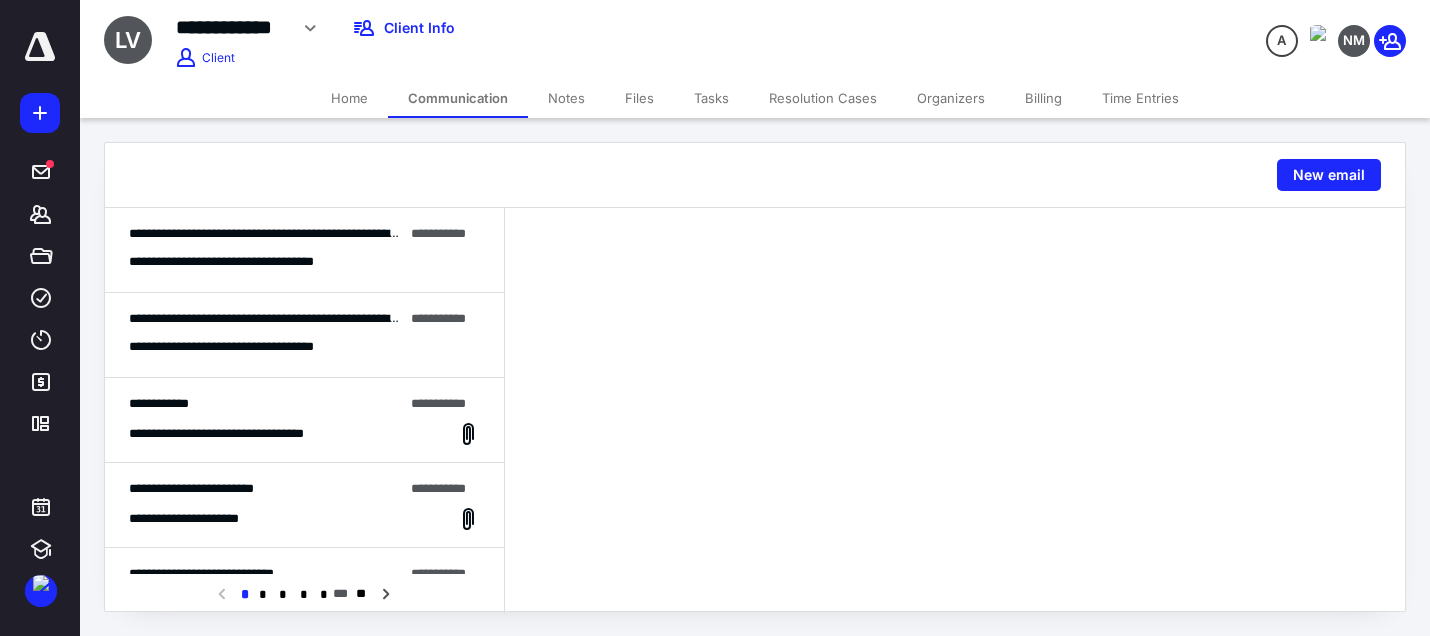click on "**********" at bounding box center [266, 234] 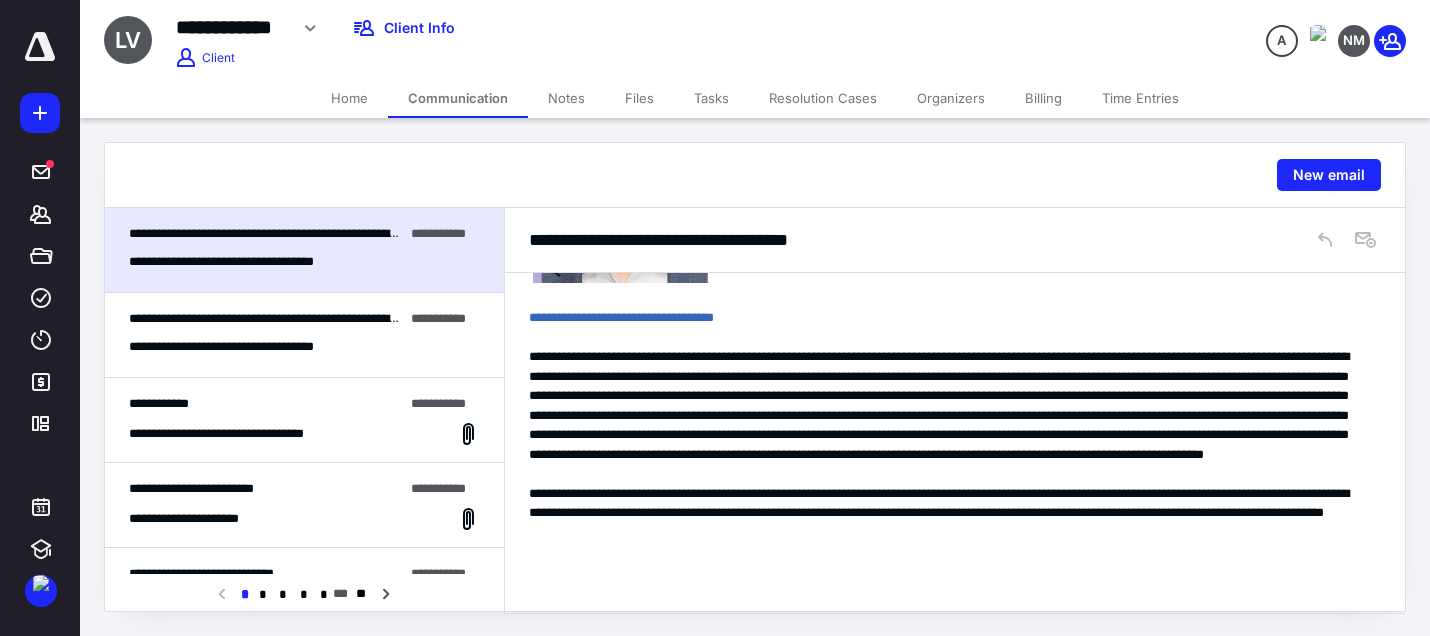 scroll, scrollTop: 0, scrollLeft: 0, axis: both 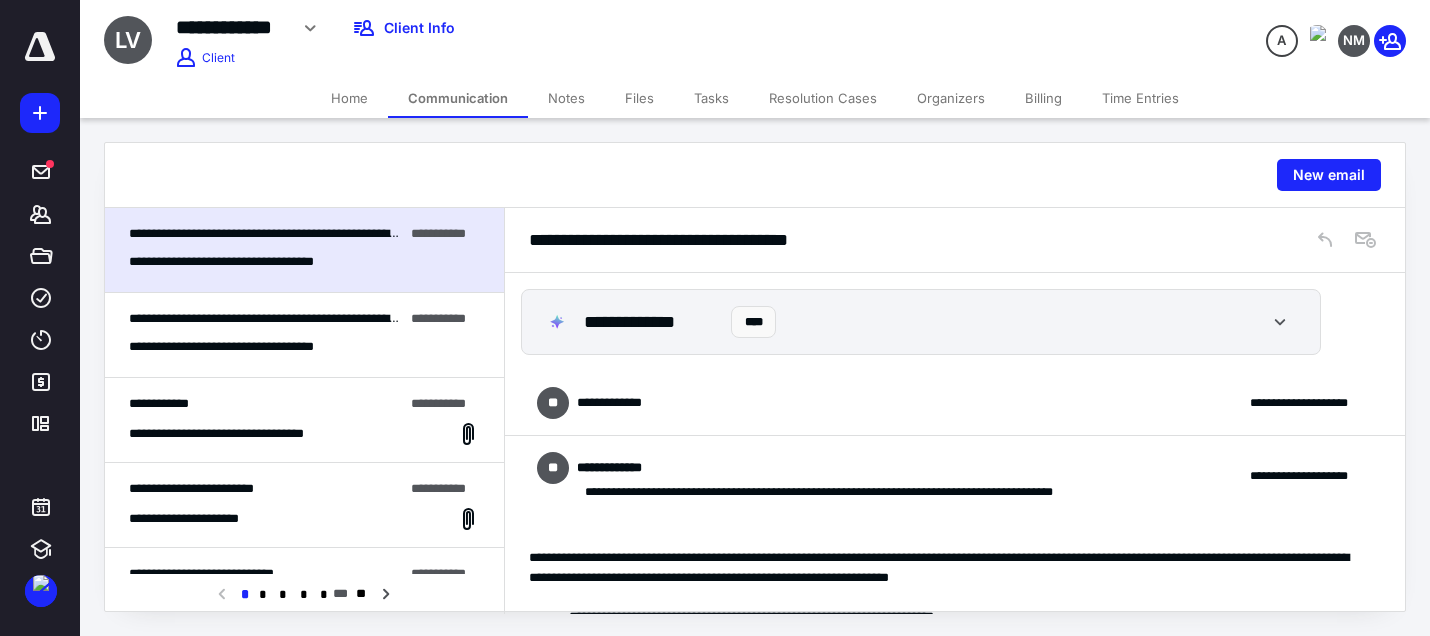click on "**********" at bounding box center [955, 403] 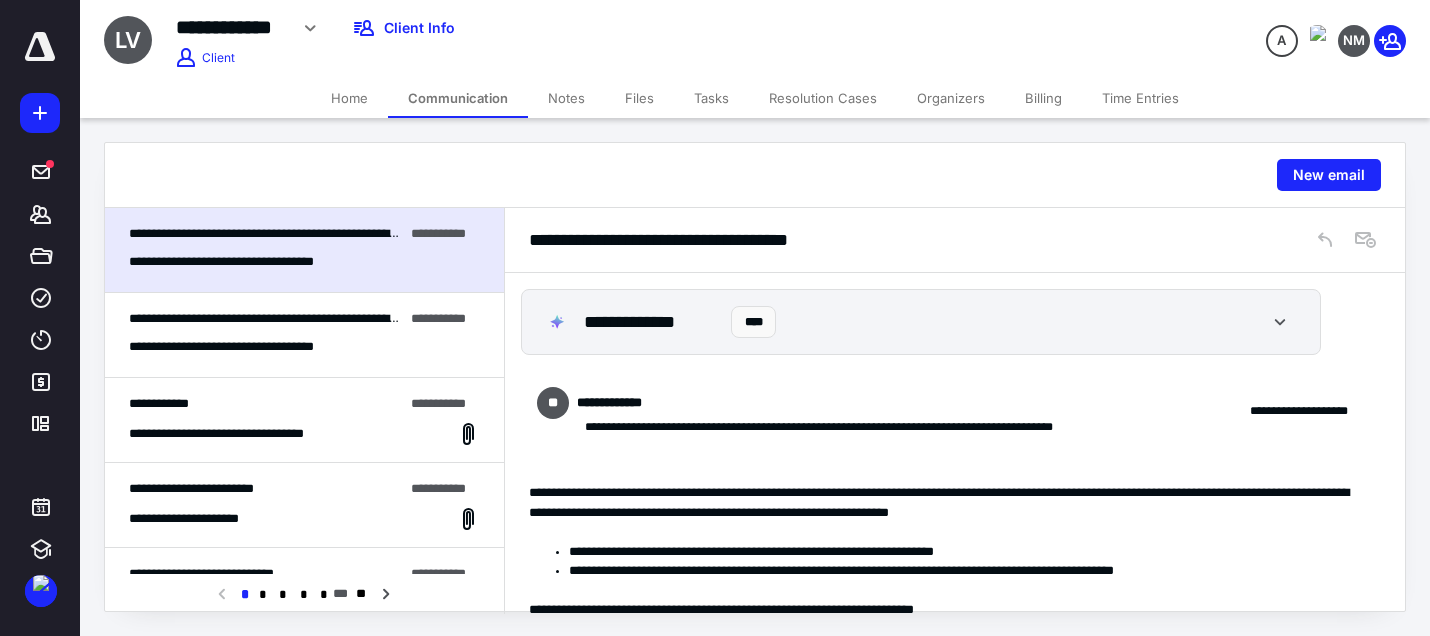 click on "**********" at bounding box center [835, 403] 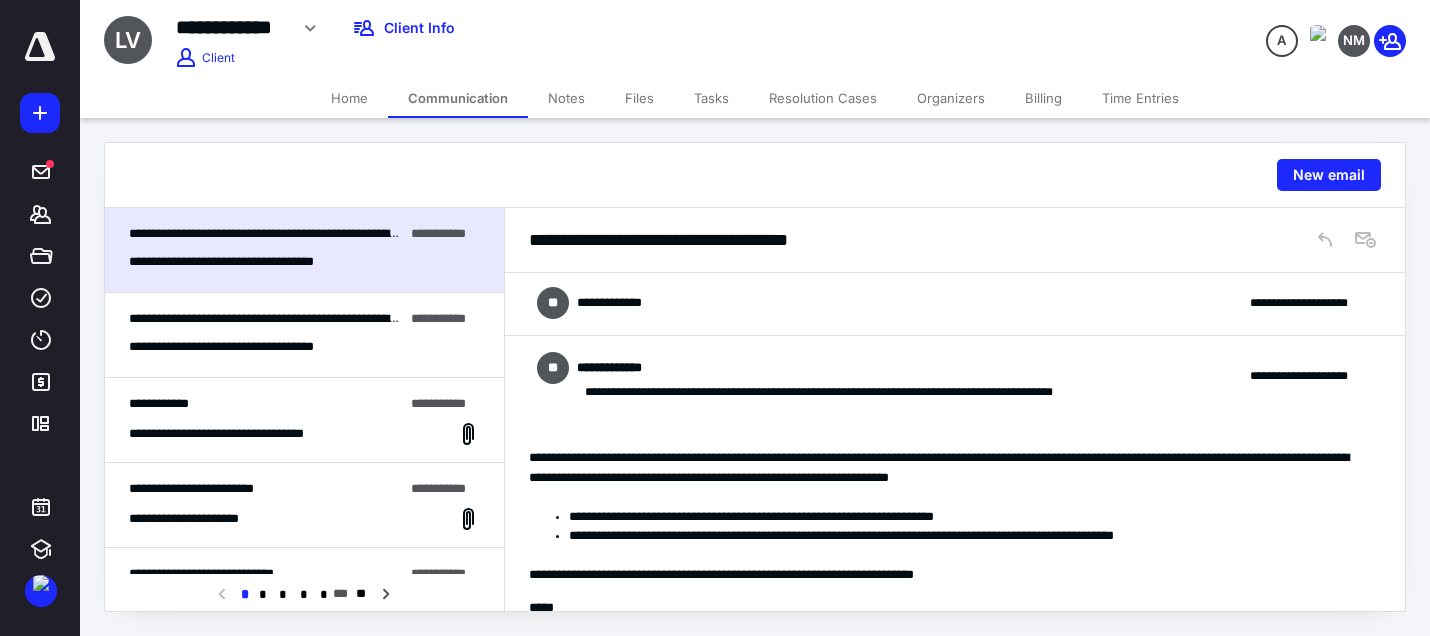 scroll, scrollTop: 200, scrollLeft: 0, axis: vertical 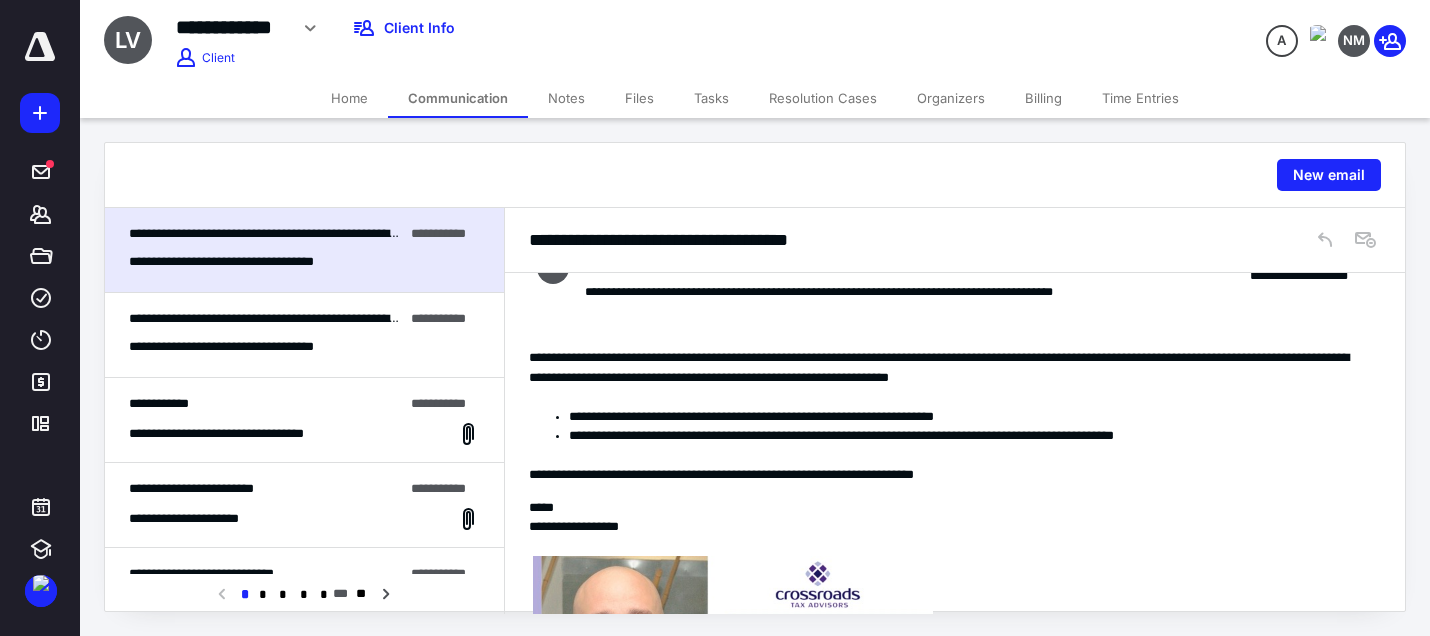 click on "Tasks" at bounding box center (711, 98) 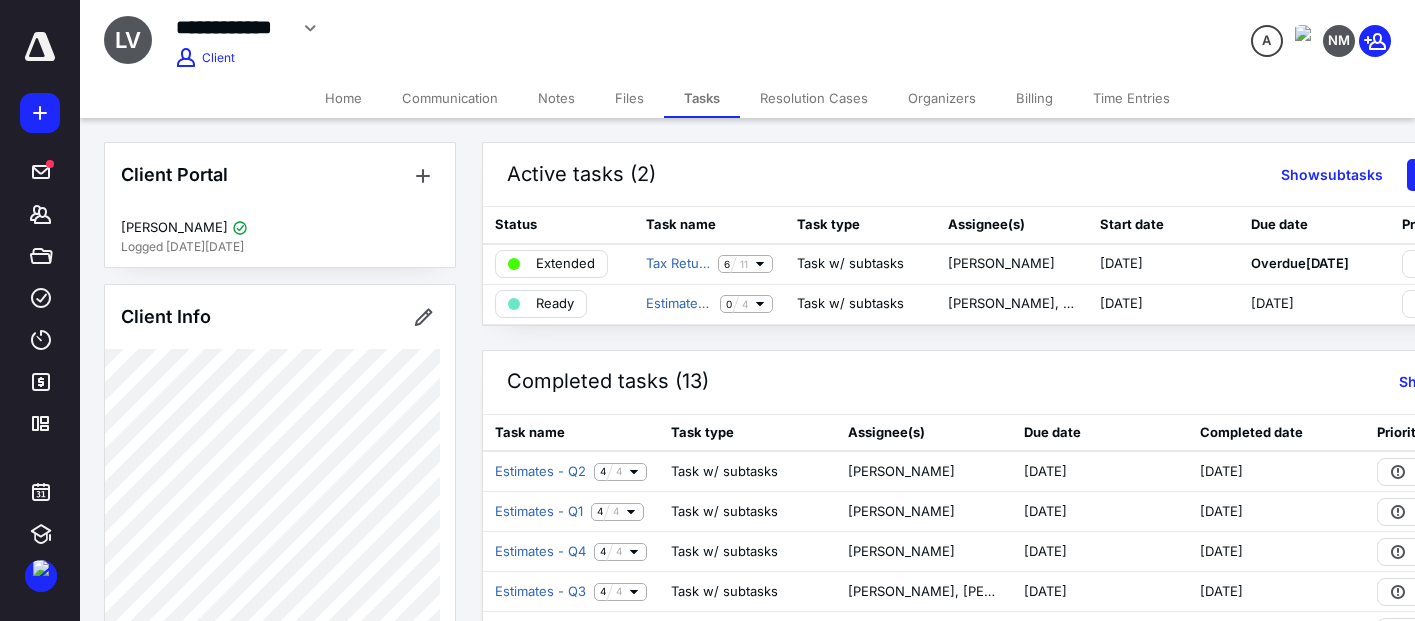 click on "Files" at bounding box center (629, 98) 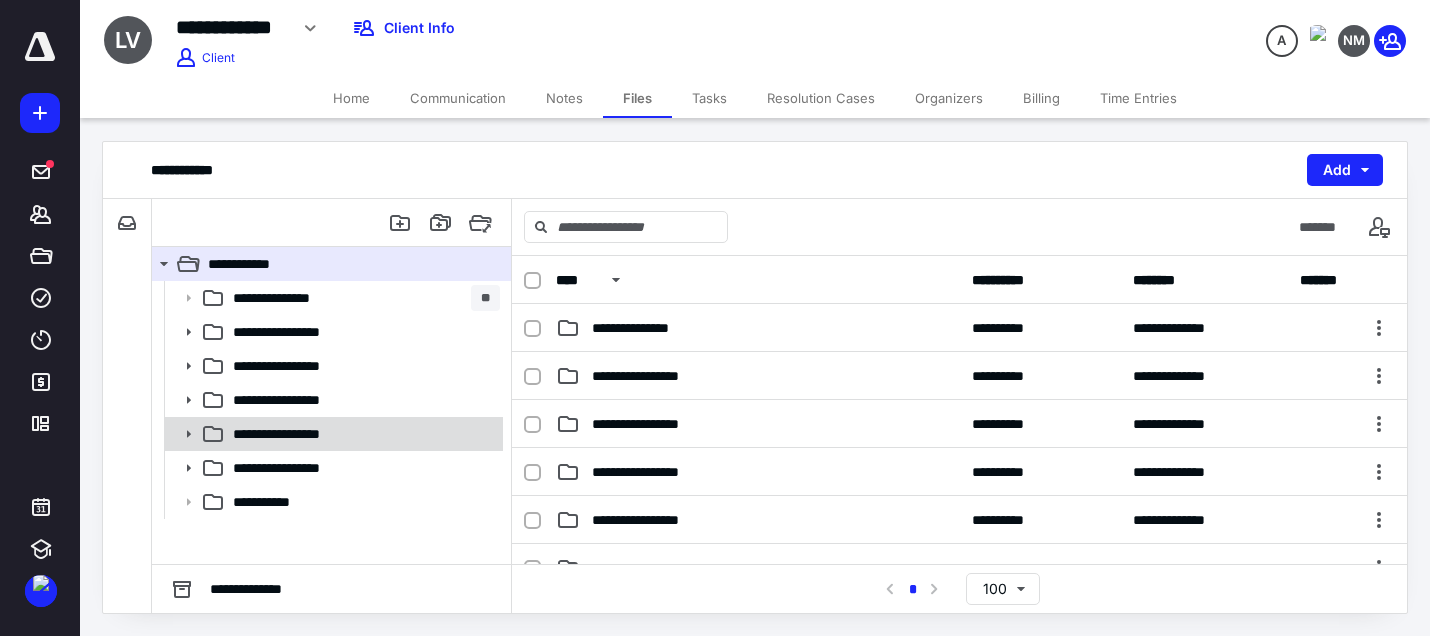click on "**********" at bounding box center (332, 434) 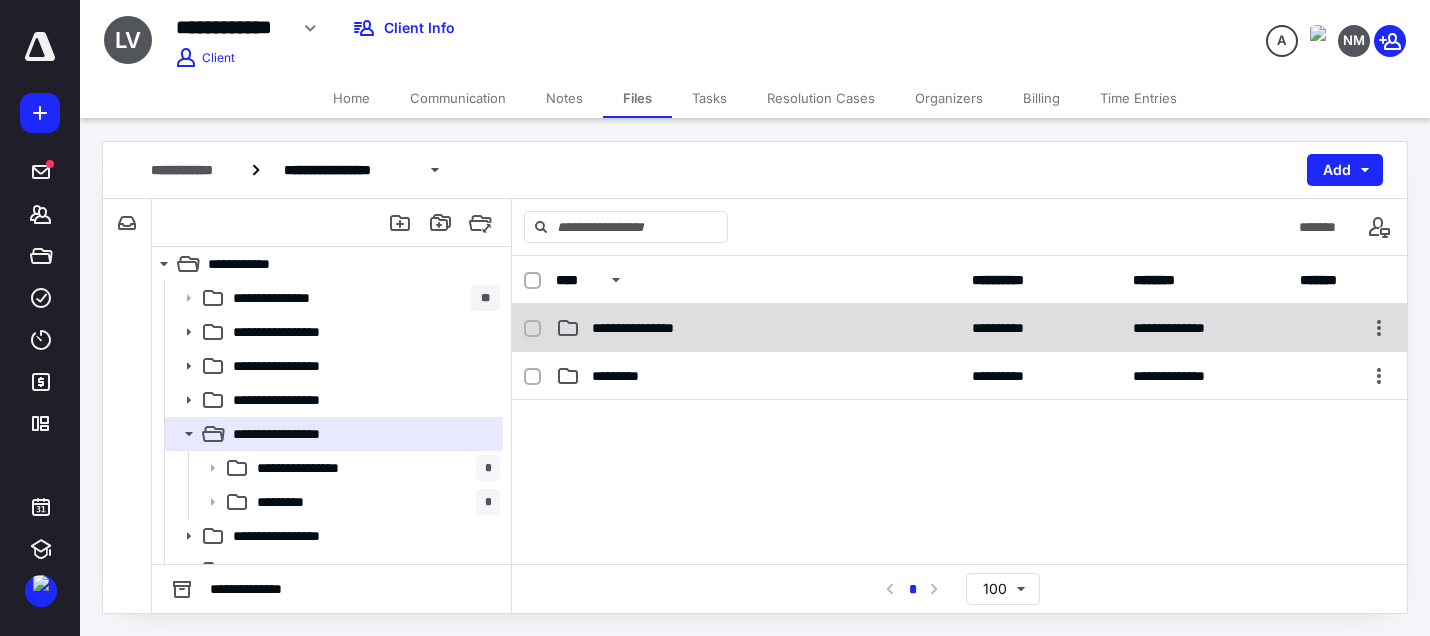 click on "**********" at bounding box center [650, 328] 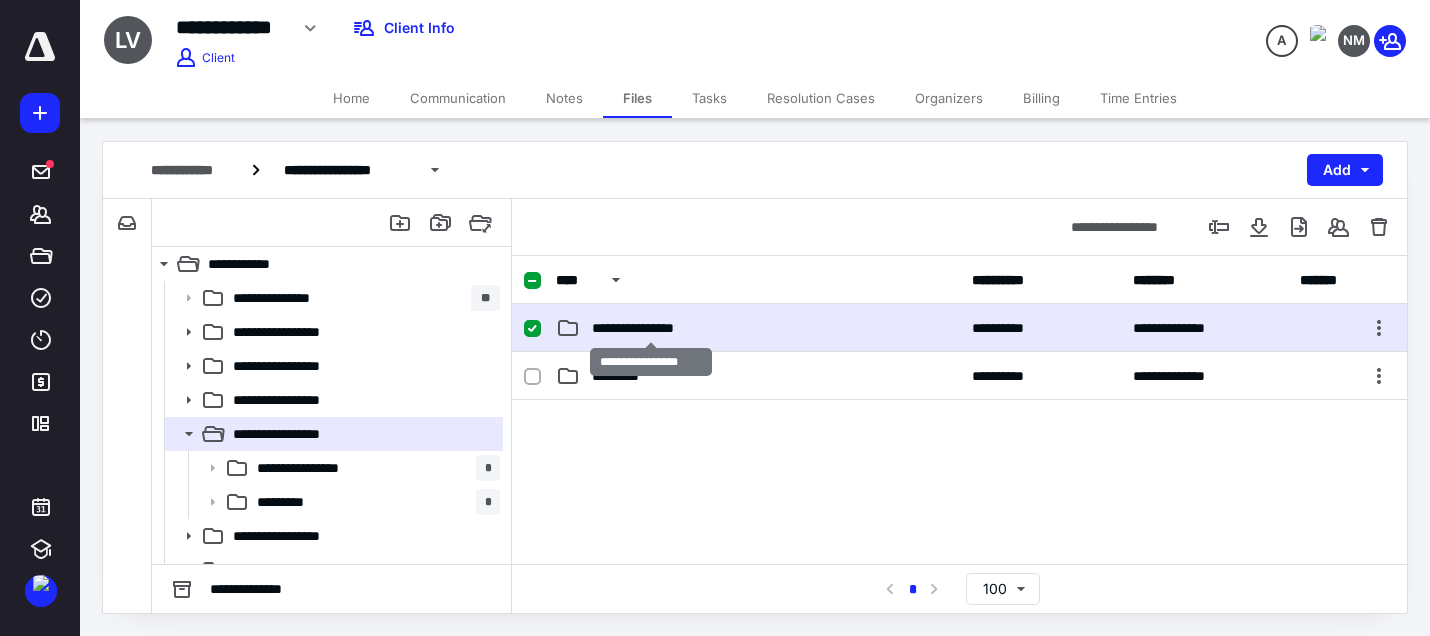 click on "**********" at bounding box center [650, 328] 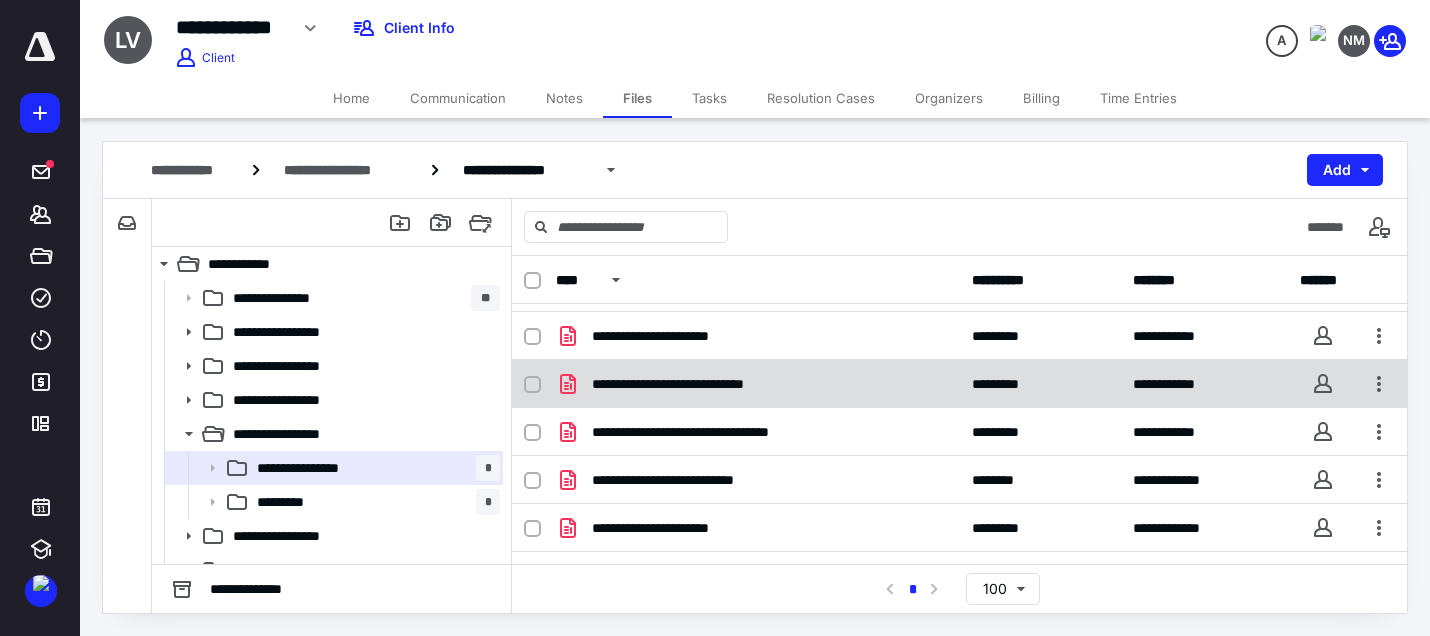 scroll, scrollTop: 0, scrollLeft: 0, axis: both 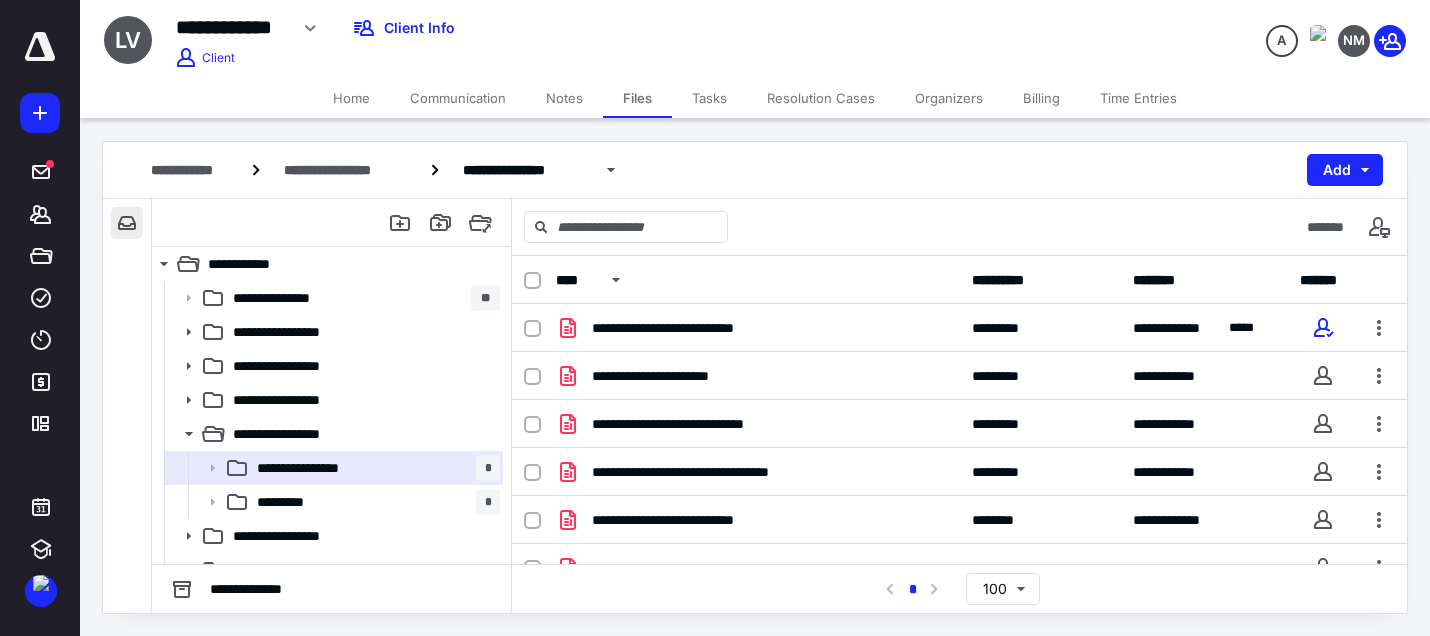 click at bounding box center (127, 223) 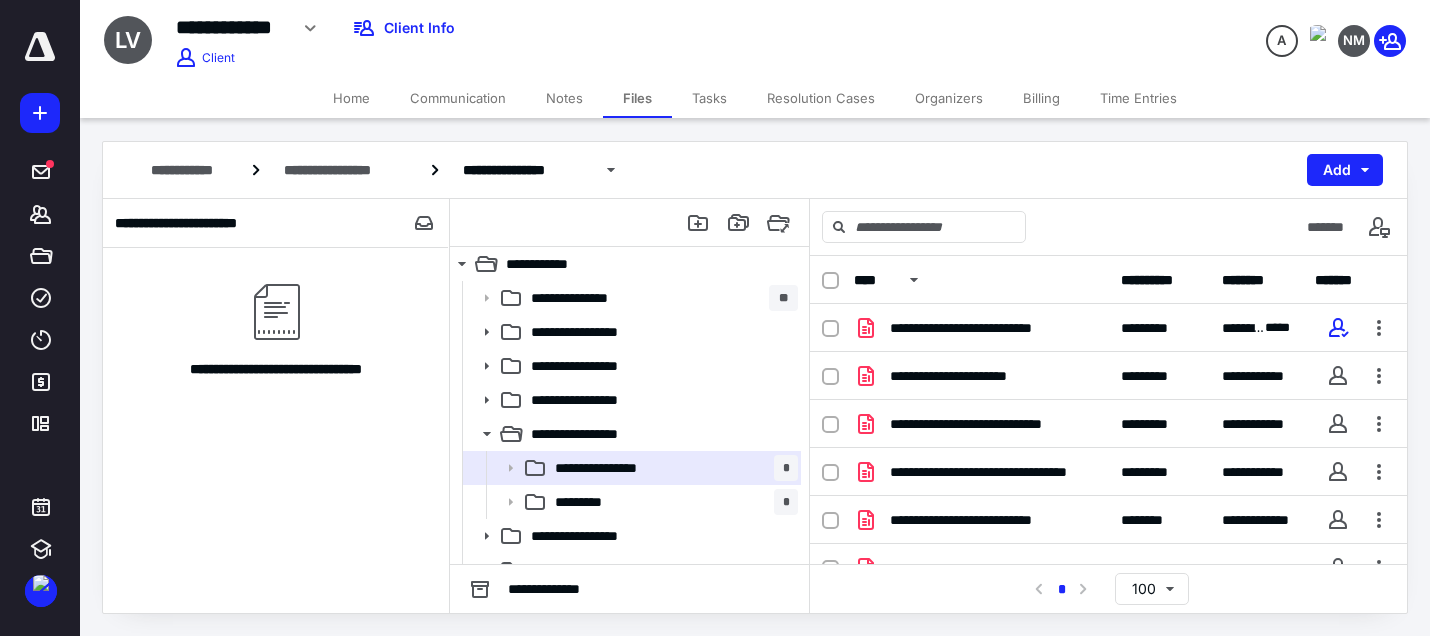 click on "**********" at bounding box center [535, 35] 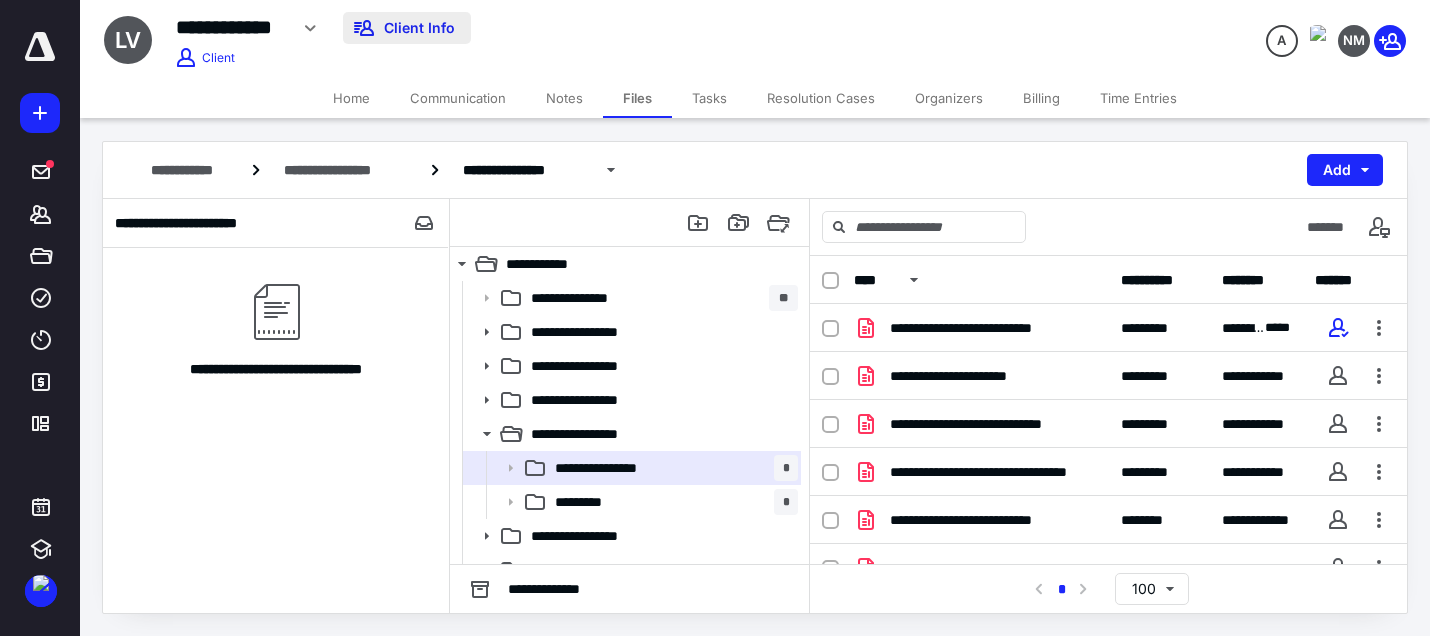click on "Client Info" at bounding box center [407, 28] 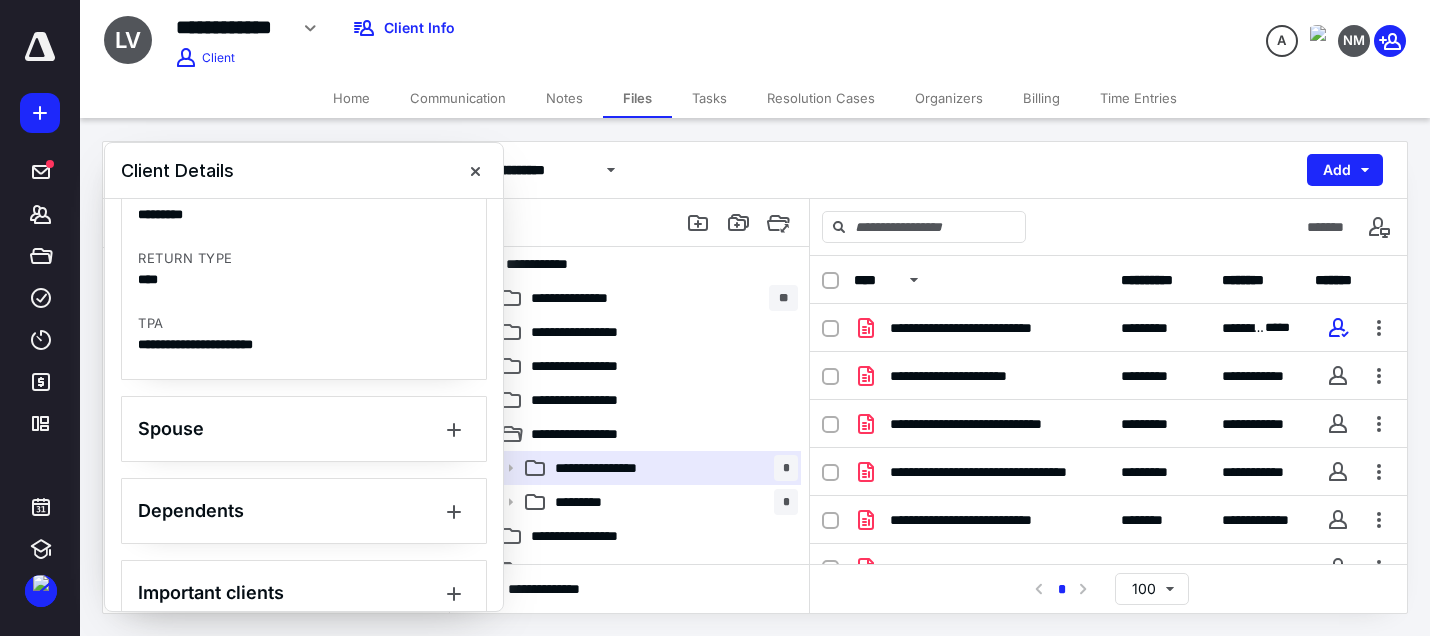scroll, scrollTop: 1767, scrollLeft: 0, axis: vertical 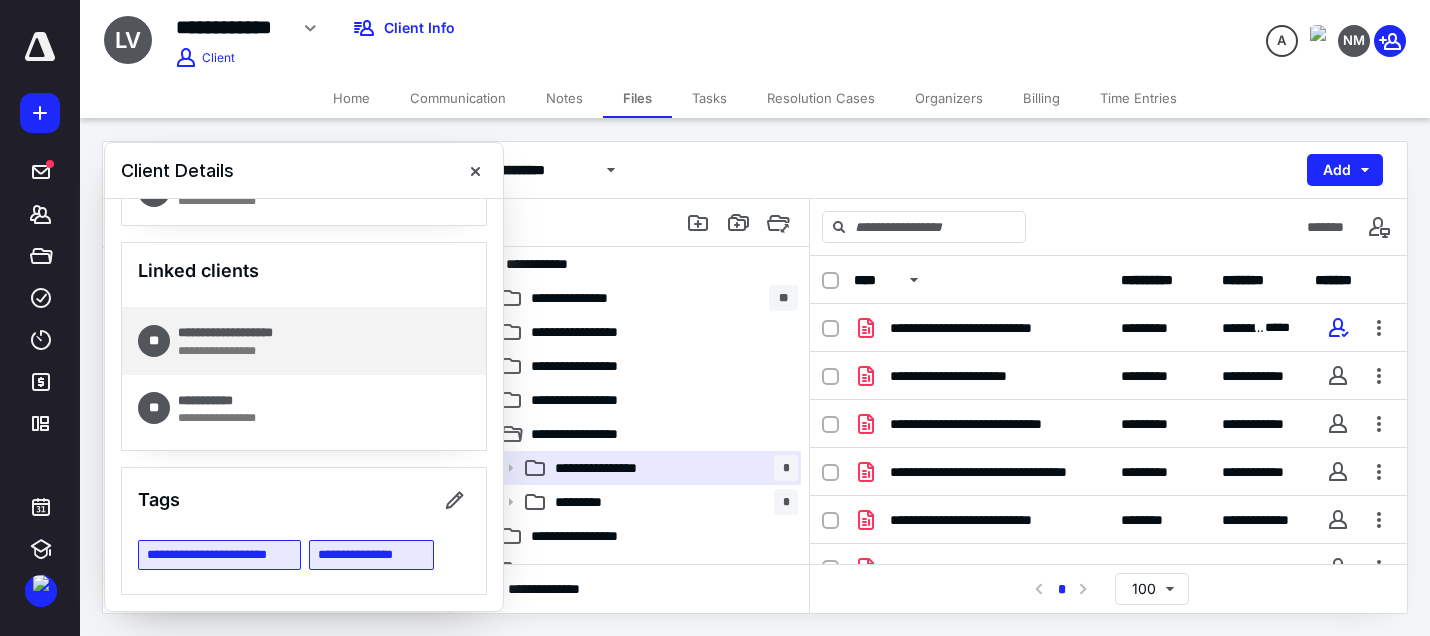 click on "**********" at bounding box center [238, 351] 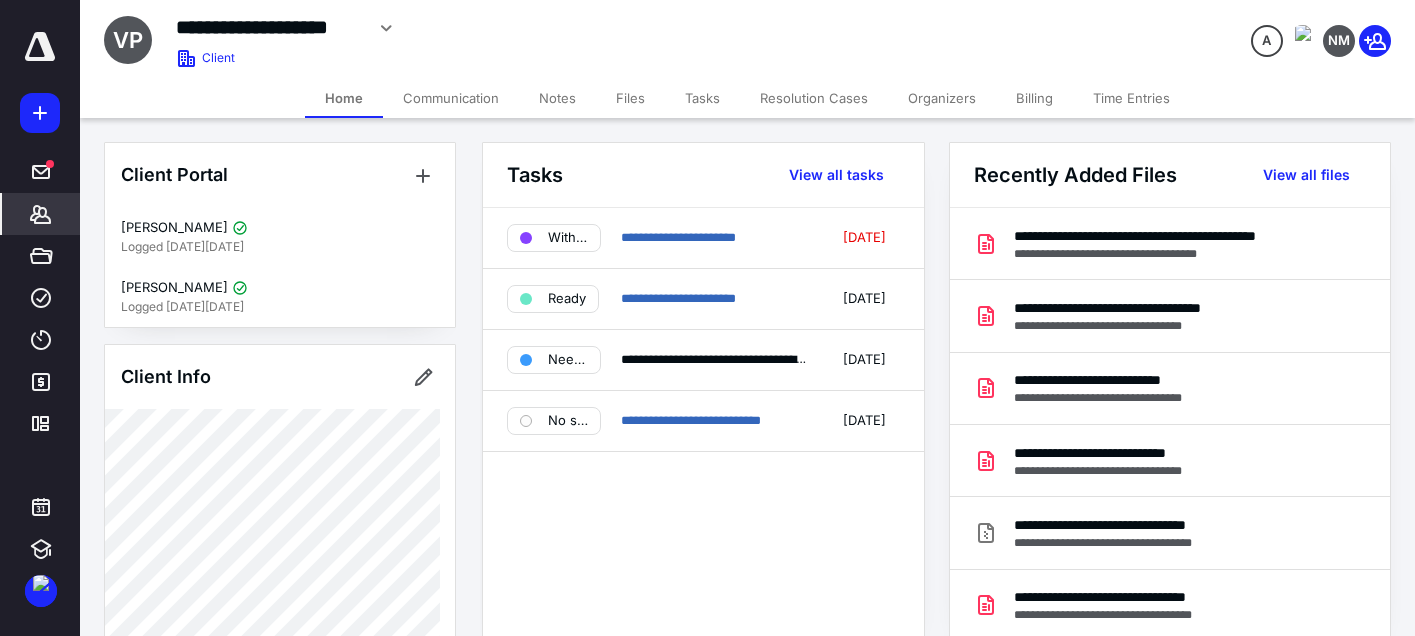 click on "Files" at bounding box center (630, 98) 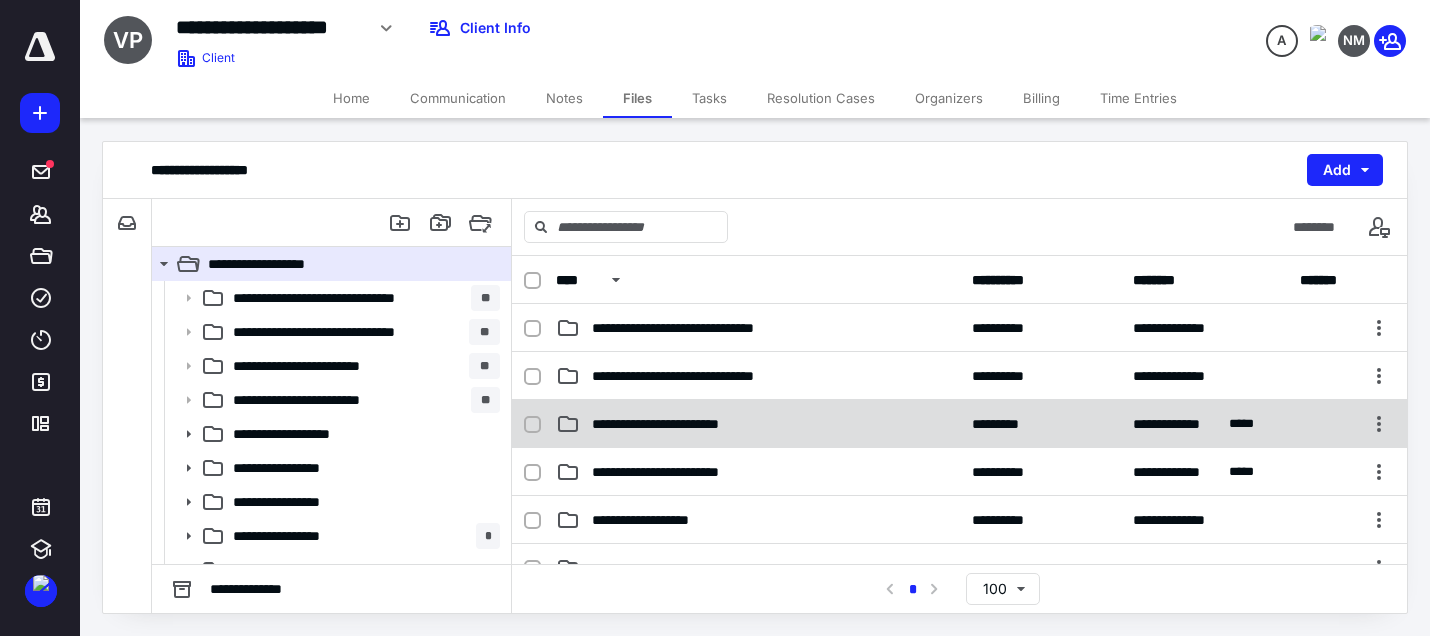 scroll, scrollTop: 300, scrollLeft: 0, axis: vertical 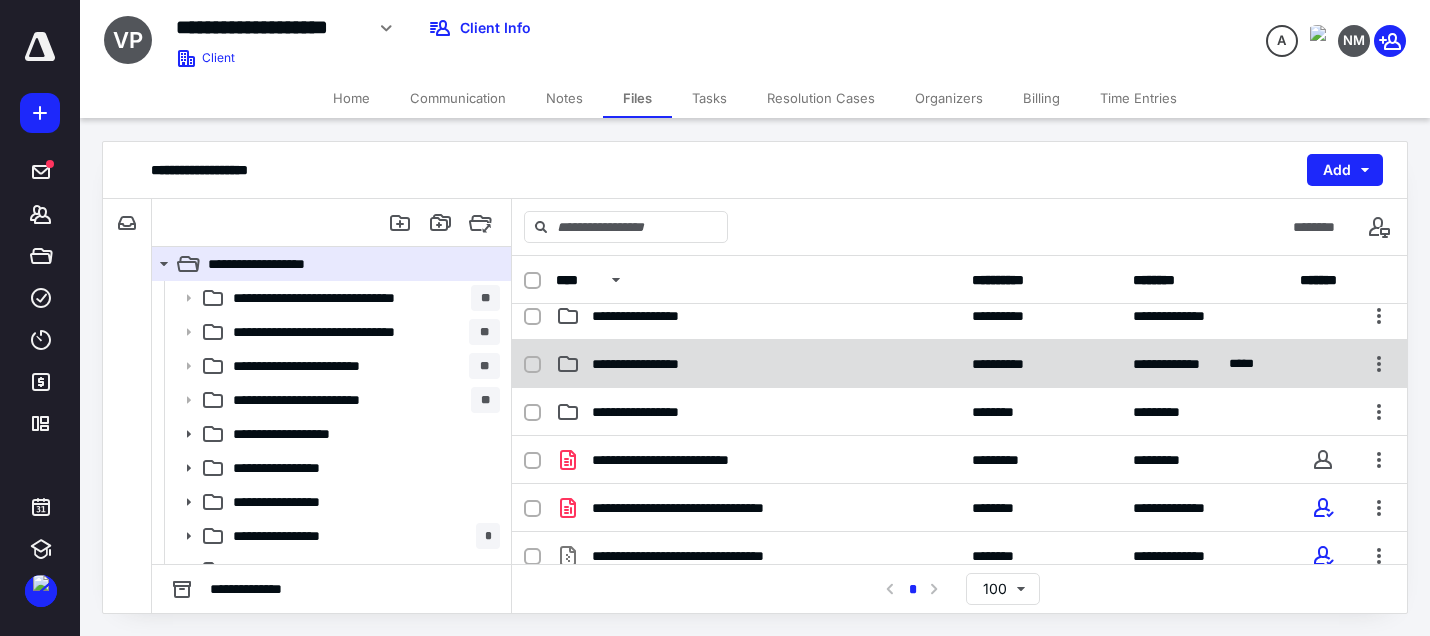 click on "**********" at bounding box center (652, 364) 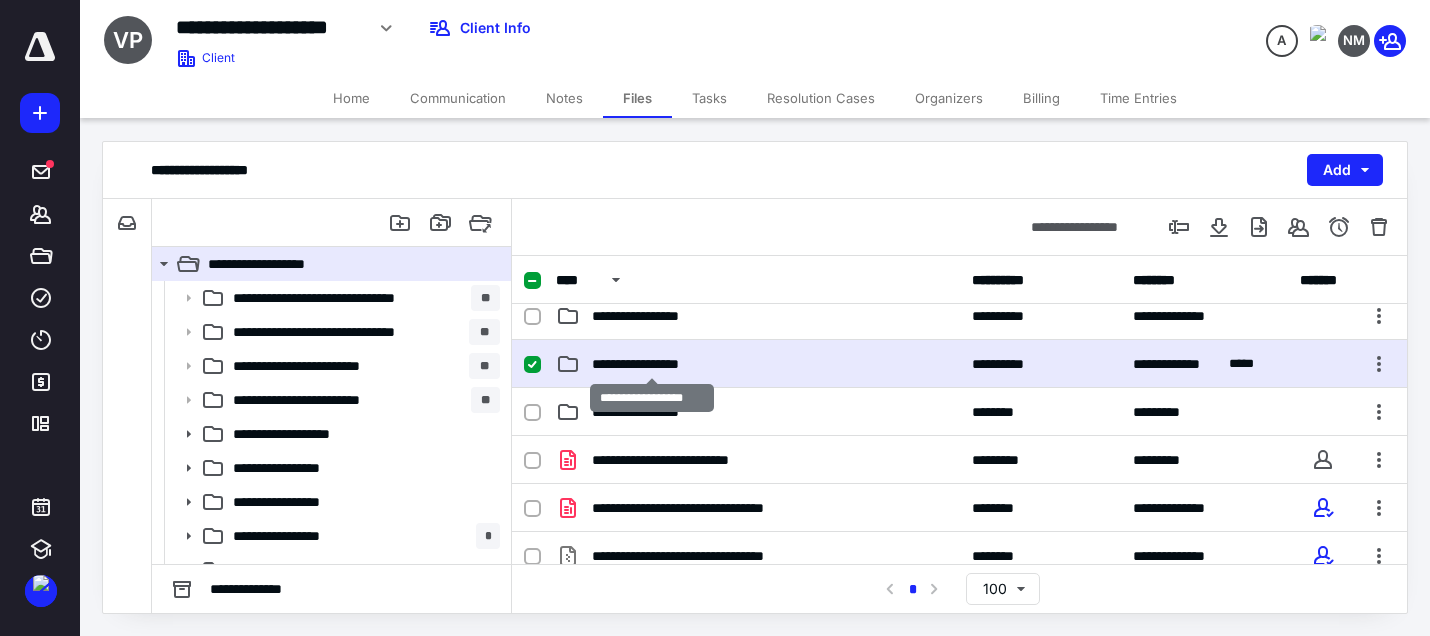 click on "**********" at bounding box center [652, 364] 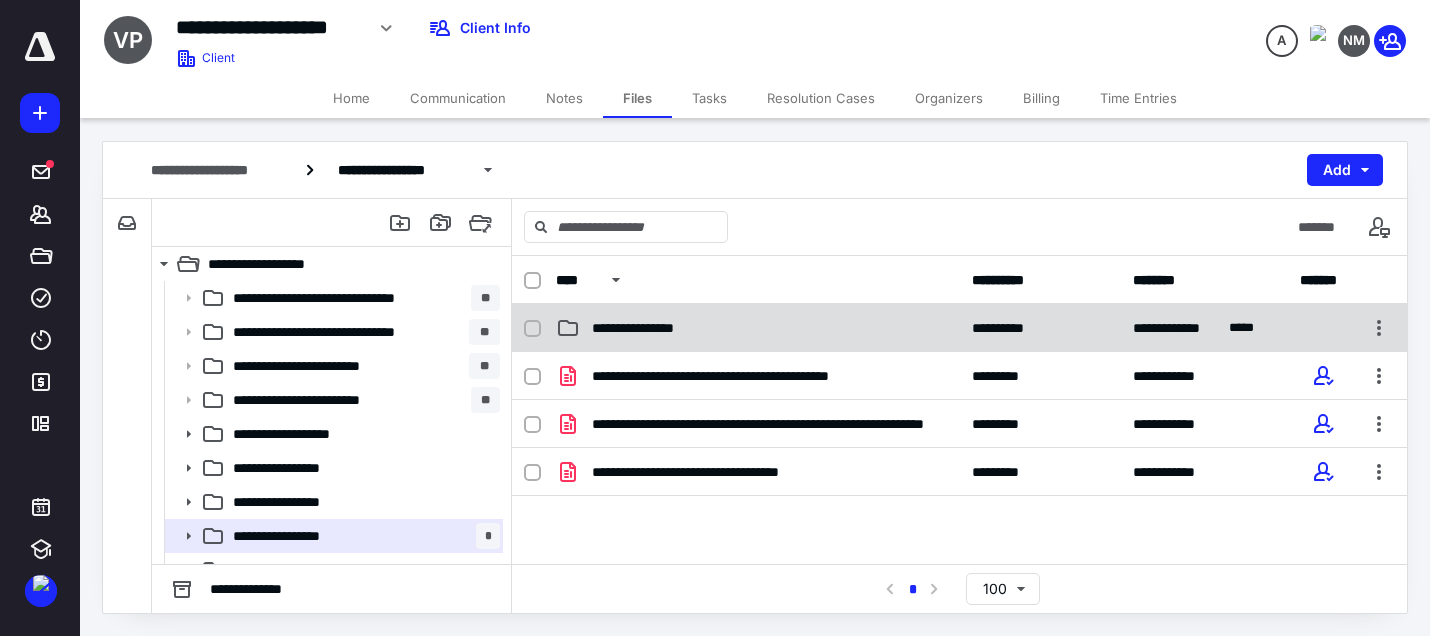 click on "**********" at bounding box center (758, 328) 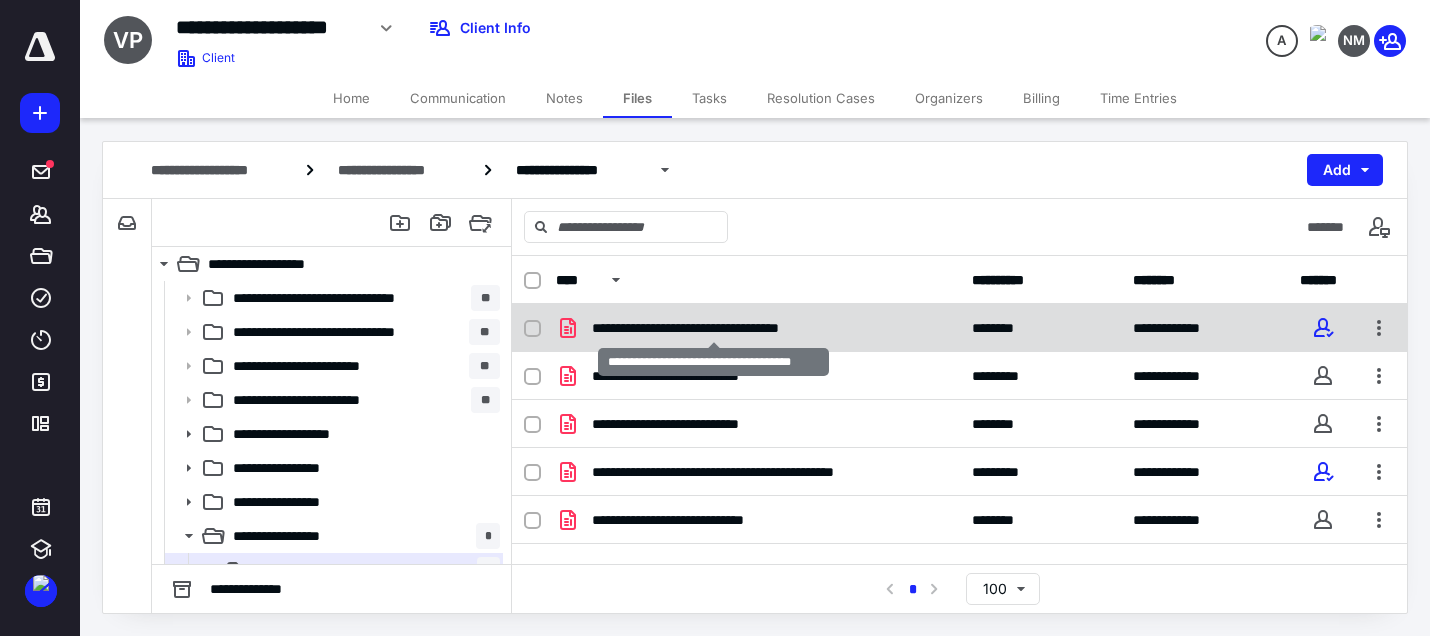 click on "**********" at bounding box center [713, 328] 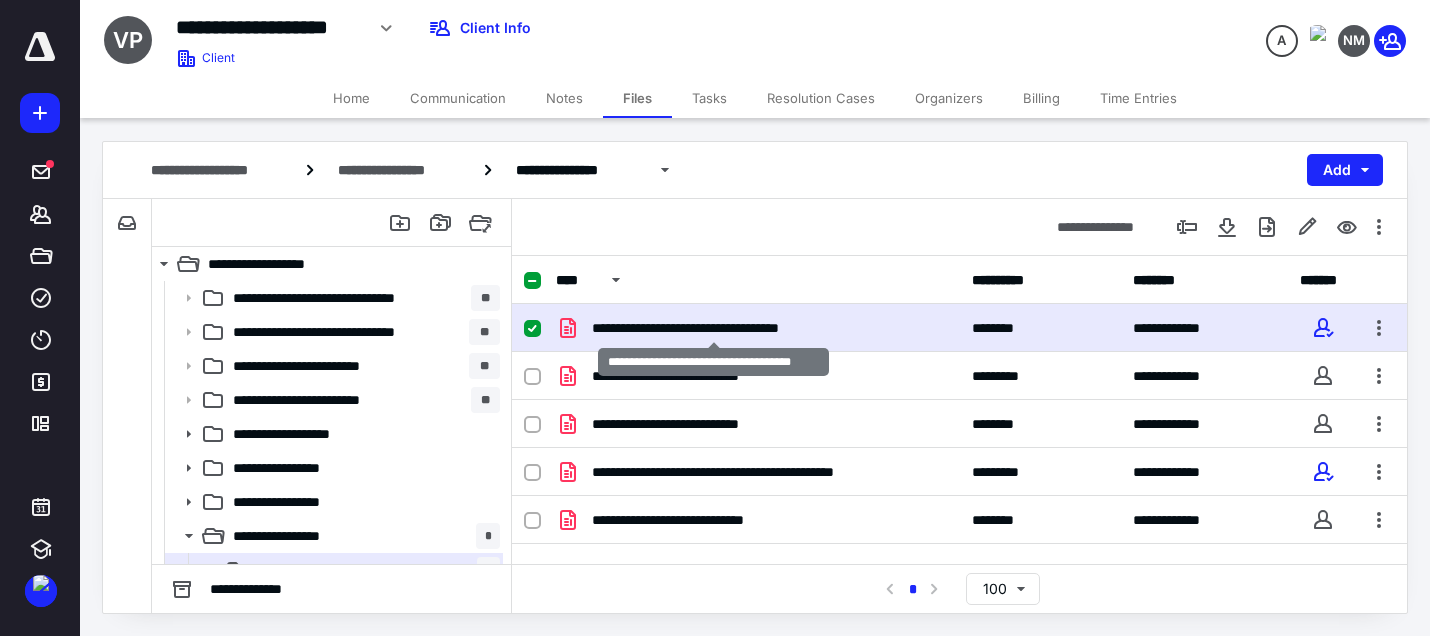 click on "**********" at bounding box center [713, 328] 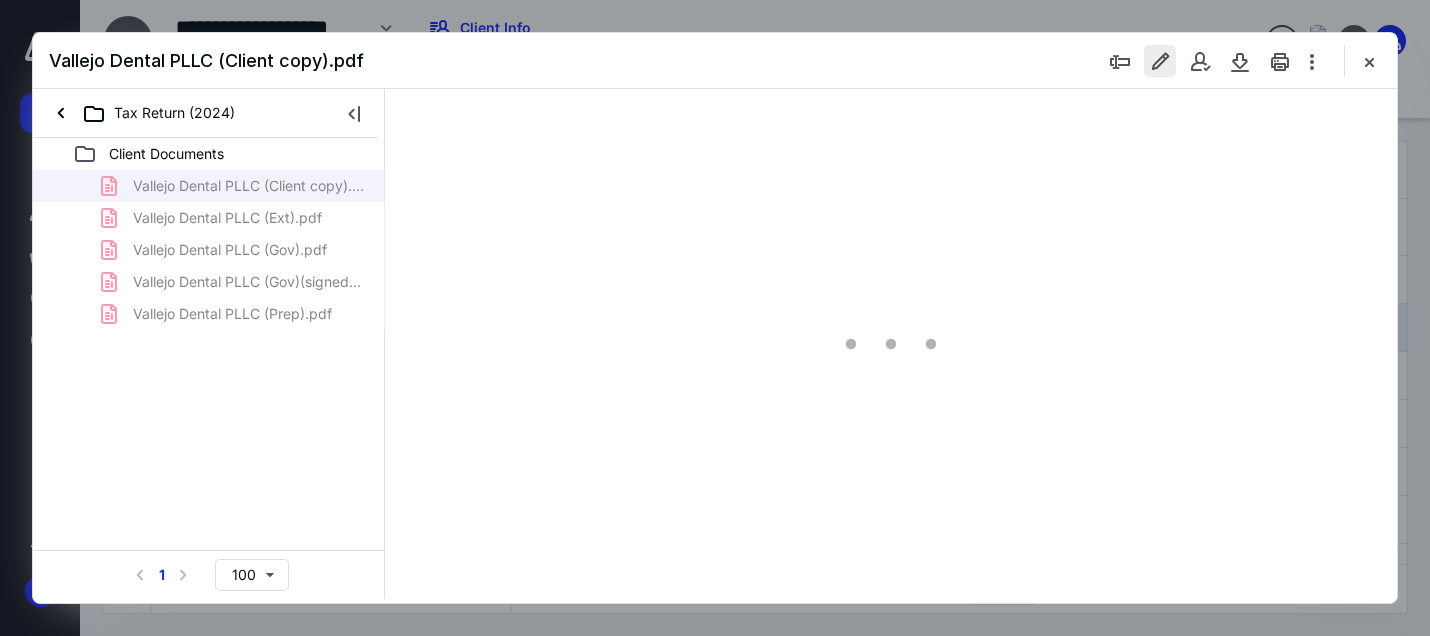 scroll, scrollTop: 0, scrollLeft: 0, axis: both 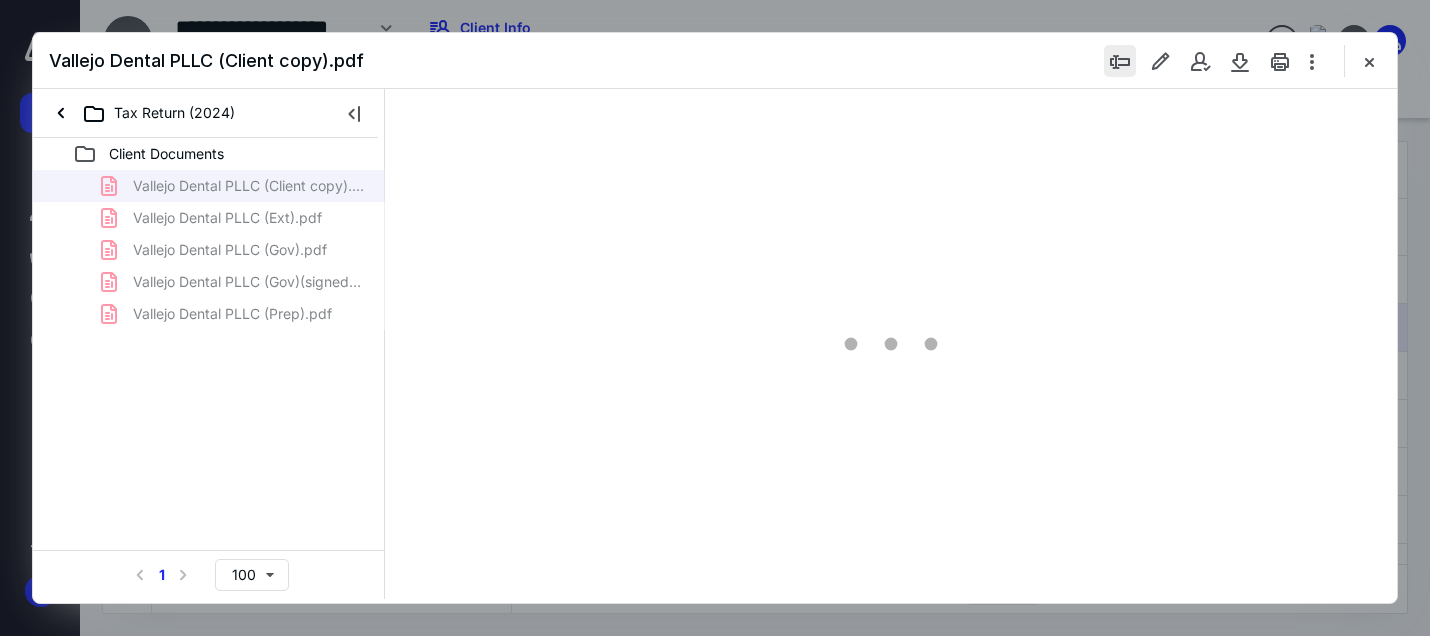 click at bounding box center [1120, 61] 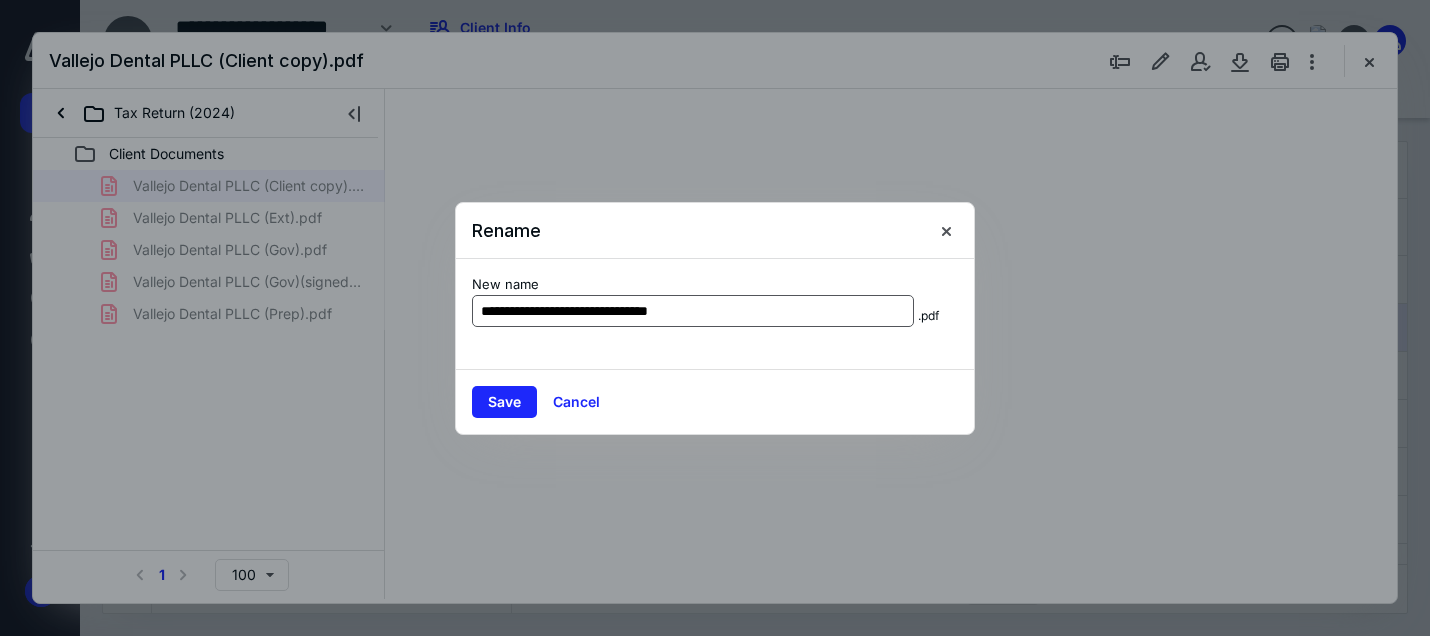 click on "**********" at bounding box center [693, 311] 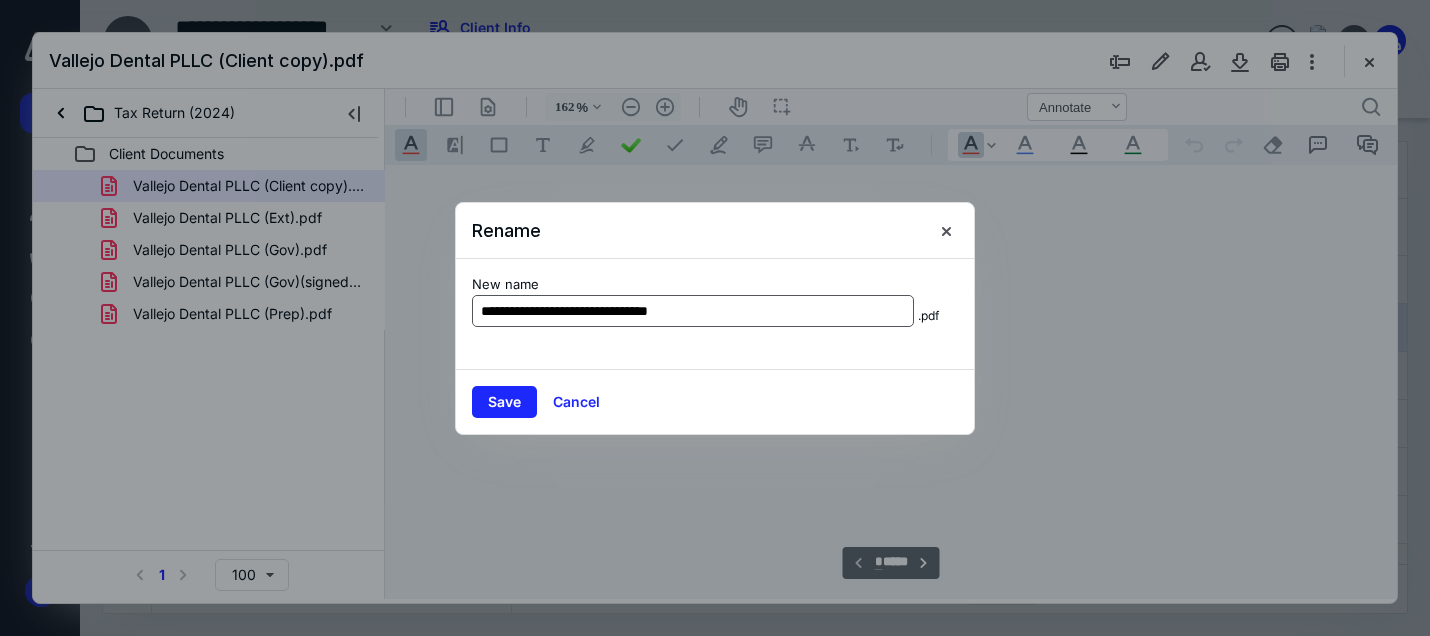 scroll, scrollTop: 82, scrollLeft: 143, axis: both 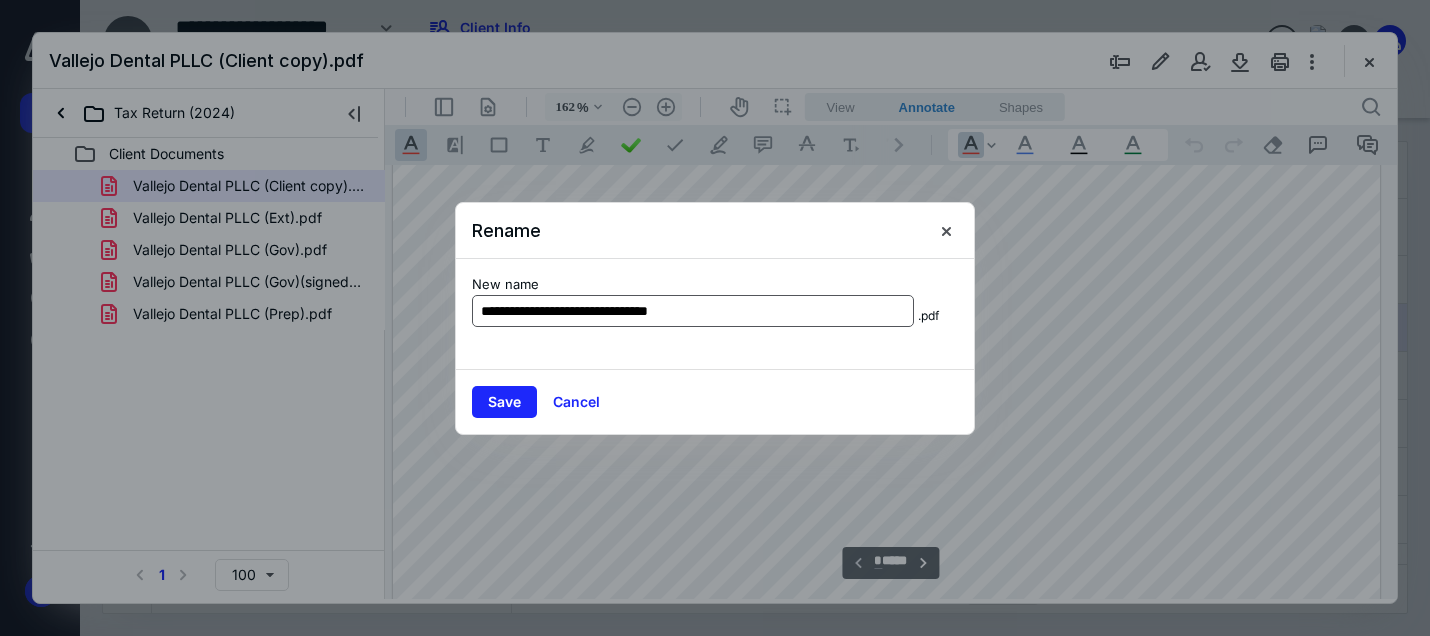 drag, startPoint x: 704, startPoint y: 309, endPoint x: 613, endPoint y: 308, distance: 91.00549 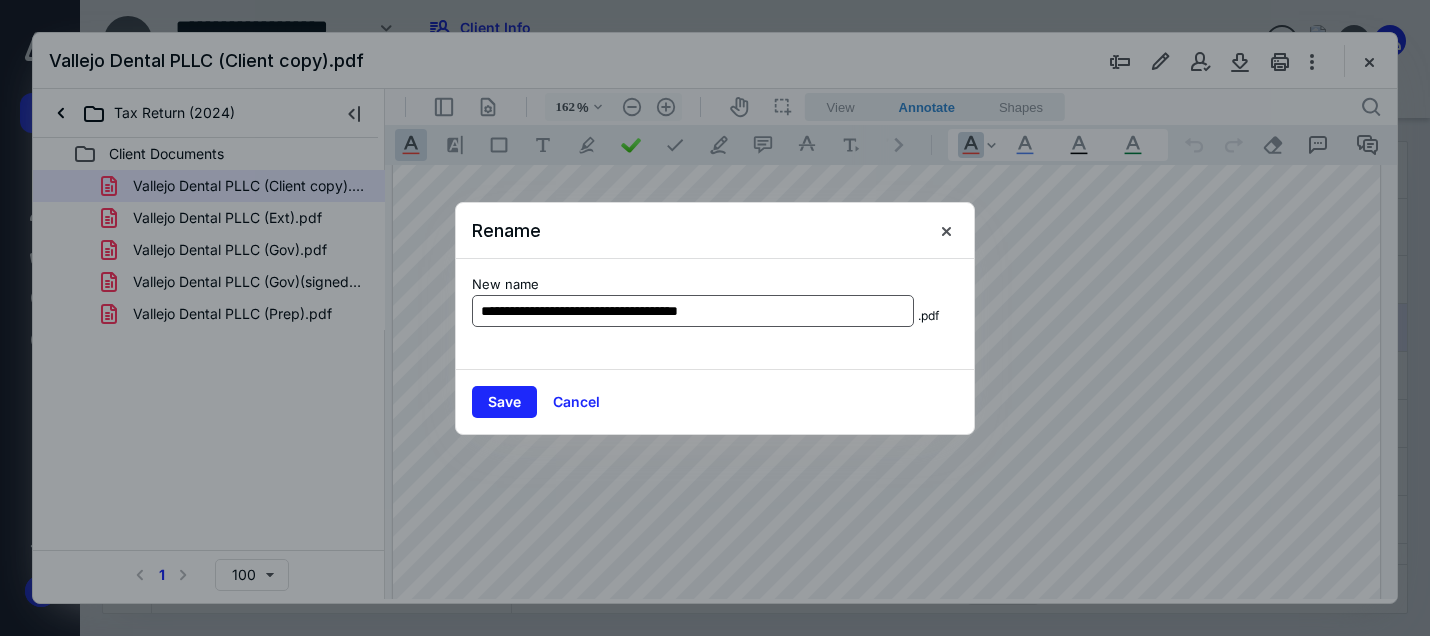 type on "**********" 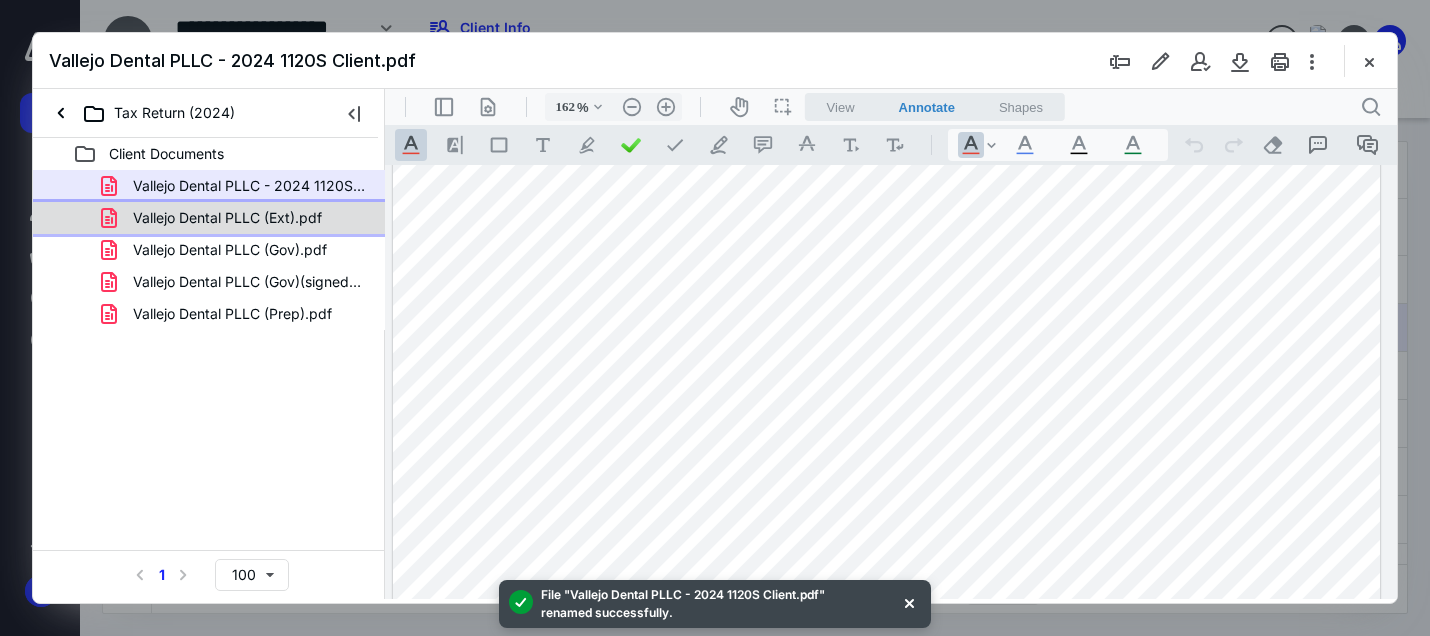 click on "Vallejo Dental PLLC (Ext).pdf" at bounding box center [227, 218] 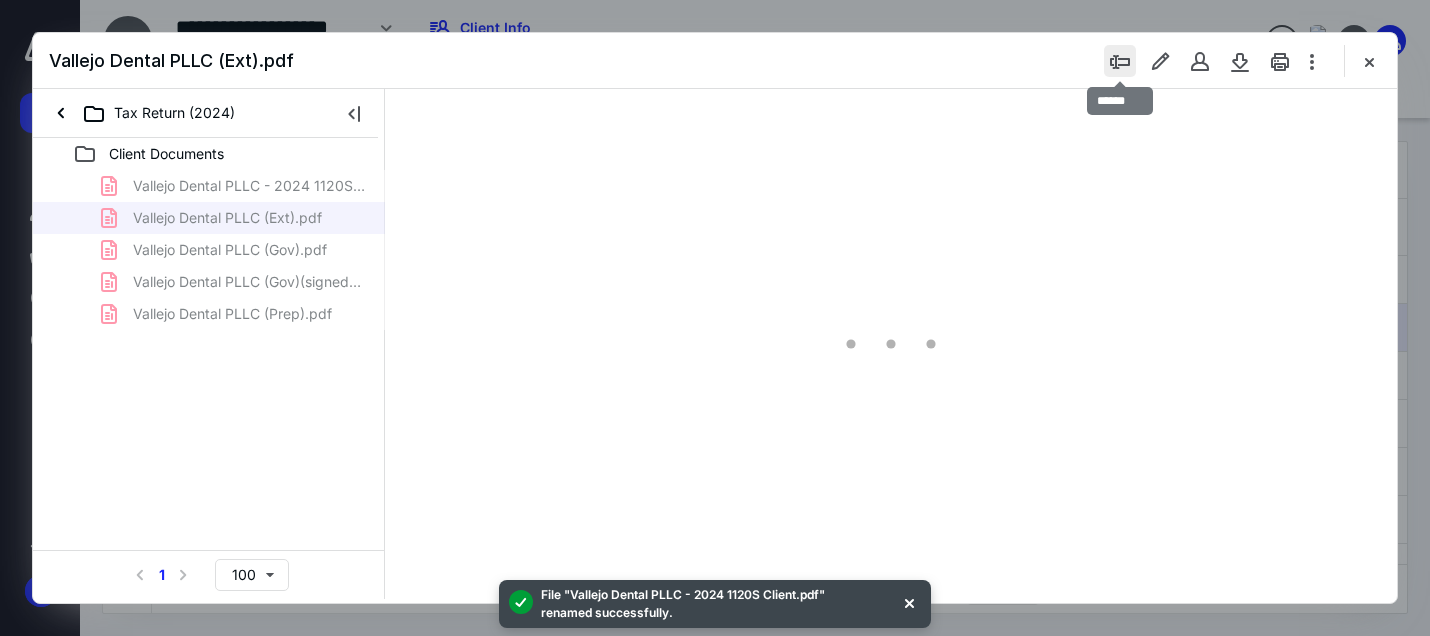 click at bounding box center (1120, 61) 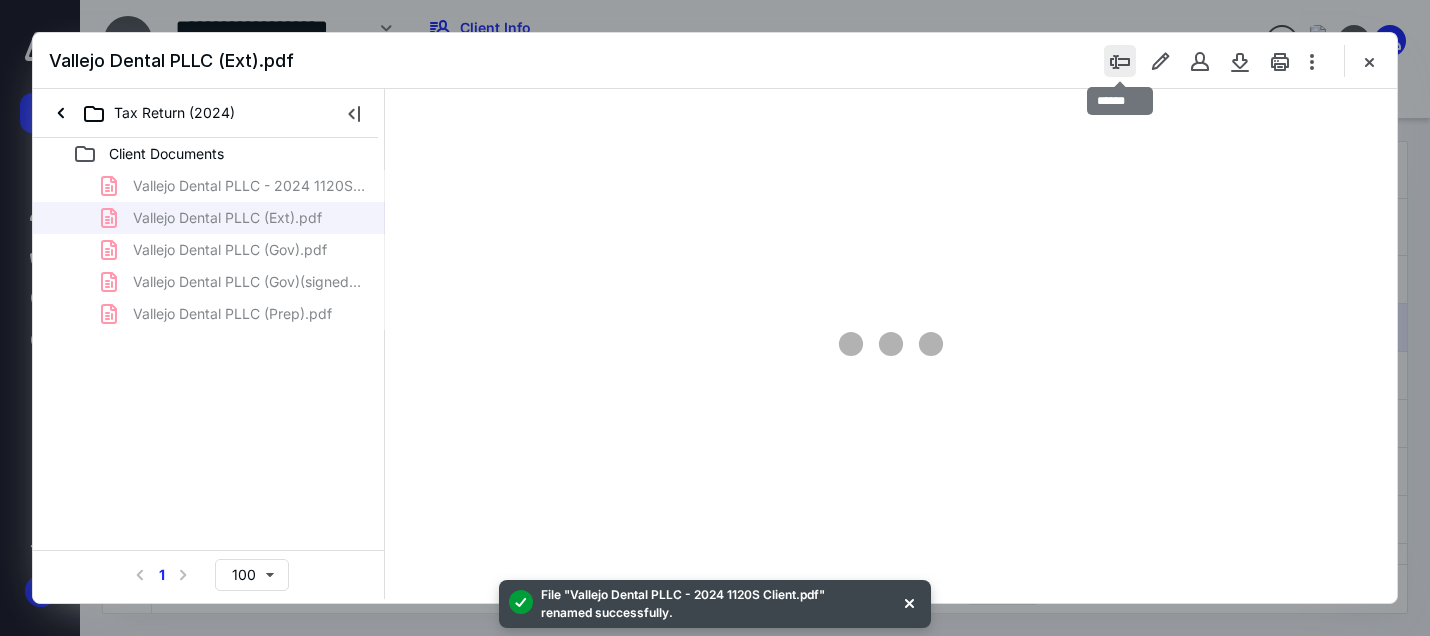 type on "162" 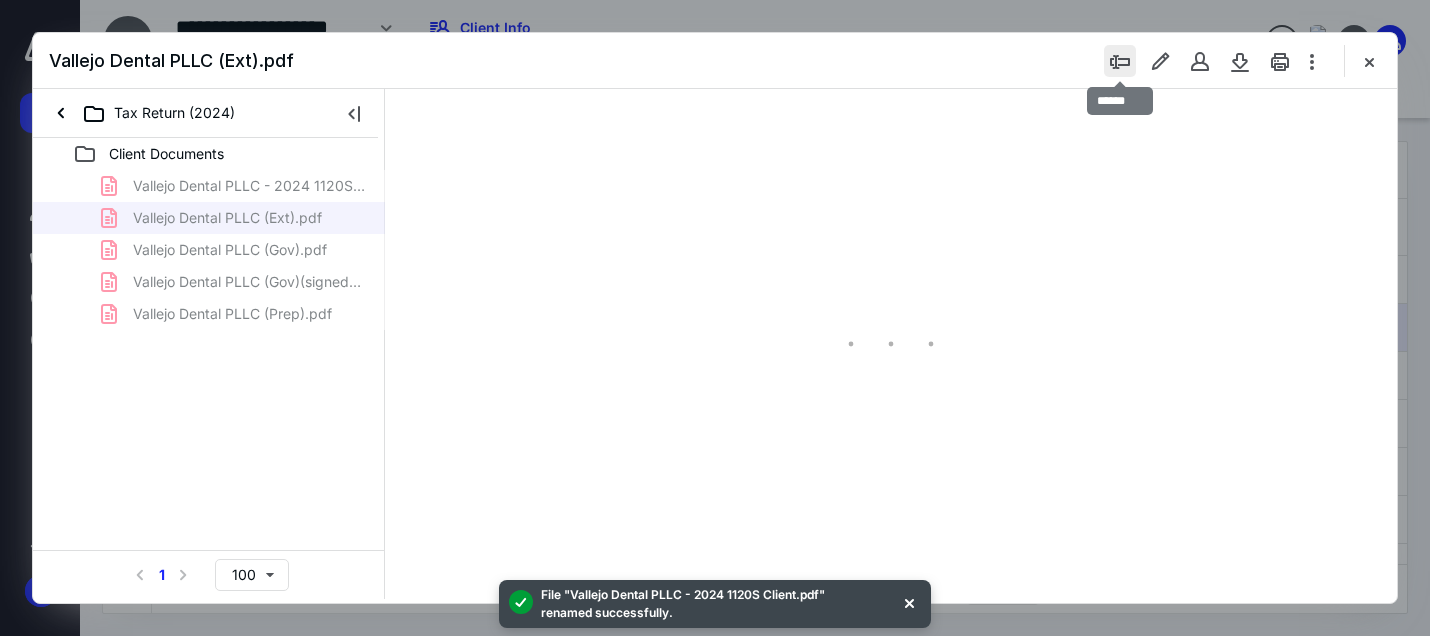 scroll, scrollTop: 82, scrollLeft: 0, axis: vertical 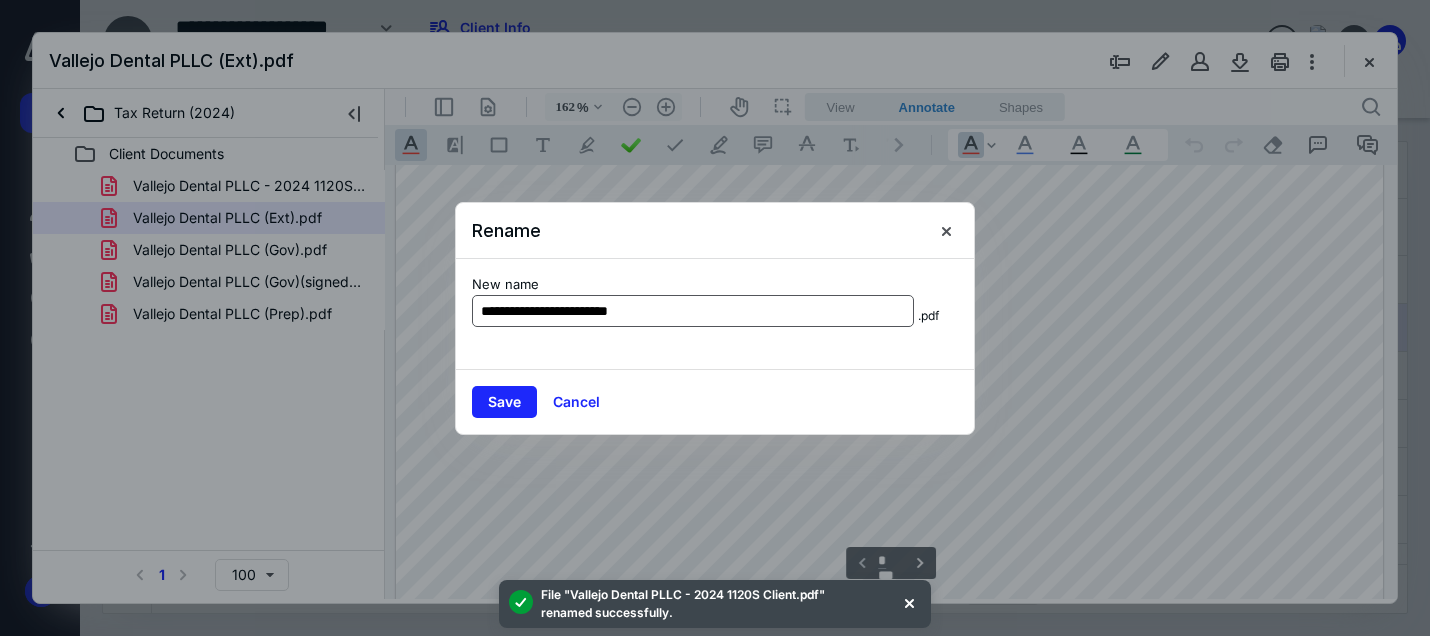 click on "**********" at bounding box center [693, 311] 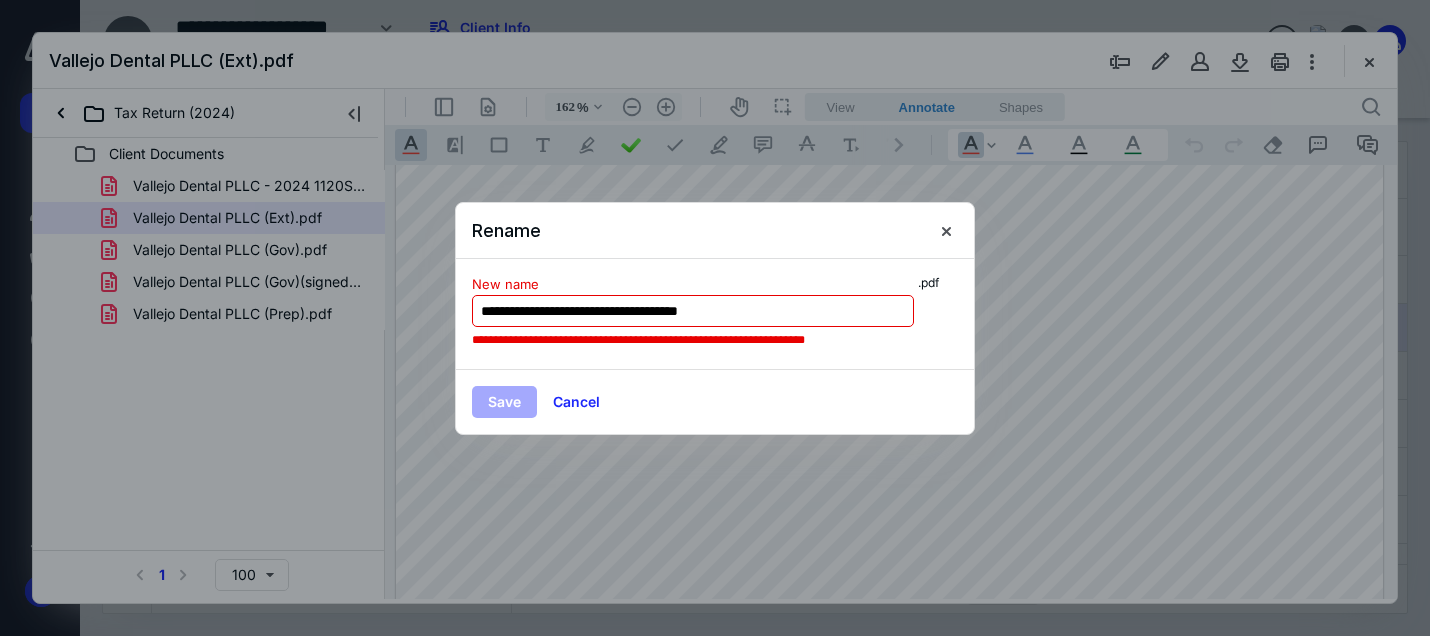 drag, startPoint x: 747, startPoint y: 314, endPoint x: 704, endPoint y: 314, distance: 43 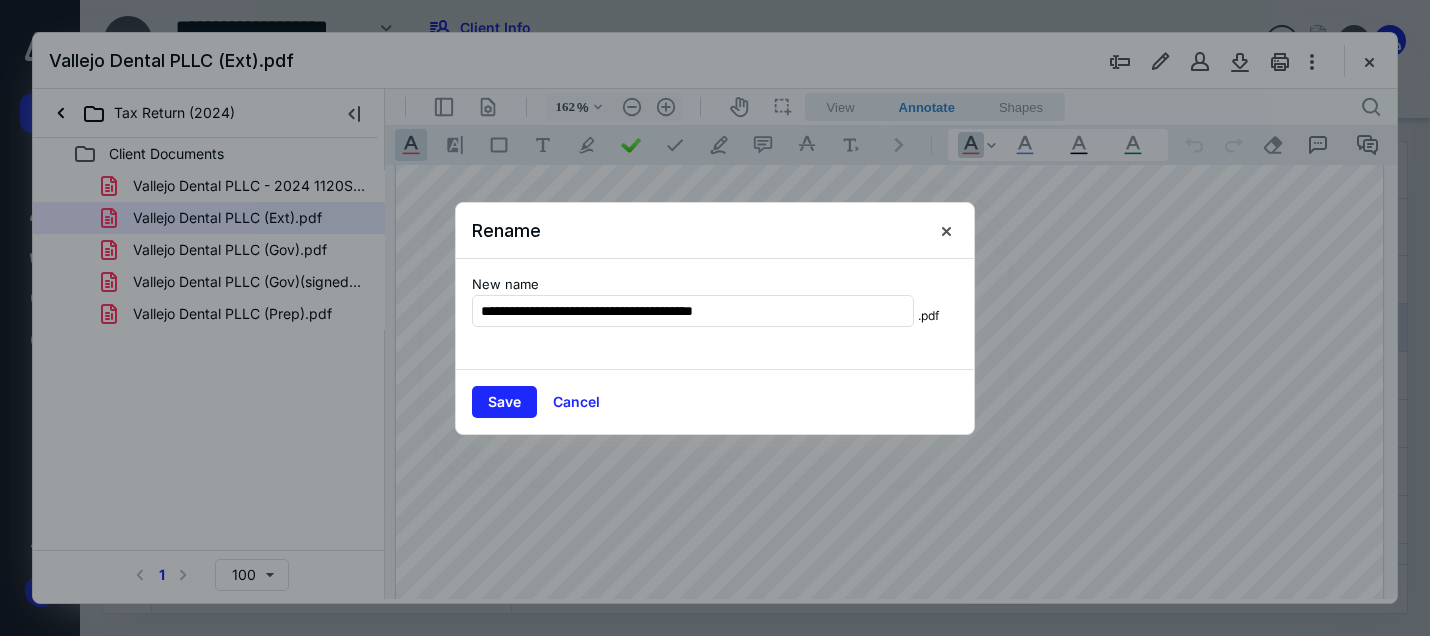 type on "**********" 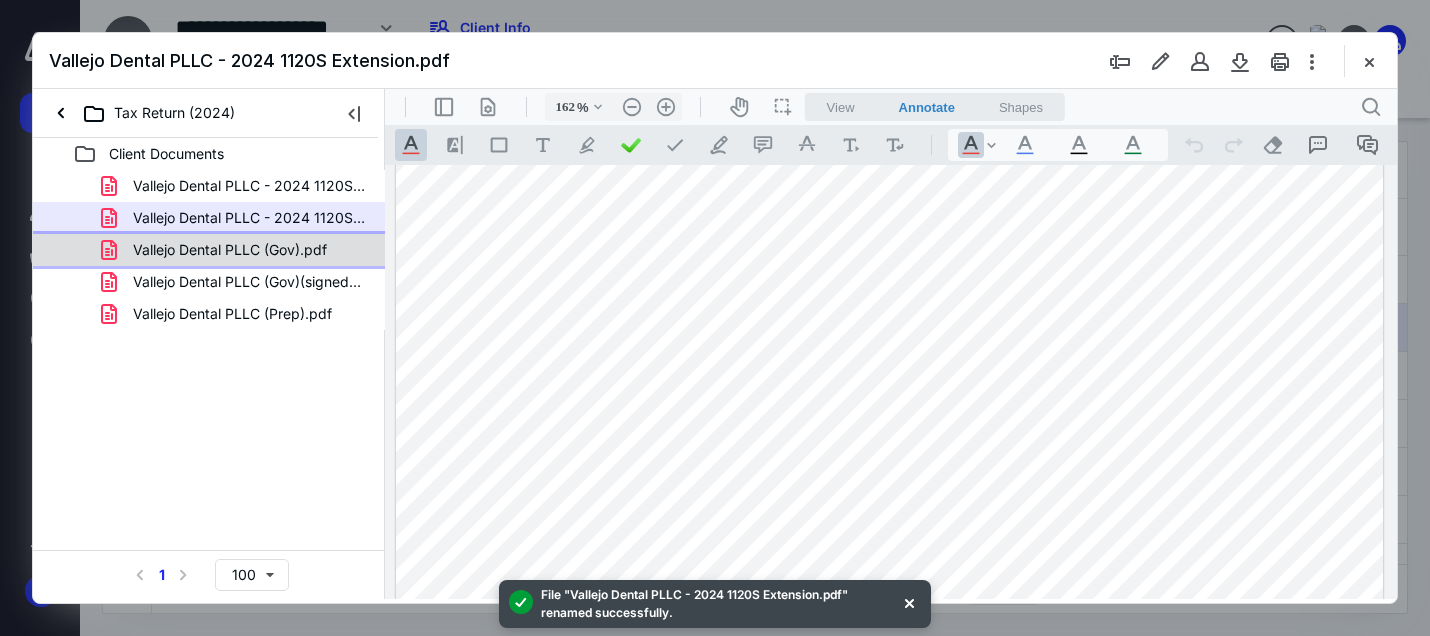 click on "Vallejo Dental PLLC (Gov).pdf" at bounding box center (230, 250) 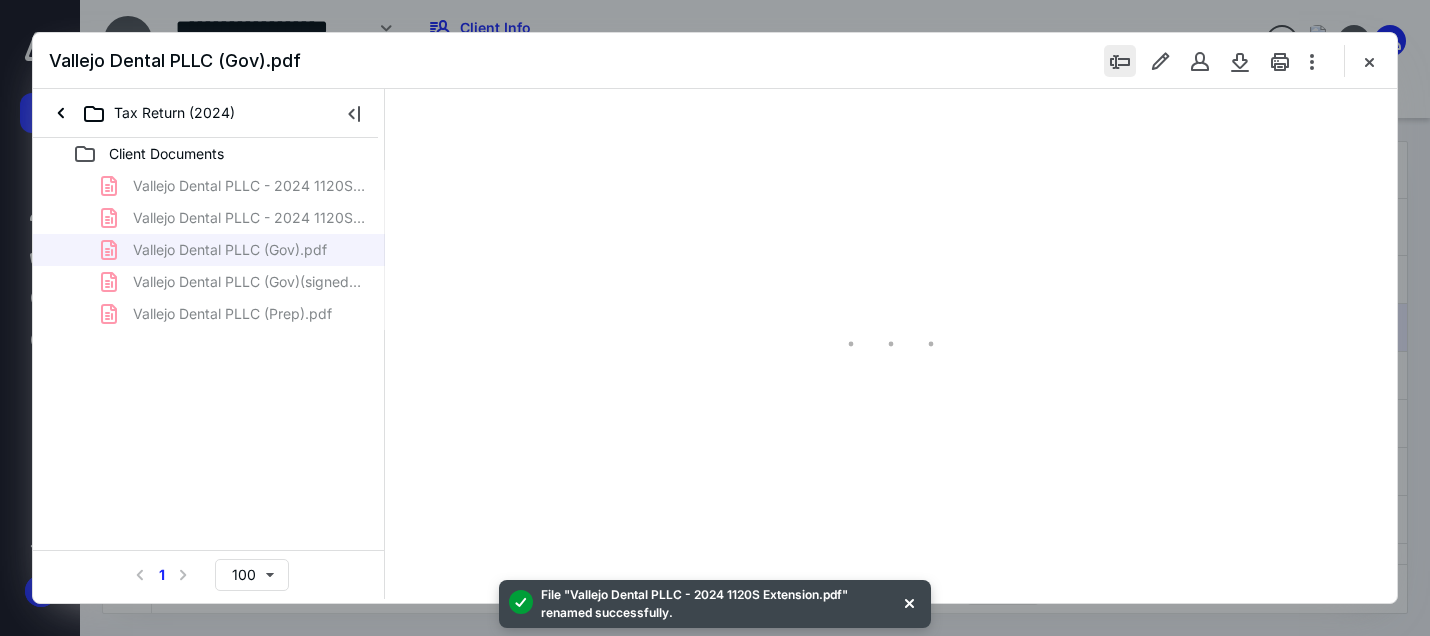 click at bounding box center (1120, 61) 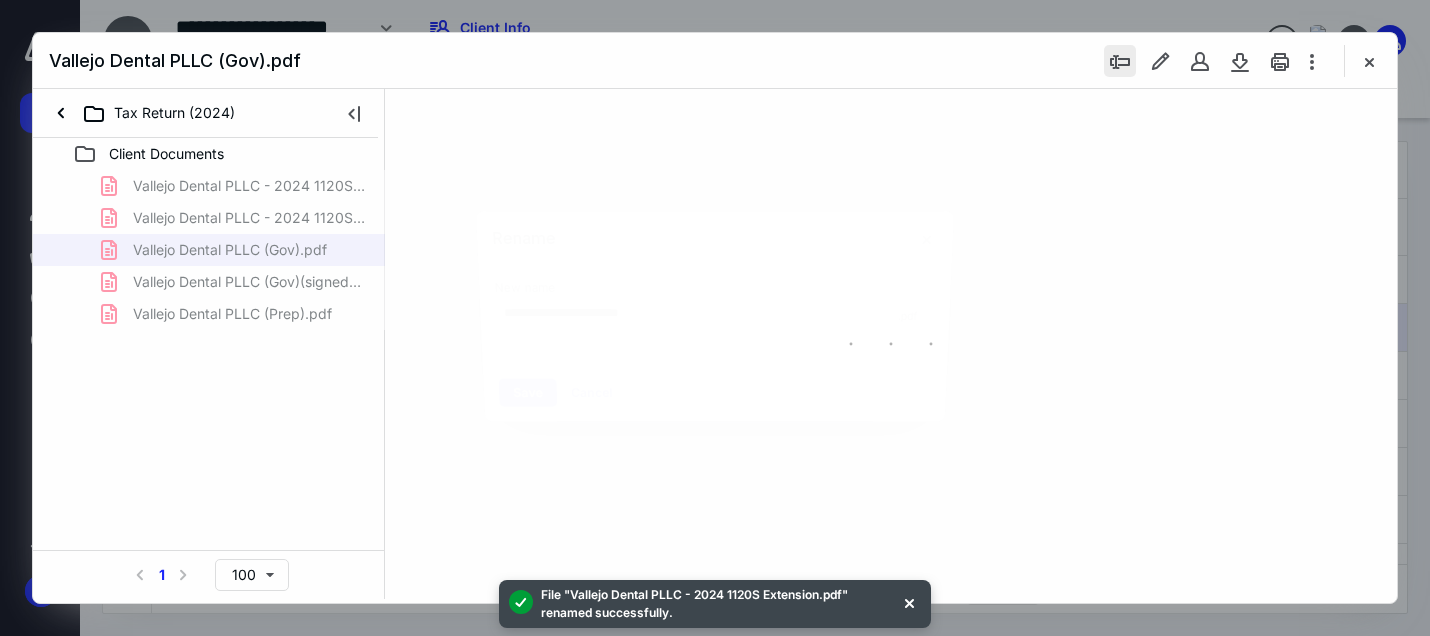 type on "162" 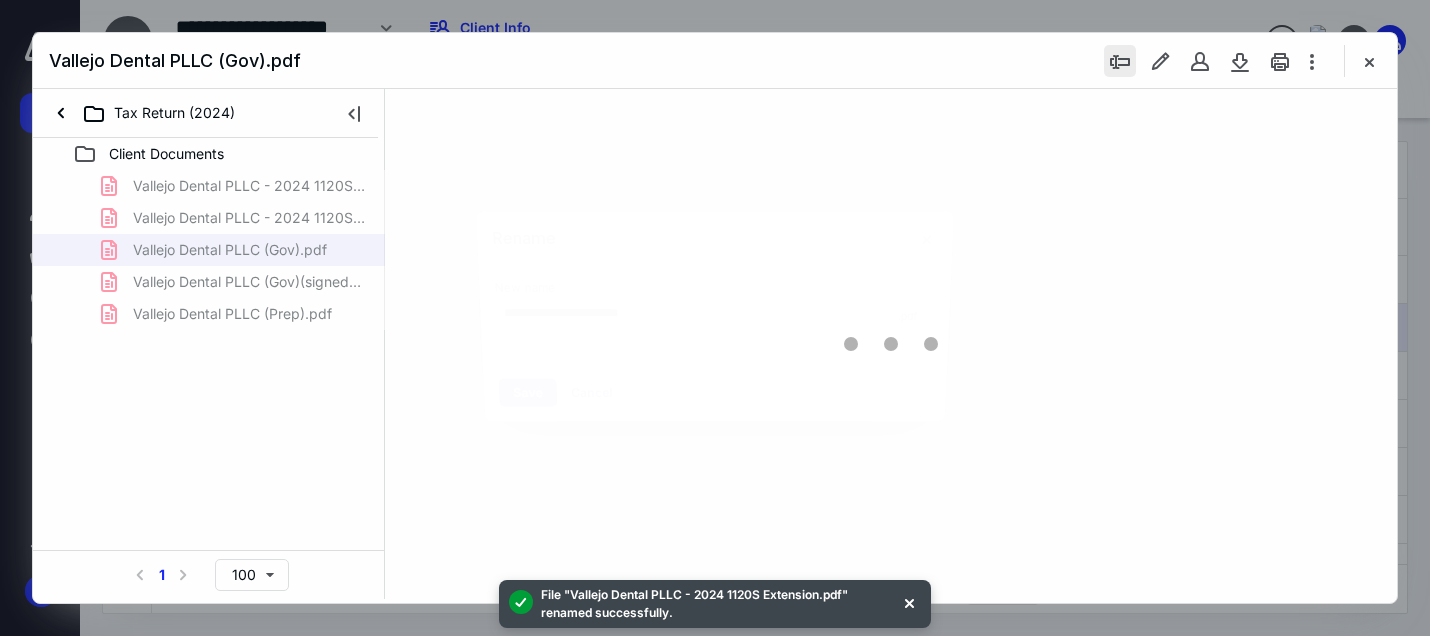 scroll, scrollTop: 82, scrollLeft: 0, axis: vertical 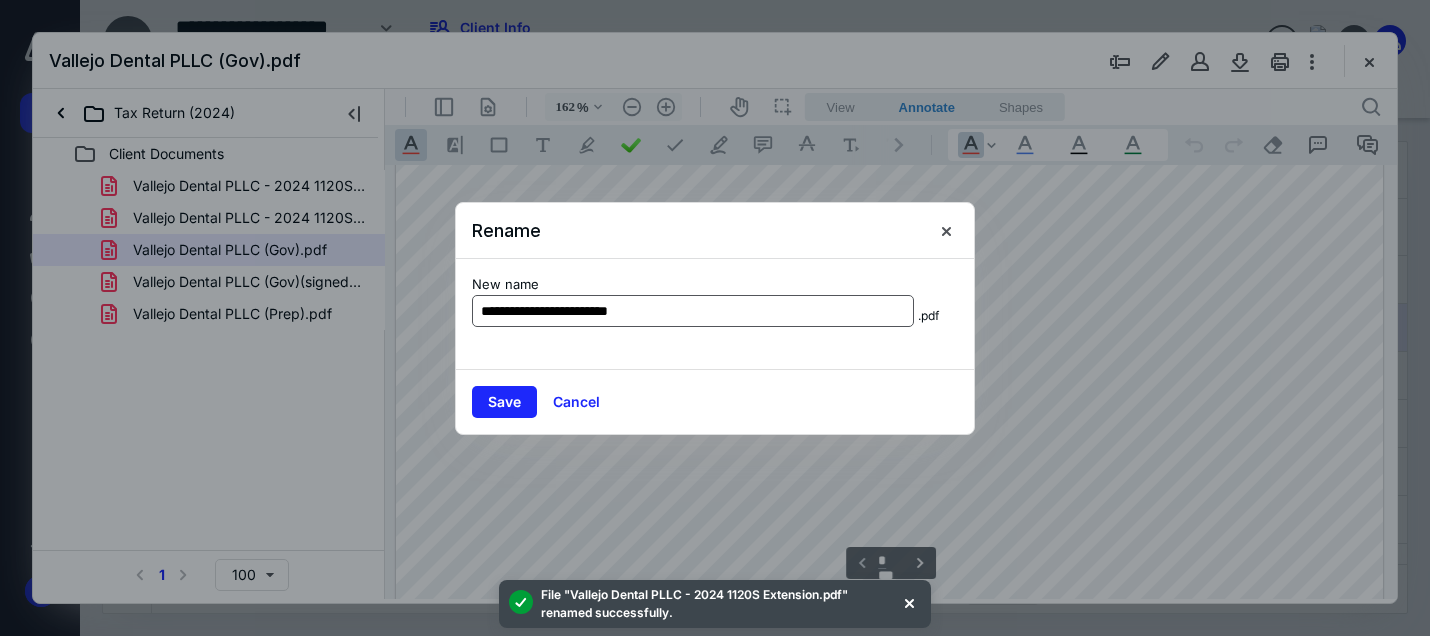 click on "**********" at bounding box center [693, 311] 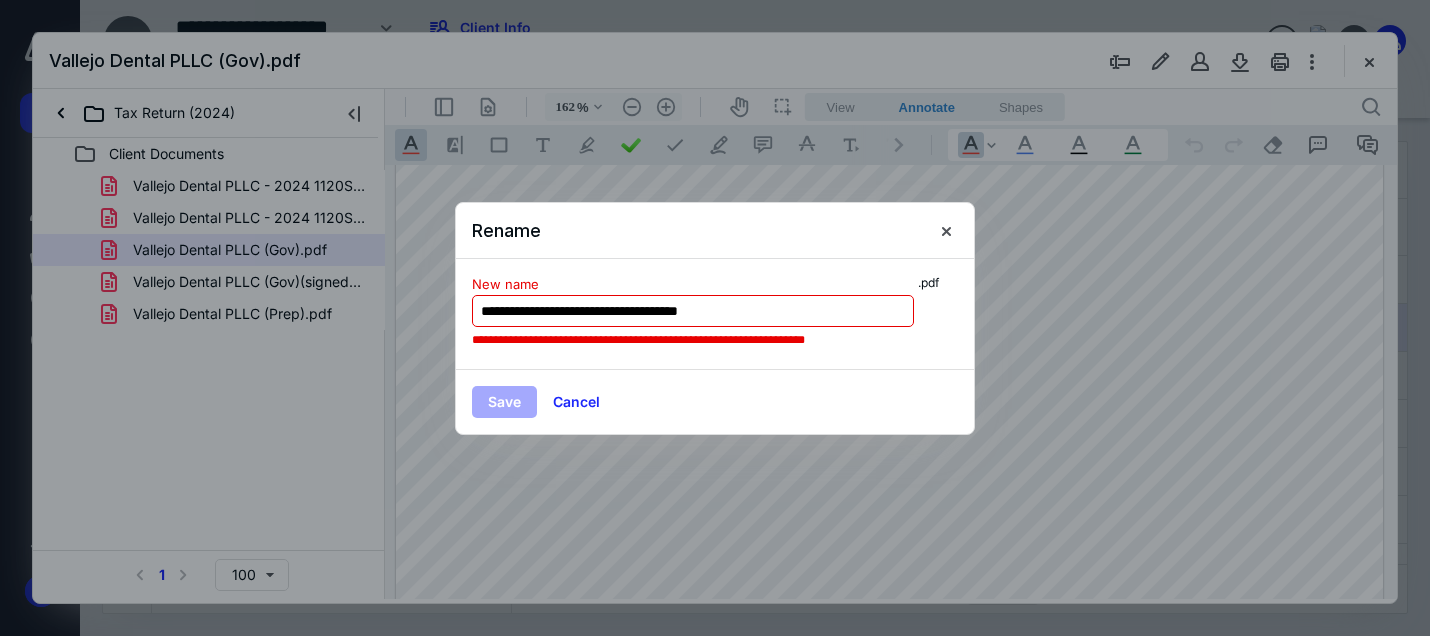 drag, startPoint x: 746, startPoint y: 310, endPoint x: 707, endPoint y: 310, distance: 39 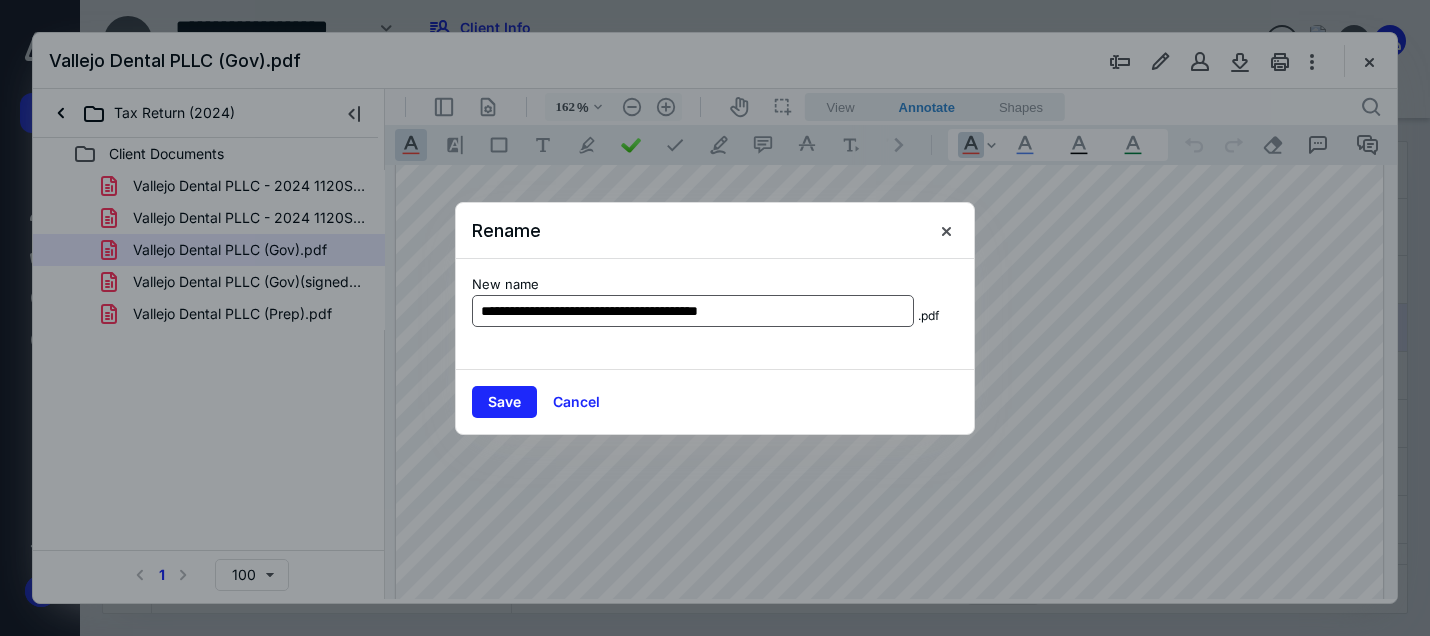 type on "**********" 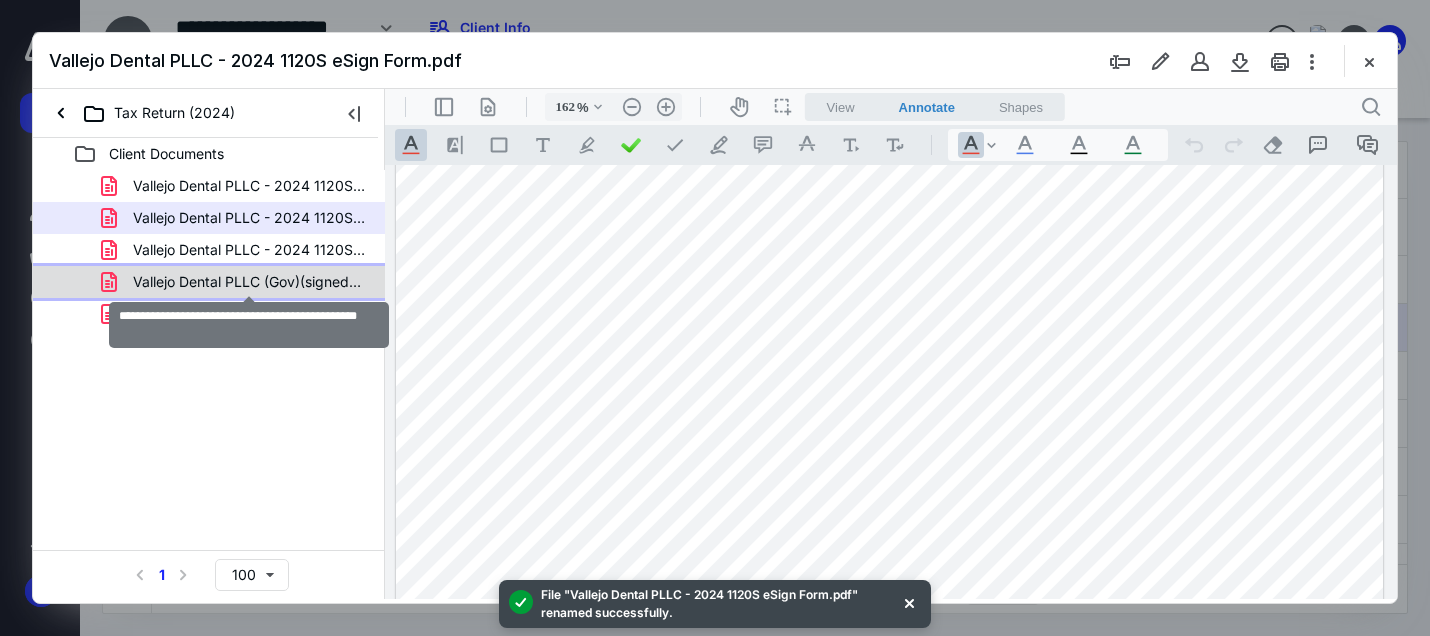 click on "Vallejo Dental PLLC (Gov)(signed_[DATE]).pdf" at bounding box center (249, 282) 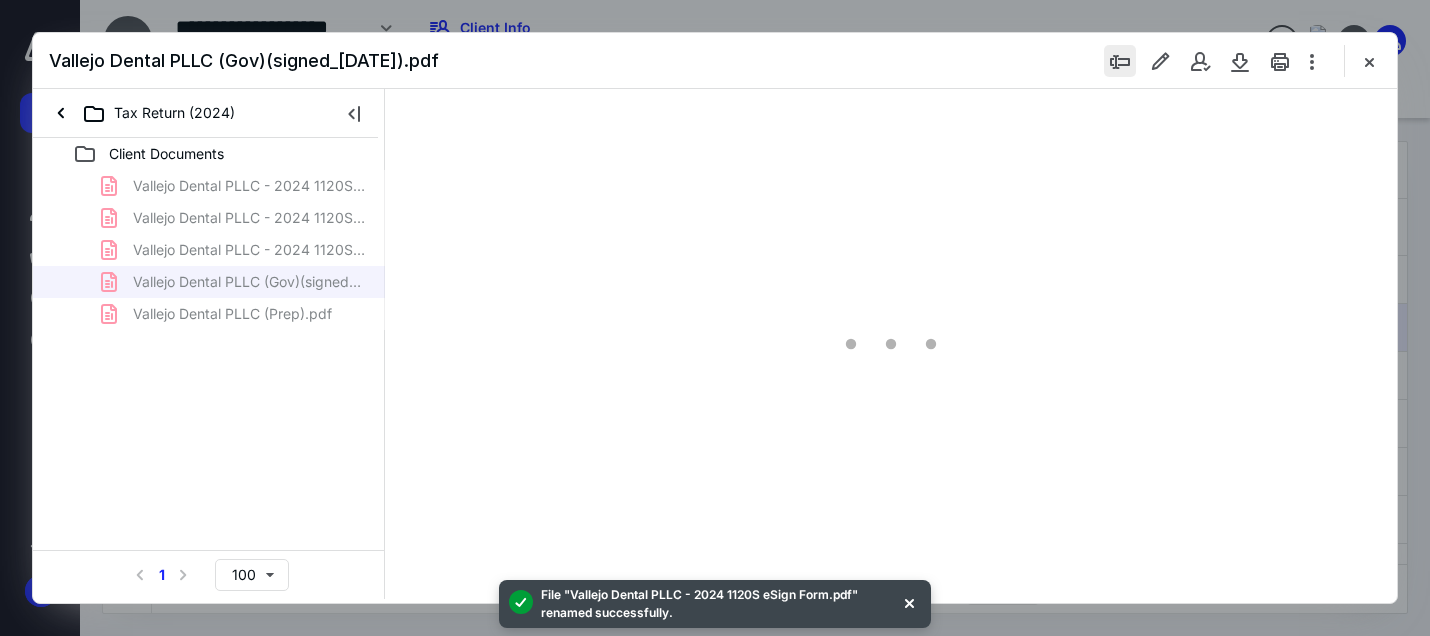 click at bounding box center [1120, 61] 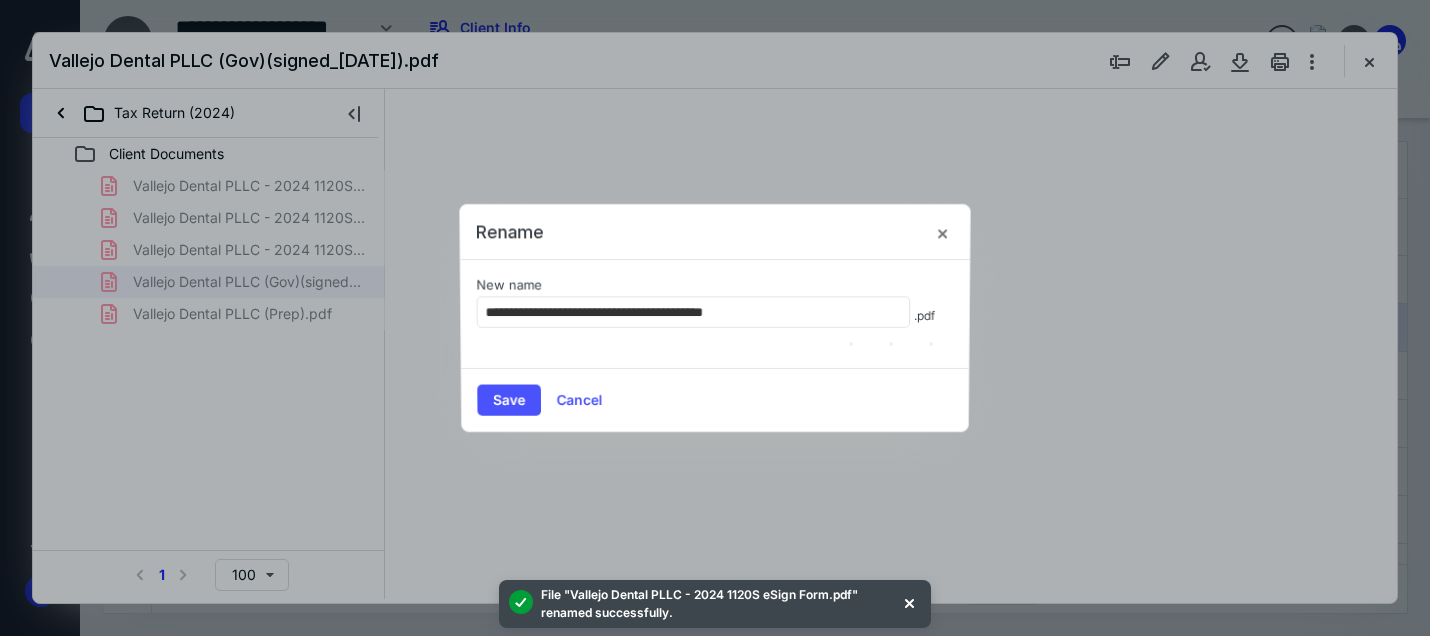 type on "162" 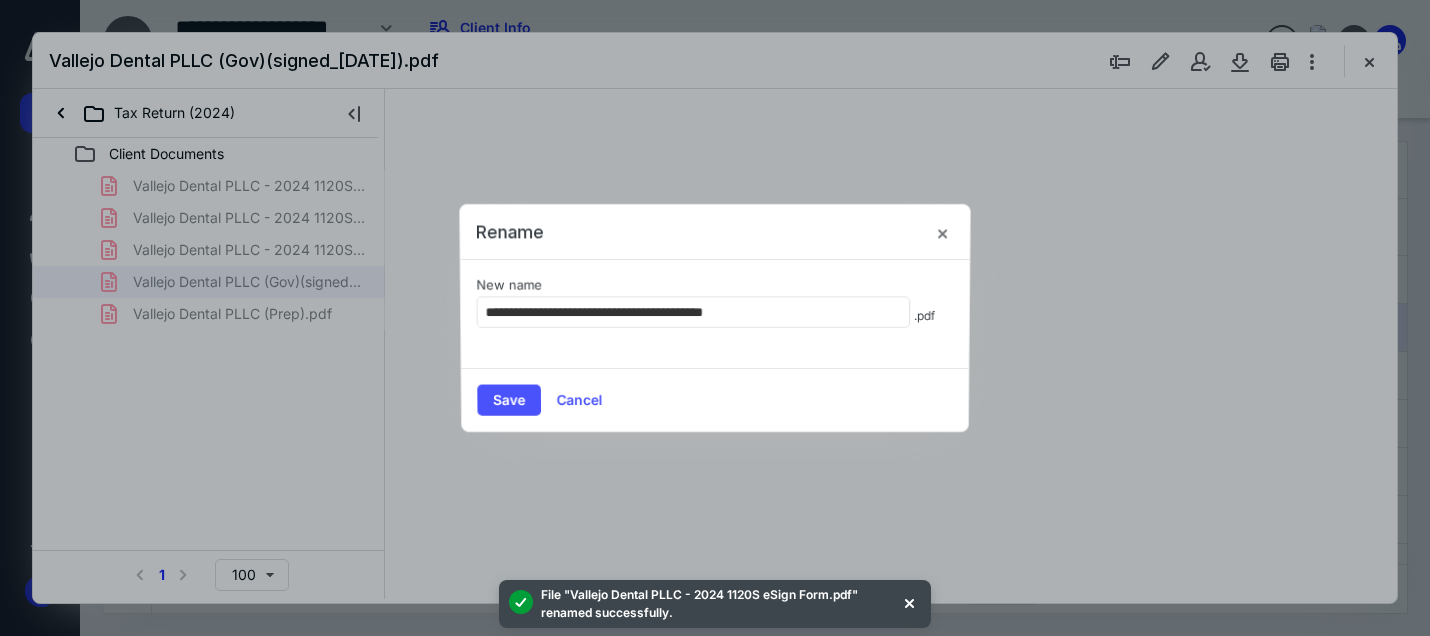 scroll, scrollTop: 82, scrollLeft: 0, axis: vertical 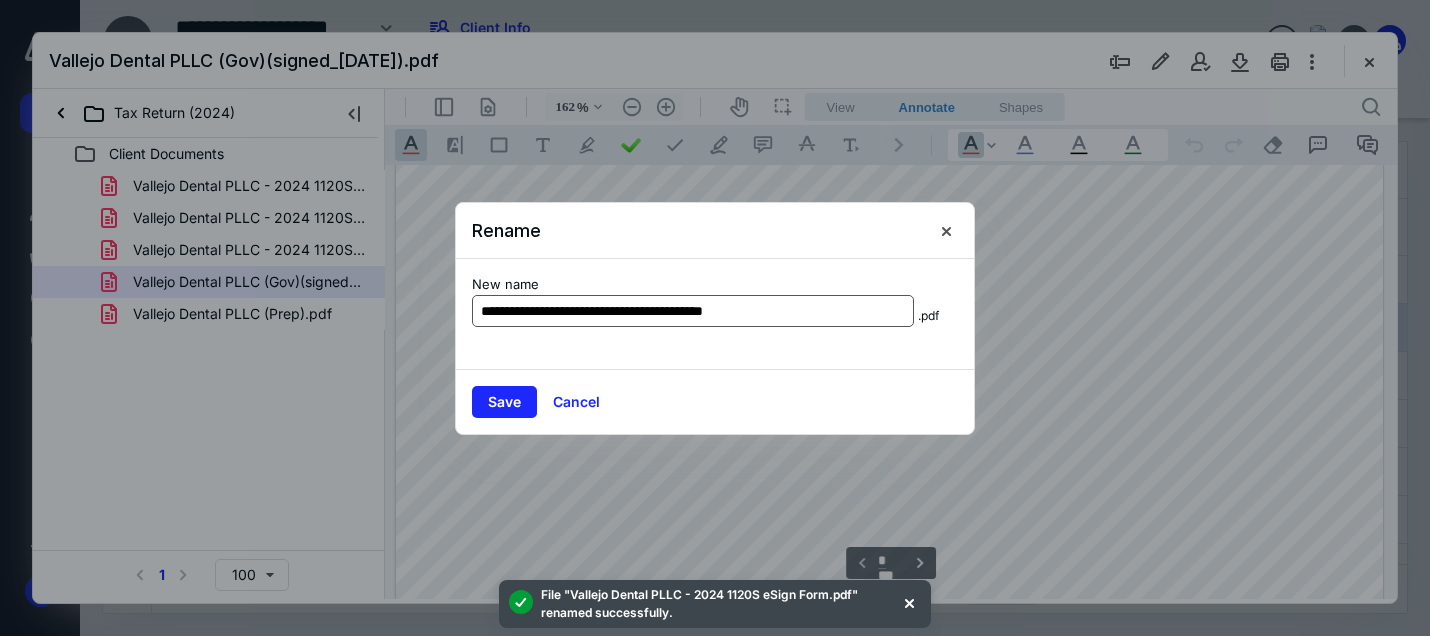 click on "**********" at bounding box center [693, 311] 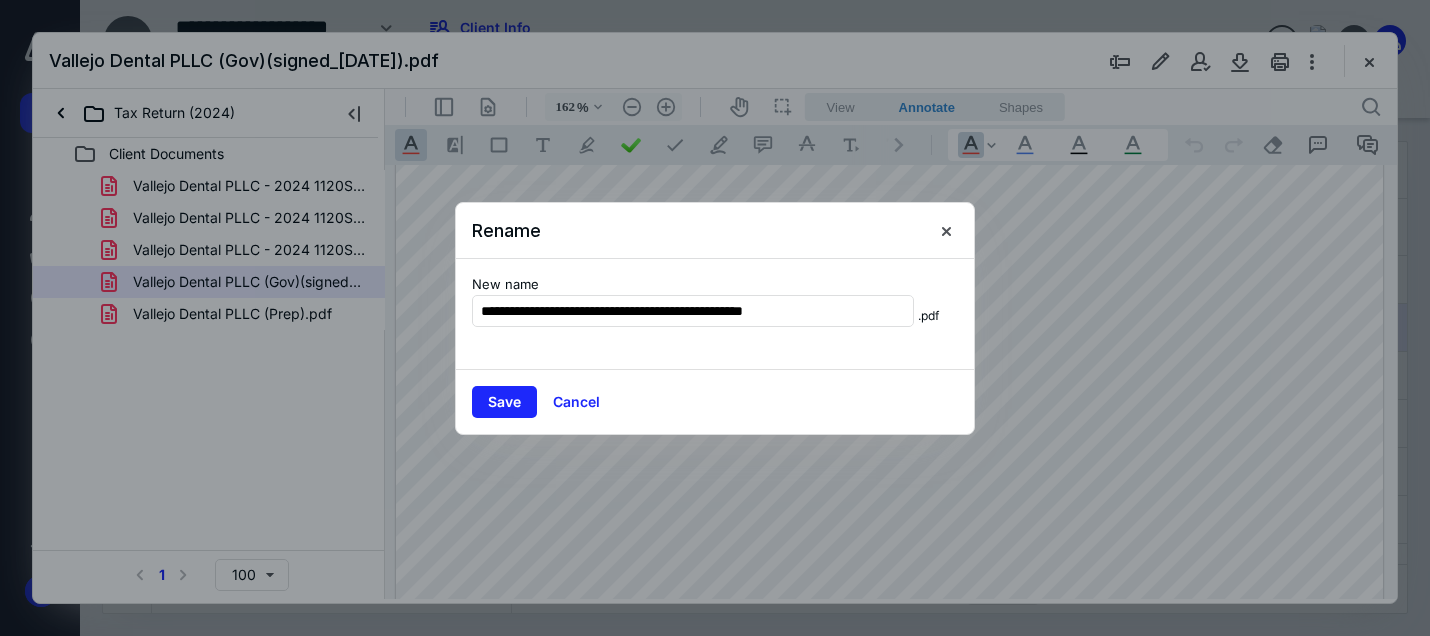 type on "**********" 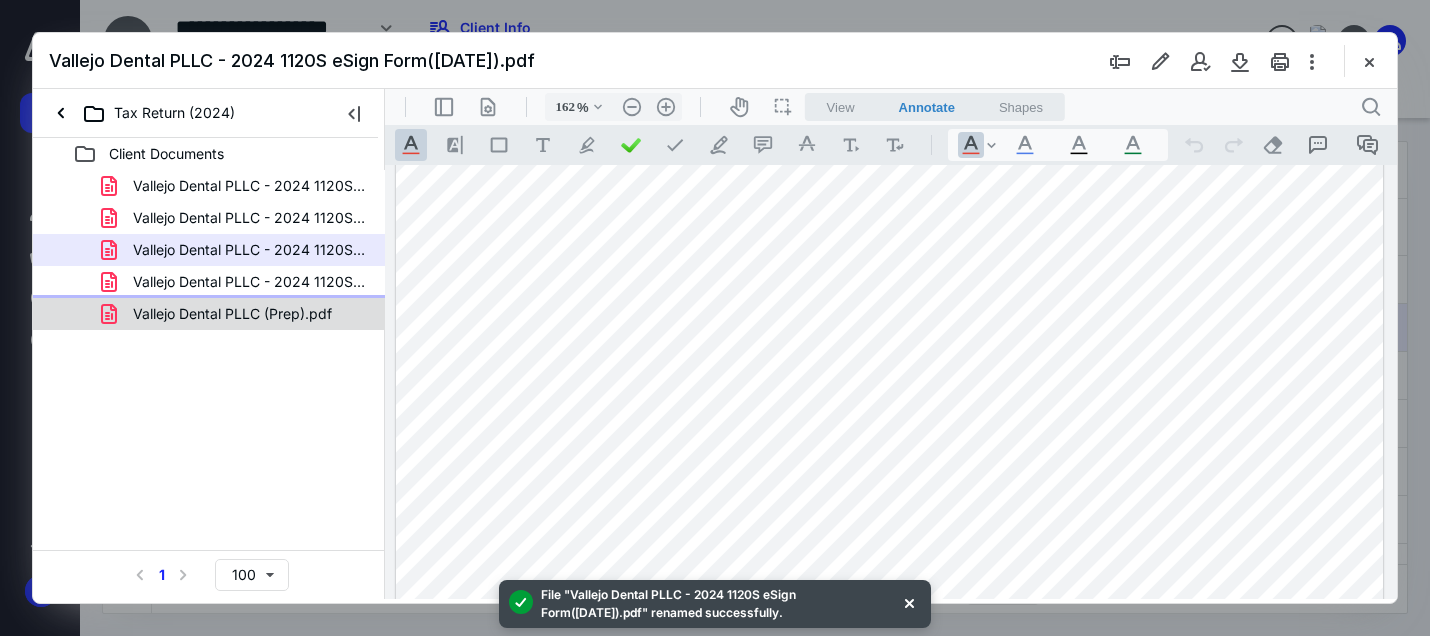 click on "Vallejo Dental PLLC (Prep).pdf" at bounding box center (237, 314) 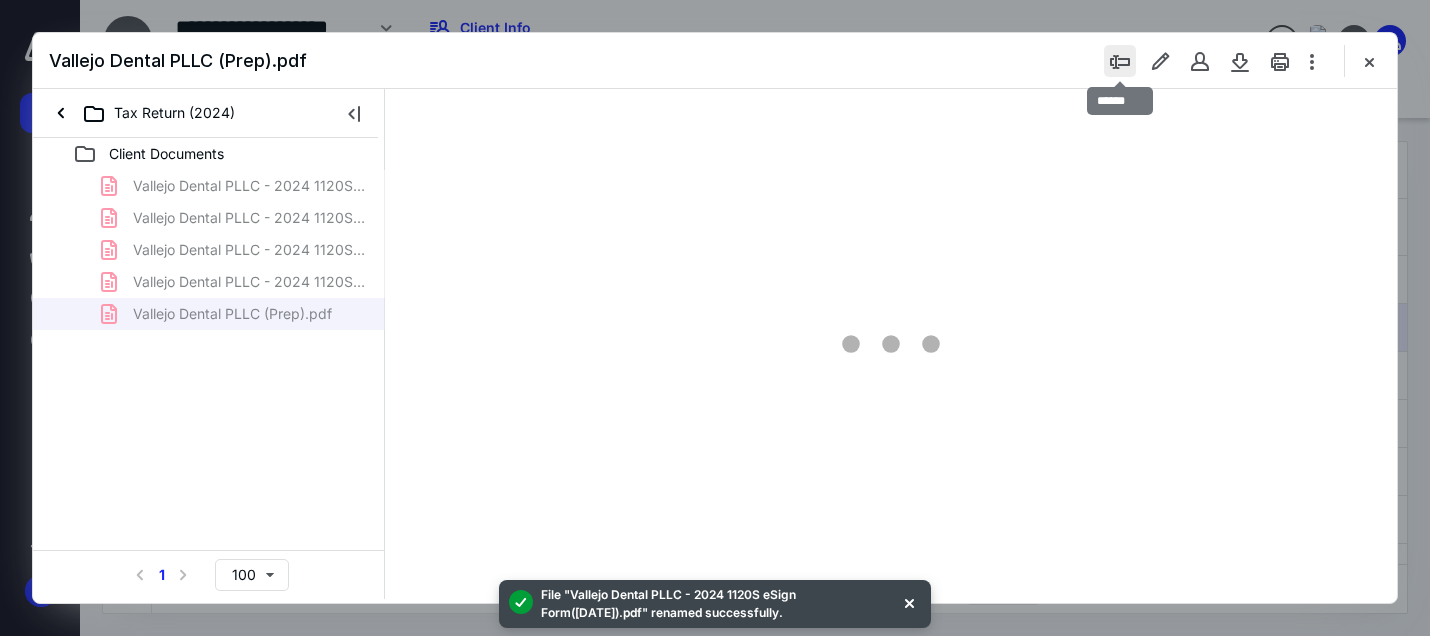 click at bounding box center (1120, 61) 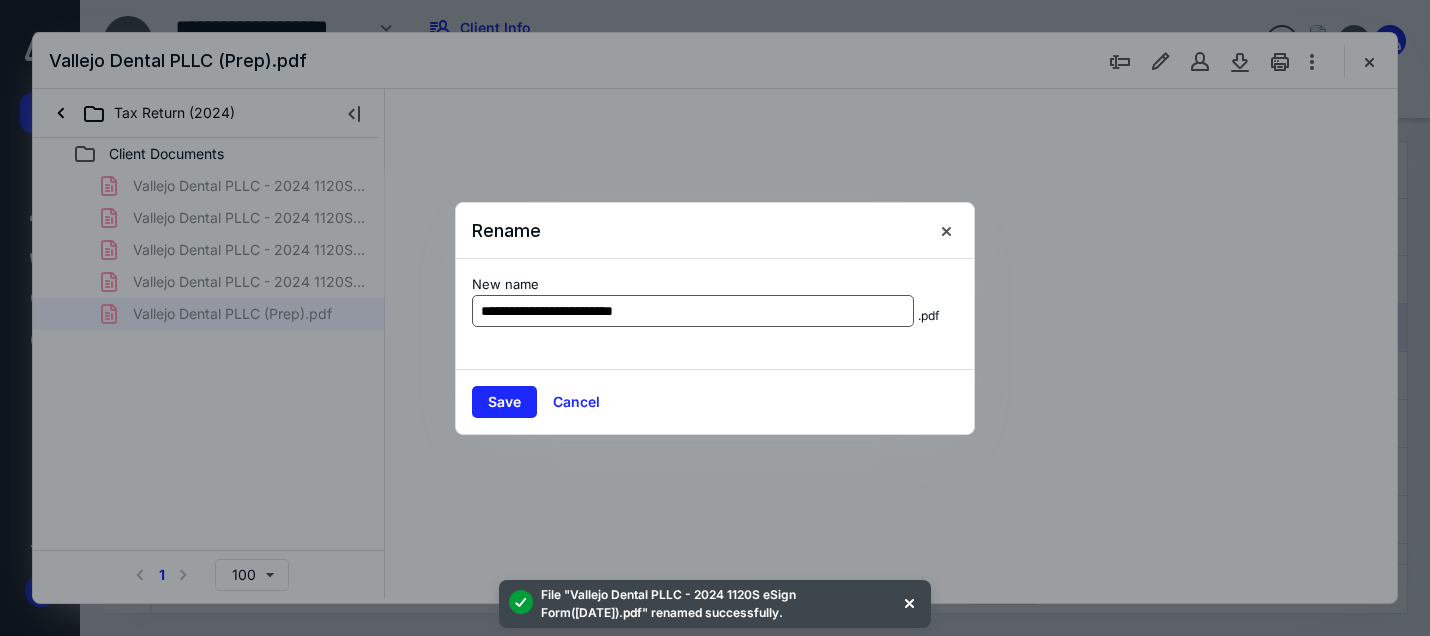 click on "**********" at bounding box center [693, 311] 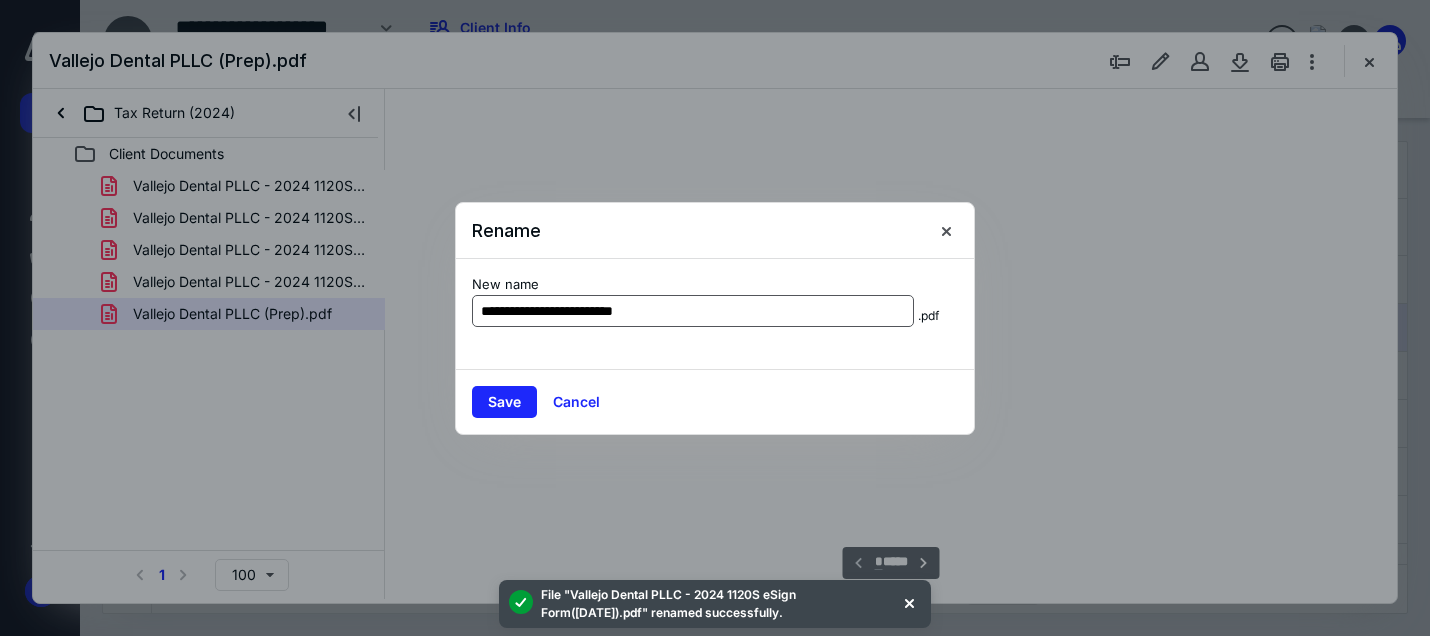 scroll, scrollTop: 82, scrollLeft: 143, axis: both 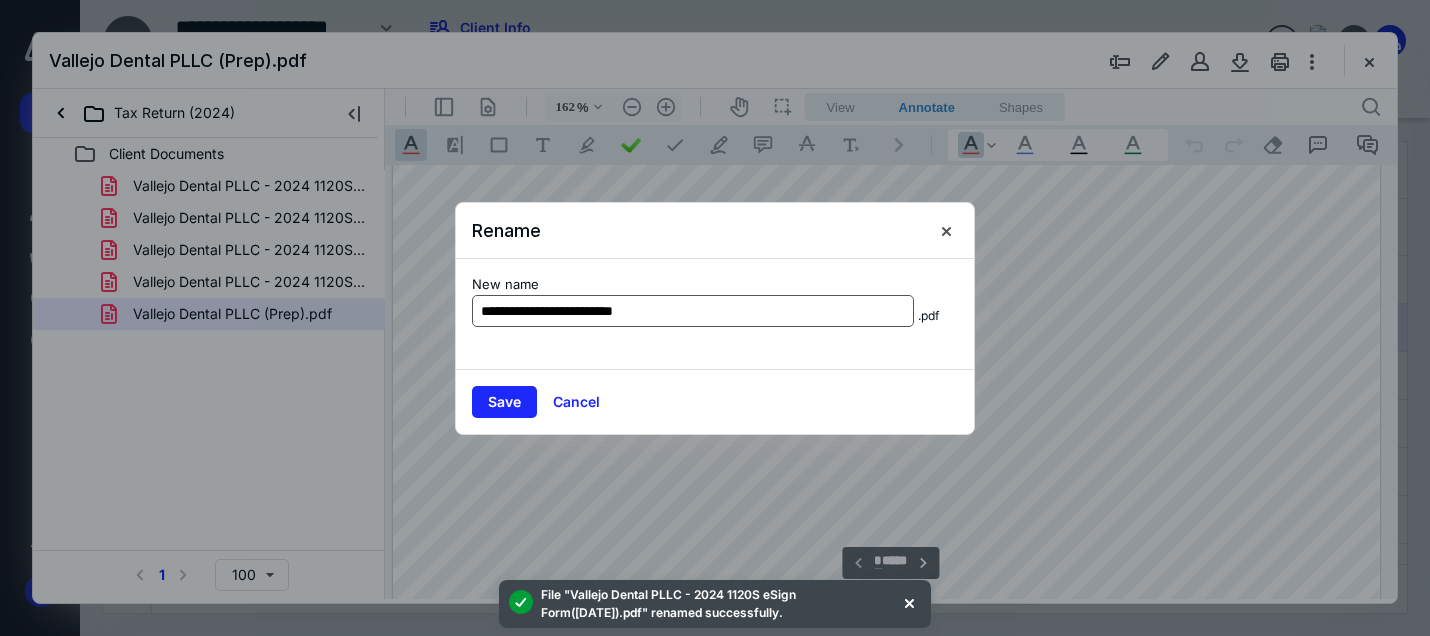 drag, startPoint x: 663, startPoint y: 308, endPoint x: 613, endPoint y: 308, distance: 50 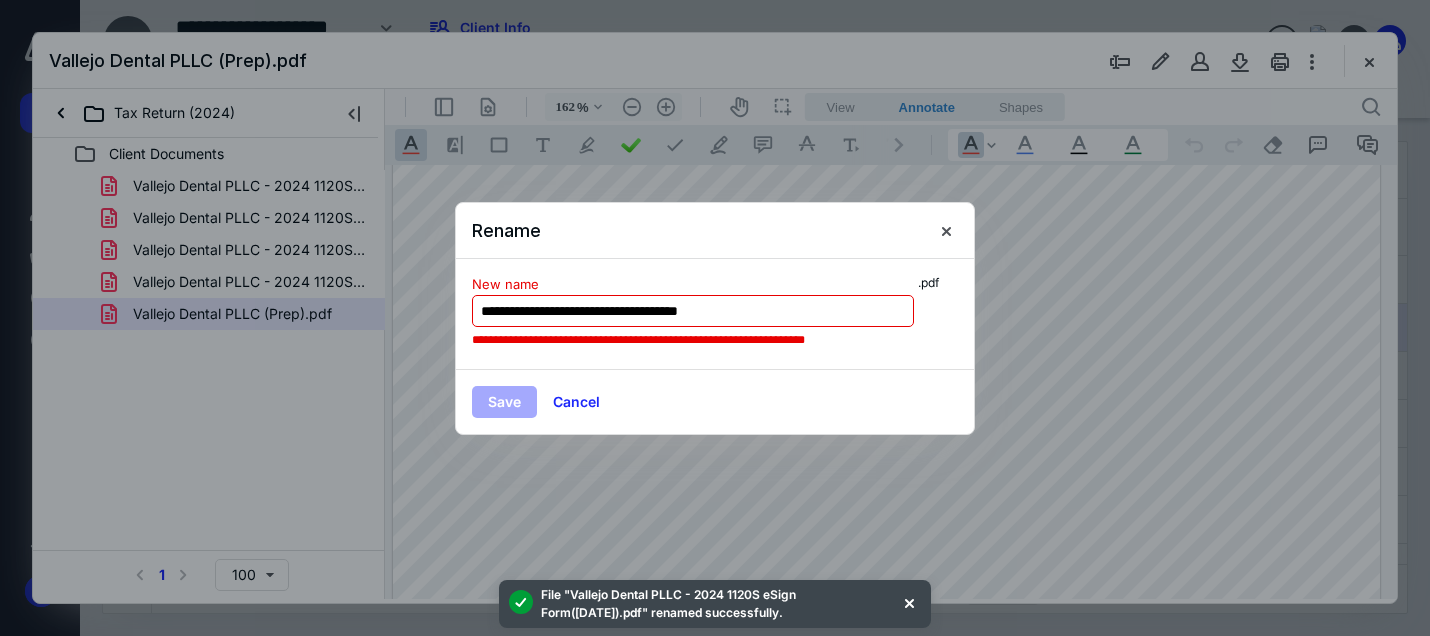 drag, startPoint x: 740, startPoint y: 310, endPoint x: 706, endPoint y: 310, distance: 34 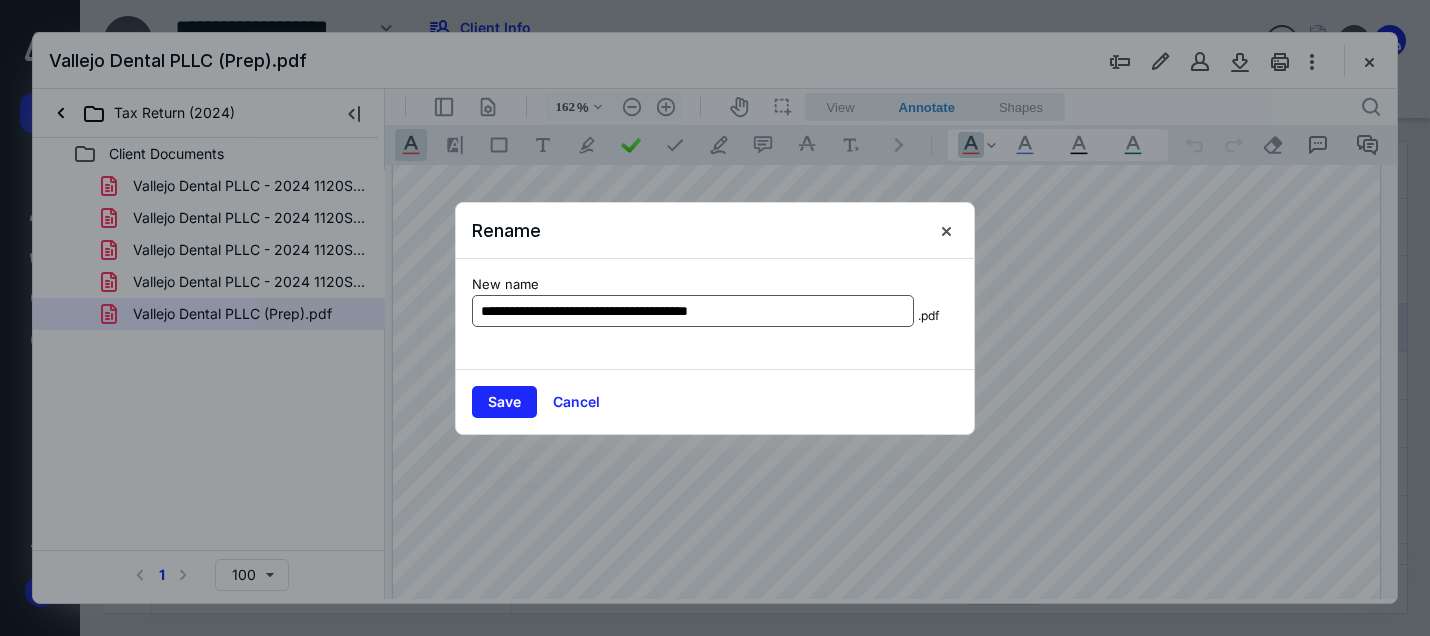 type on "**********" 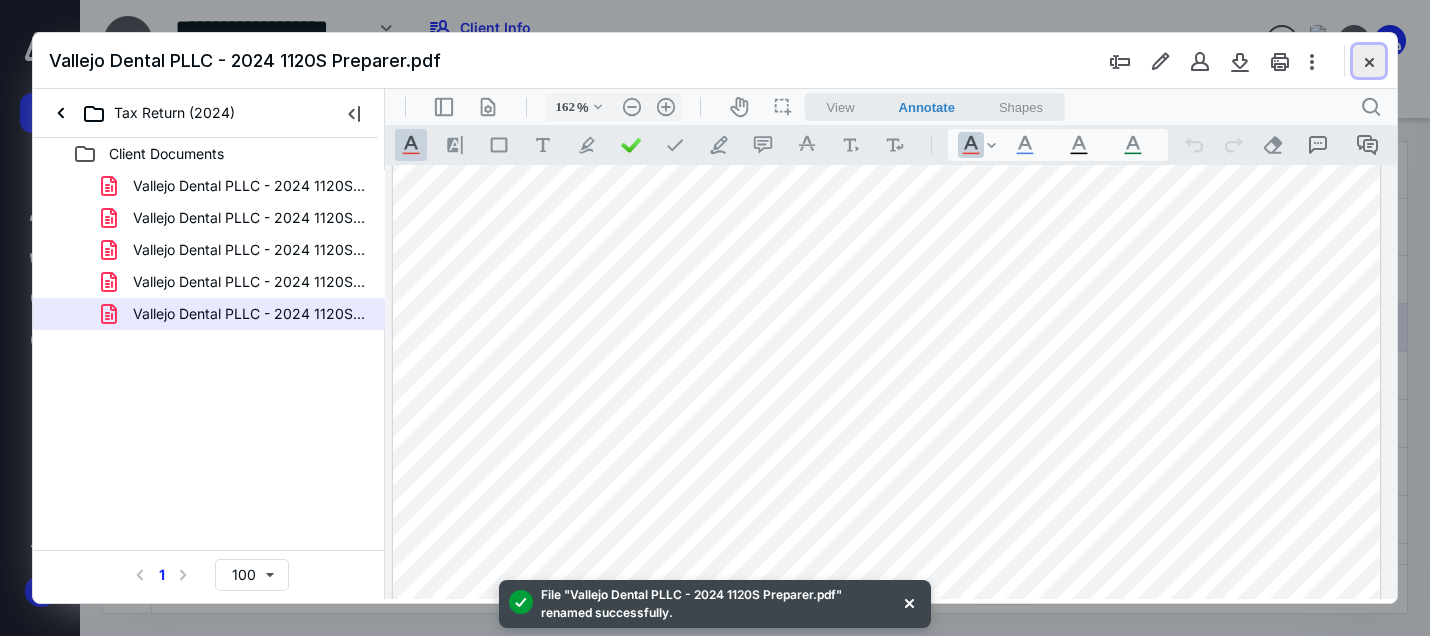 click at bounding box center [1369, 61] 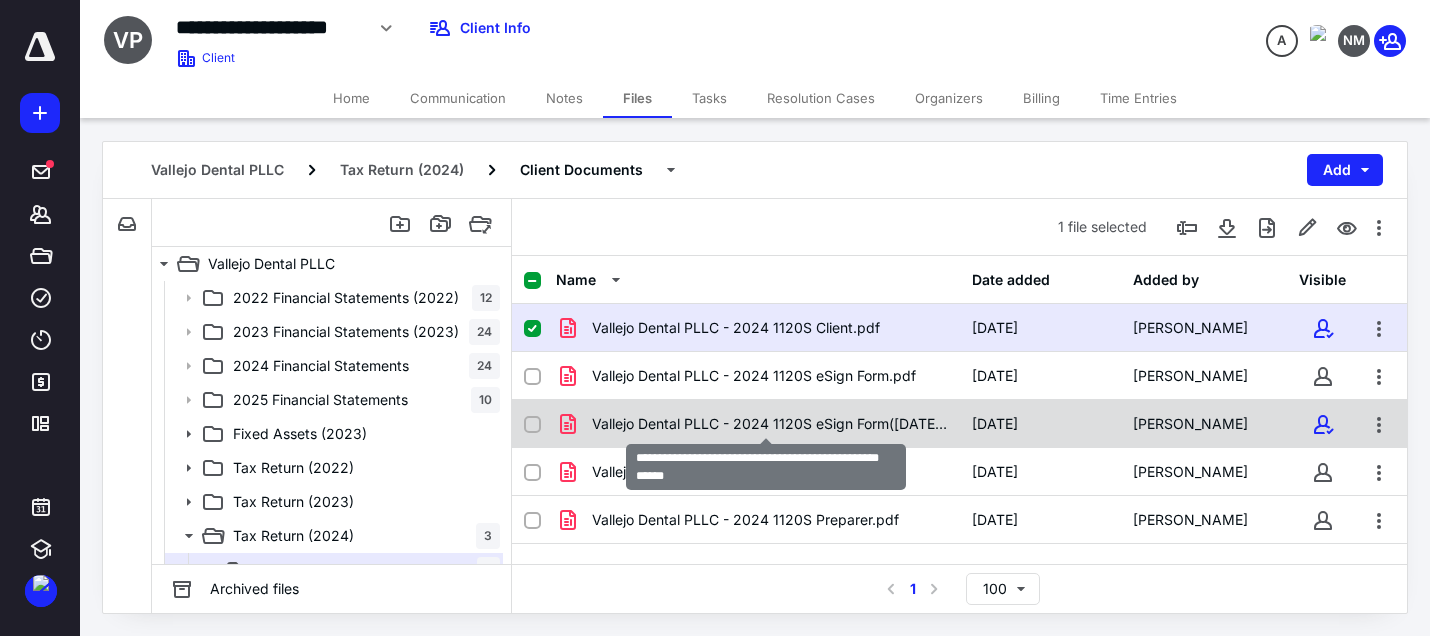 click on "Vallejo Dental PLLC - 2024 1120S eSign Form([DATE]).pdf" at bounding box center (770, 424) 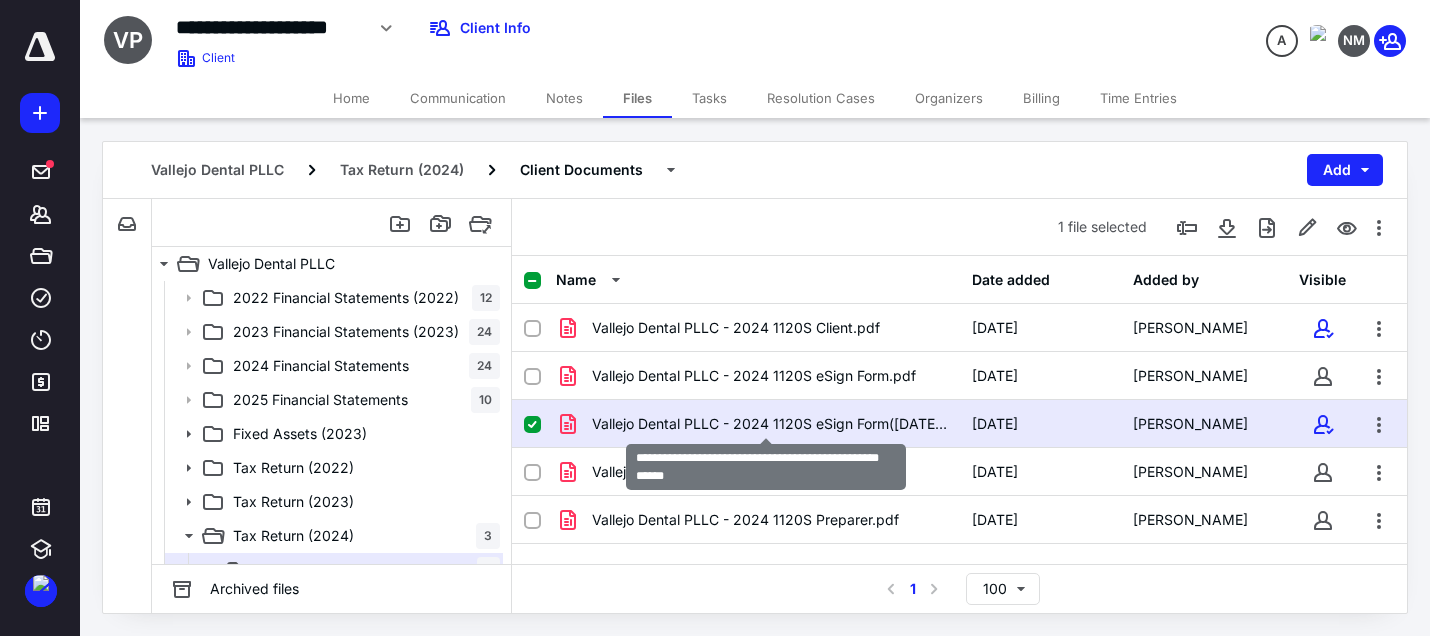 click on "Vallejo Dental PLLC - 2024 1120S eSign Form([DATE]).pdf" at bounding box center (770, 424) 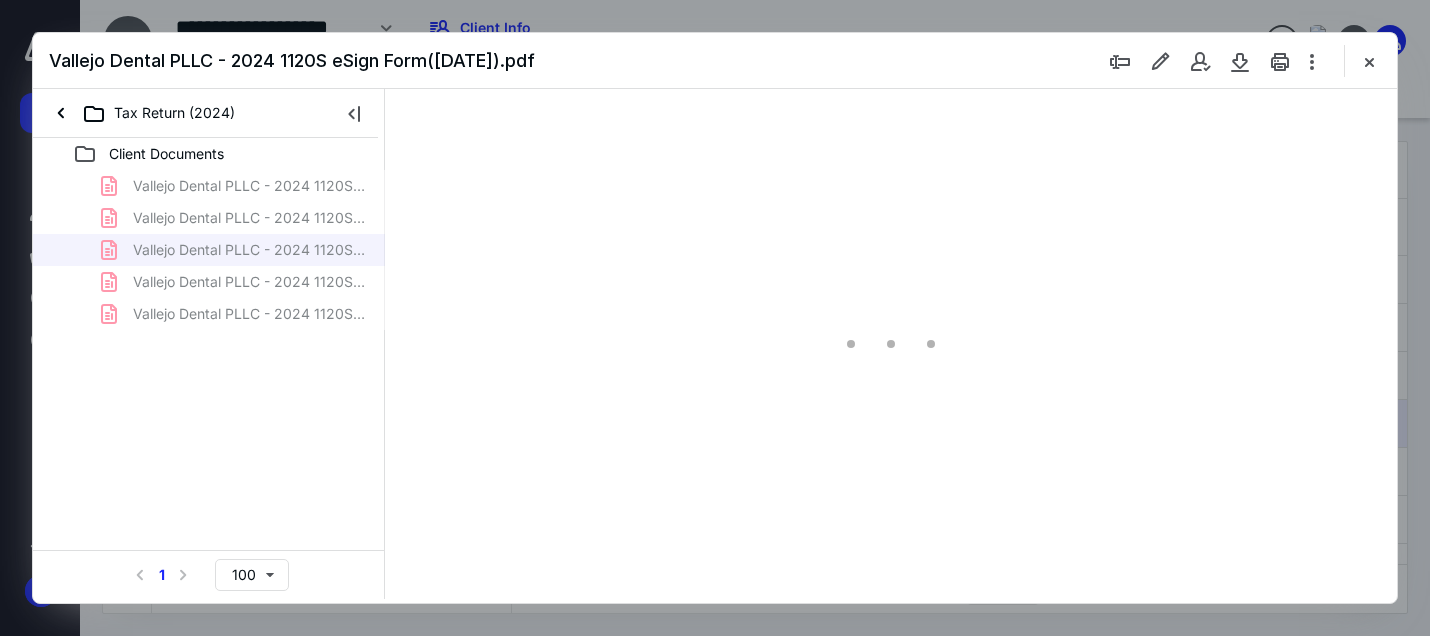 scroll, scrollTop: 0, scrollLeft: 0, axis: both 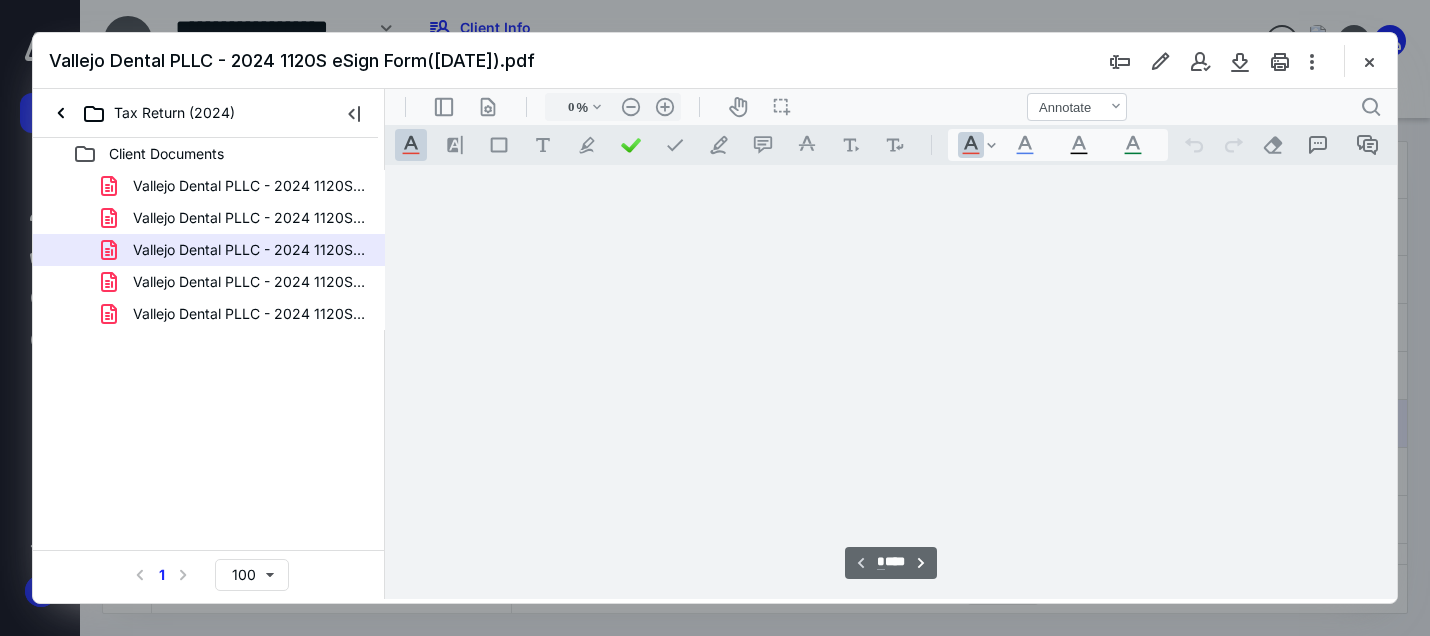 type on "162" 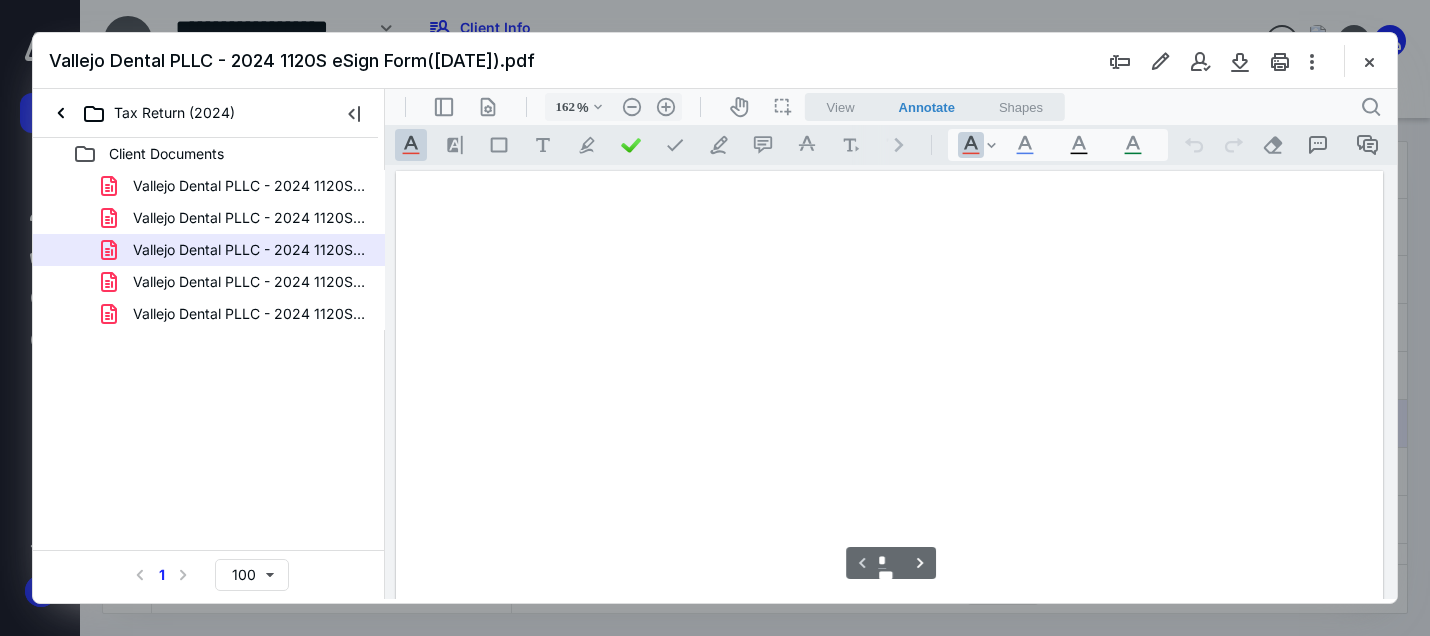 scroll, scrollTop: 82, scrollLeft: 0, axis: vertical 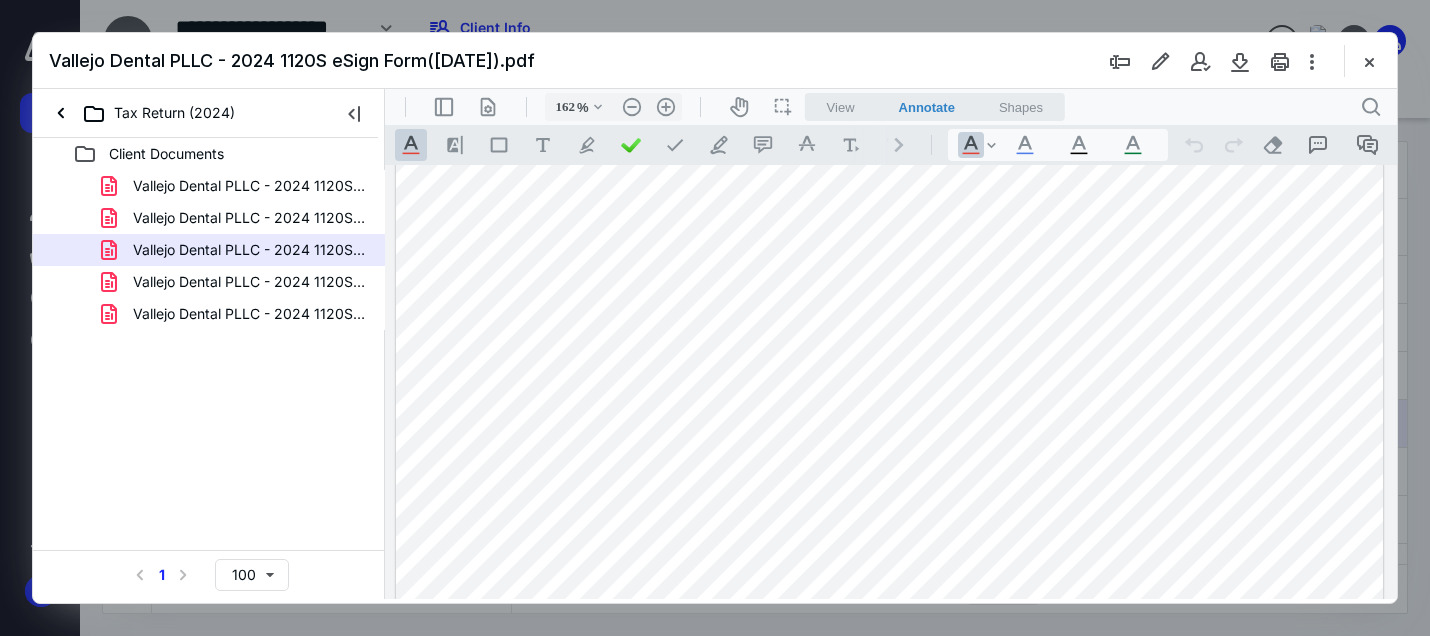click at bounding box center [889, 728] 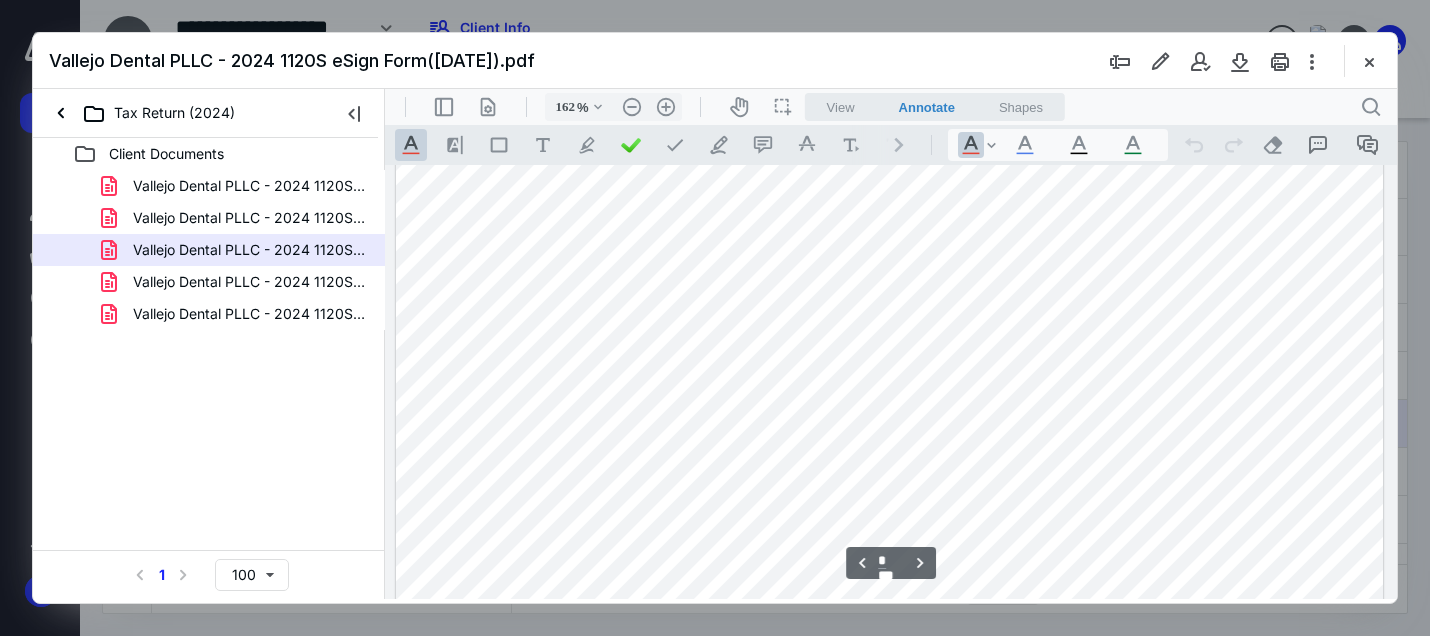 scroll, scrollTop: 7389, scrollLeft: 0, axis: vertical 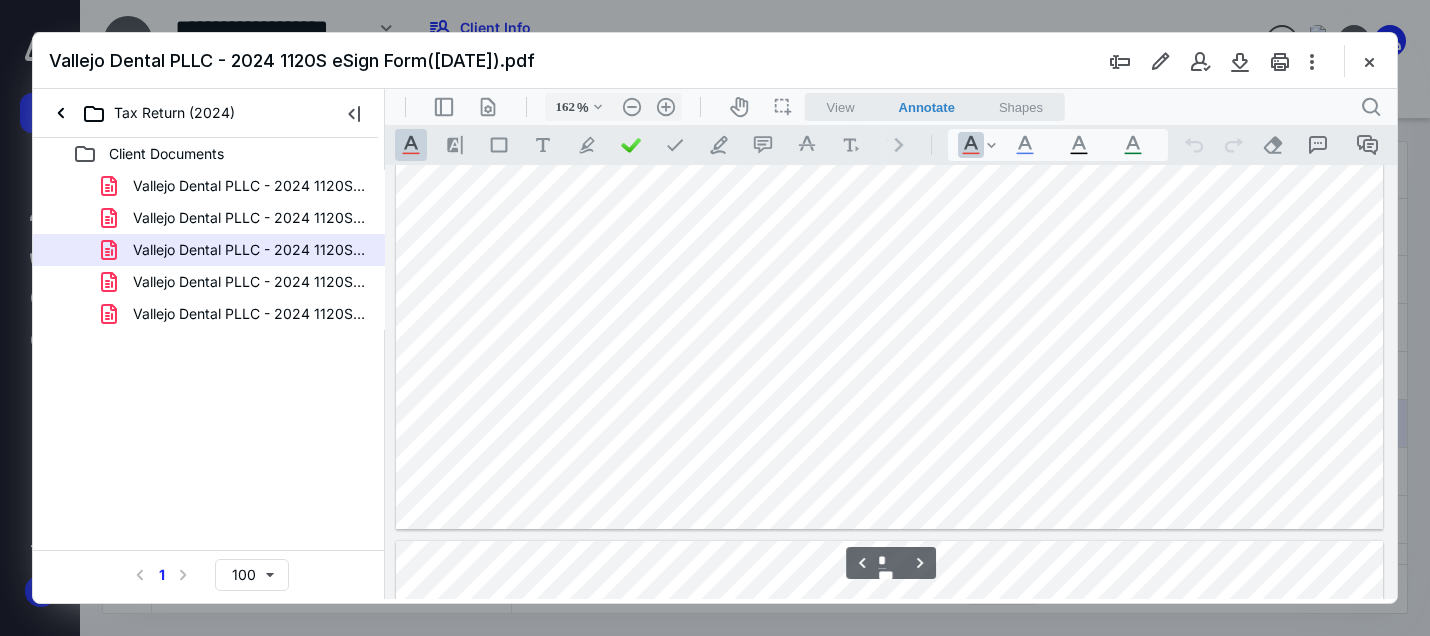 type on "*" 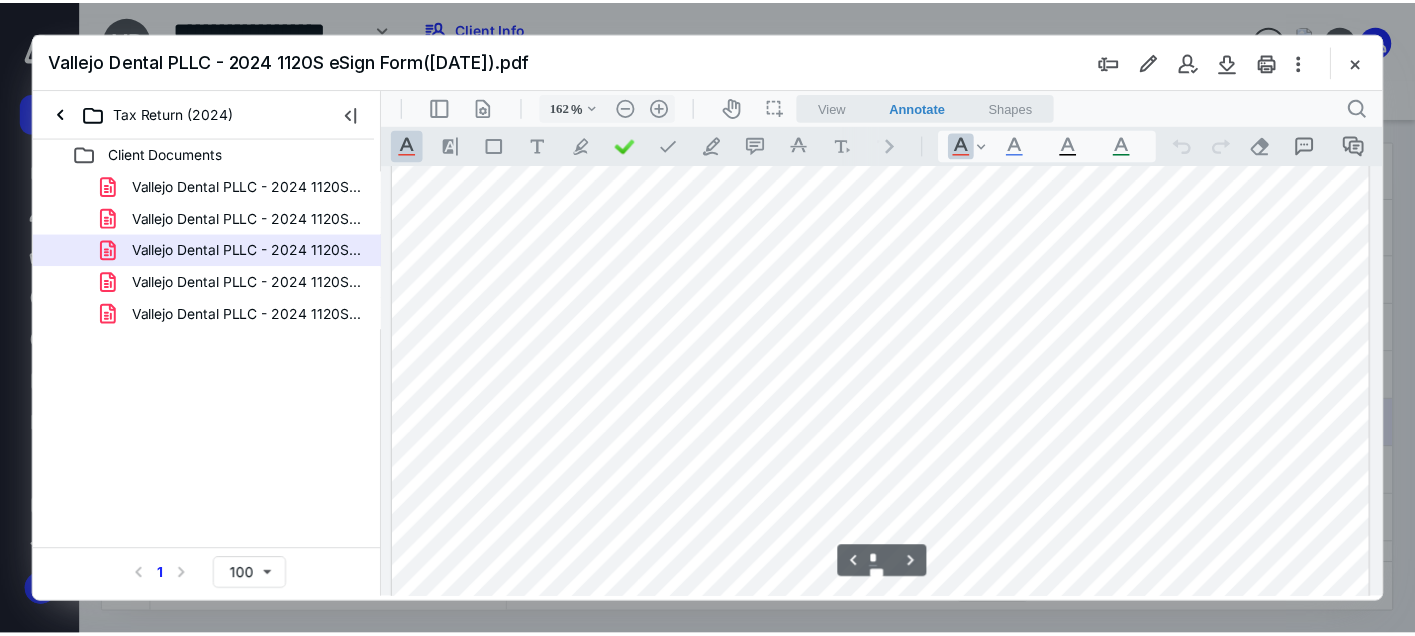 scroll, scrollTop: 3089, scrollLeft: 0, axis: vertical 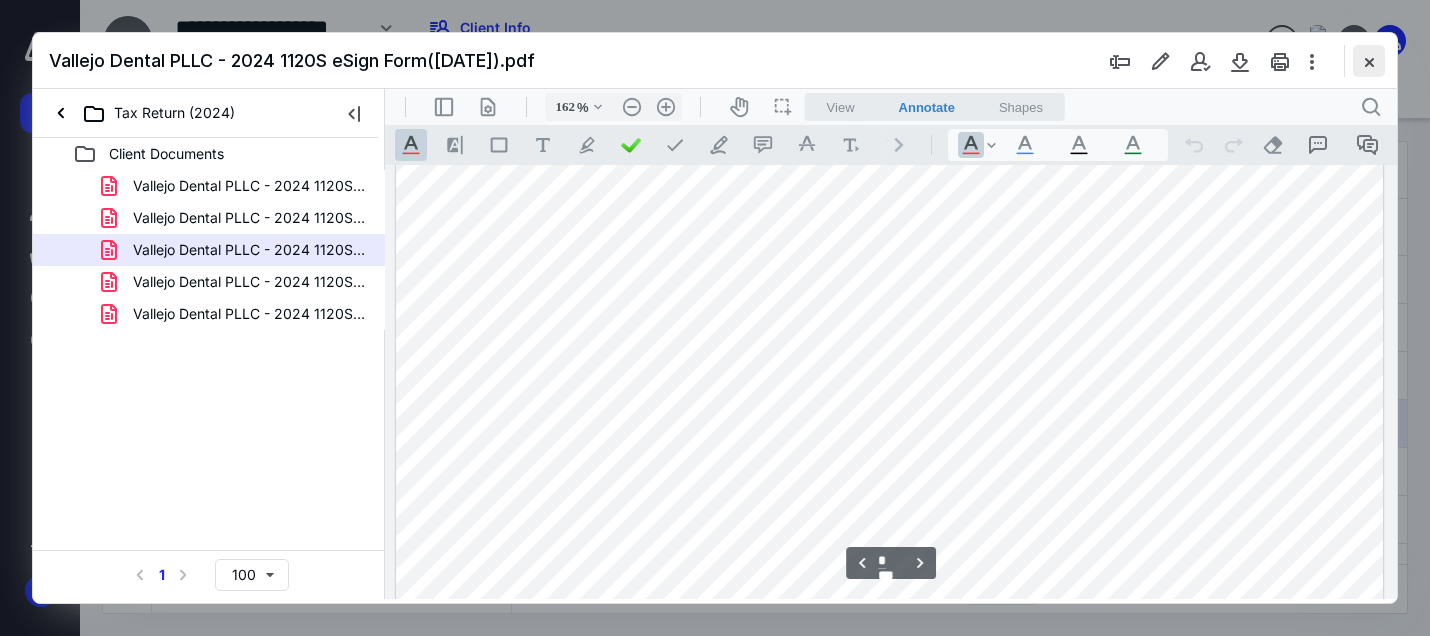 click at bounding box center (1369, 61) 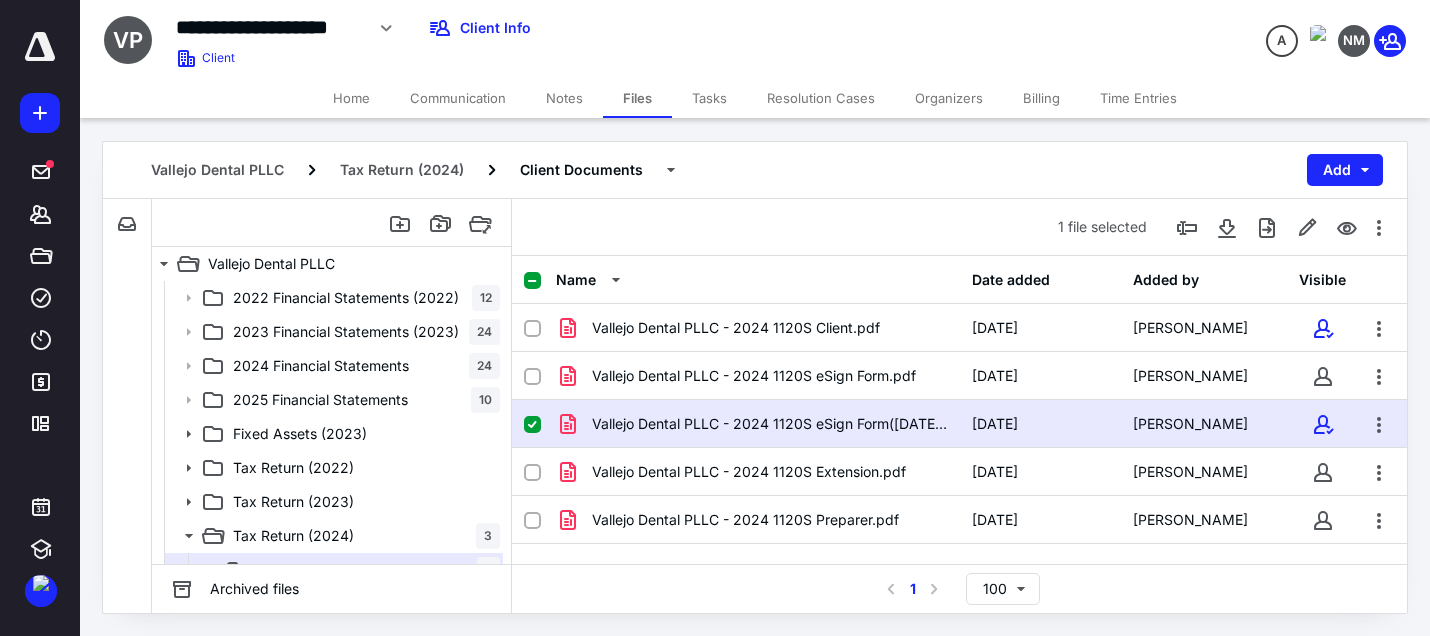 click on "Communication" at bounding box center [458, 98] 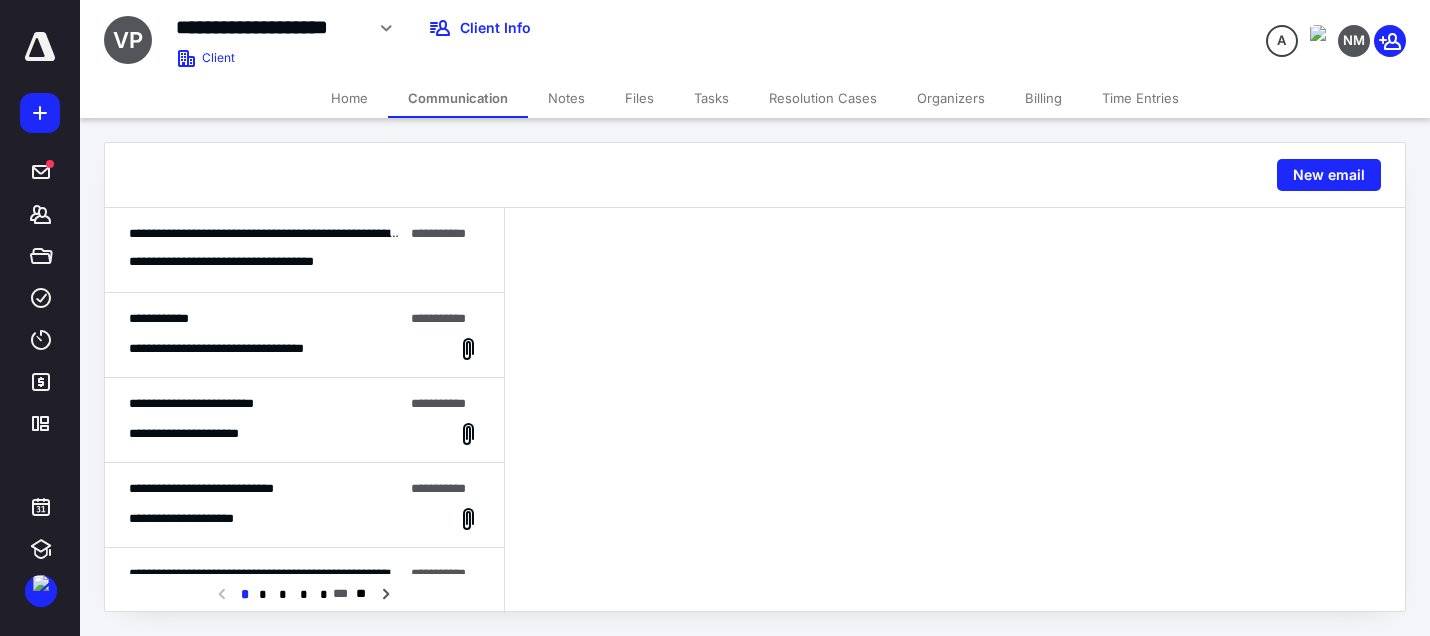 click on "Tasks" at bounding box center (711, 98) 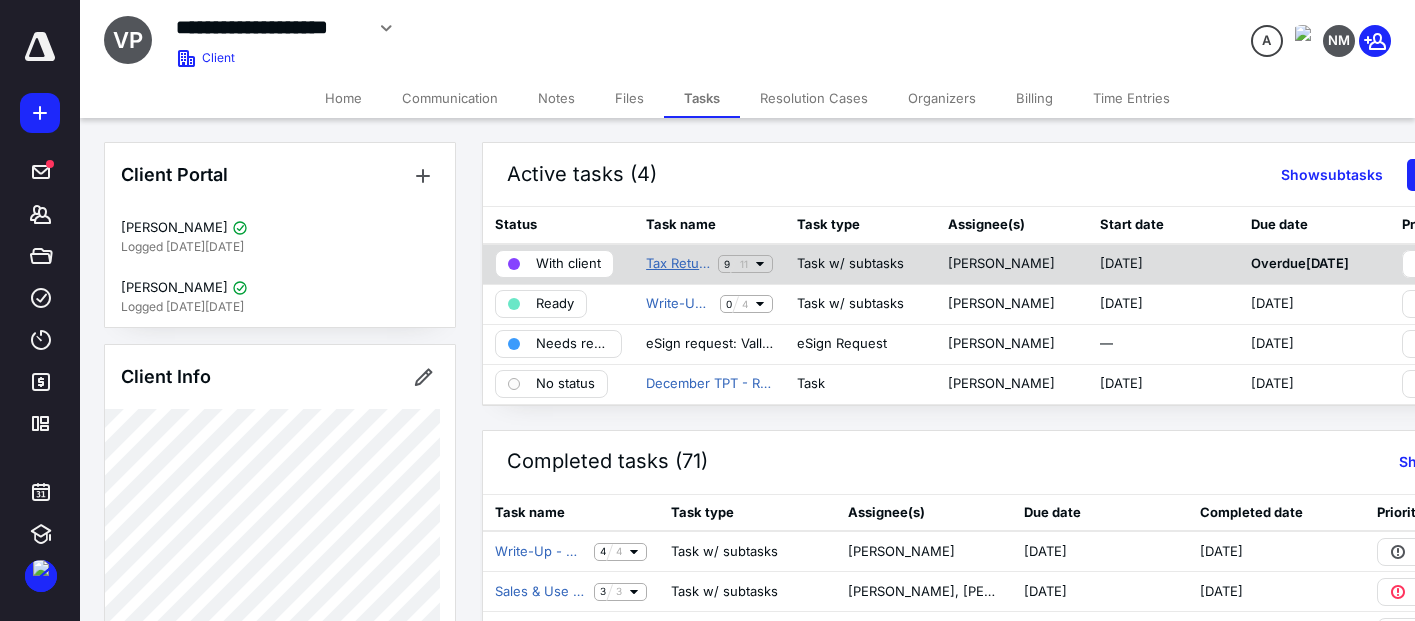 click on "Tax Return - 1120S 2024" at bounding box center (678, 264) 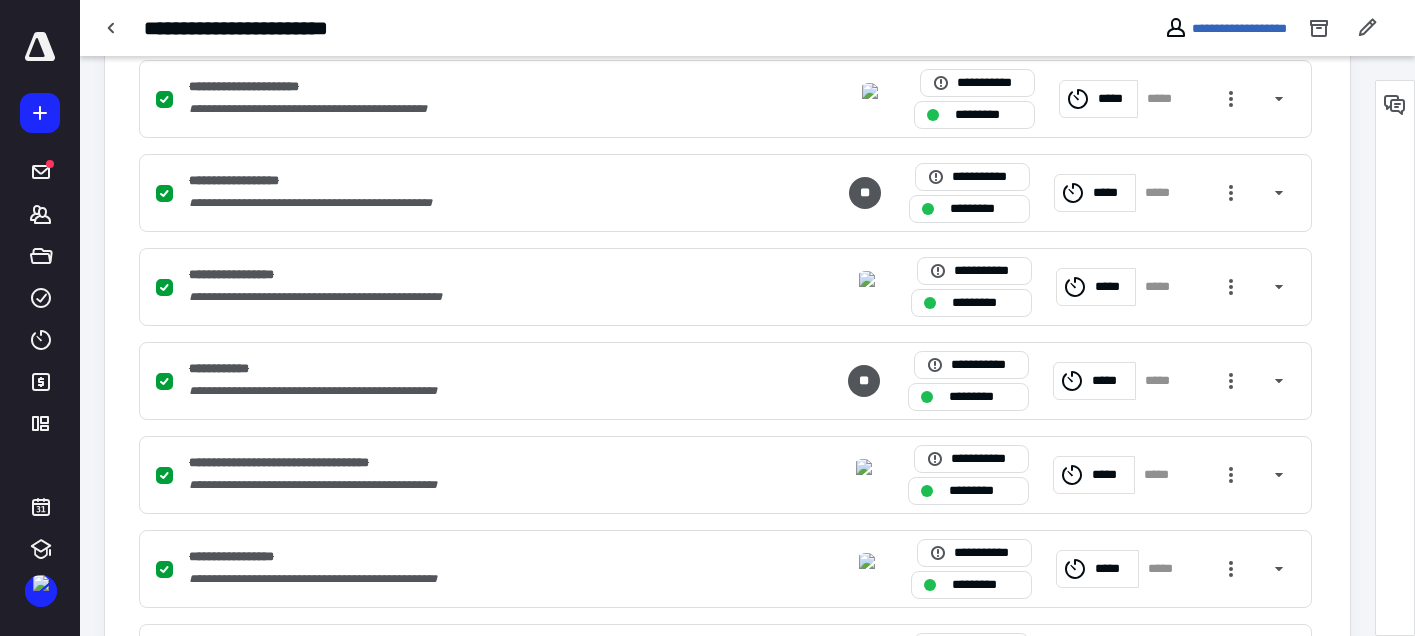 scroll, scrollTop: 900, scrollLeft: 0, axis: vertical 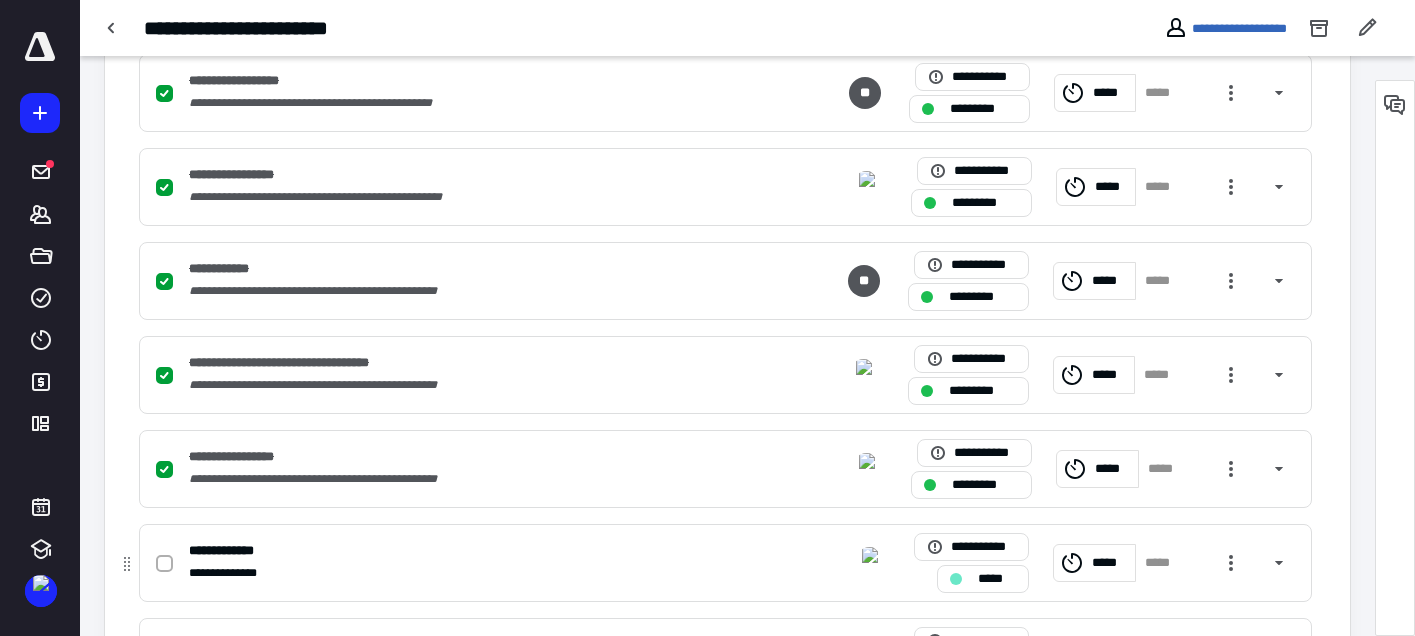 click at bounding box center [164, 564] 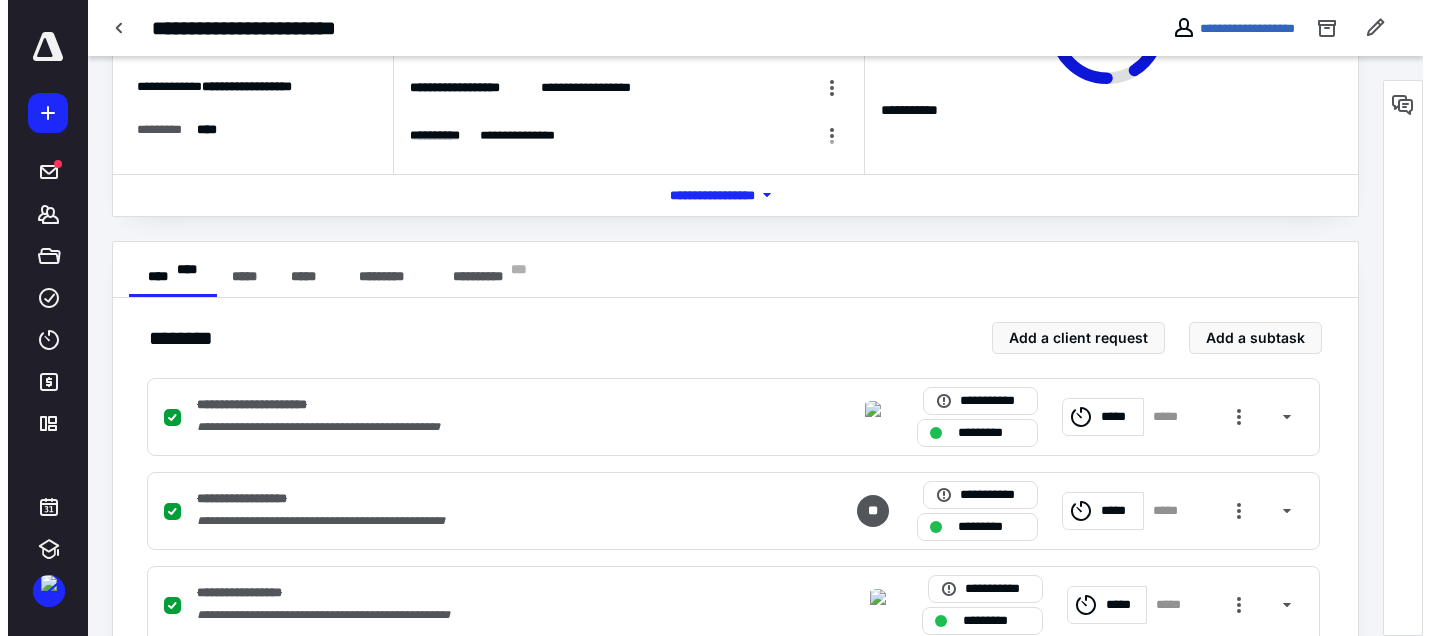 scroll, scrollTop: 0, scrollLeft: 0, axis: both 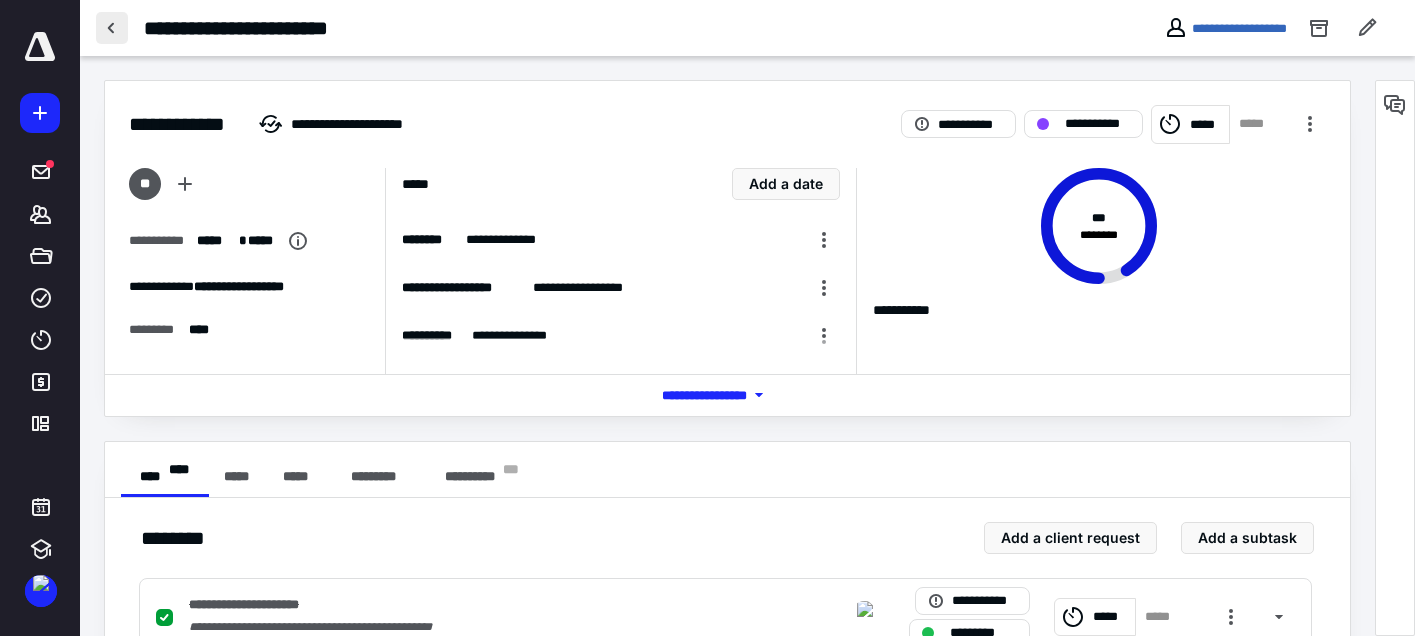 click at bounding box center [112, 28] 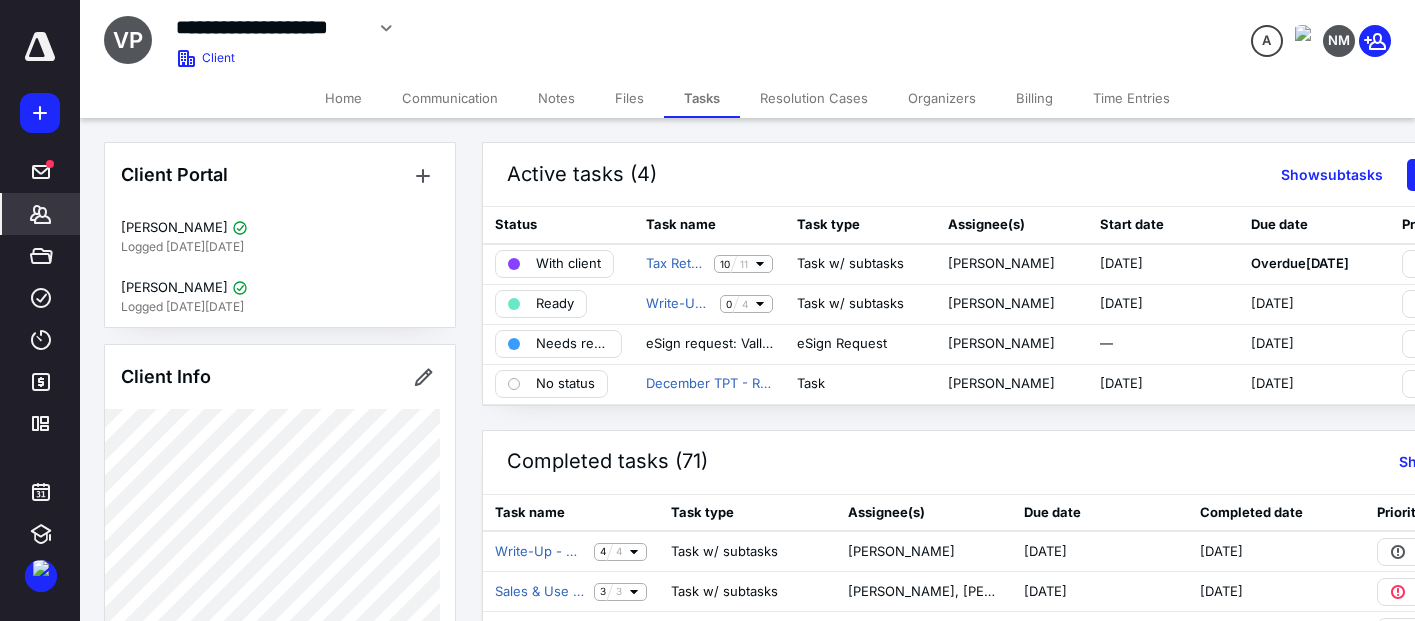 click 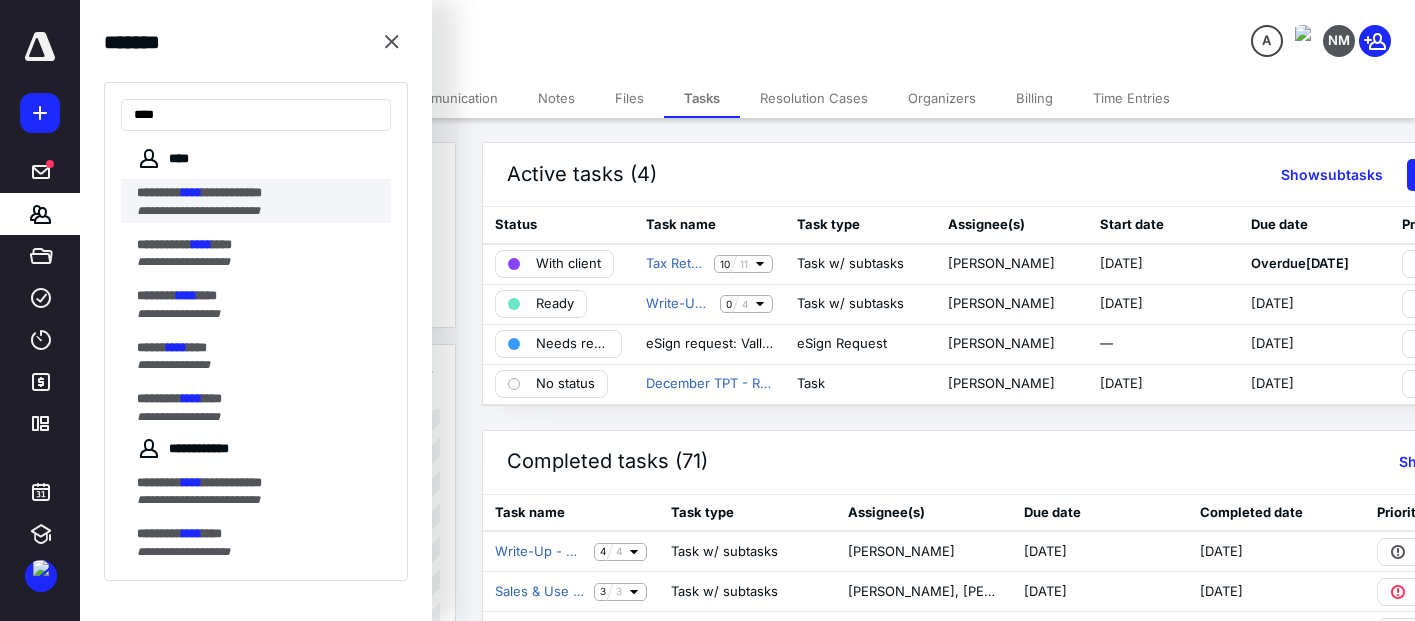 type on "****" 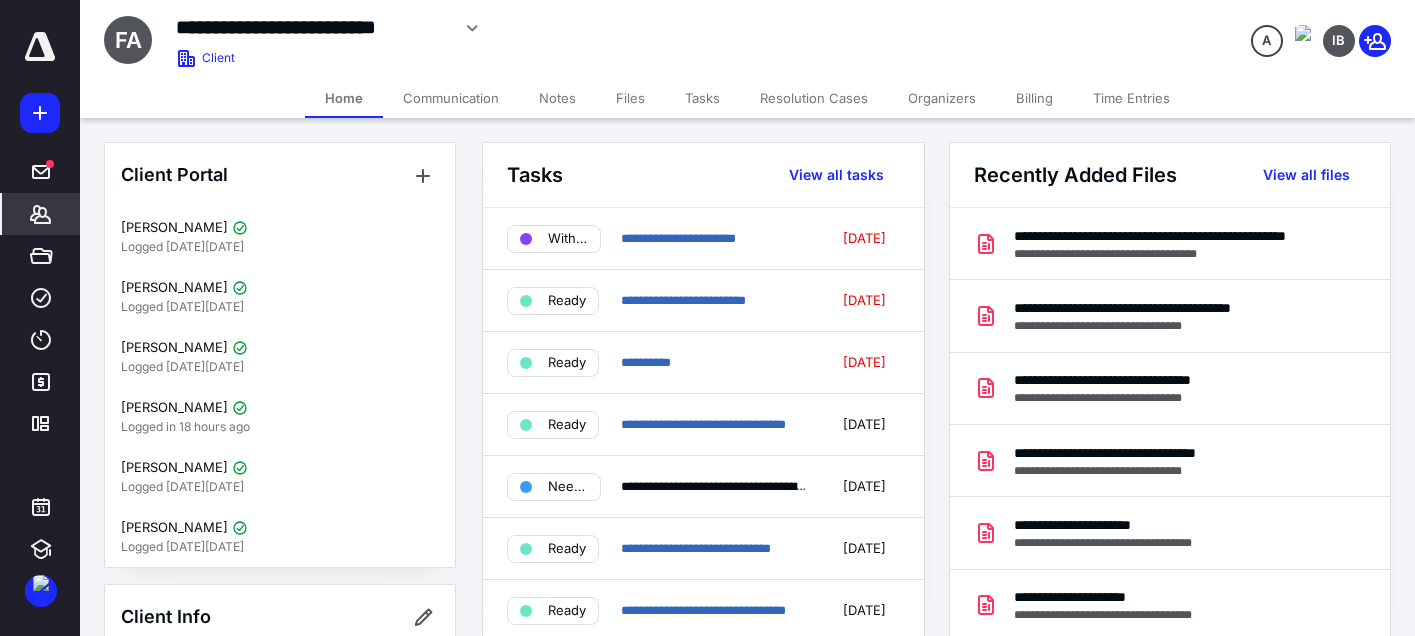 click on "Files" at bounding box center (630, 98) 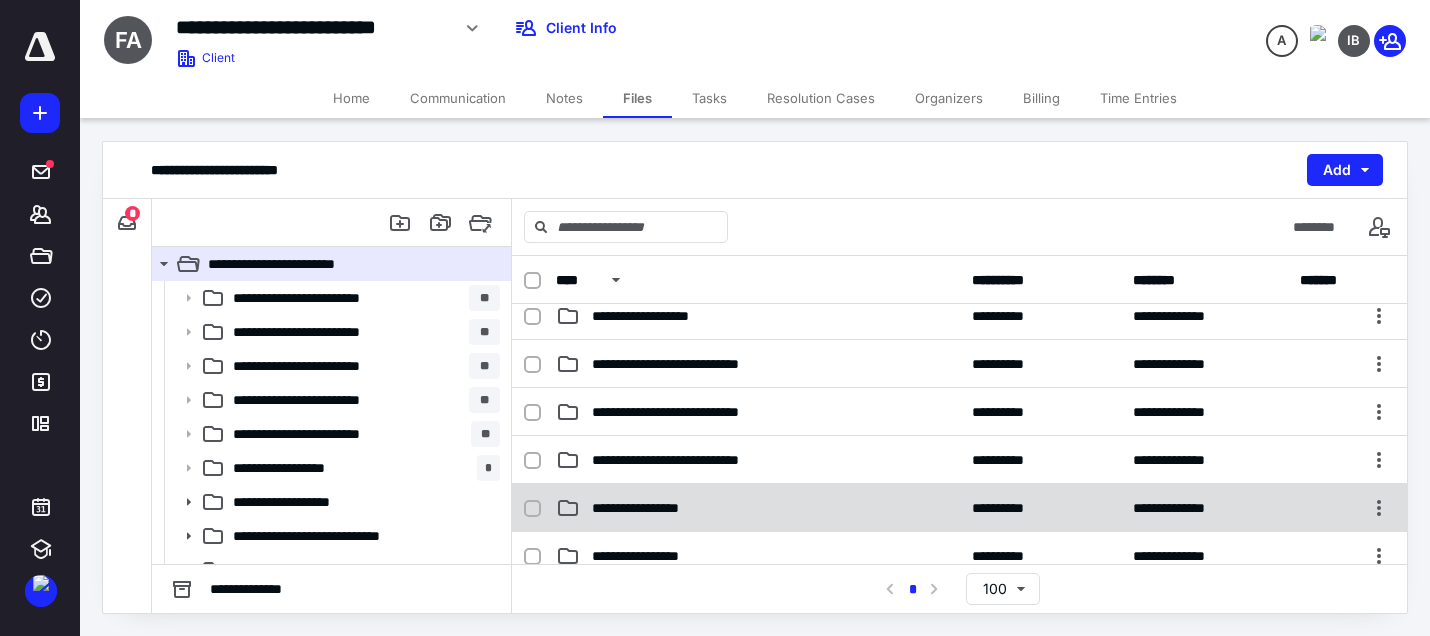 scroll, scrollTop: 500, scrollLeft: 0, axis: vertical 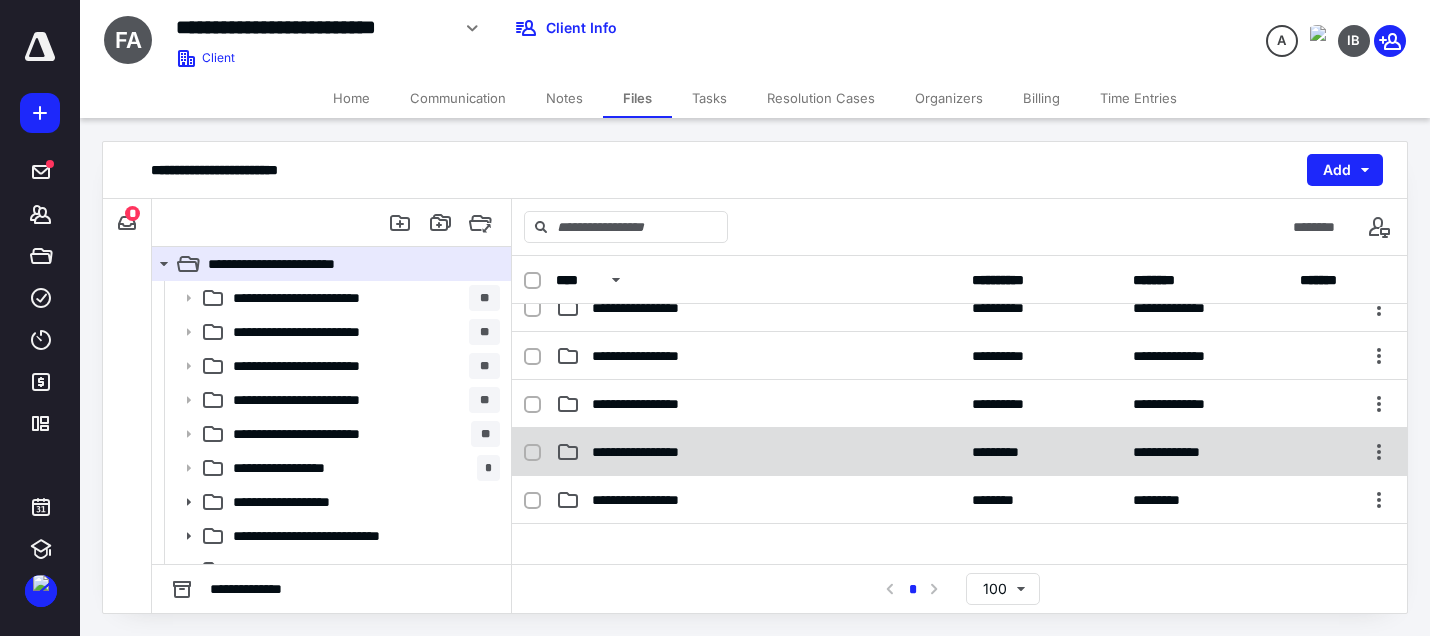 click on "**********" at bounding box center (652, 452) 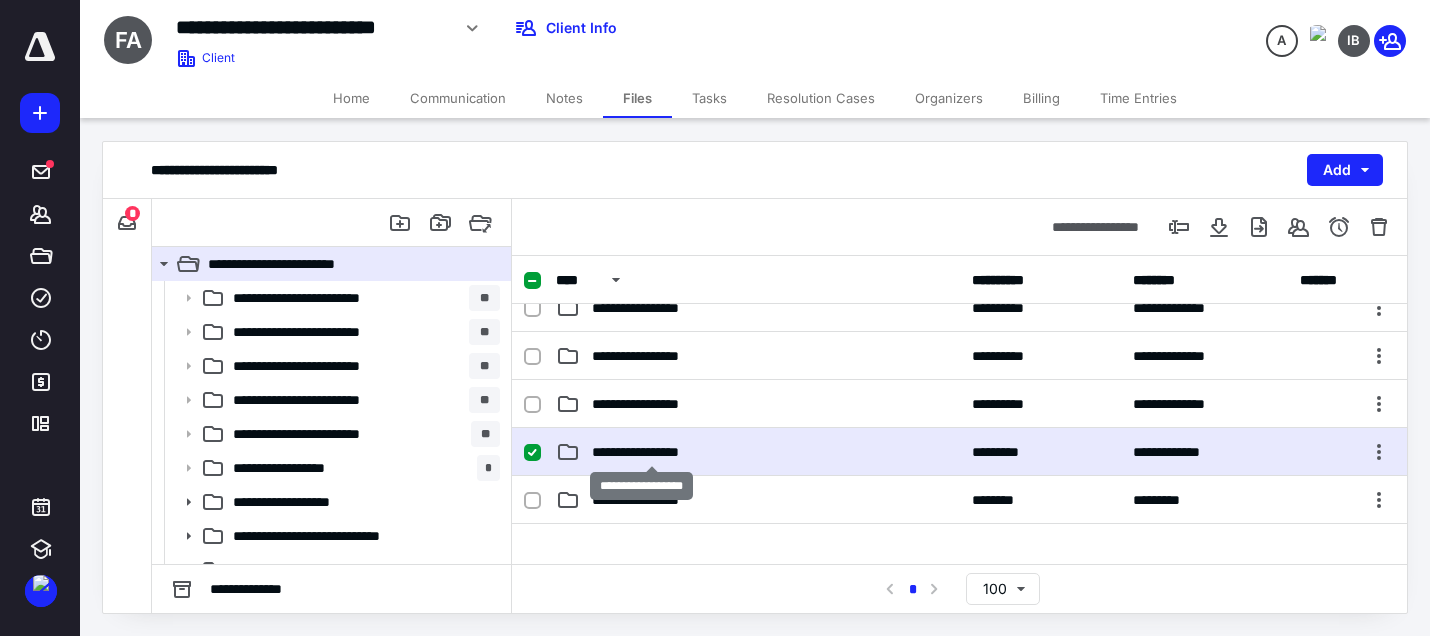 click on "**********" at bounding box center [652, 452] 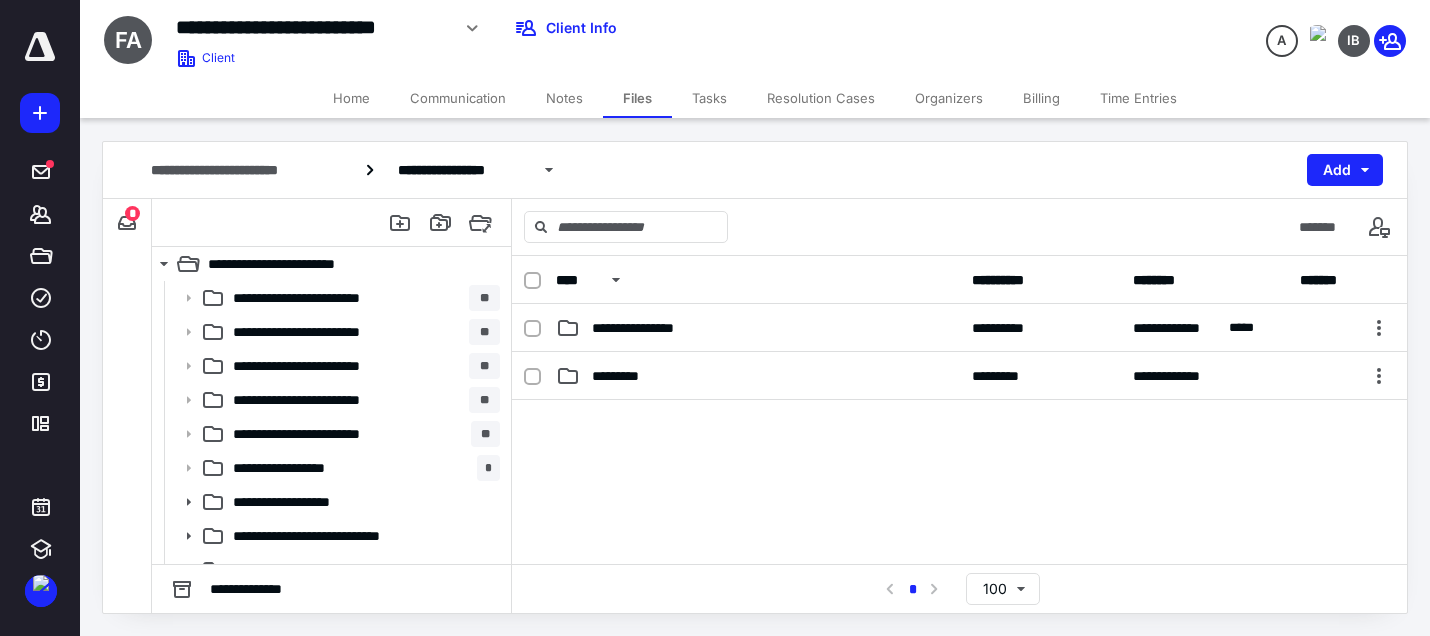 click at bounding box center (959, 550) 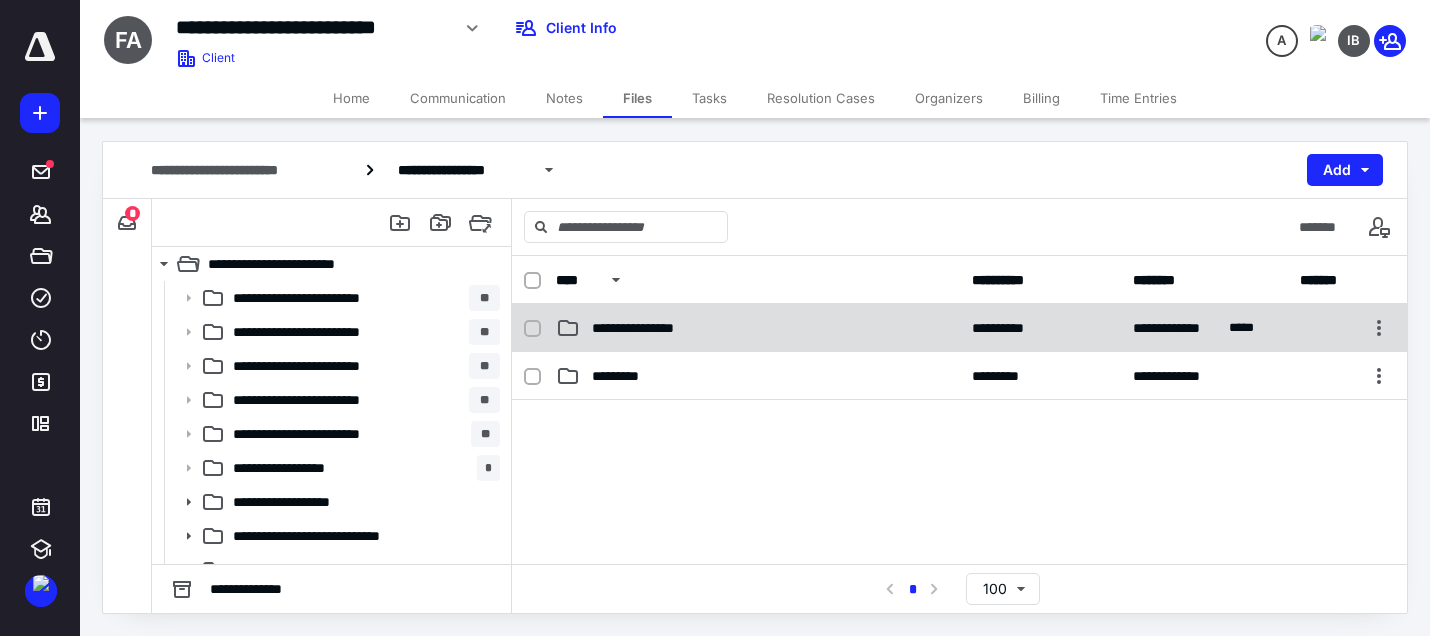 click on "**********" at bounding box center [650, 328] 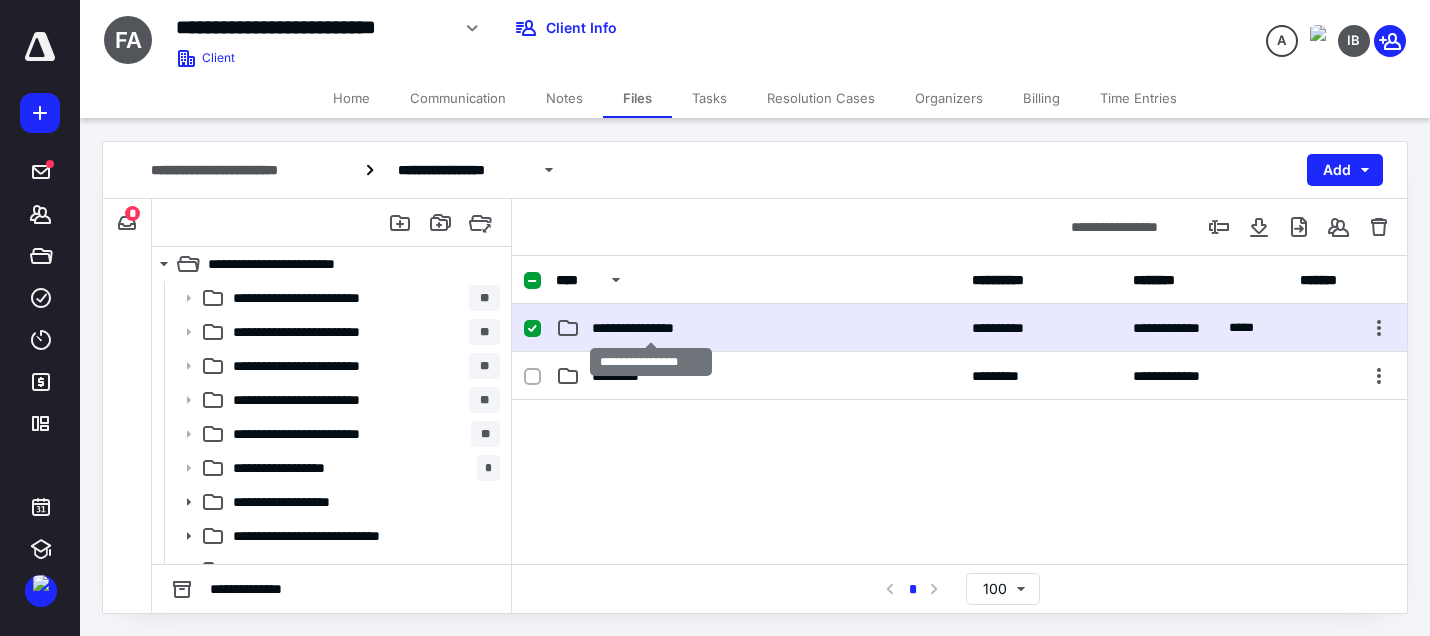 click on "**********" at bounding box center (650, 328) 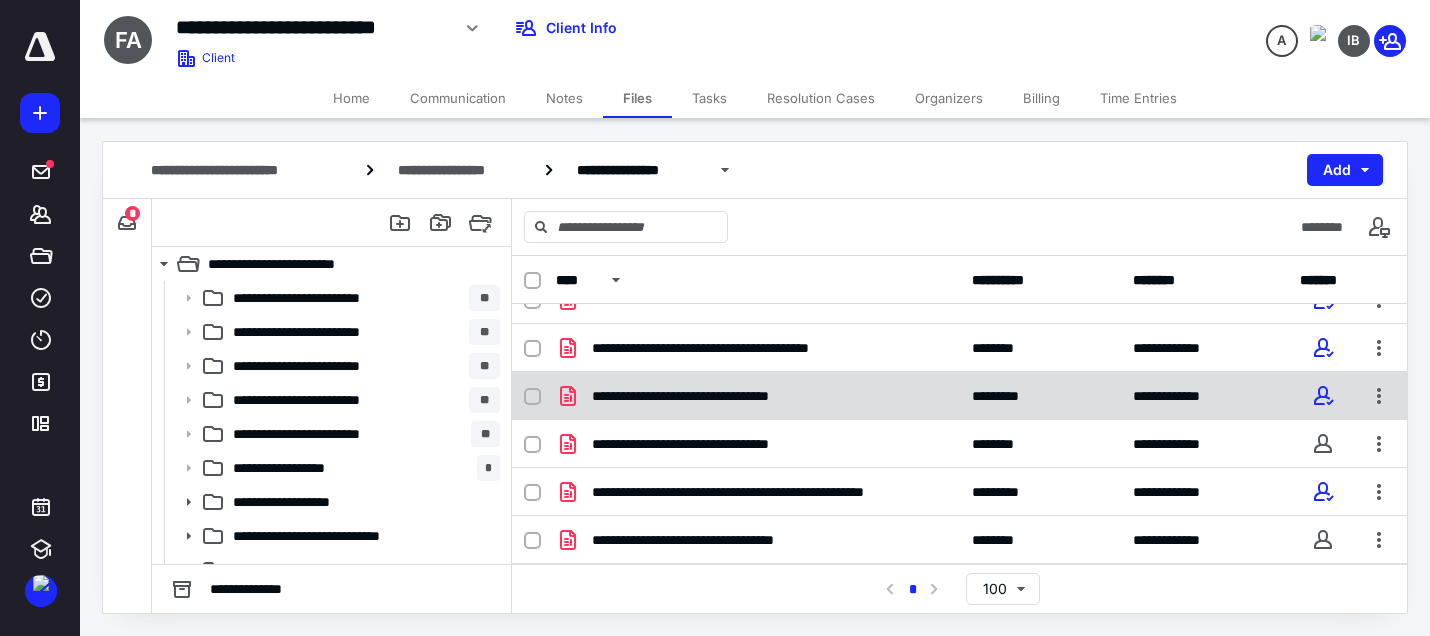 scroll, scrollTop: 120, scrollLeft: 0, axis: vertical 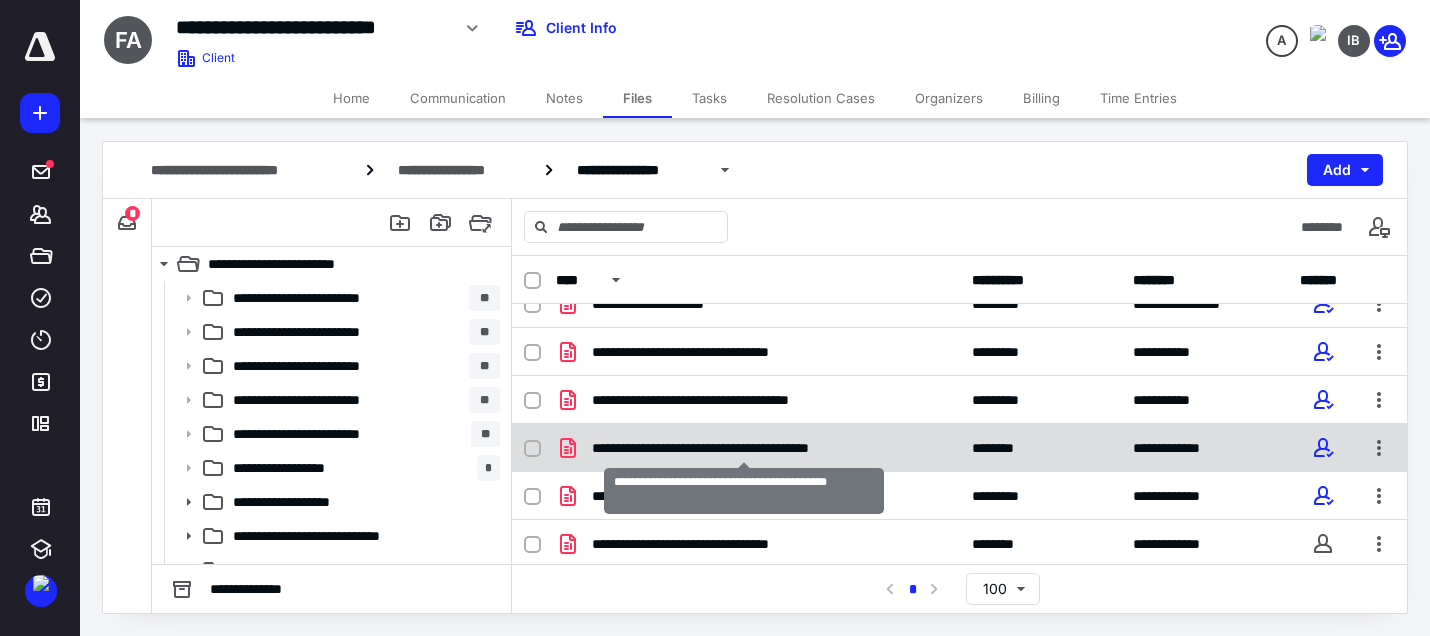 click on "**********" at bounding box center (743, 448) 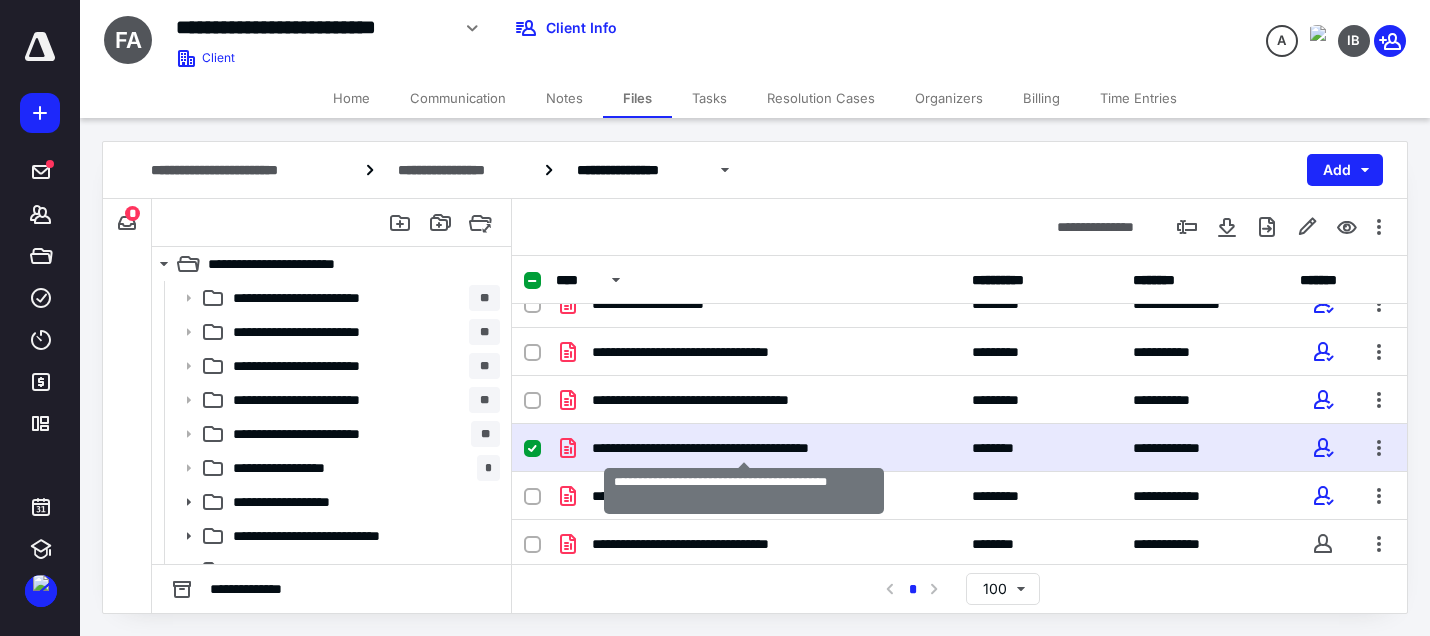click on "**********" at bounding box center (743, 448) 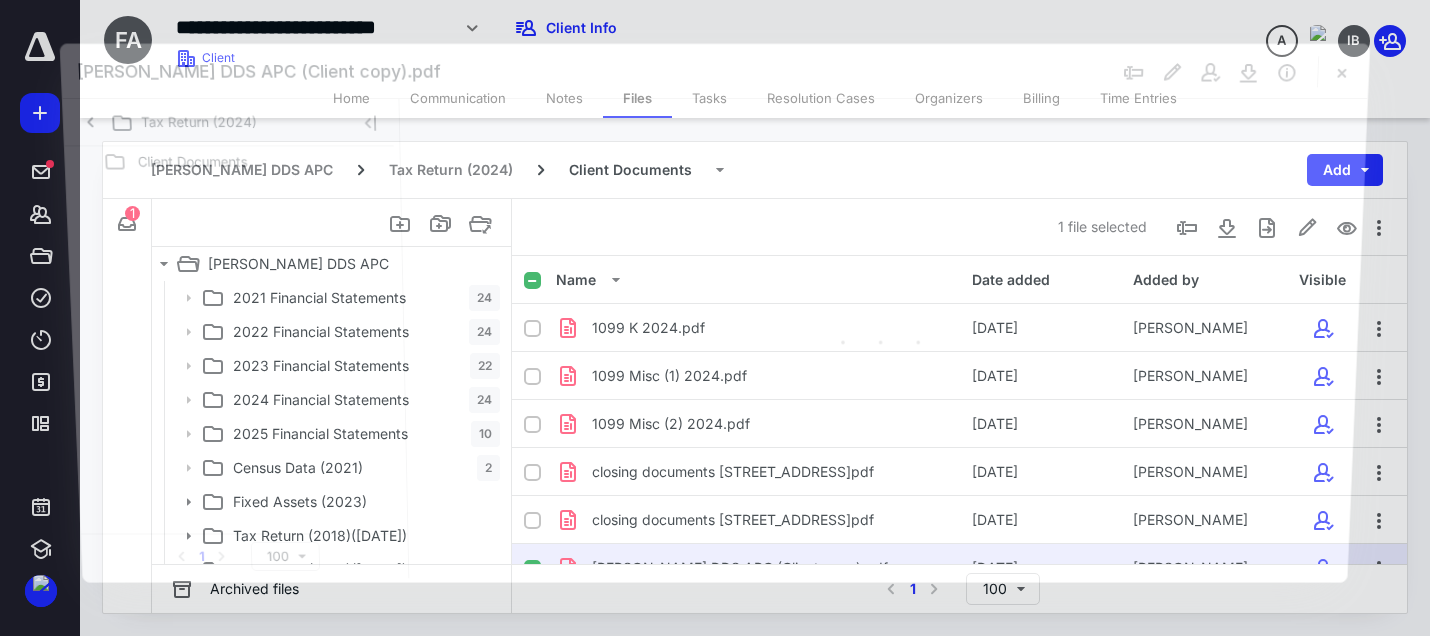scroll, scrollTop: 120, scrollLeft: 0, axis: vertical 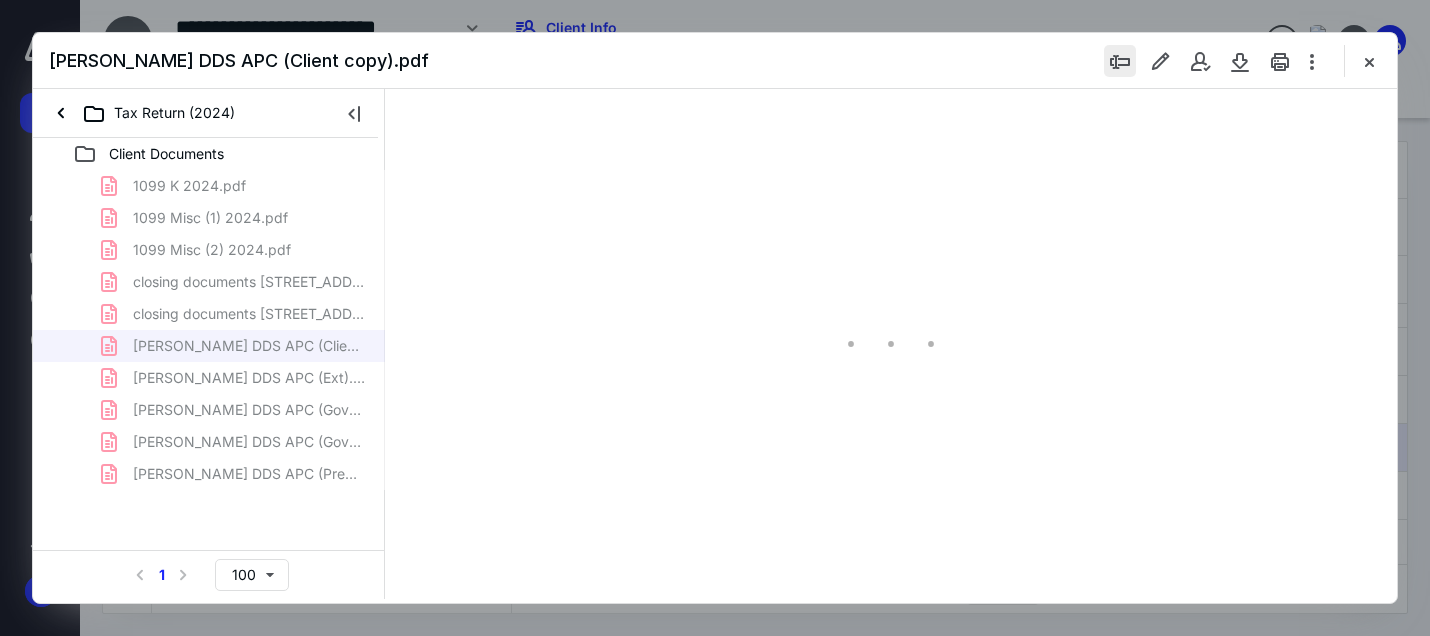 click at bounding box center [1120, 61] 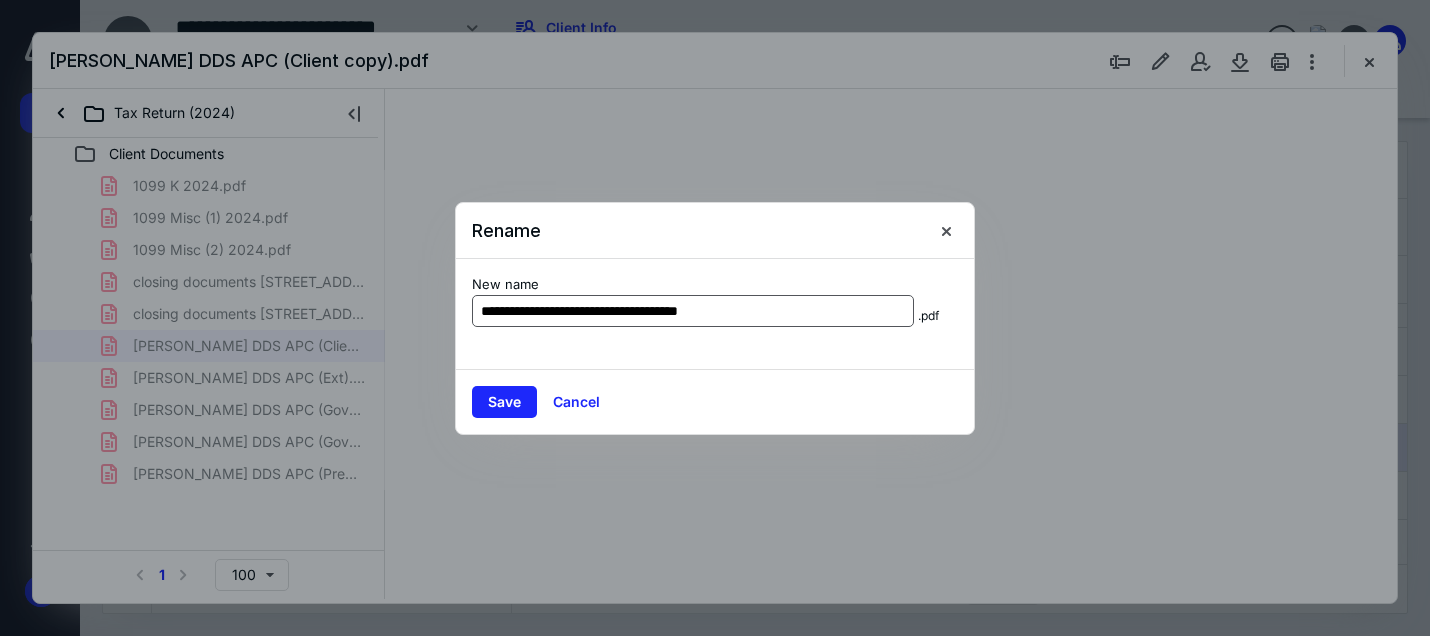 click on "**********" at bounding box center [693, 311] 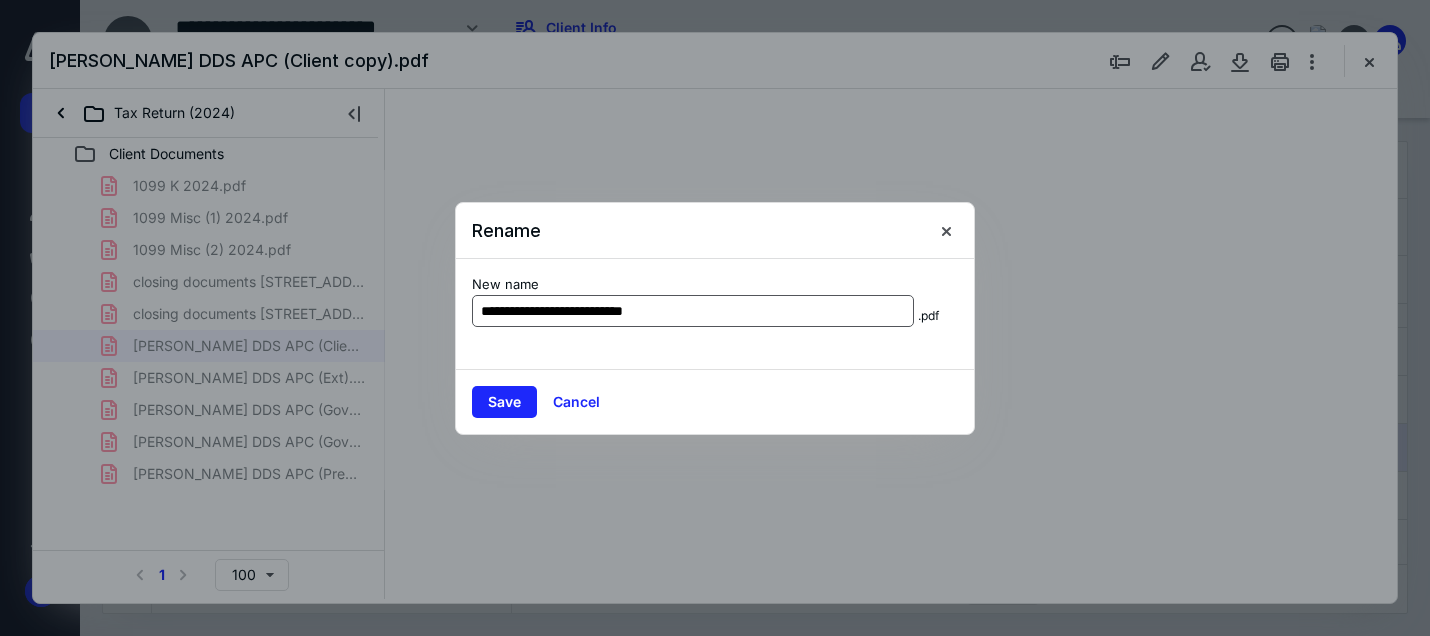 type on "**********" 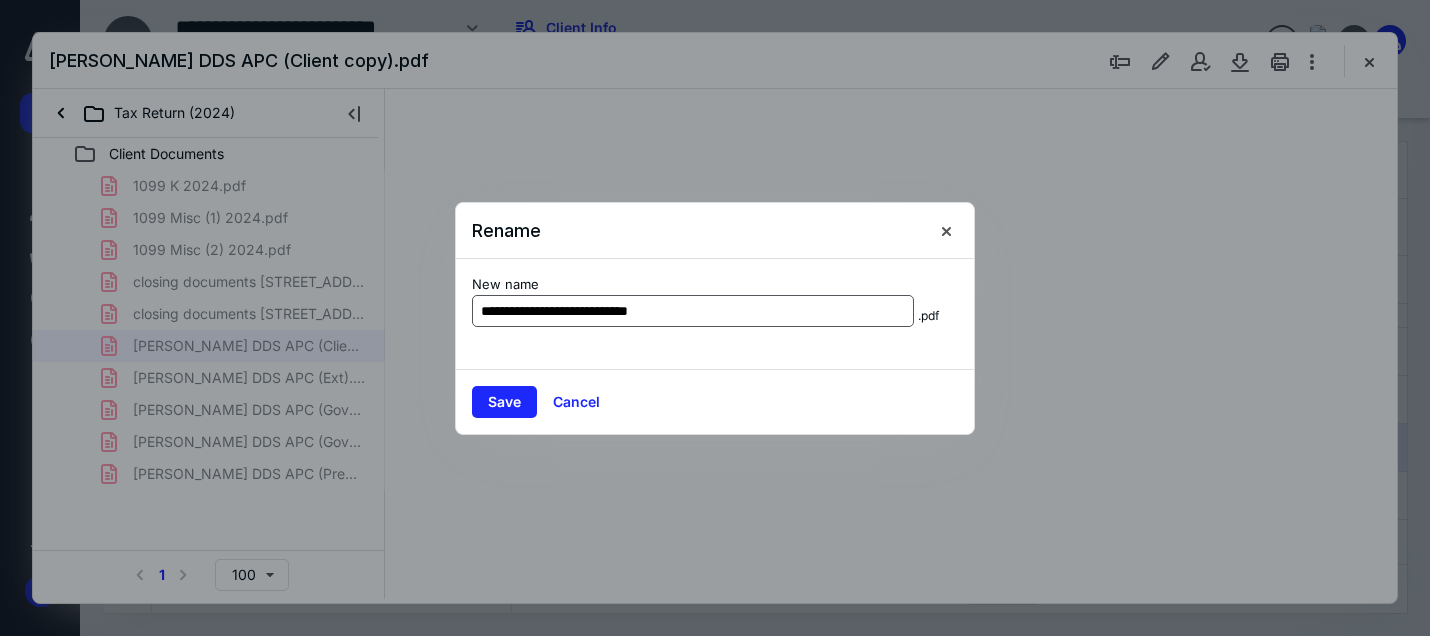 type on "162" 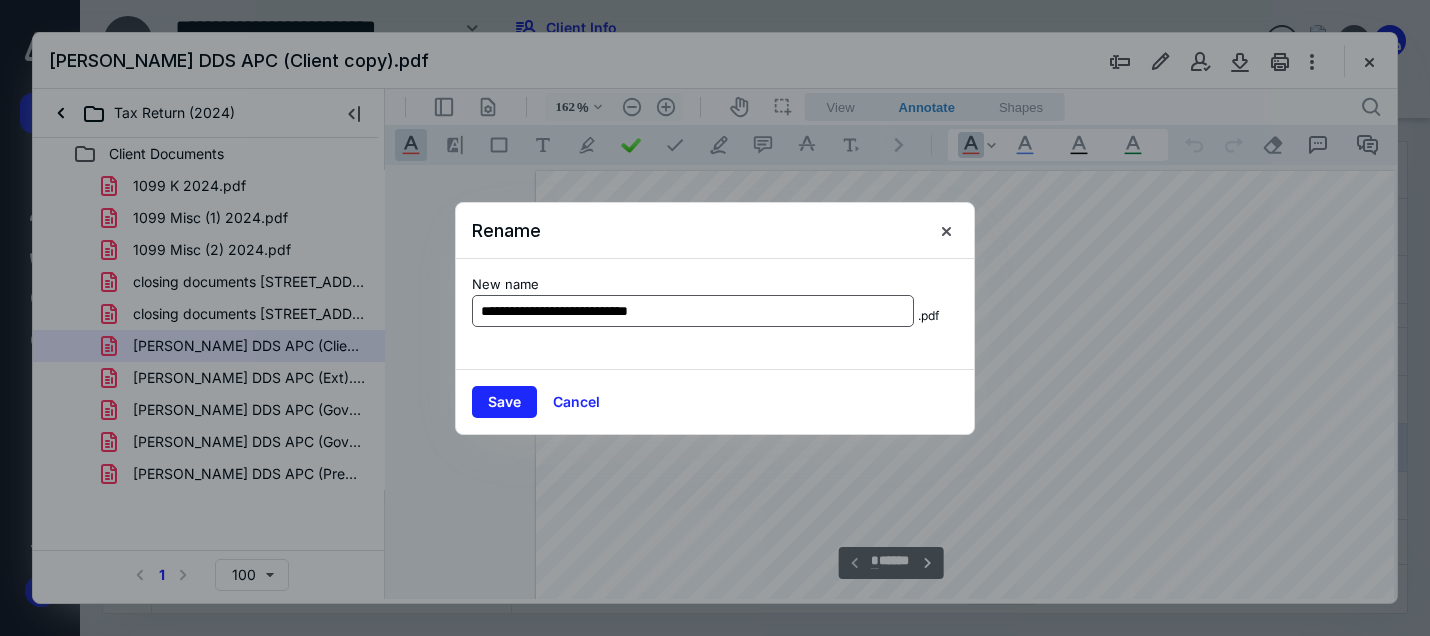 scroll, scrollTop: 82, scrollLeft: 143, axis: both 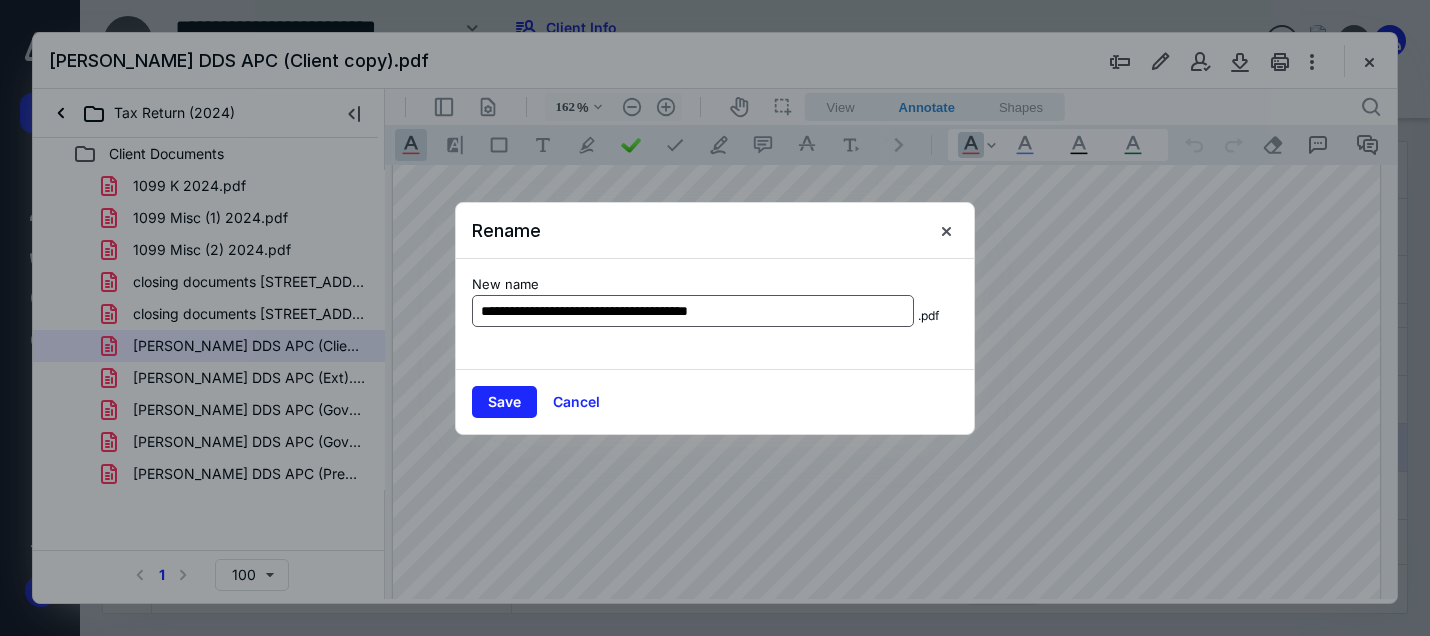 type on "**********" 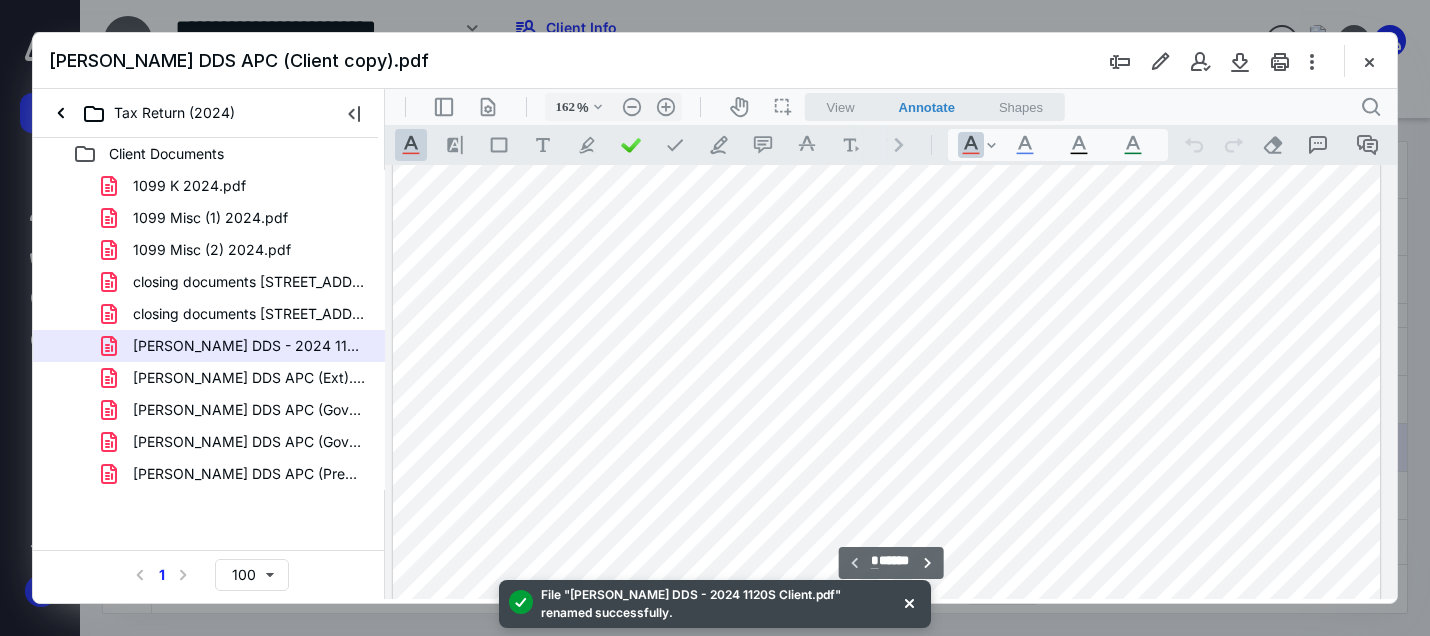 scroll, scrollTop: 0, scrollLeft: 143, axis: horizontal 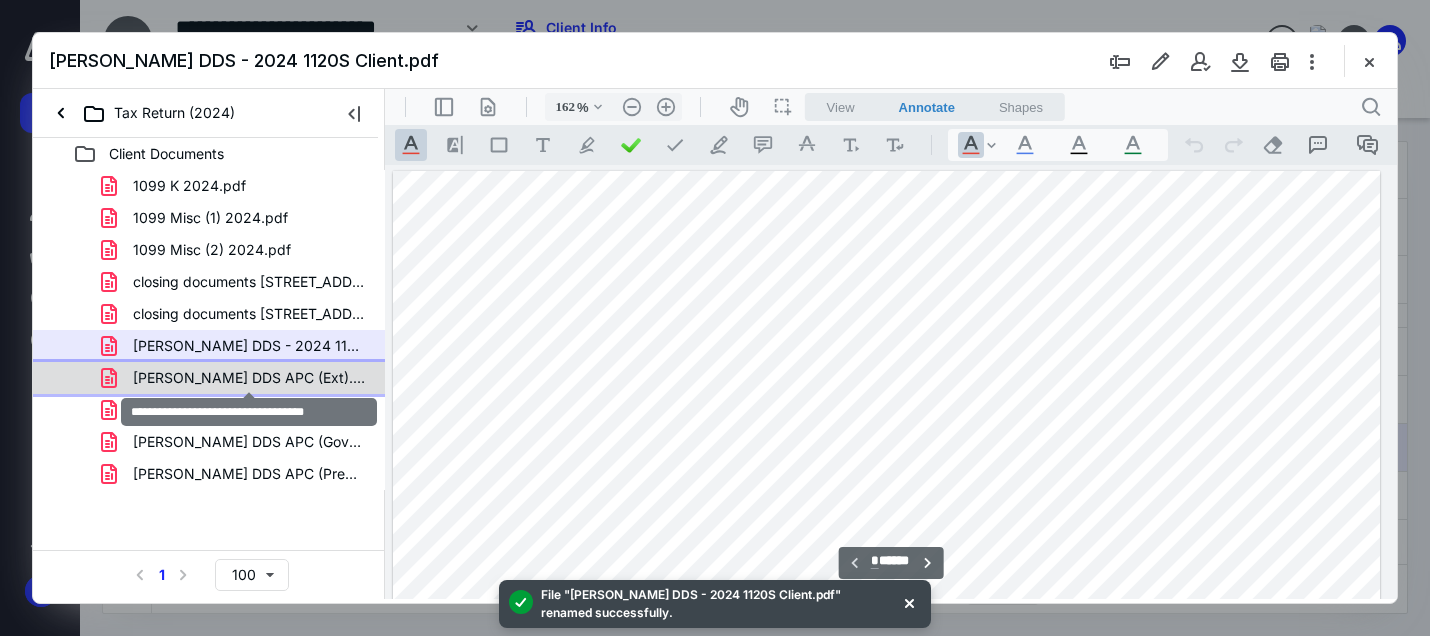 click on "[PERSON_NAME] DDS APC (Ext).pdf" at bounding box center [249, 378] 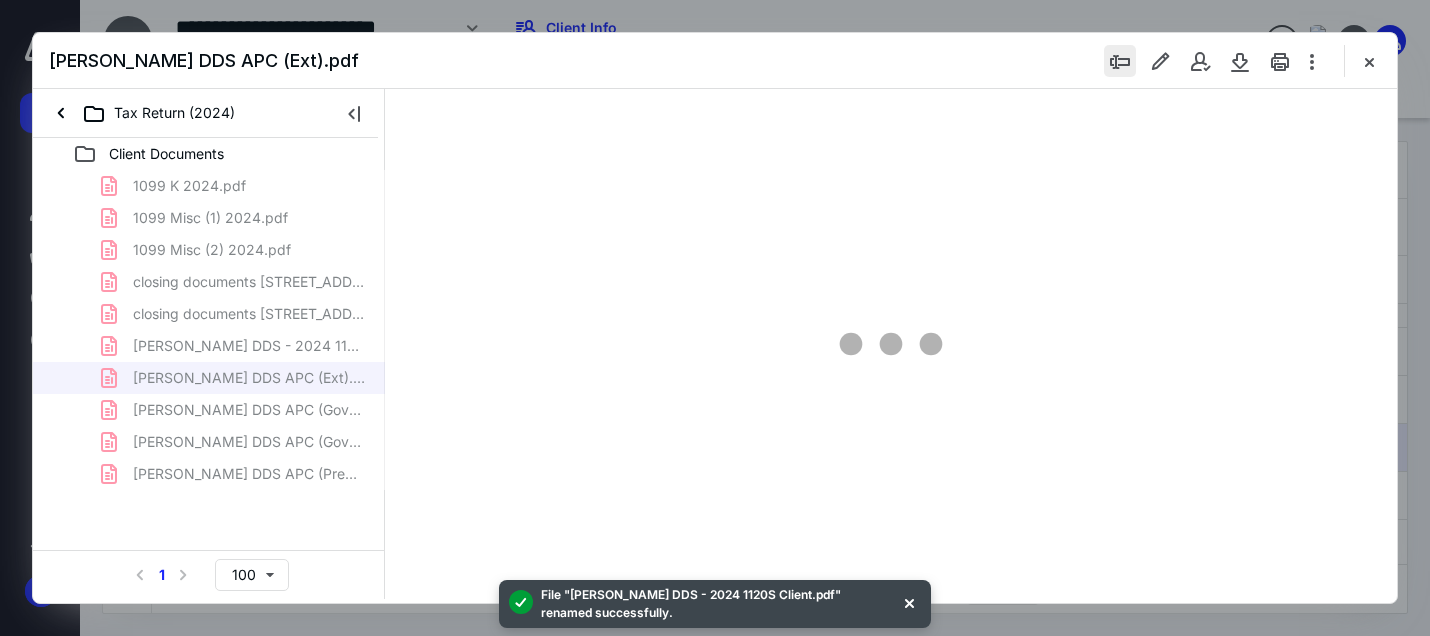 type on "162" 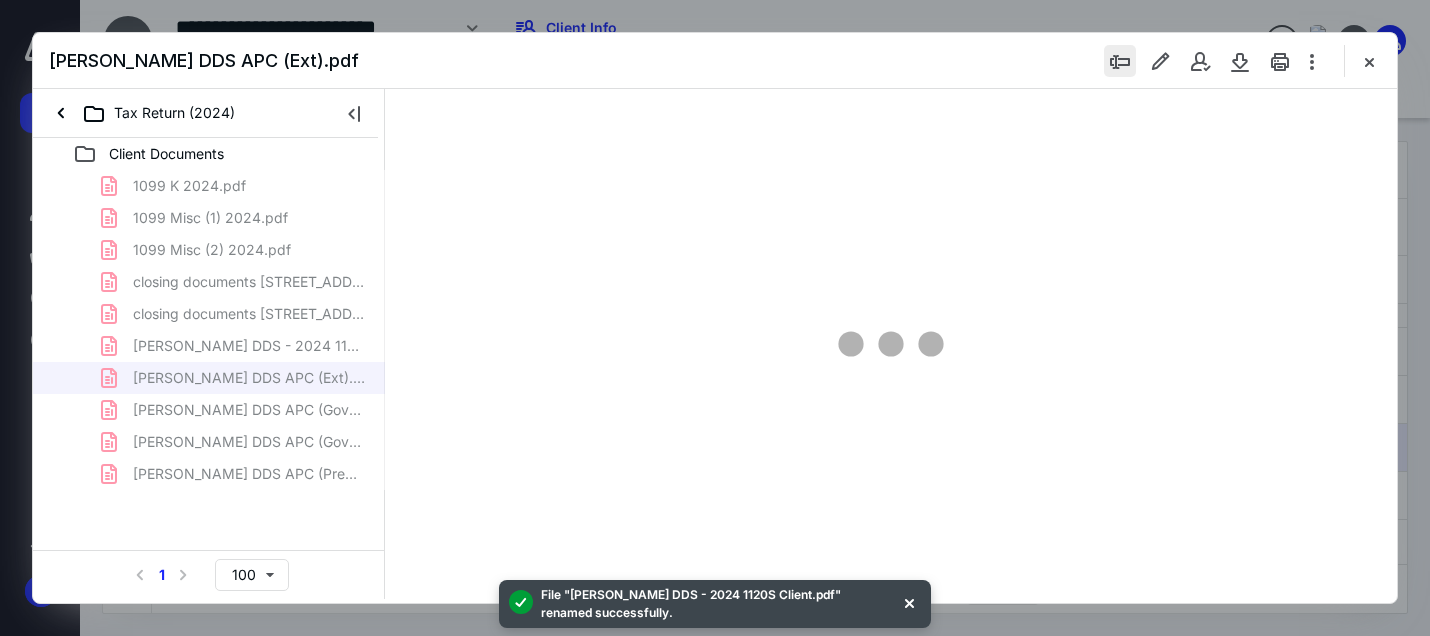 click at bounding box center [1120, 61] 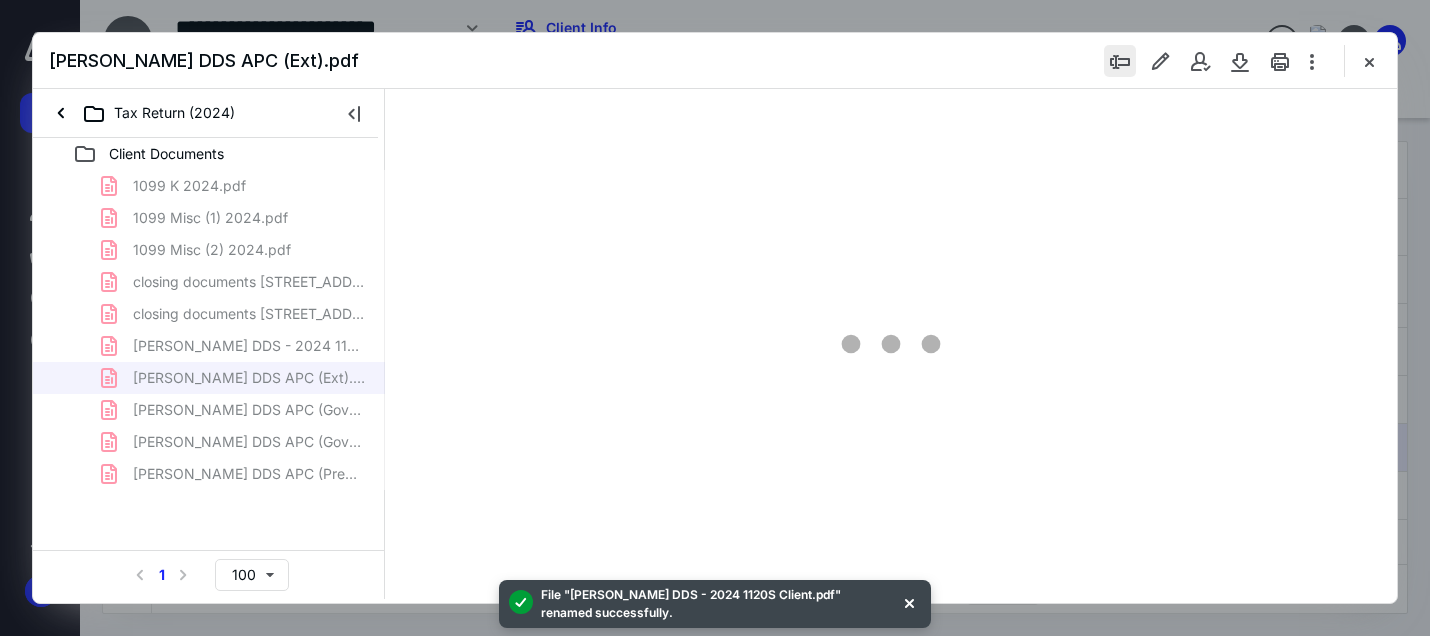 scroll, scrollTop: 82, scrollLeft: 0, axis: vertical 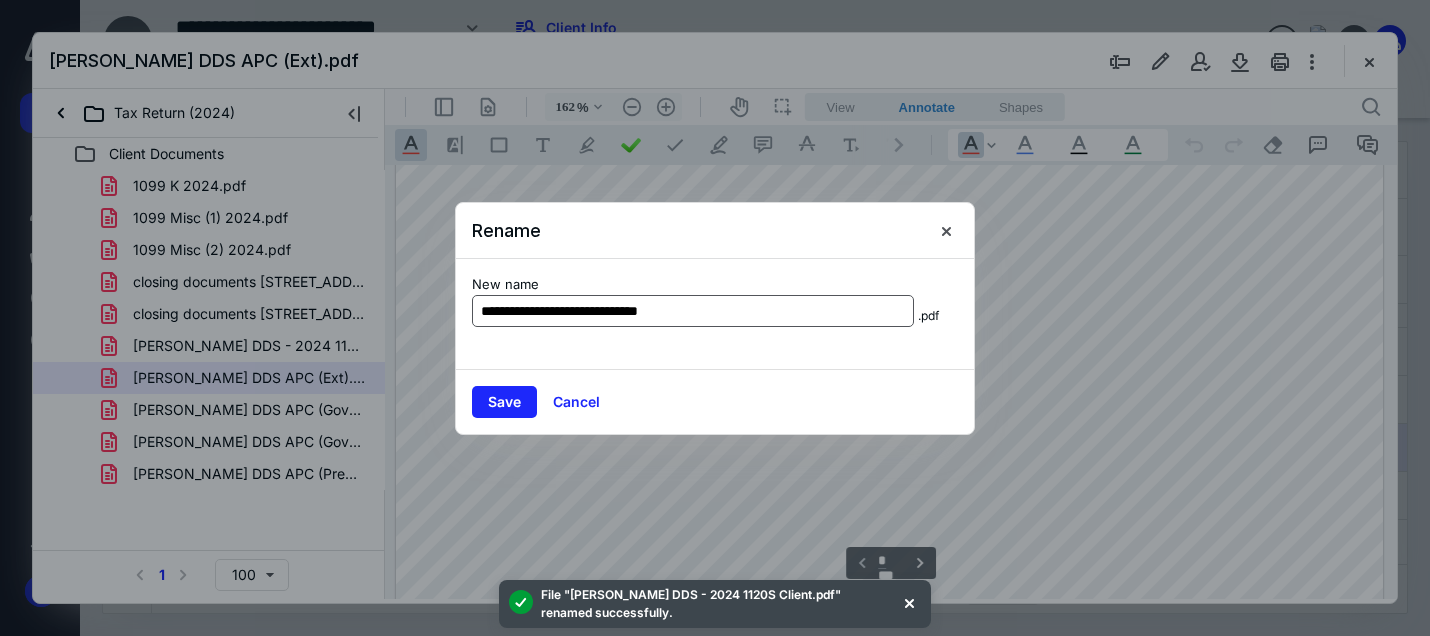 click on "**********" at bounding box center [693, 311] 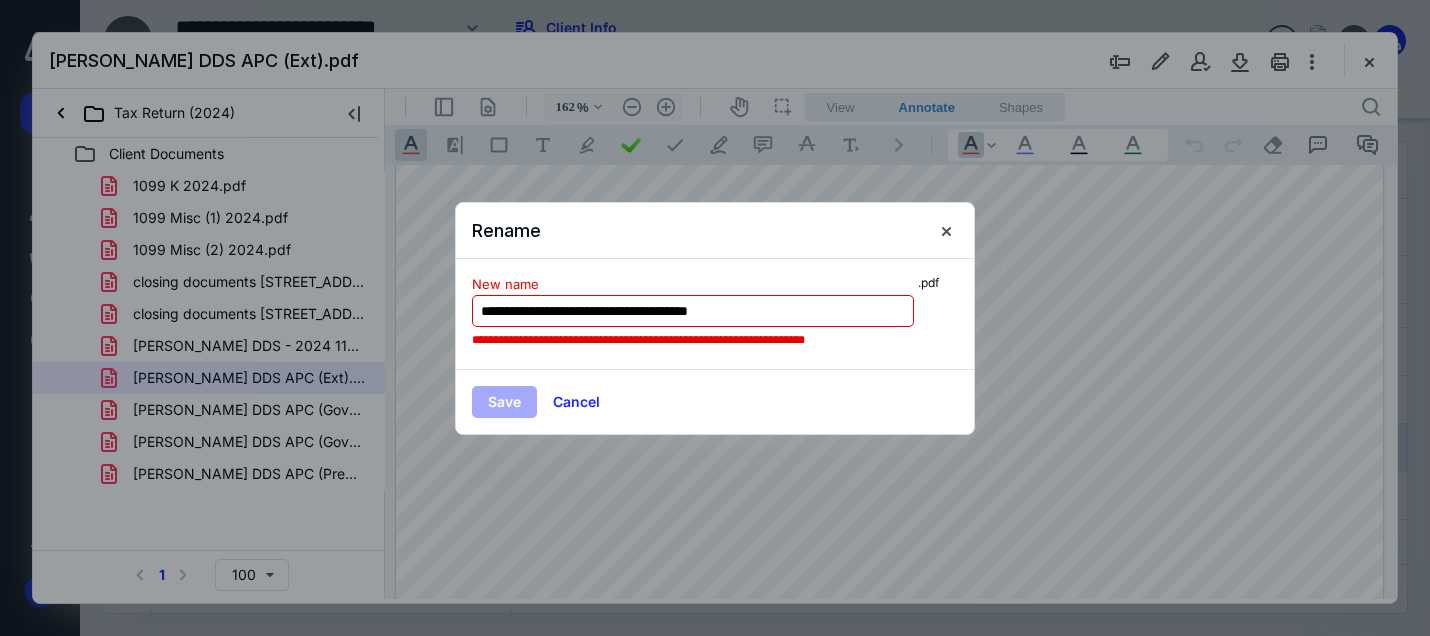 drag, startPoint x: 771, startPoint y: 314, endPoint x: 729, endPoint y: 310, distance: 42.190044 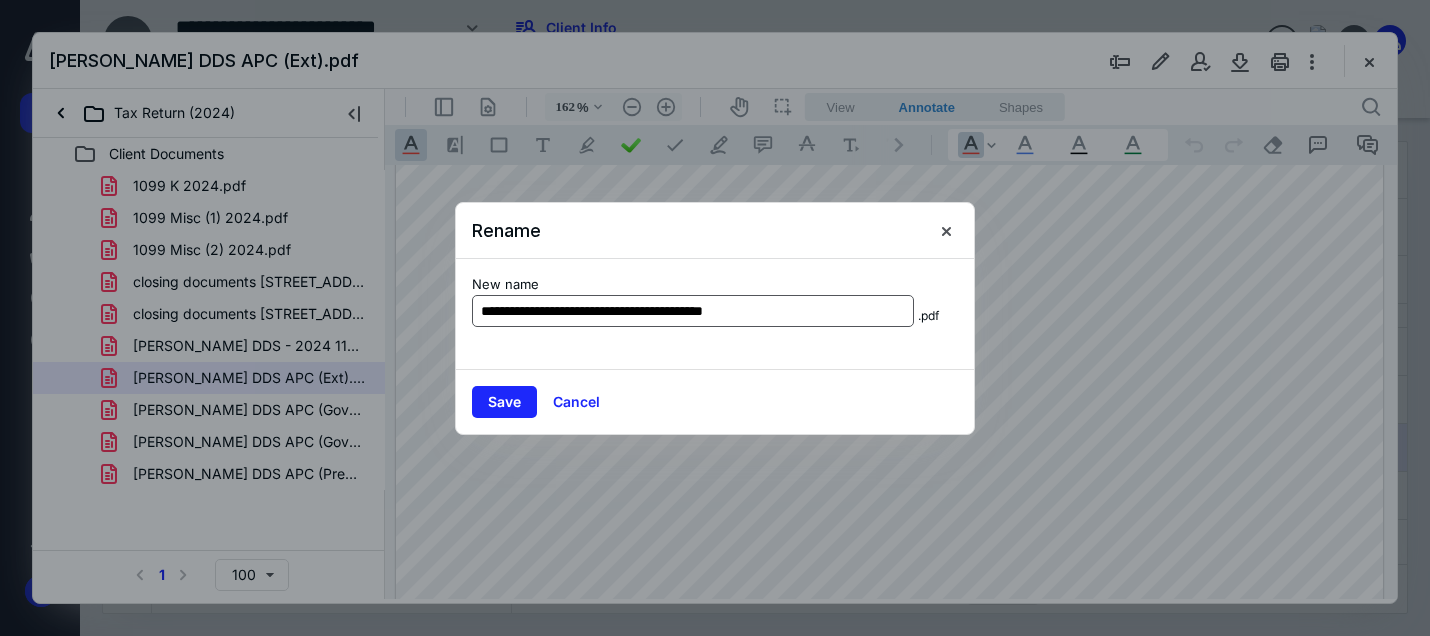 type on "**********" 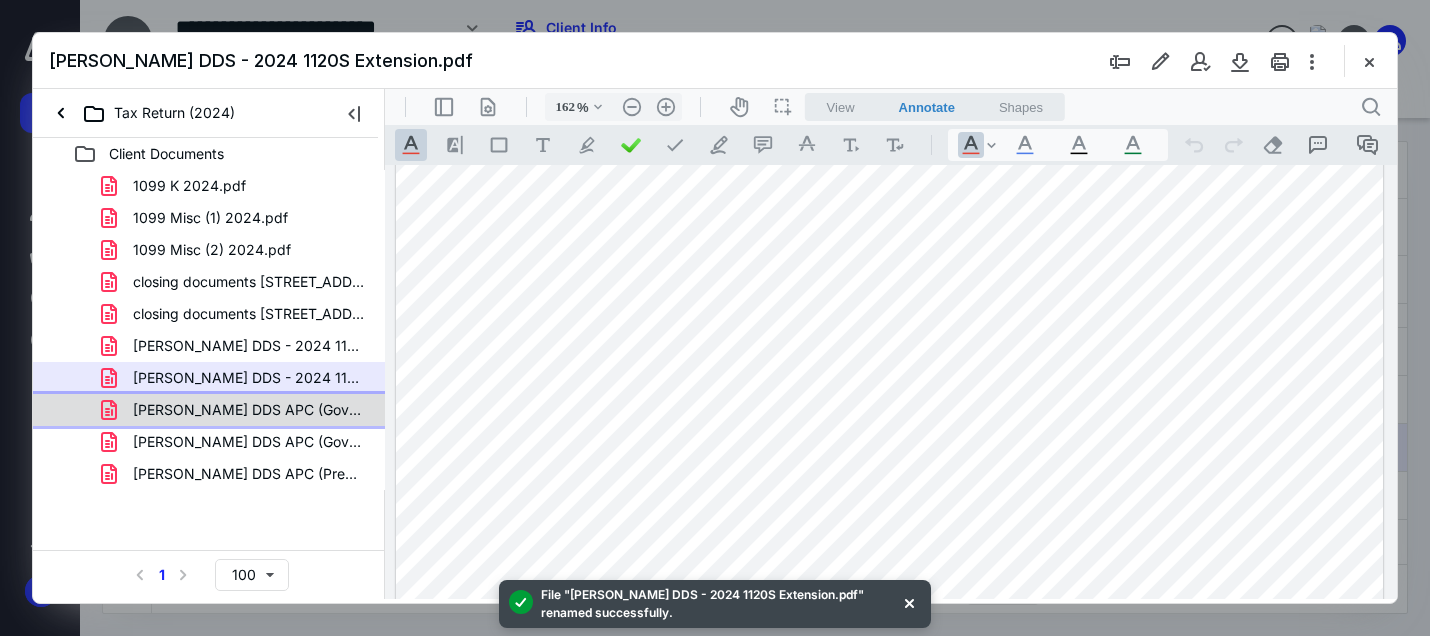 click on "[PERSON_NAME] DDS APC (Gov).pdf" at bounding box center [249, 410] 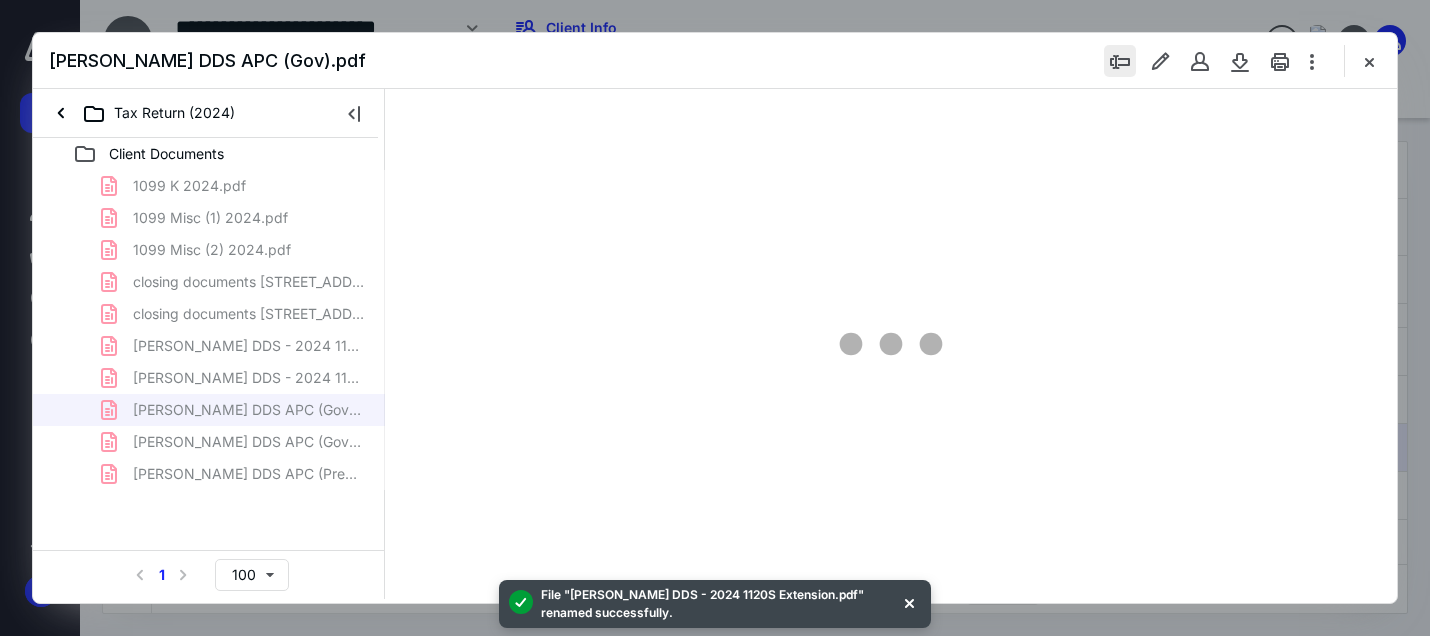 click at bounding box center (1120, 61) 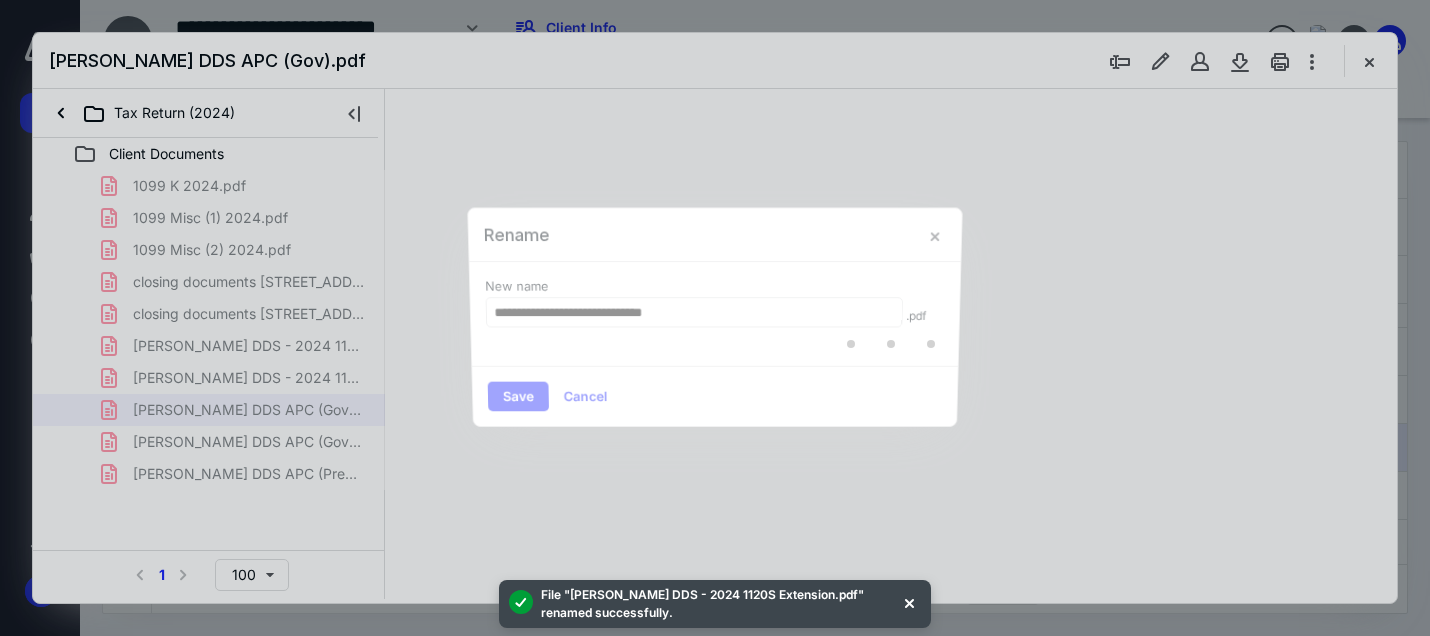 type on "162" 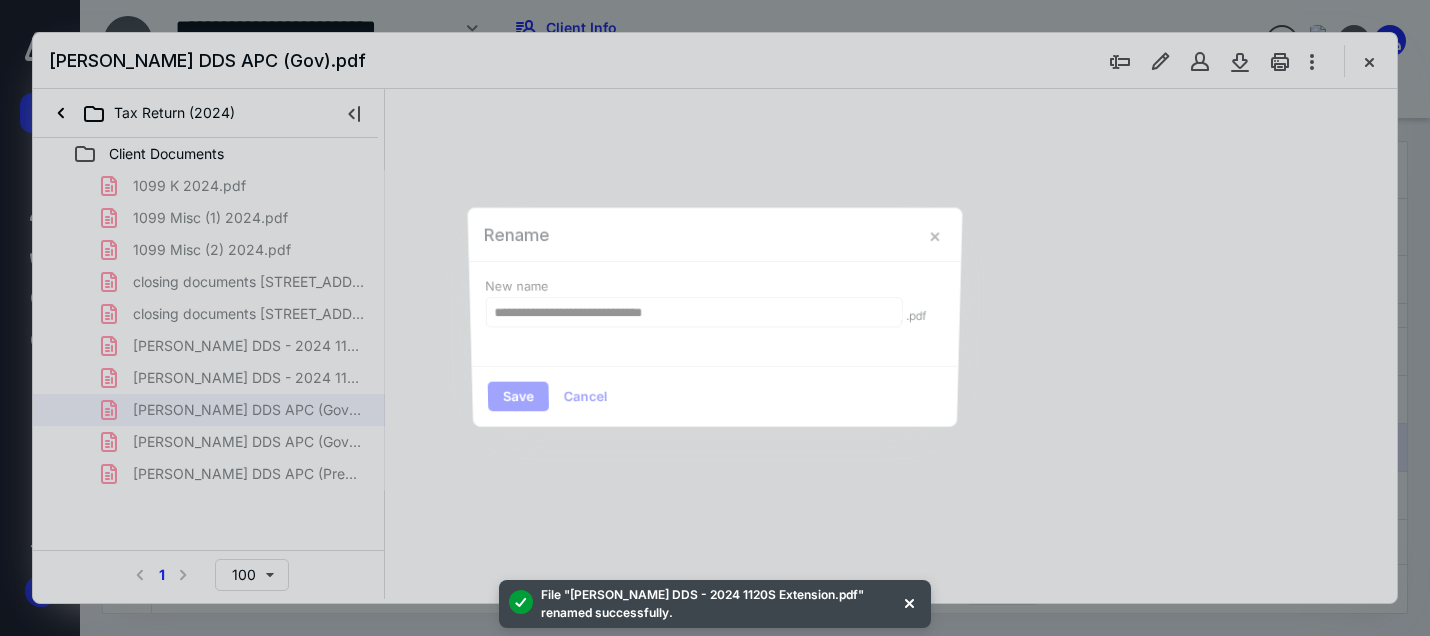 scroll, scrollTop: 82, scrollLeft: 0, axis: vertical 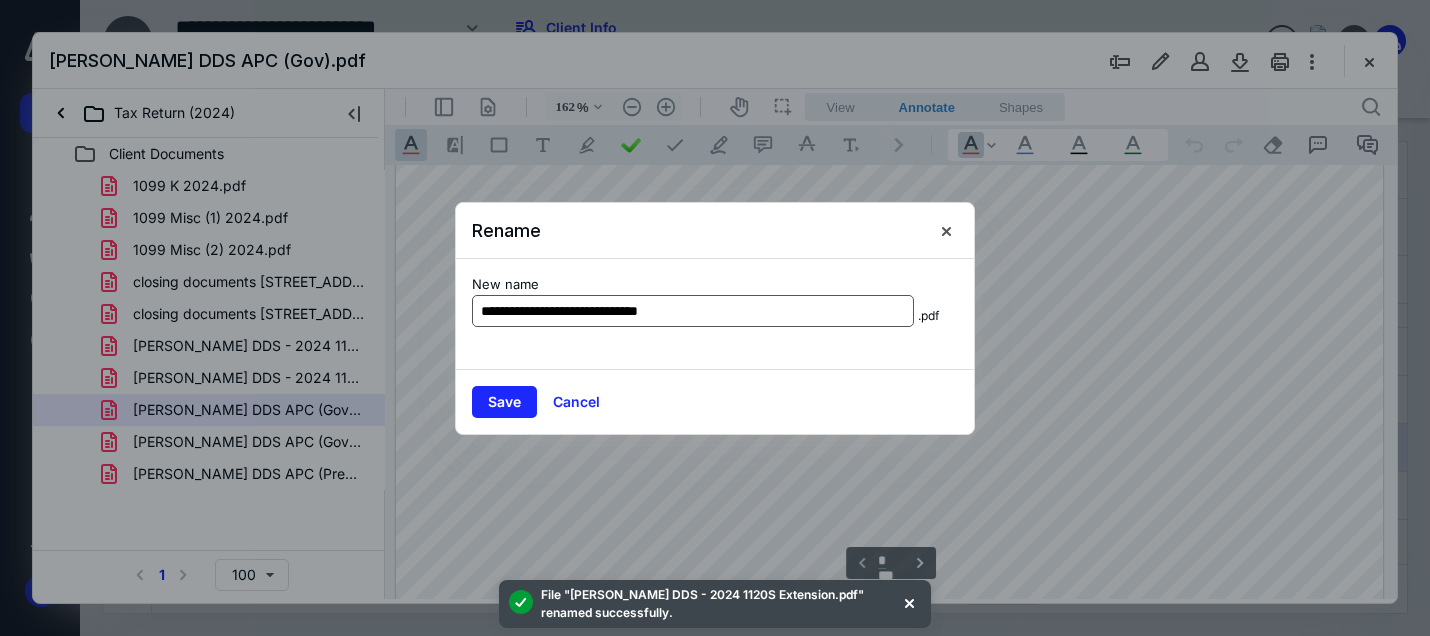 click on "**********" at bounding box center (693, 311) 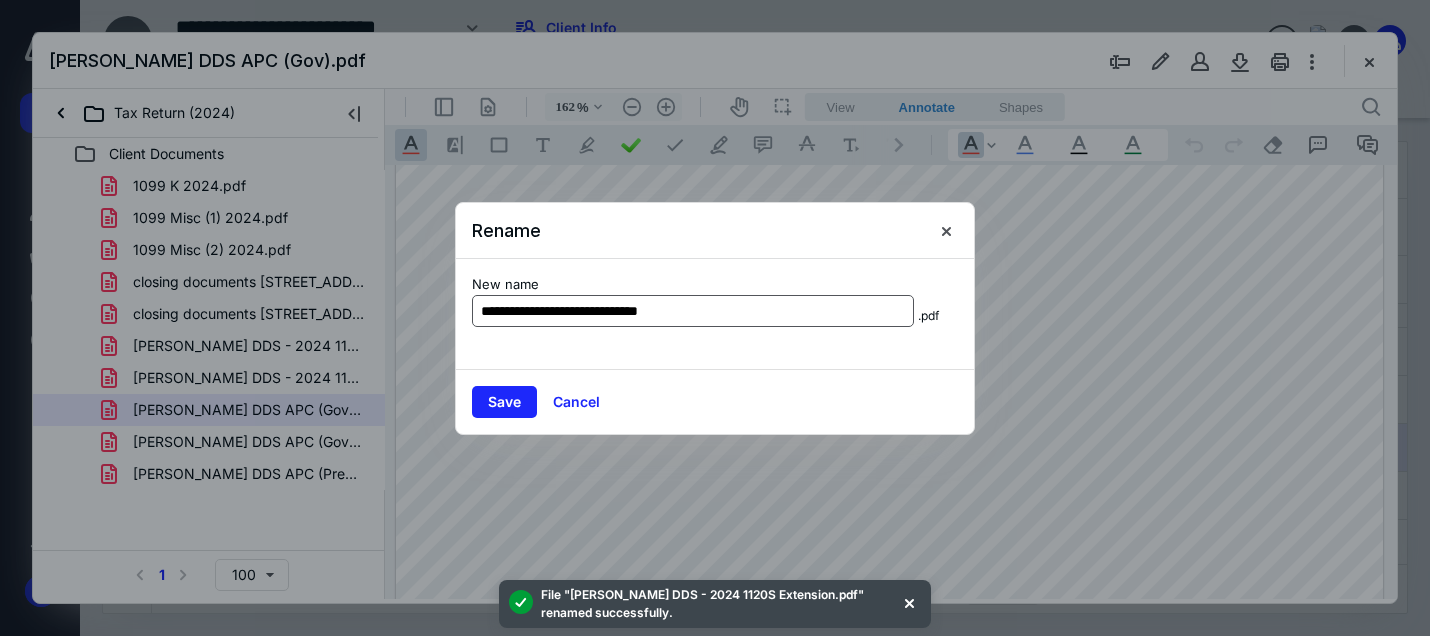drag, startPoint x: 724, startPoint y: 312, endPoint x: 642, endPoint y: 312, distance: 82 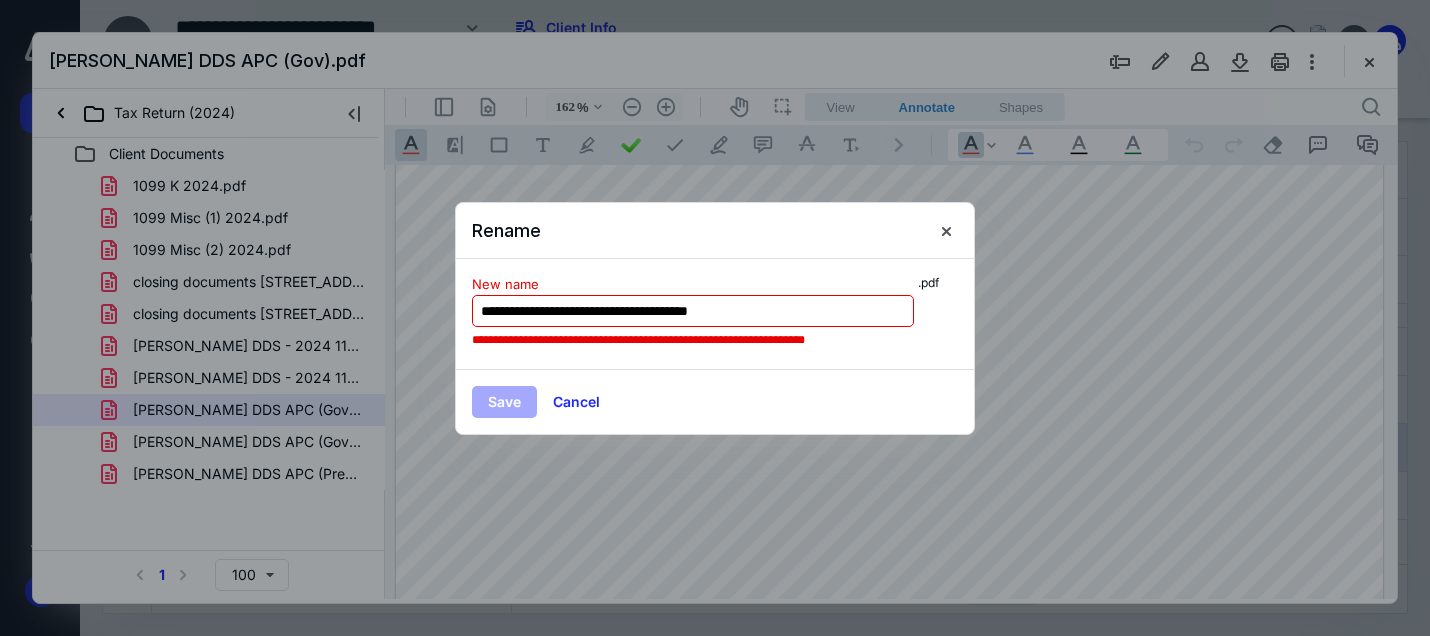 drag, startPoint x: 776, startPoint y: 299, endPoint x: 731, endPoint y: 307, distance: 45.705578 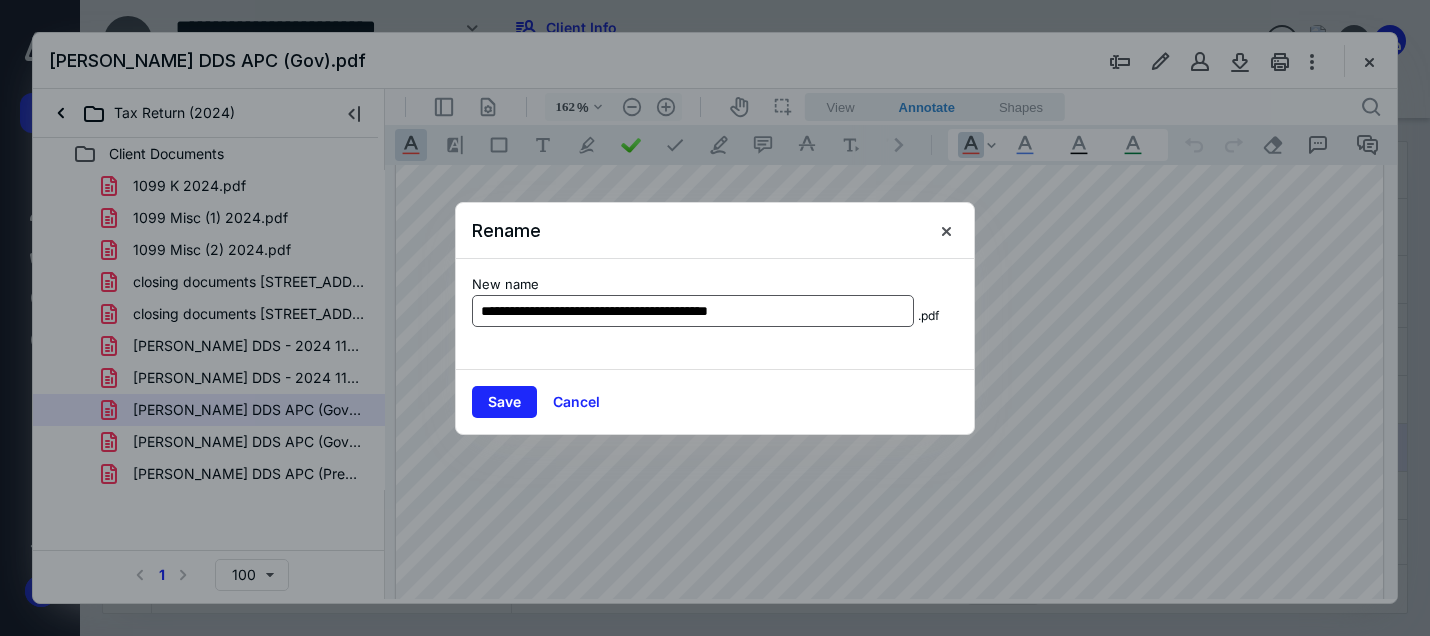 type on "**********" 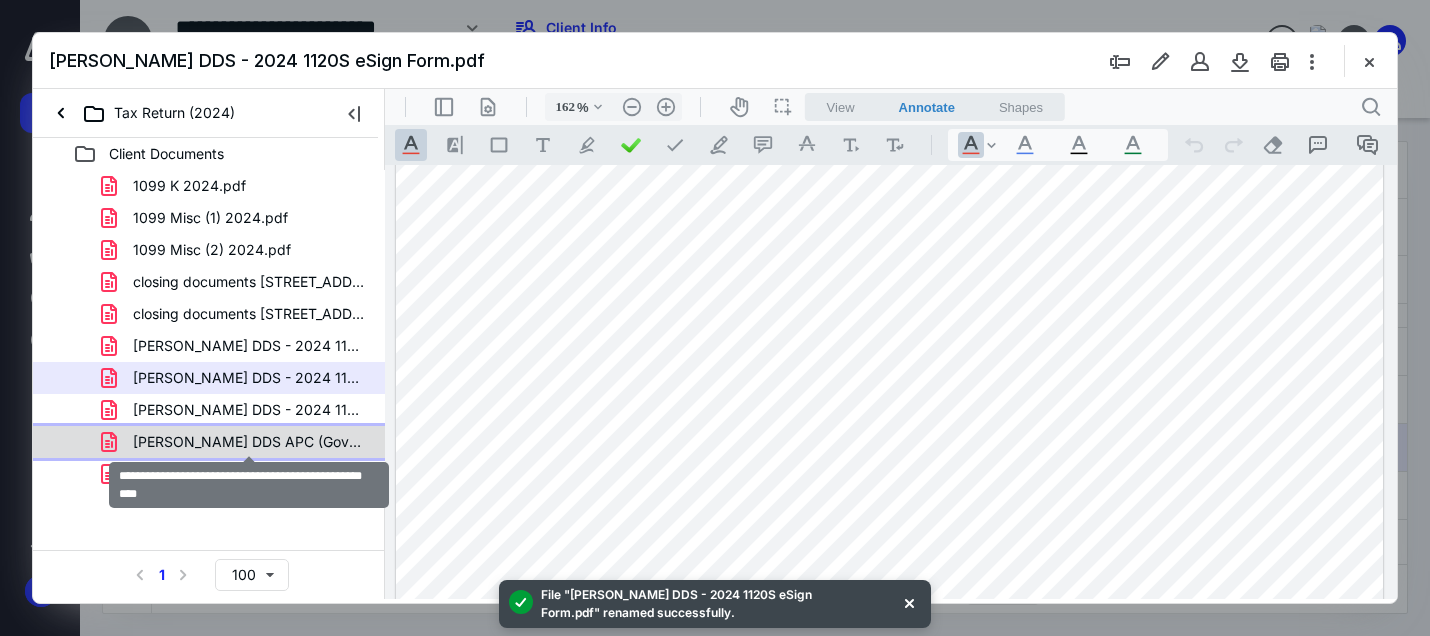 click on "[PERSON_NAME] DDS APC (Gov)(signed_[DATE]).pdf" at bounding box center (249, 442) 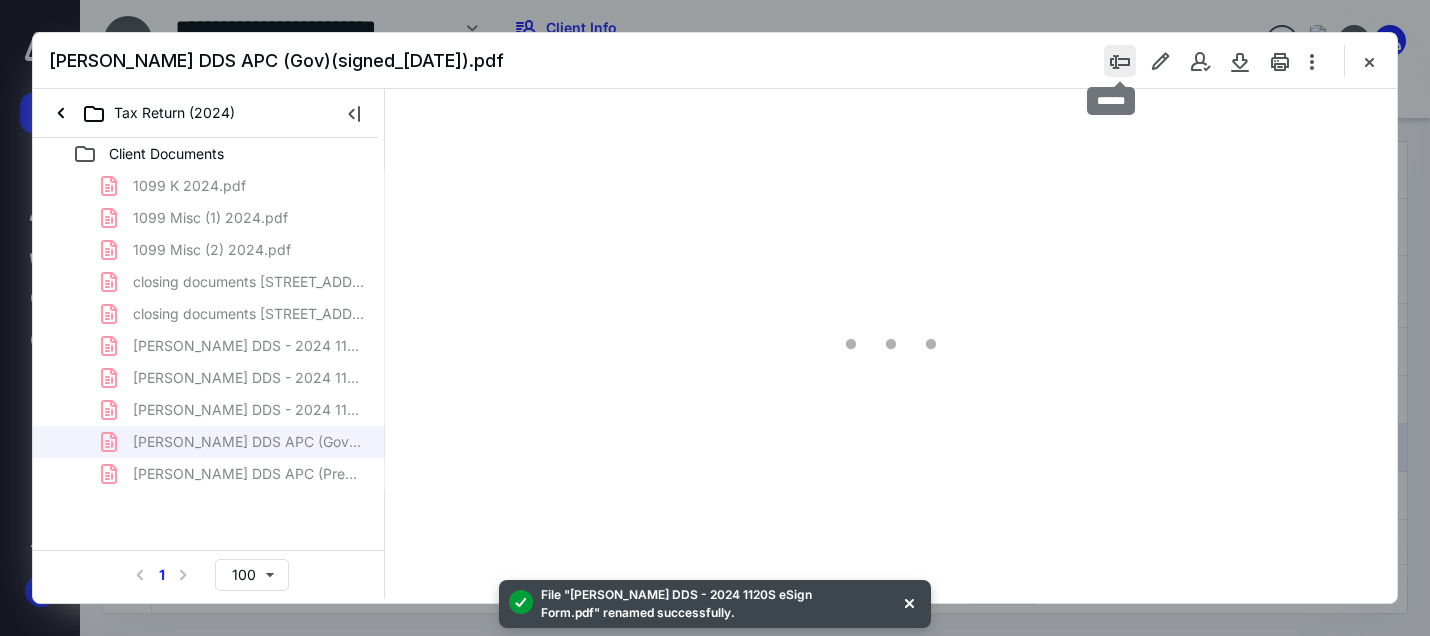 click at bounding box center [1120, 61] 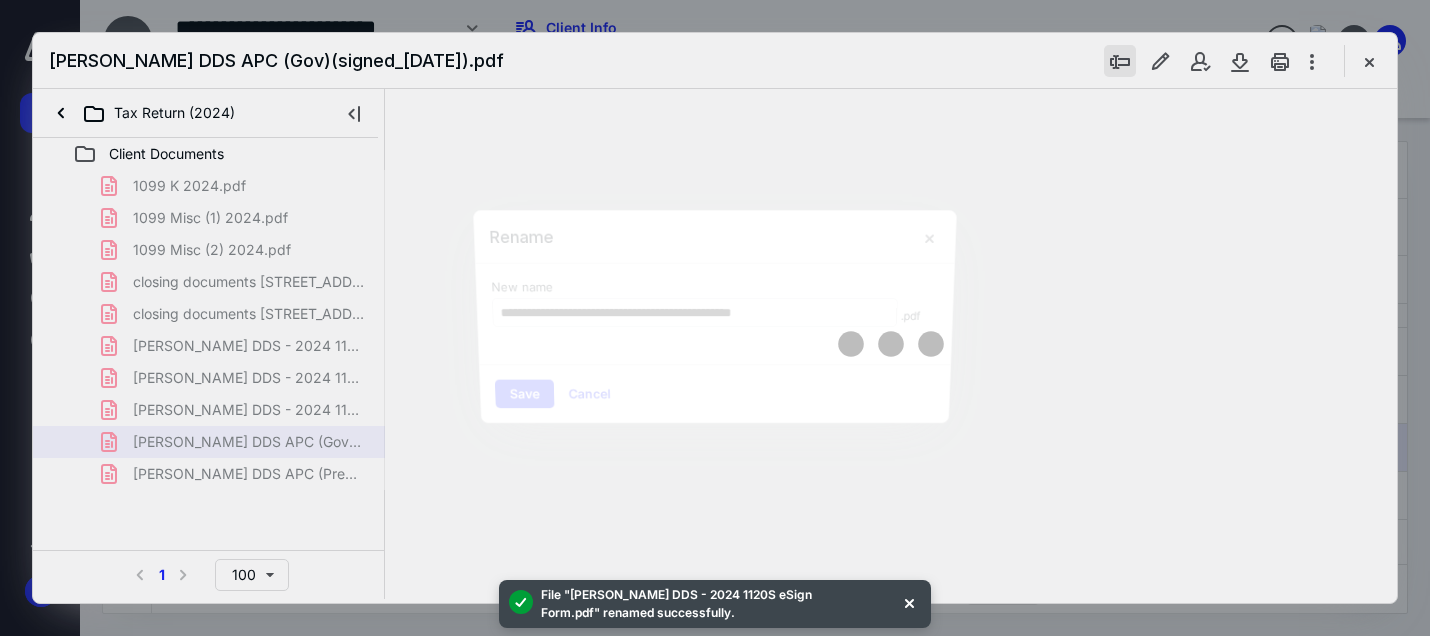 type on "162" 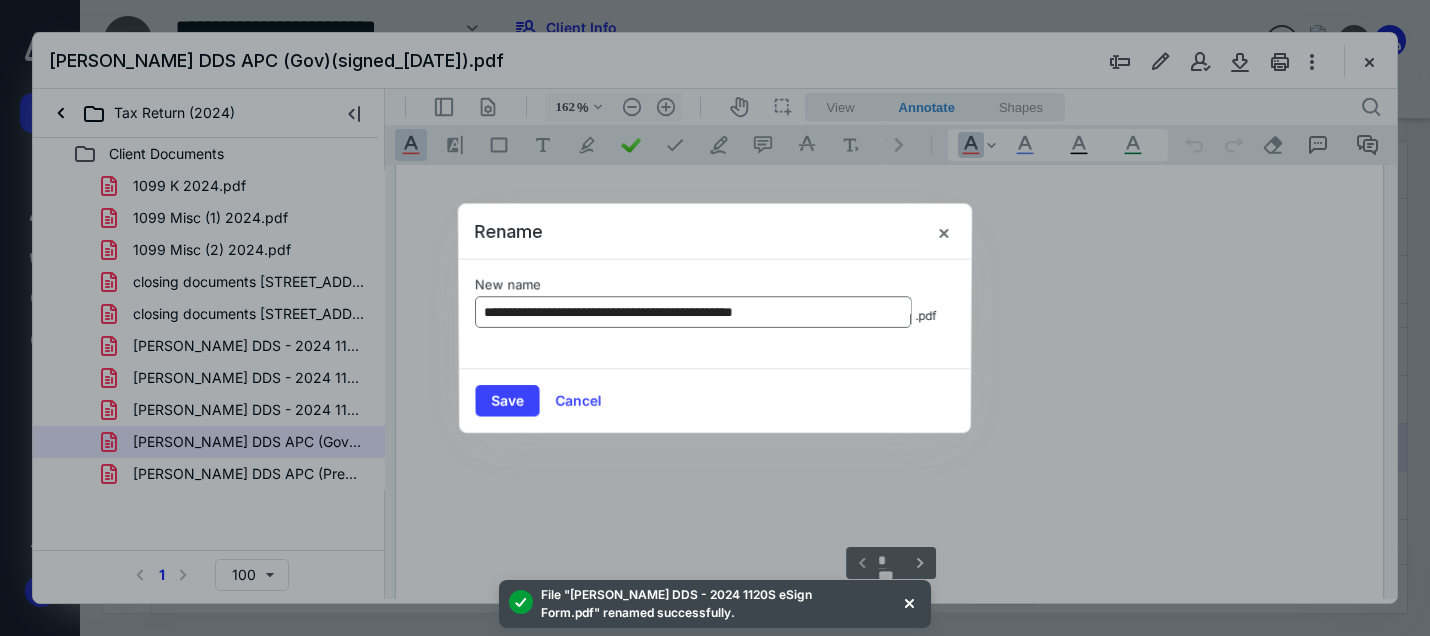 scroll, scrollTop: 82, scrollLeft: 0, axis: vertical 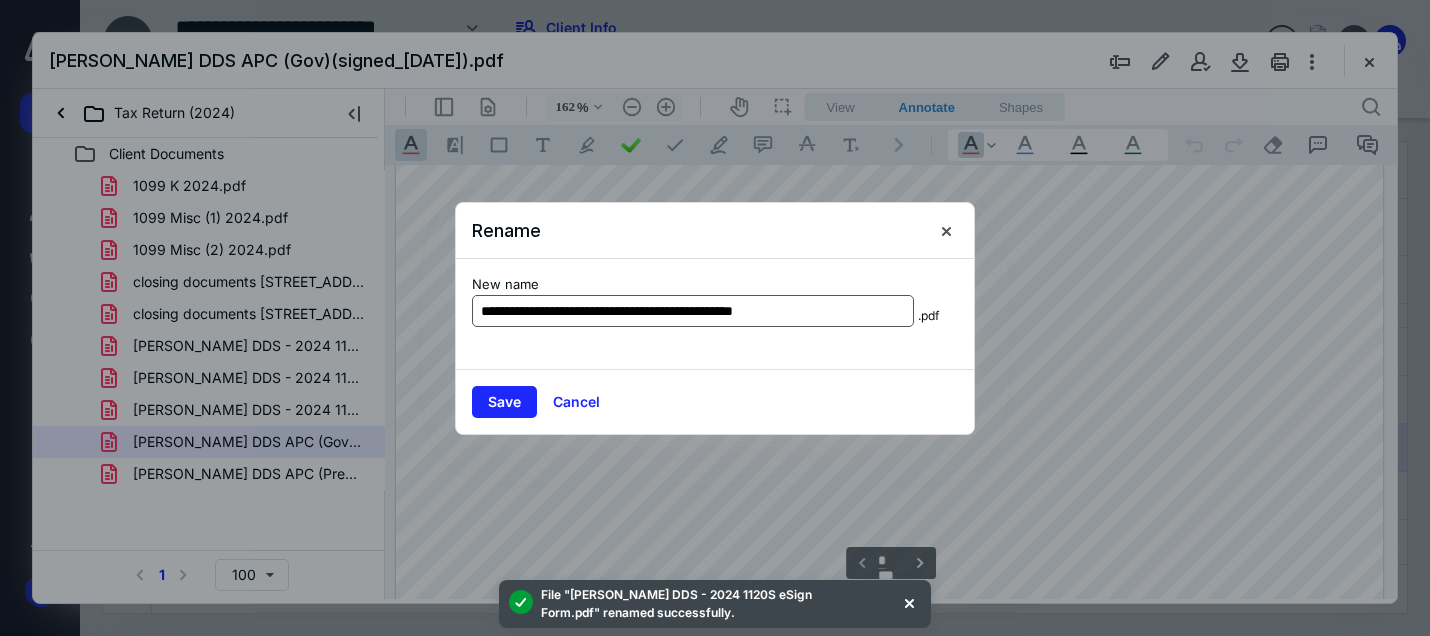 click on "**********" at bounding box center [693, 311] 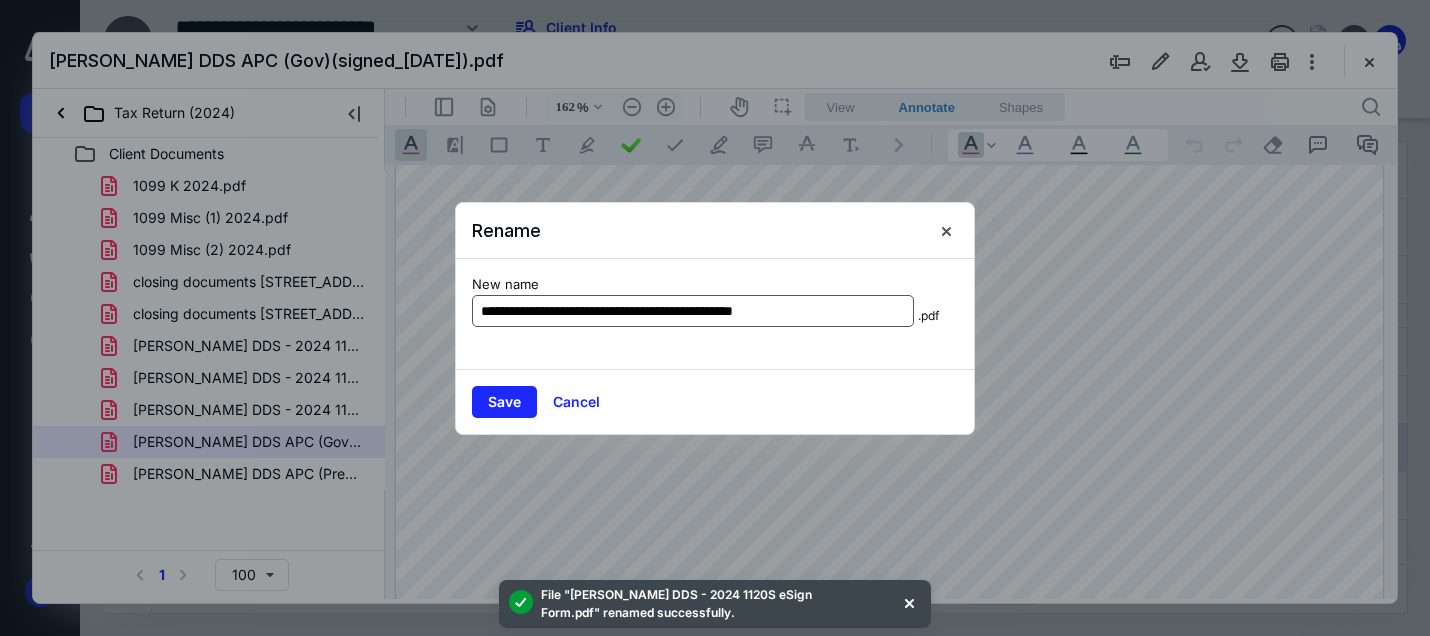 drag, startPoint x: 855, startPoint y: 309, endPoint x: 636, endPoint y: 314, distance: 219.05707 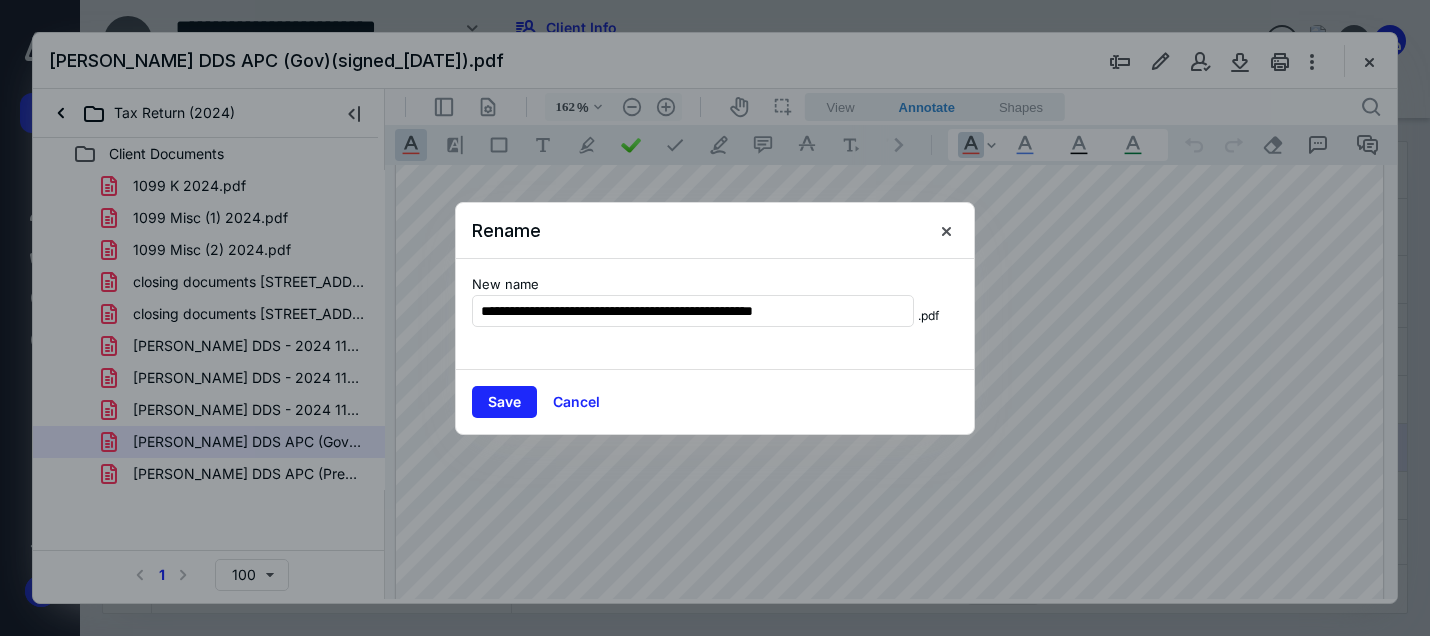 type on "**********" 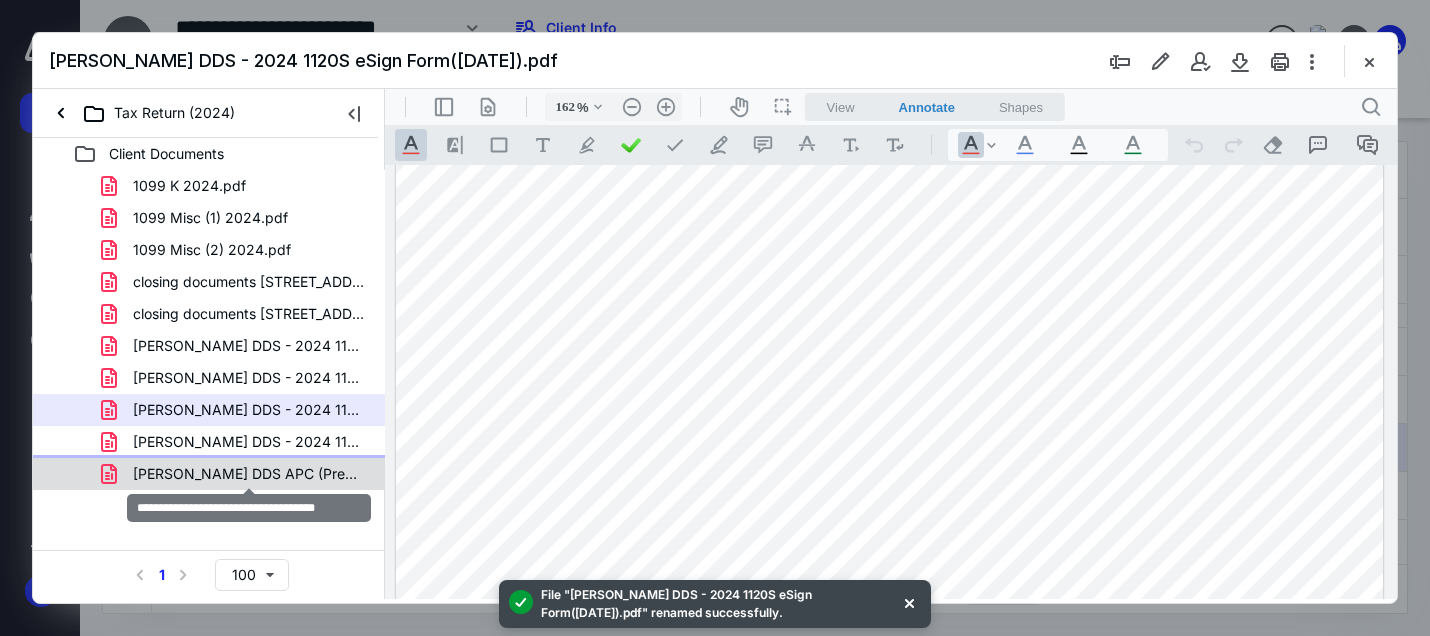 click on "[PERSON_NAME] DDS APC (Prep).pdf" at bounding box center (249, 474) 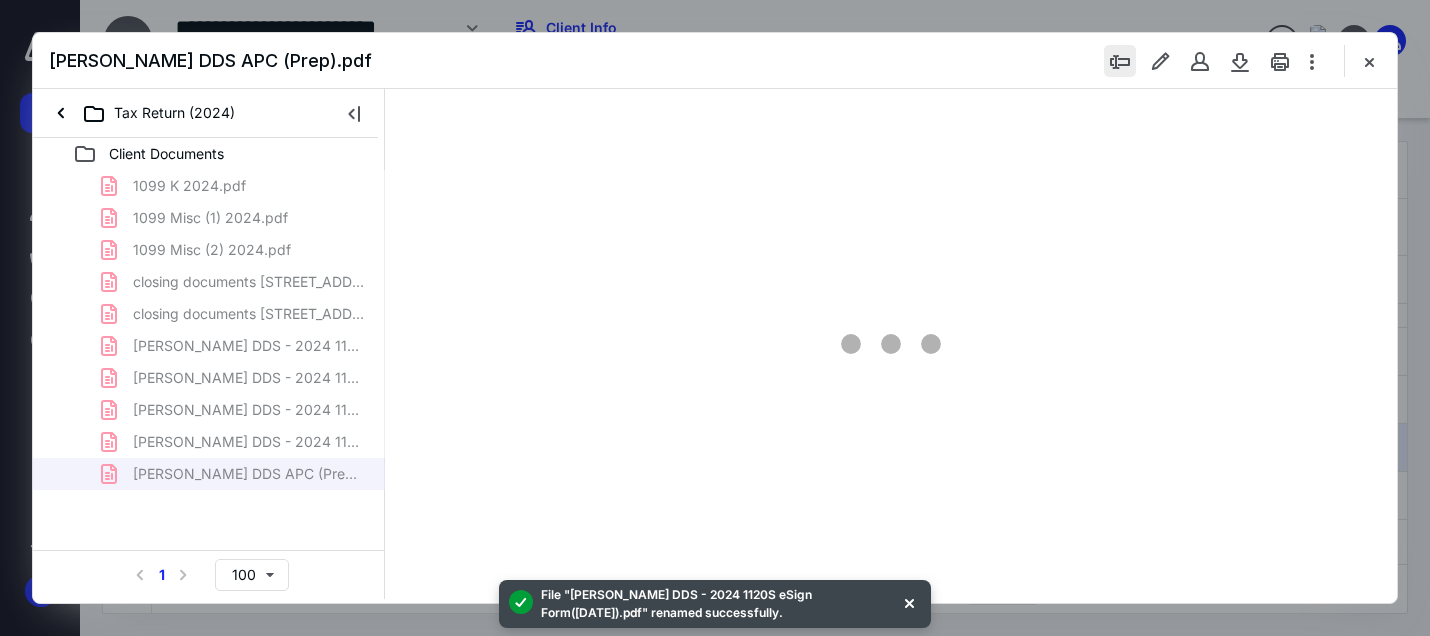click at bounding box center (1120, 61) 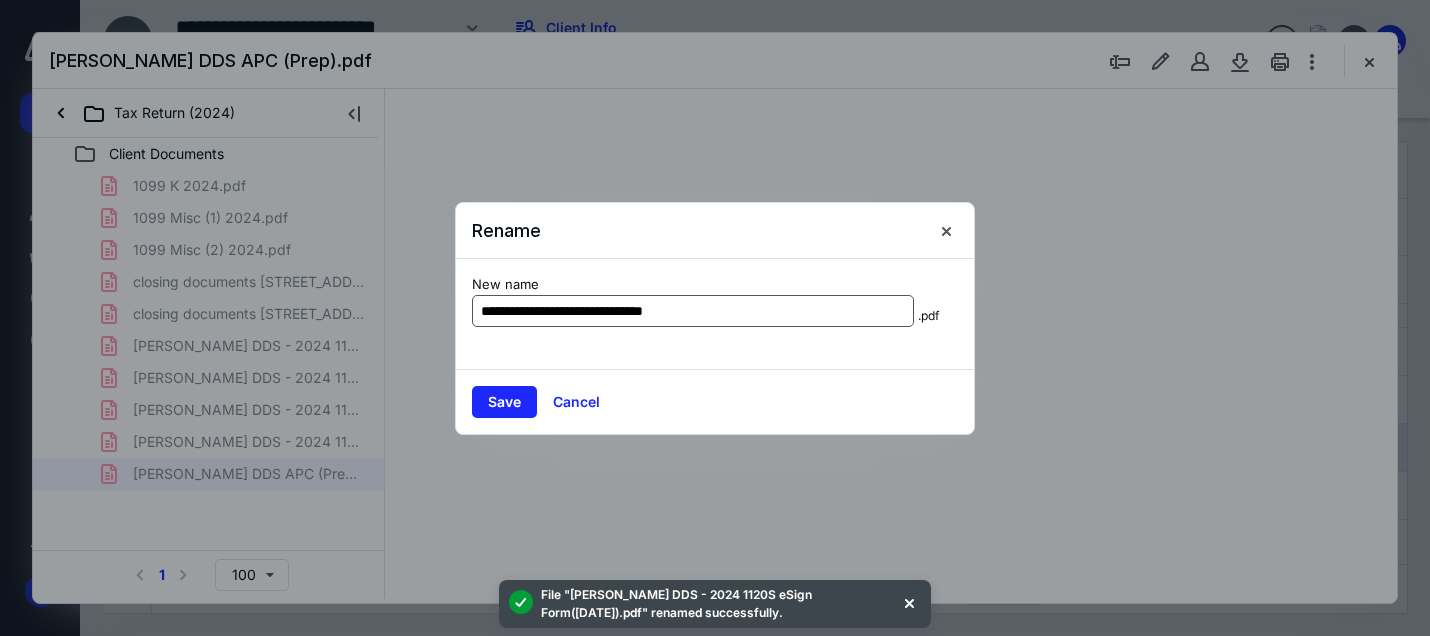 click on "**********" at bounding box center [693, 311] 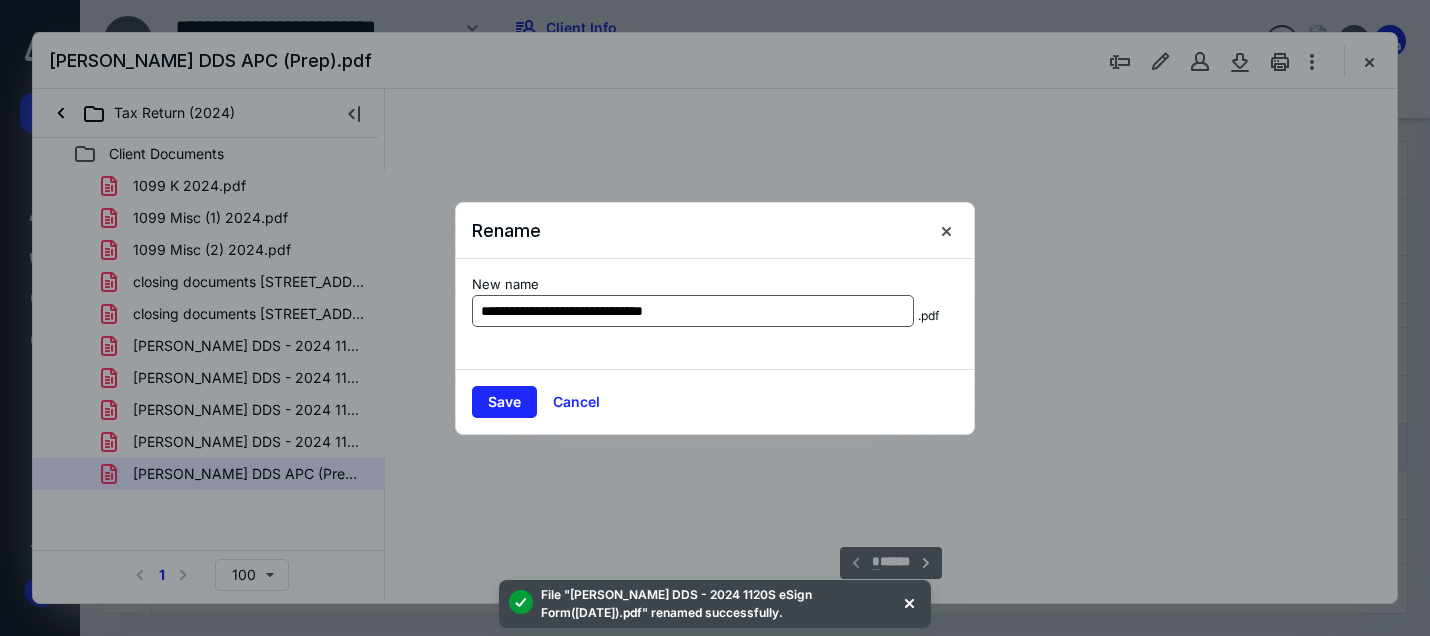 scroll, scrollTop: 82, scrollLeft: 143, axis: both 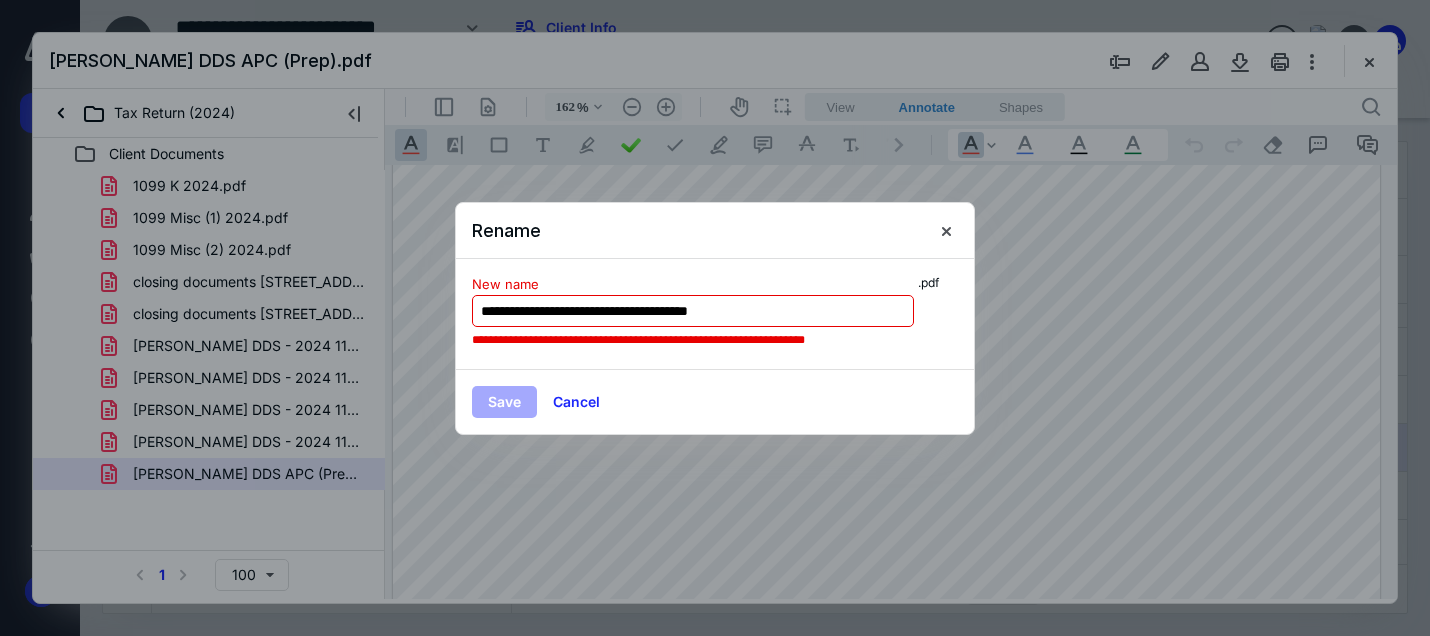 drag, startPoint x: 780, startPoint y: 307, endPoint x: 734, endPoint y: 307, distance: 46 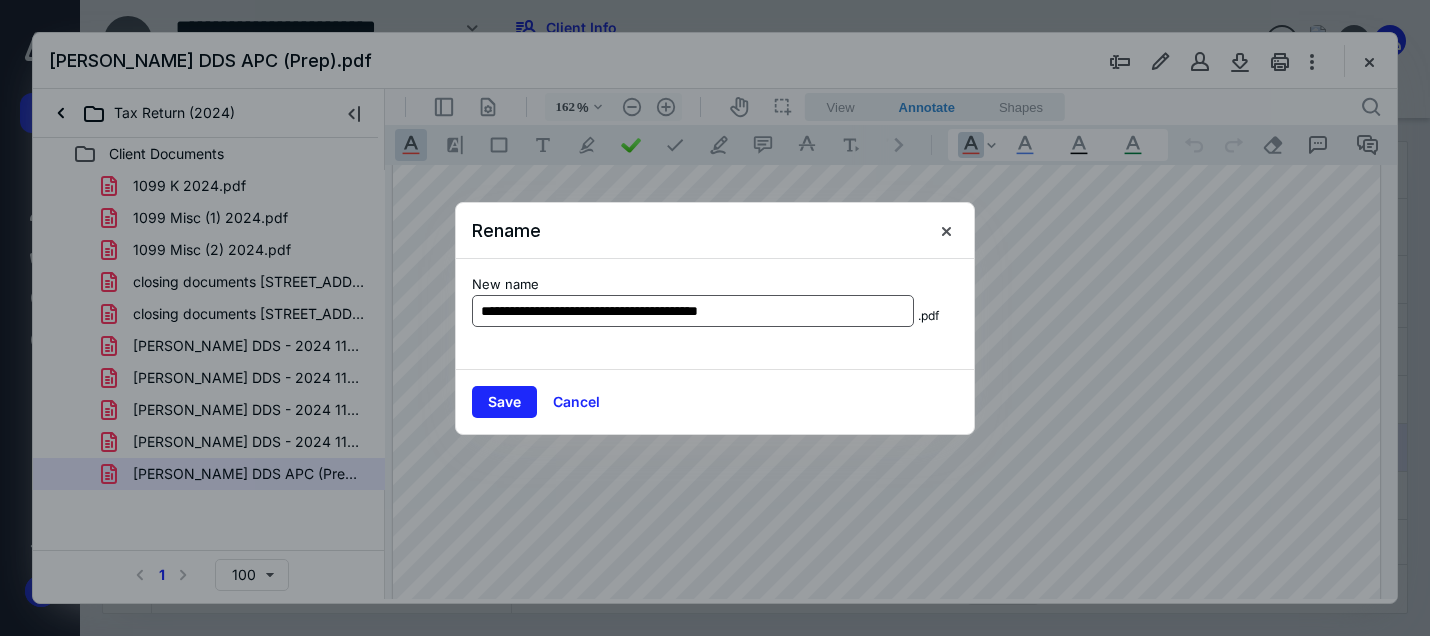 type on "**********" 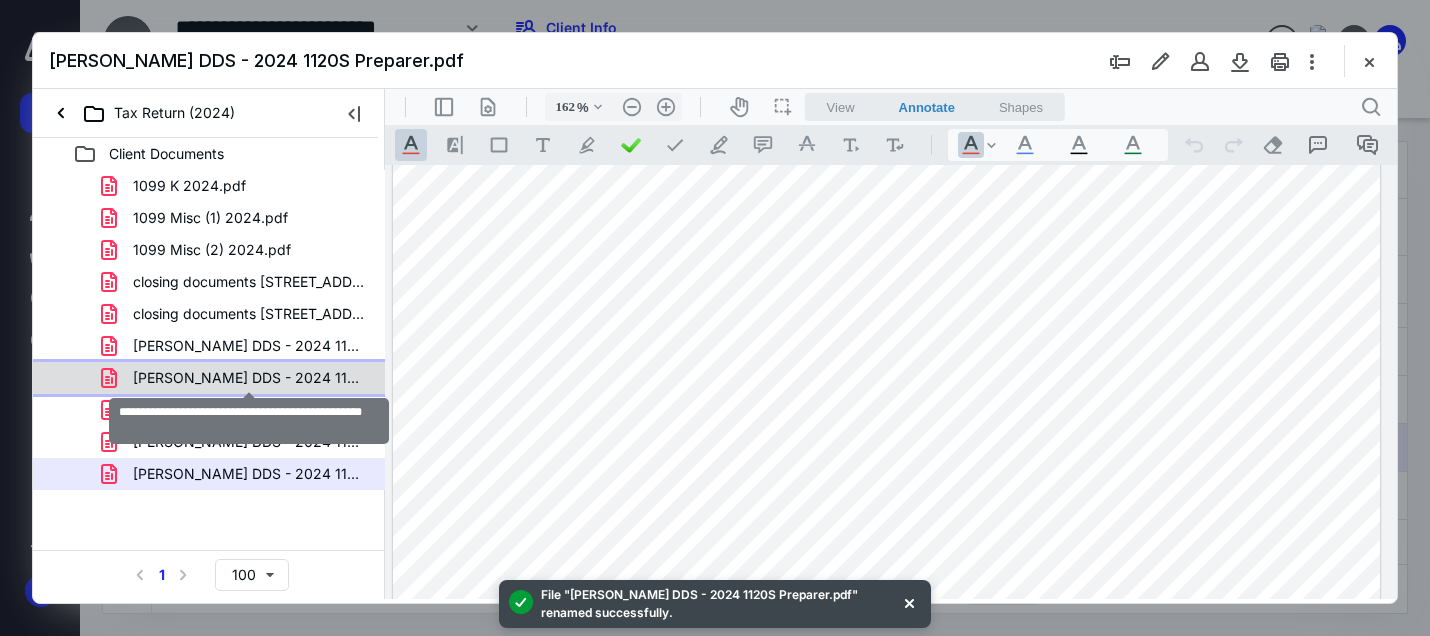 click on "[PERSON_NAME] DDS - 2024 1120S eSign Form.pdf" at bounding box center [249, 378] 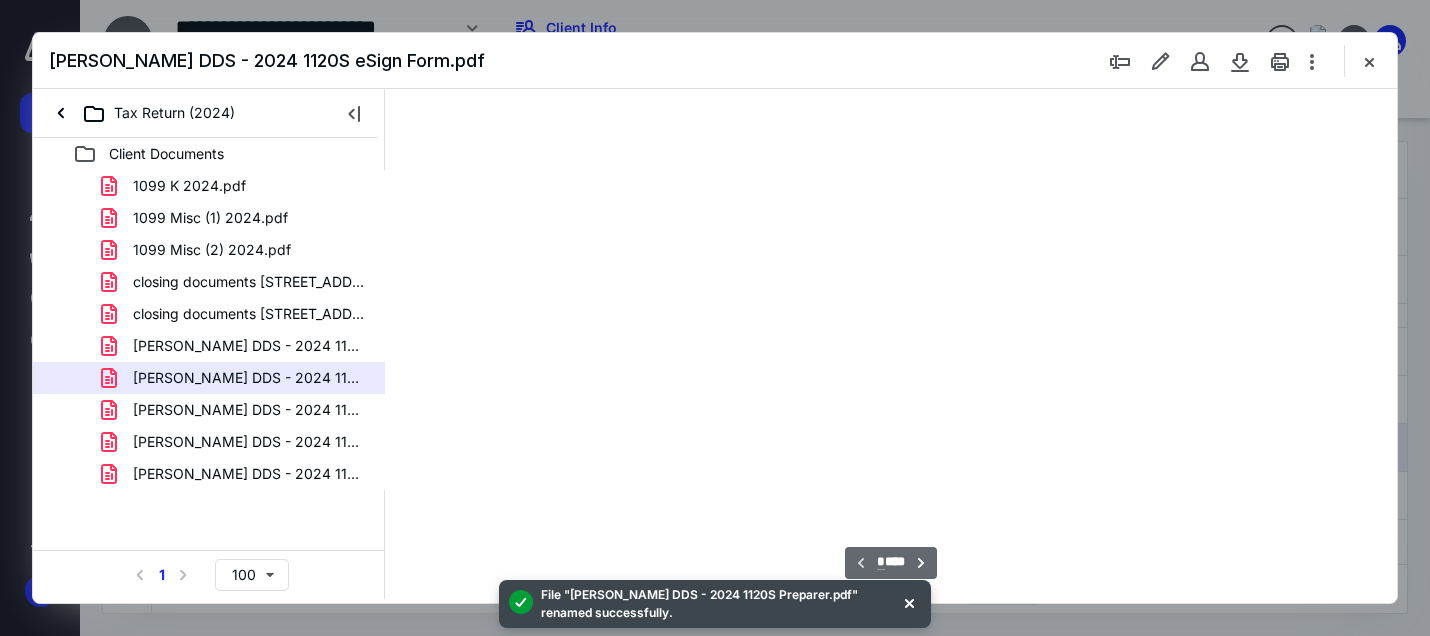 scroll, scrollTop: 82, scrollLeft: 0, axis: vertical 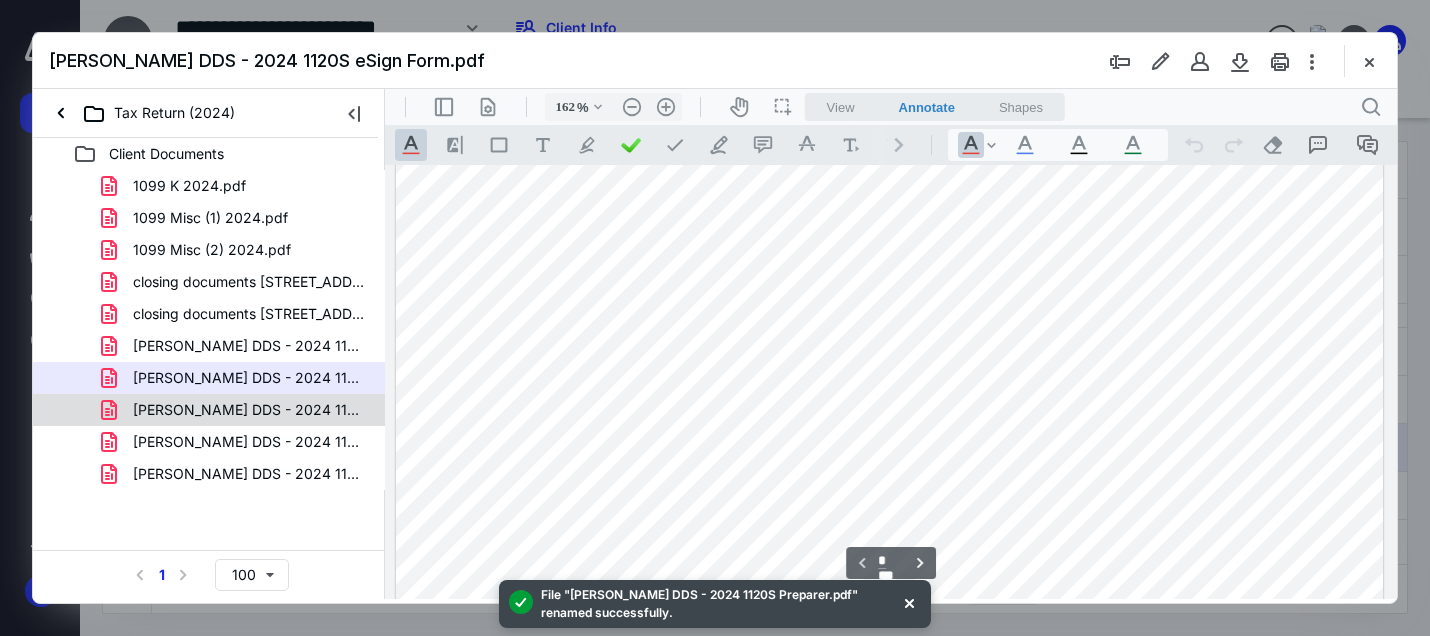 click on "[PERSON_NAME] DDS - 2024 1120S eSign Form([DATE]).pdf" at bounding box center [249, 410] 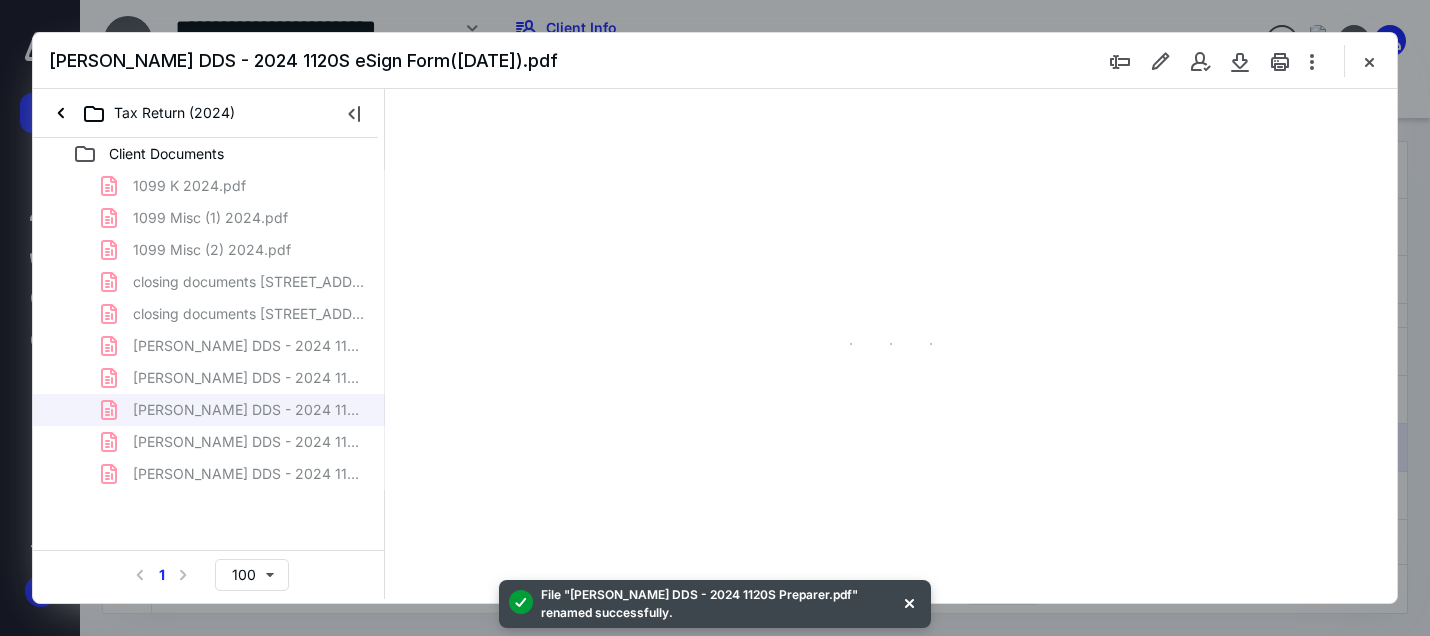 type on "162" 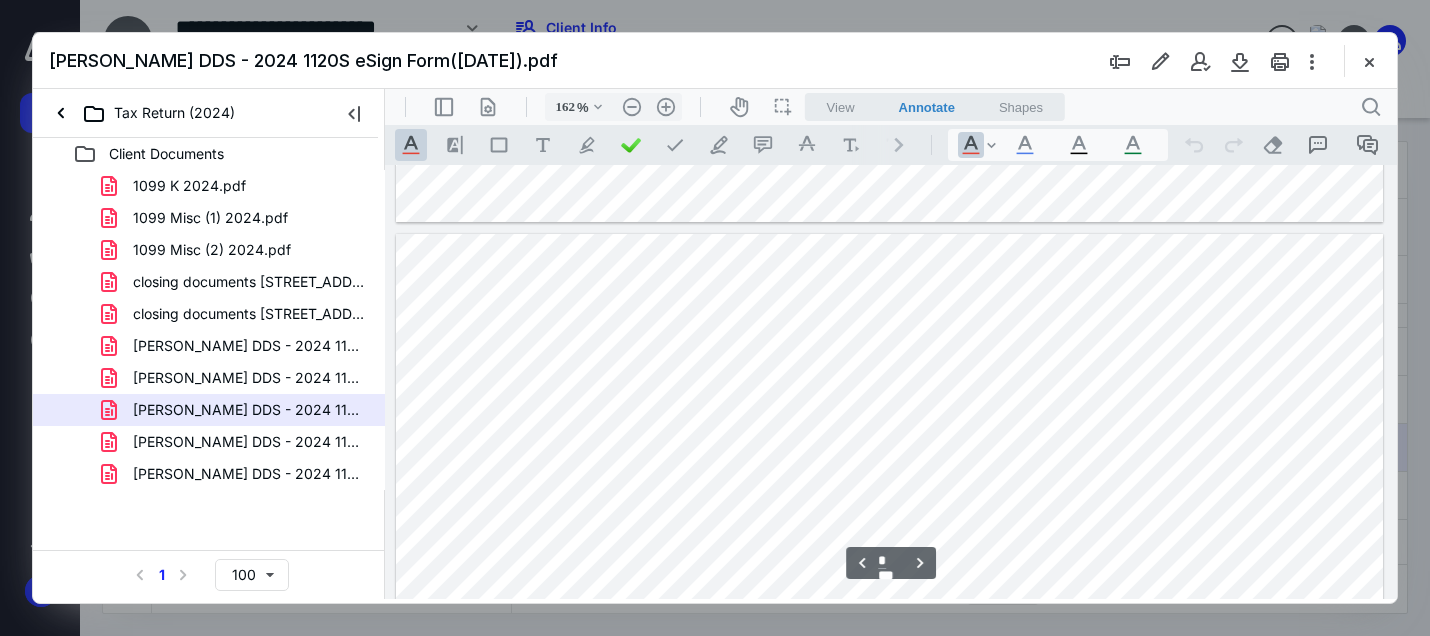 scroll, scrollTop: 6482, scrollLeft: 0, axis: vertical 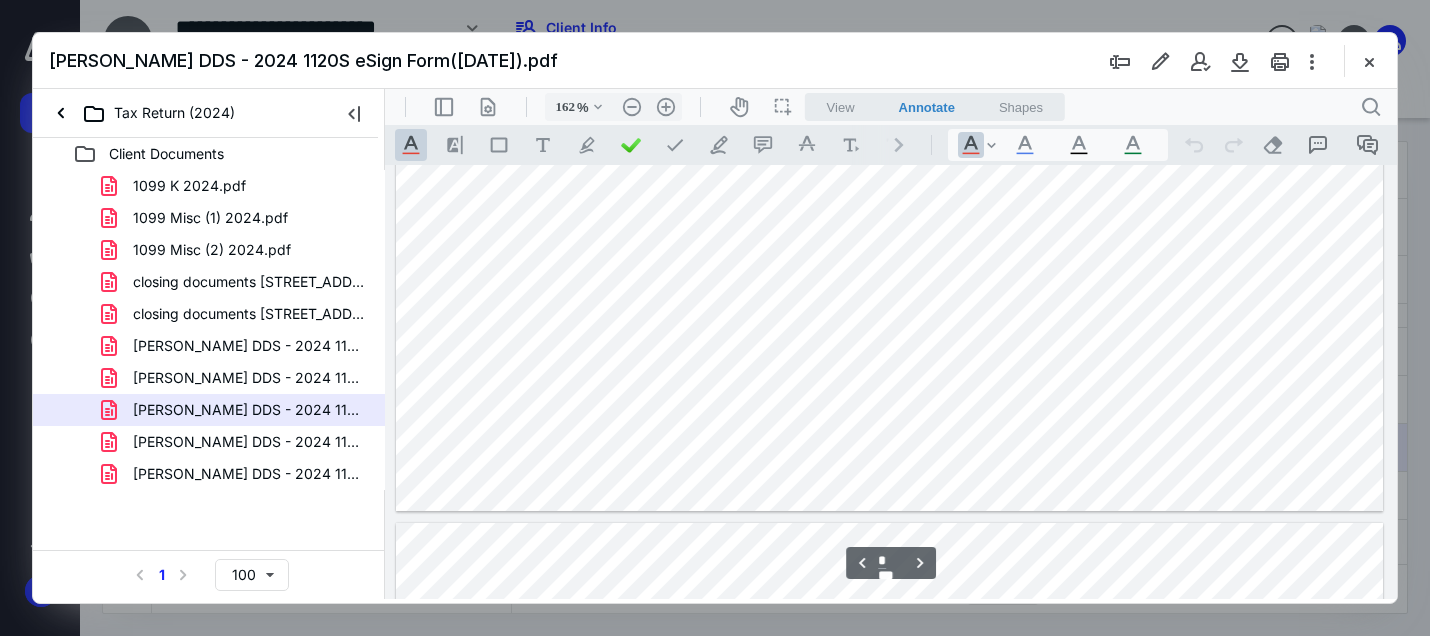 type on "*" 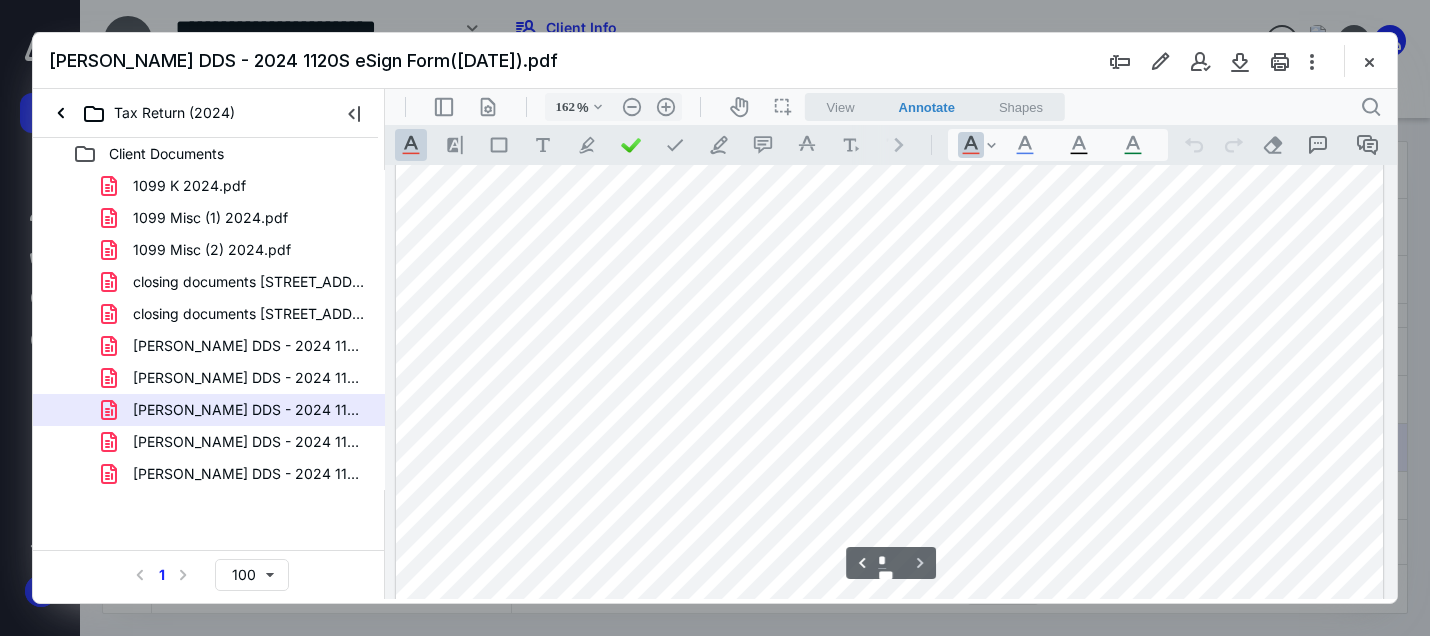 scroll, scrollTop: 7889, scrollLeft: 0, axis: vertical 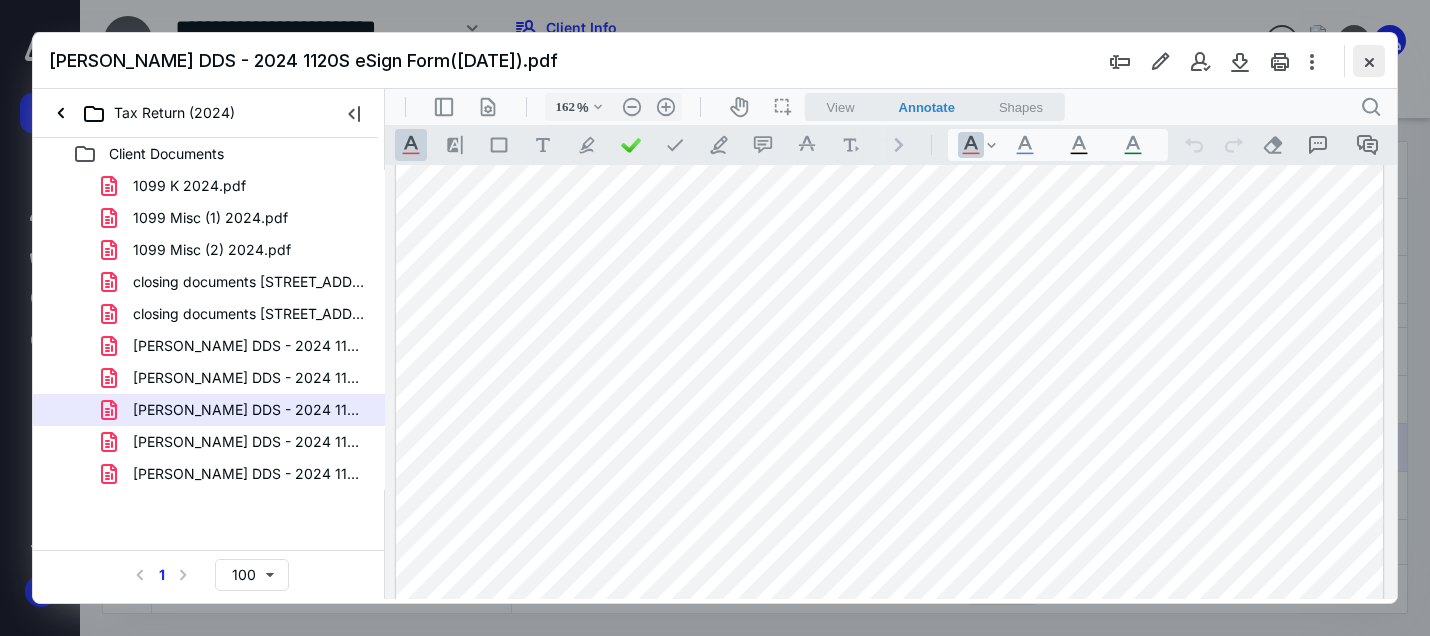 click at bounding box center (1369, 61) 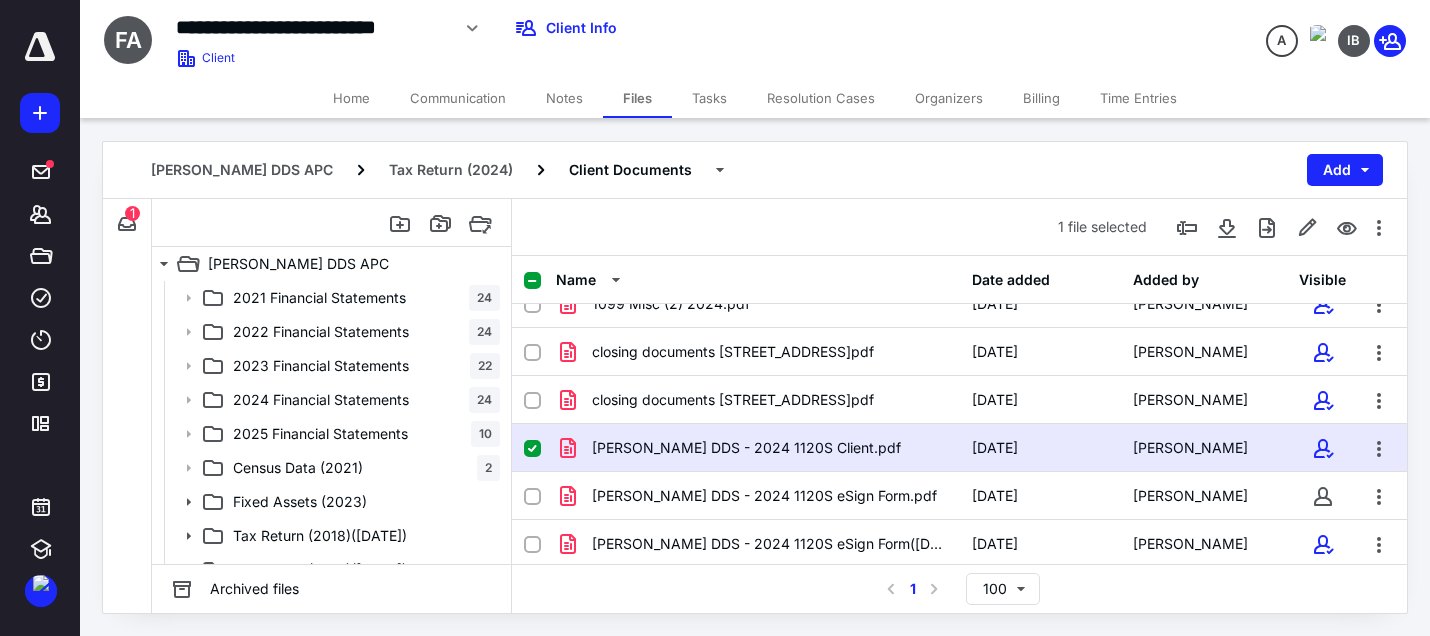 click on "Communication" at bounding box center [458, 98] 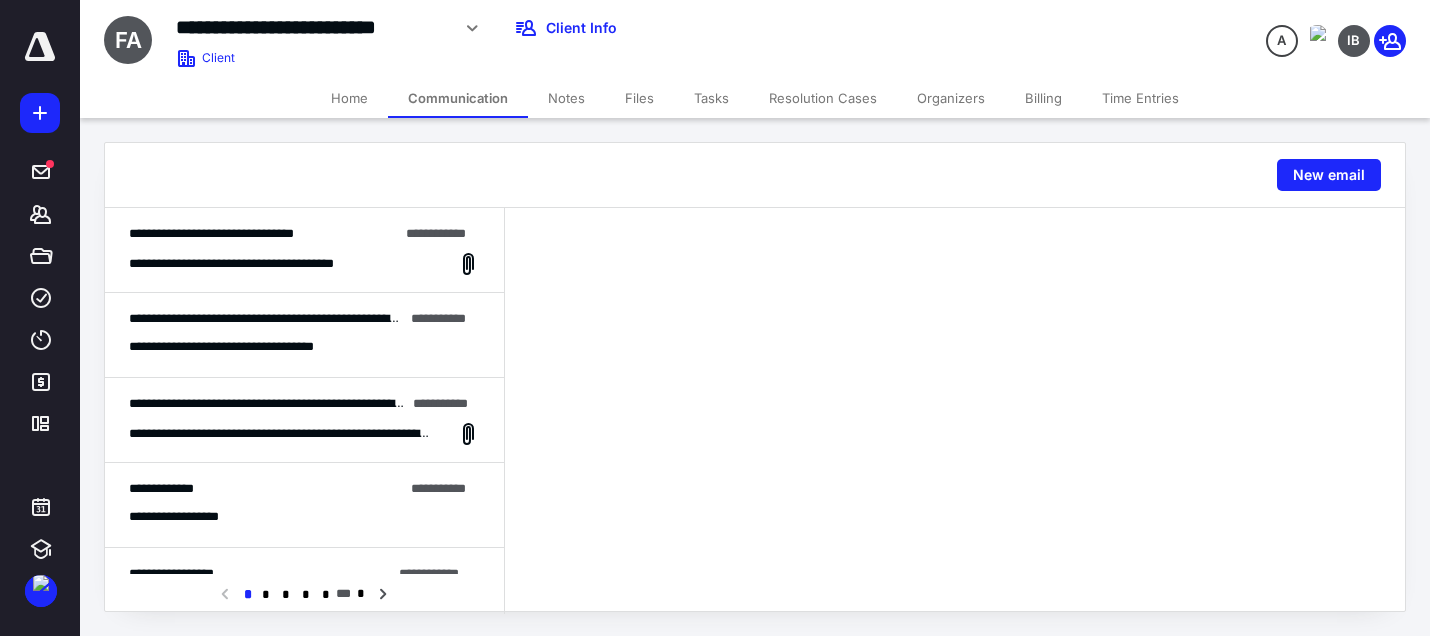 click on "**********" at bounding box center [263, 234] 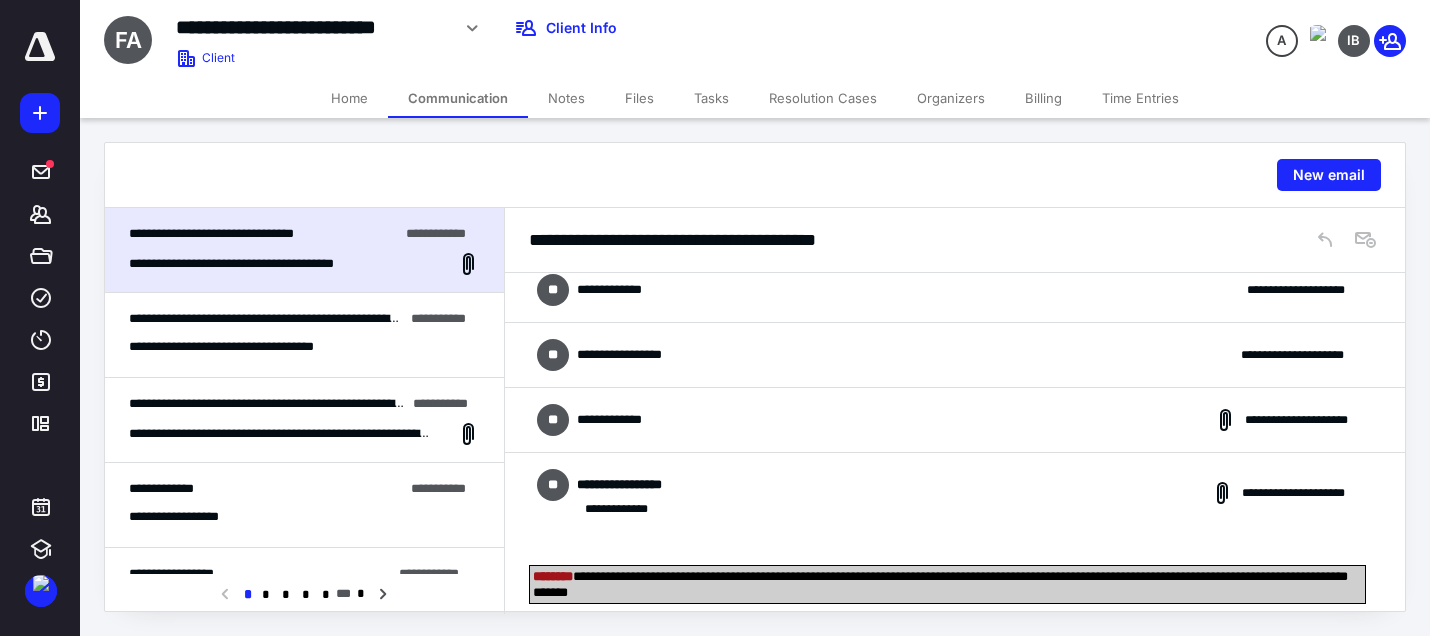 scroll, scrollTop: 0, scrollLeft: 0, axis: both 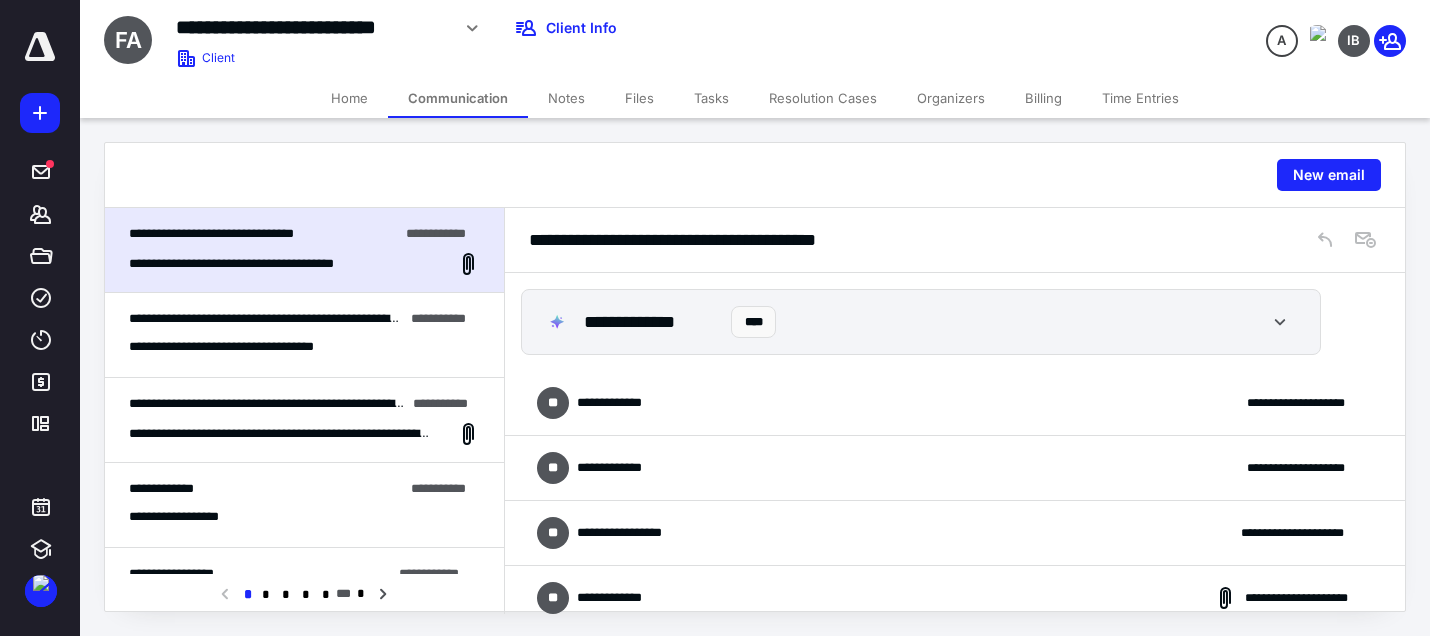 click on "**********" at bounding box center [955, 403] 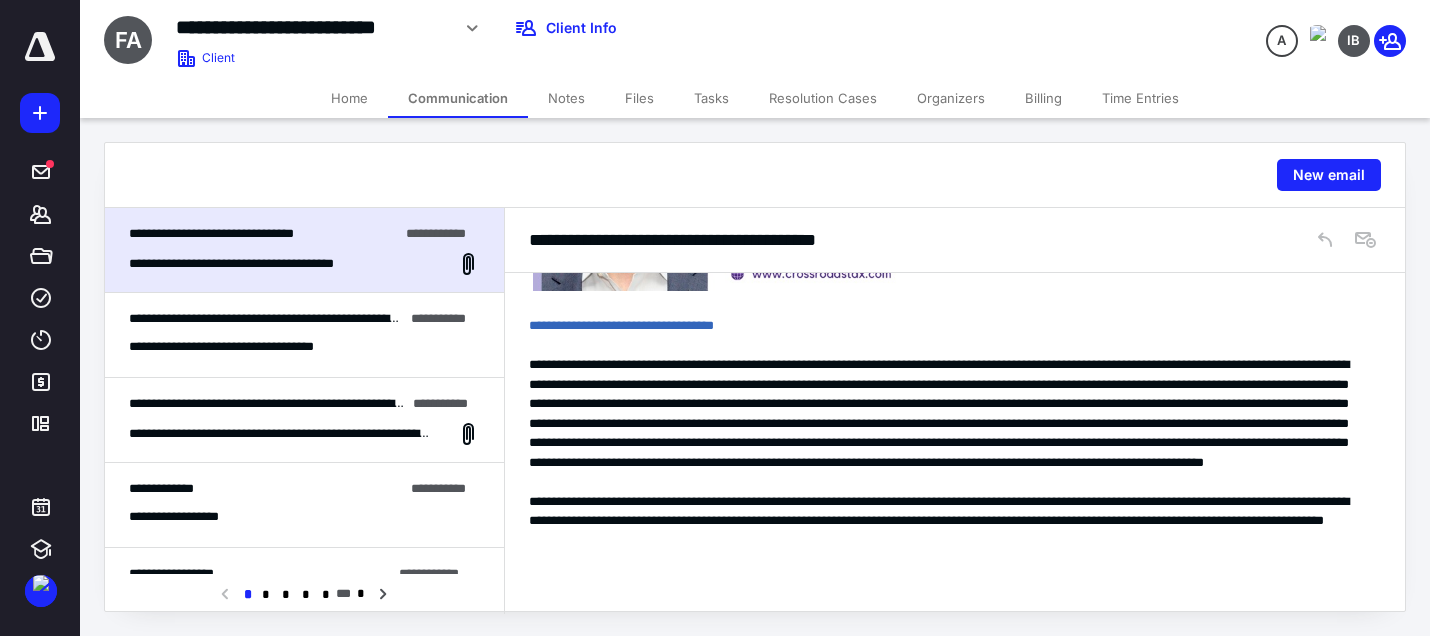 scroll, scrollTop: 800, scrollLeft: 0, axis: vertical 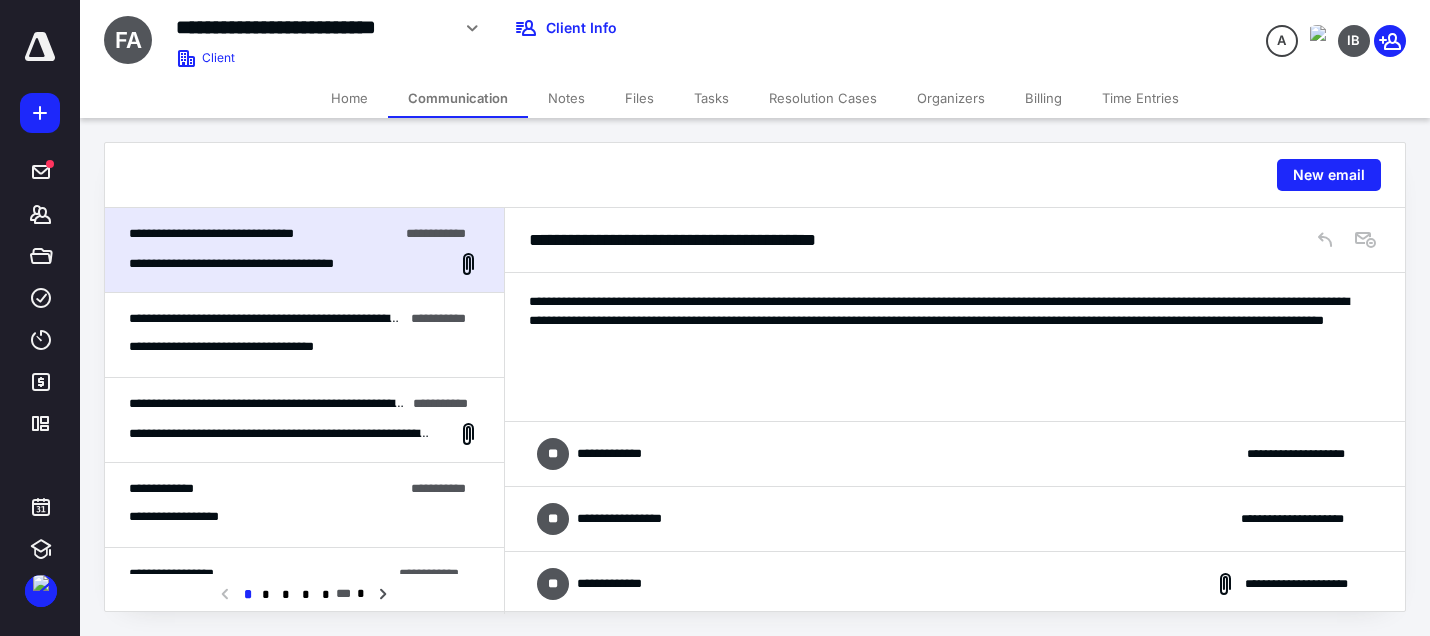 click on "**********" at bounding box center [621, 454] 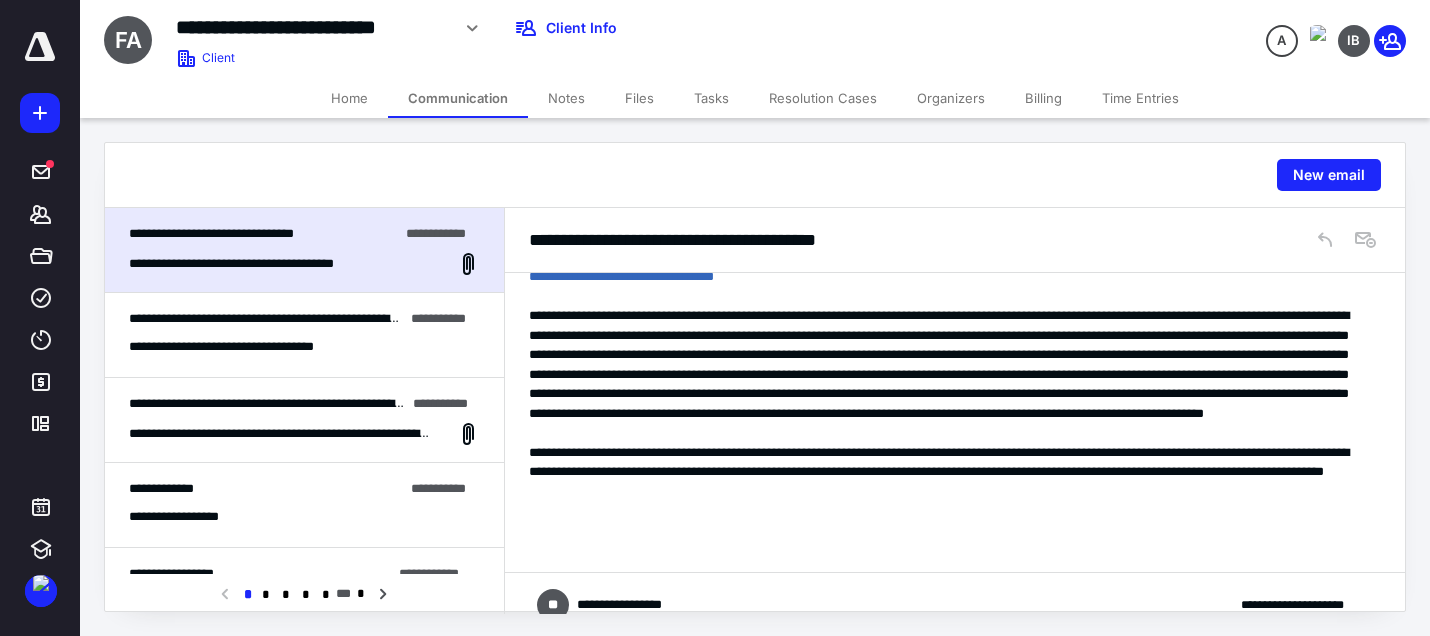 scroll, scrollTop: 1600, scrollLeft: 0, axis: vertical 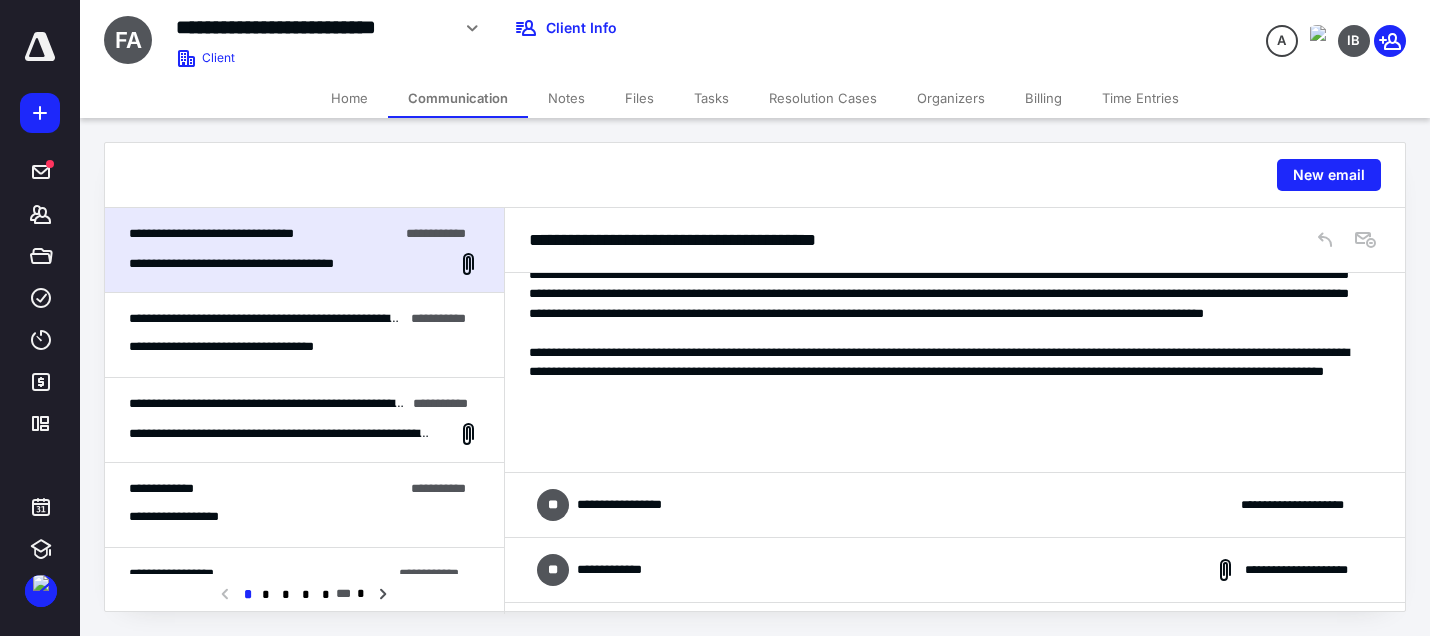 click on "**********" at bounding box center [610, 505] 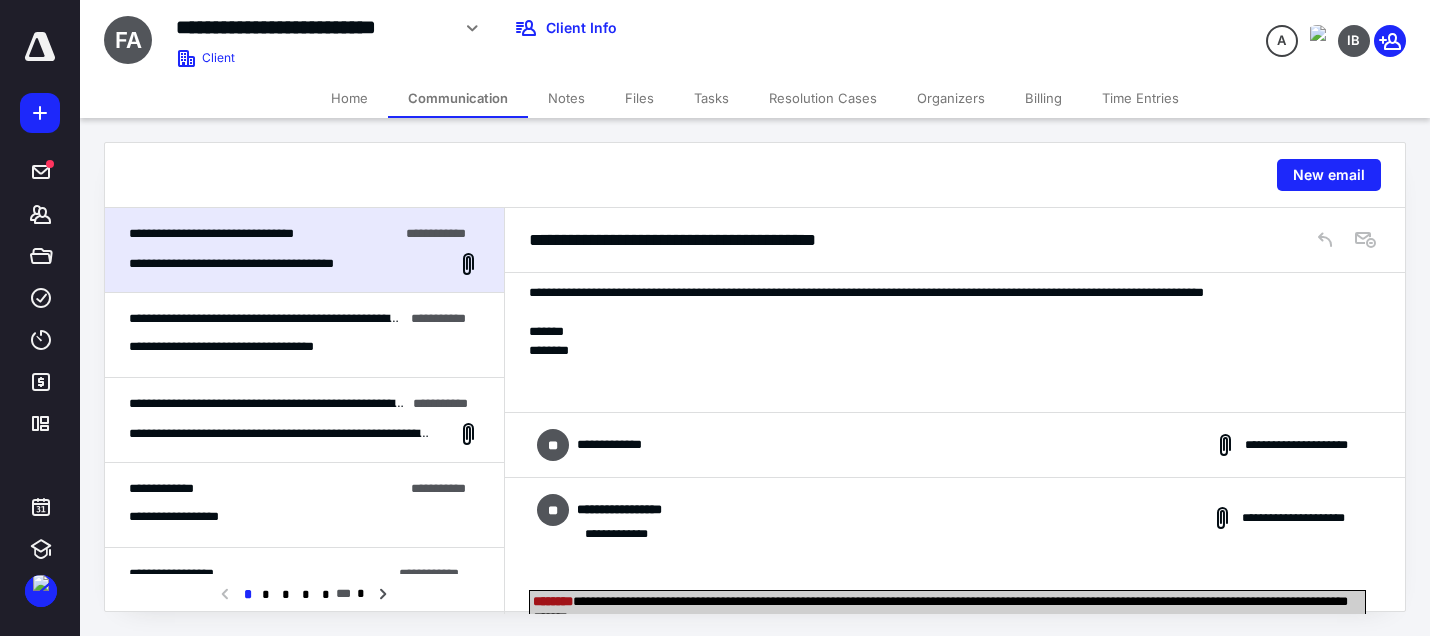 scroll, scrollTop: 2100, scrollLeft: 0, axis: vertical 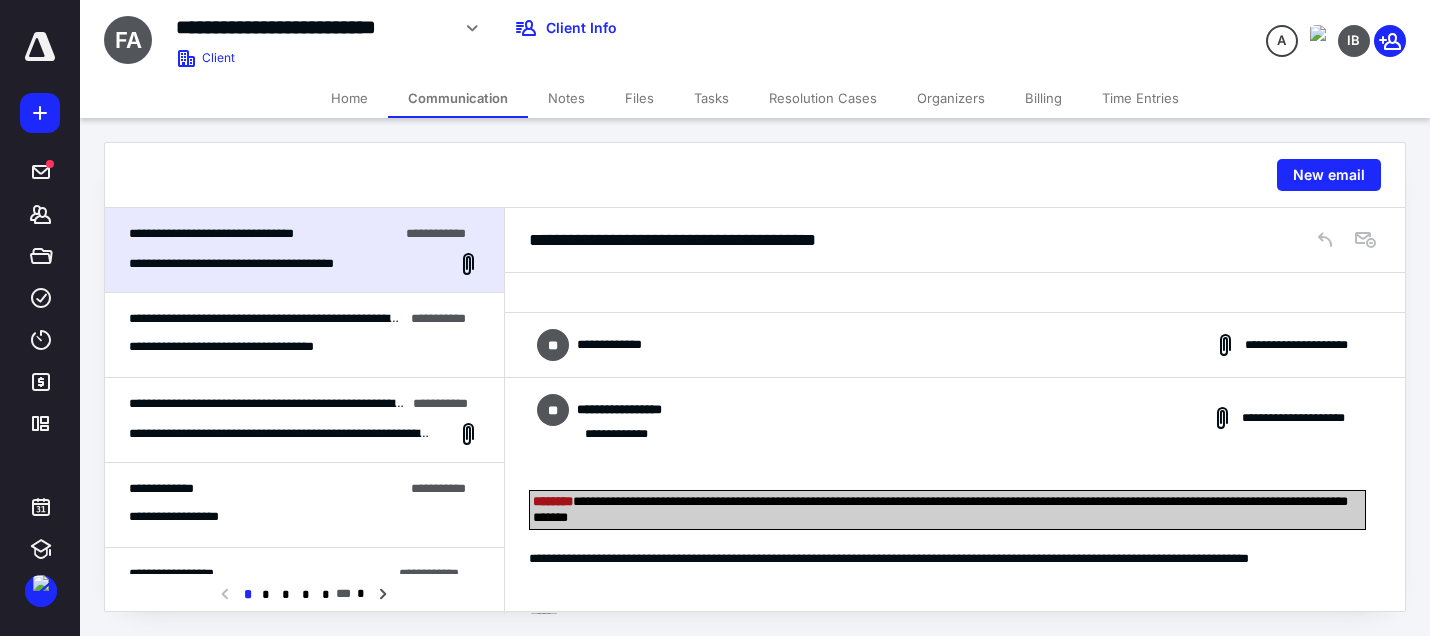 click on "**********" at bounding box center (955, 345) 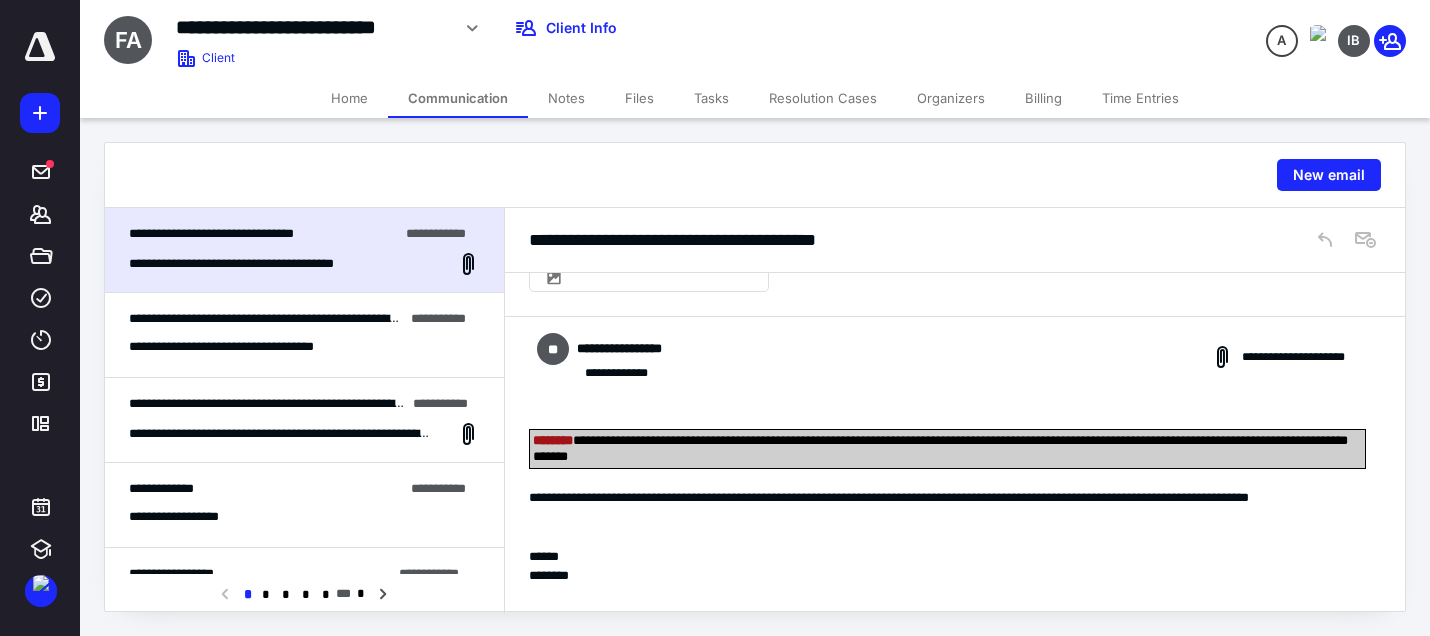 scroll, scrollTop: 3064, scrollLeft: 0, axis: vertical 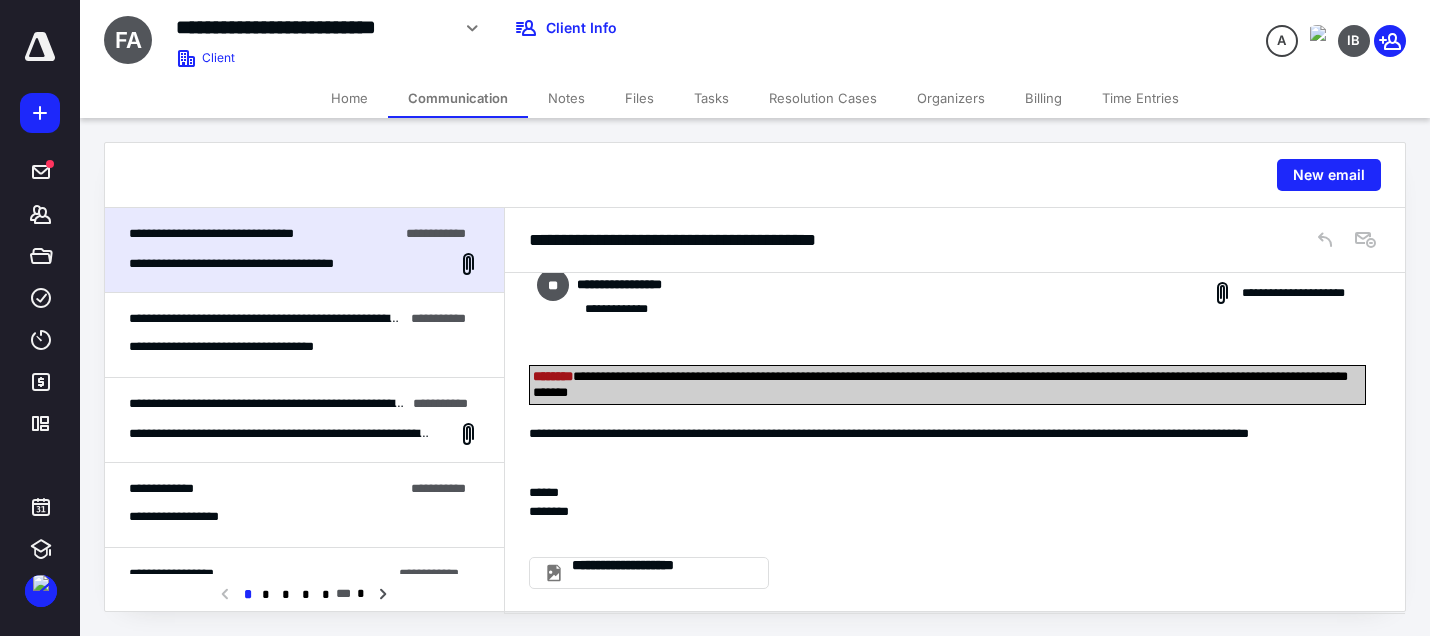 click on "**********" at bounding box center (304, 335) 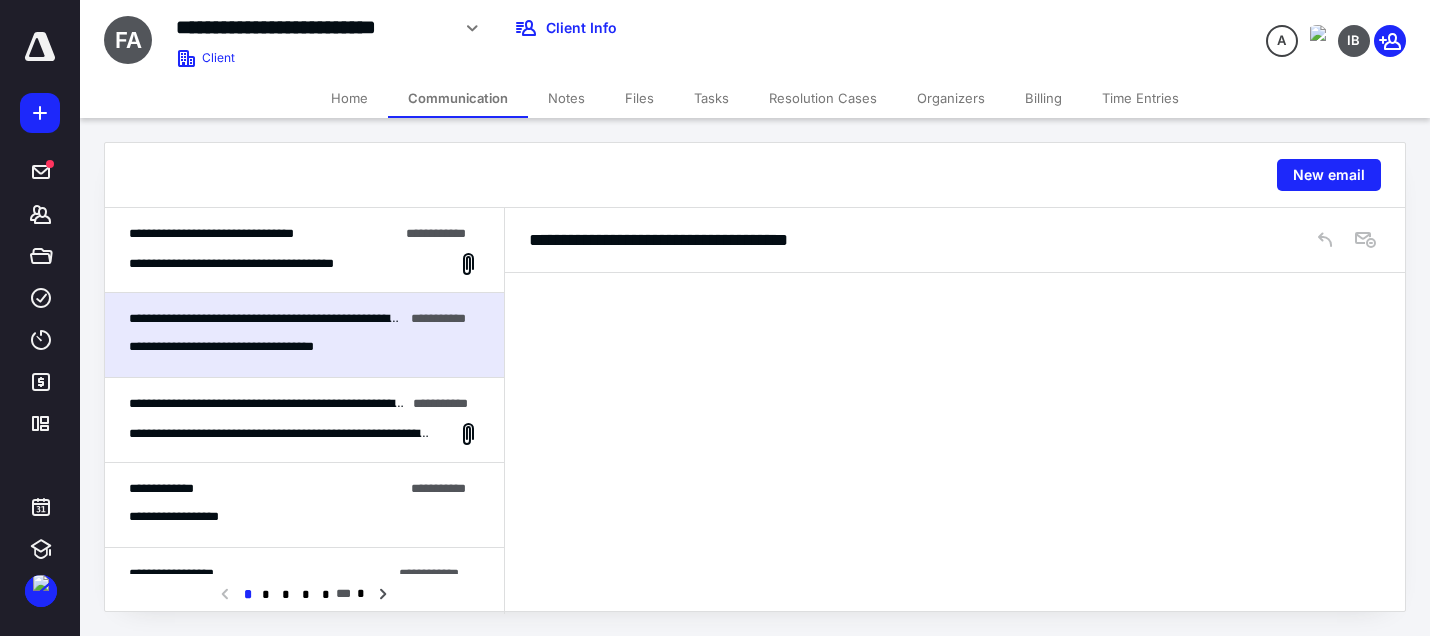 click on "**********" at bounding box center [263, 234] 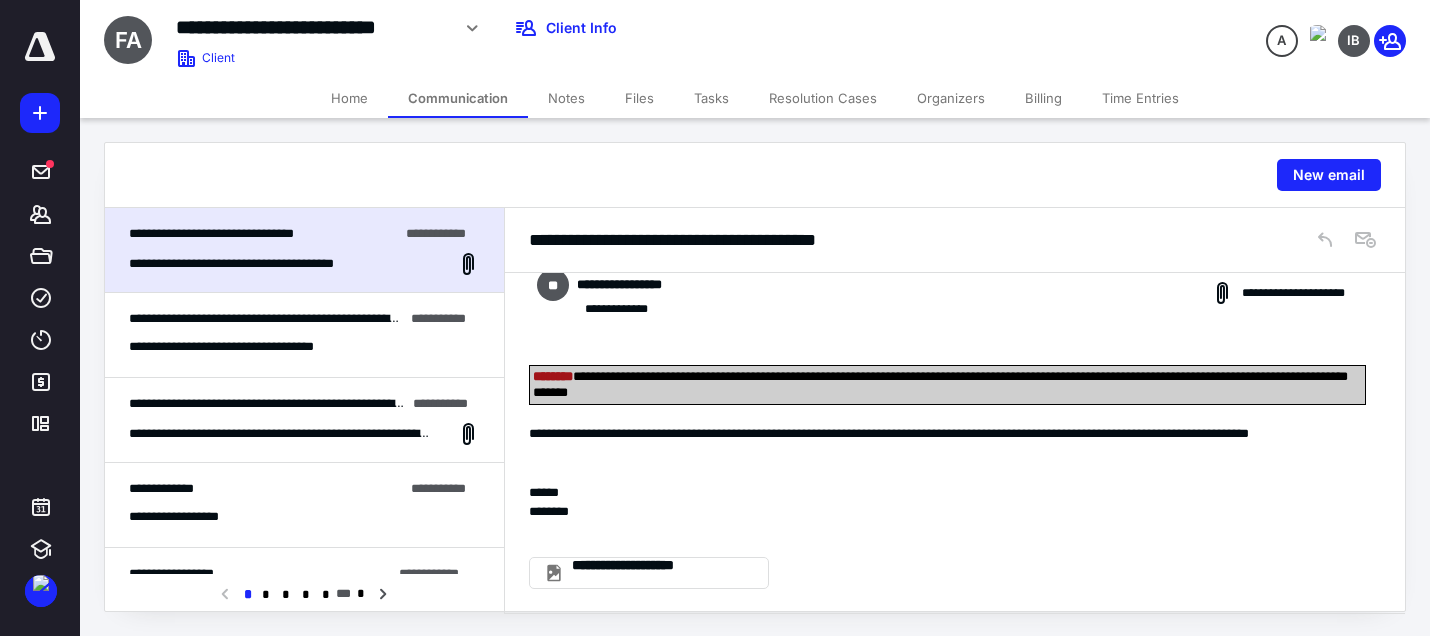 click on "**********" at bounding box center (304, 335) 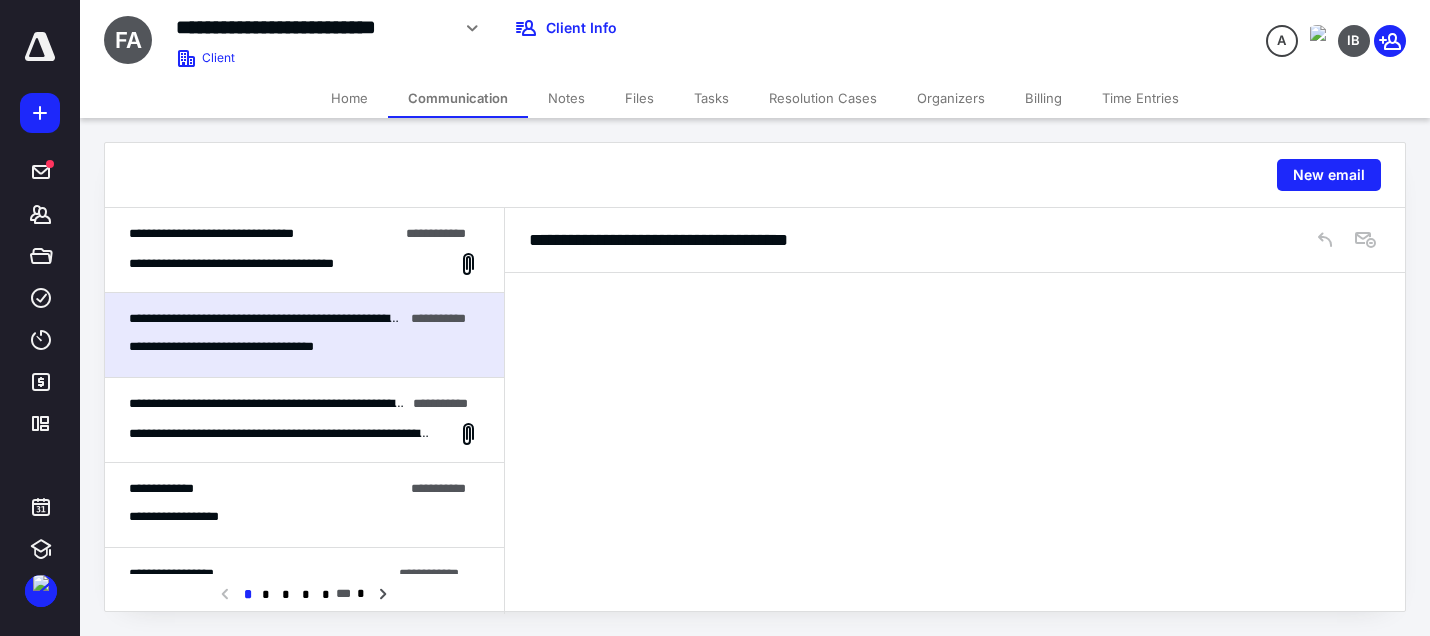 scroll, scrollTop: 0, scrollLeft: 0, axis: both 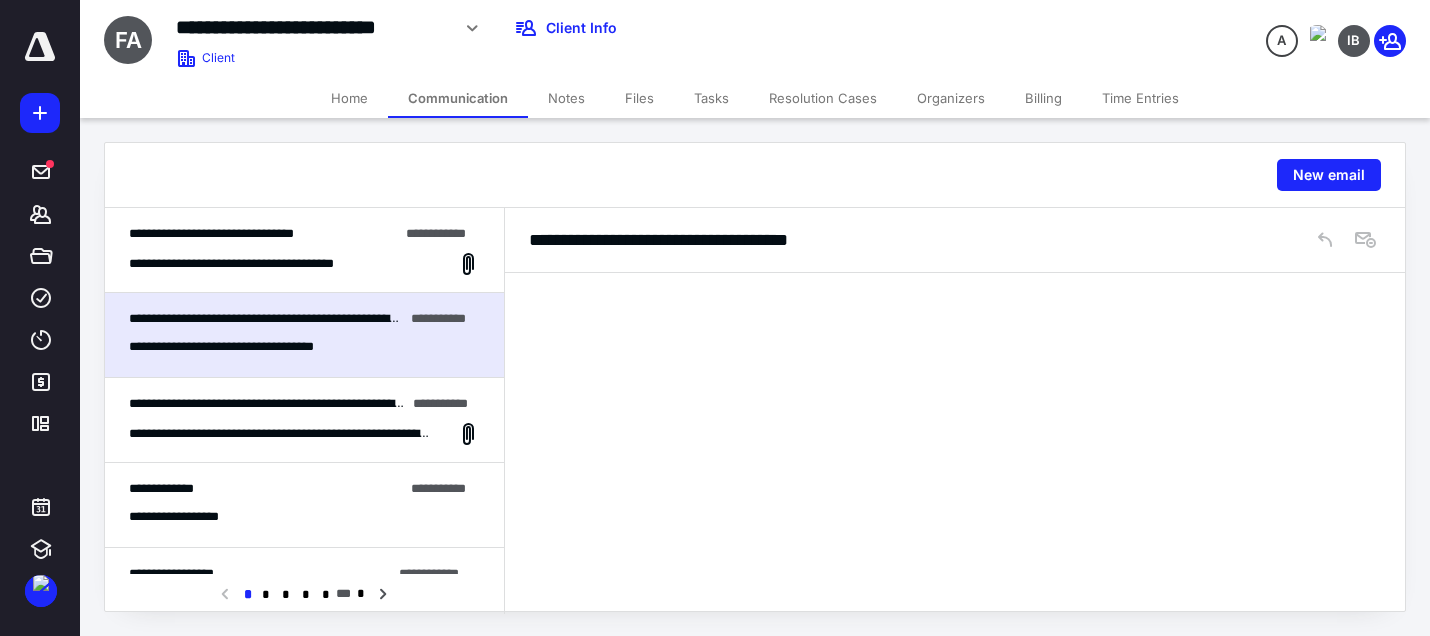 click on "**********" at bounding box center (271, 264) 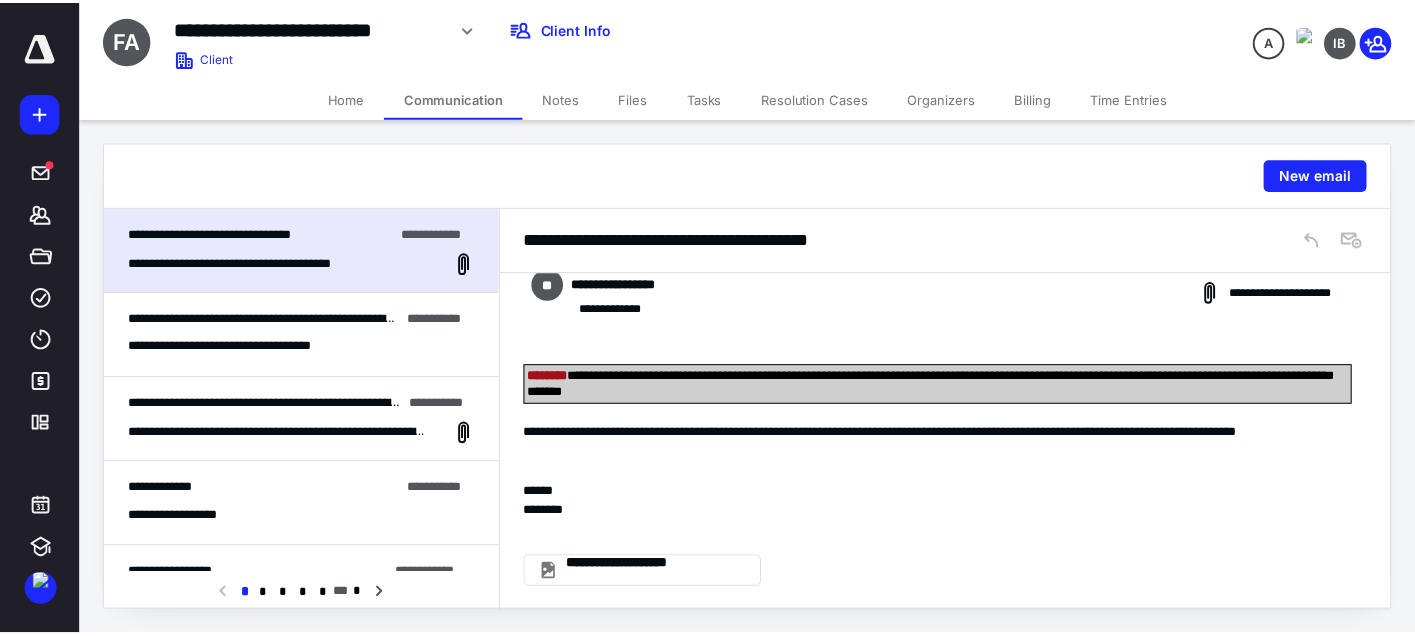 scroll, scrollTop: 0, scrollLeft: 0, axis: both 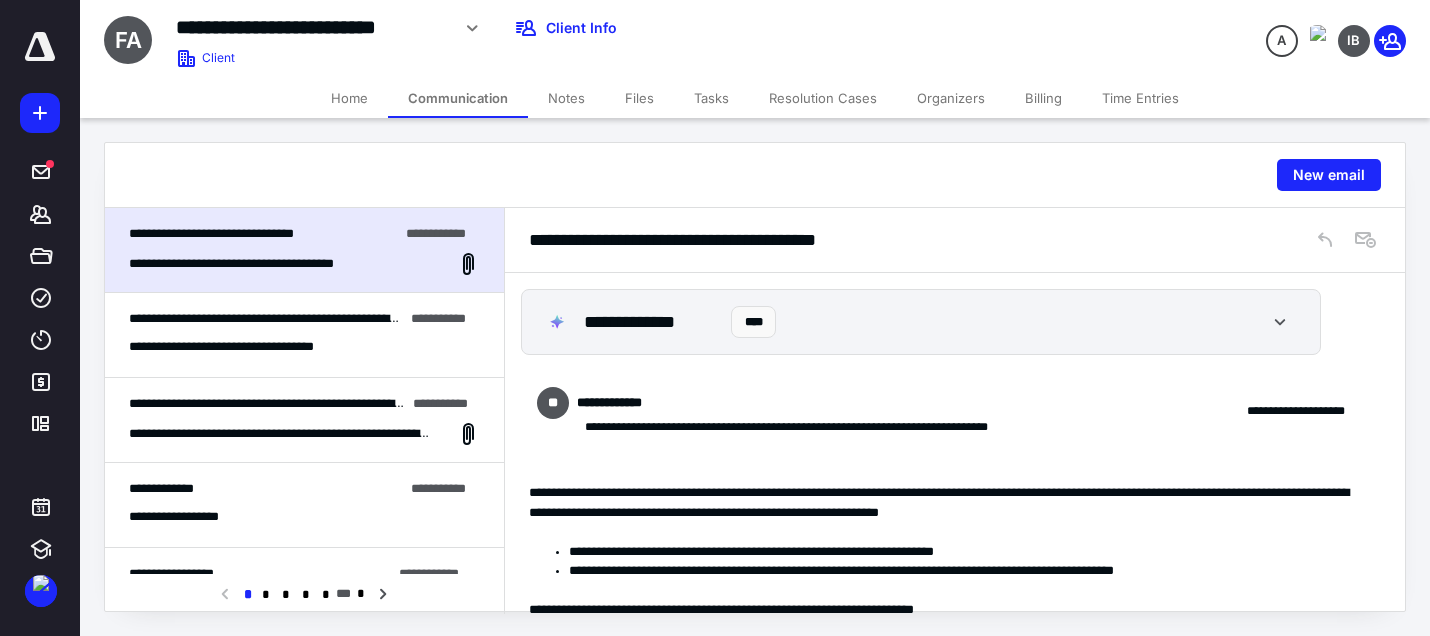 click on "Tasks" at bounding box center [711, 98] 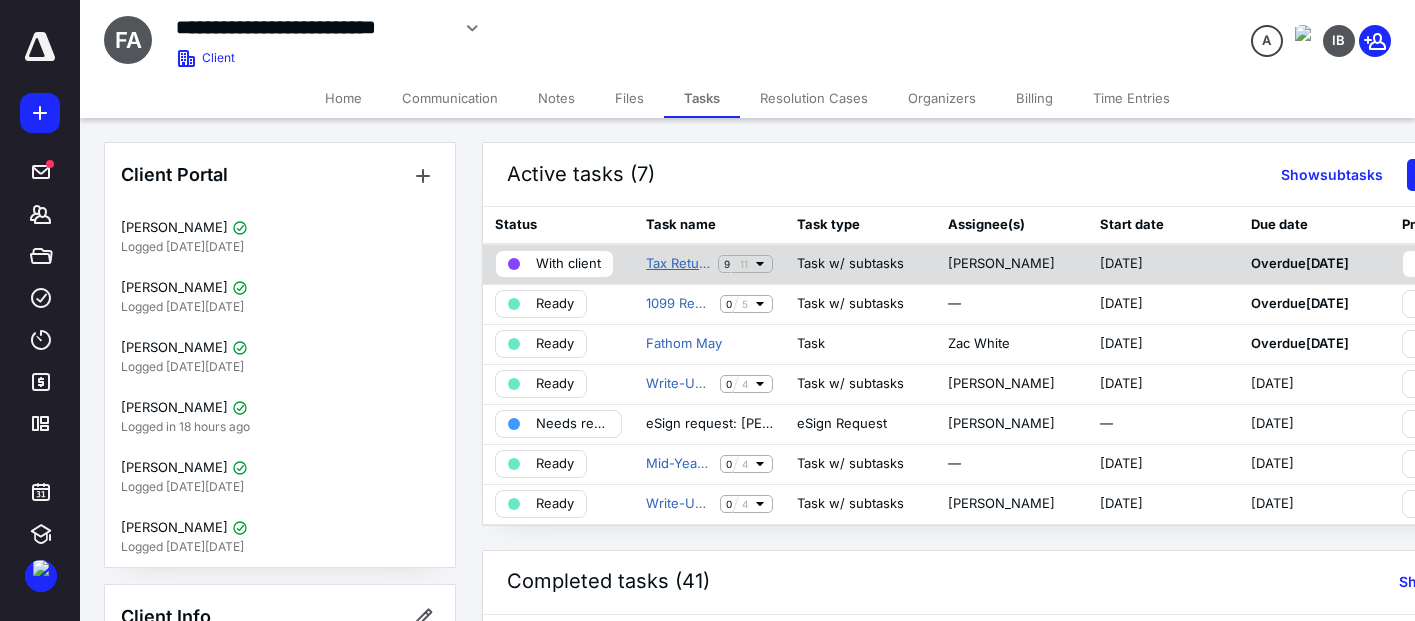 click on "Tax Return - 1120S 2024" at bounding box center [678, 264] 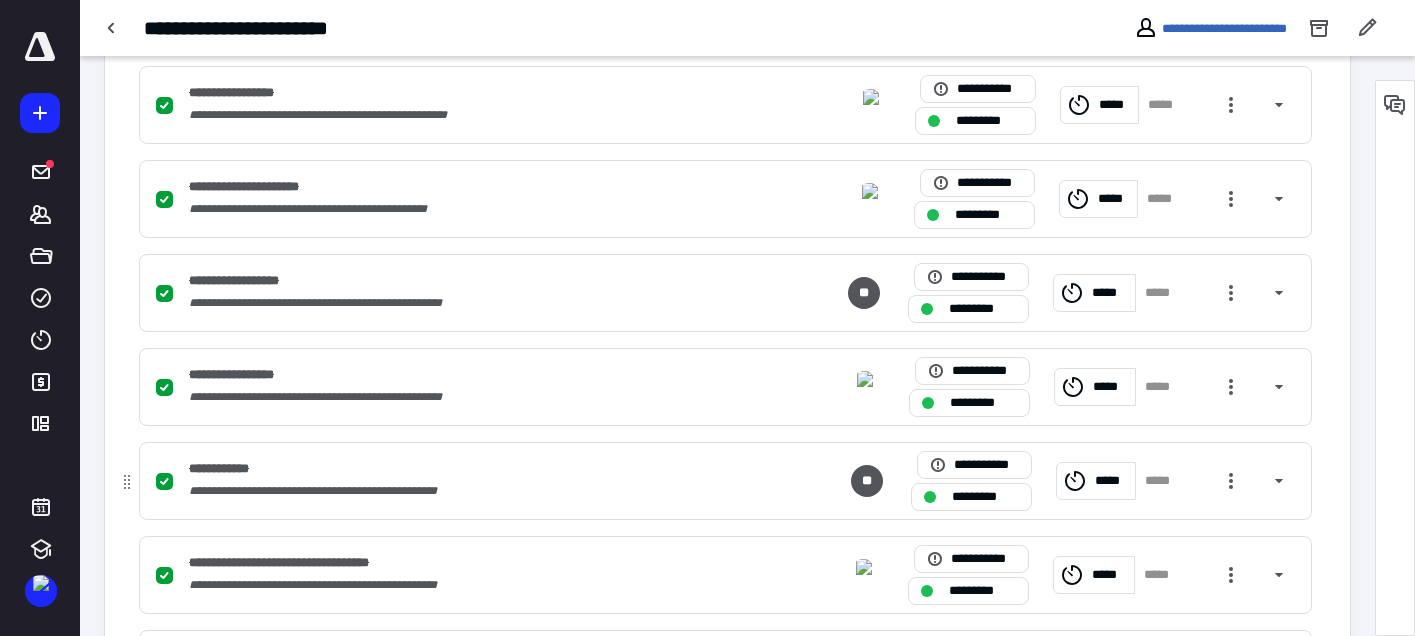 scroll, scrollTop: 1000, scrollLeft: 0, axis: vertical 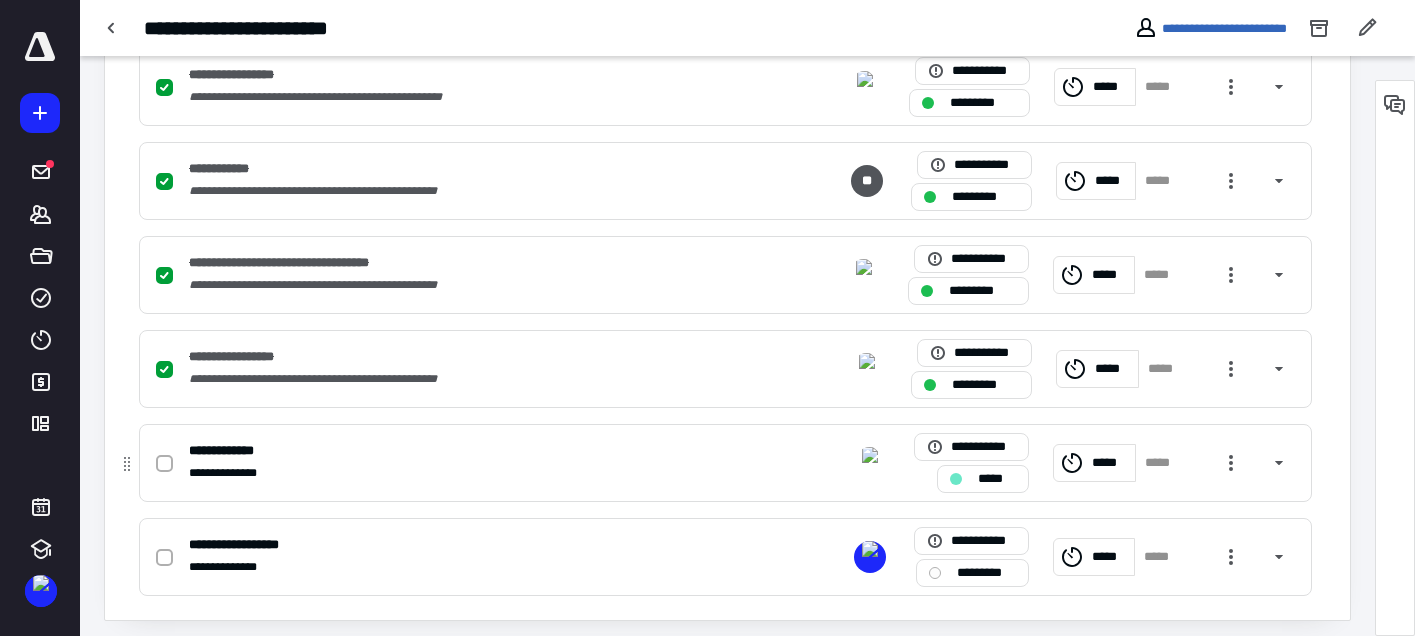 click 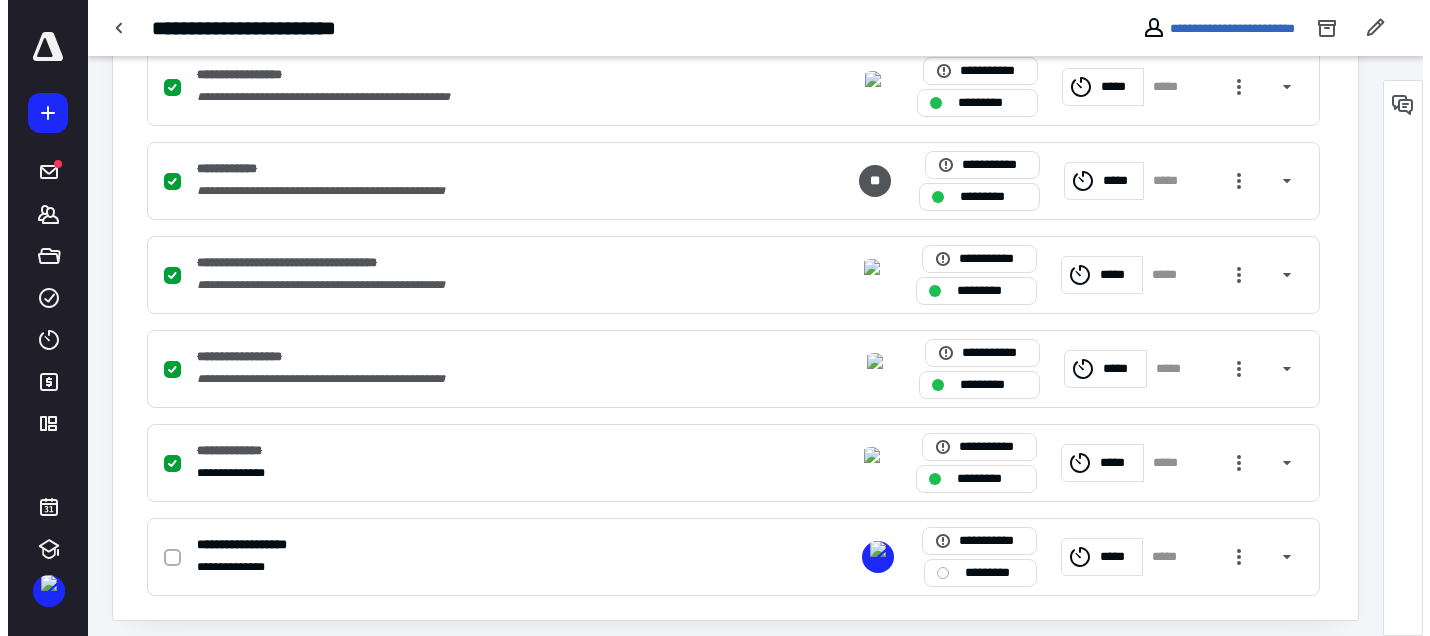 scroll, scrollTop: 0, scrollLeft: 0, axis: both 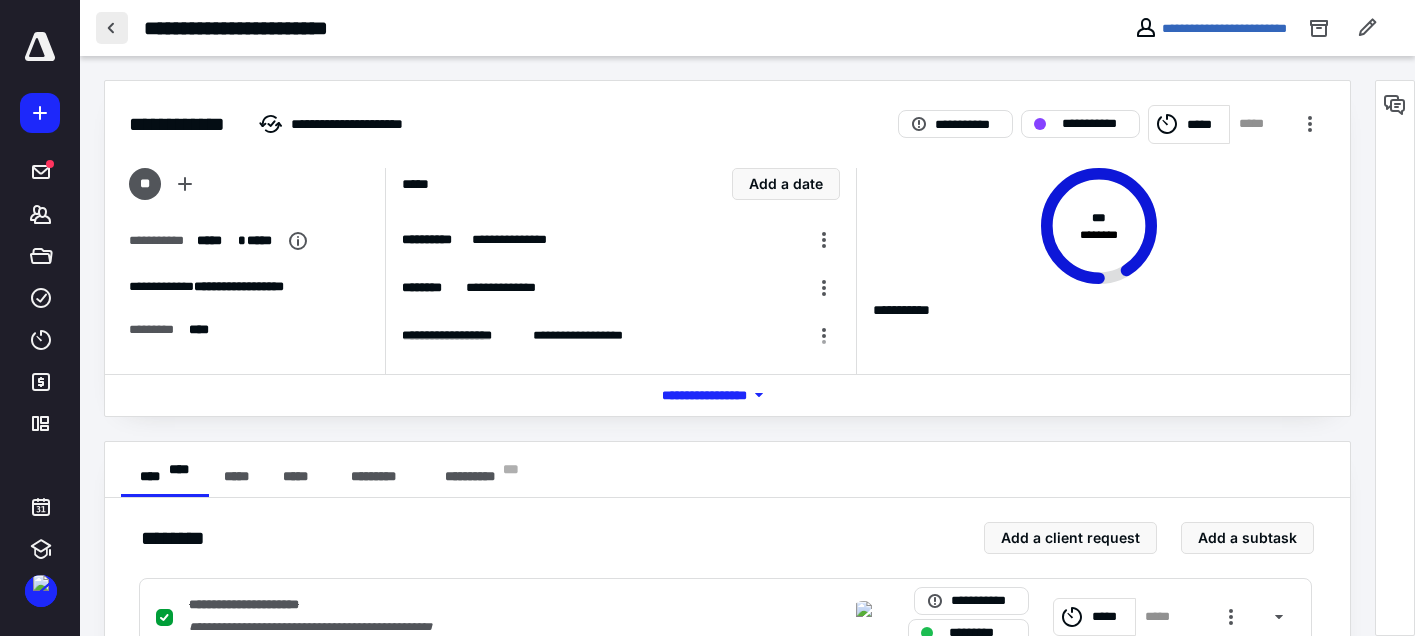 click at bounding box center (112, 28) 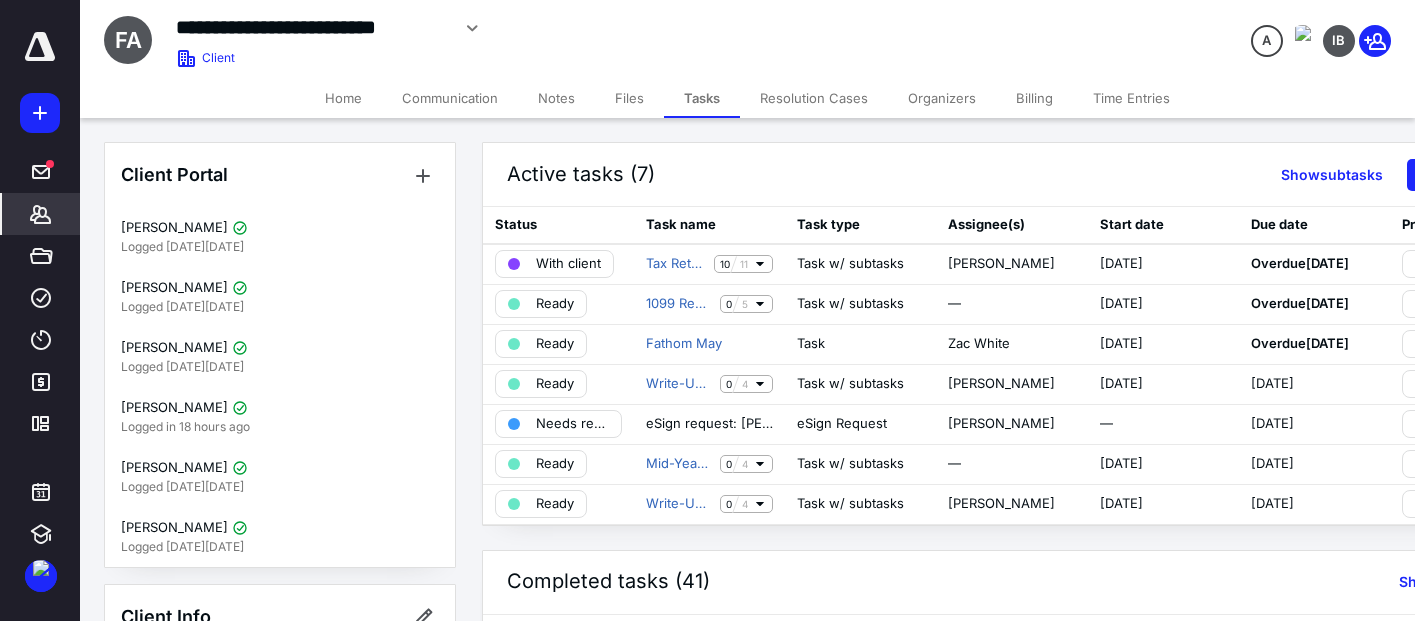 click 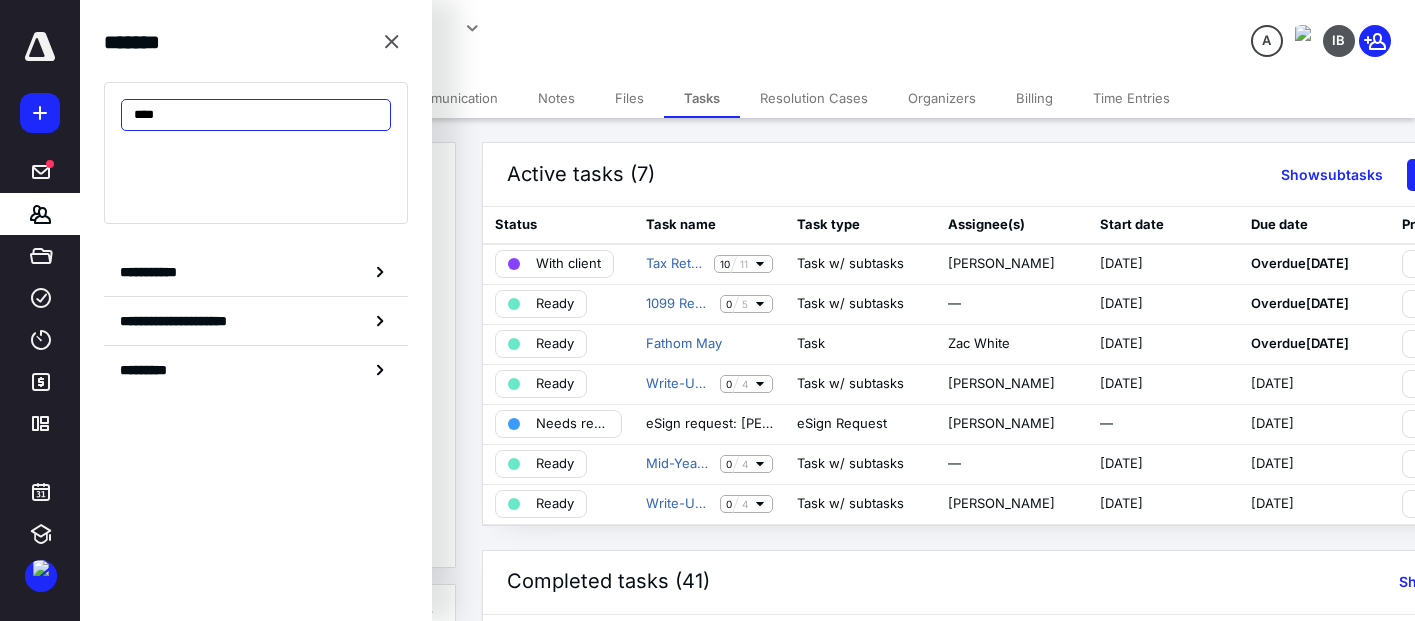 type on "*****" 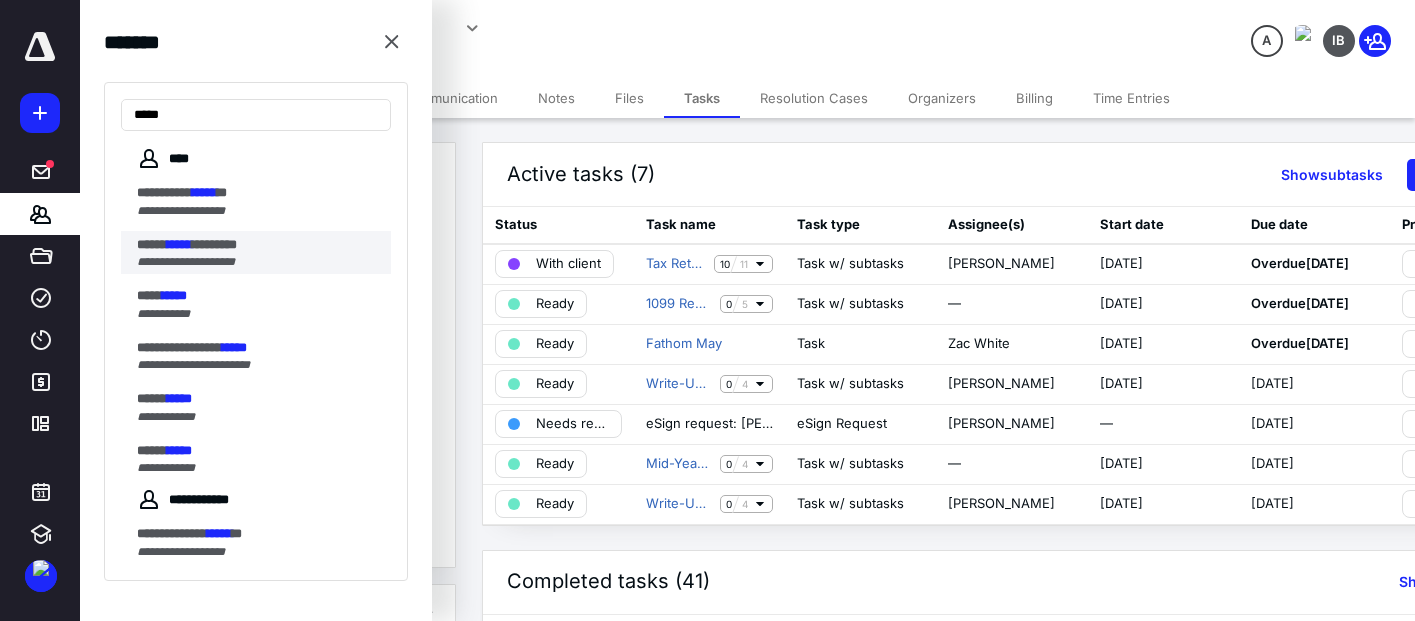 click on "********" at bounding box center (214, 244) 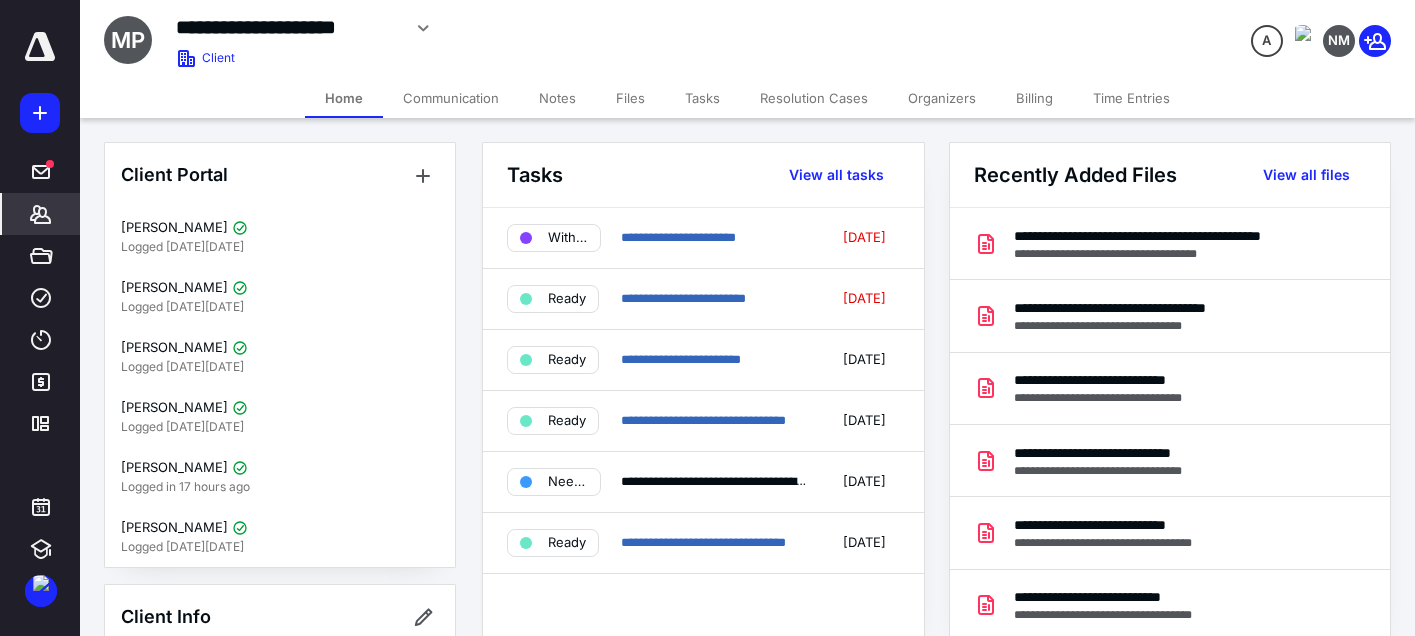 click on "Communication" at bounding box center (451, 98) 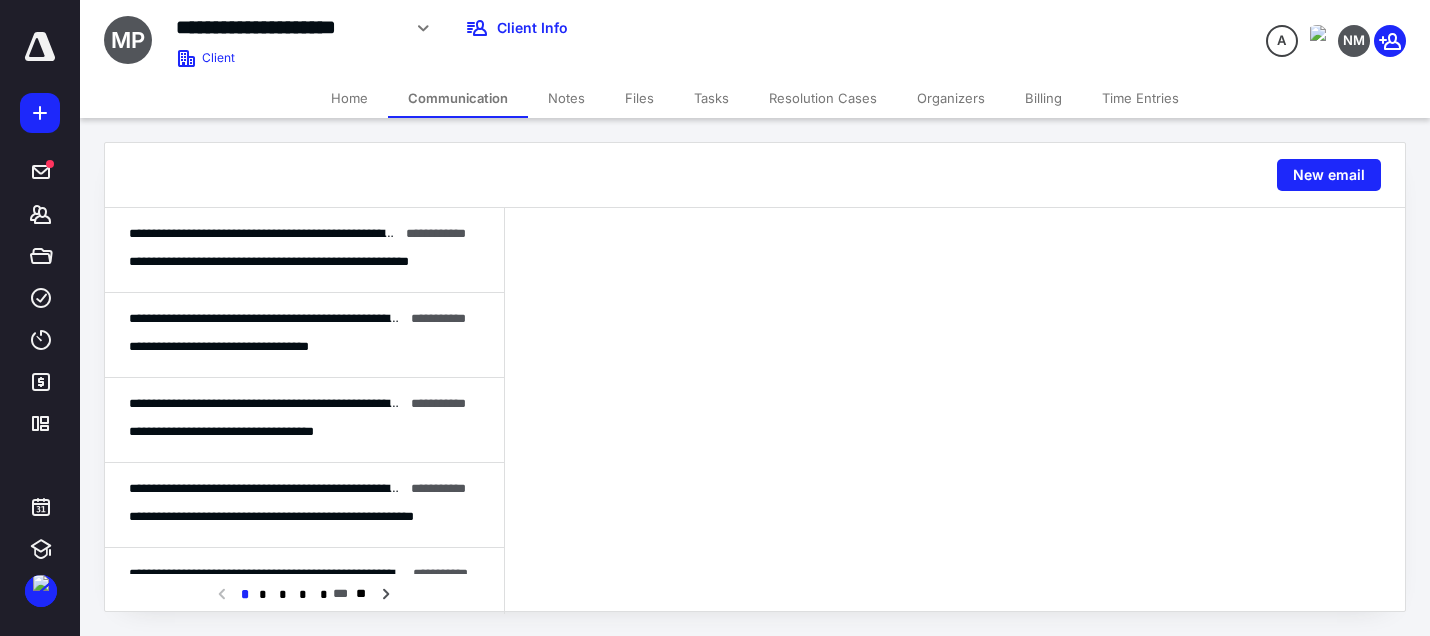 click on "**********" at bounding box center [304, 335] 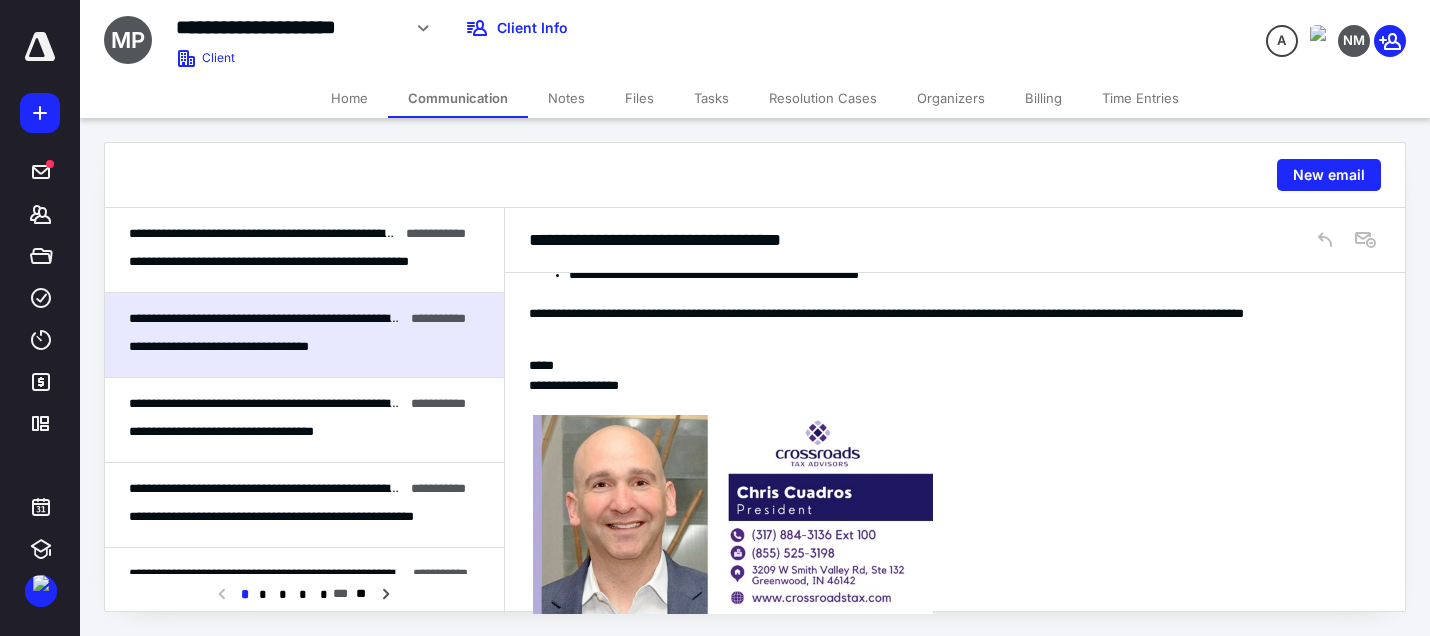 scroll, scrollTop: 200, scrollLeft: 0, axis: vertical 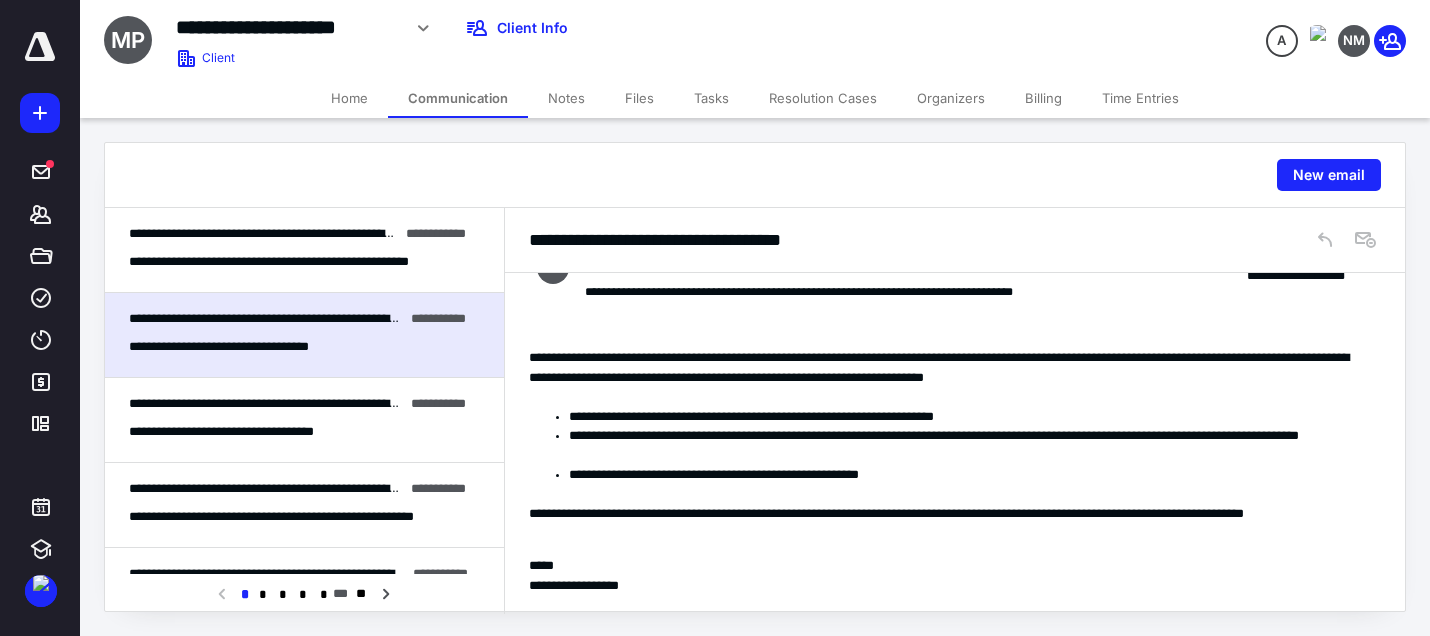click on "**********" at bounding box center (314, 403) 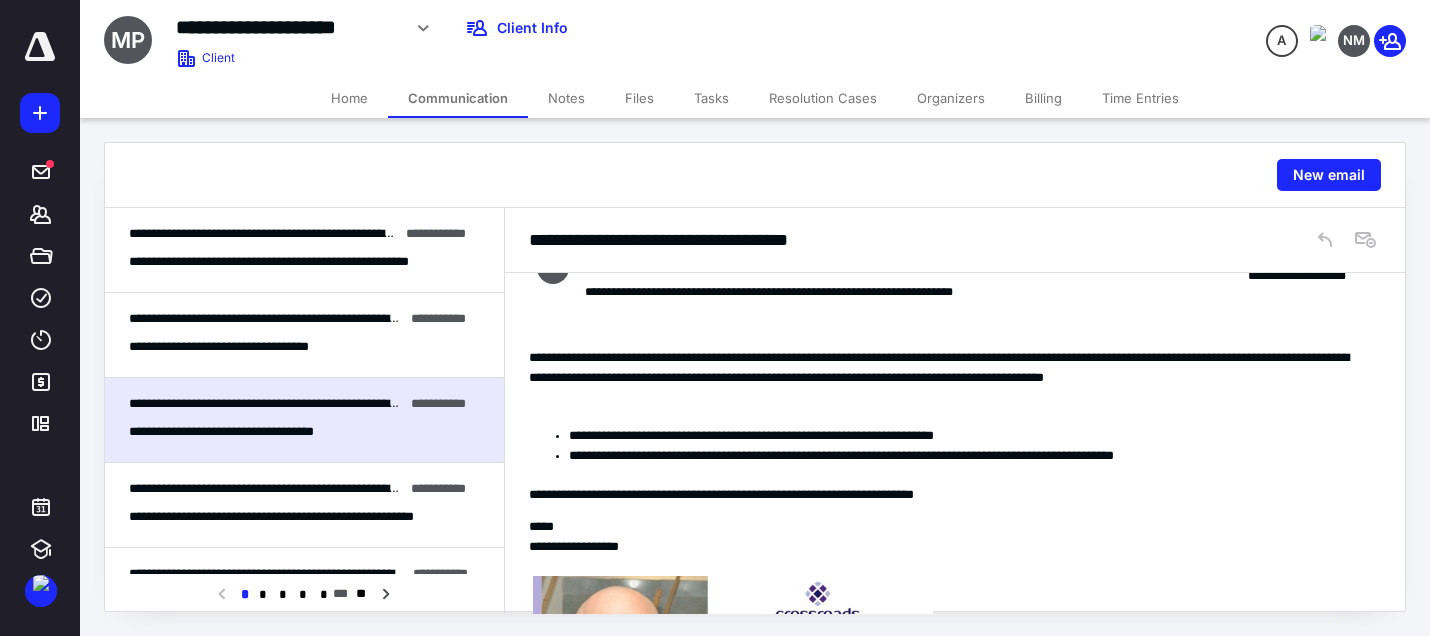 scroll, scrollTop: 300, scrollLeft: 0, axis: vertical 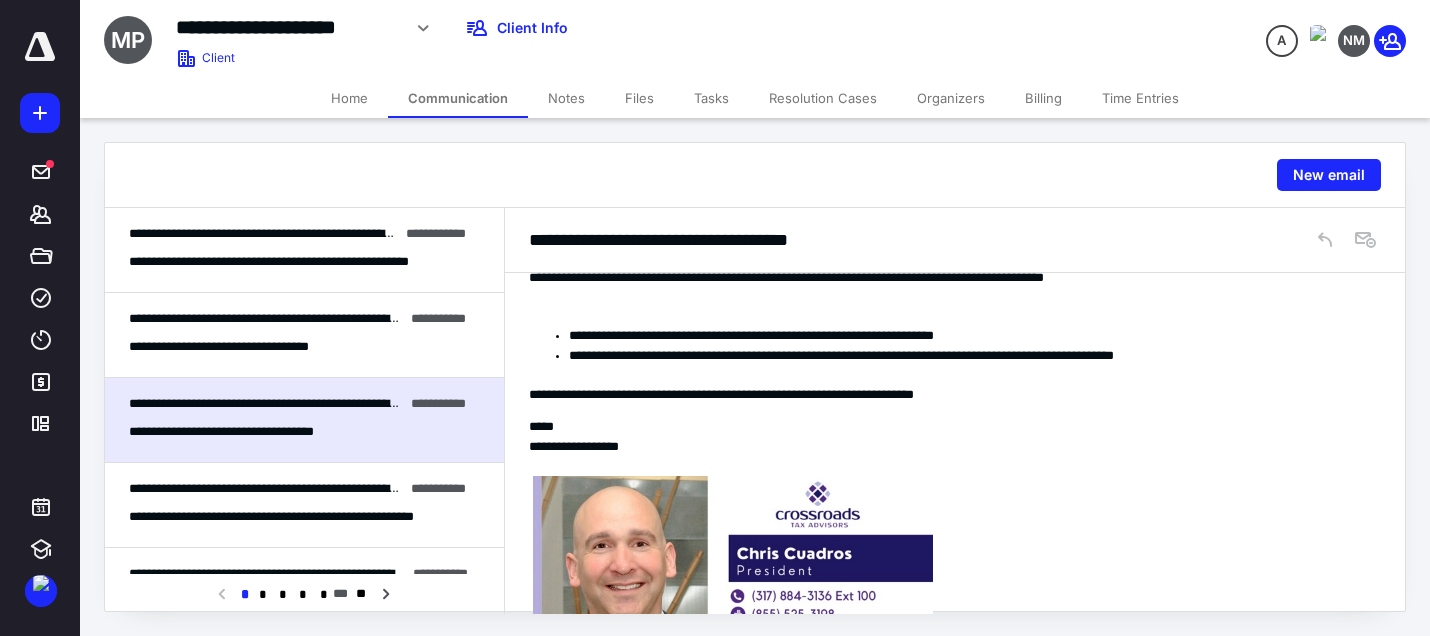 click on "Files" at bounding box center (639, 98) 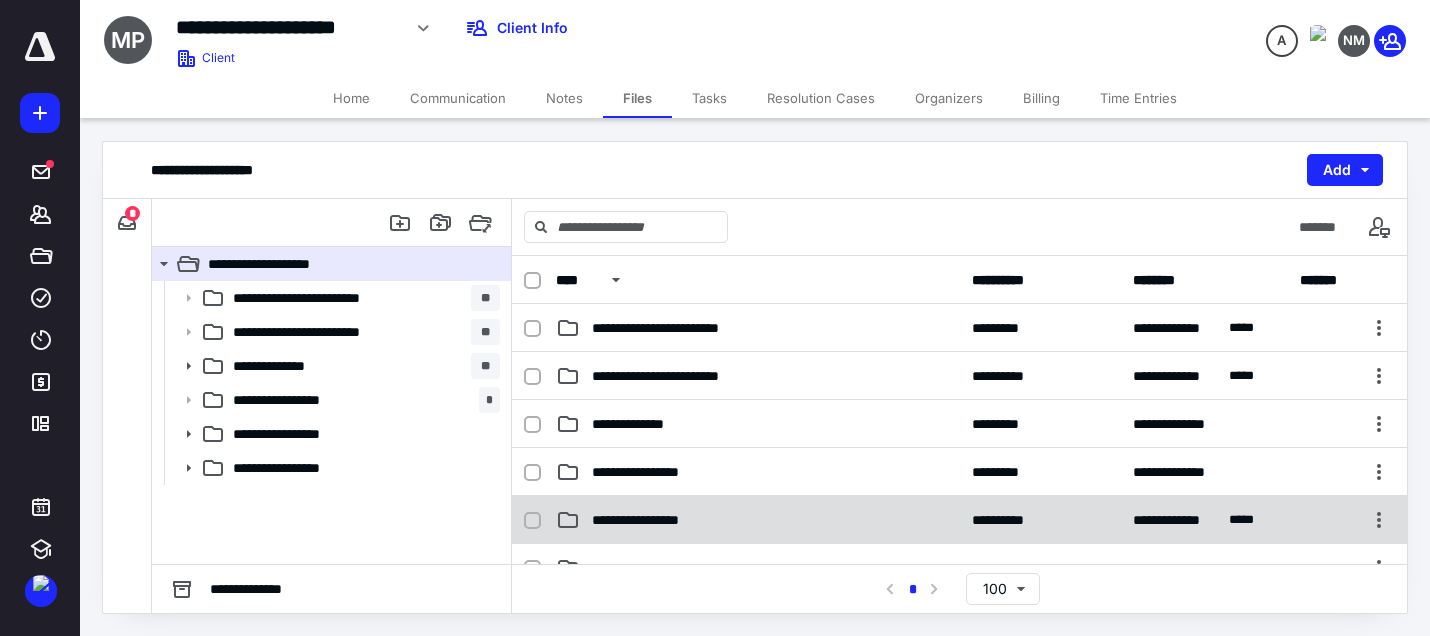 click on "**********" at bounding box center (652, 520) 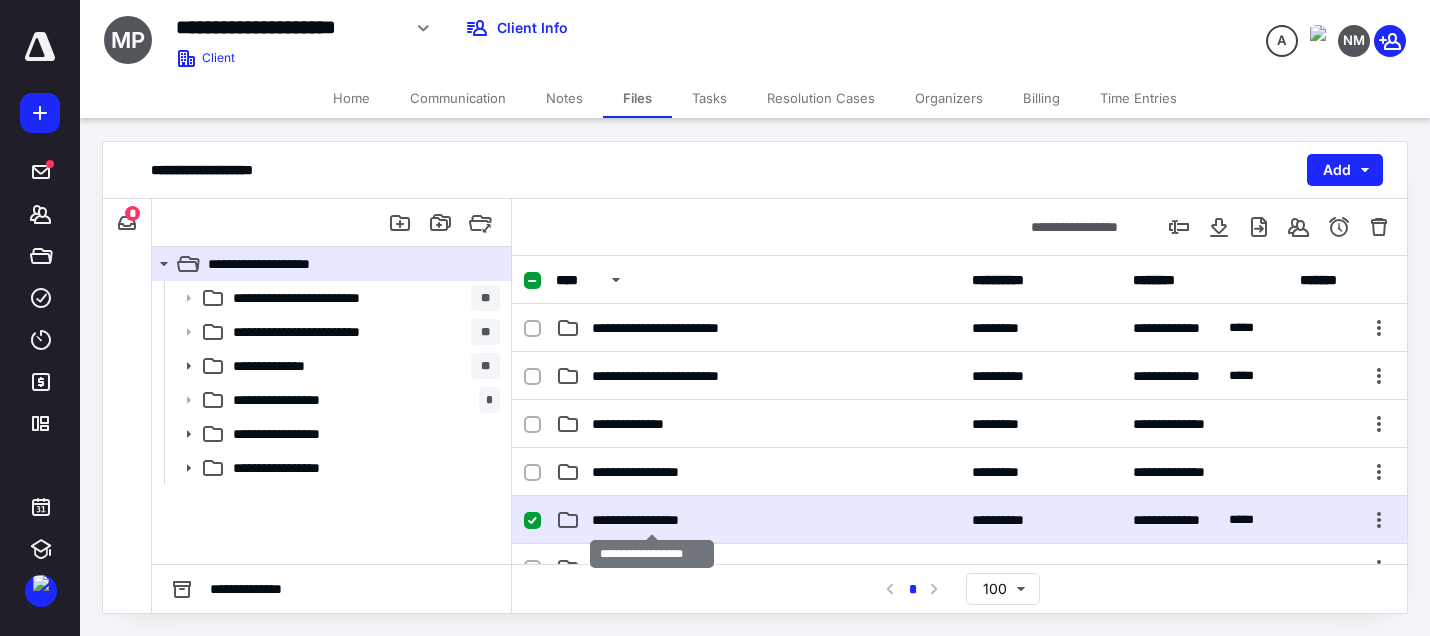 click on "**********" at bounding box center (652, 520) 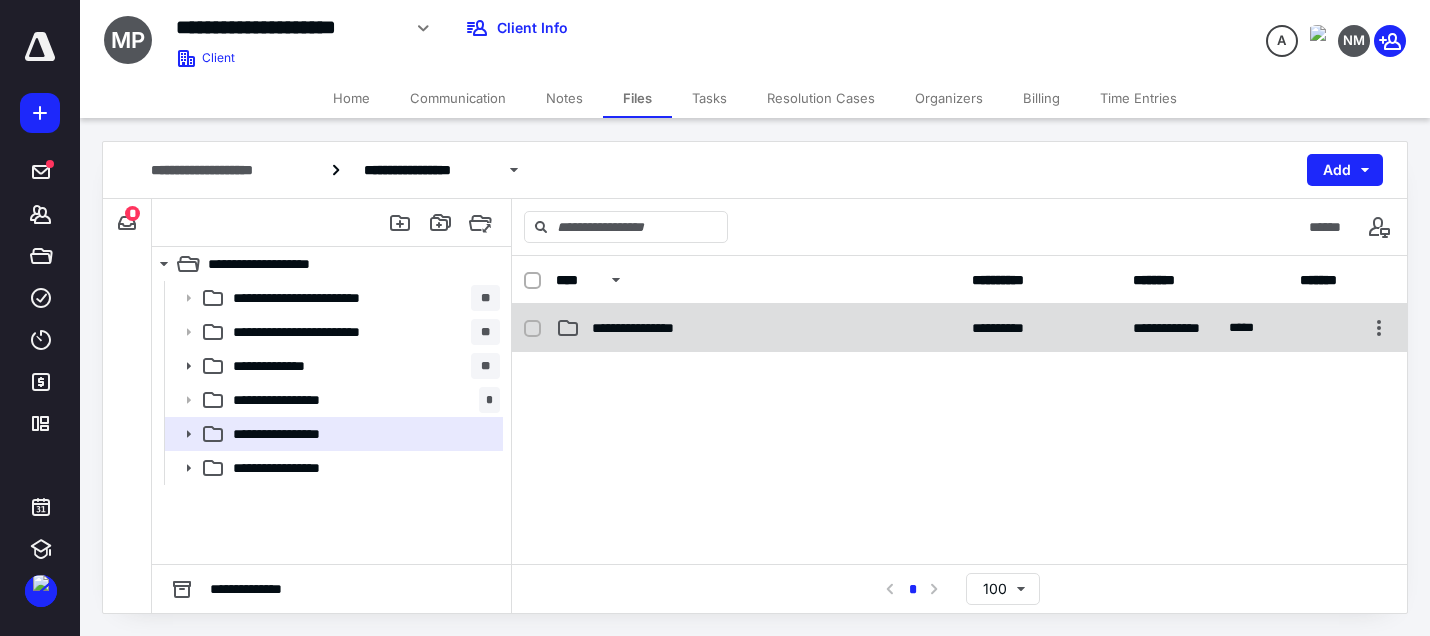 click on "**********" at bounding box center (650, 328) 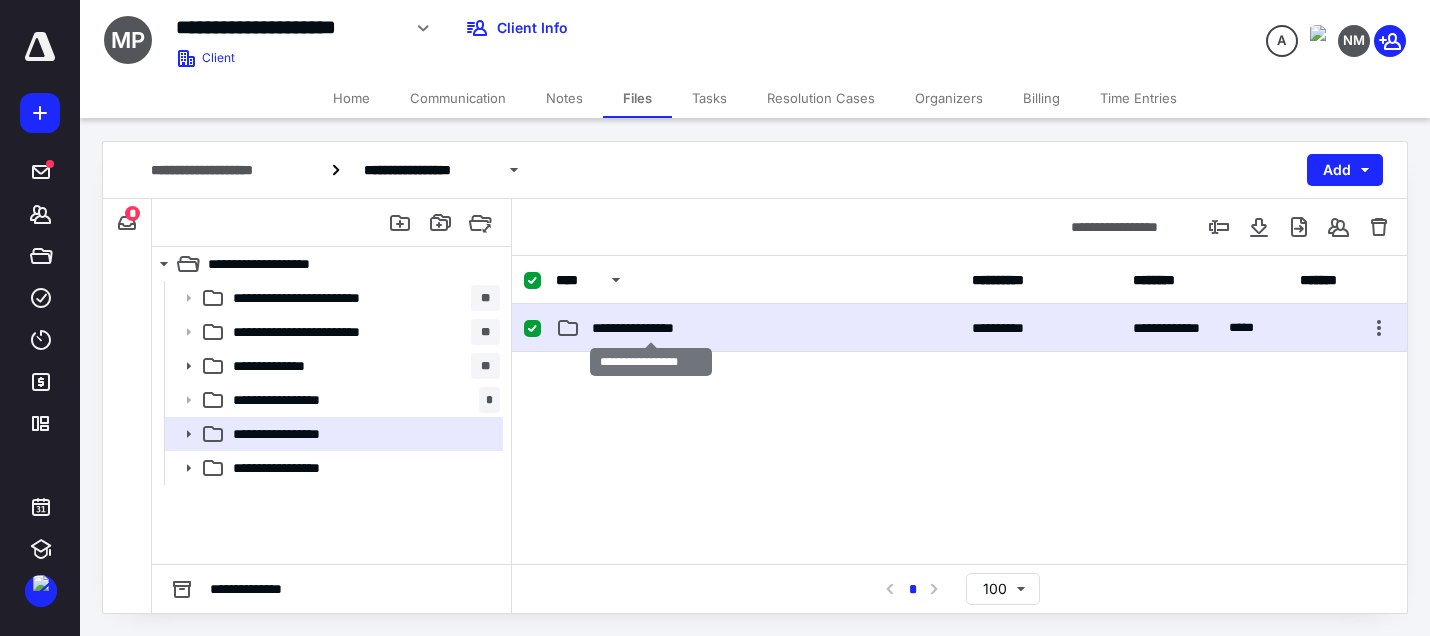 click on "**********" at bounding box center [650, 328] 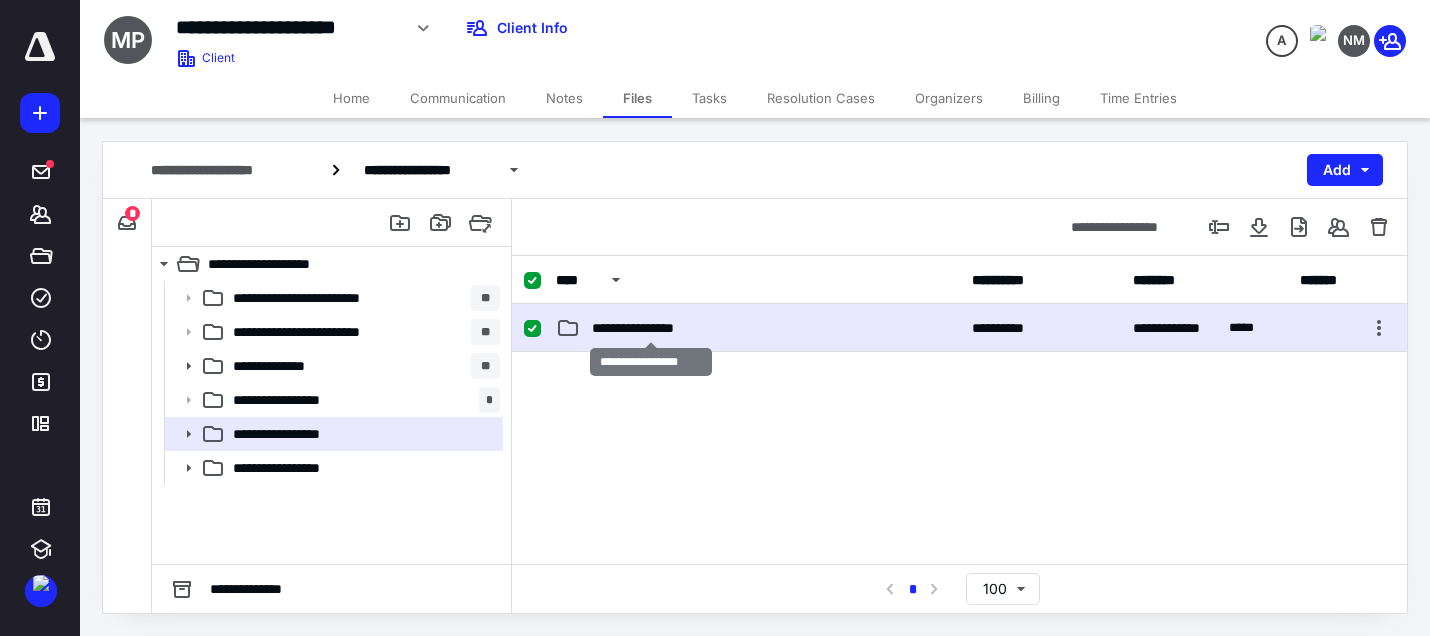 checkbox on "false" 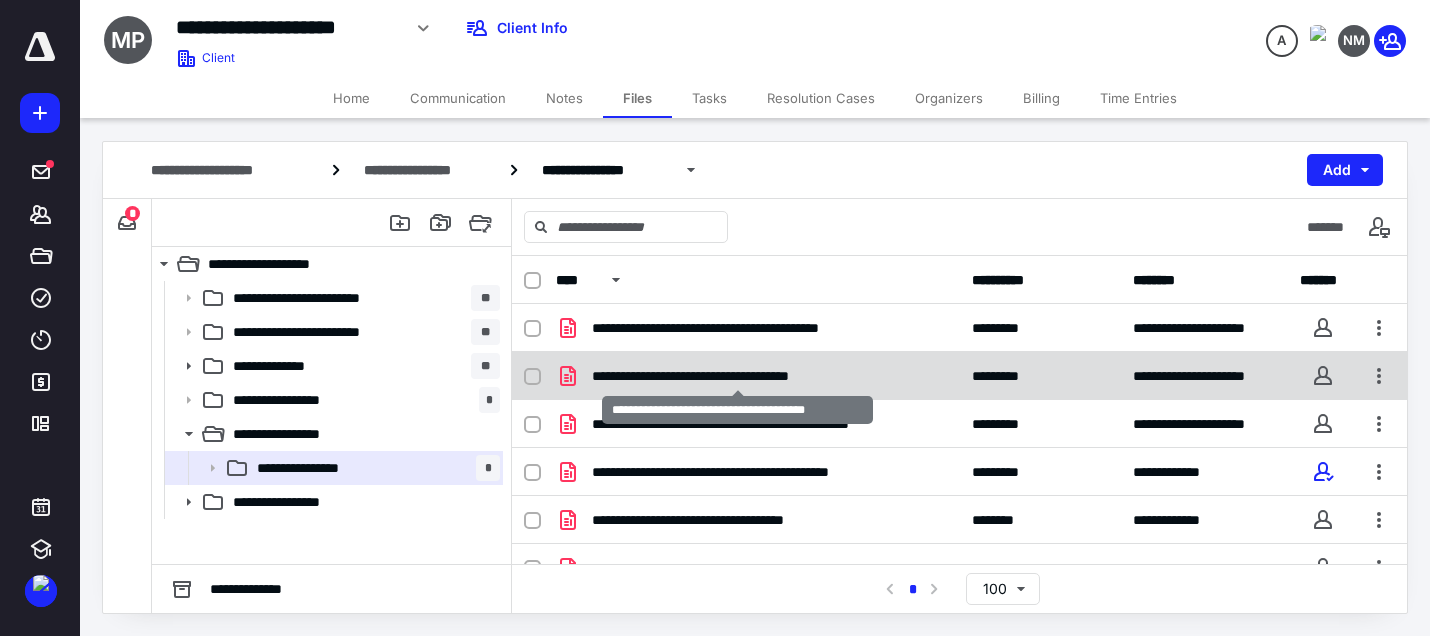 scroll, scrollTop: 124, scrollLeft: 0, axis: vertical 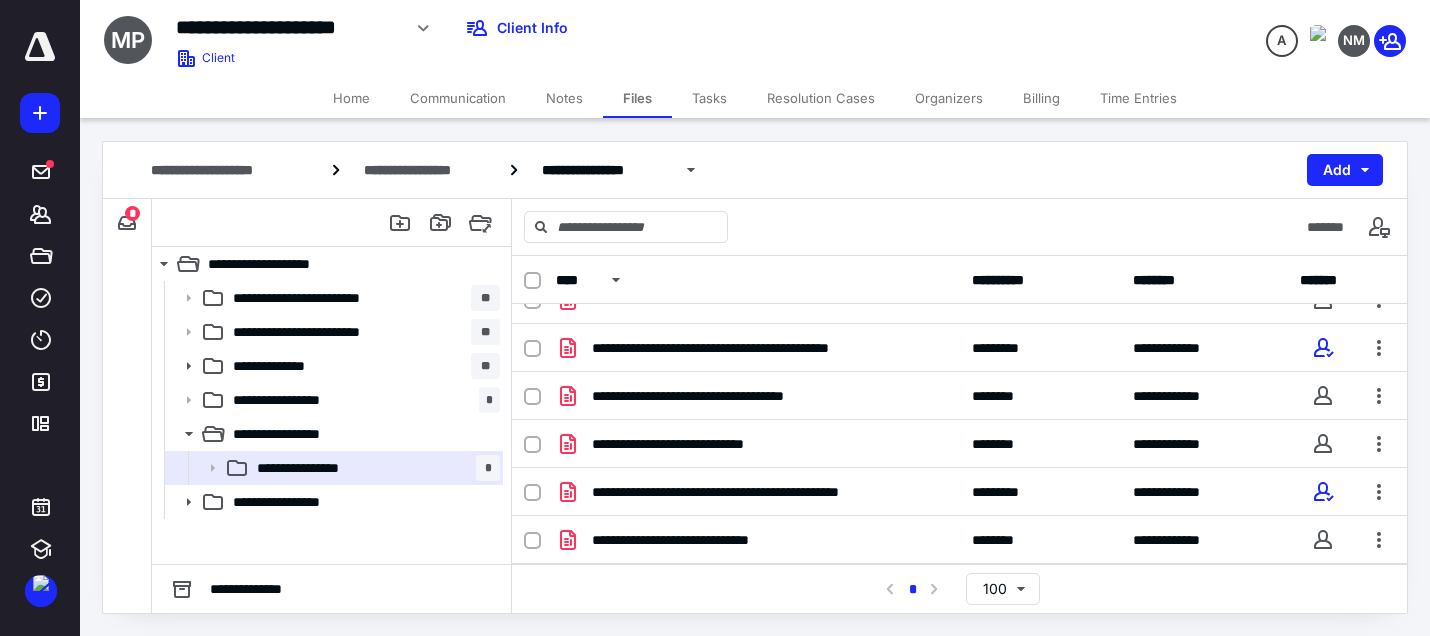 click on "**********" at bounding box center [727, 396] 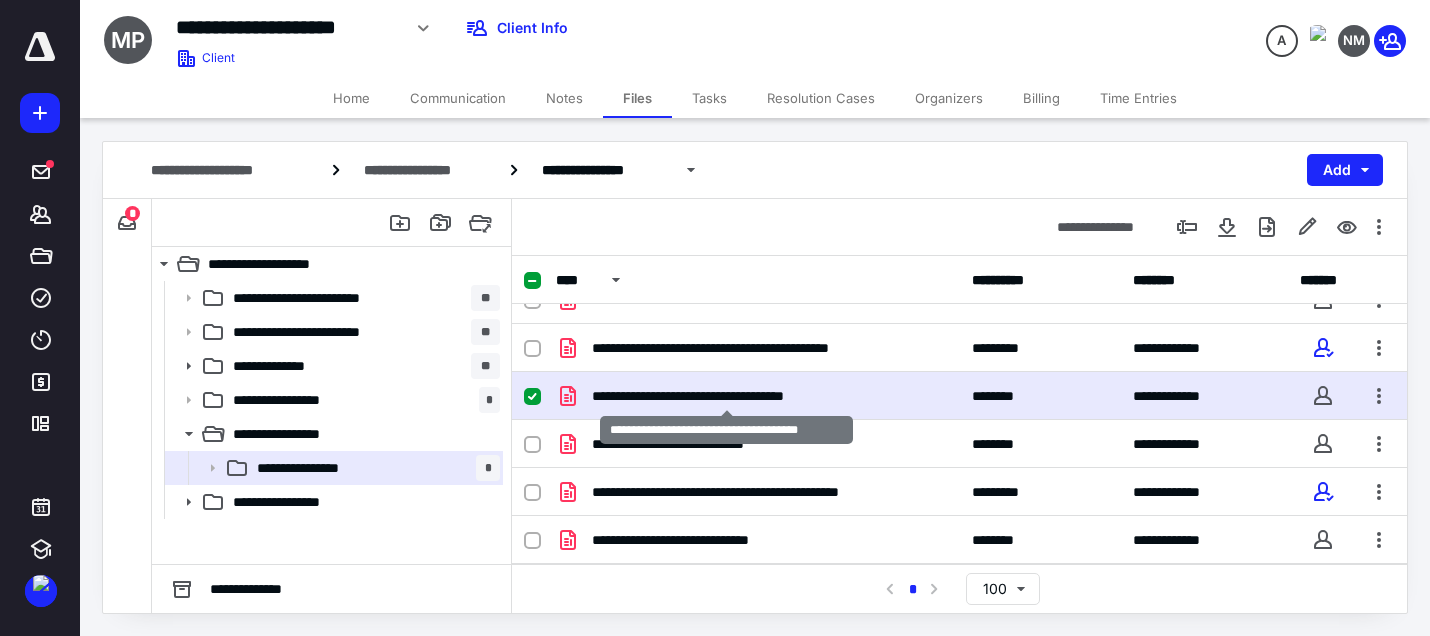 click on "**********" at bounding box center (727, 396) 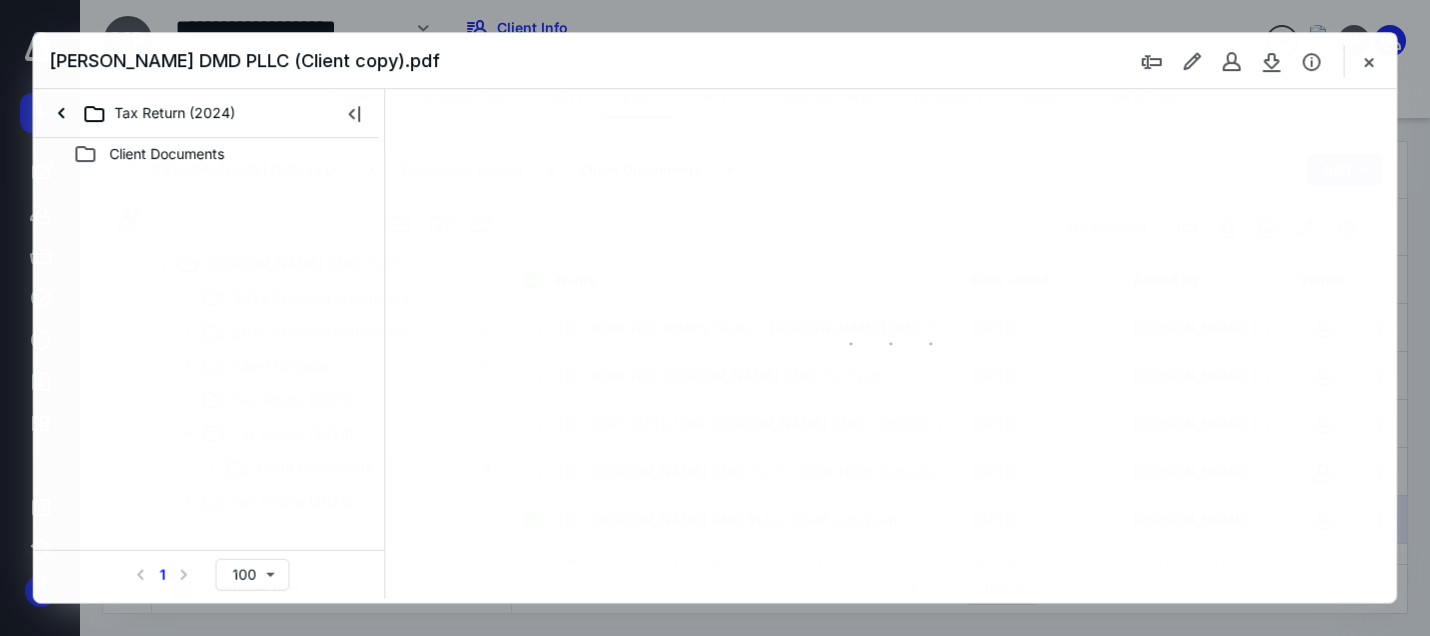 scroll, scrollTop: 124, scrollLeft: 0, axis: vertical 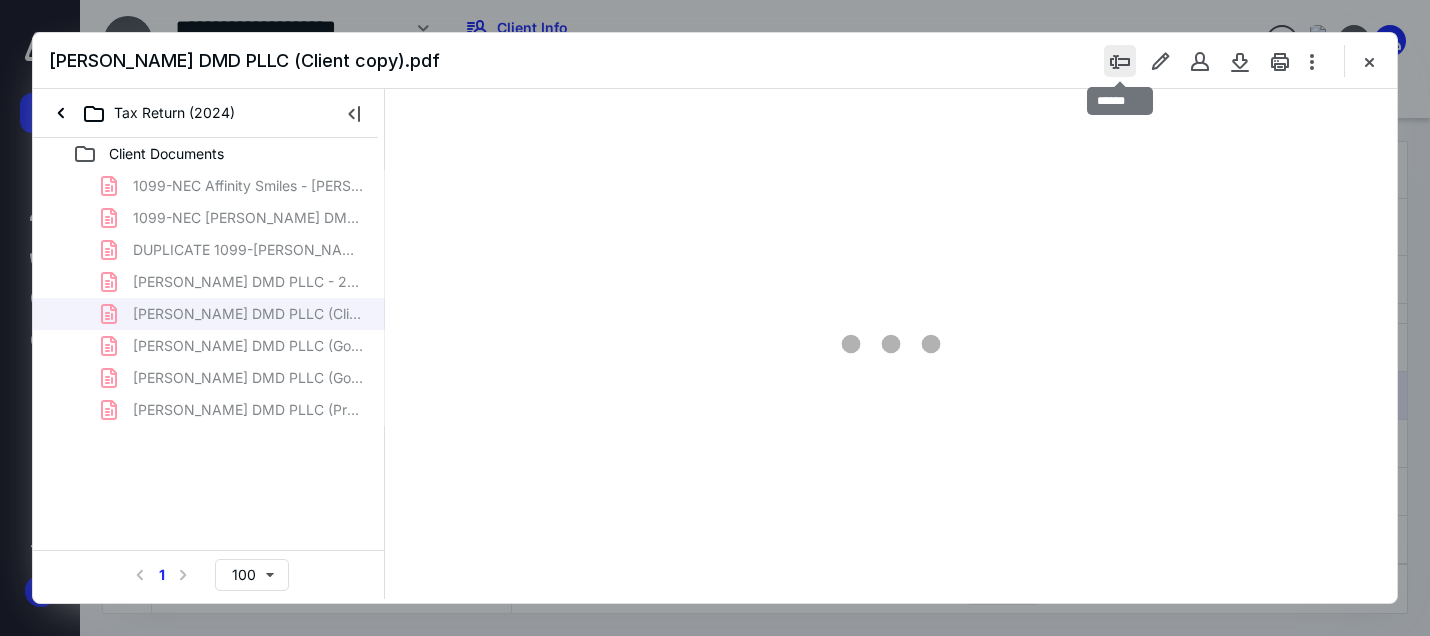 type on "162" 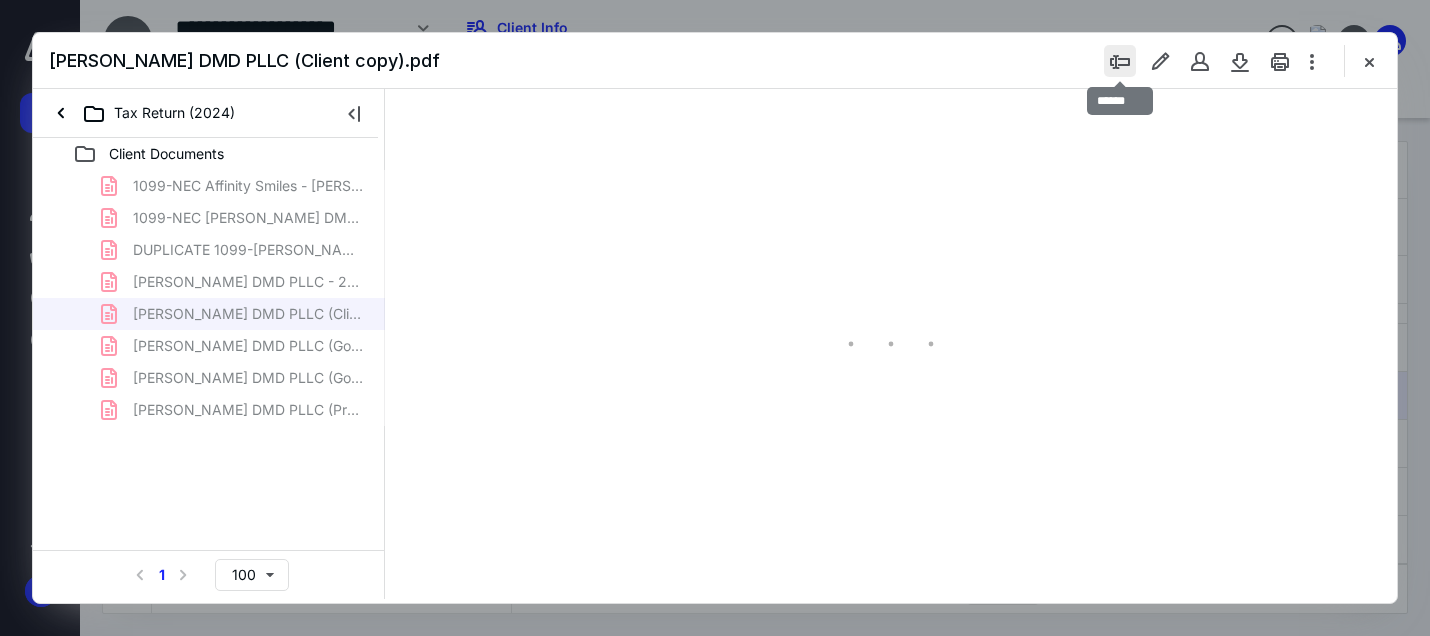 scroll, scrollTop: 82, scrollLeft: 143, axis: both 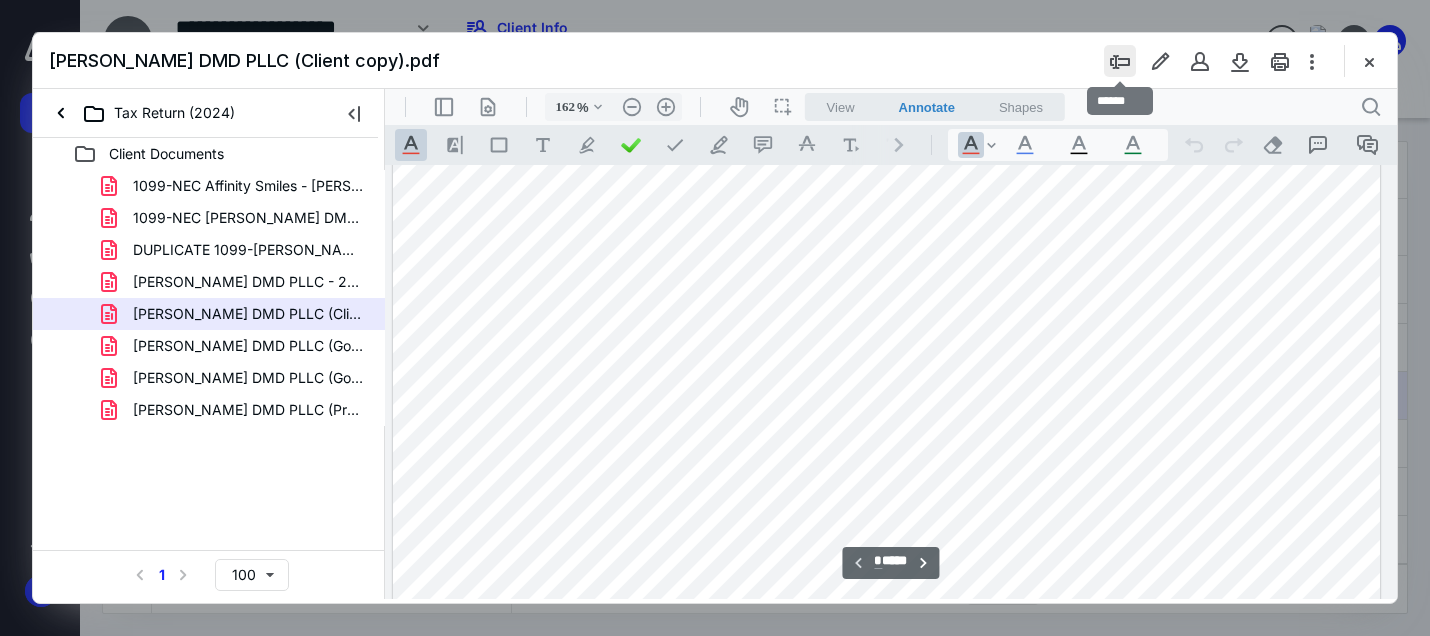 click at bounding box center [1120, 61] 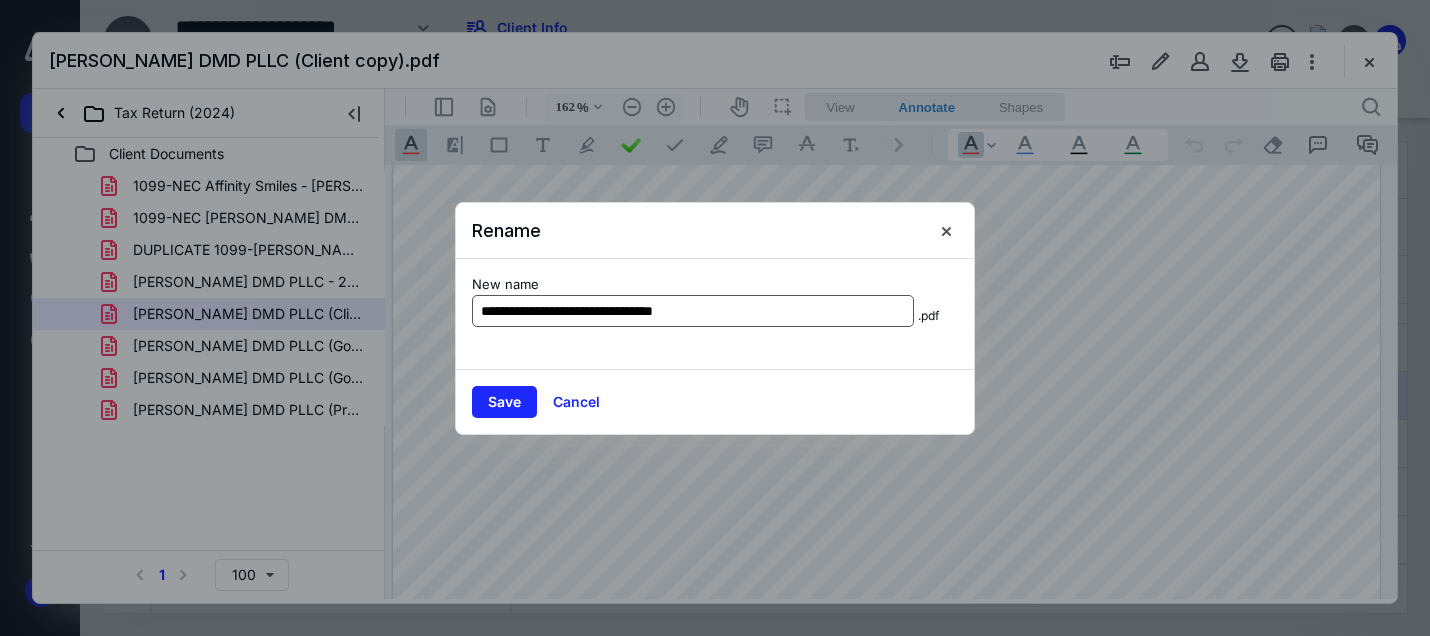 click on "**********" at bounding box center [693, 311] 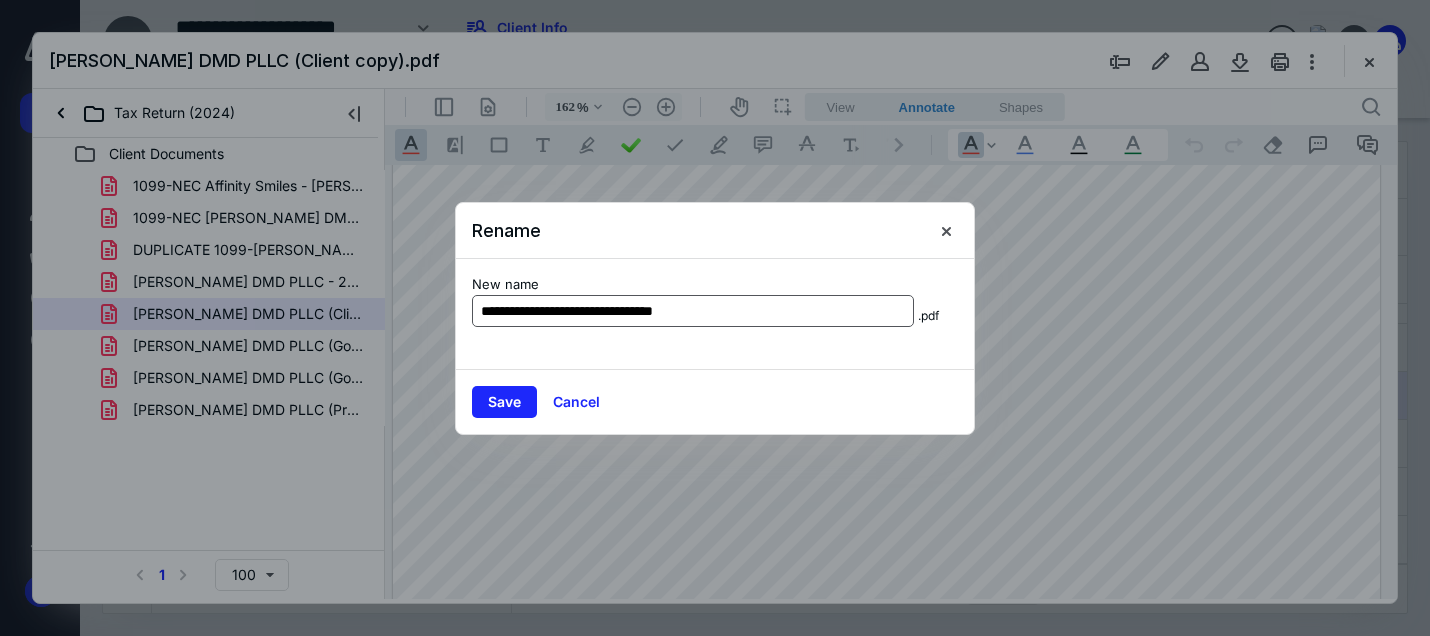 drag, startPoint x: 737, startPoint y: 306, endPoint x: 641, endPoint y: 310, distance: 96.0833 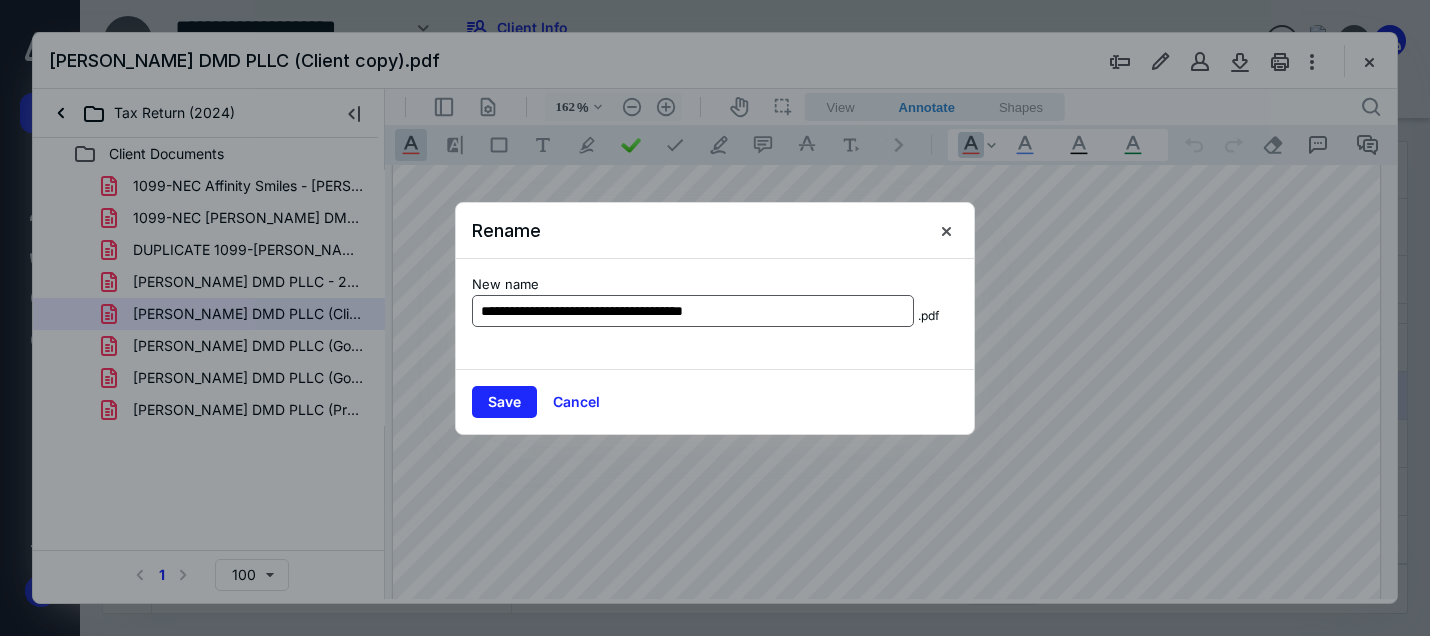 type on "**********" 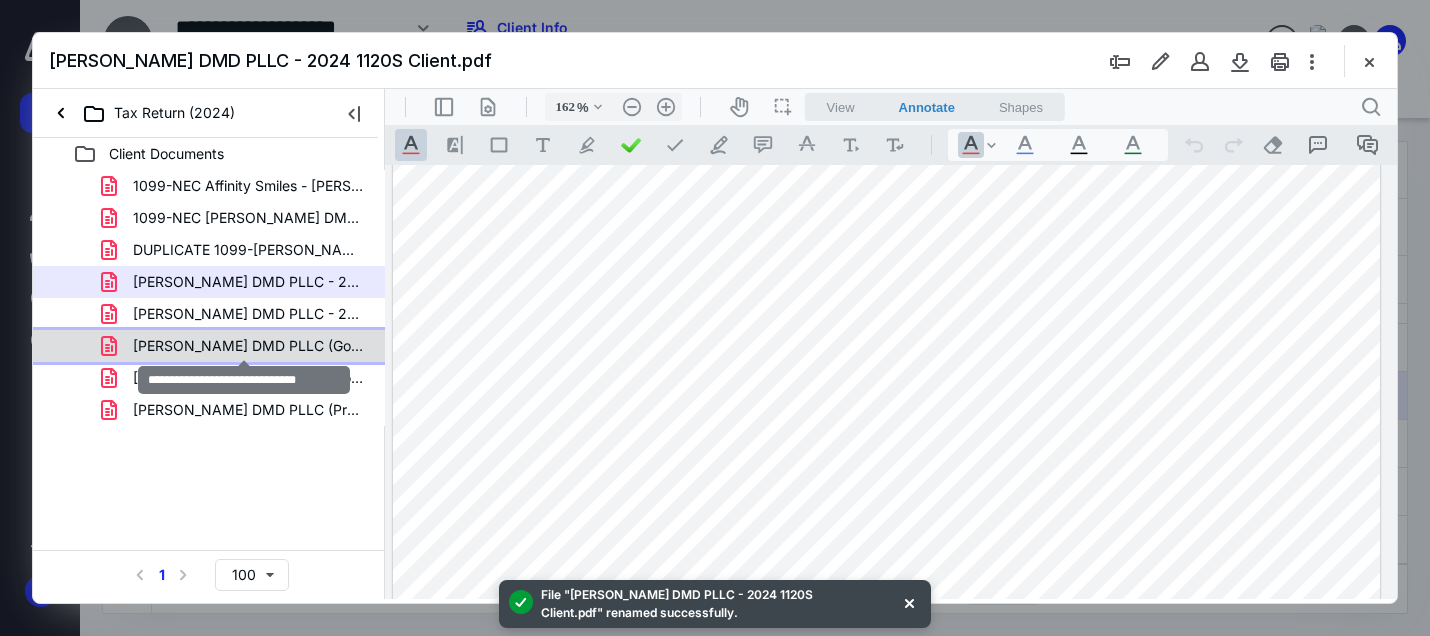 click on "[PERSON_NAME] DMD PLLC (Gov).pdf" at bounding box center (249, 346) 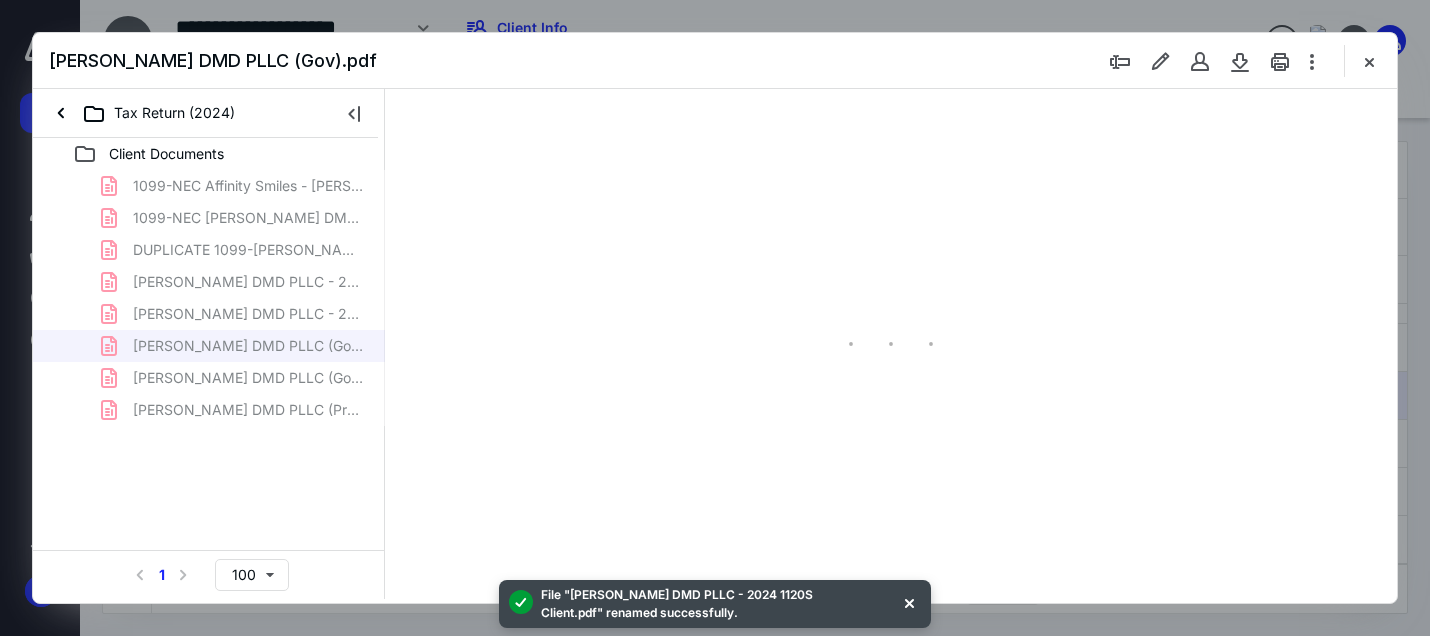 type on "162" 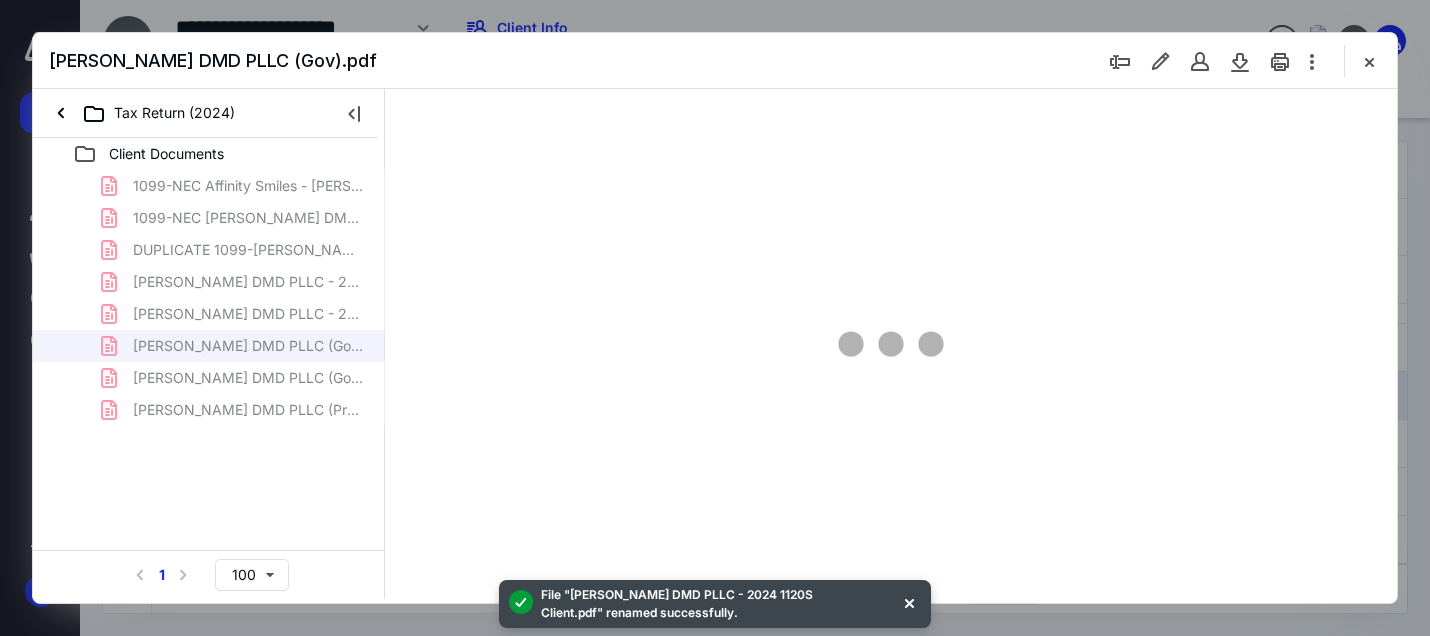 scroll, scrollTop: 82, scrollLeft: 0, axis: vertical 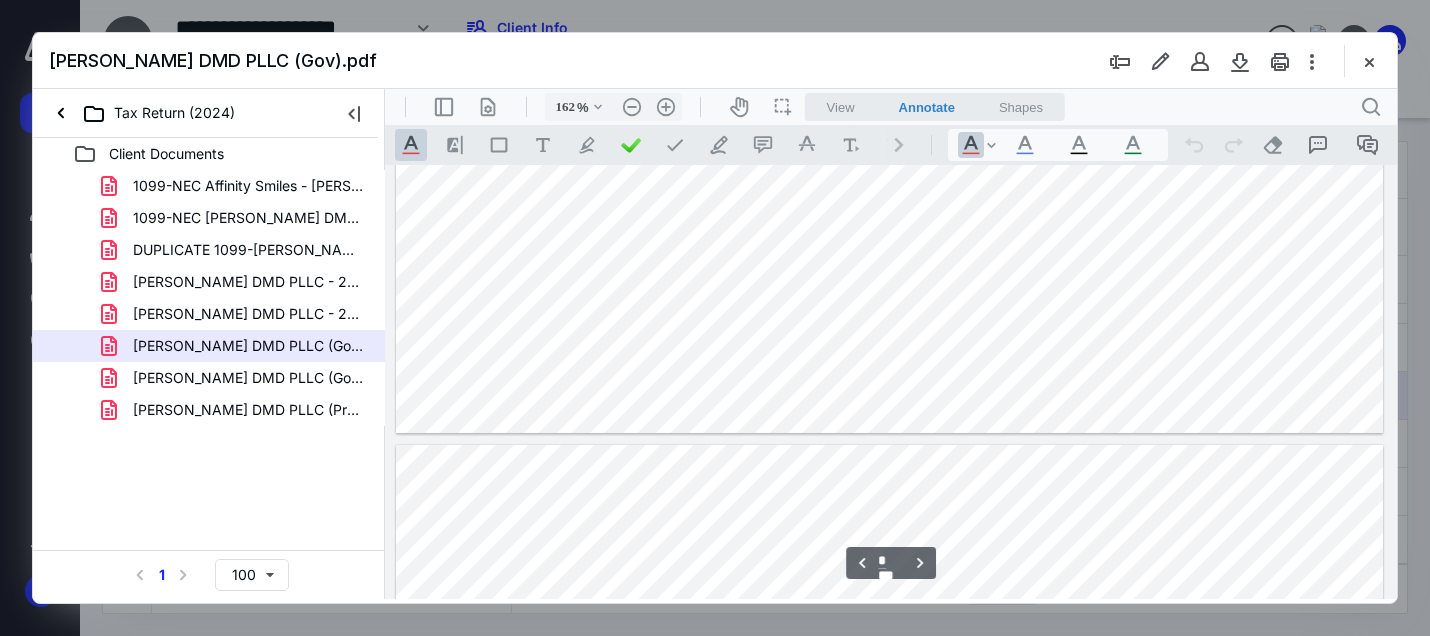 type on "*" 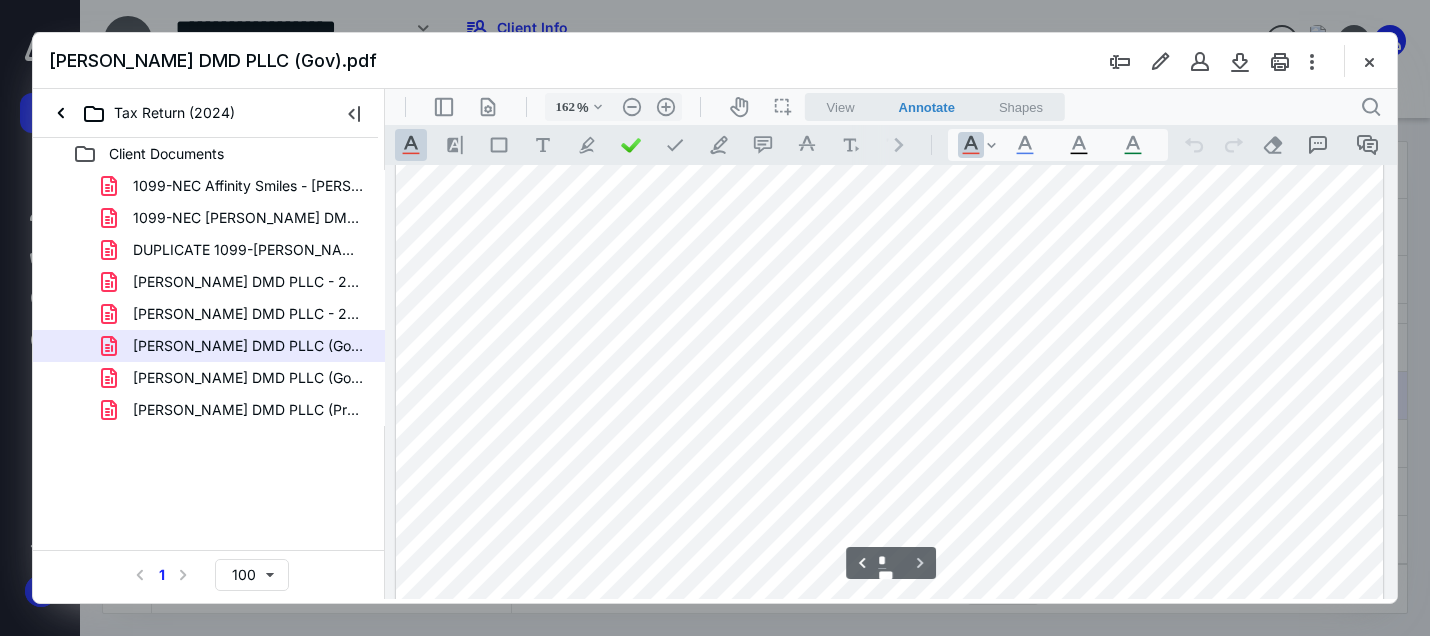 scroll, scrollTop: 5811, scrollLeft: 0, axis: vertical 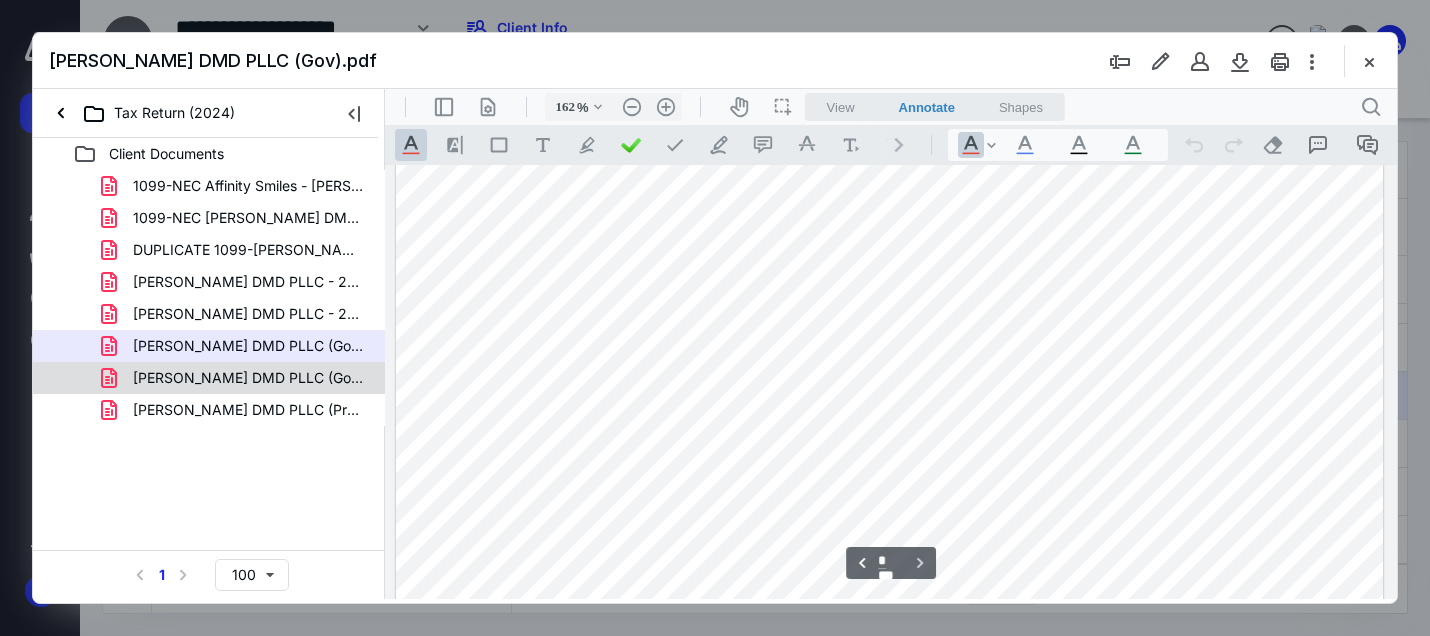 click on "[PERSON_NAME] DMD PLLC (Gov)(signed_[DATE]).pdf" at bounding box center (249, 378) 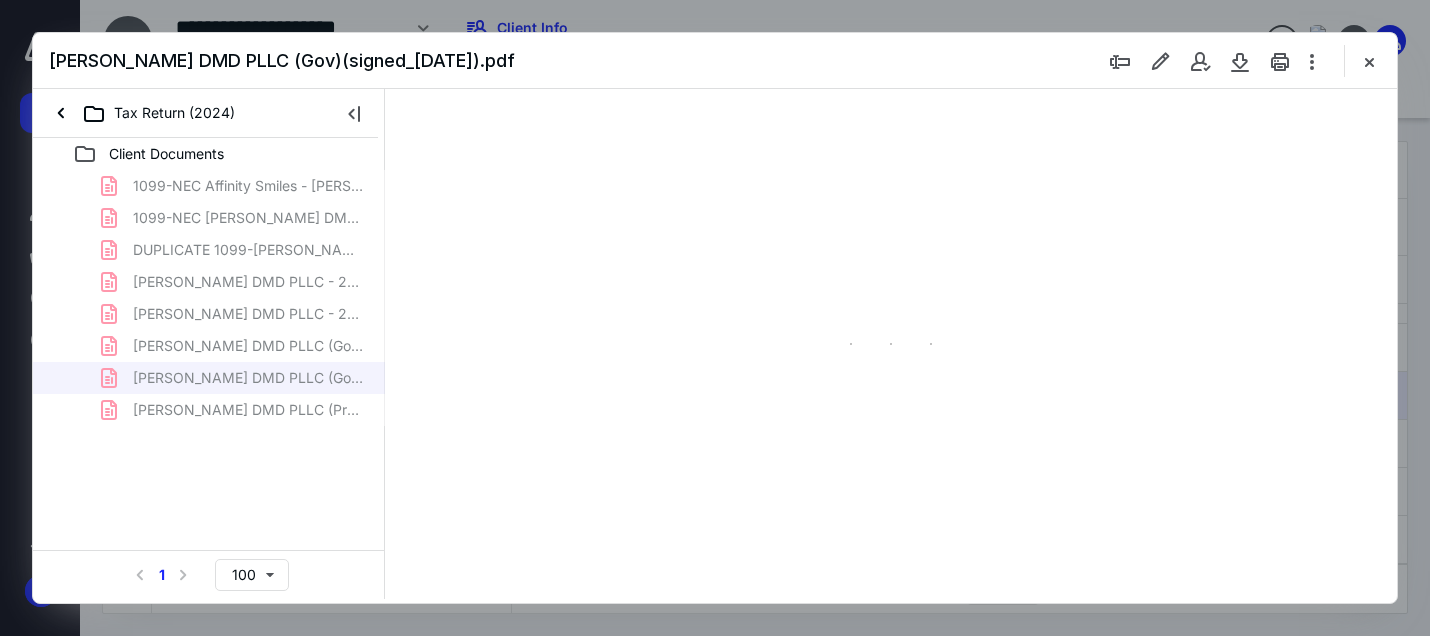 type on "162" 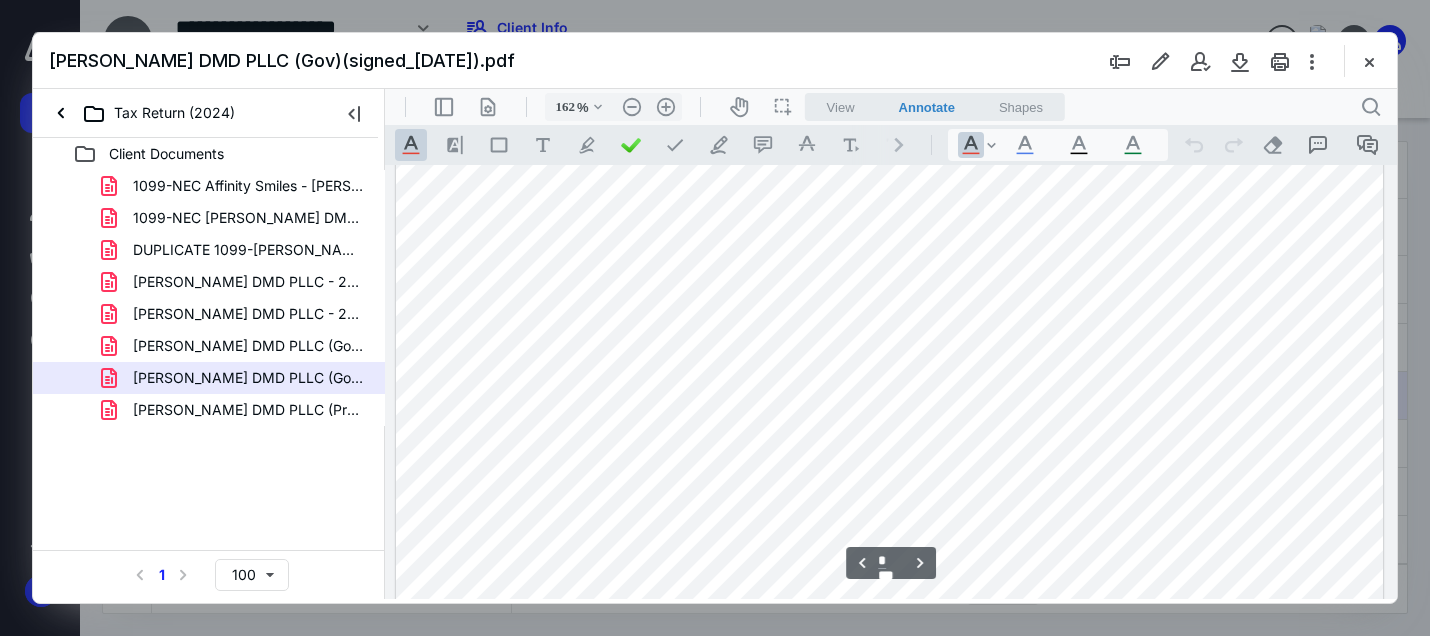scroll, scrollTop: 4582, scrollLeft: 0, axis: vertical 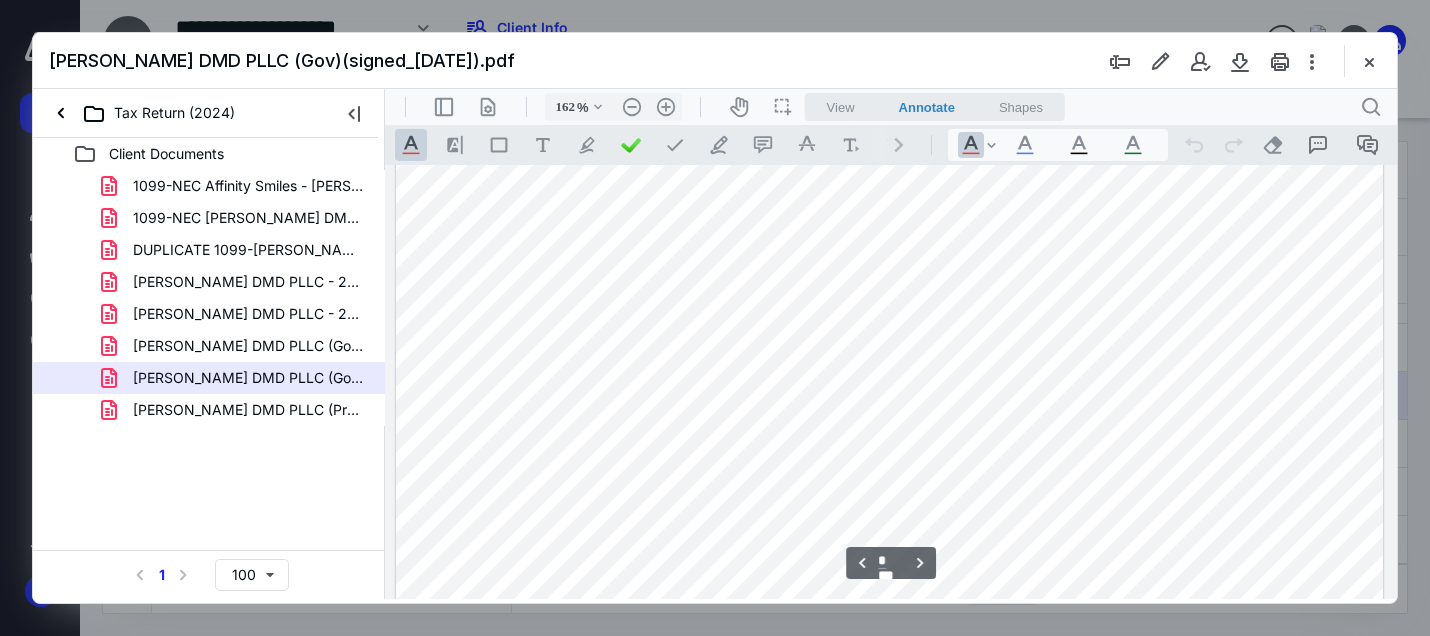 type on "*" 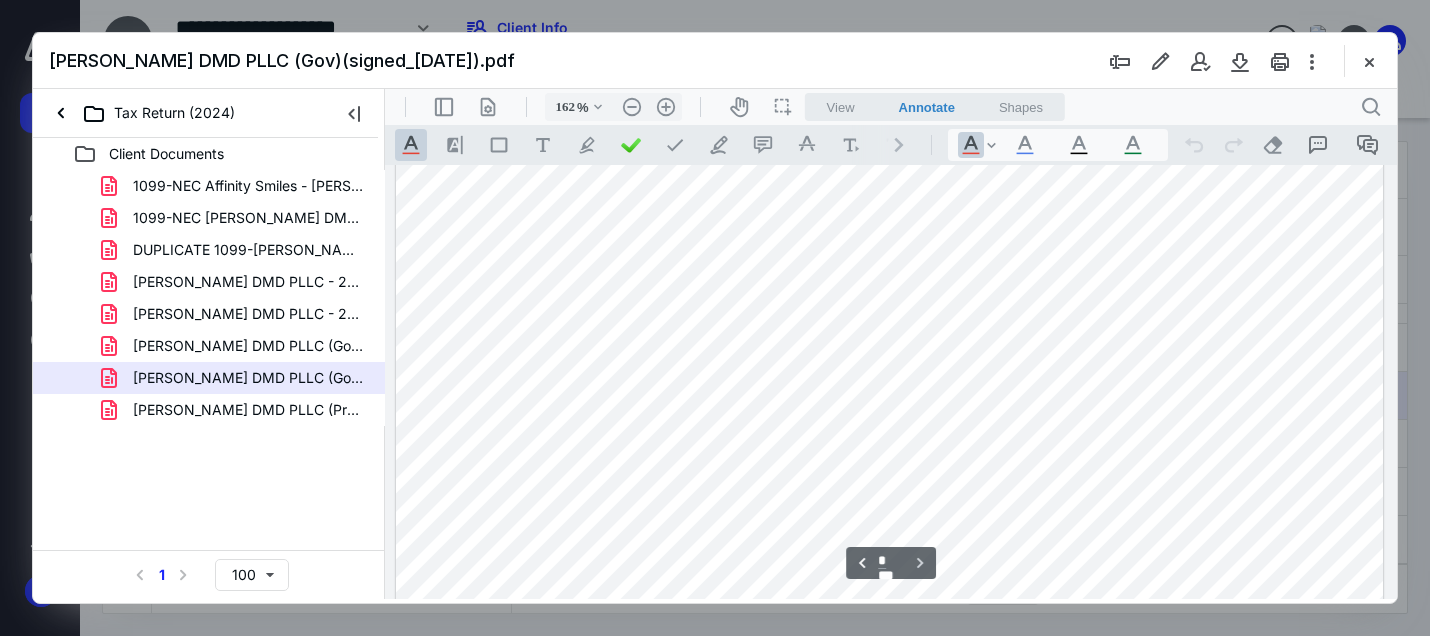 scroll, scrollTop: 7300, scrollLeft: 0, axis: vertical 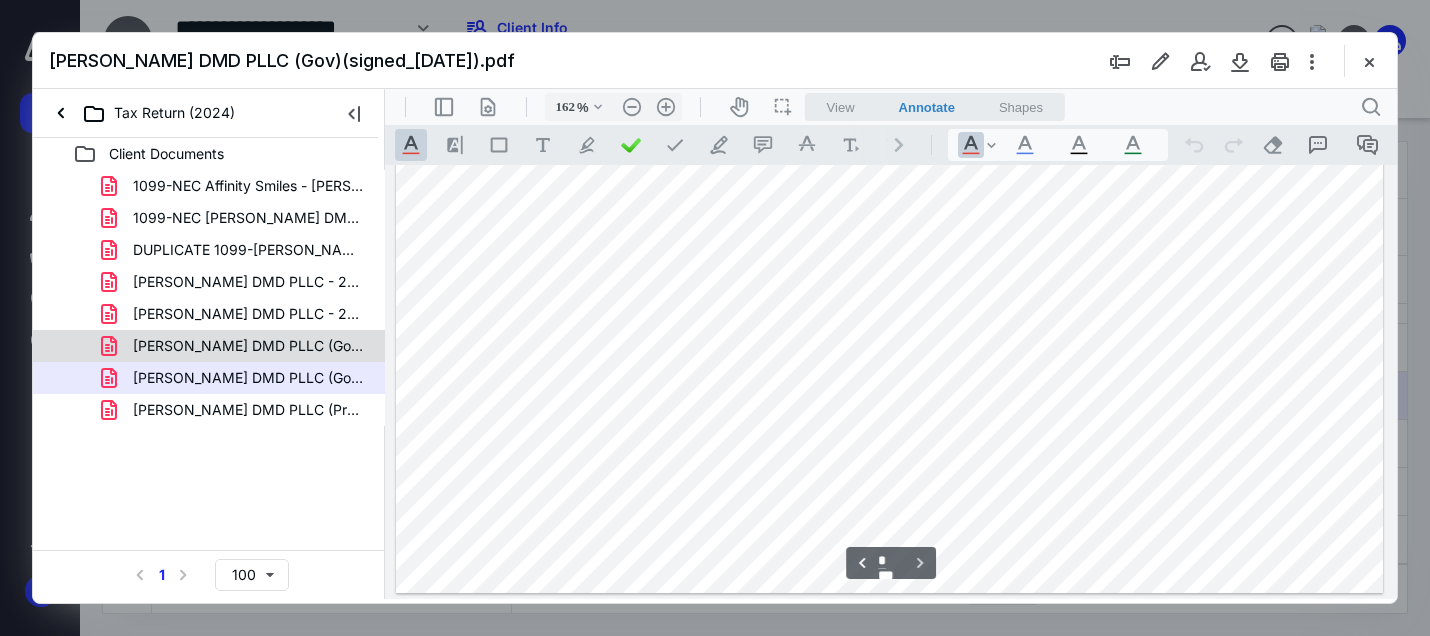 click on "[PERSON_NAME] DMD PLLC (Gov).pdf" at bounding box center [249, 346] 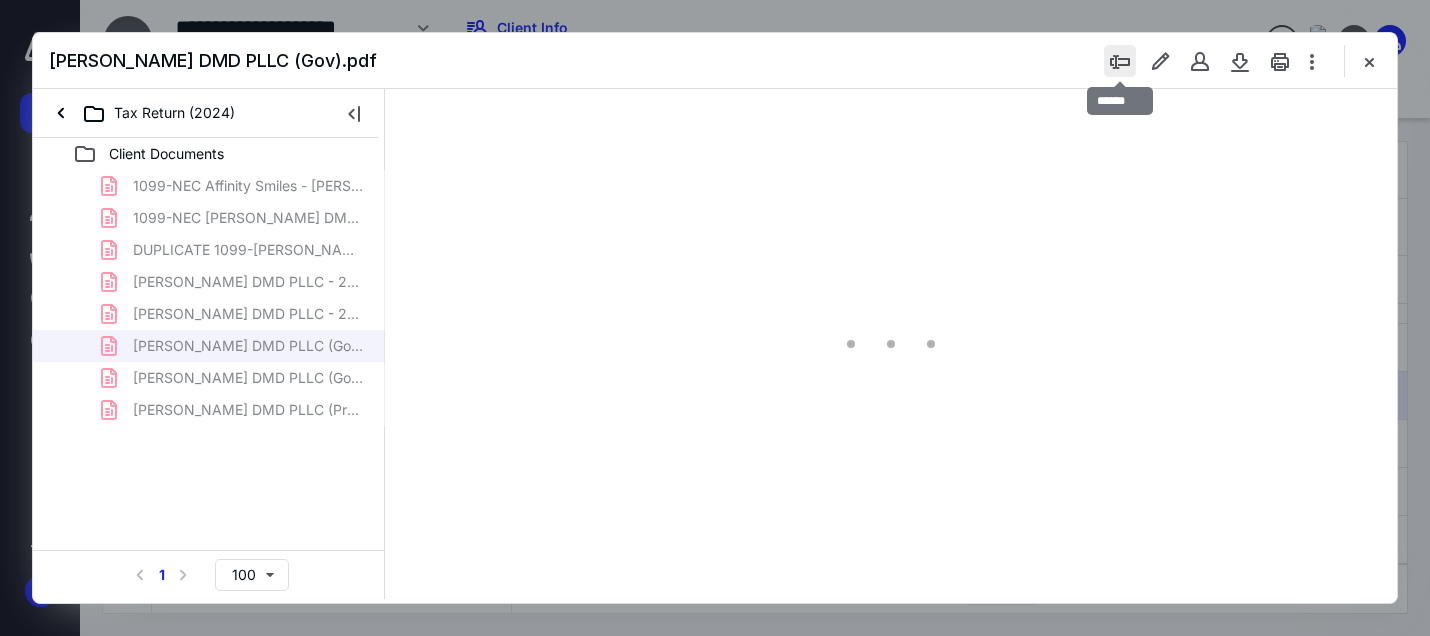 click at bounding box center [1120, 61] 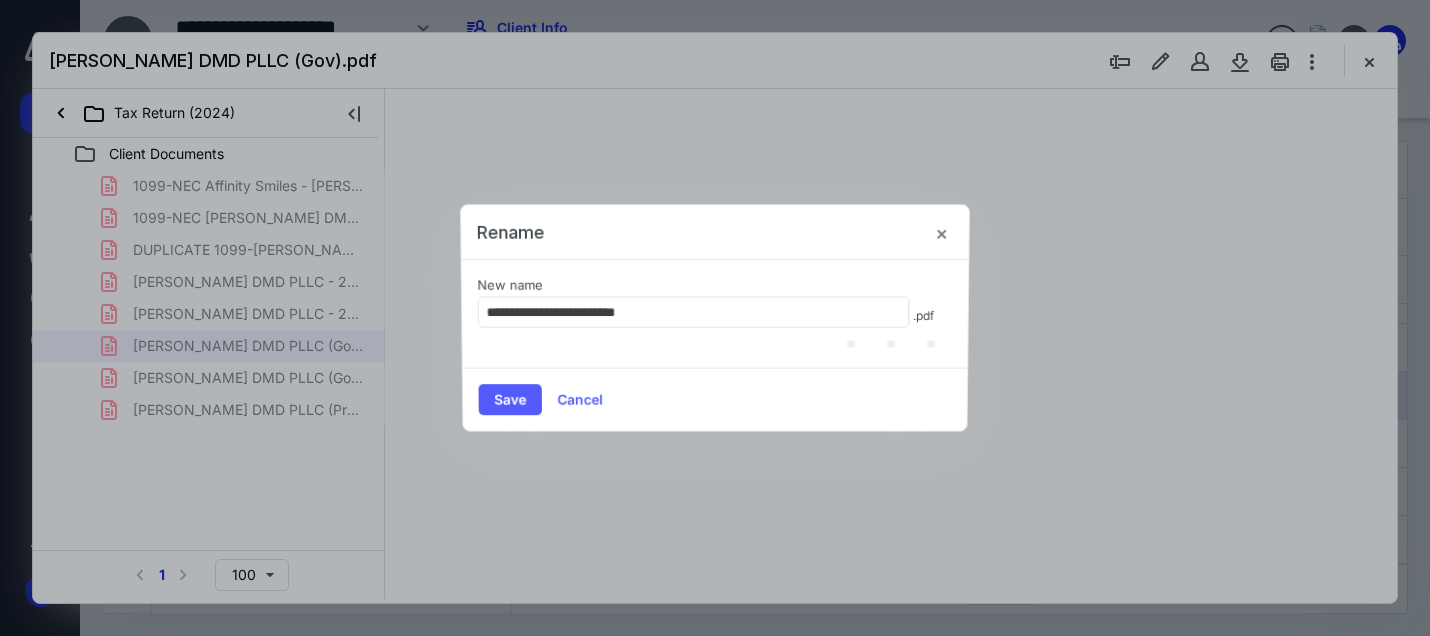 type on "162" 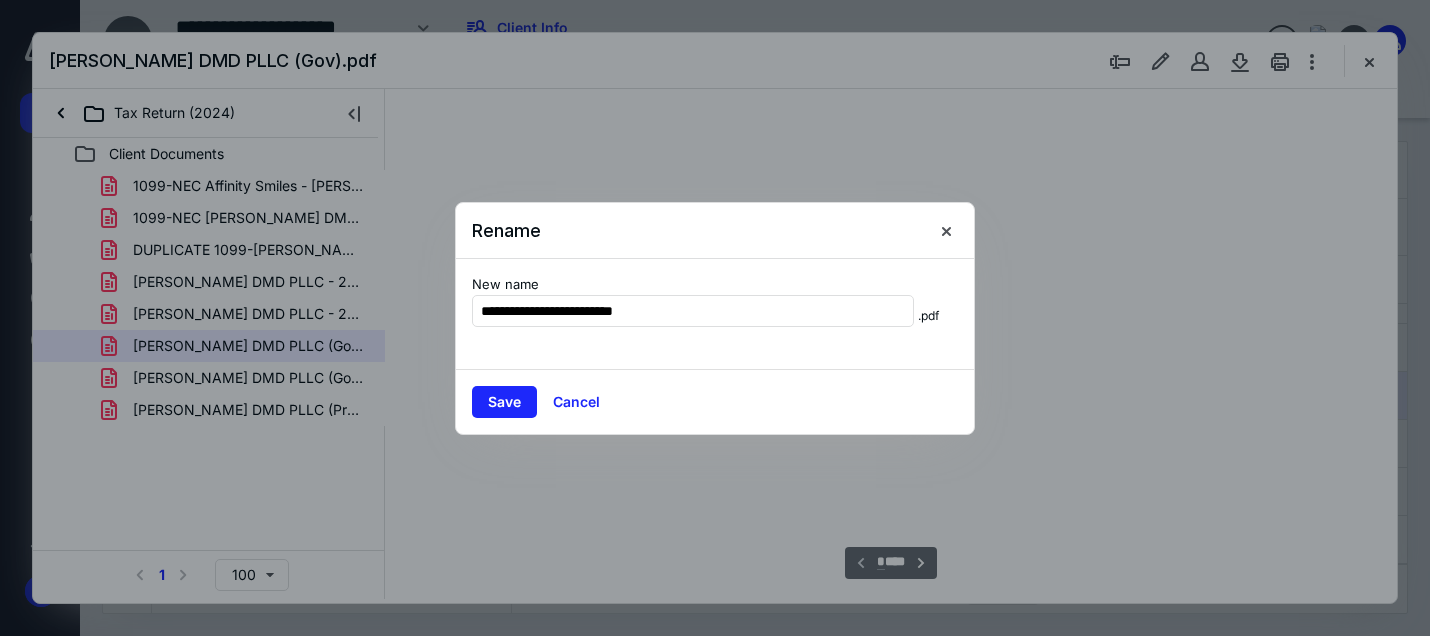 scroll, scrollTop: 82, scrollLeft: 0, axis: vertical 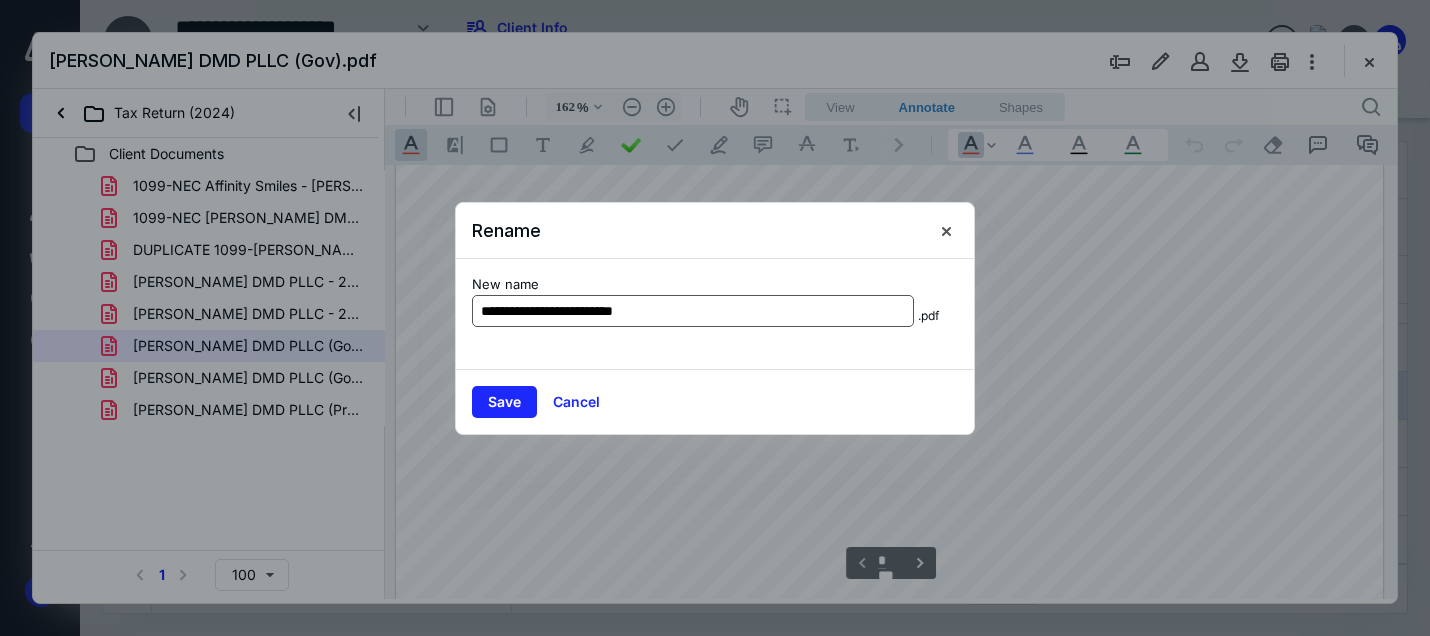 click on "**********" at bounding box center [693, 311] 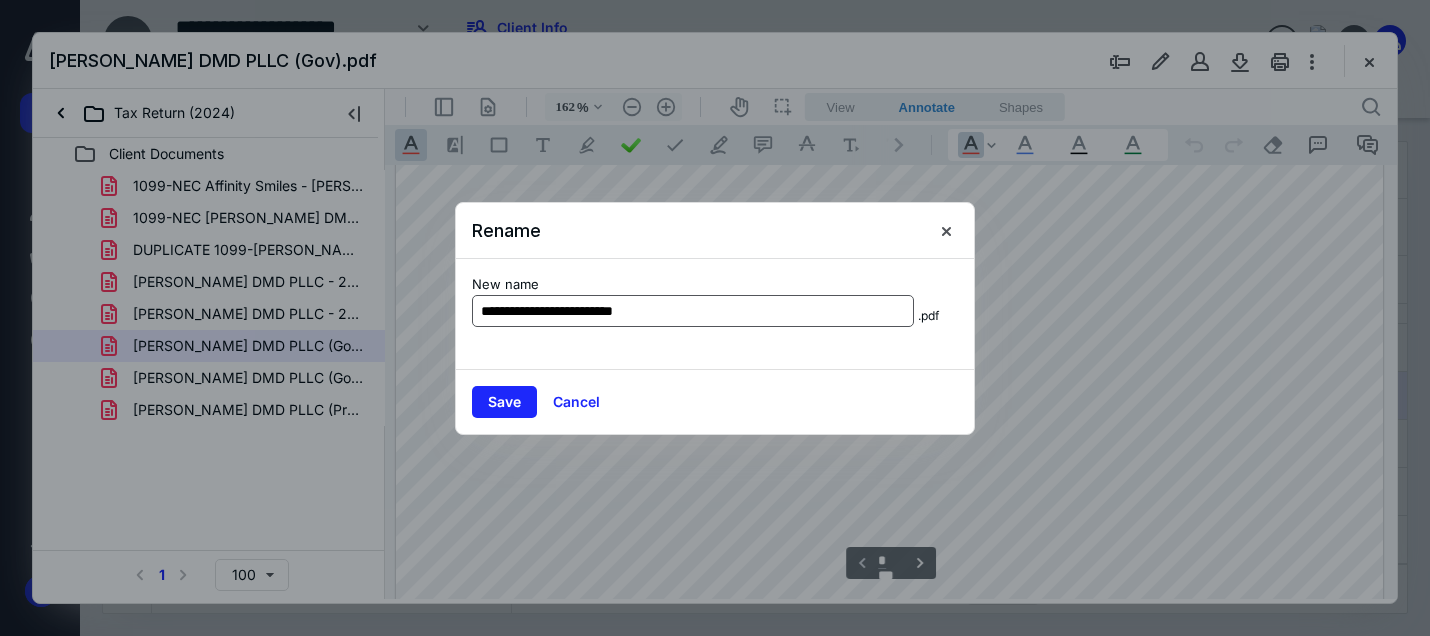 drag, startPoint x: 682, startPoint y: 310, endPoint x: 638, endPoint y: 311, distance: 44.011364 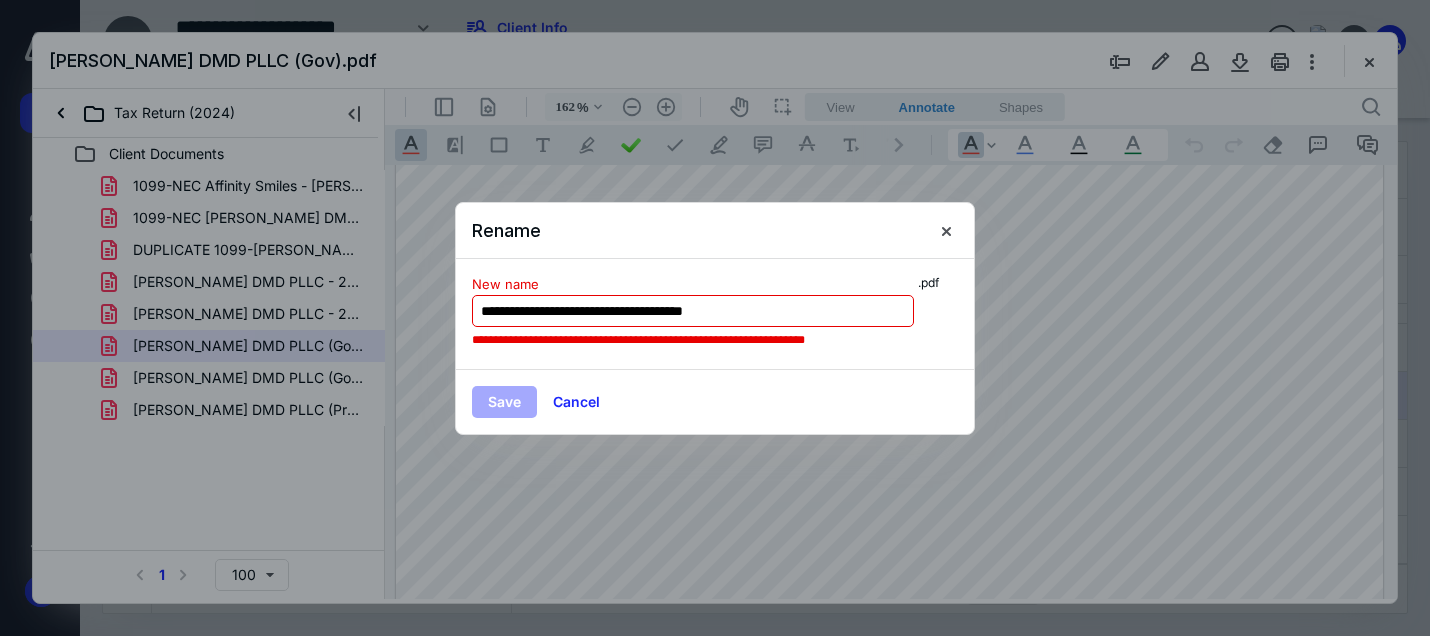 drag, startPoint x: 773, startPoint y: 316, endPoint x: 733, endPoint y: 316, distance: 40 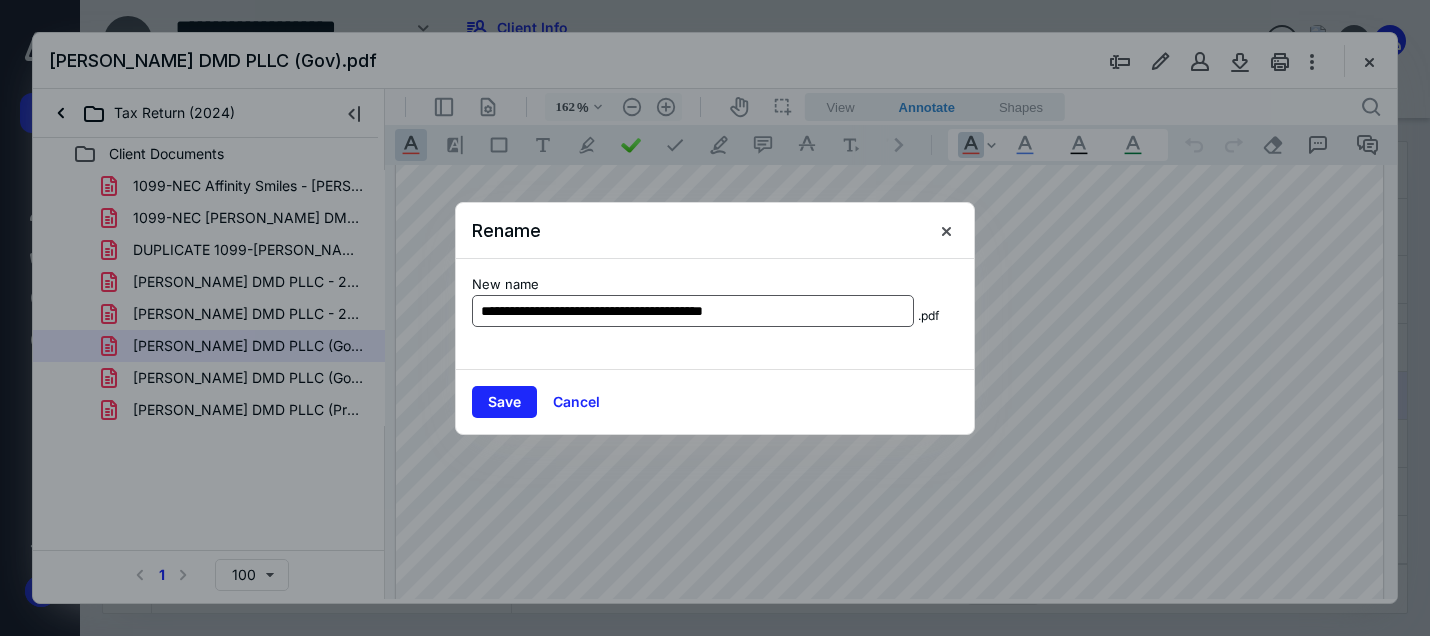 type on "**********" 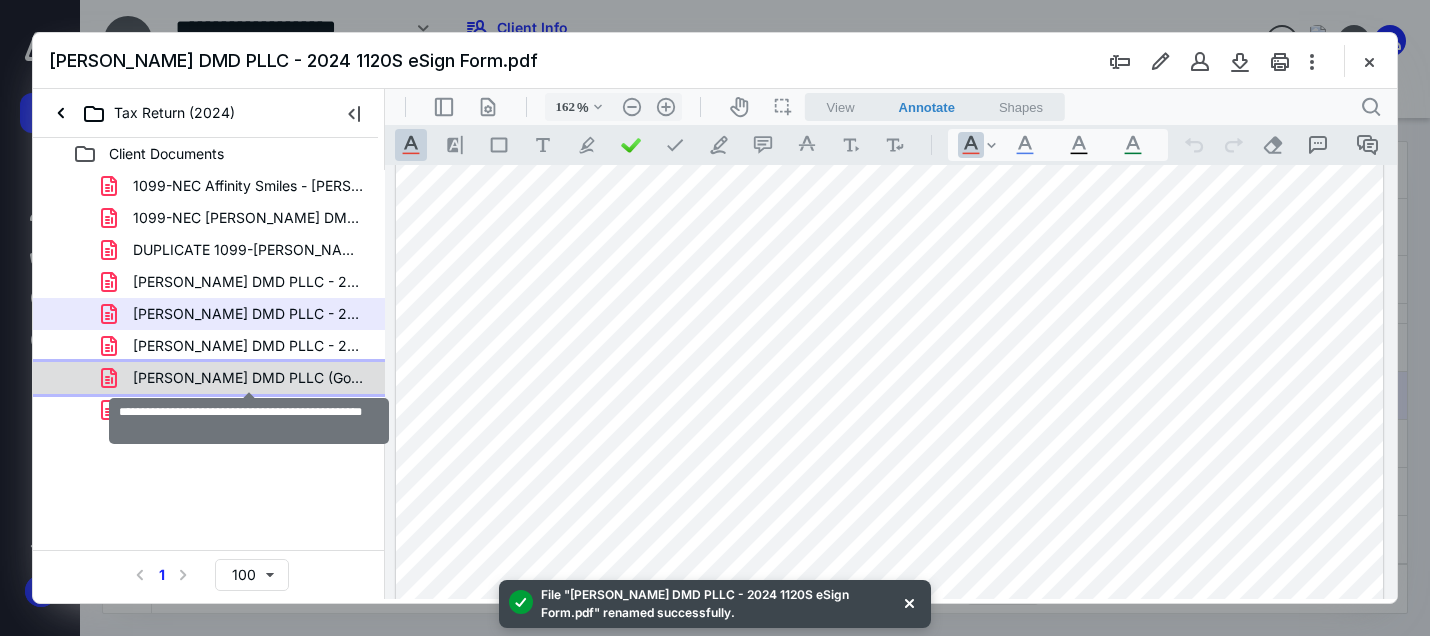 click on "[PERSON_NAME] DMD PLLC (Gov)(signed_[DATE]).pdf" at bounding box center [249, 378] 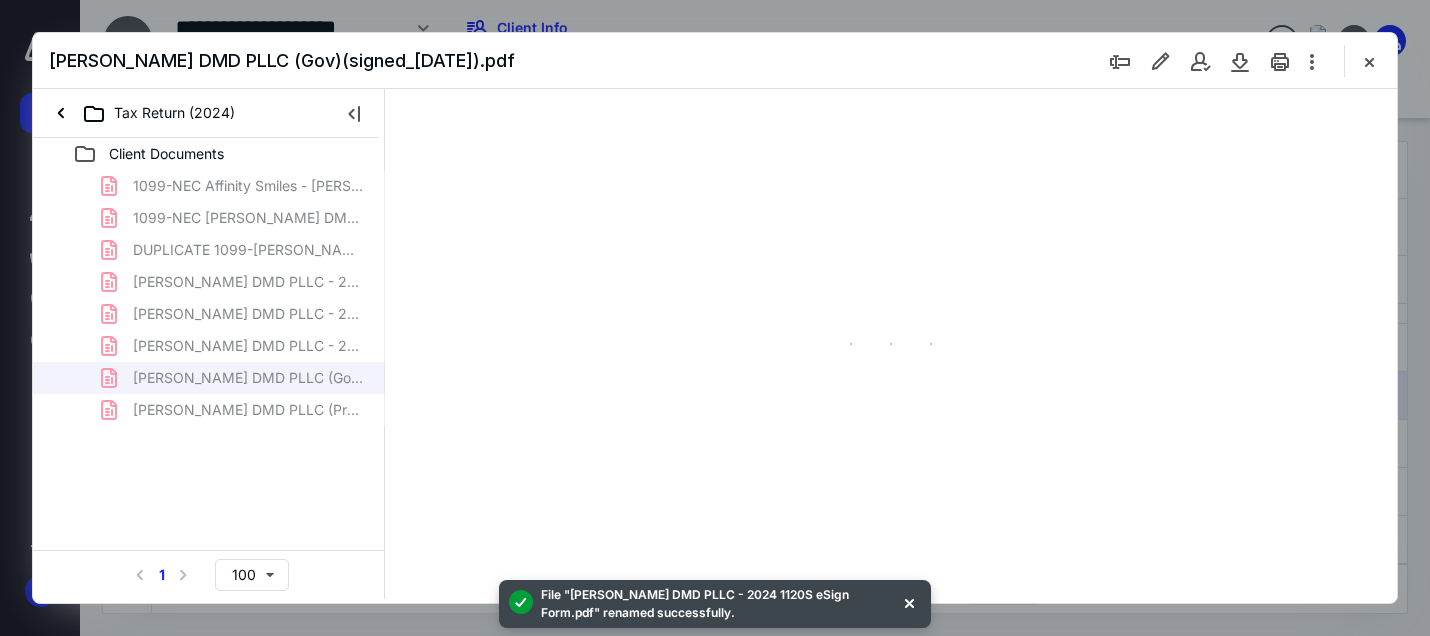 type on "162" 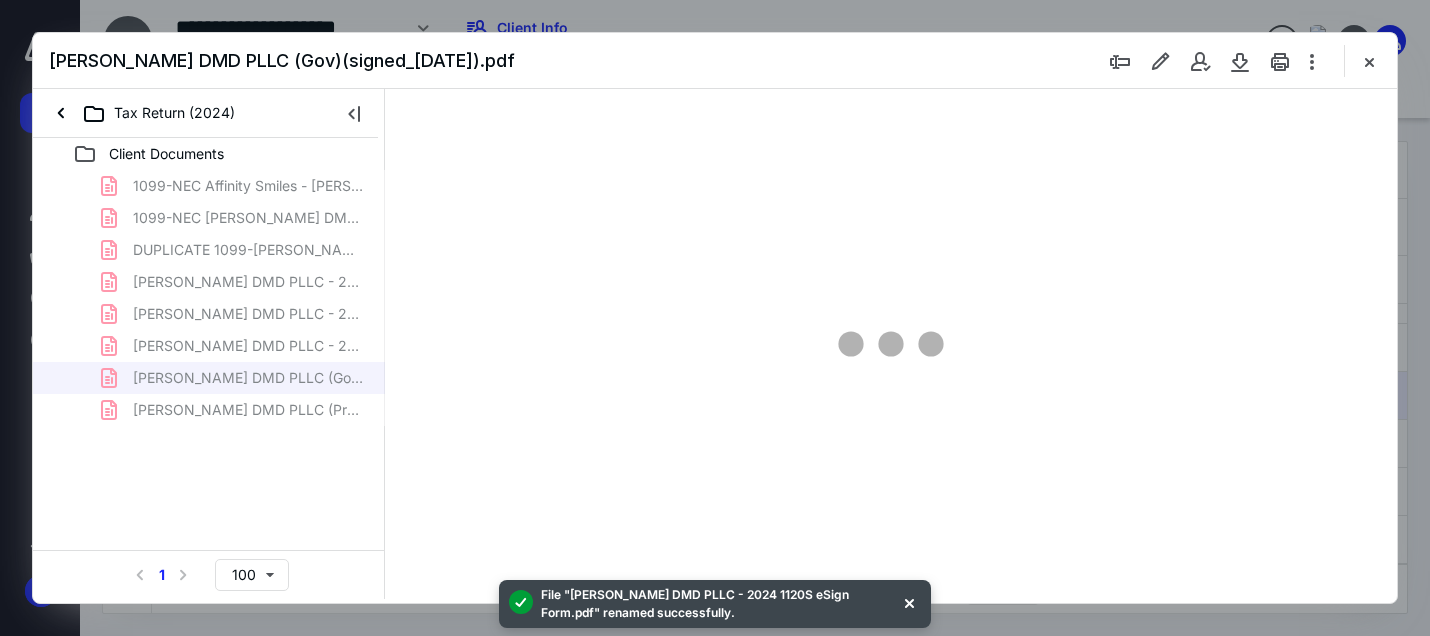 scroll, scrollTop: 82, scrollLeft: 0, axis: vertical 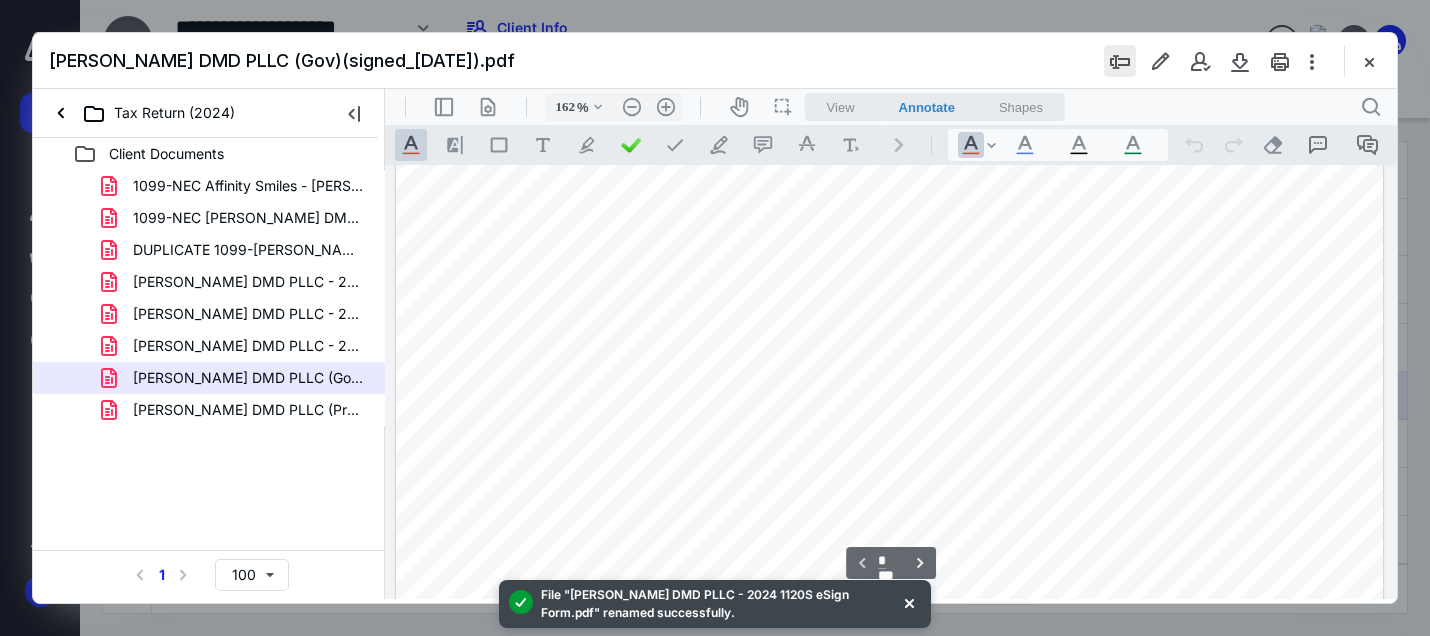 click at bounding box center (1120, 61) 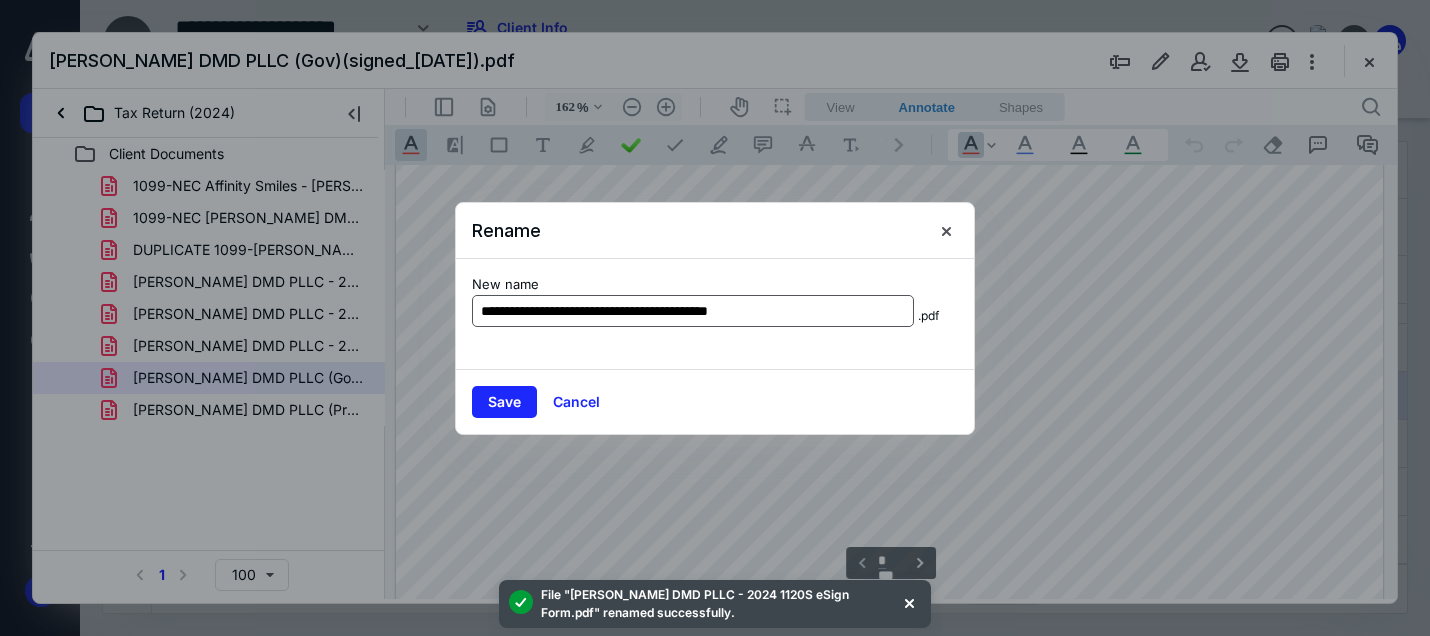 click on "**********" at bounding box center (693, 311) 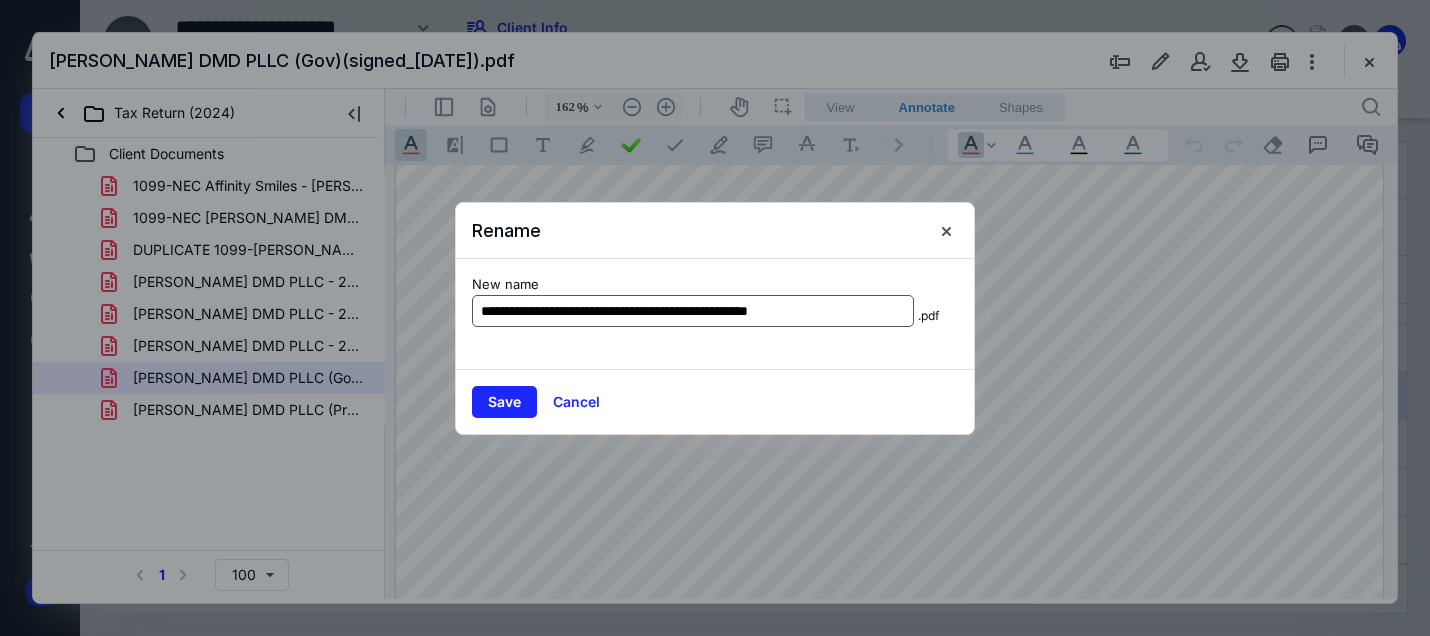 type on "**********" 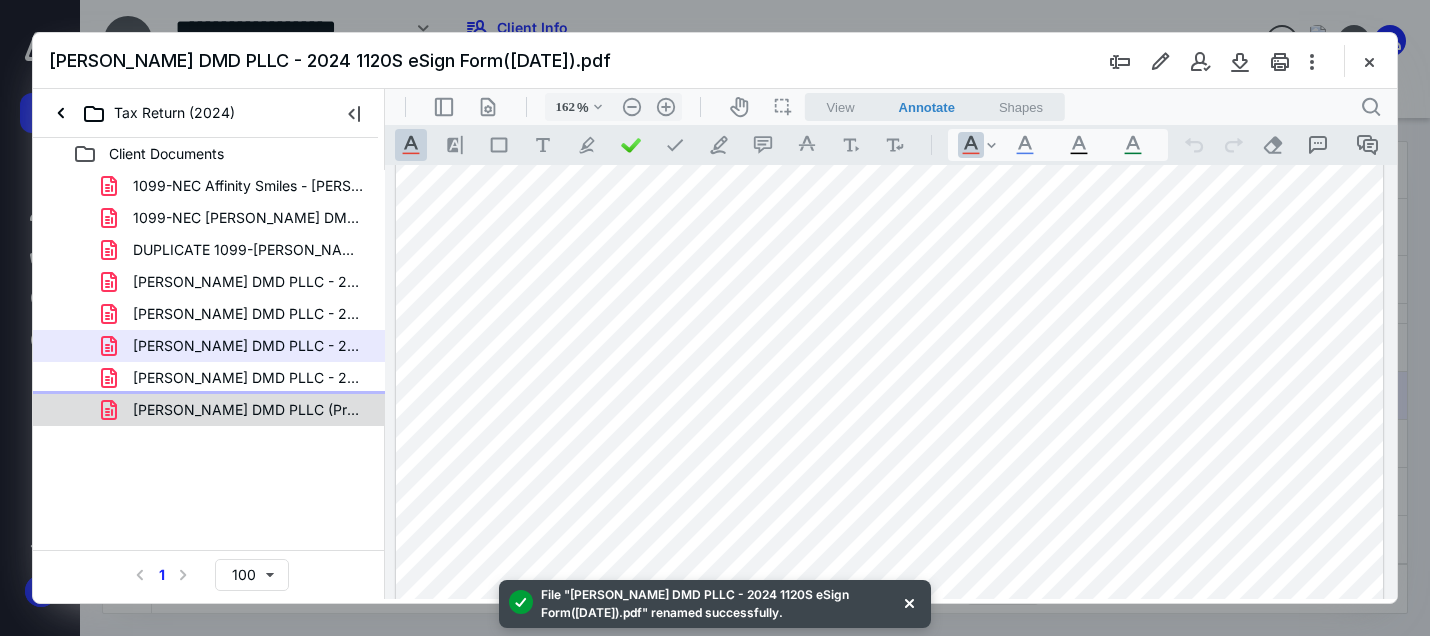 click on "[PERSON_NAME] DMD PLLC (Prep).pdf" at bounding box center (249, 410) 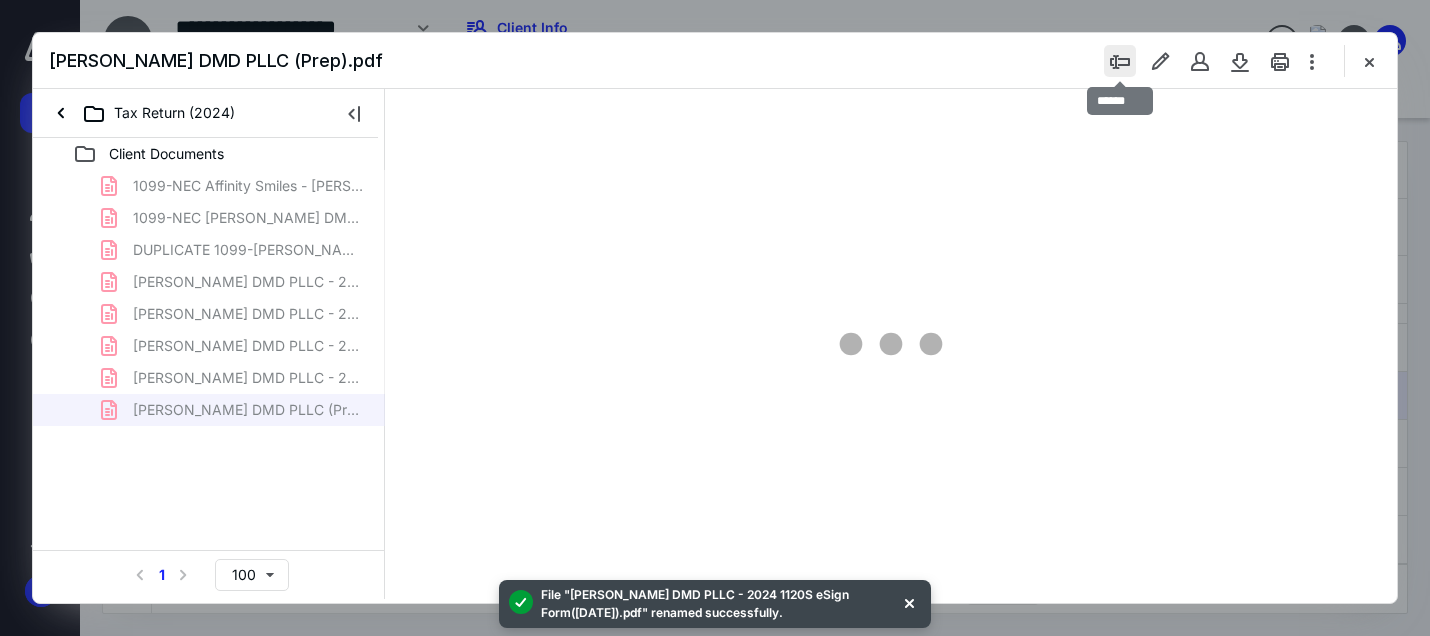 click at bounding box center (1120, 61) 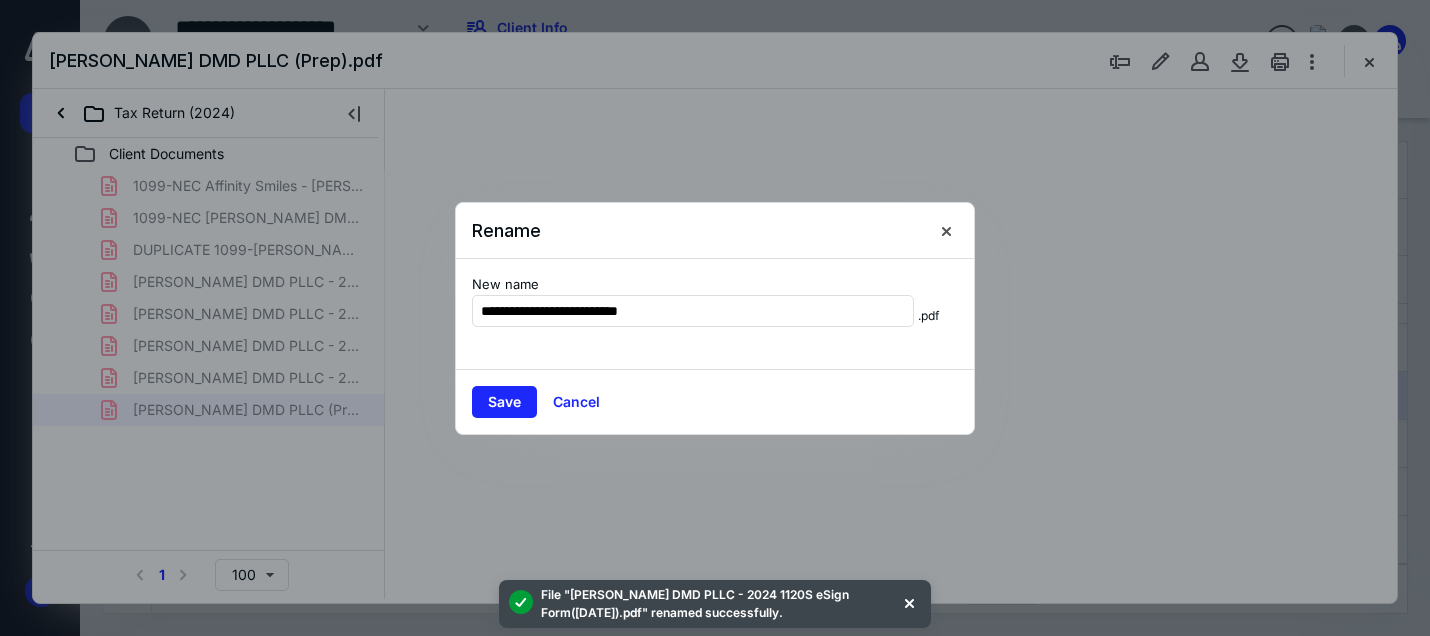 click on "**********" at bounding box center (715, 314) 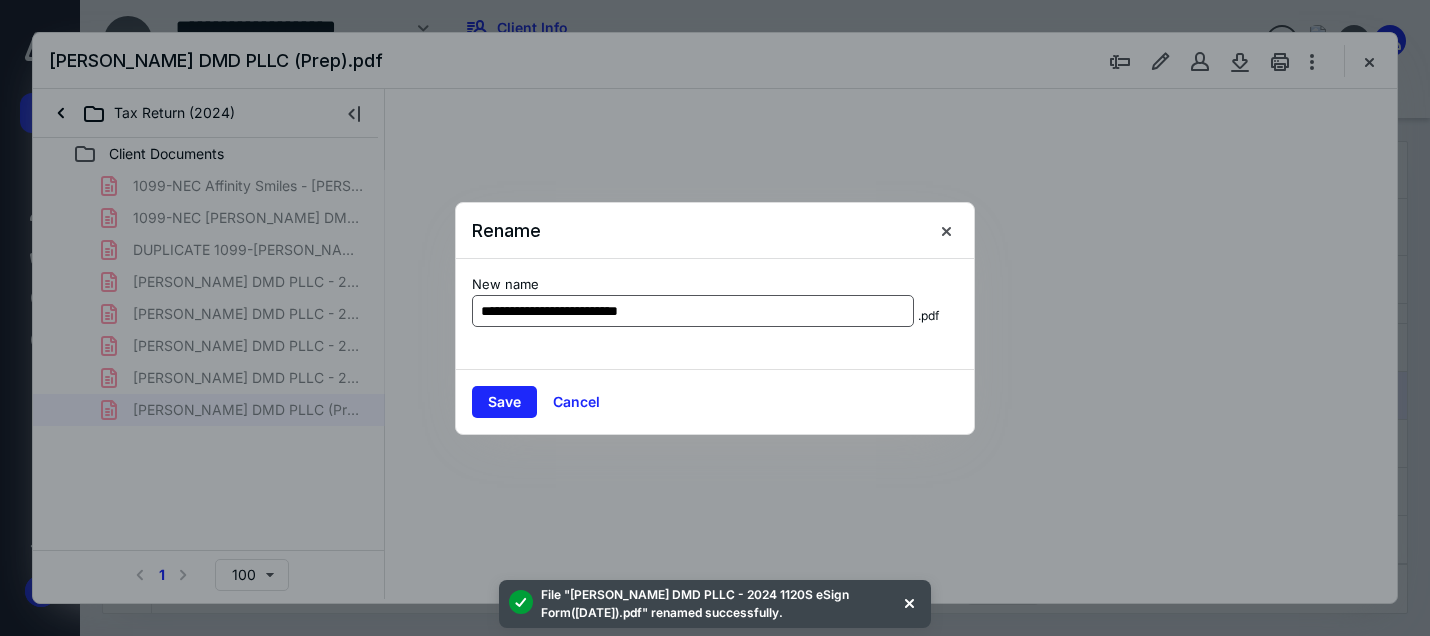 type on "162" 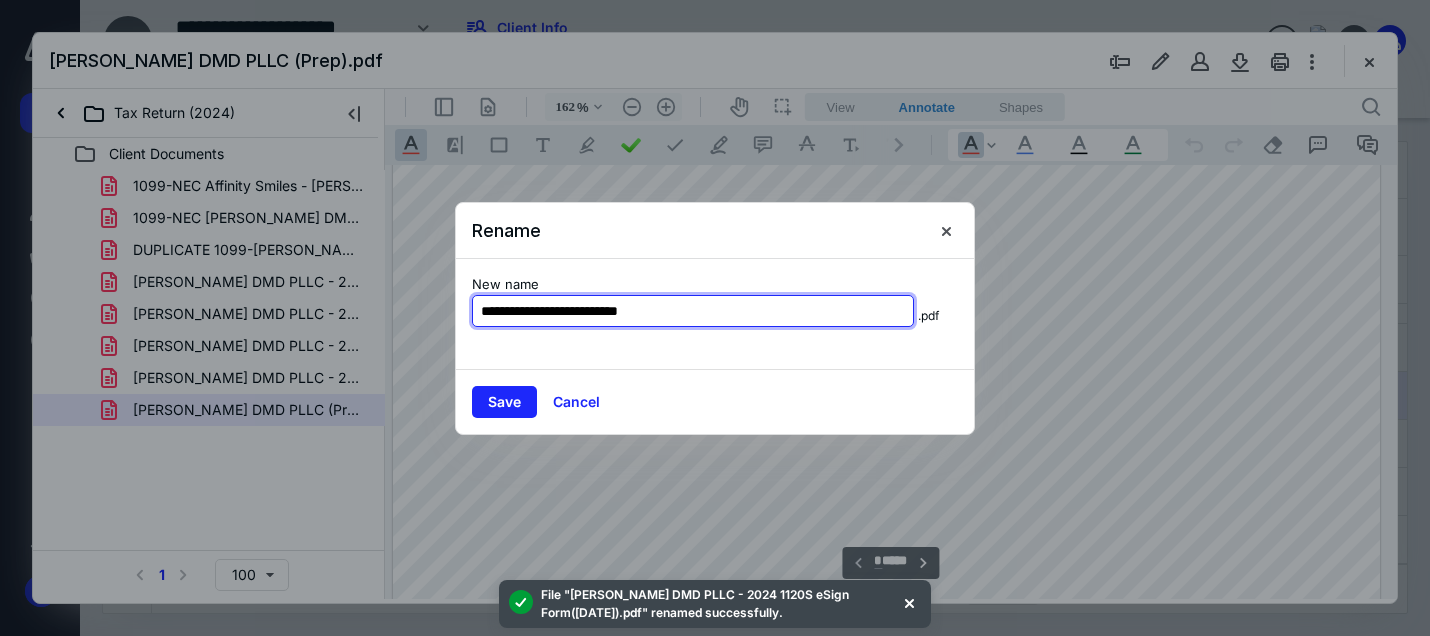 drag, startPoint x: 655, startPoint y: 310, endPoint x: 640, endPoint y: 310, distance: 15 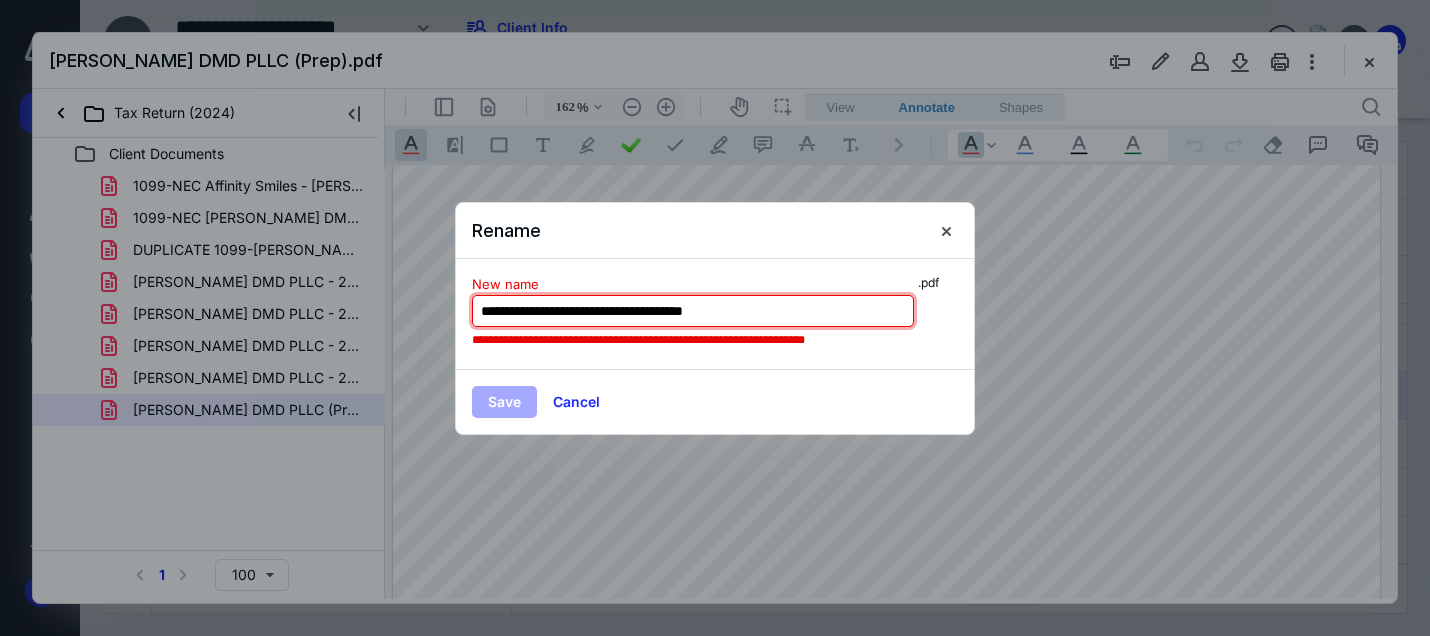 drag, startPoint x: 768, startPoint y: 311, endPoint x: 734, endPoint y: 311, distance: 34 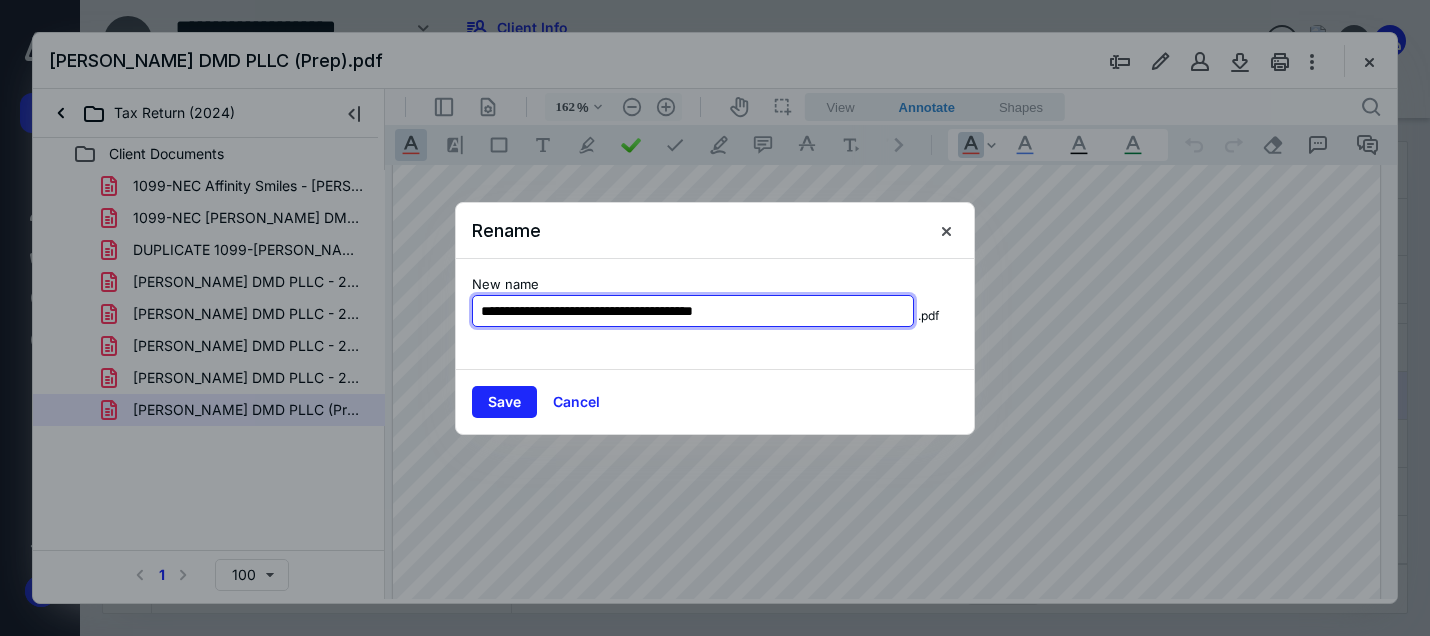 type on "**********" 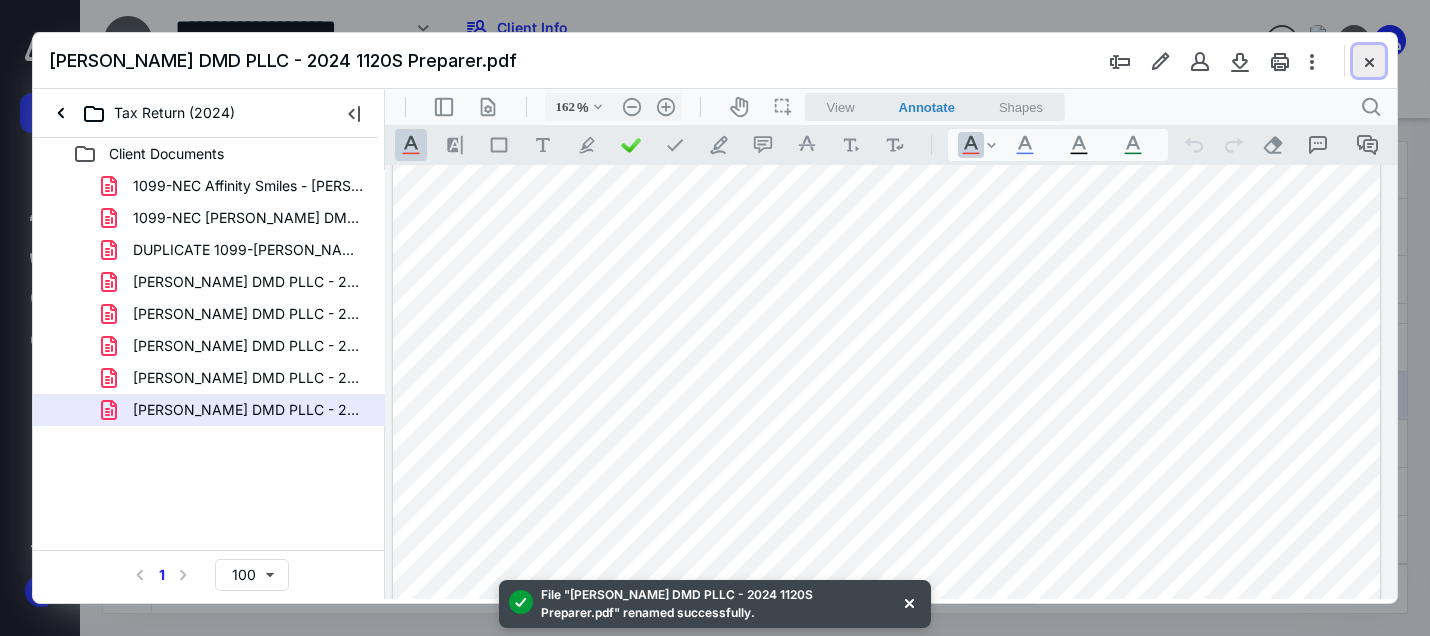 click at bounding box center (1369, 61) 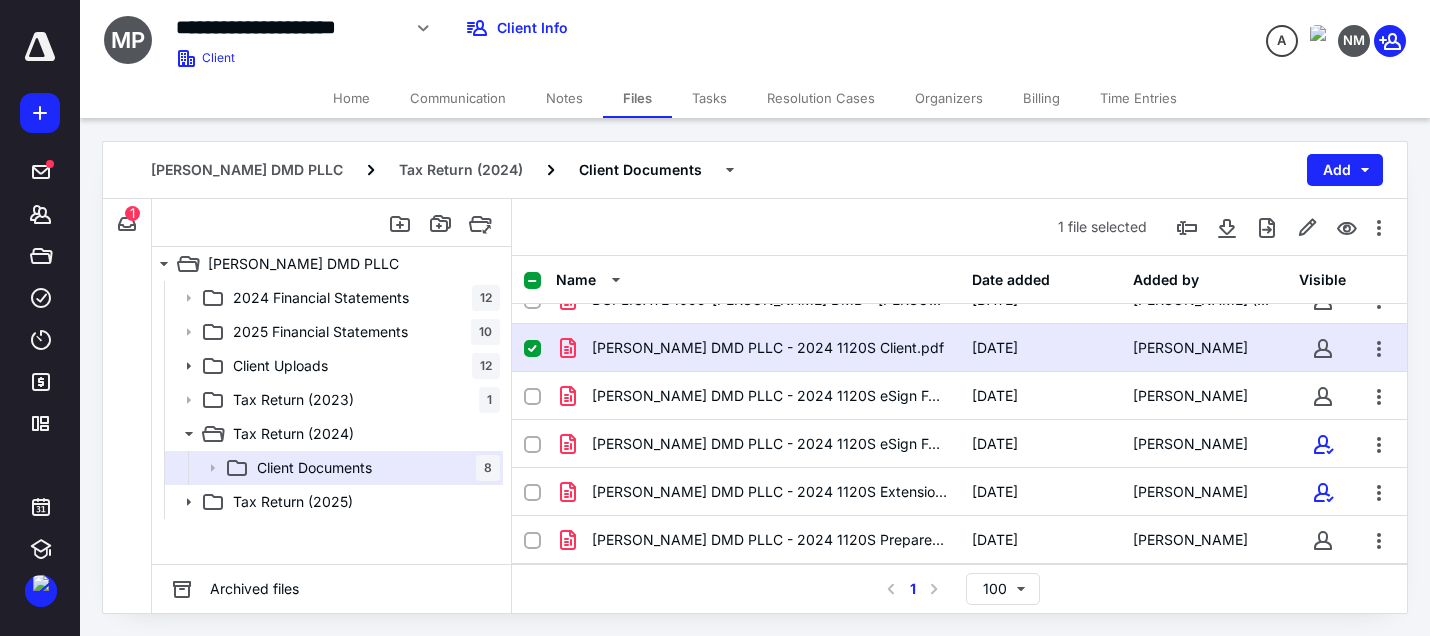 click on "Home Communication Notes Files Tasks Resolution Cases Organizers Billing Time Entries" at bounding box center (755, 98) 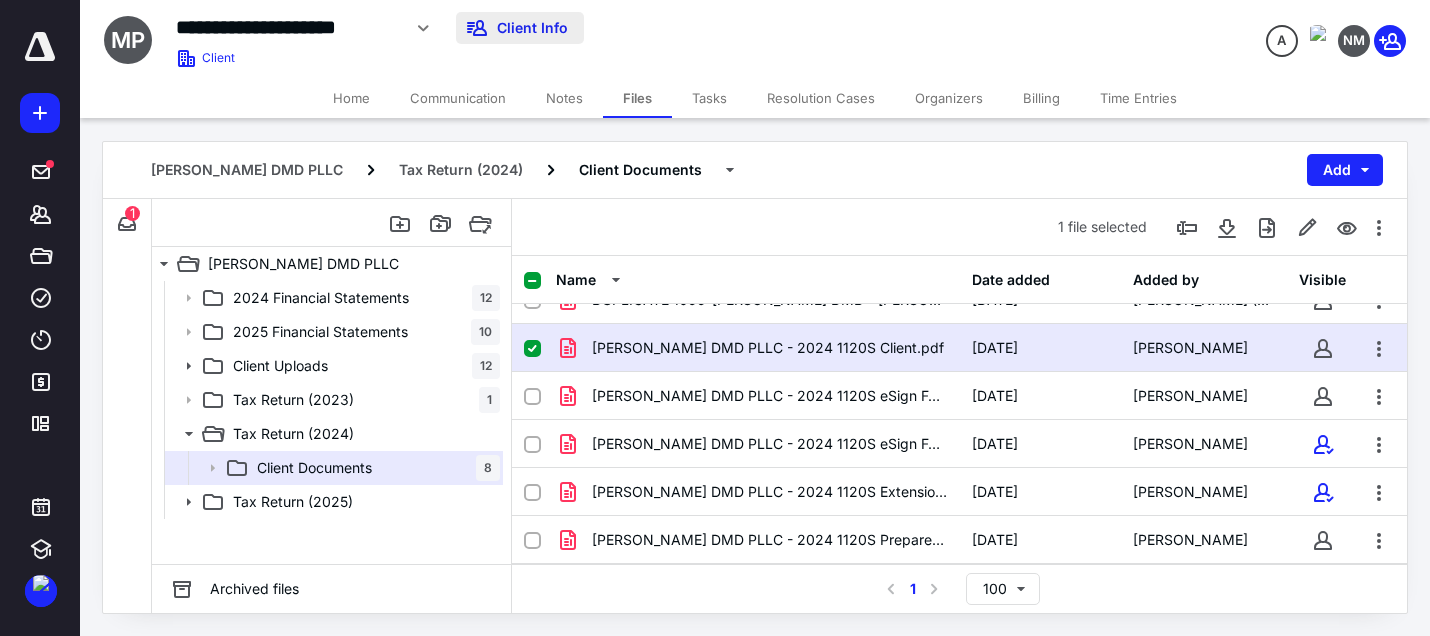 click on "Client Info" at bounding box center [520, 28] 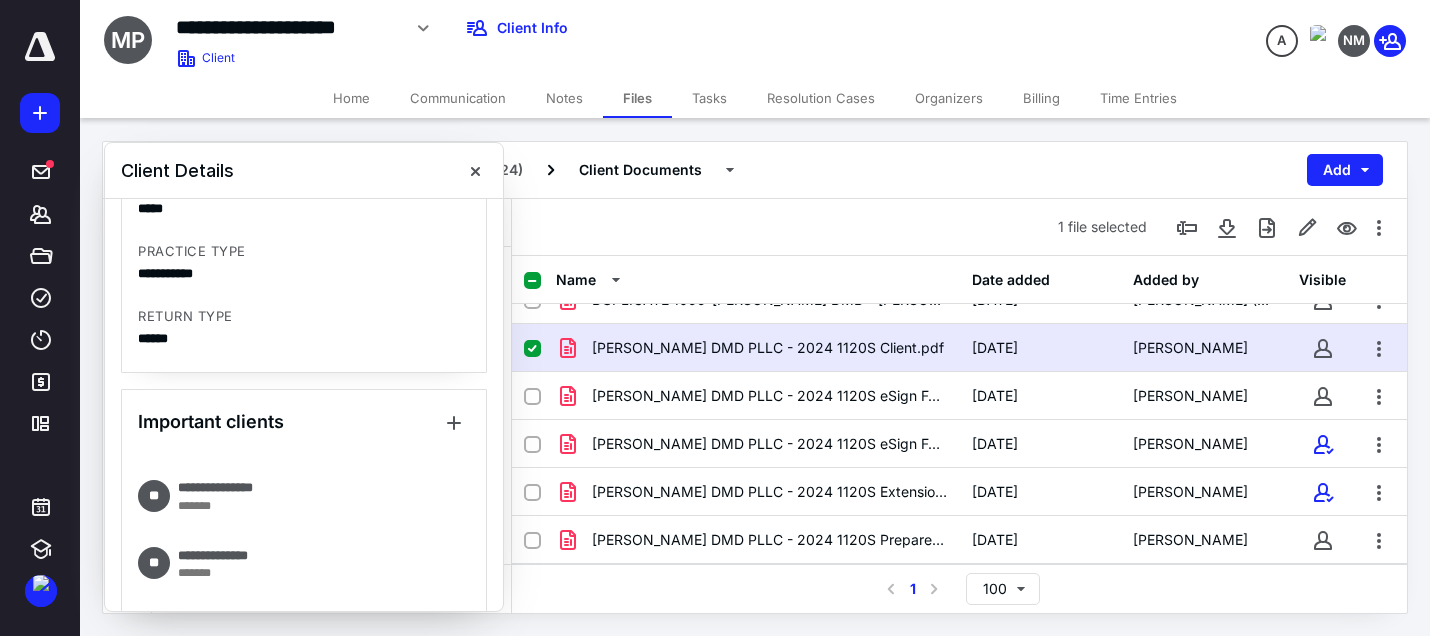 scroll, scrollTop: 2158, scrollLeft: 0, axis: vertical 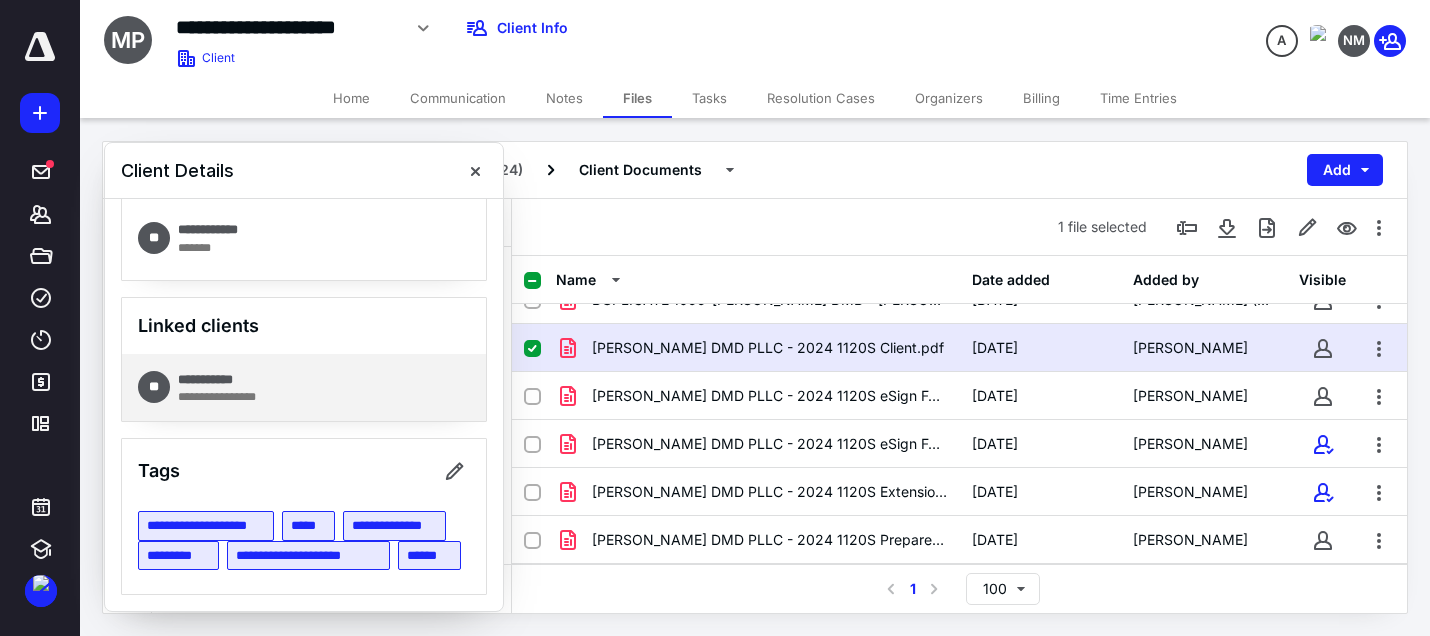 click on "**********" at bounding box center [216, 380] 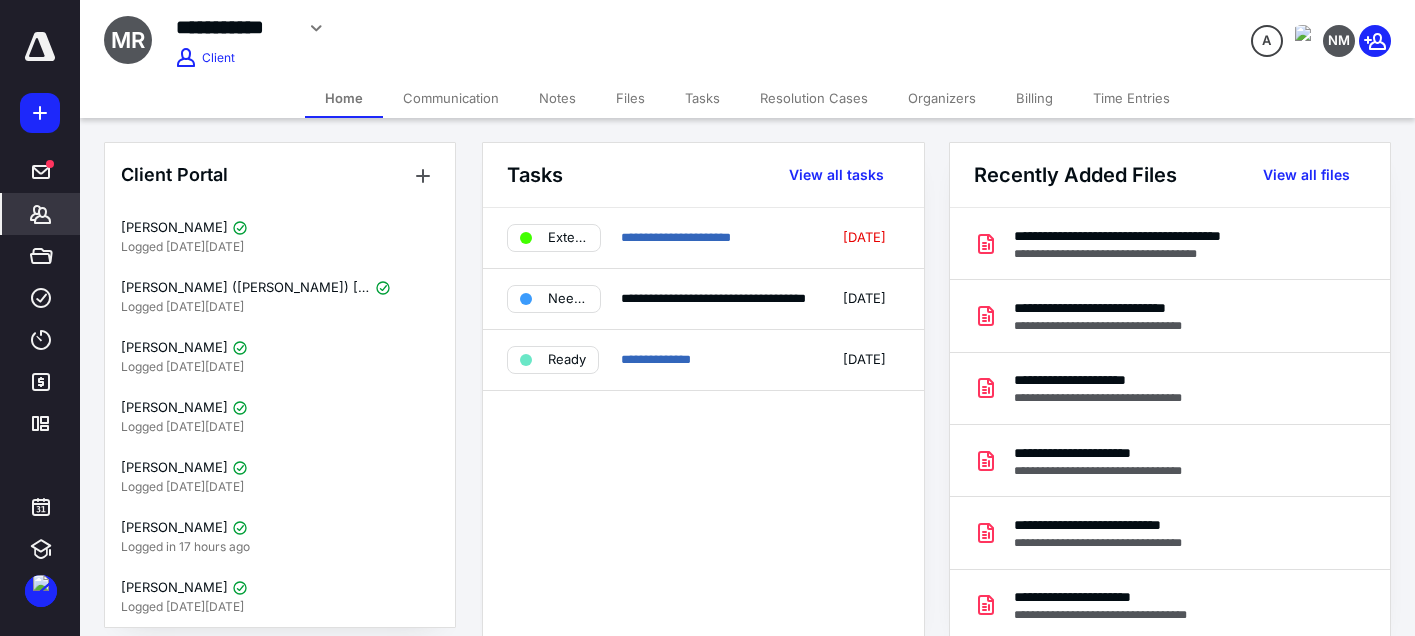 click on "Files" at bounding box center (630, 98) 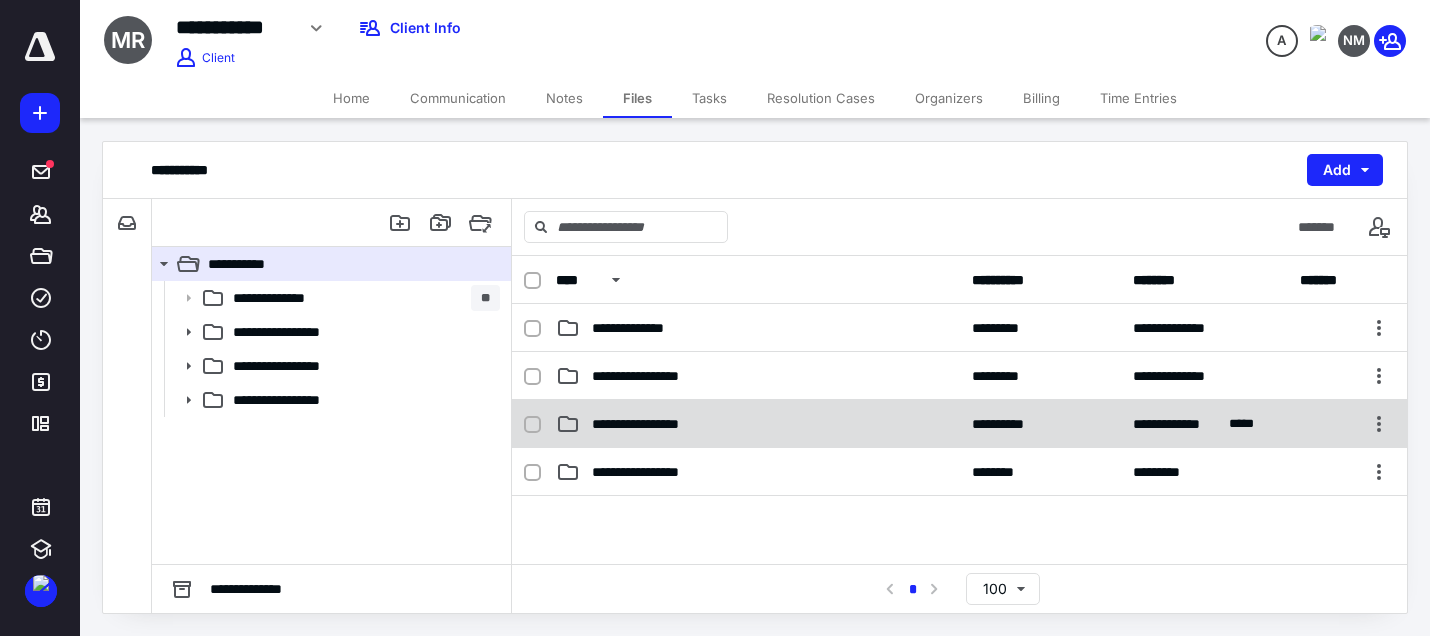 click on "**********" at bounding box center [652, 424] 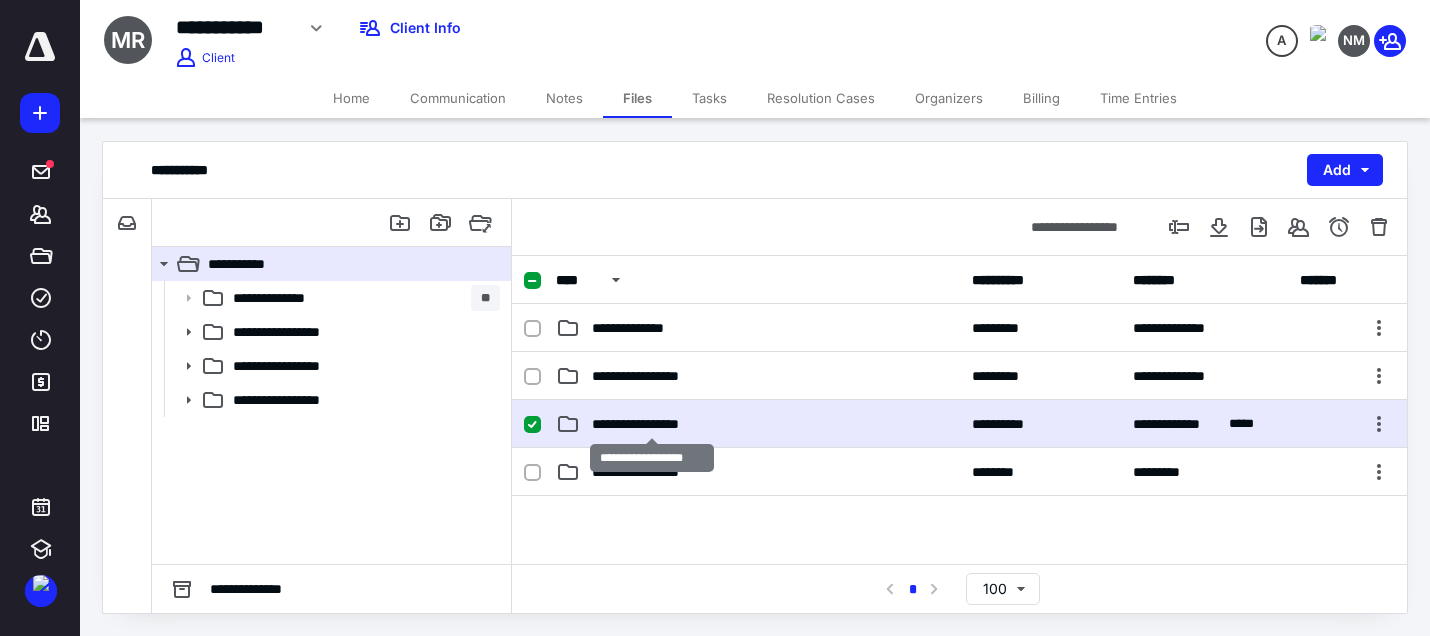 click on "**********" at bounding box center (652, 424) 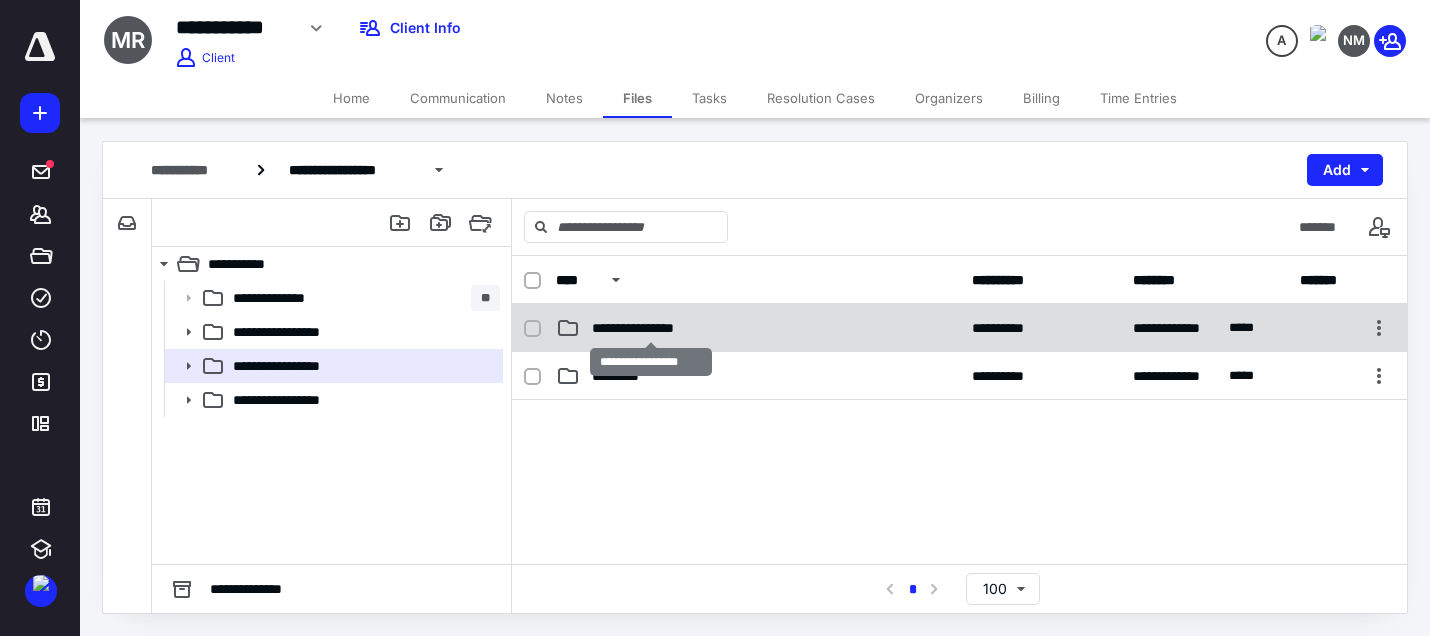 click on "**********" at bounding box center [650, 328] 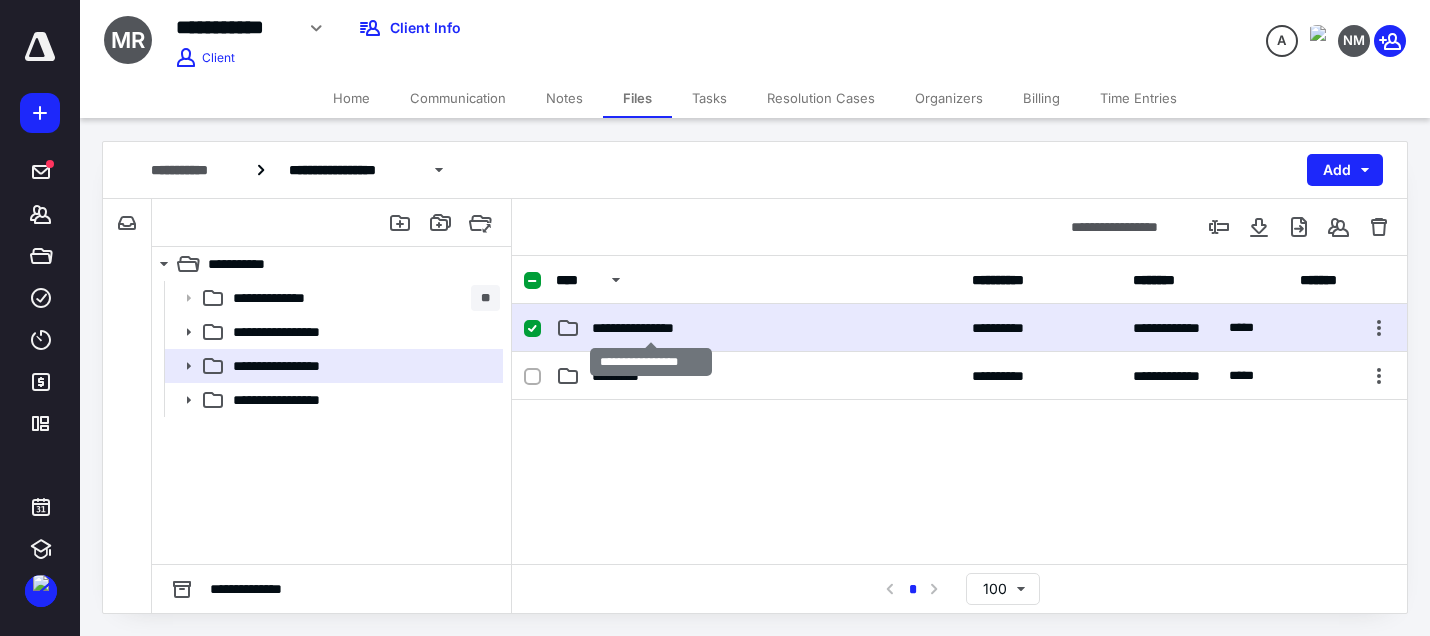 click on "**********" at bounding box center [650, 328] 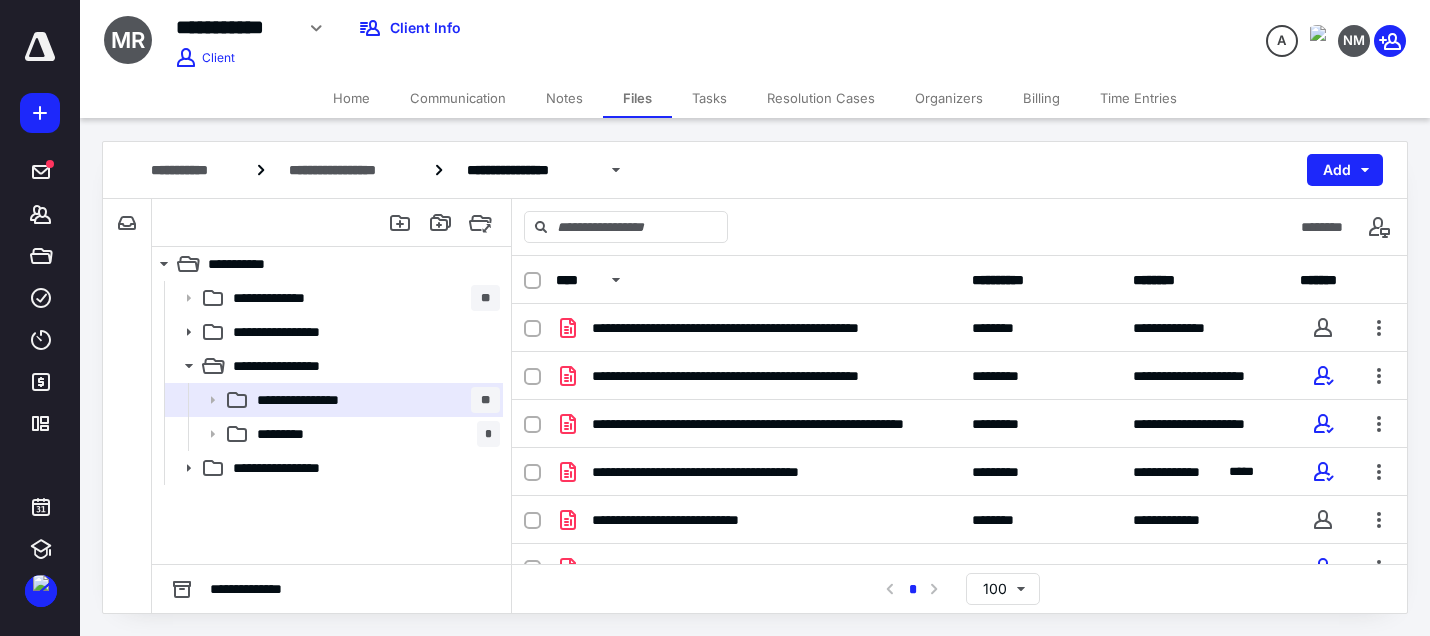 click on "Communication" at bounding box center [458, 98] 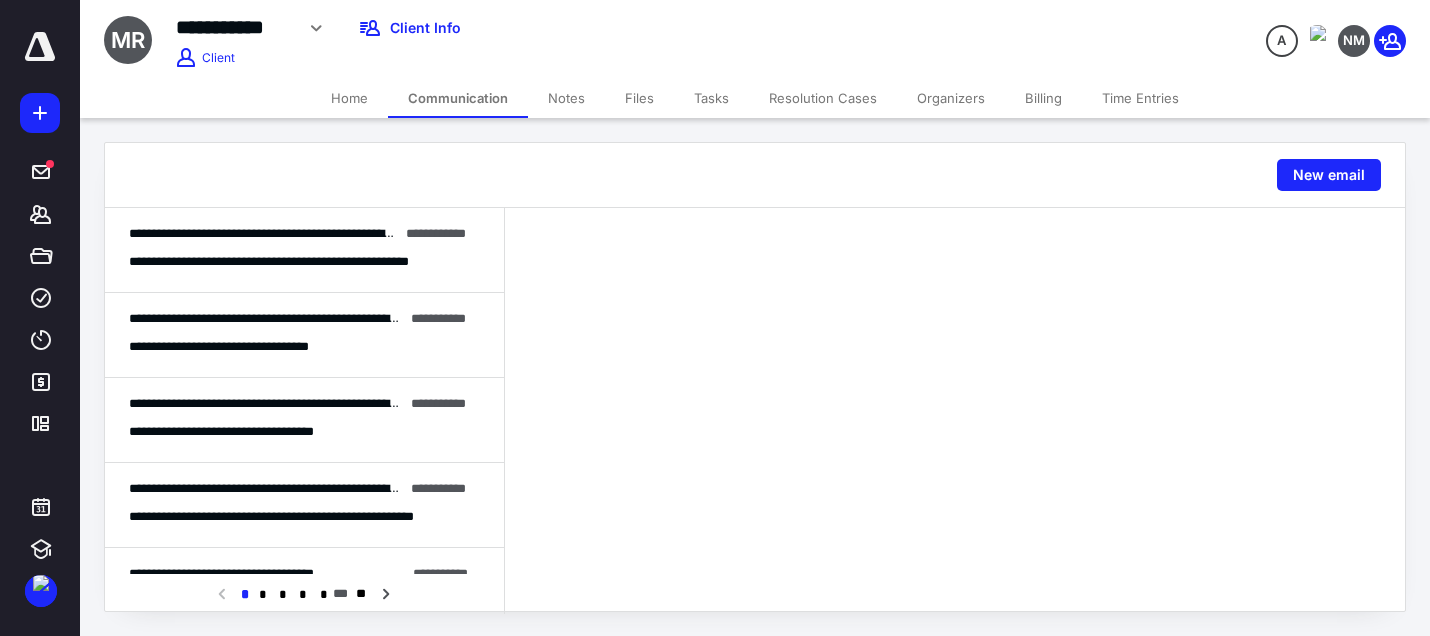 click on "**********" at bounding box center (344, 318) 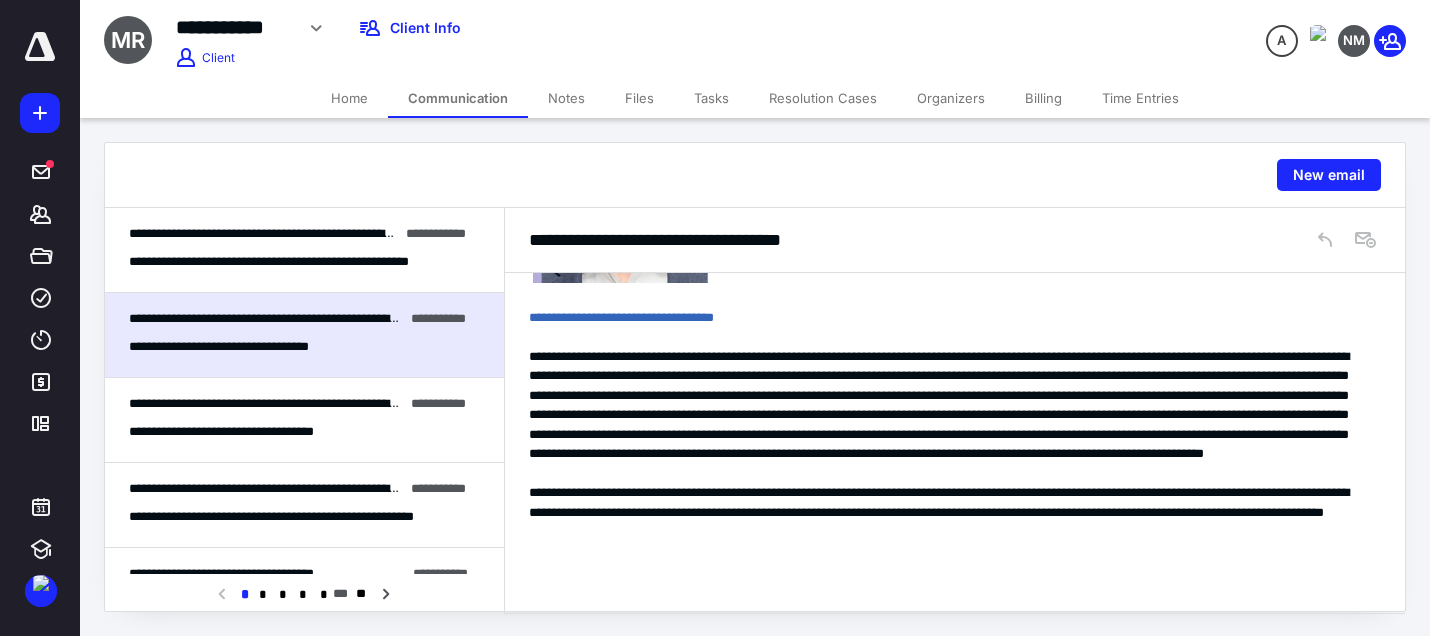 scroll, scrollTop: 0, scrollLeft: 0, axis: both 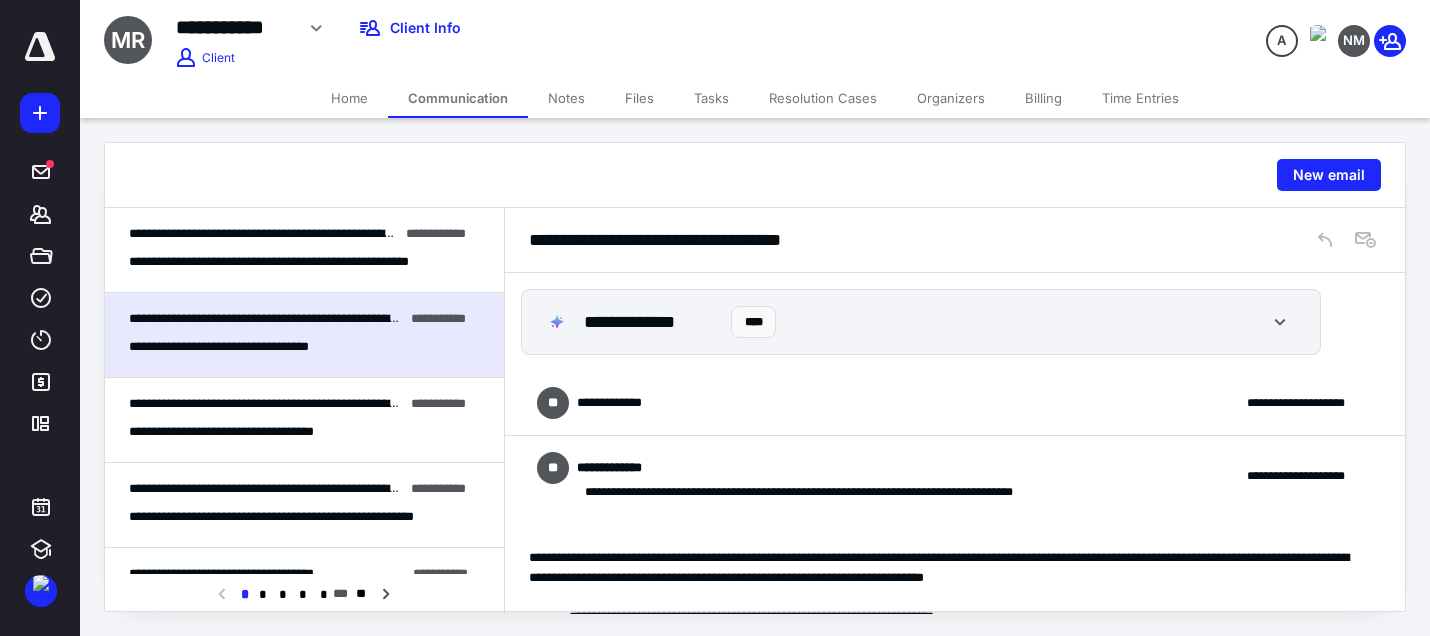 click on "**********" at bounding box center (621, 403) 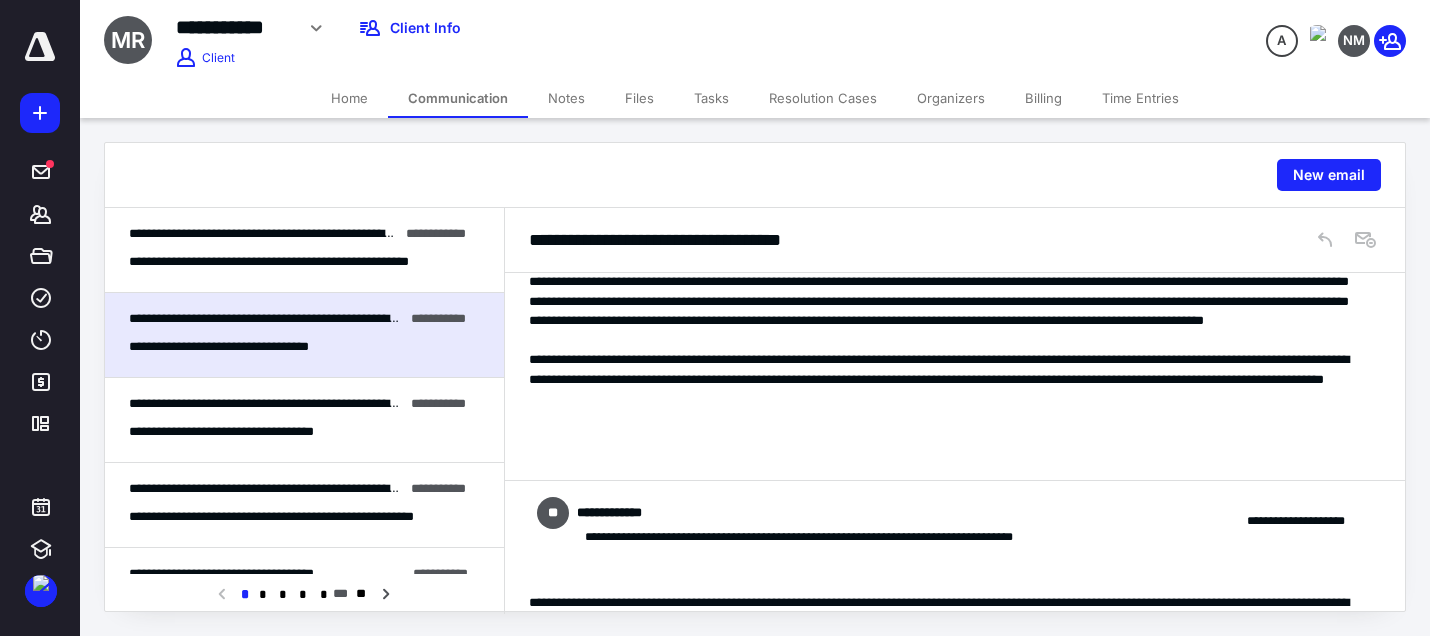 scroll, scrollTop: 700, scrollLeft: 0, axis: vertical 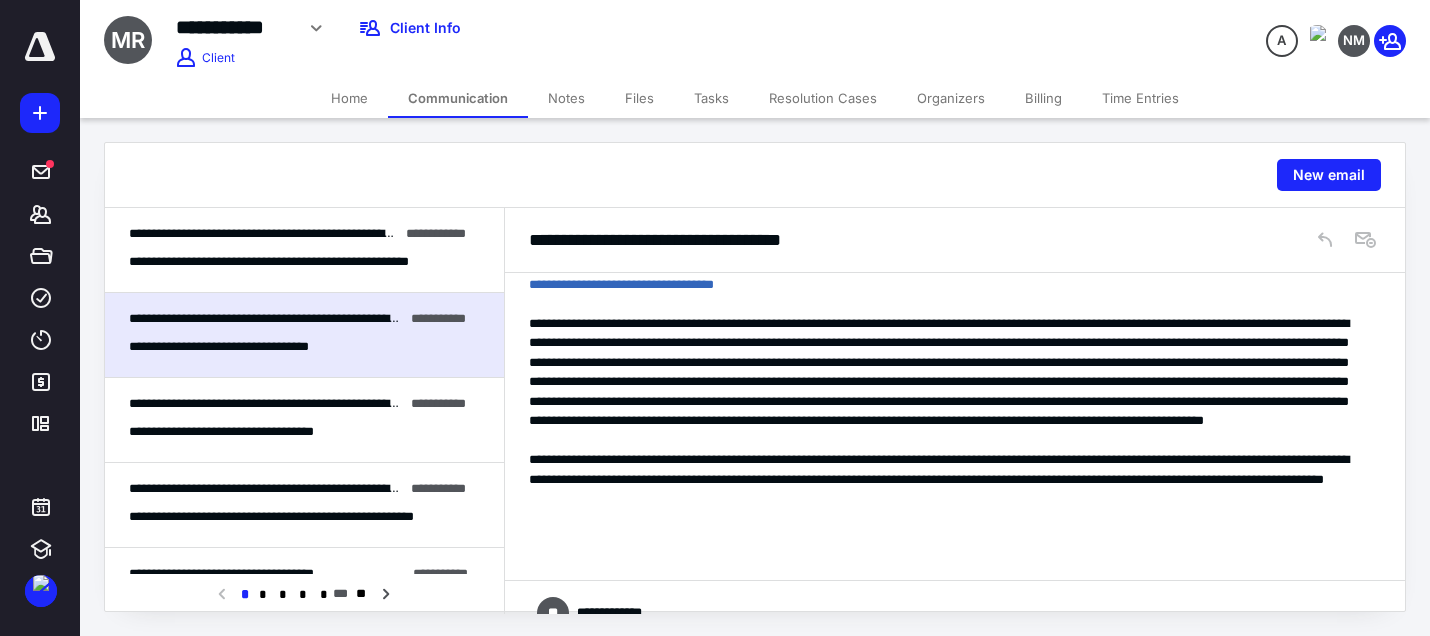 click on "Files" at bounding box center (639, 98) 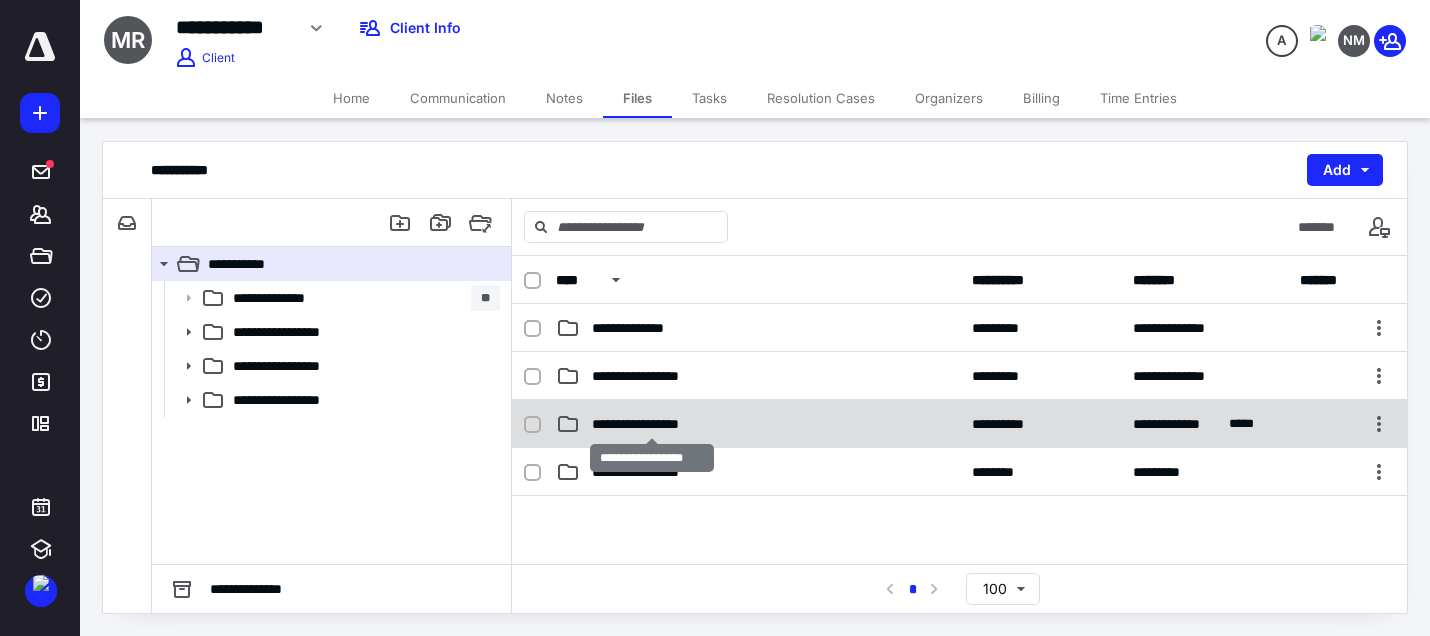 click on "**********" at bounding box center (652, 424) 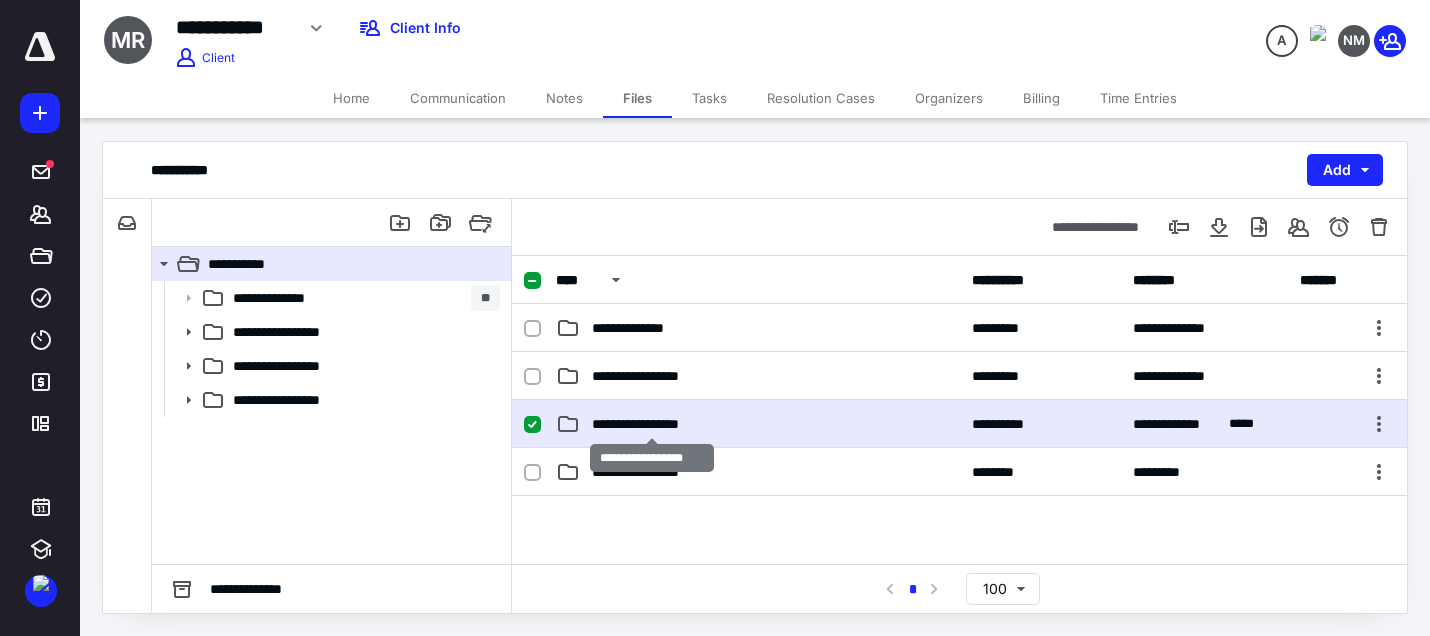 click on "**********" at bounding box center (652, 424) 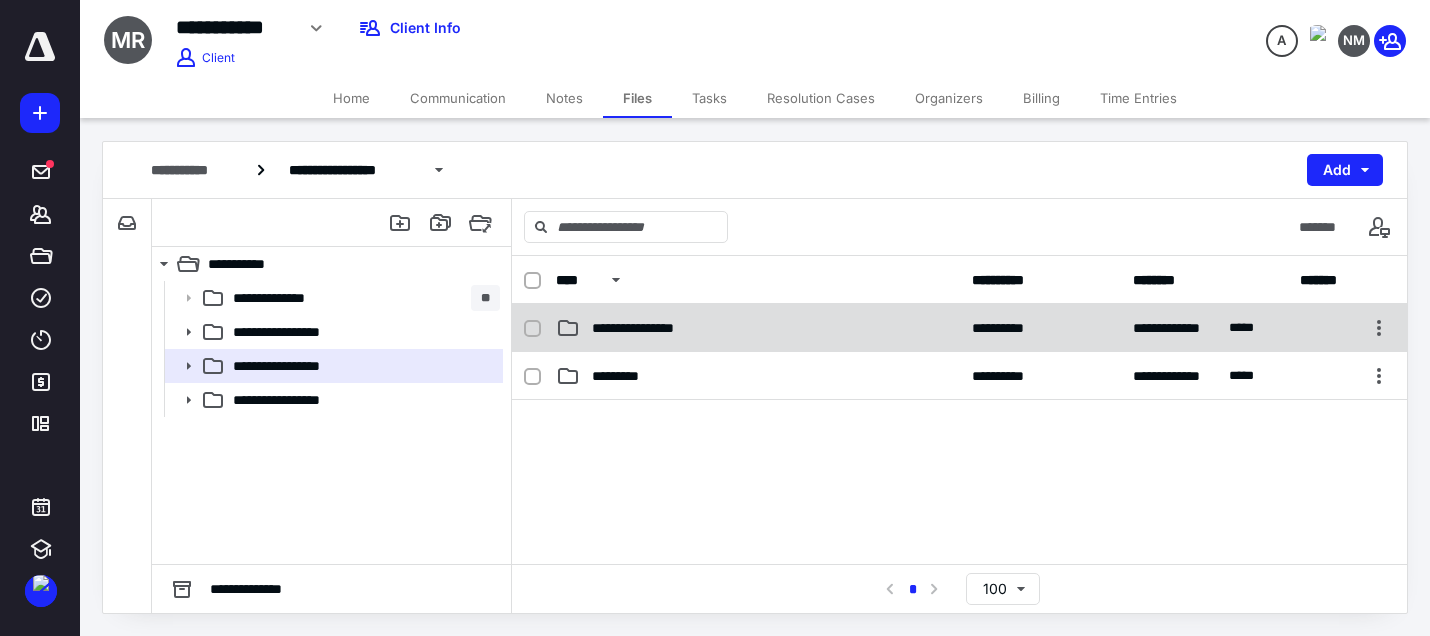 click on "**********" at bounding box center [650, 328] 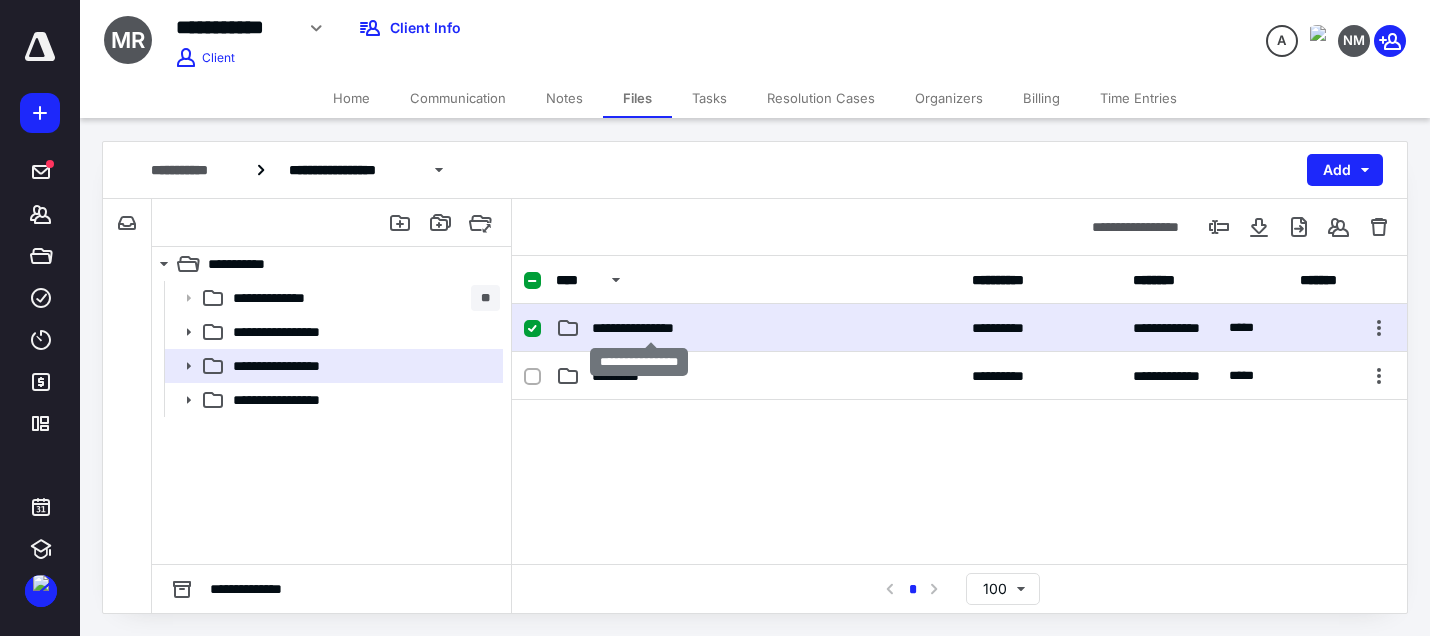 click on "**********" at bounding box center (650, 328) 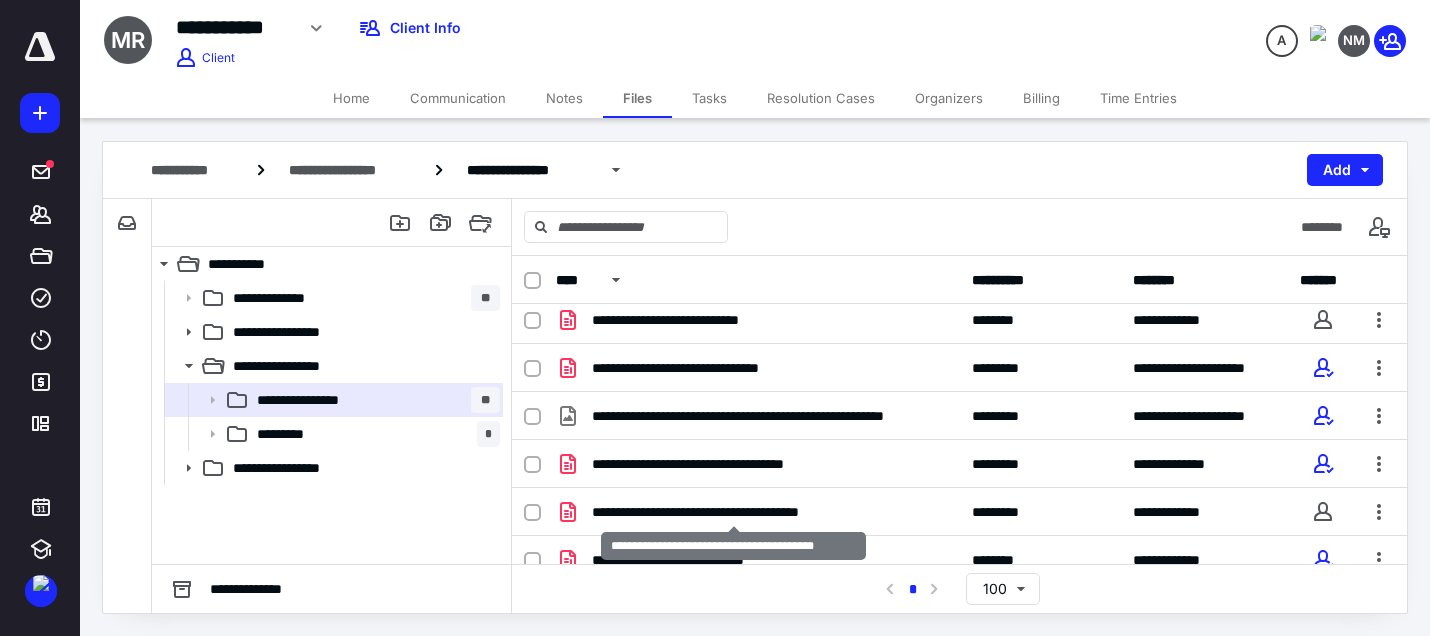 scroll, scrollTop: 300, scrollLeft: 0, axis: vertical 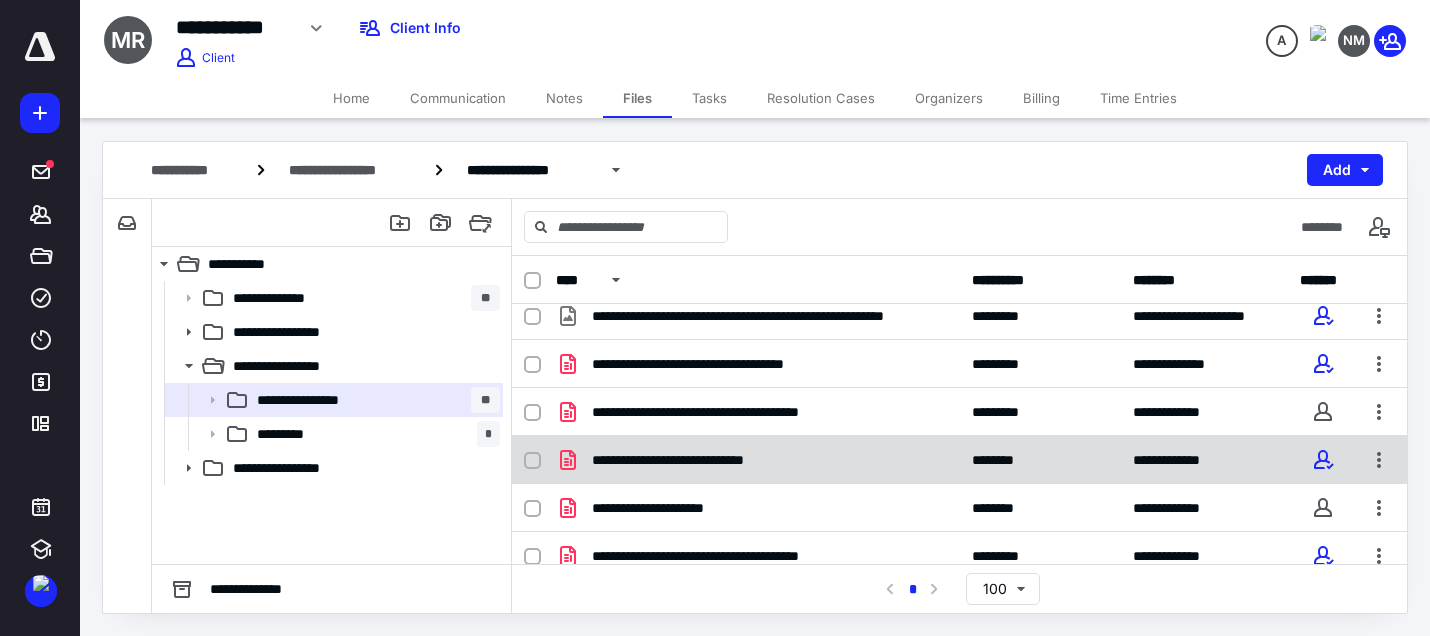 click on "**********" at bounding box center (691, 460) 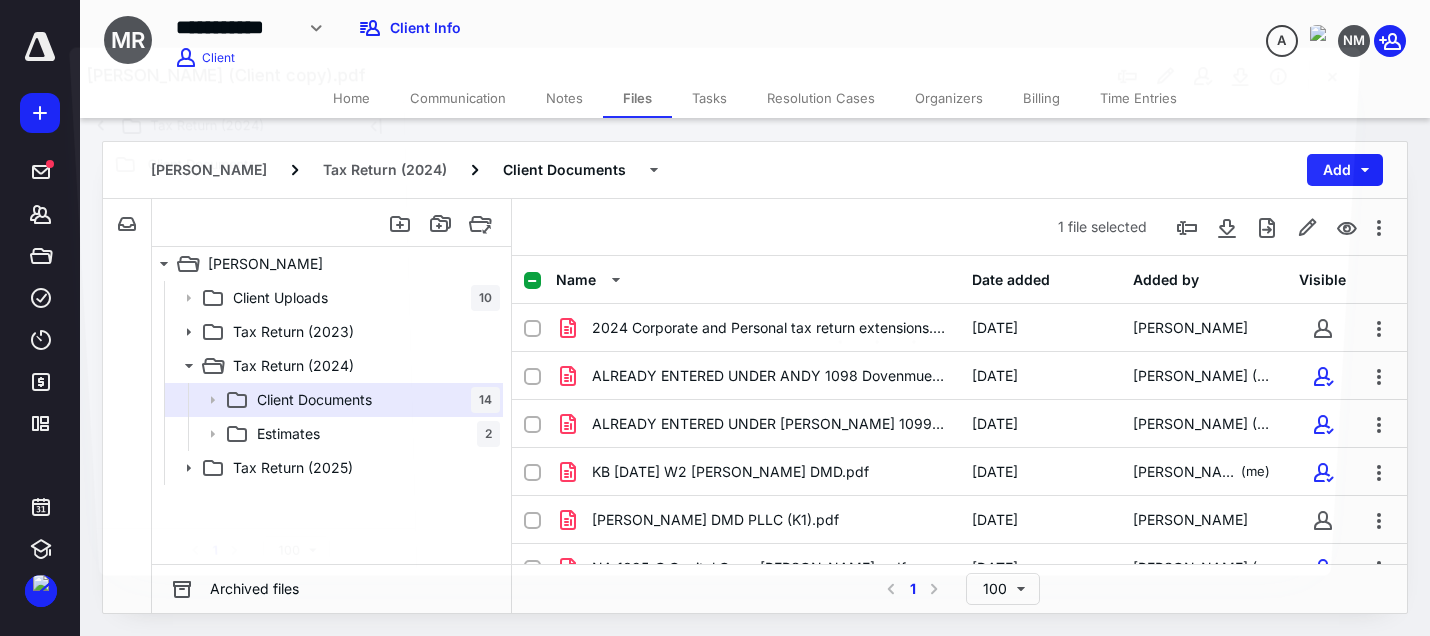 scroll, scrollTop: 300, scrollLeft: 0, axis: vertical 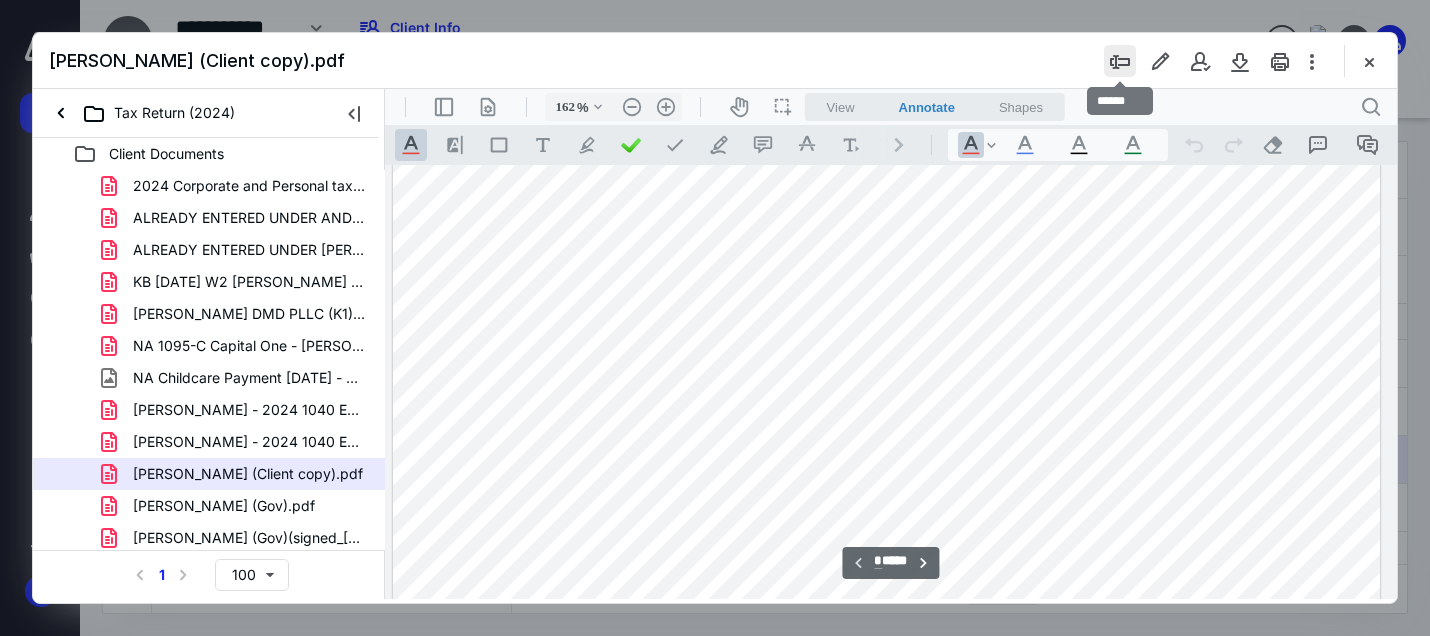 click at bounding box center (1120, 61) 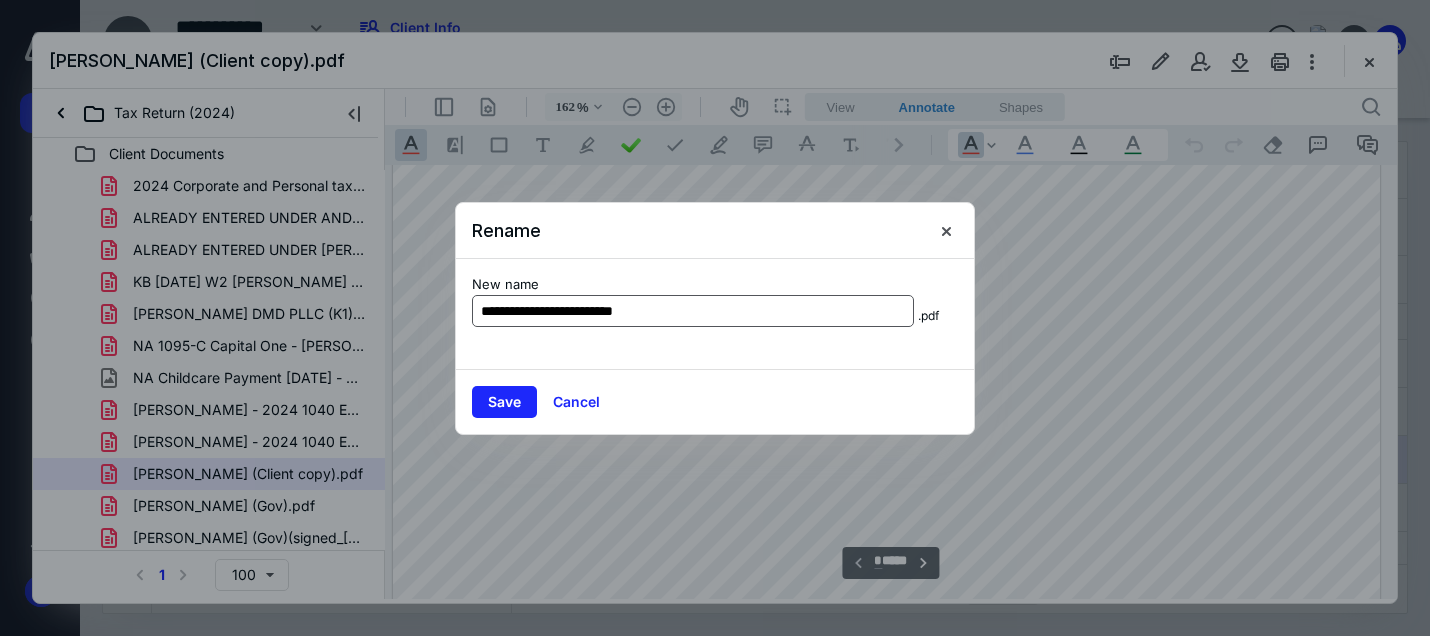 click on "**********" at bounding box center [693, 311] 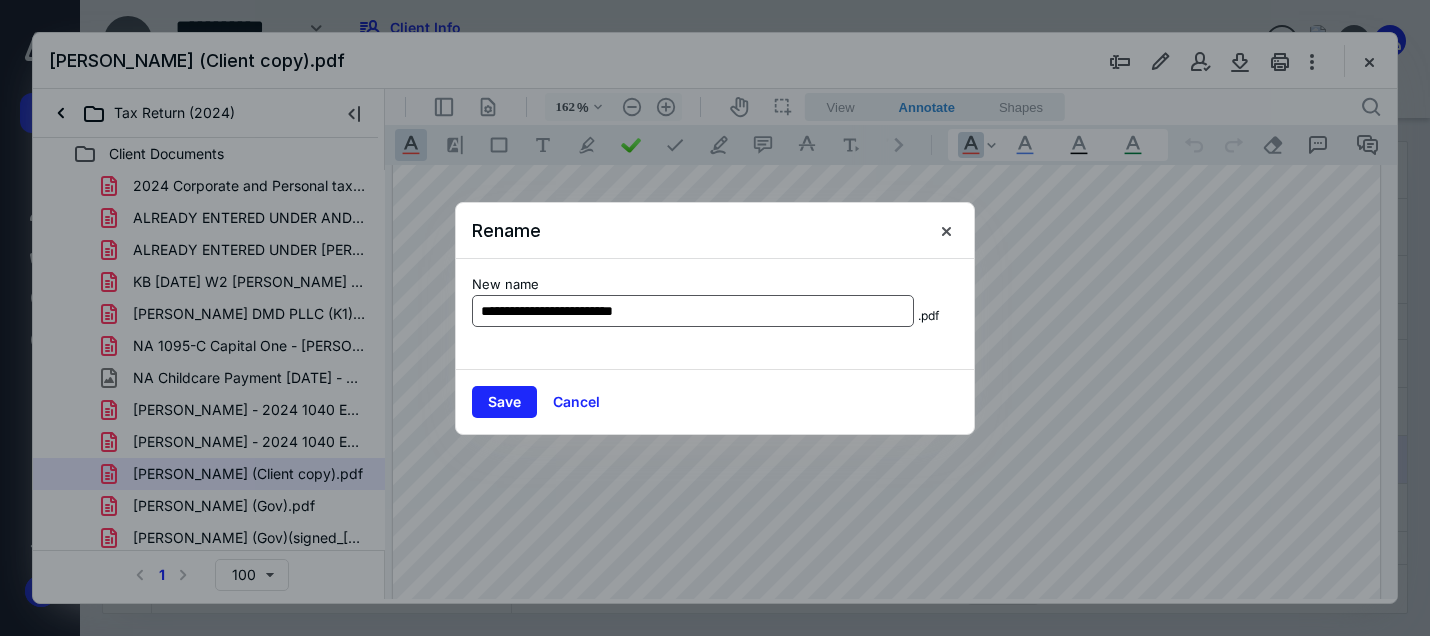 drag, startPoint x: 661, startPoint y: 310, endPoint x: 564, endPoint y: 310, distance: 97 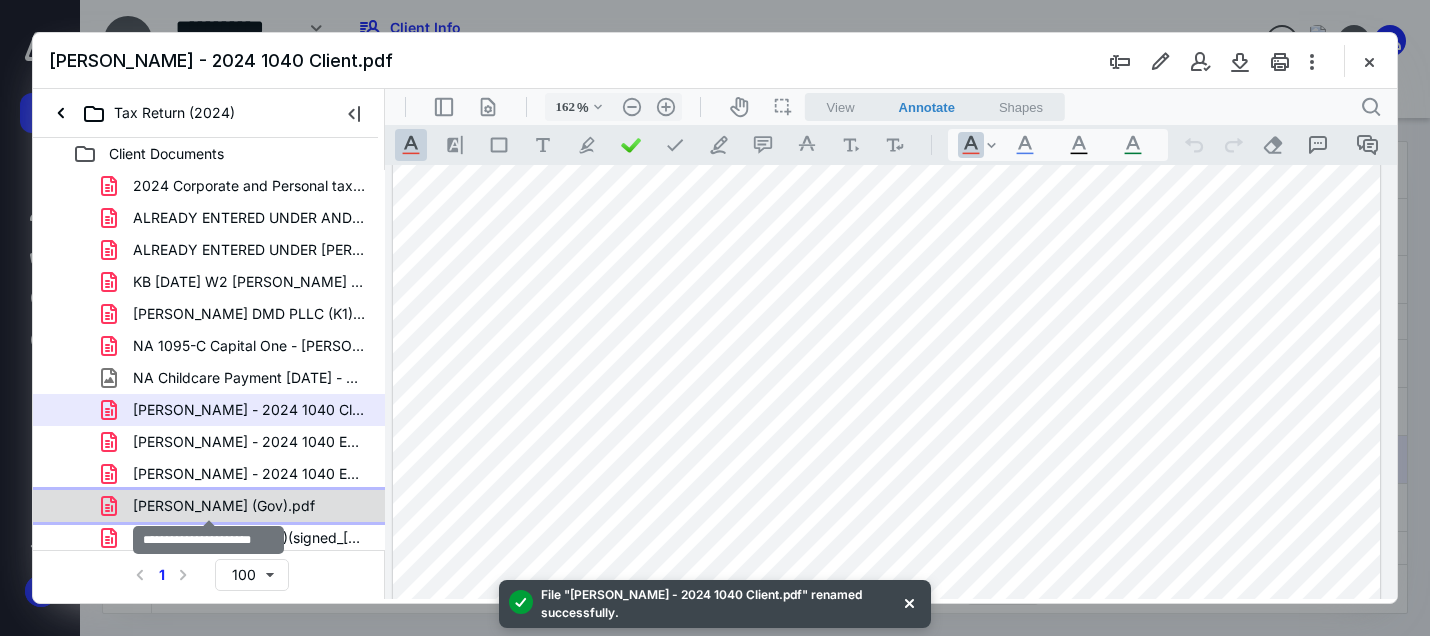 click on "[PERSON_NAME] (Gov).pdf" at bounding box center (224, 506) 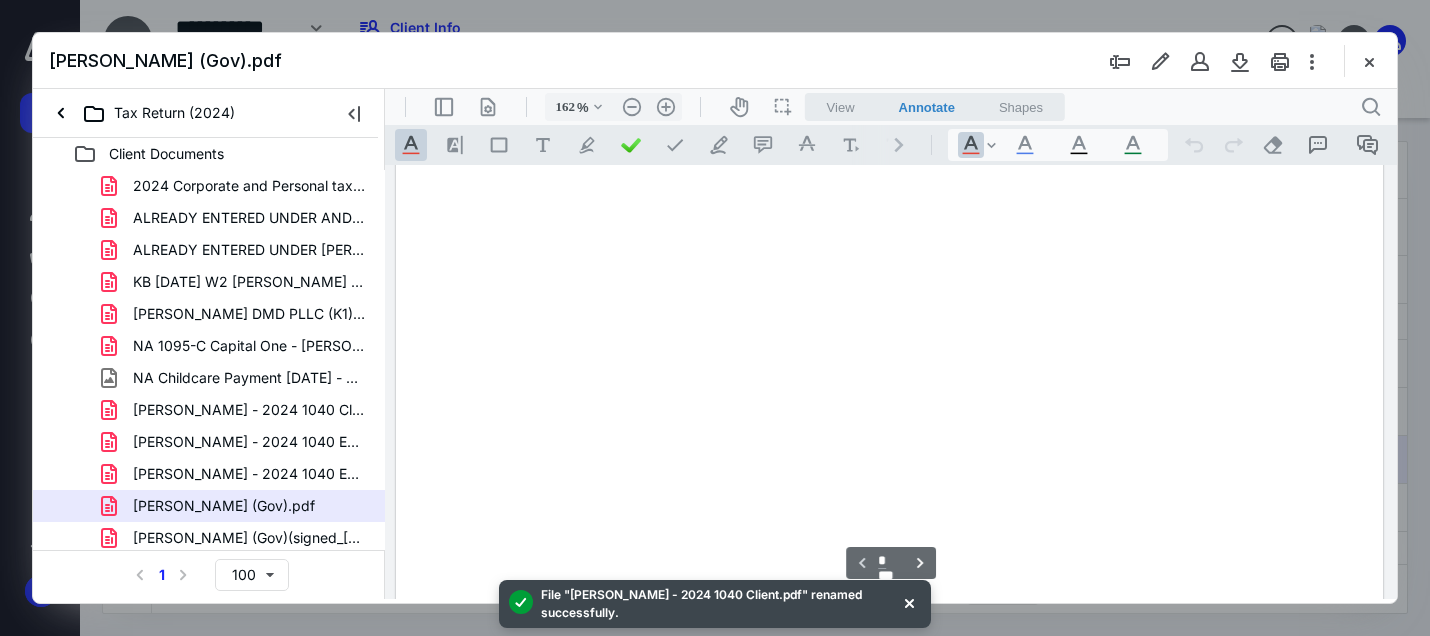 scroll, scrollTop: 82, scrollLeft: 0, axis: vertical 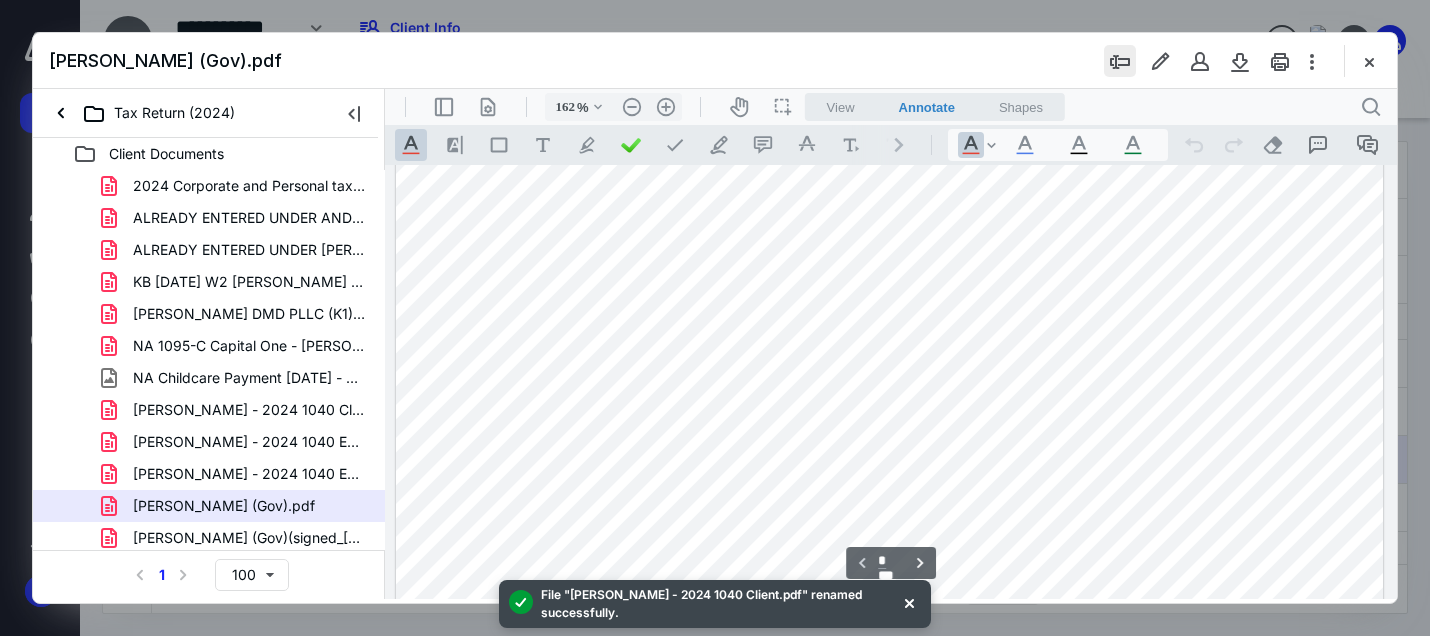 click at bounding box center (1120, 61) 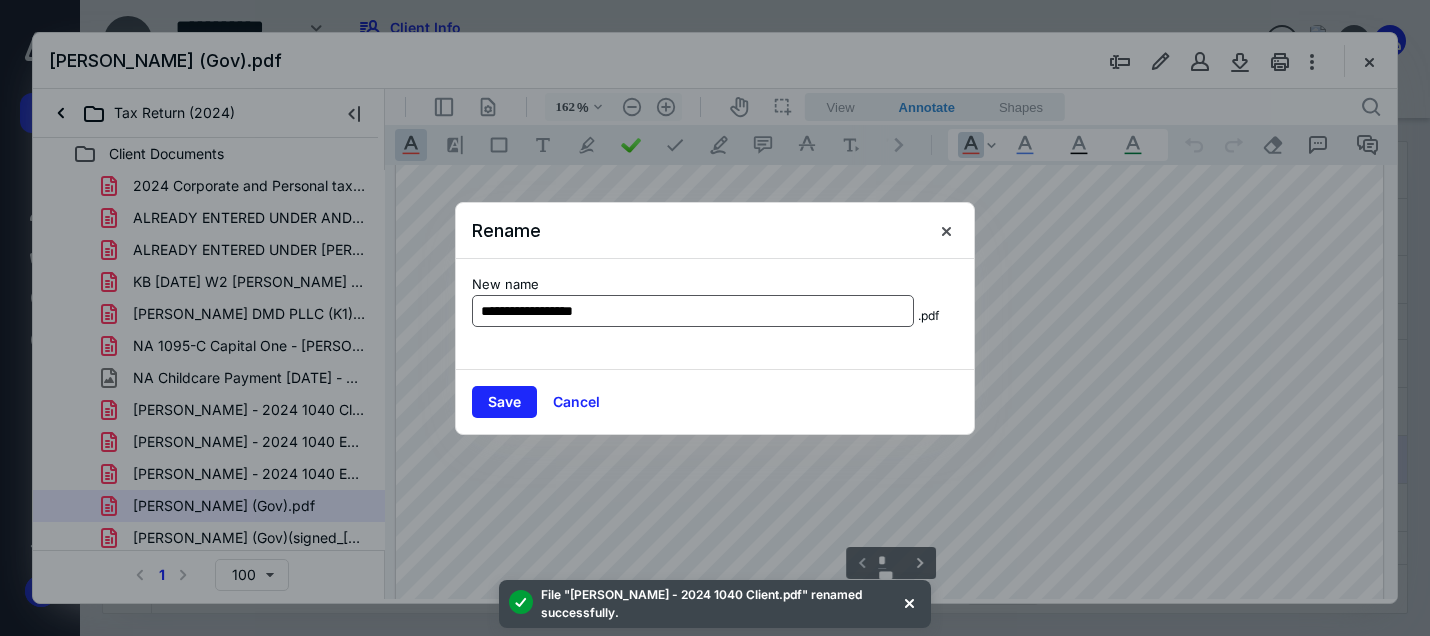 click on "**********" at bounding box center [693, 311] 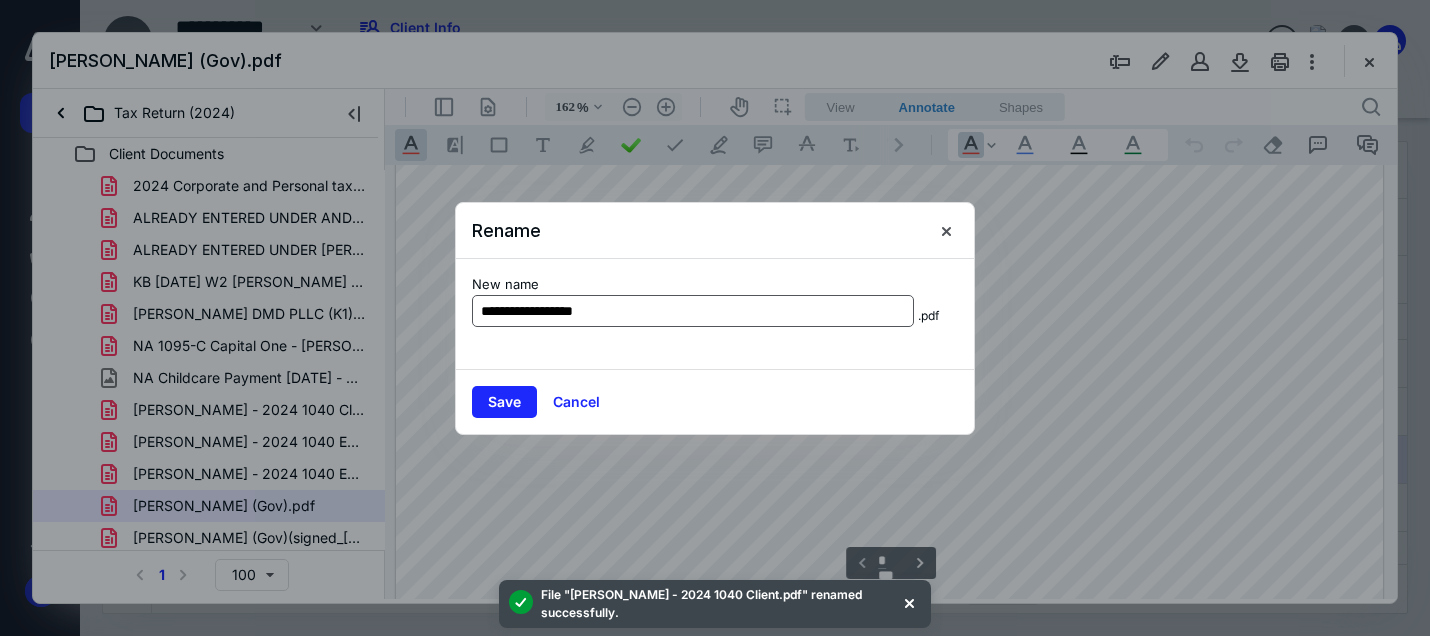 drag, startPoint x: 633, startPoint y: 310, endPoint x: 568, endPoint y: 311, distance: 65.00769 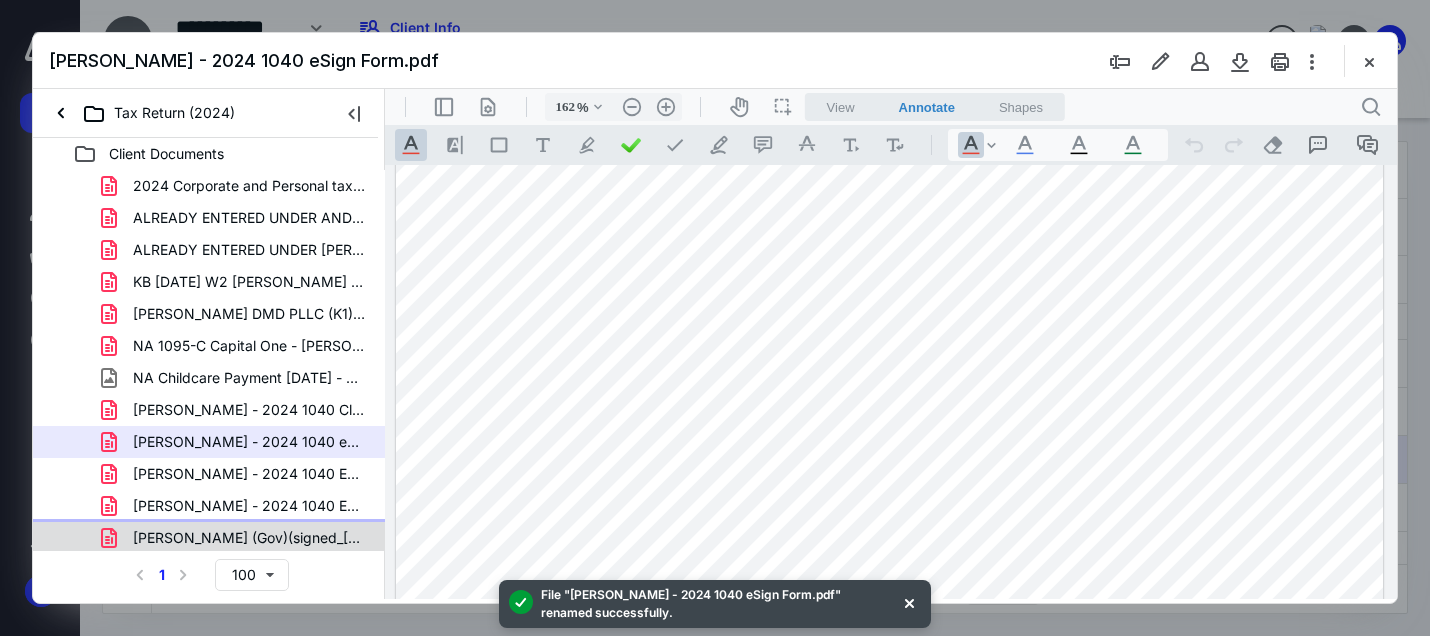 click on "[PERSON_NAME] (Gov)(signed_[DATE]).pdf" at bounding box center [249, 538] 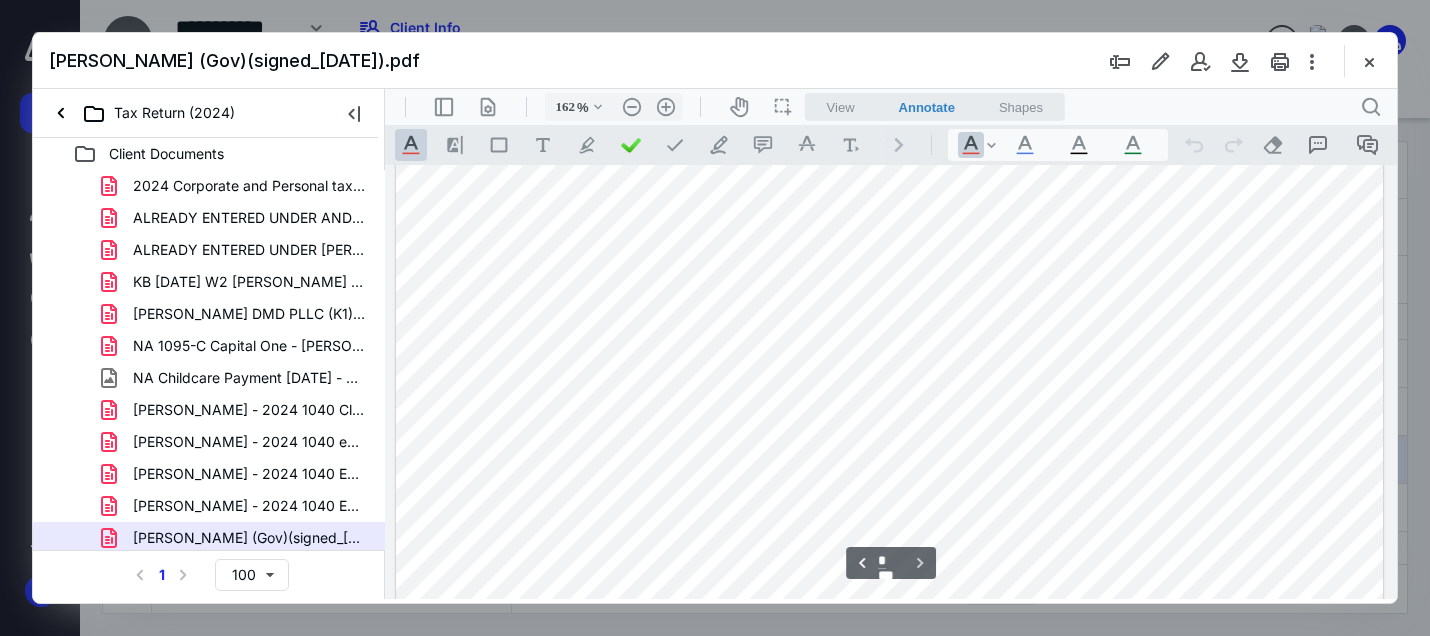 scroll, scrollTop: 7300, scrollLeft: 0, axis: vertical 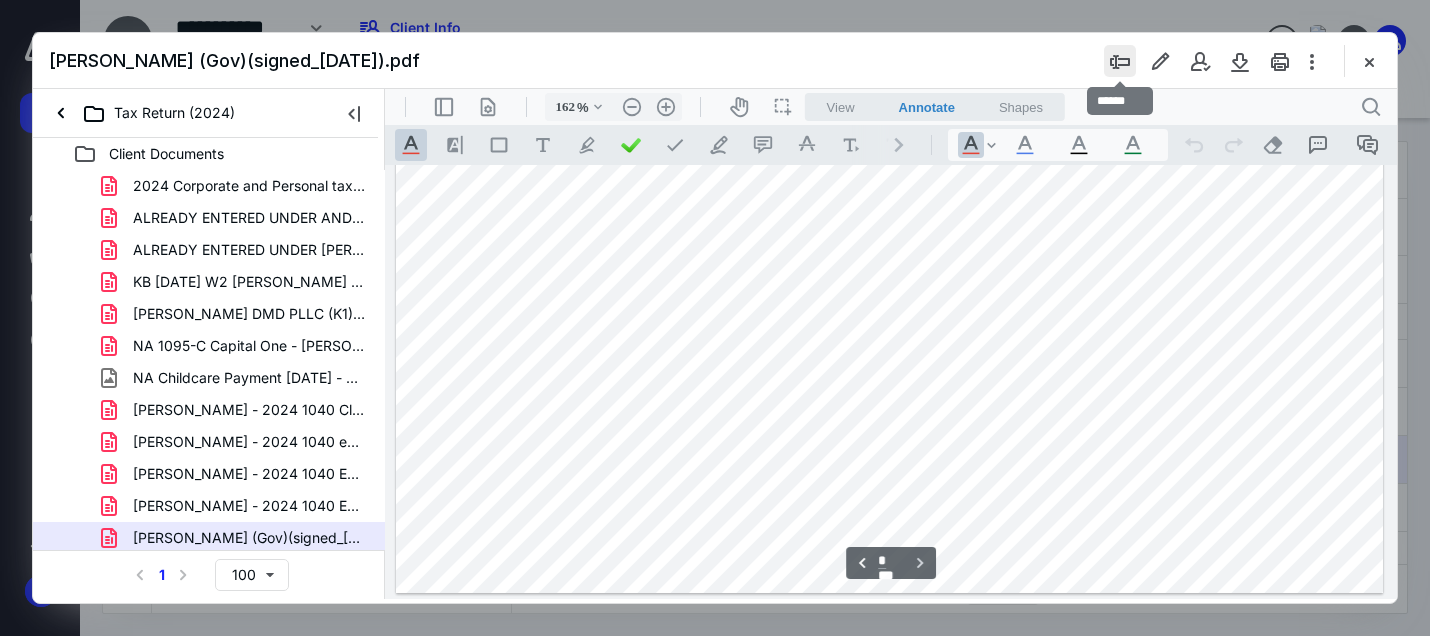 click at bounding box center (1120, 61) 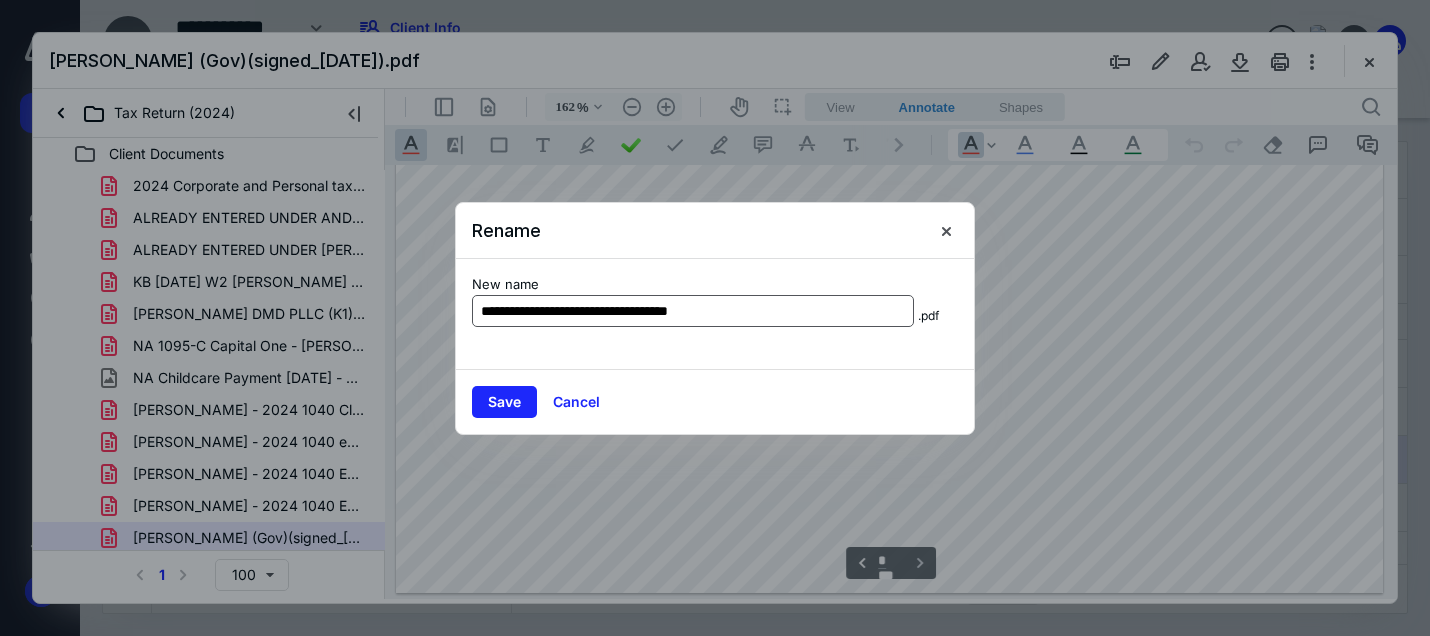 click on "**********" at bounding box center (693, 311) 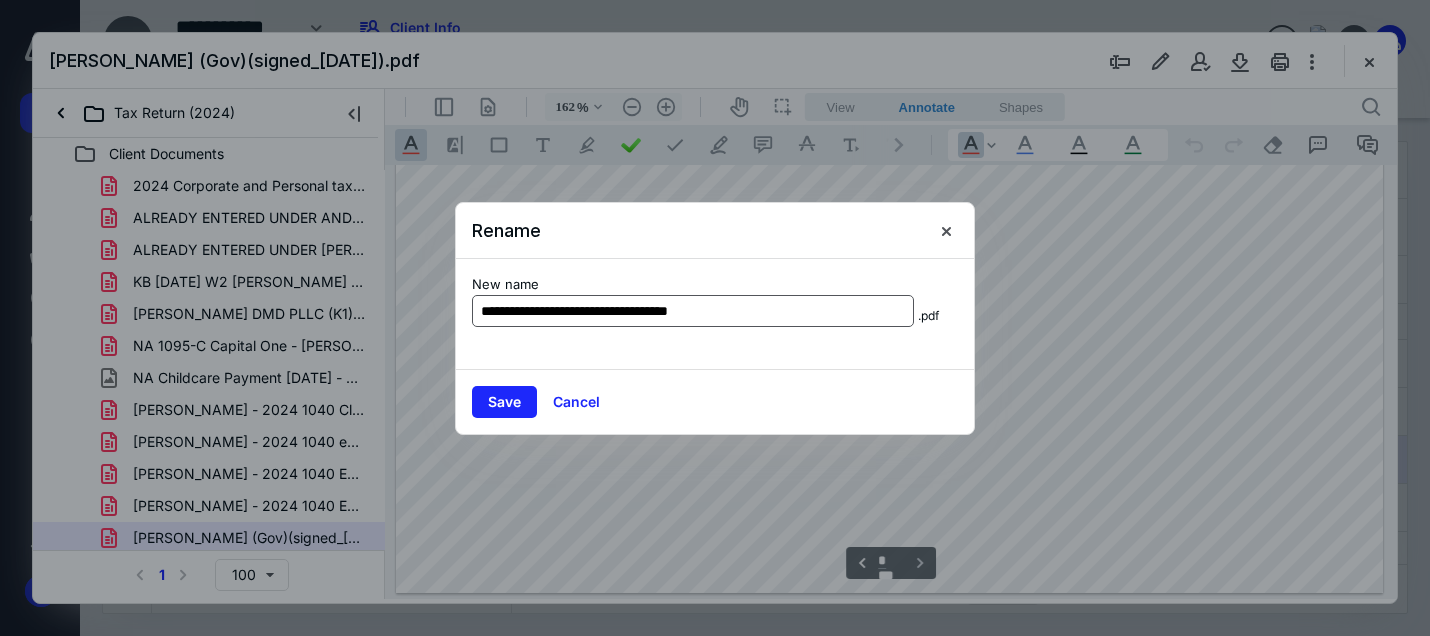 drag, startPoint x: 759, startPoint y: 310, endPoint x: 569, endPoint y: 303, distance: 190.1289 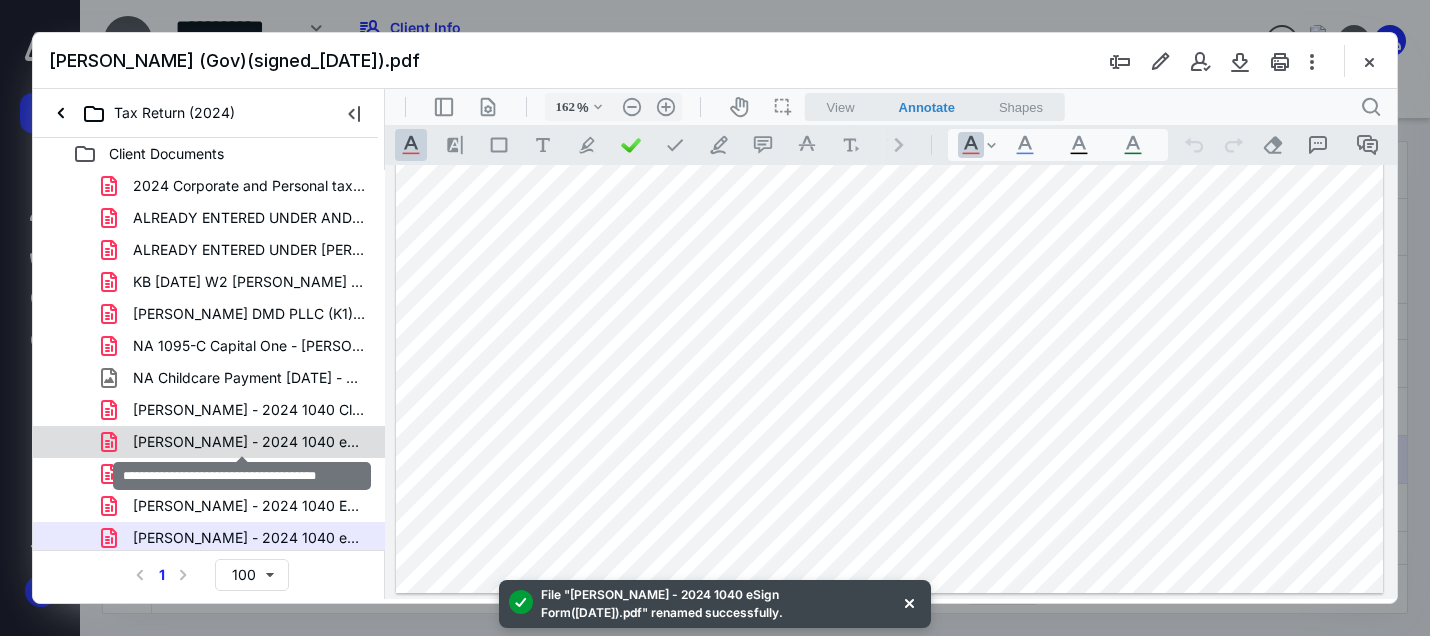 scroll, scrollTop: 68, scrollLeft: 0, axis: vertical 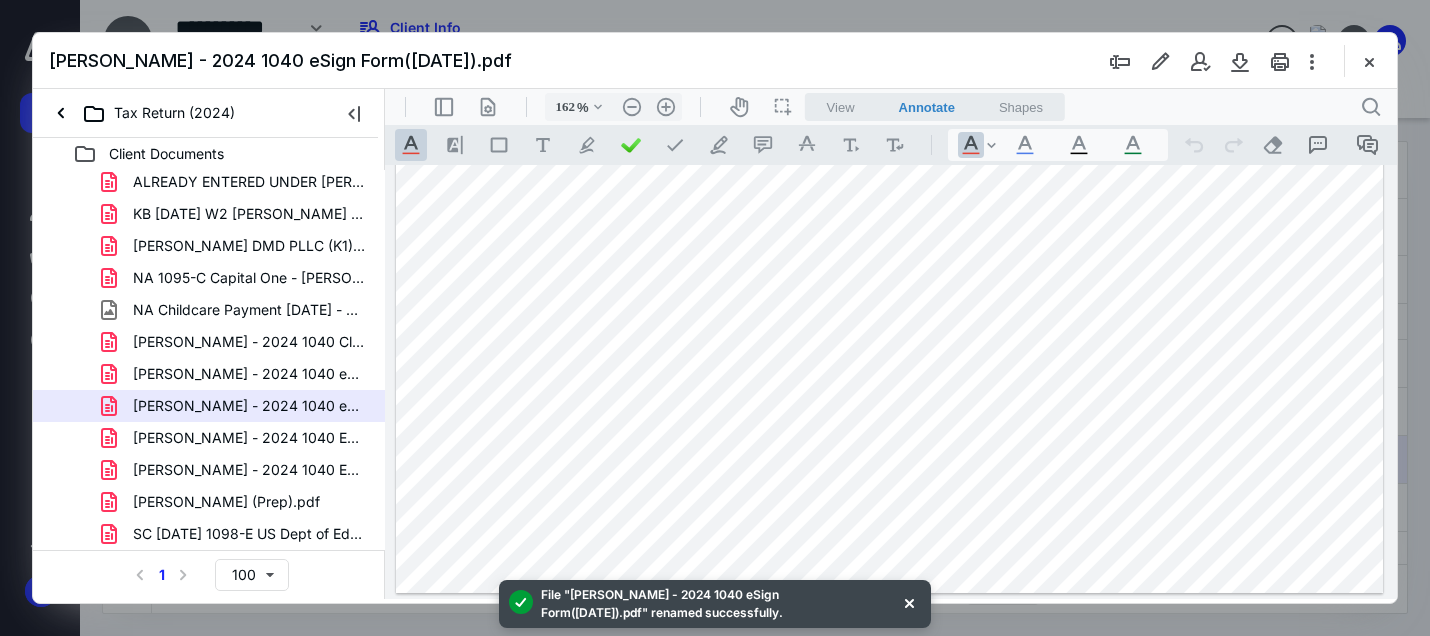 click on "**********" at bounding box center [241, 504] 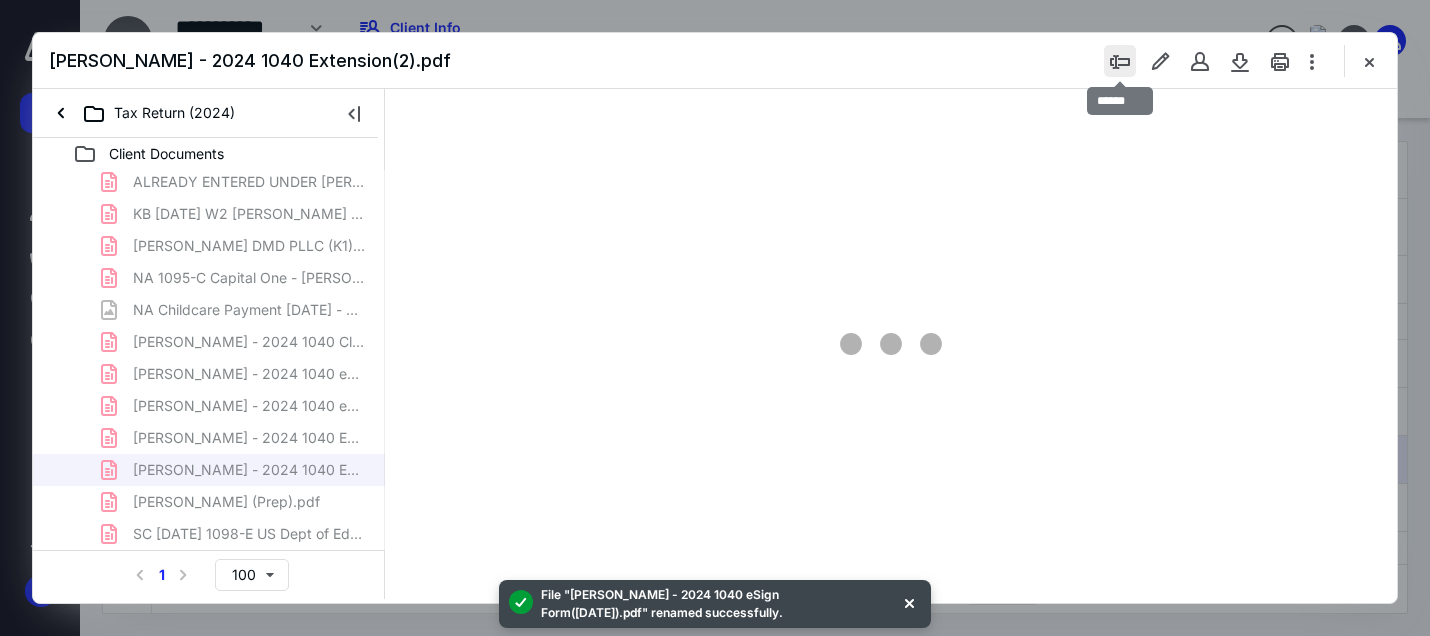 click at bounding box center [1120, 61] 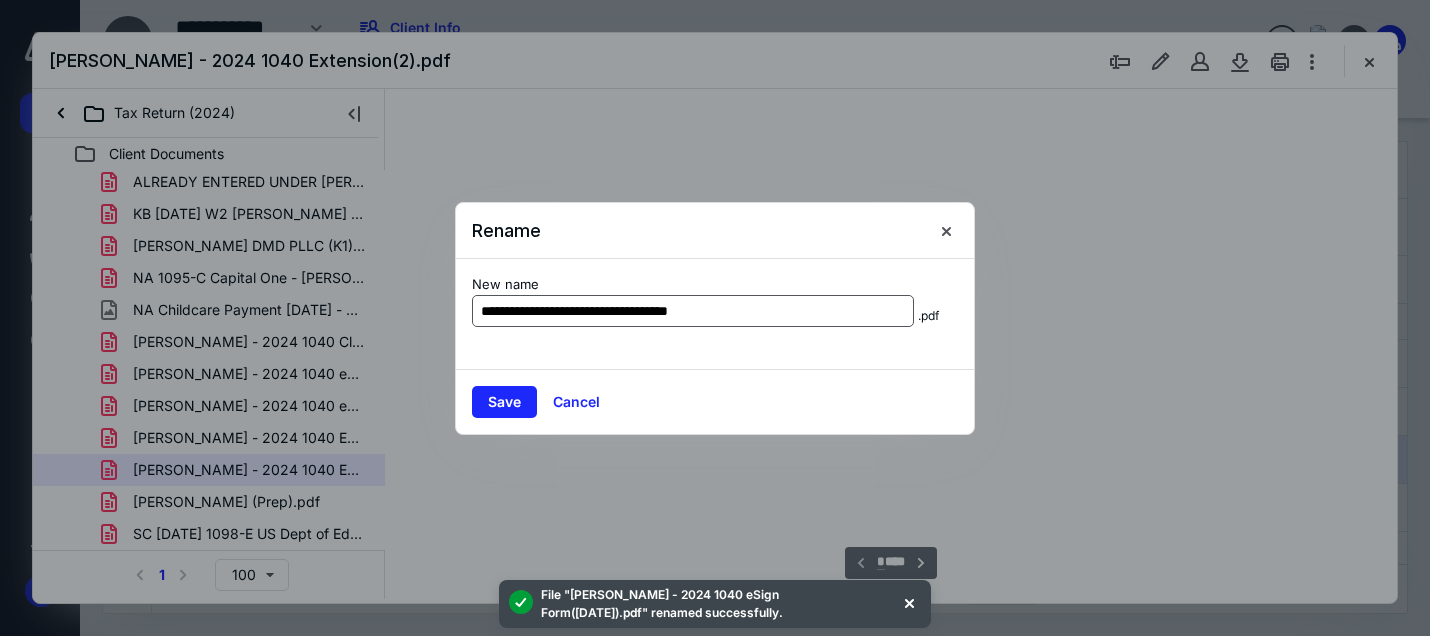 scroll, scrollTop: 82, scrollLeft: 0, axis: vertical 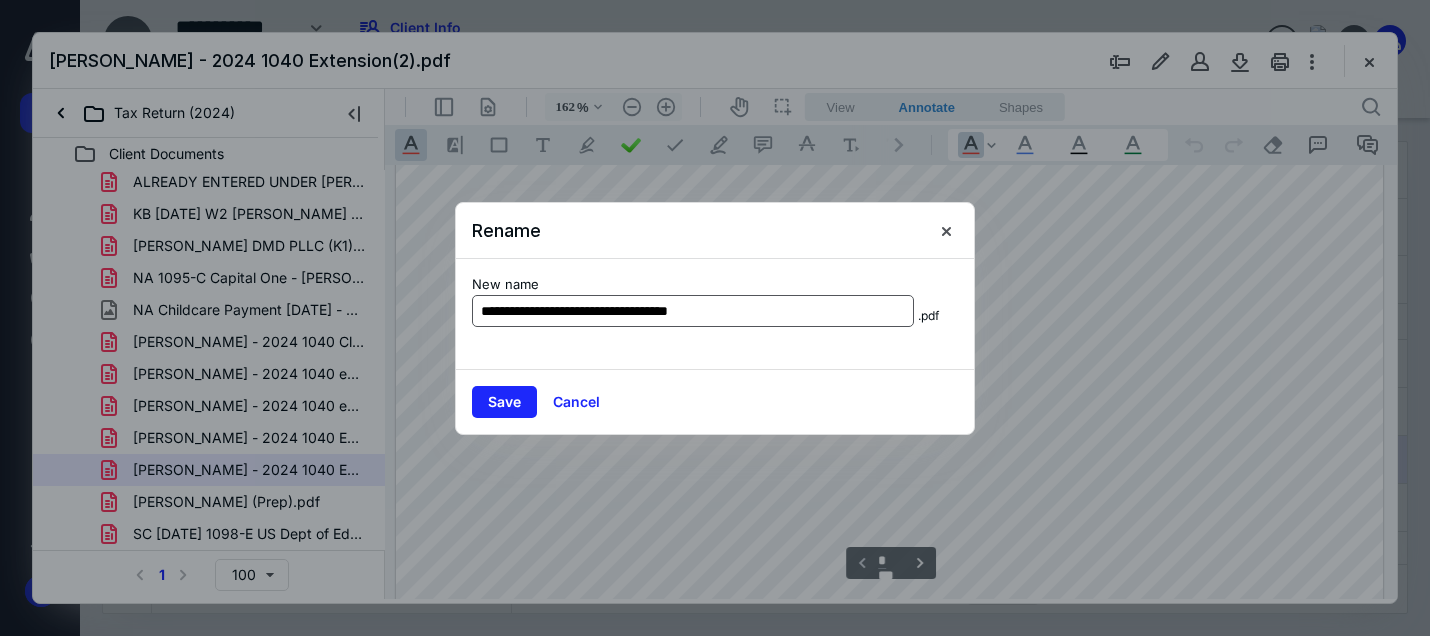 click on "**********" at bounding box center [693, 311] 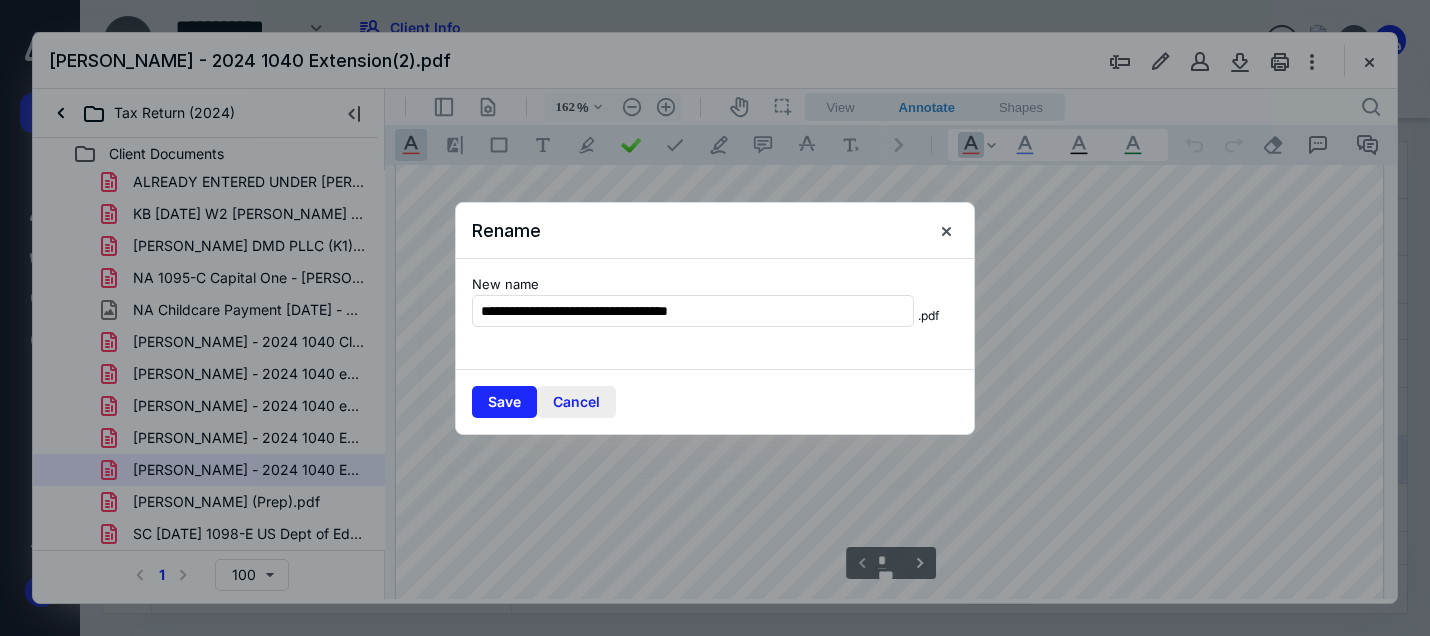 click on "Cancel" at bounding box center (576, 402) 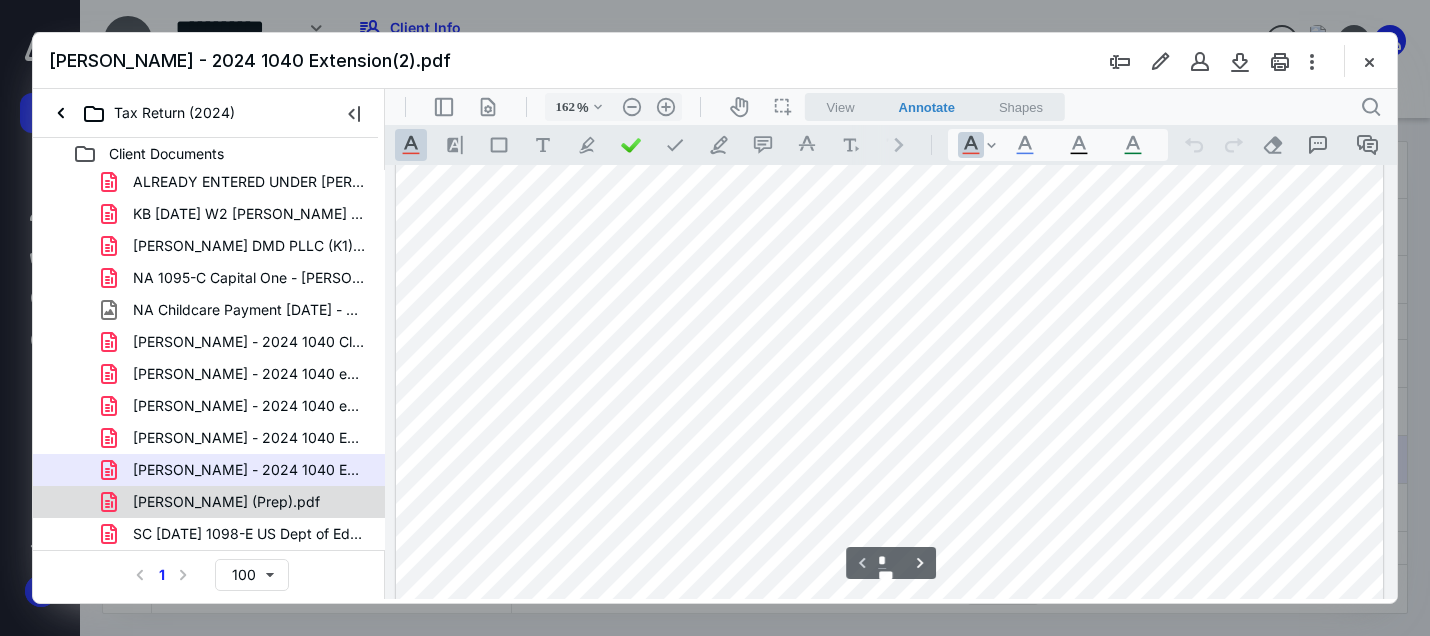 click on "[PERSON_NAME] (Prep).pdf" at bounding box center (226, 502) 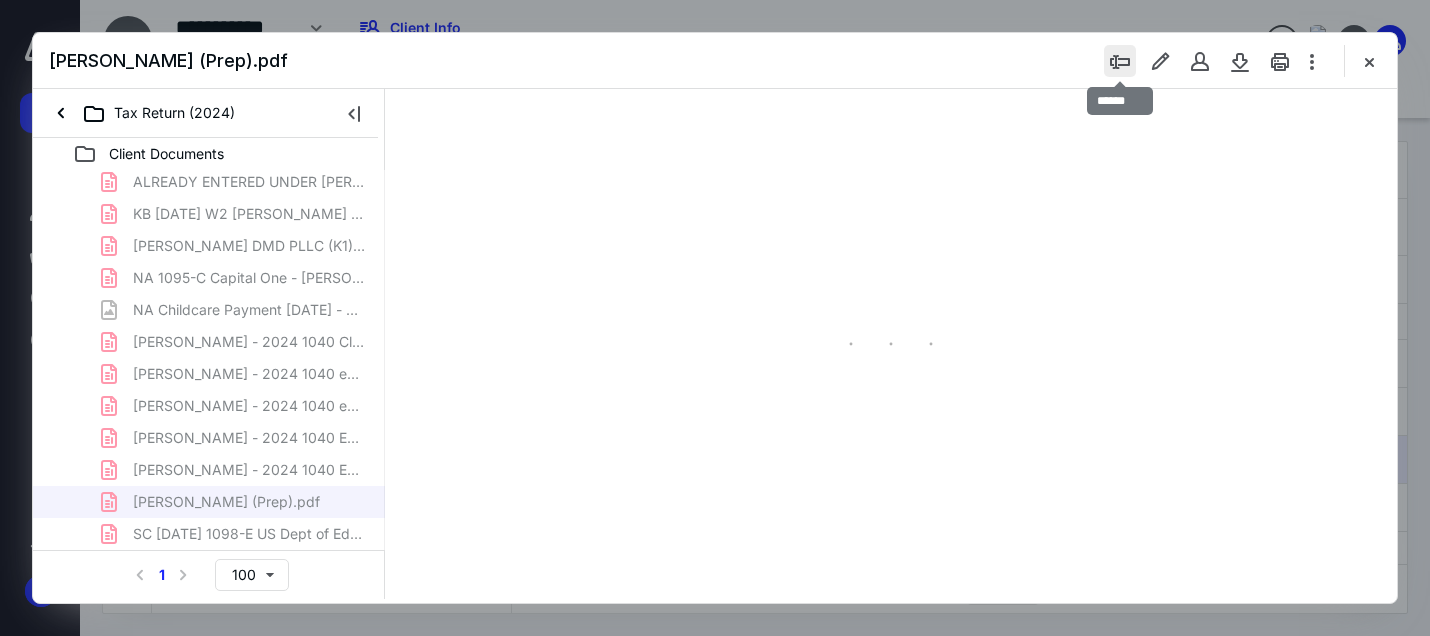 scroll, scrollTop: 82, scrollLeft: 143, axis: both 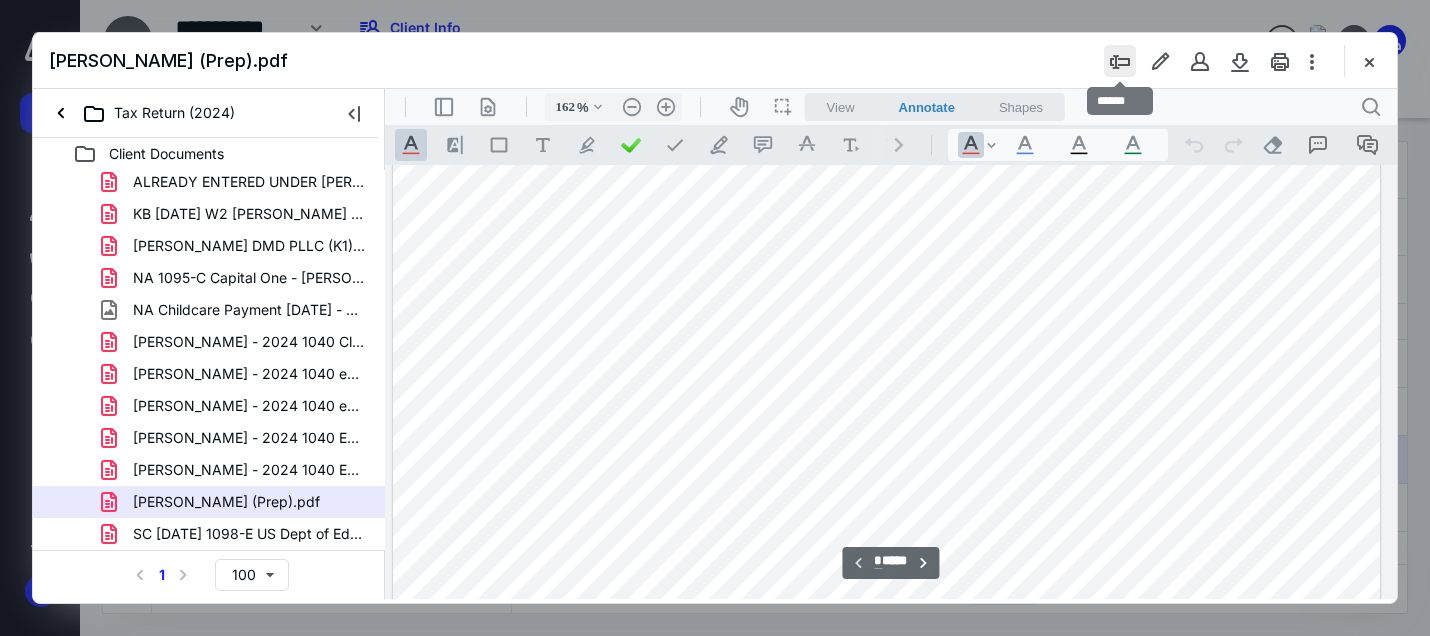 click at bounding box center [1120, 61] 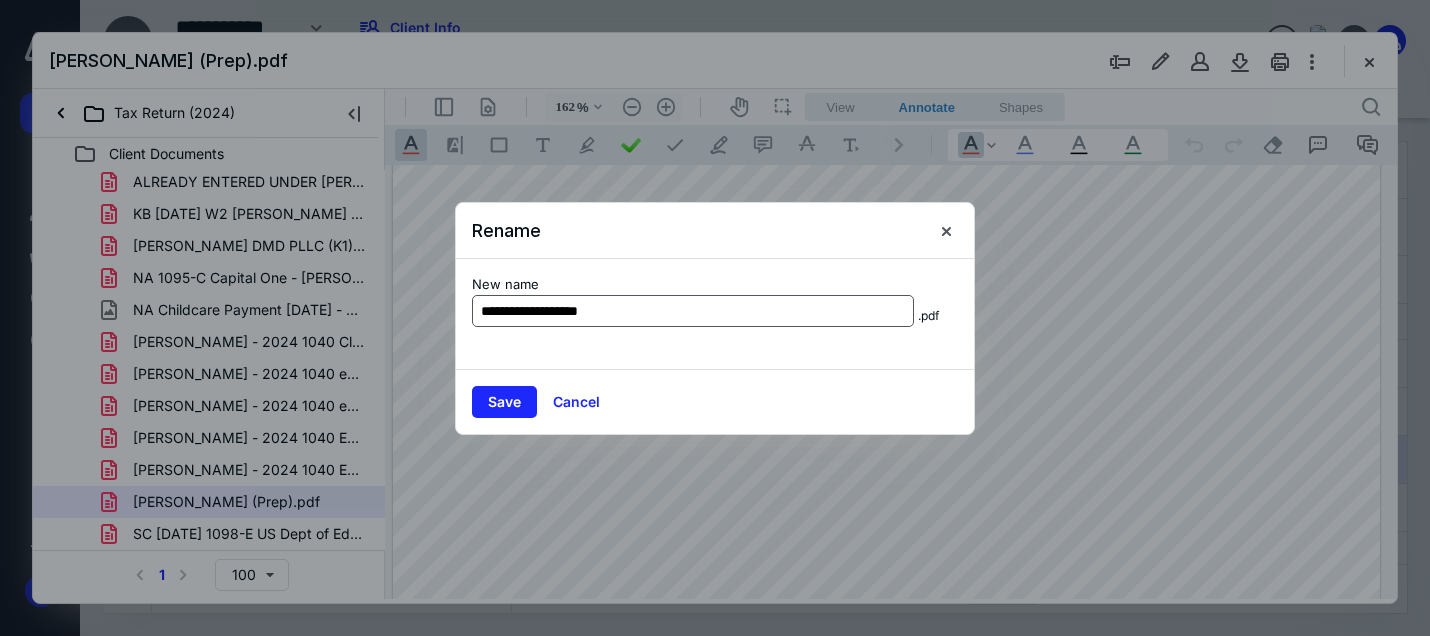 click on "**********" at bounding box center (693, 311) 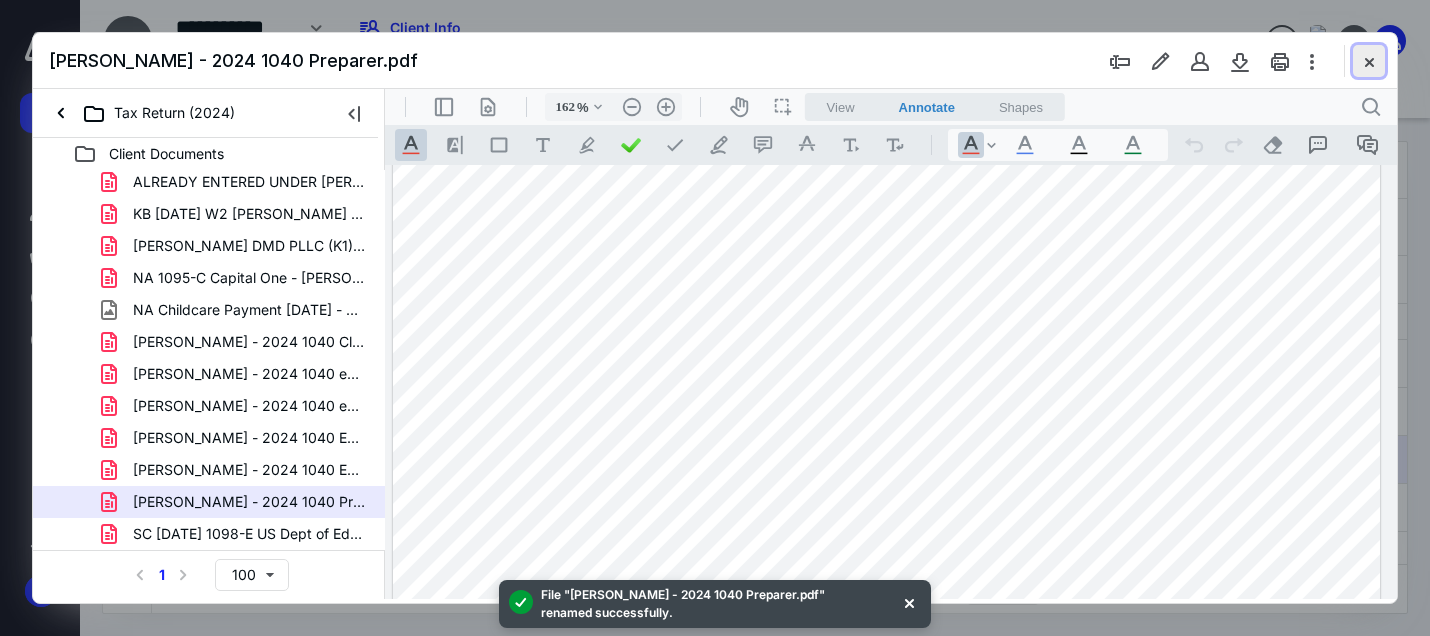 click at bounding box center (1369, 61) 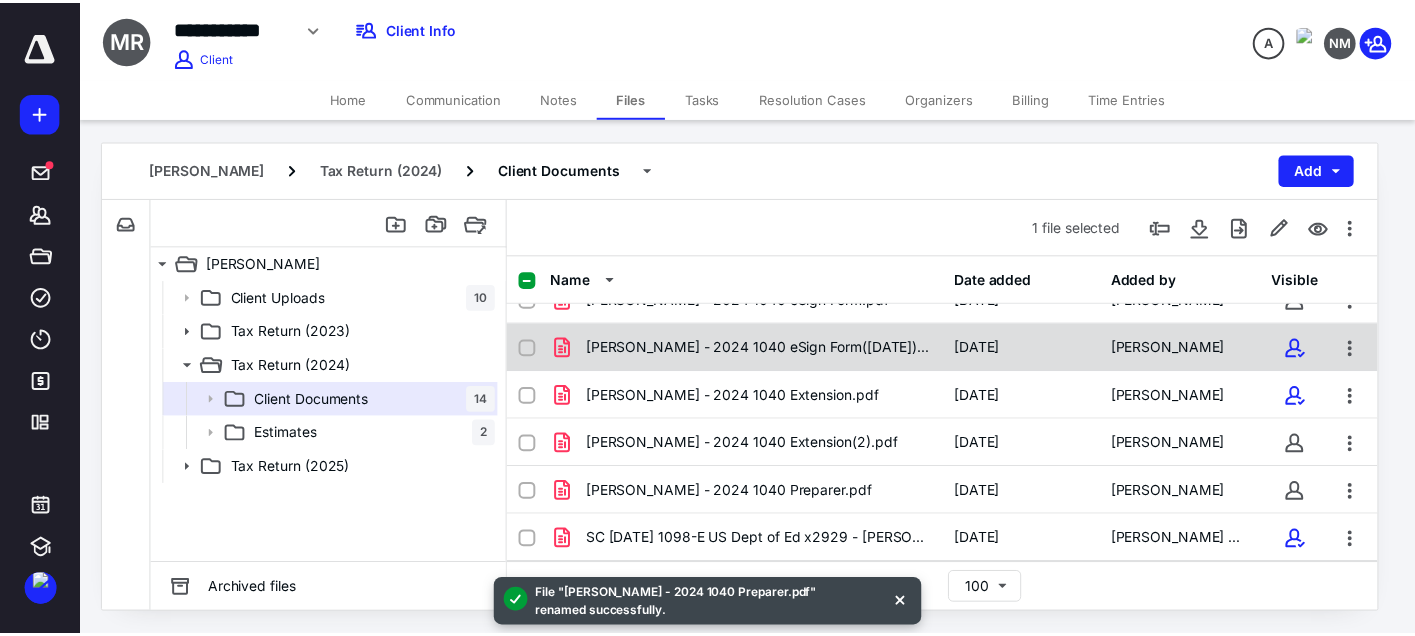 scroll, scrollTop: 0, scrollLeft: 0, axis: both 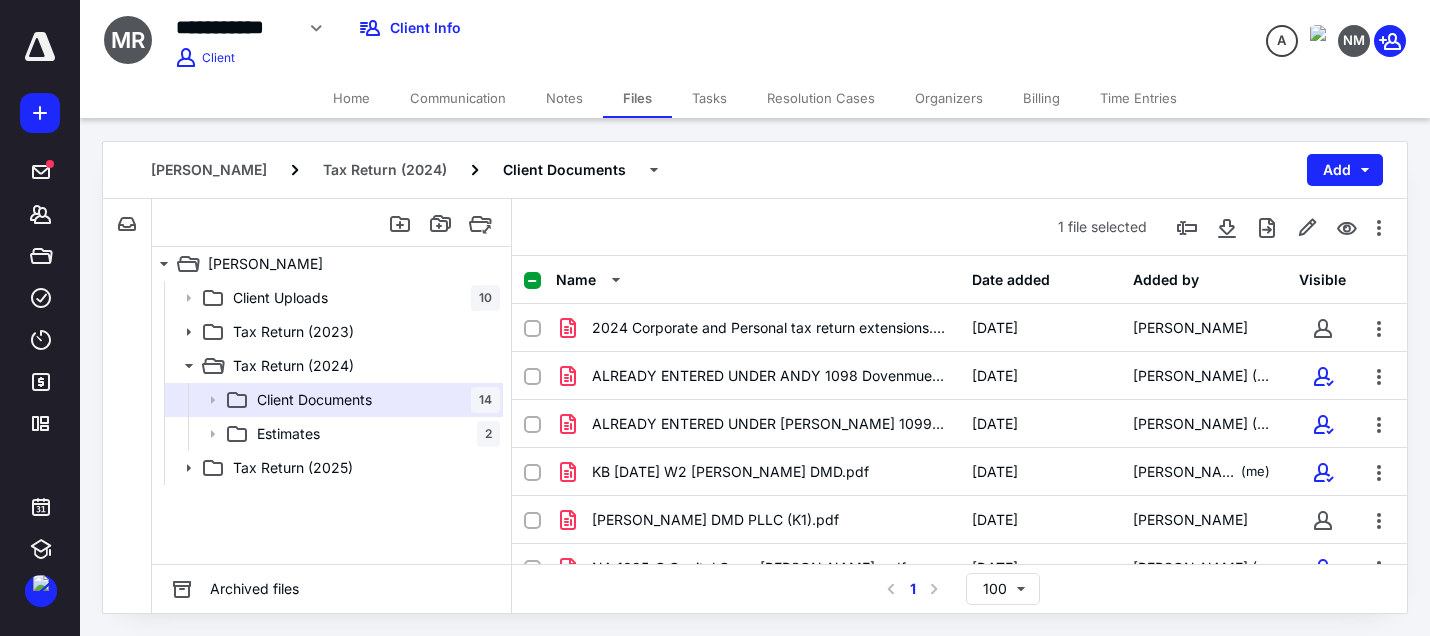 click on "Home Communication Notes Files Tasks Resolution Cases Organizers Billing Time Entries" at bounding box center [755, 98] 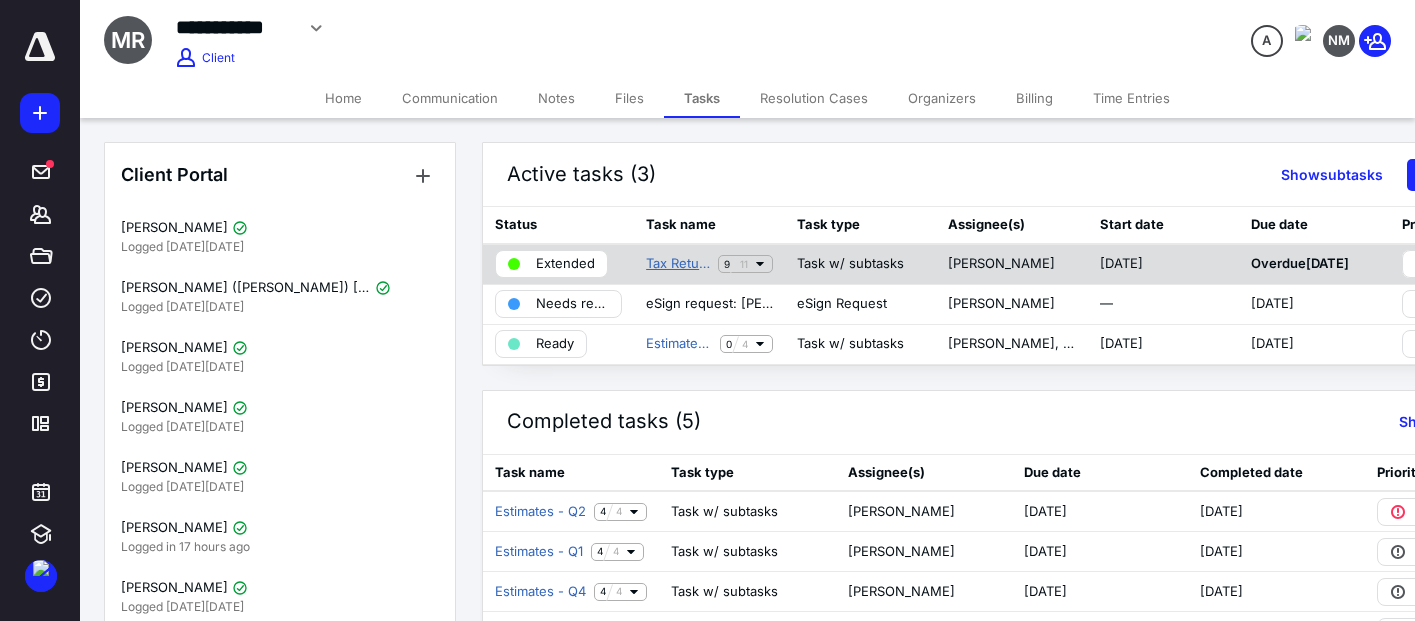 click on "Tax Return - 1040 2024" at bounding box center [678, 264] 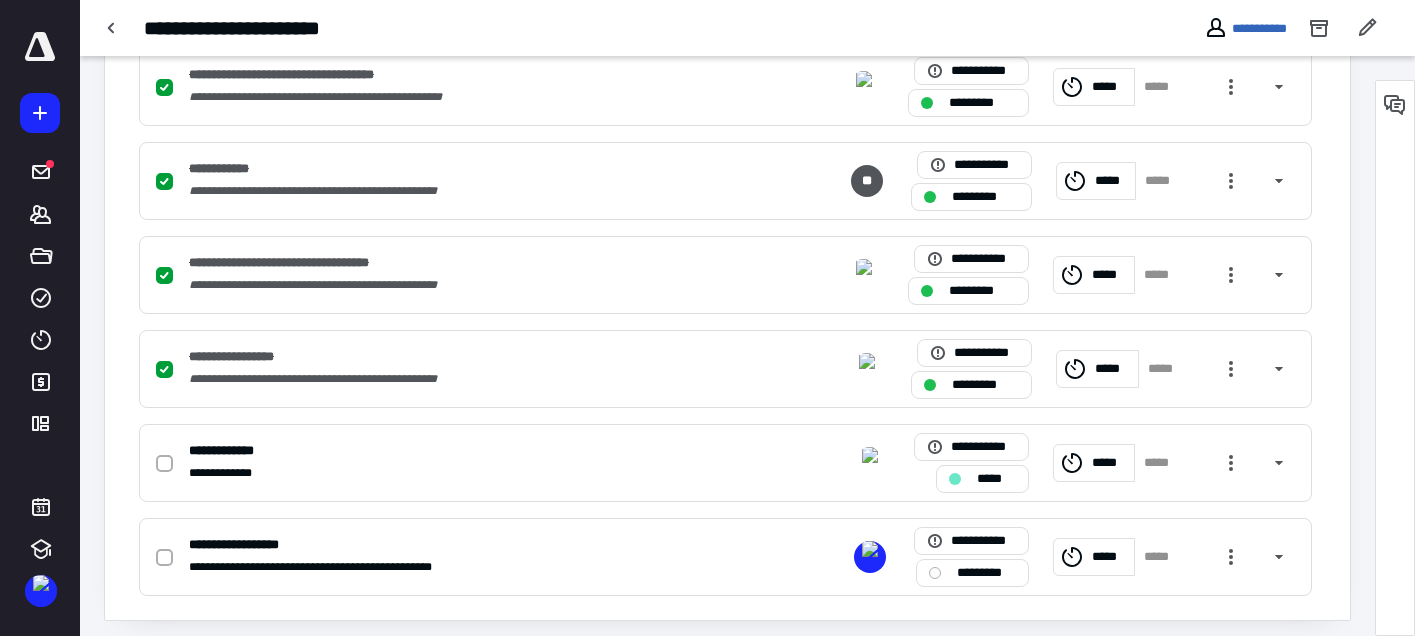 scroll, scrollTop: 1009, scrollLeft: 0, axis: vertical 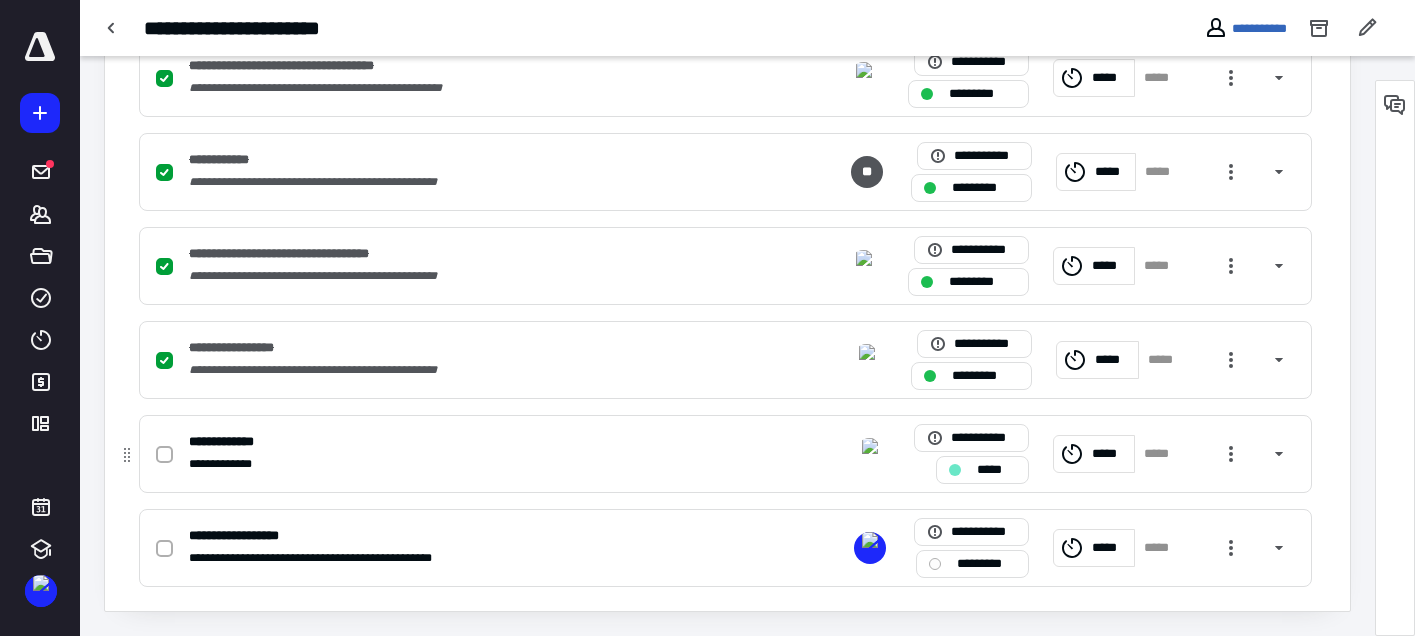 click 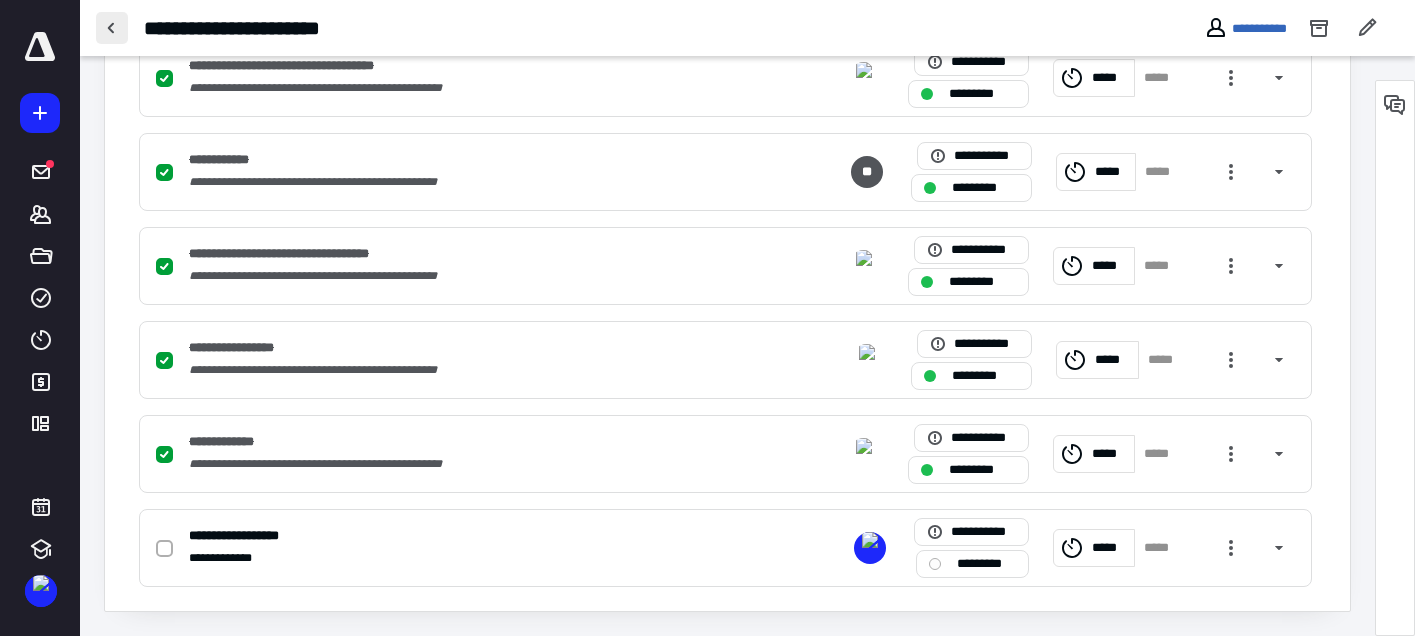 click at bounding box center (112, 28) 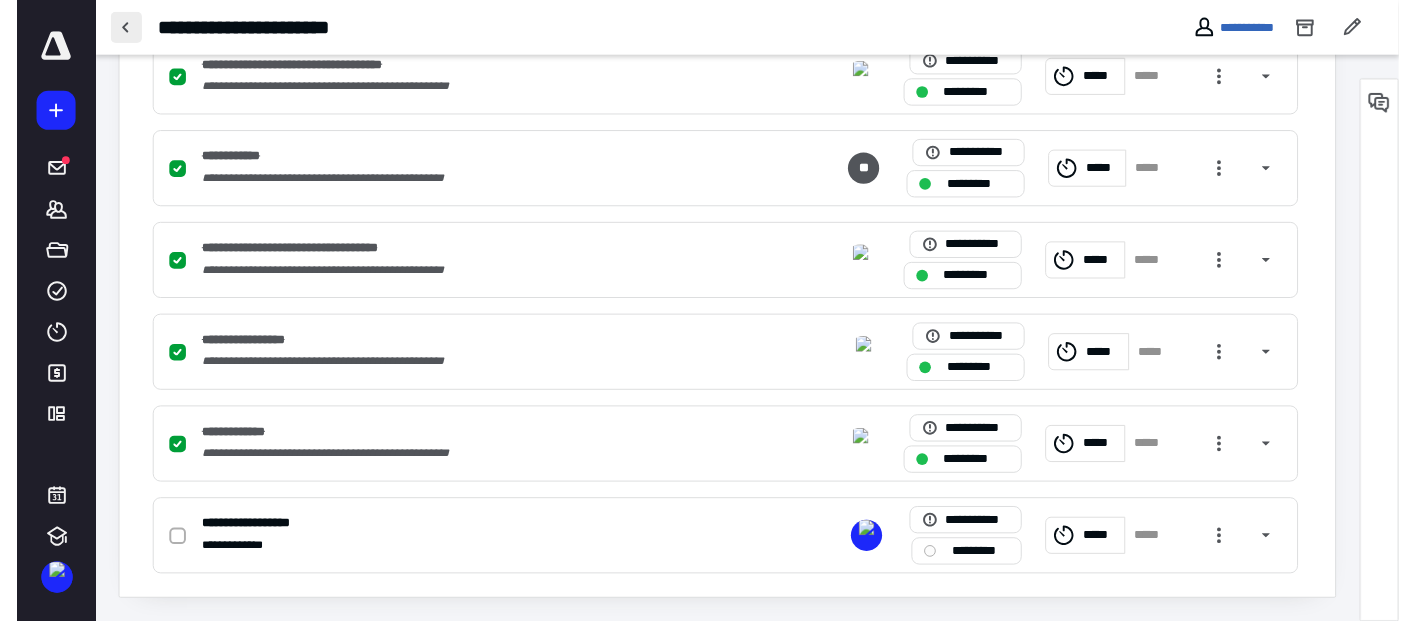 scroll, scrollTop: 0, scrollLeft: 0, axis: both 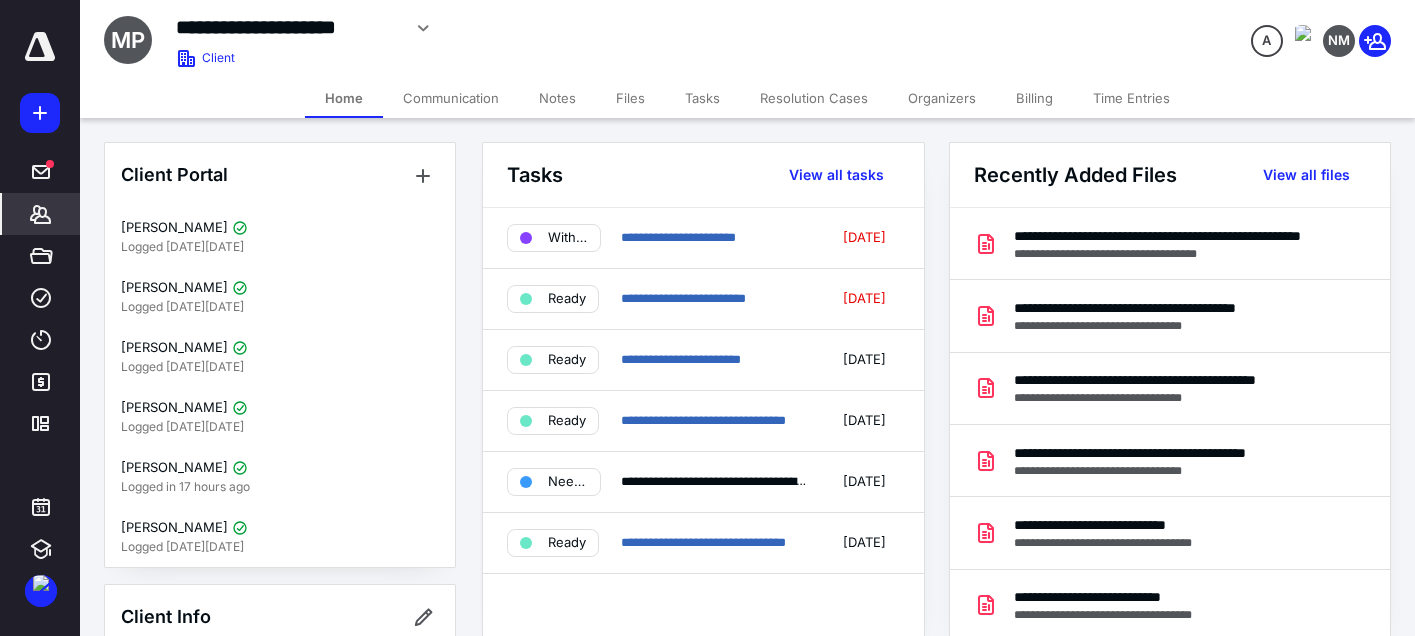 click on "Tasks" at bounding box center (702, 98) 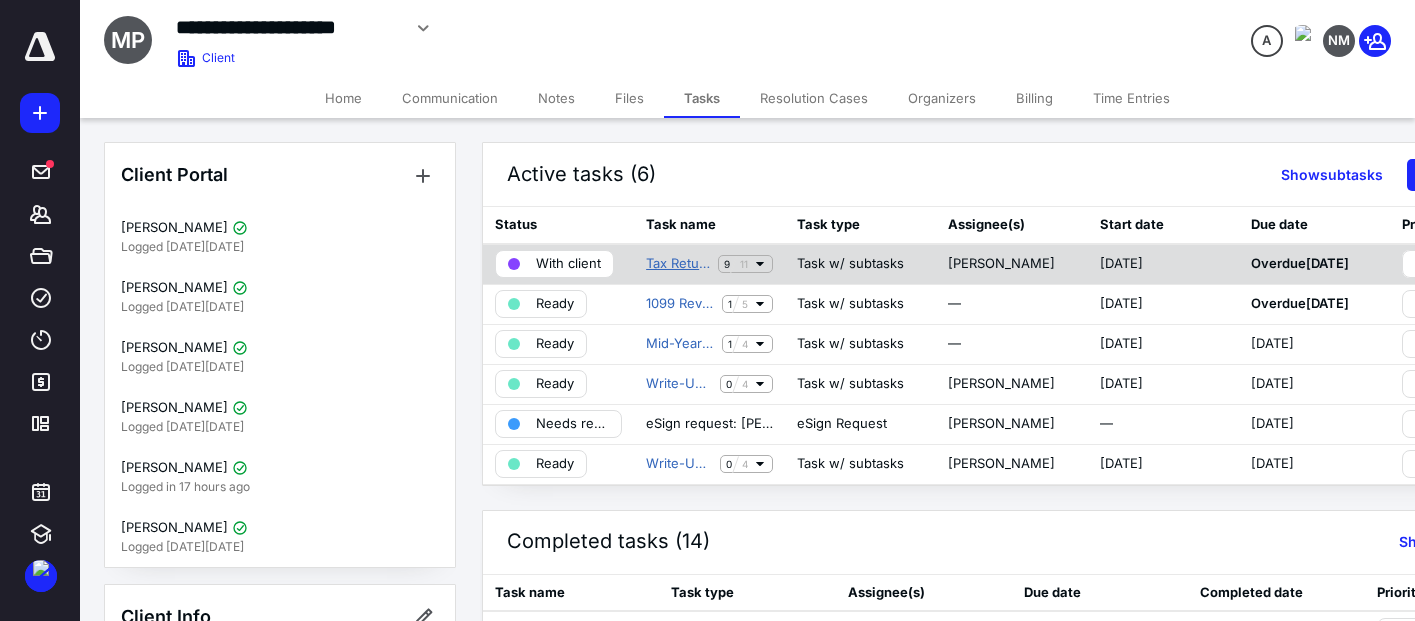 click on "Tax Return - 1120S 2024" at bounding box center (678, 264) 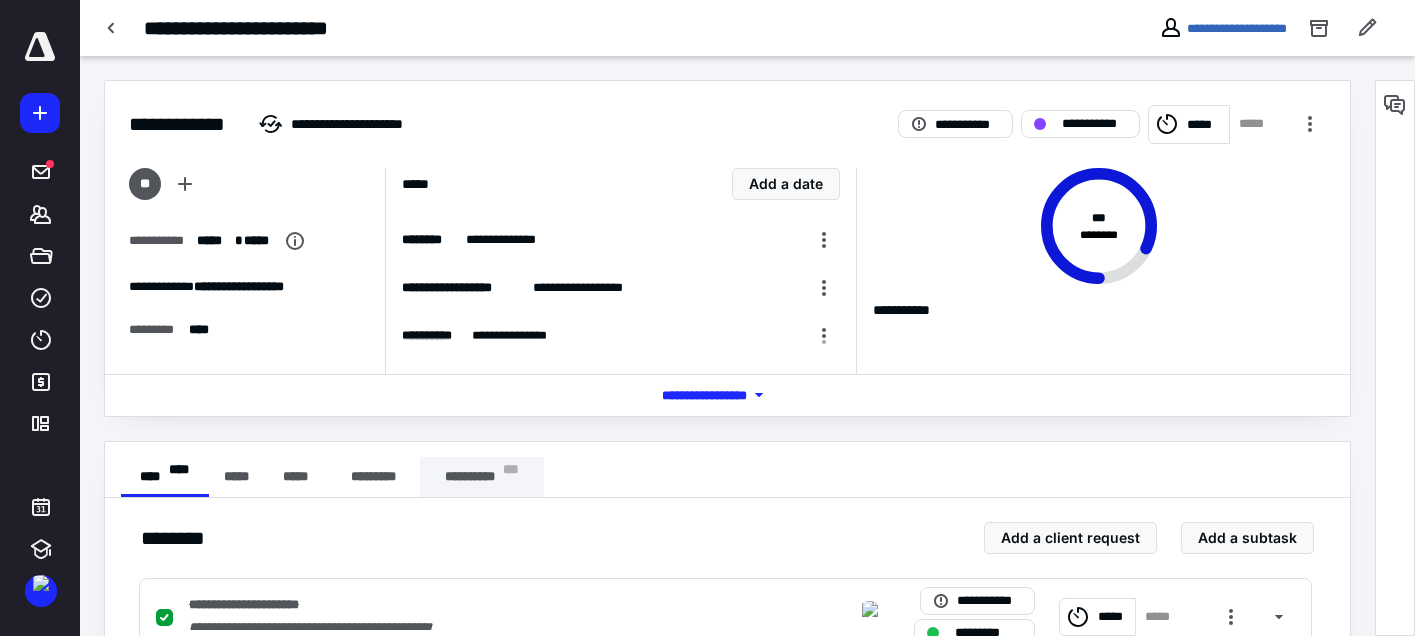 scroll, scrollTop: 1009, scrollLeft: 0, axis: vertical 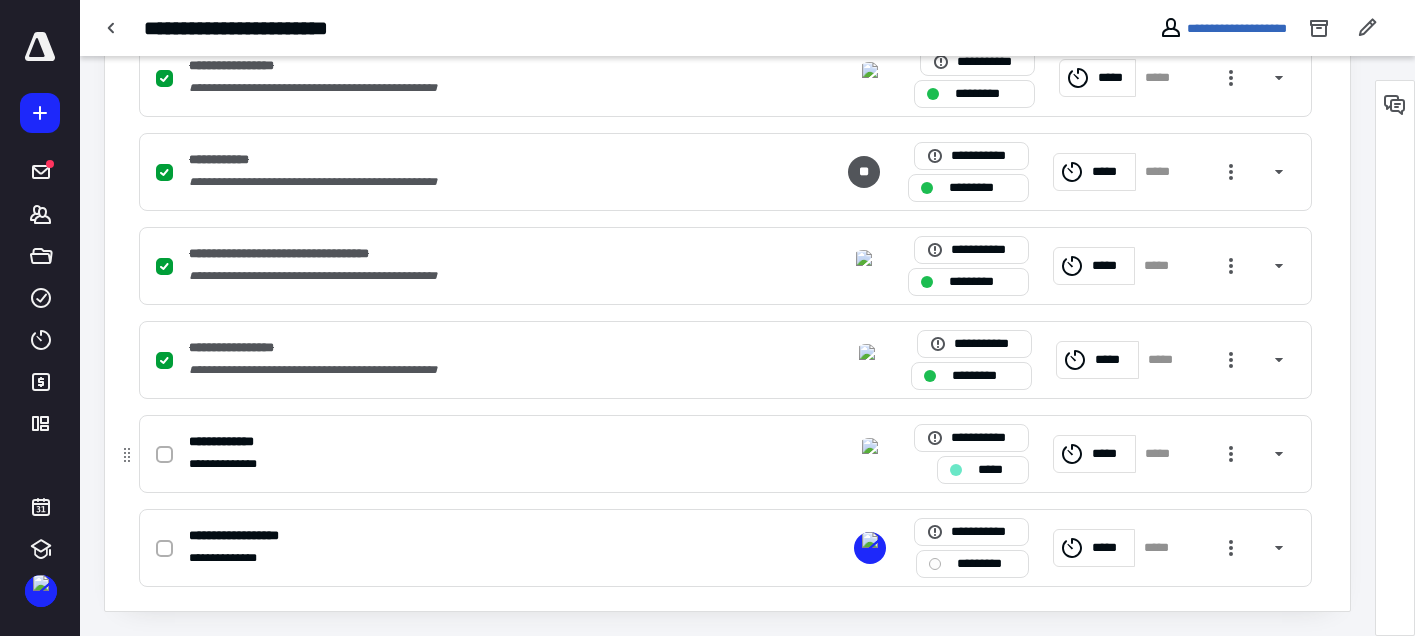 click 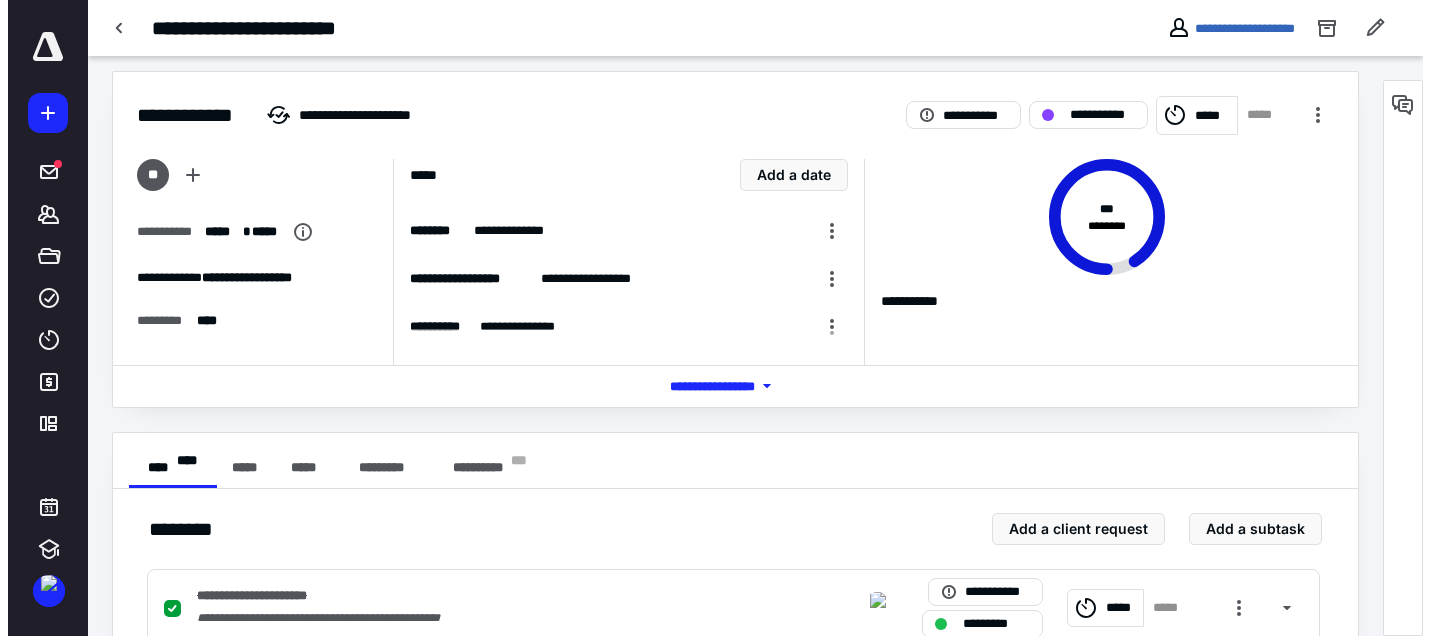 scroll, scrollTop: 0, scrollLeft: 0, axis: both 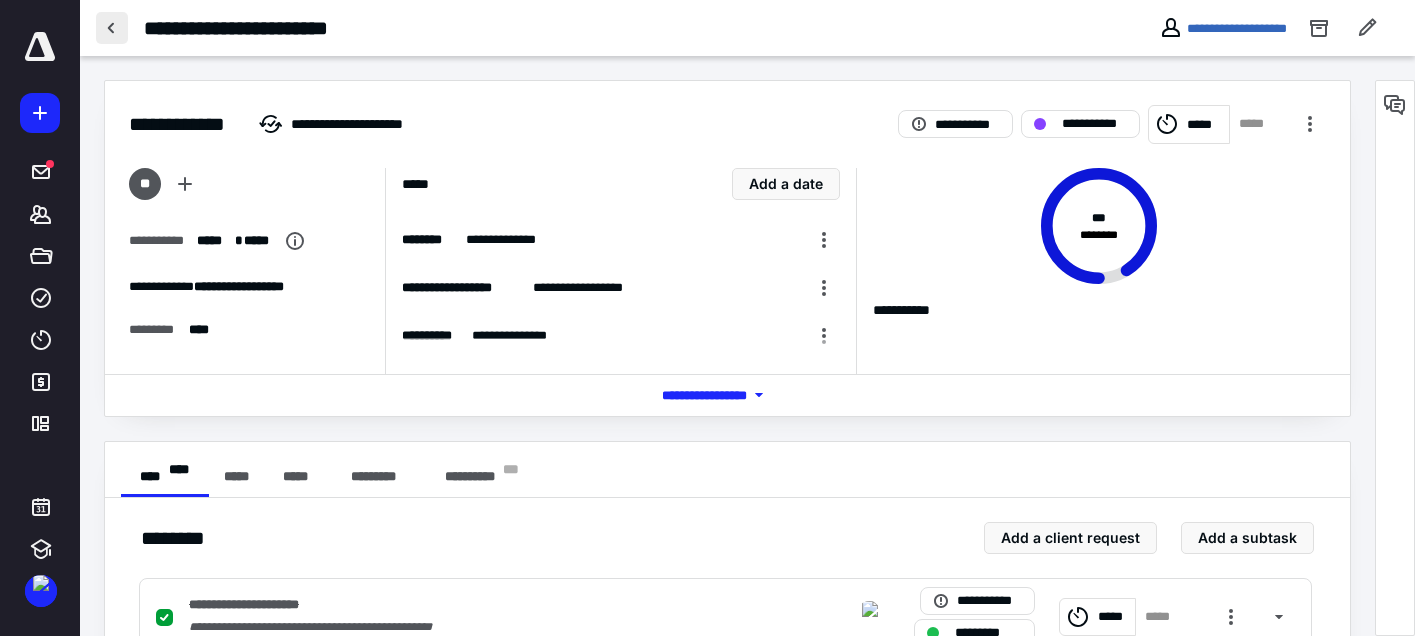 click at bounding box center (112, 28) 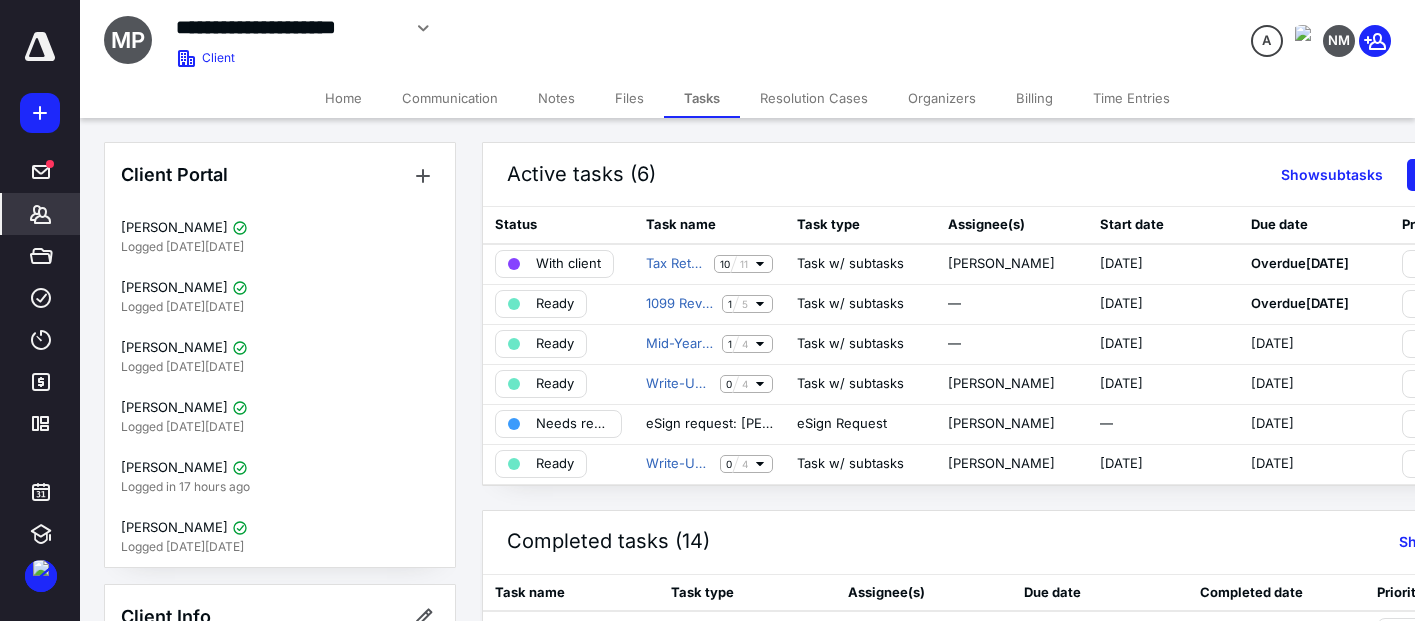 click 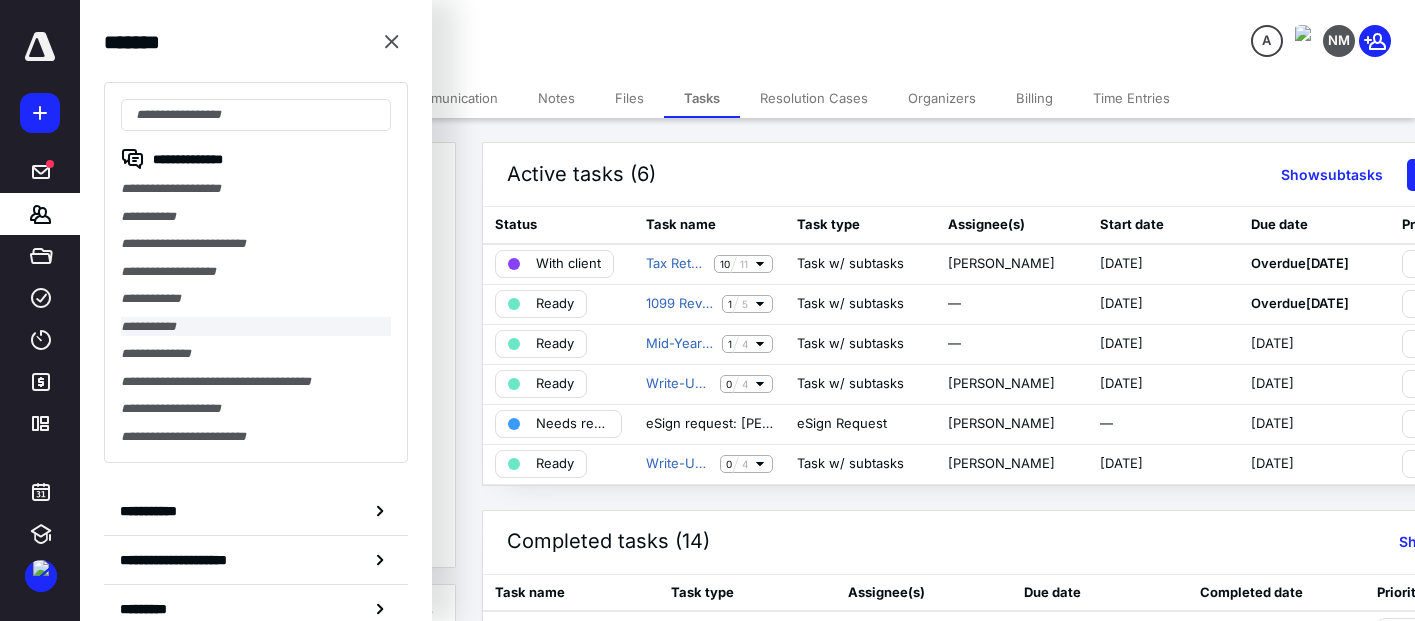 click on "**********" at bounding box center (256, 327) 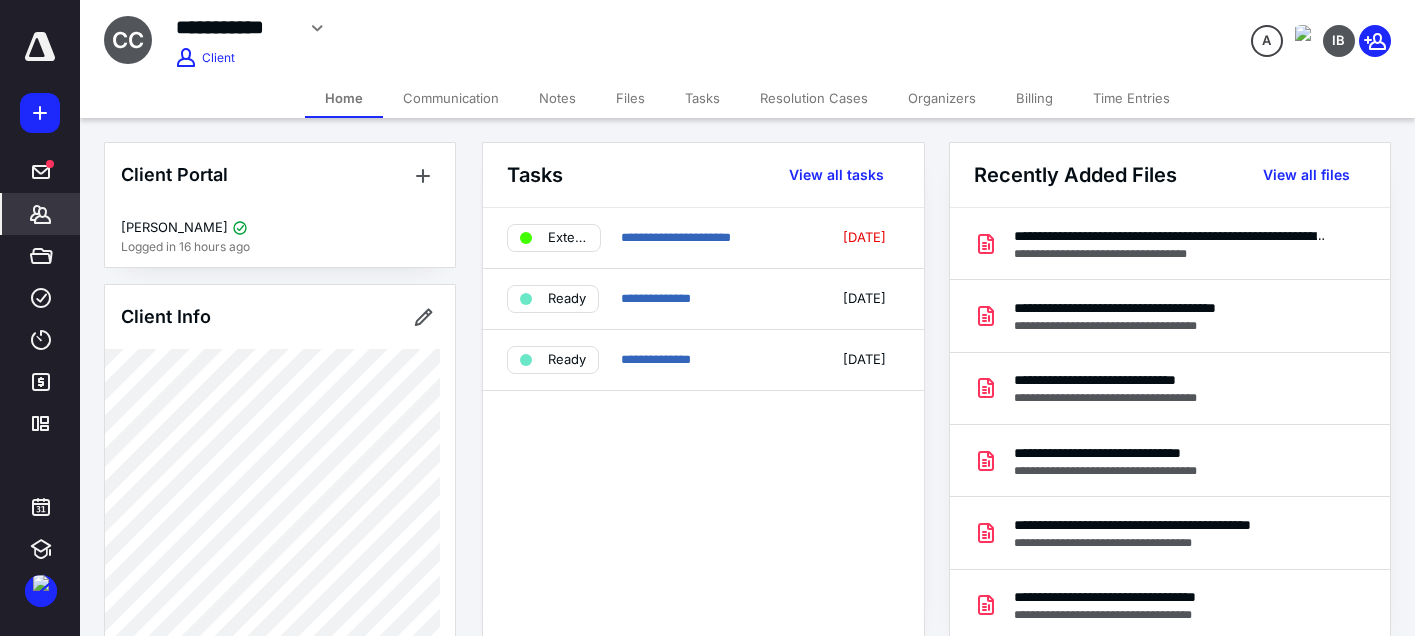 click on "Files" at bounding box center [630, 98] 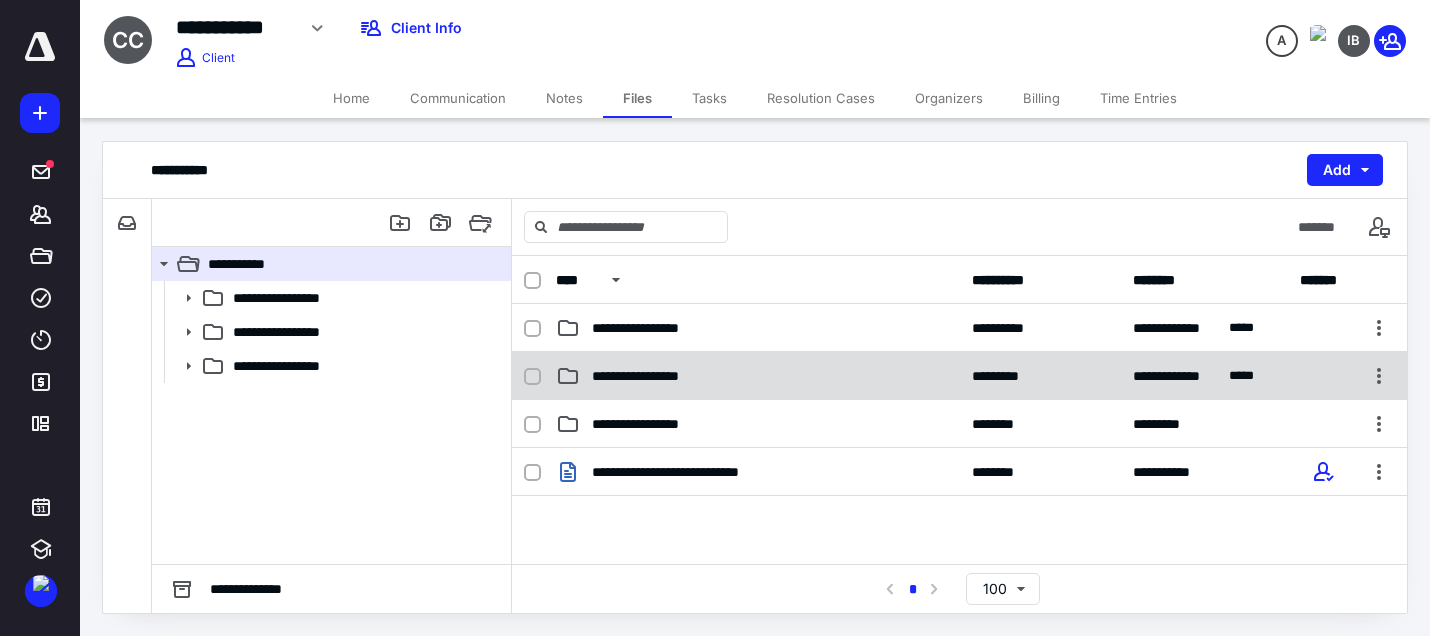 click on "**********" at bounding box center (652, 376) 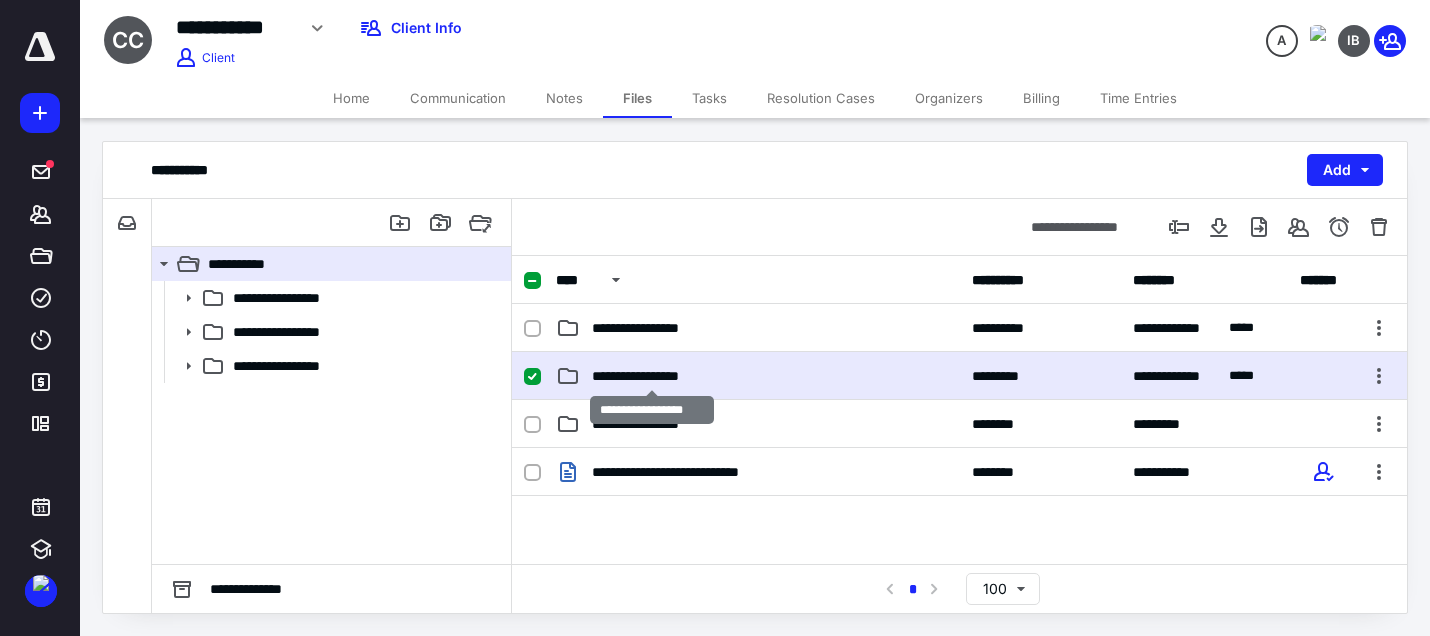 click on "**********" at bounding box center (652, 376) 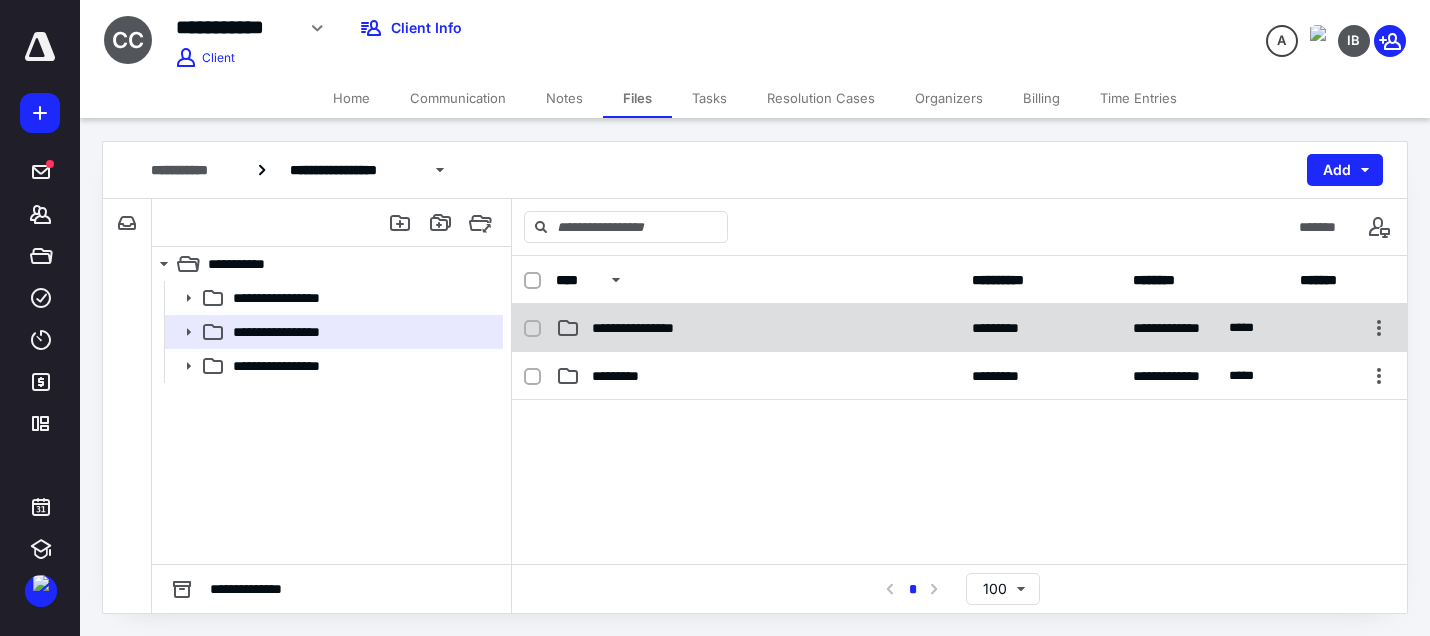 click on "**********" at bounding box center [650, 328] 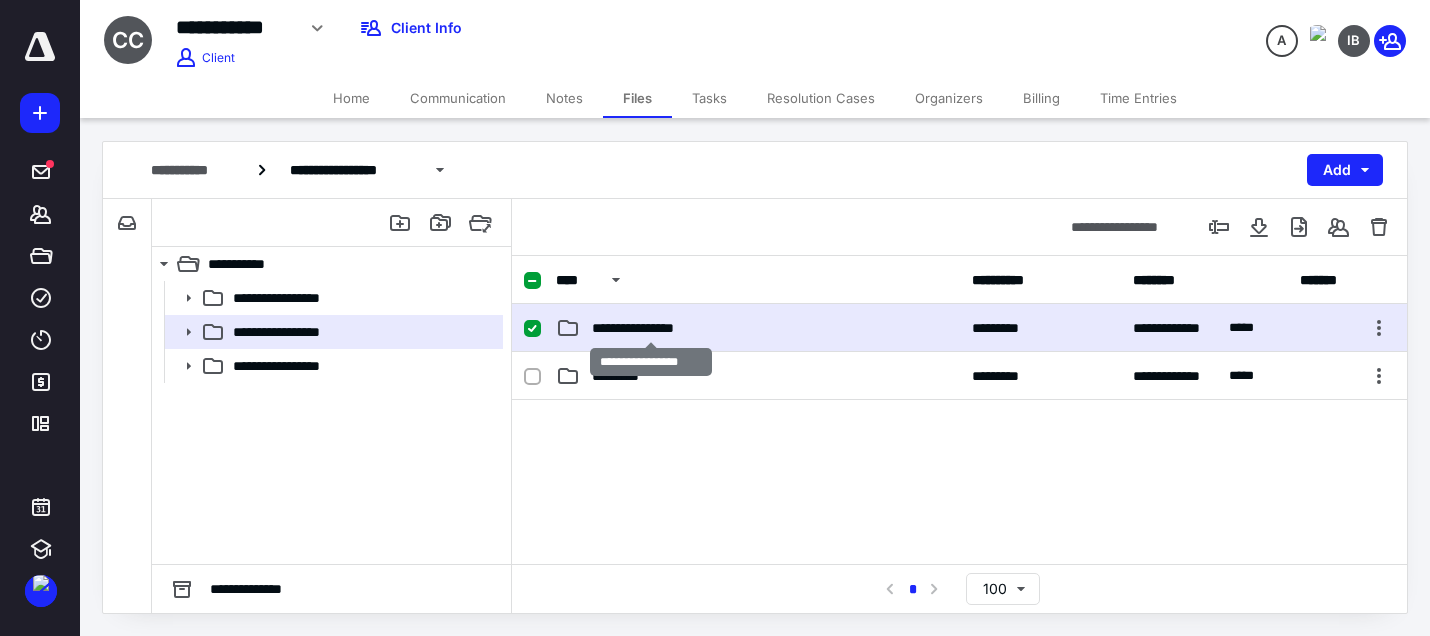 click on "**********" at bounding box center (650, 328) 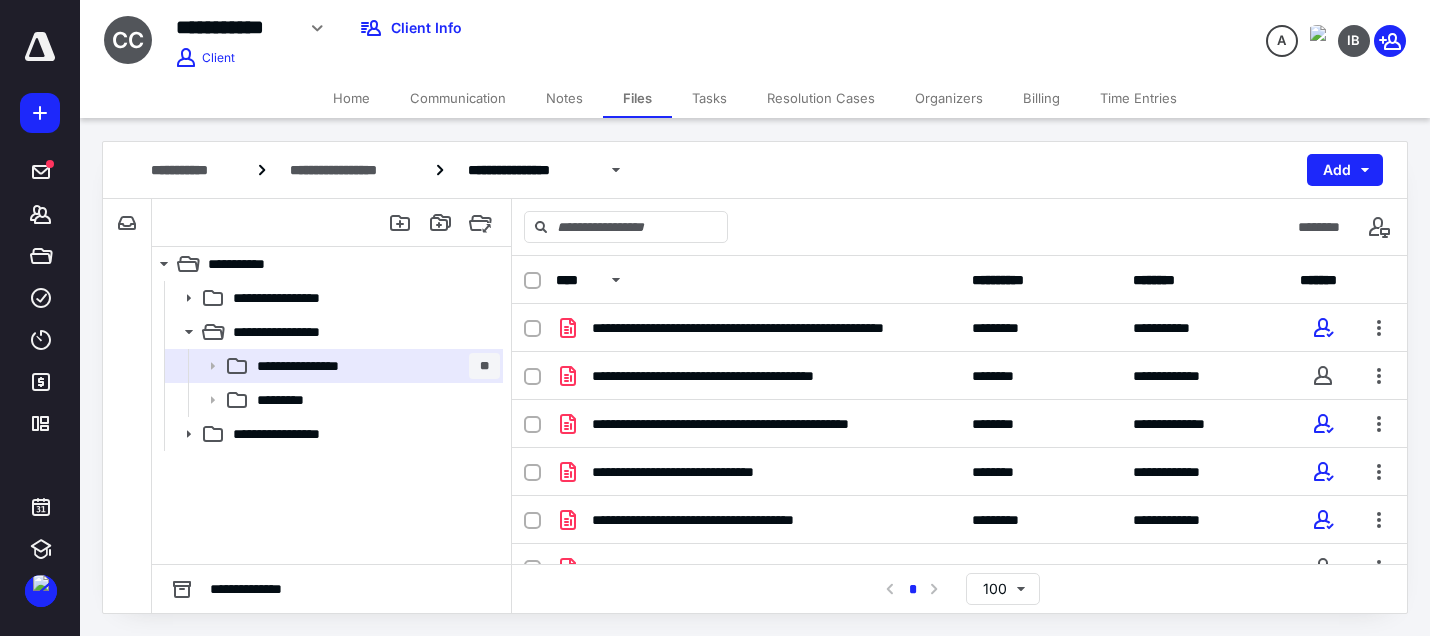 scroll, scrollTop: 200, scrollLeft: 0, axis: vertical 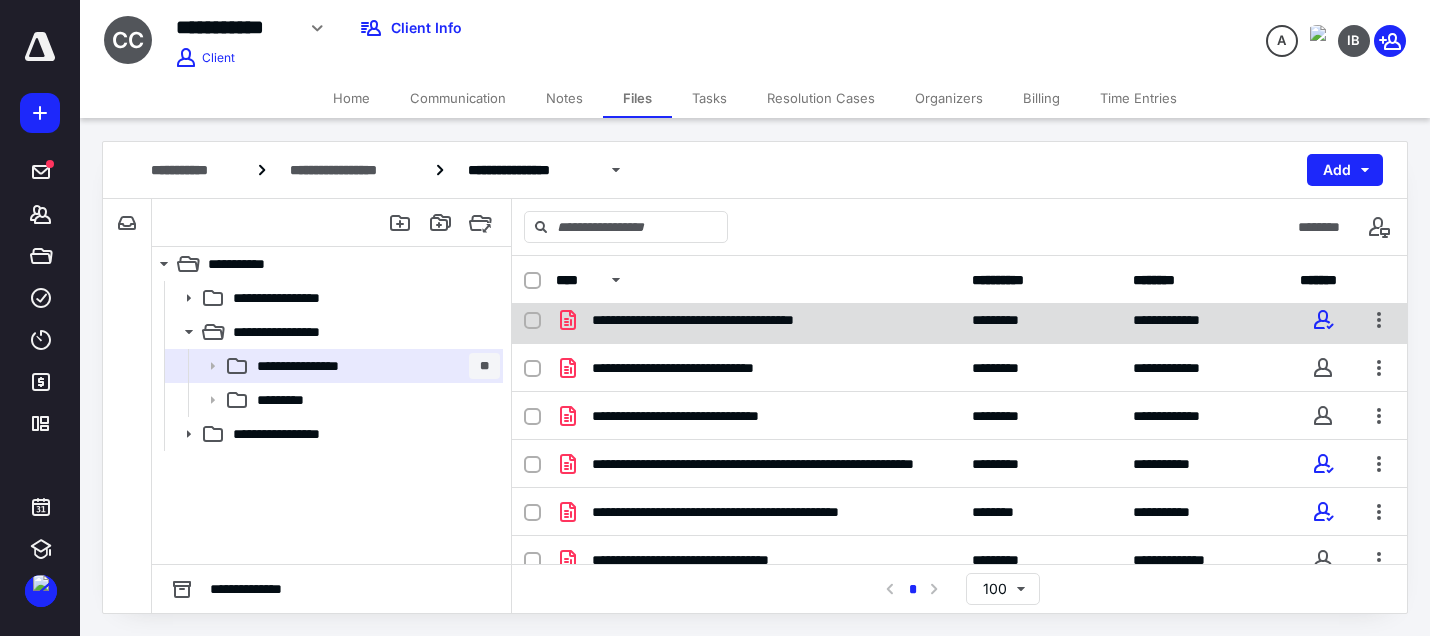 click on "**********" at bounding box center [758, 320] 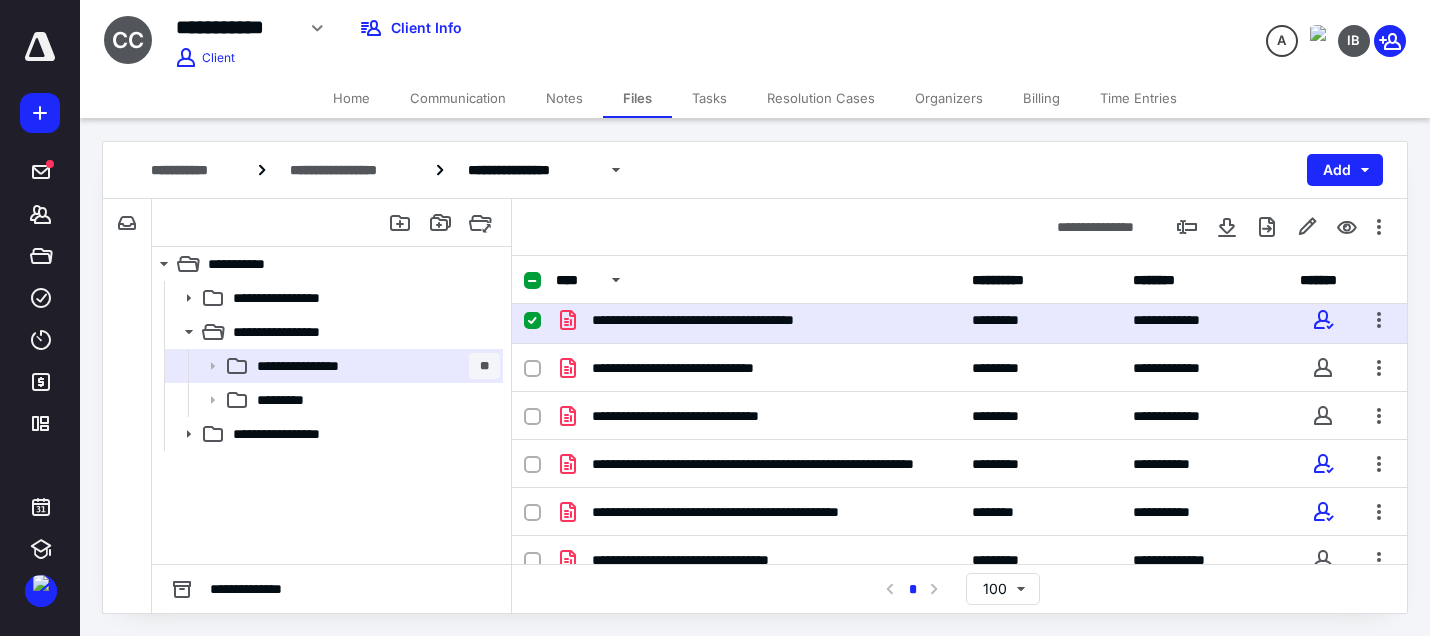 click on "**********" at bounding box center (758, 320) 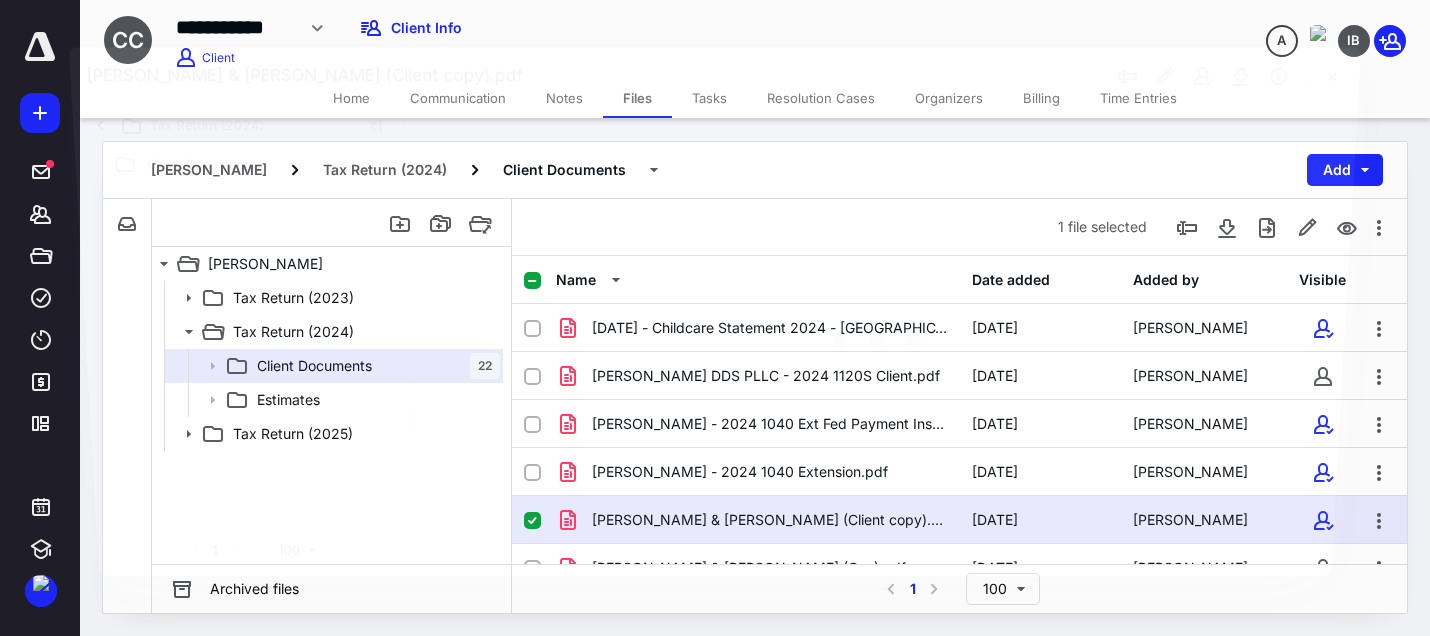 scroll, scrollTop: 200, scrollLeft: 0, axis: vertical 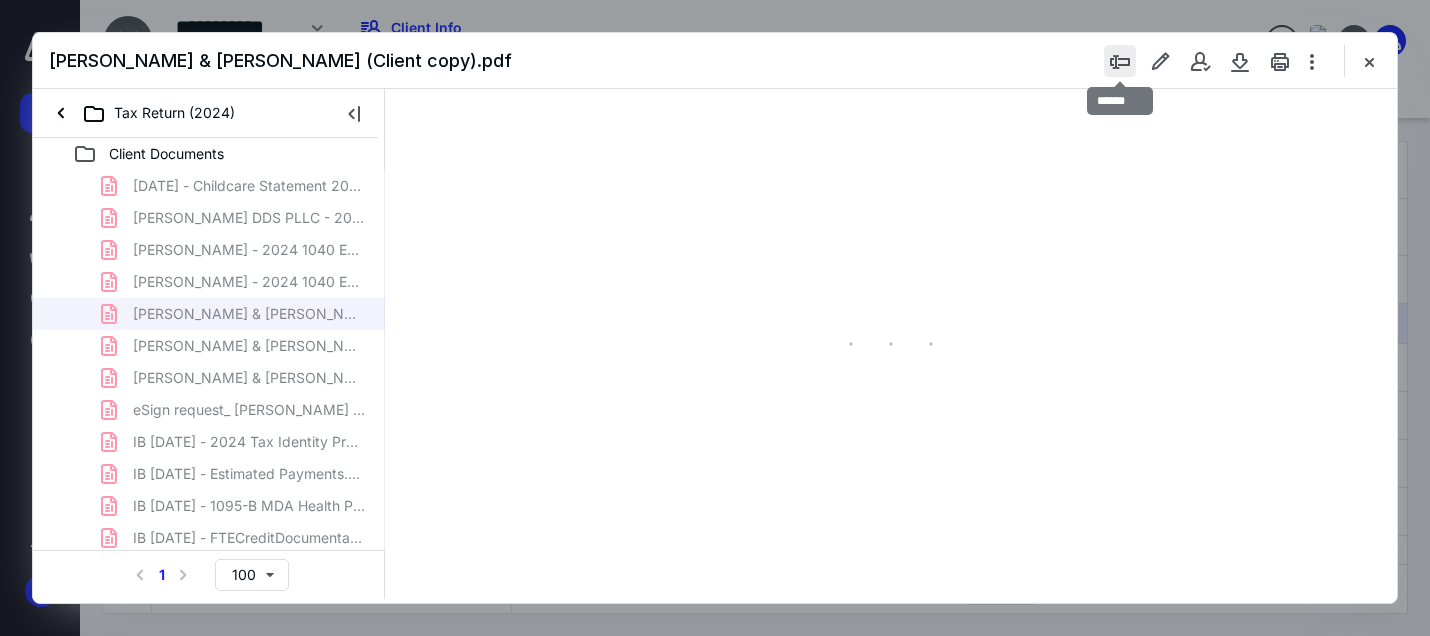 click at bounding box center [1120, 61] 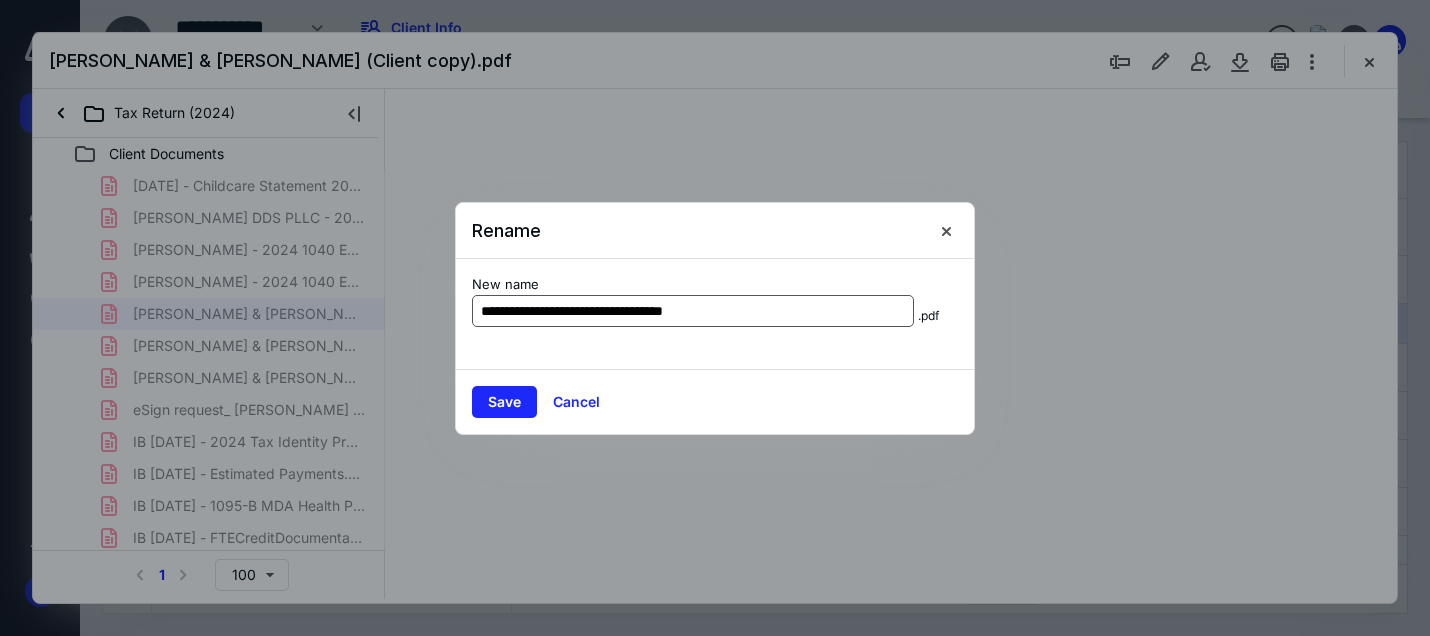click on "**********" at bounding box center (693, 311) 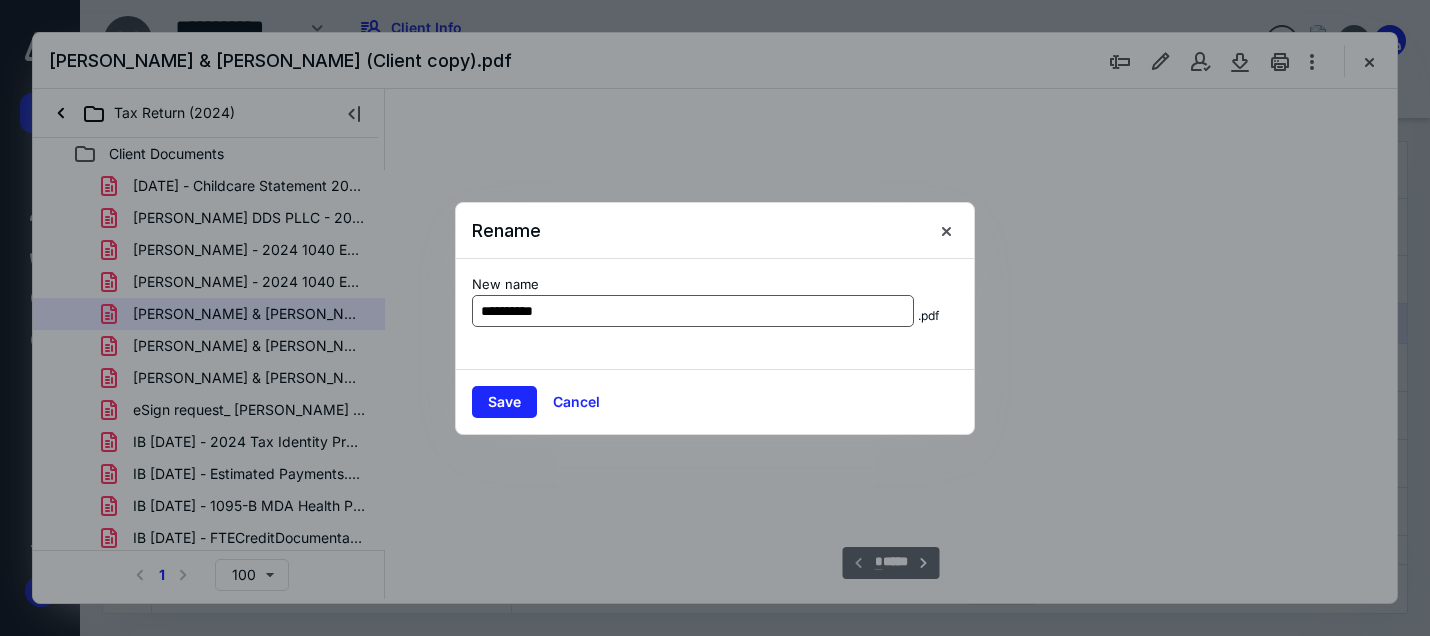 scroll, scrollTop: 82, scrollLeft: 143, axis: both 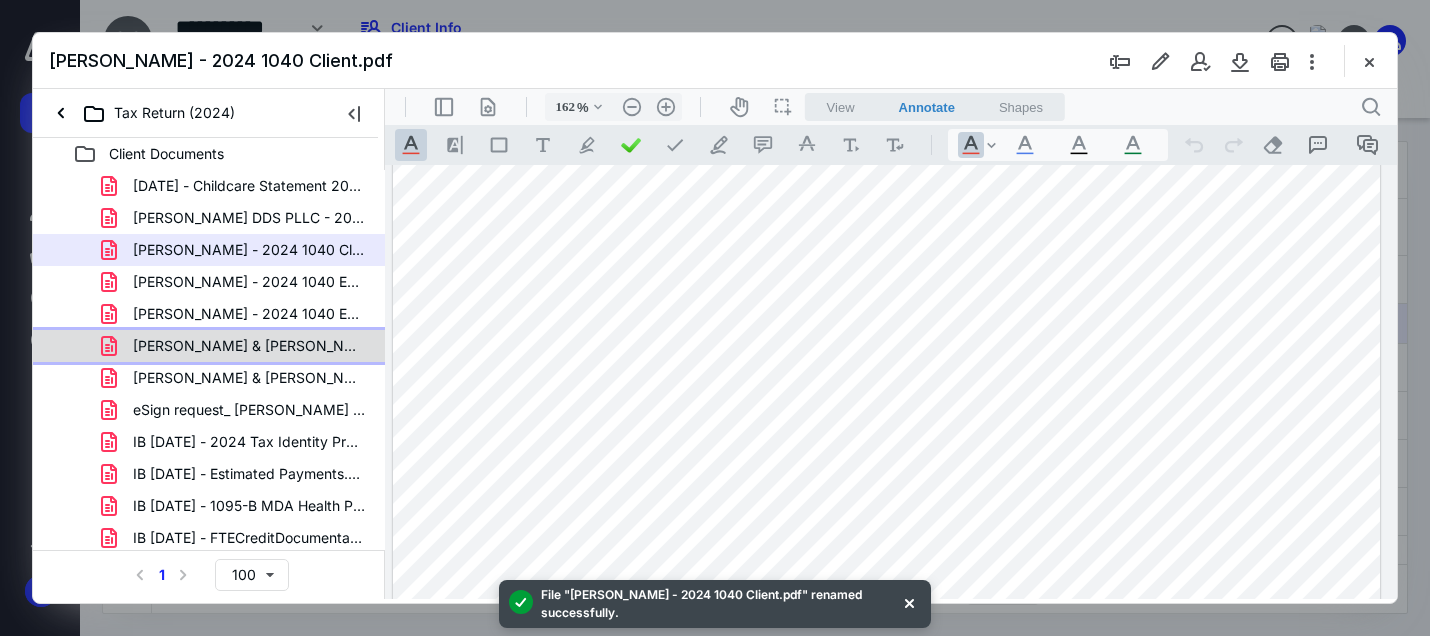 click on "[PERSON_NAME] & [PERSON_NAME] (Gov).pdf" at bounding box center [249, 346] 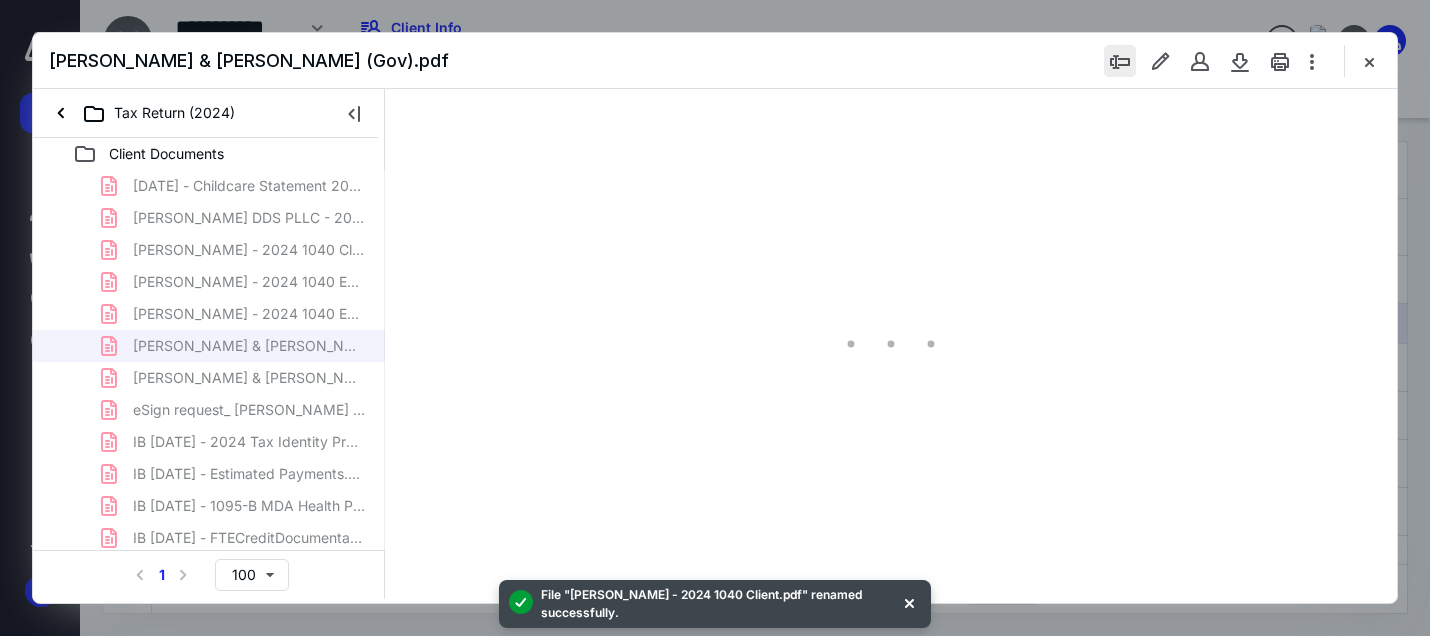 scroll, scrollTop: 82, scrollLeft: 0, axis: vertical 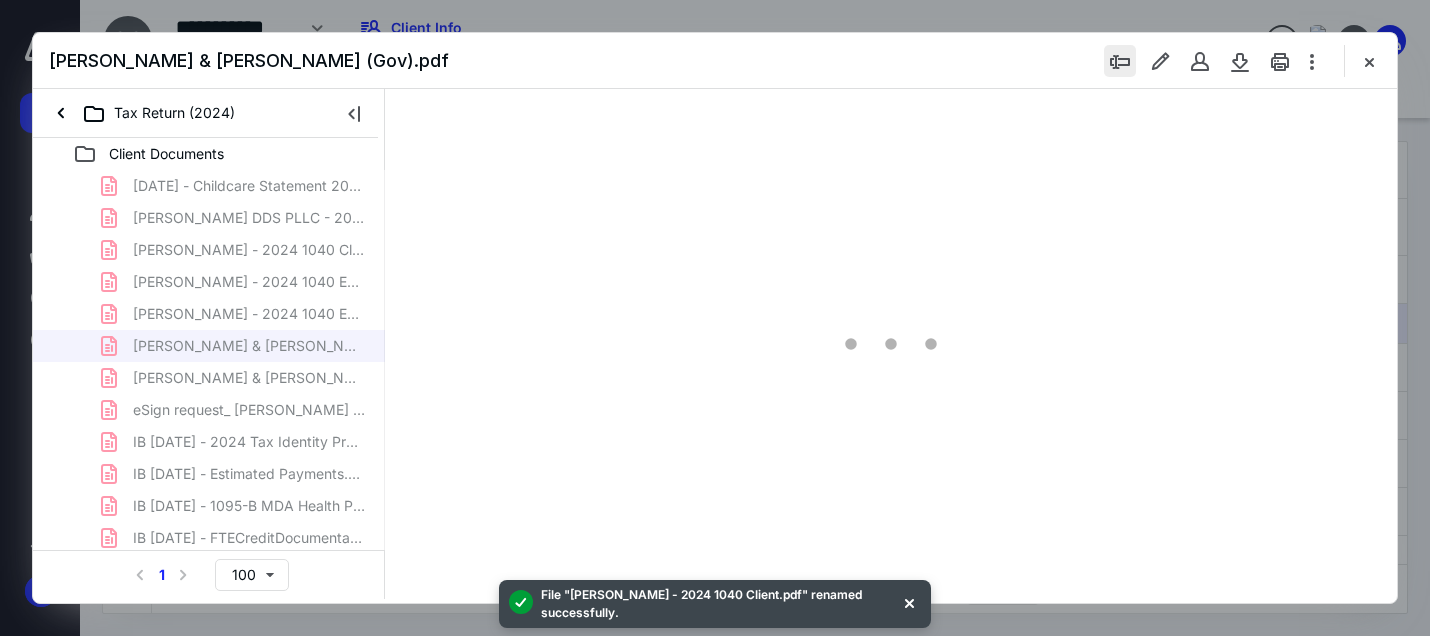 click at bounding box center [1120, 61] 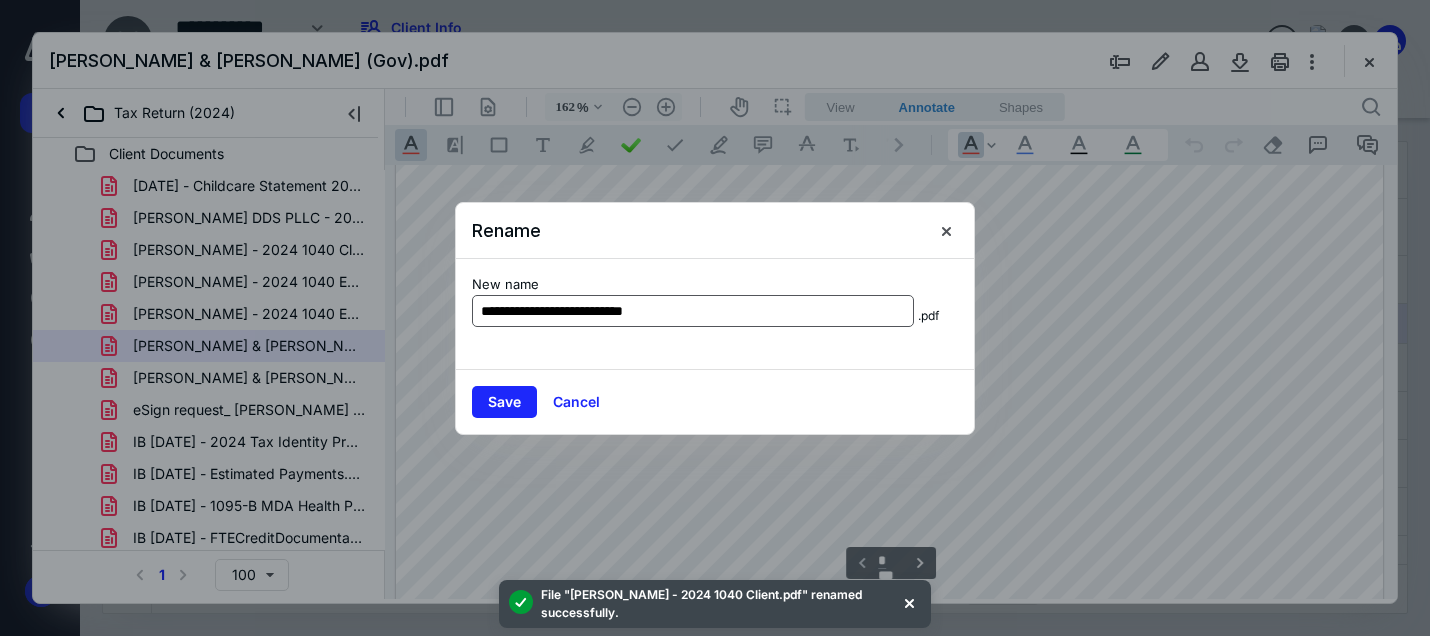 click on "**********" at bounding box center [693, 311] 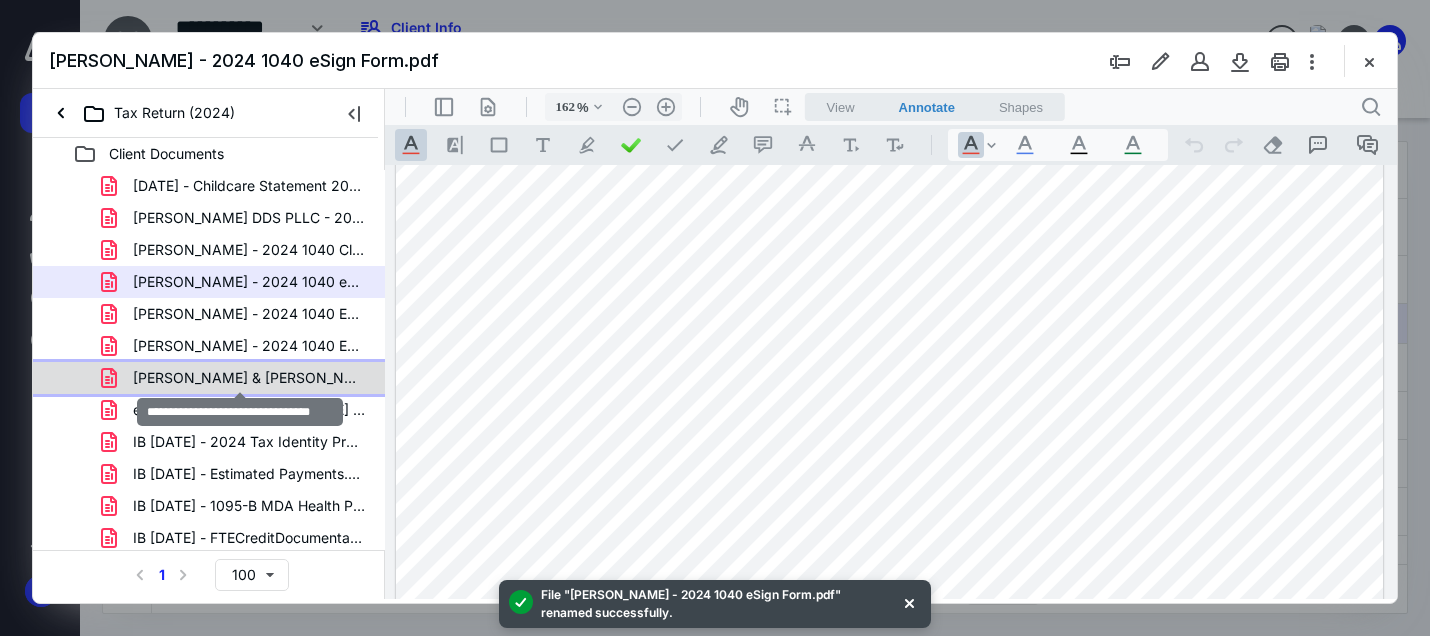 click on "[PERSON_NAME] & [PERSON_NAME] (Prep).pdf" at bounding box center [249, 378] 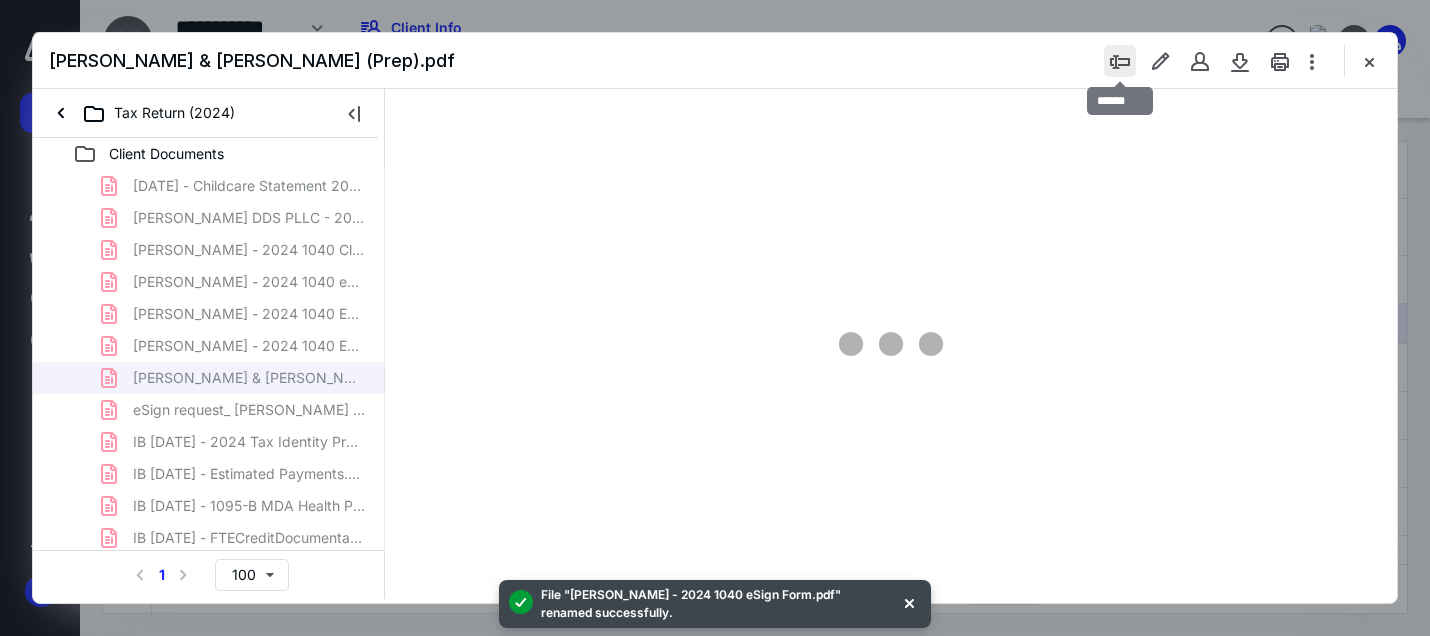 click at bounding box center (1120, 61) 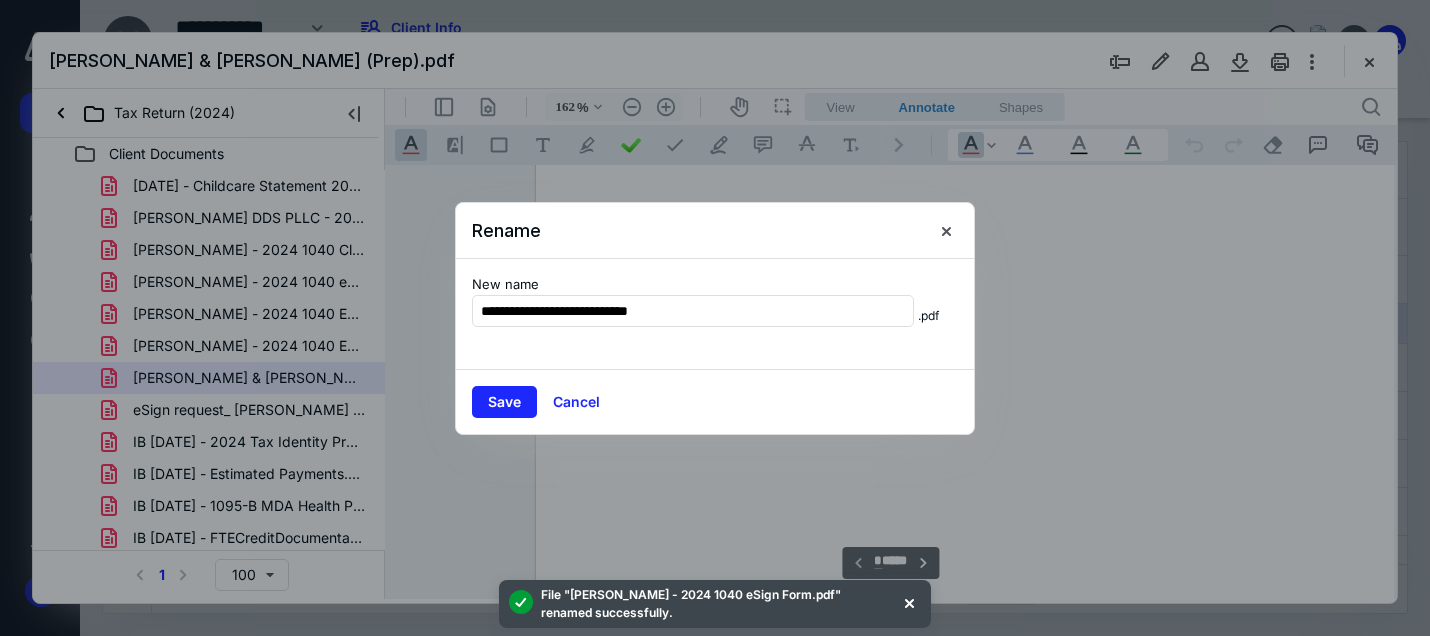 scroll, scrollTop: 82, scrollLeft: 143, axis: both 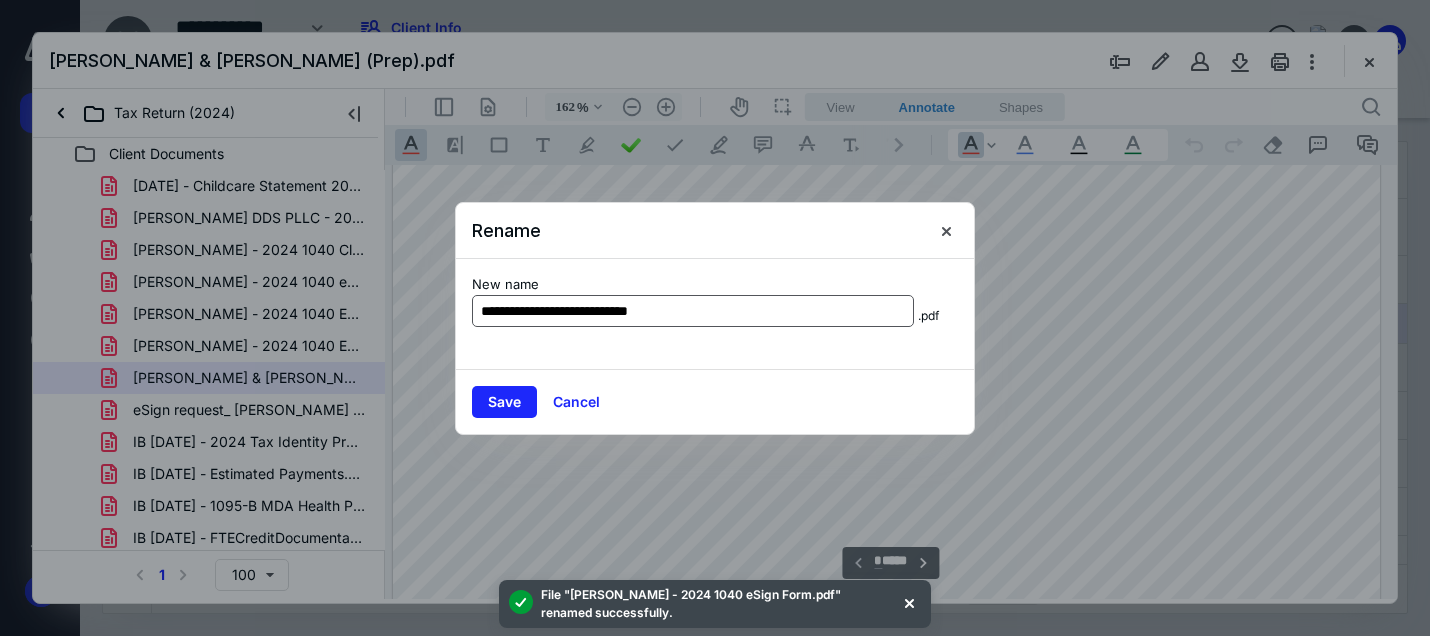 click on "New  name" at bounding box center [693, 285] 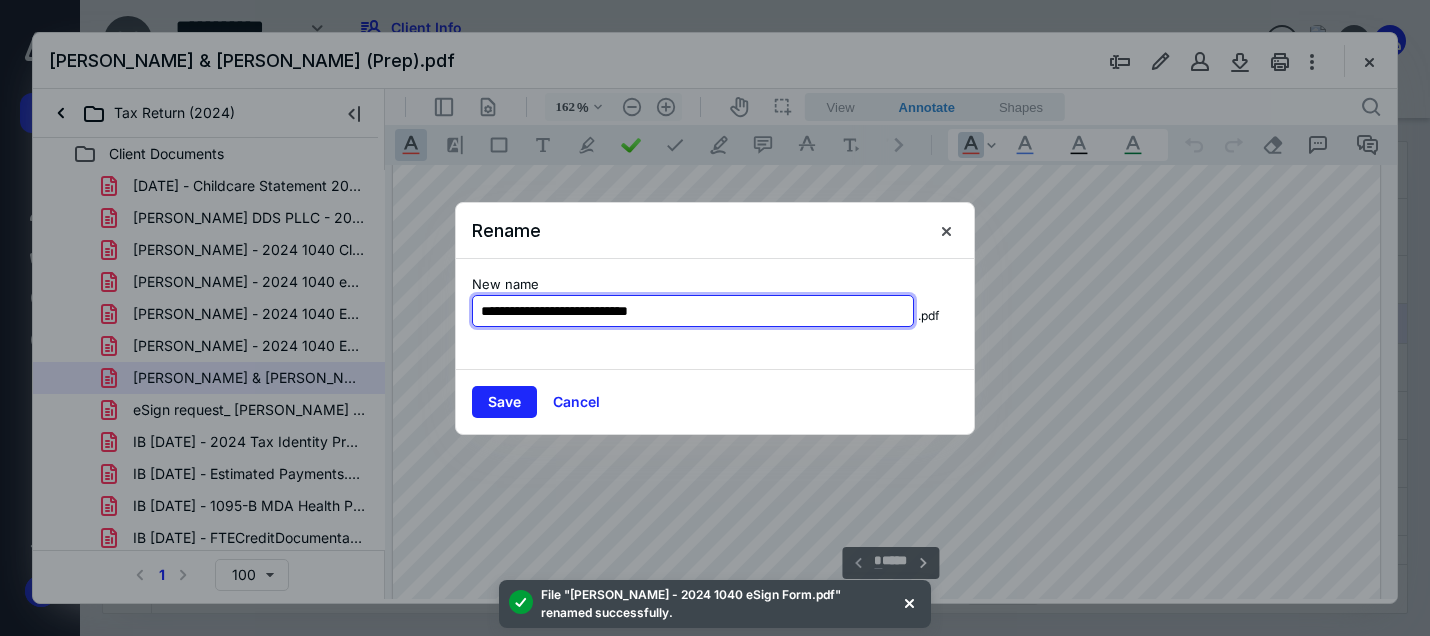 click on "**********" at bounding box center [693, 311] 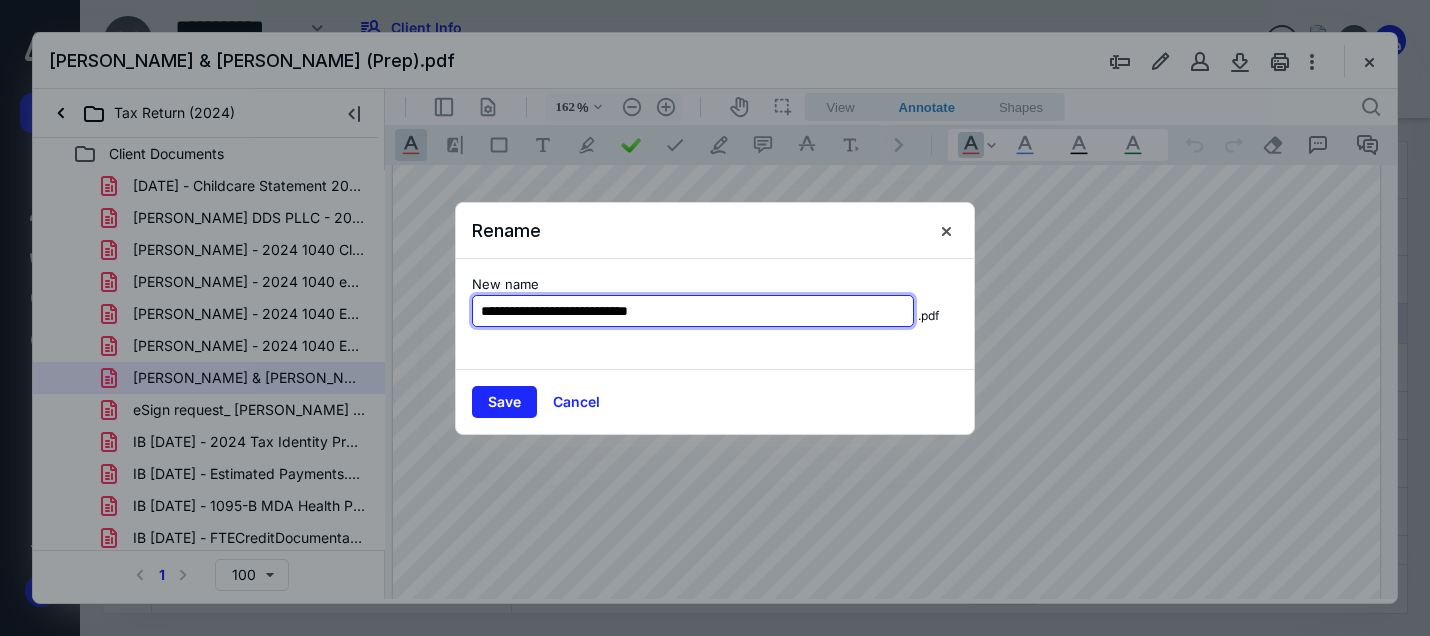 drag, startPoint x: 668, startPoint y: 312, endPoint x: 524, endPoint y: 313, distance: 144.00348 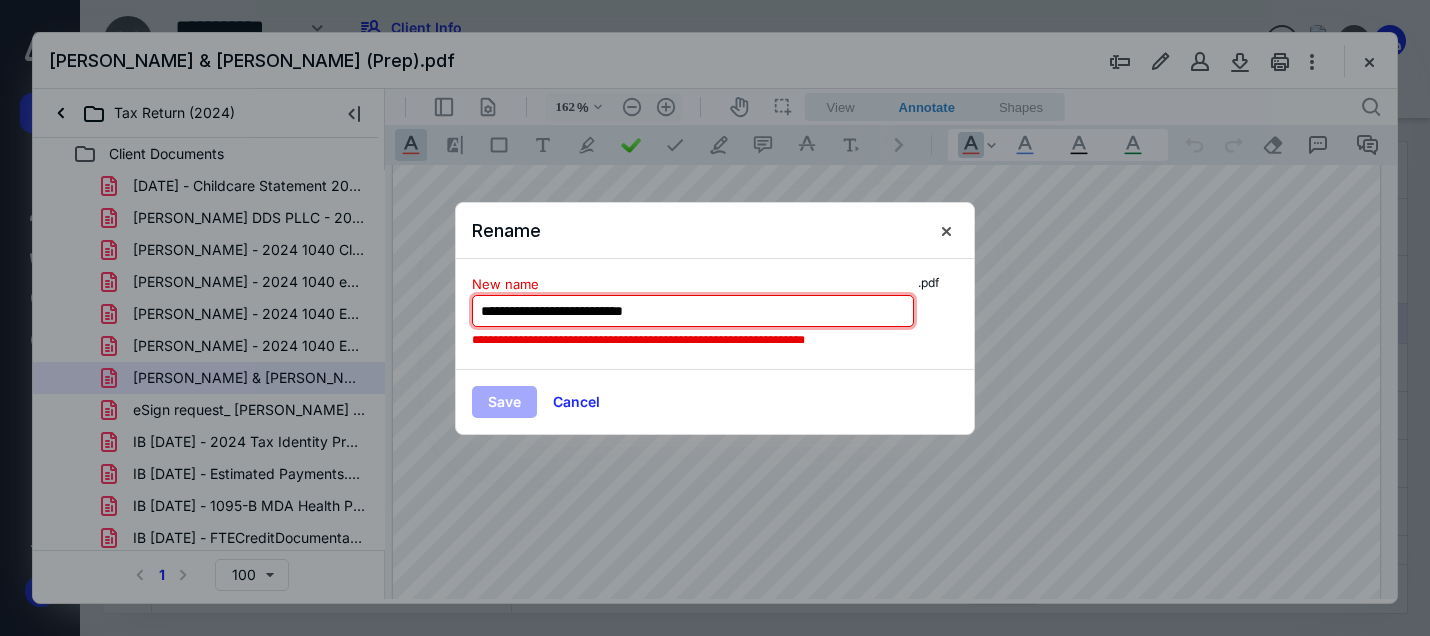 drag, startPoint x: 692, startPoint y: 322, endPoint x: 613, endPoint y: 319, distance: 79.05694 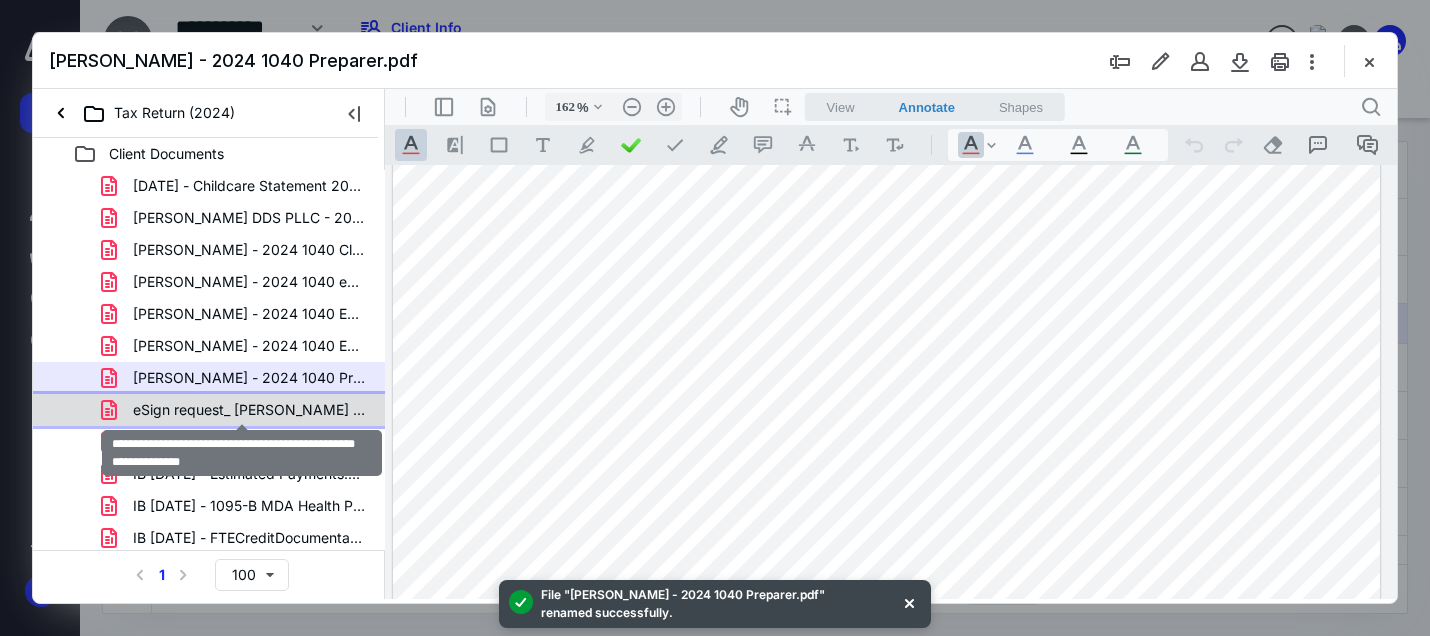 click on "eSign request_ [PERSON_NAME] & [PERSON_NAME] (Gov manually signed) .pdf" at bounding box center (249, 410) 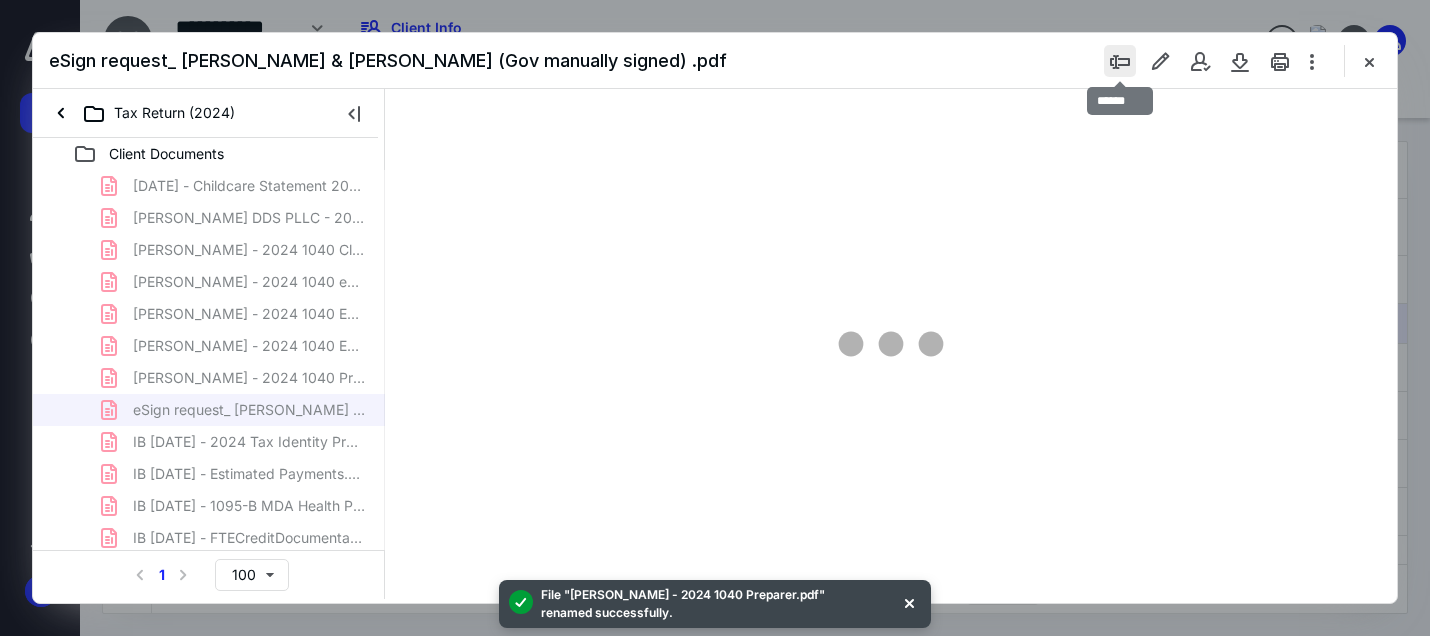 click at bounding box center (1120, 61) 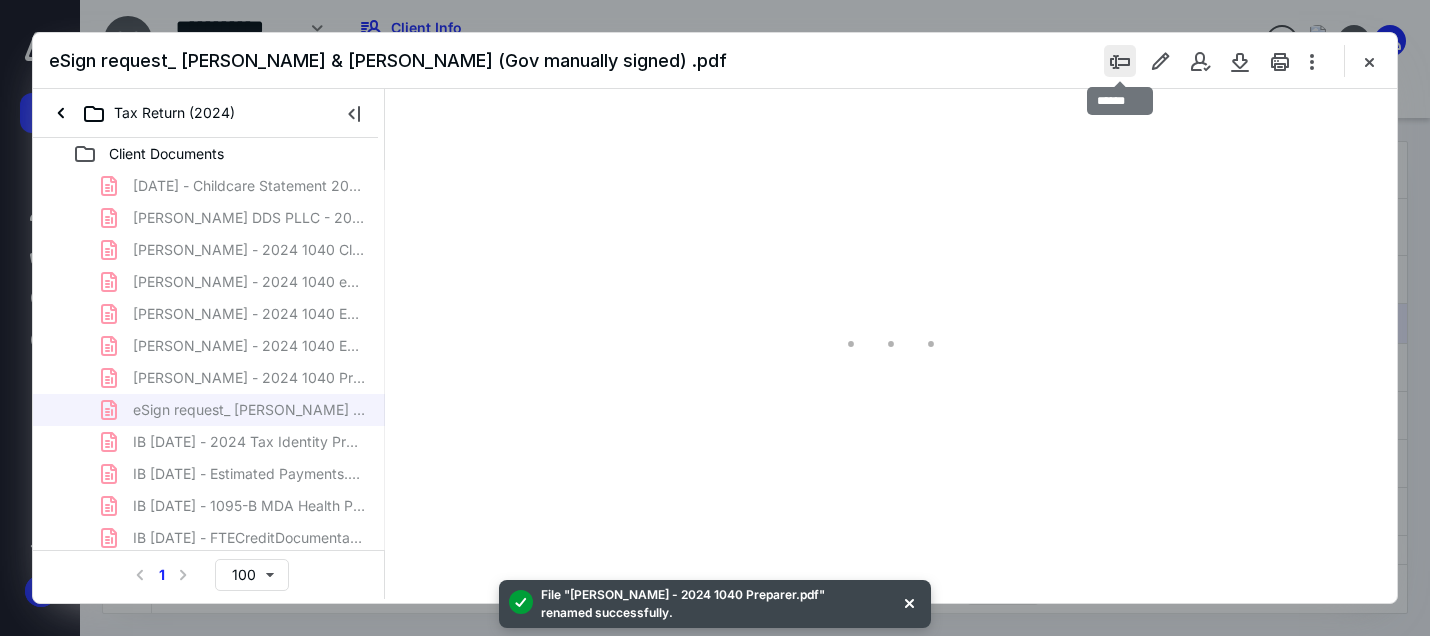 scroll, scrollTop: 0, scrollLeft: 0, axis: both 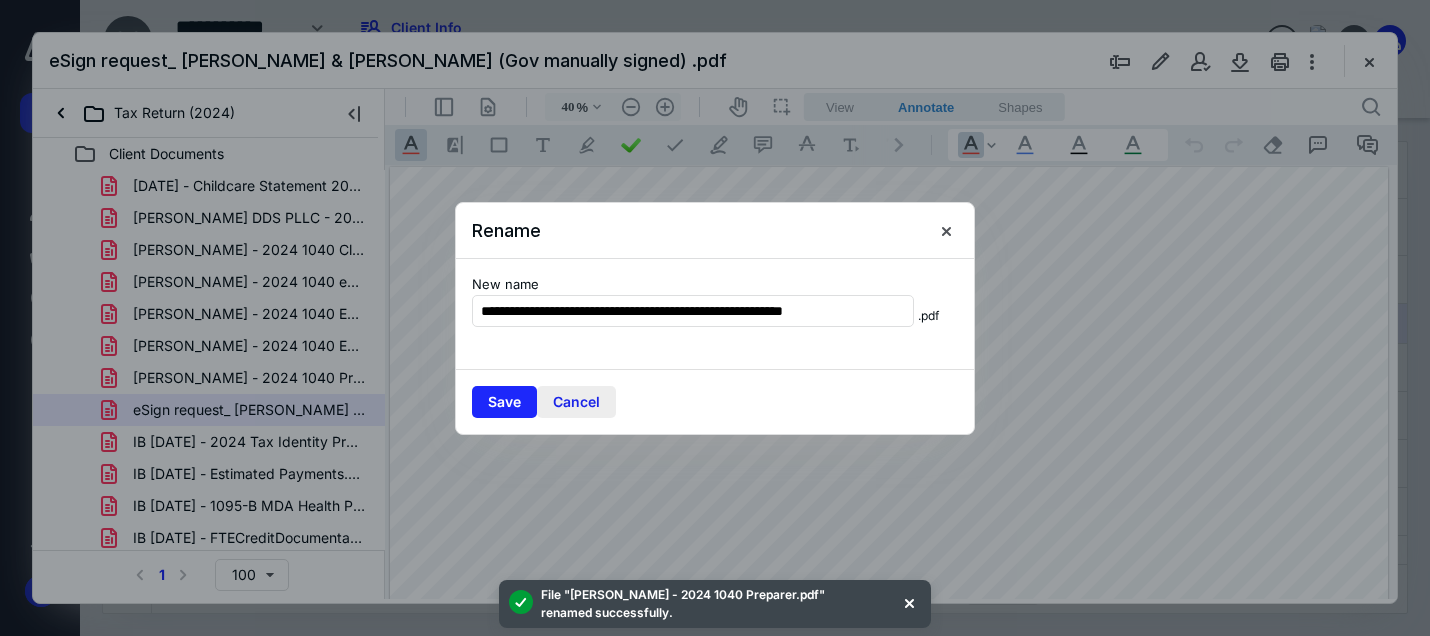 click on "Cancel" at bounding box center (576, 402) 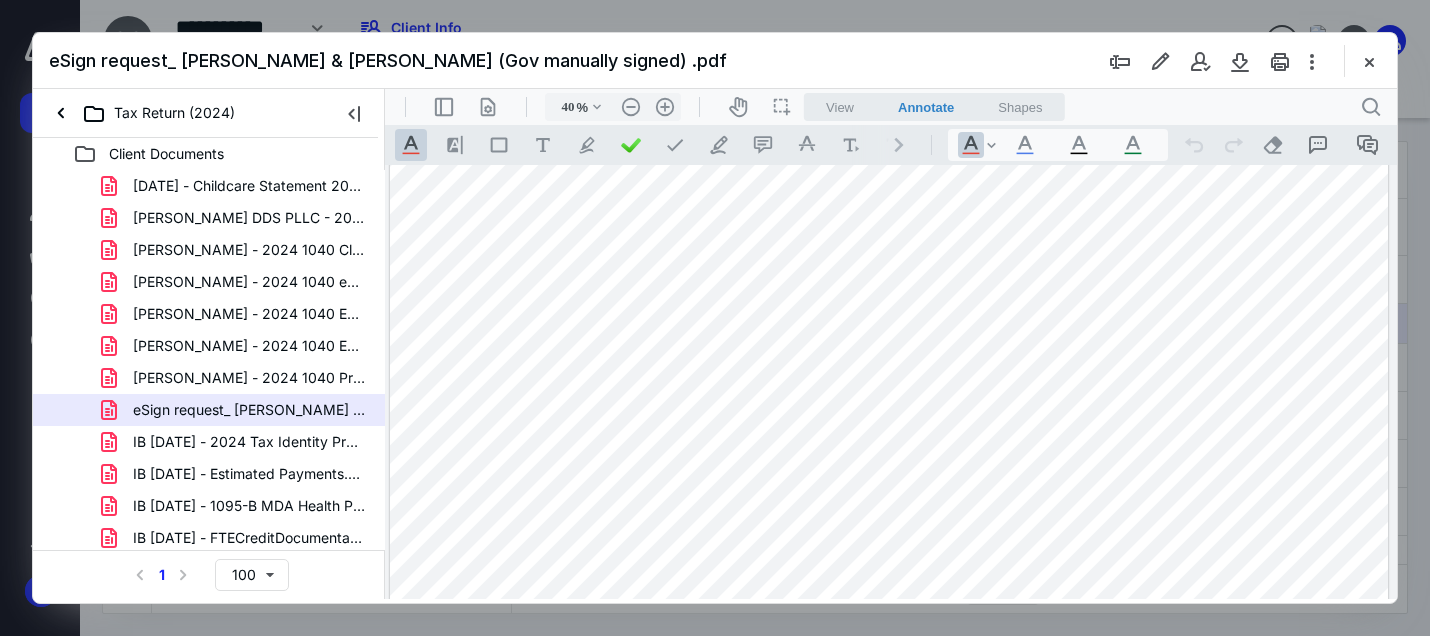 scroll, scrollTop: 0, scrollLeft: 0, axis: both 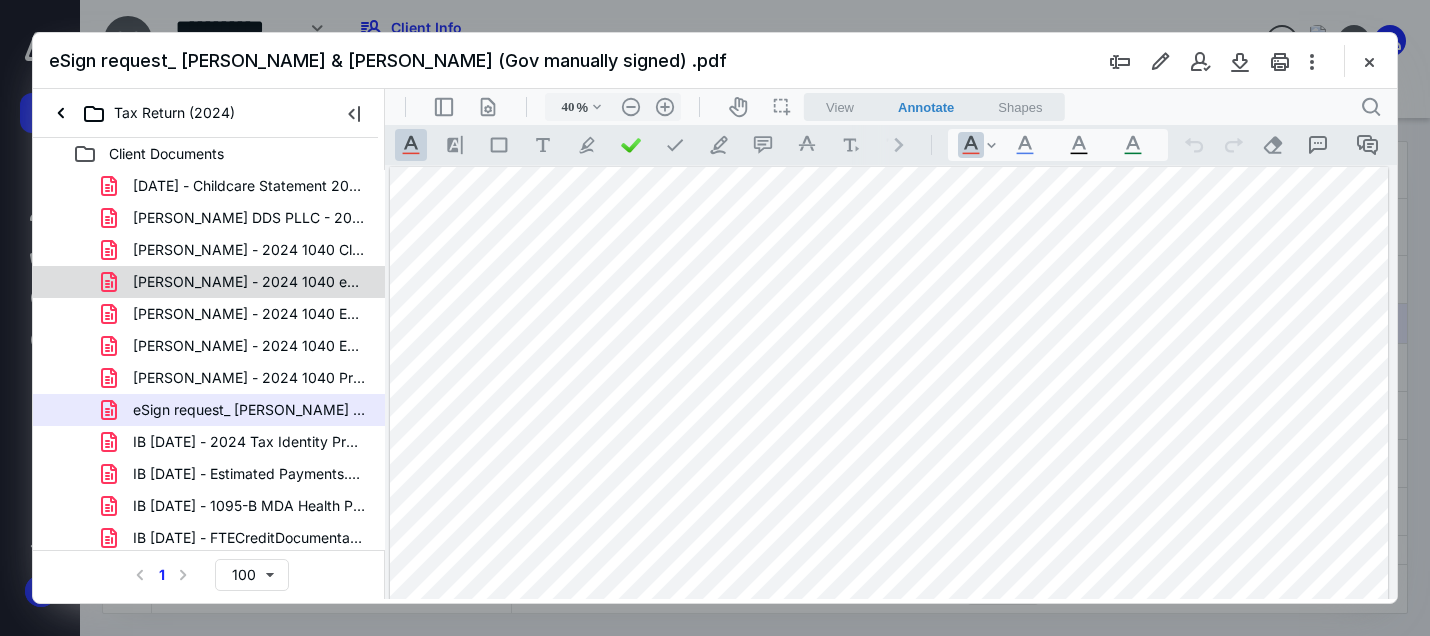 click on "[PERSON_NAME] - 2024 1040 eSign Form.pdf" at bounding box center [249, 282] 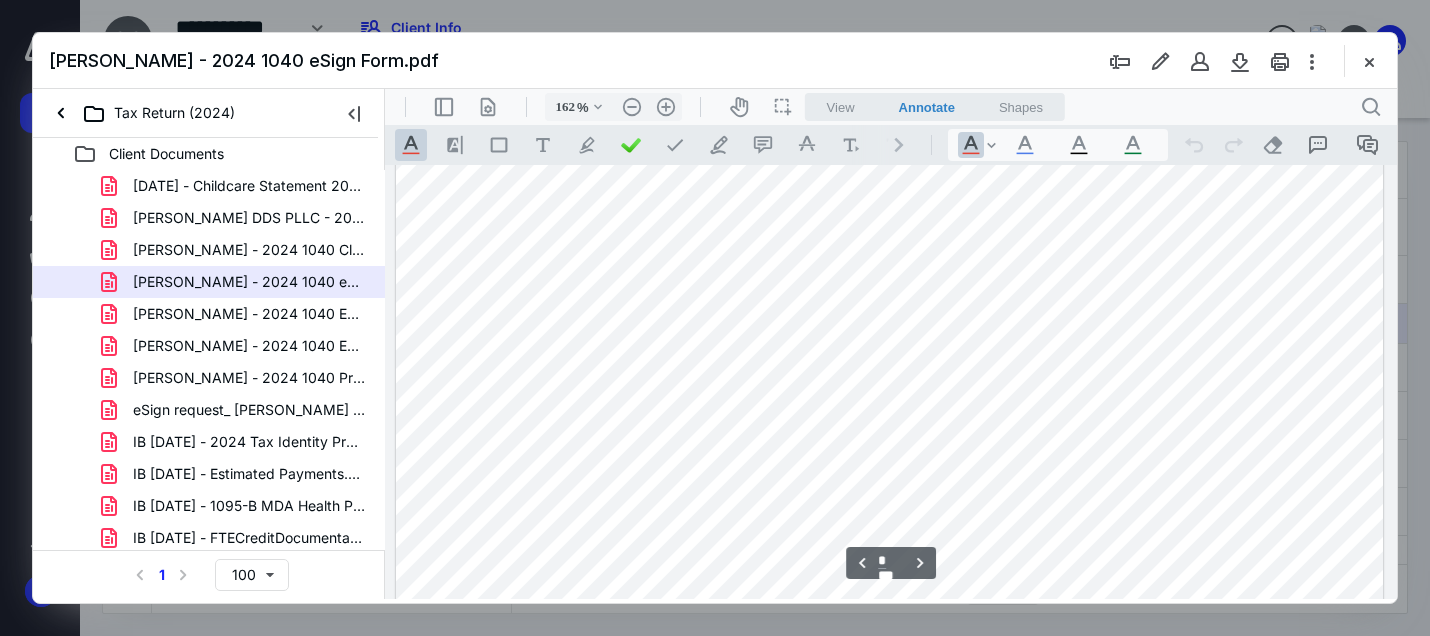 scroll, scrollTop: 1433, scrollLeft: 0, axis: vertical 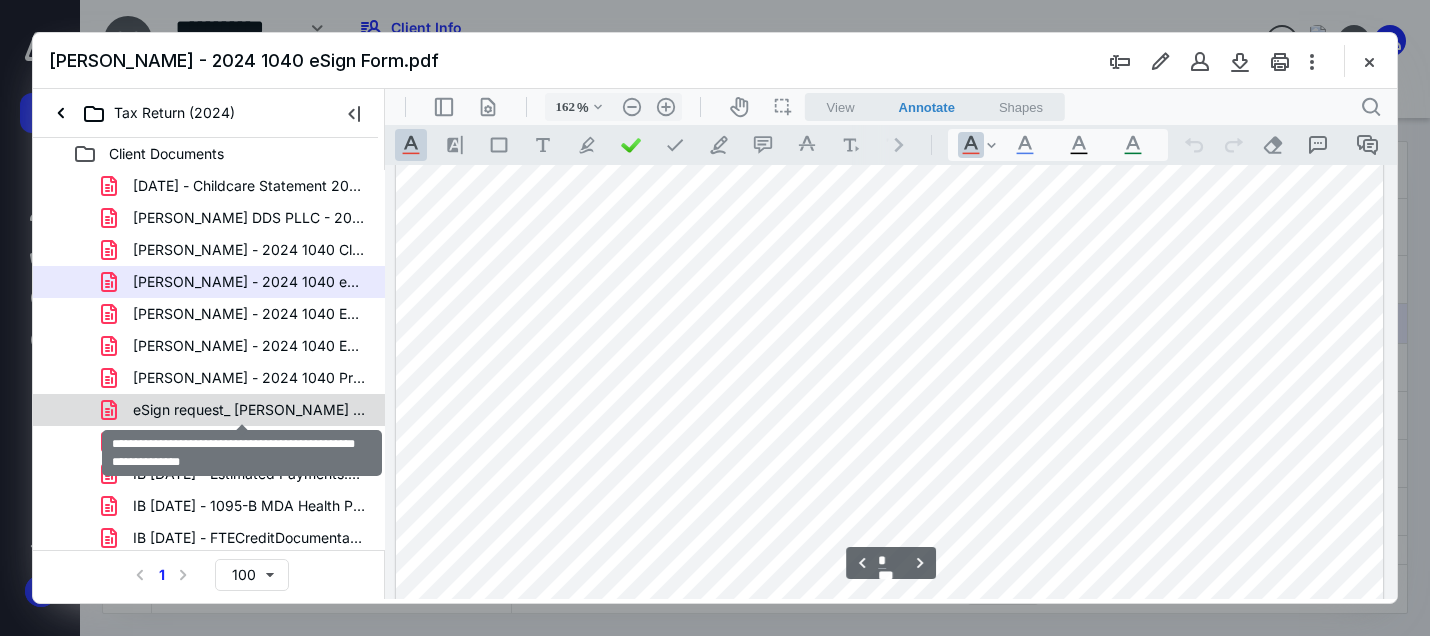 click on "eSign request_ [PERSON_NAME] & [PERSON_NAME] (Gov manually signed) .pdf" at bounding box center [249, 410] 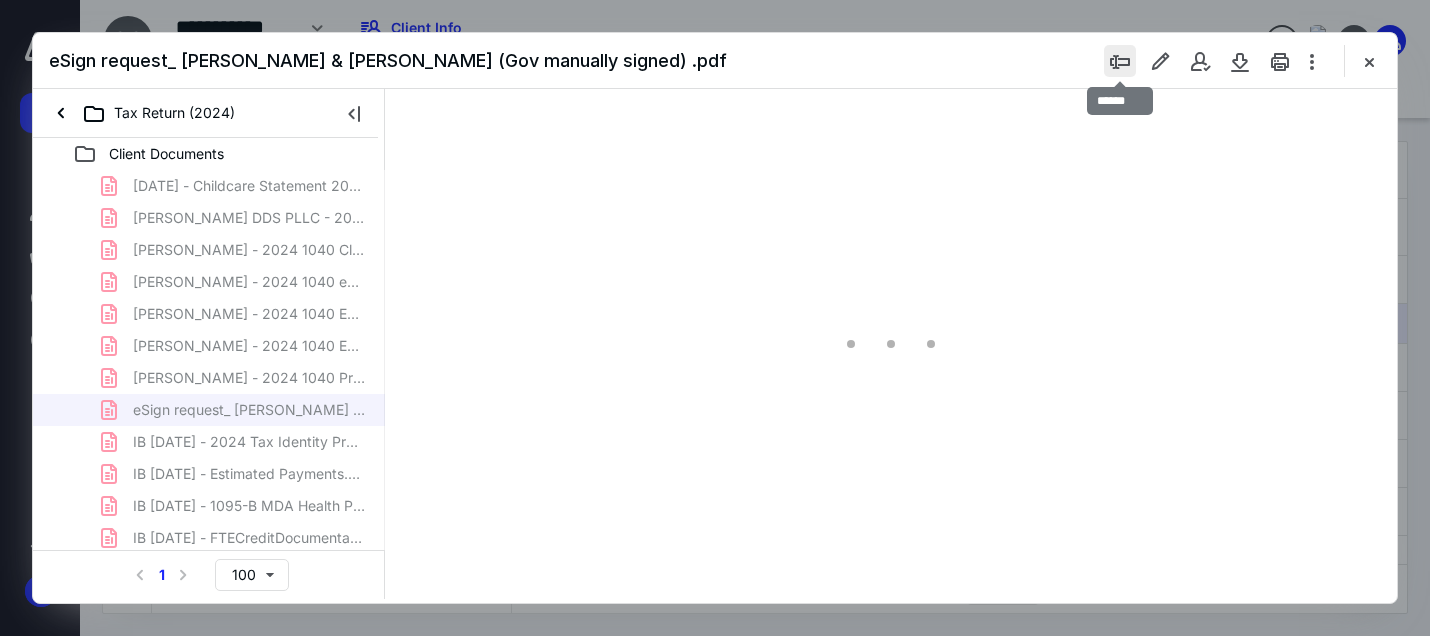 click at bounding box center [1120, 61] 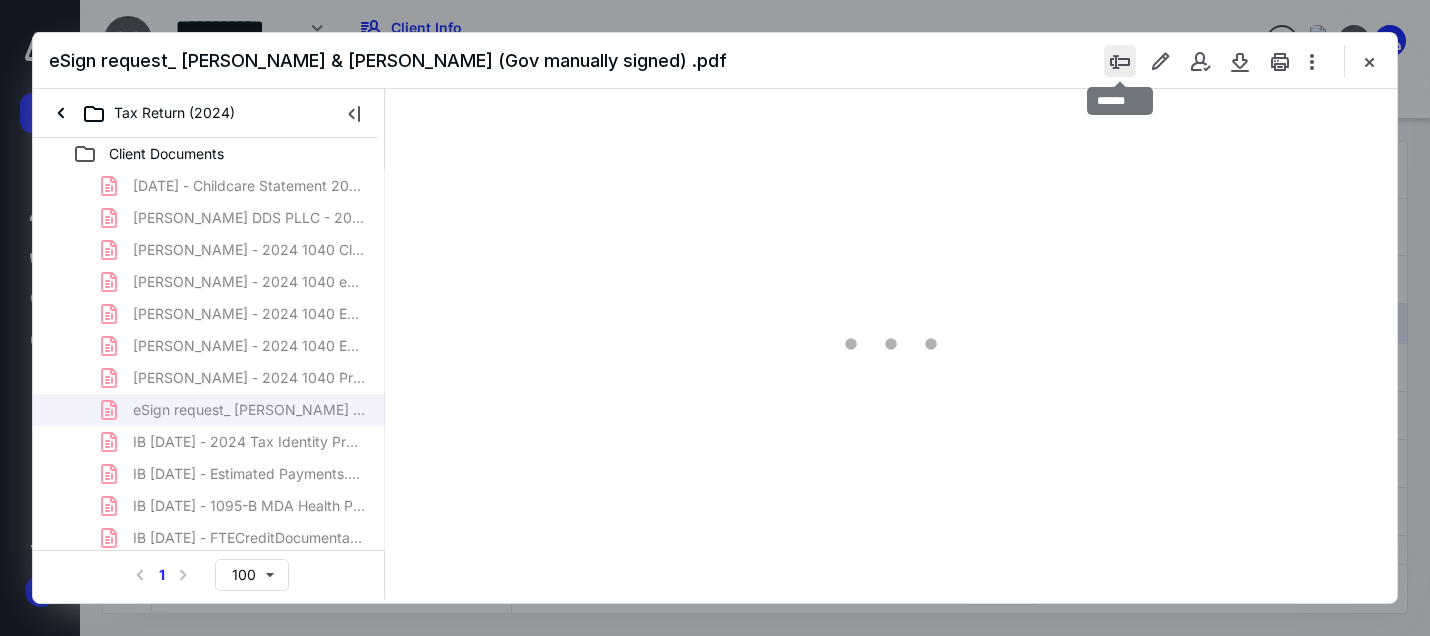 scroll, scrollTop: 0, scrollLeft: 0, axis: both 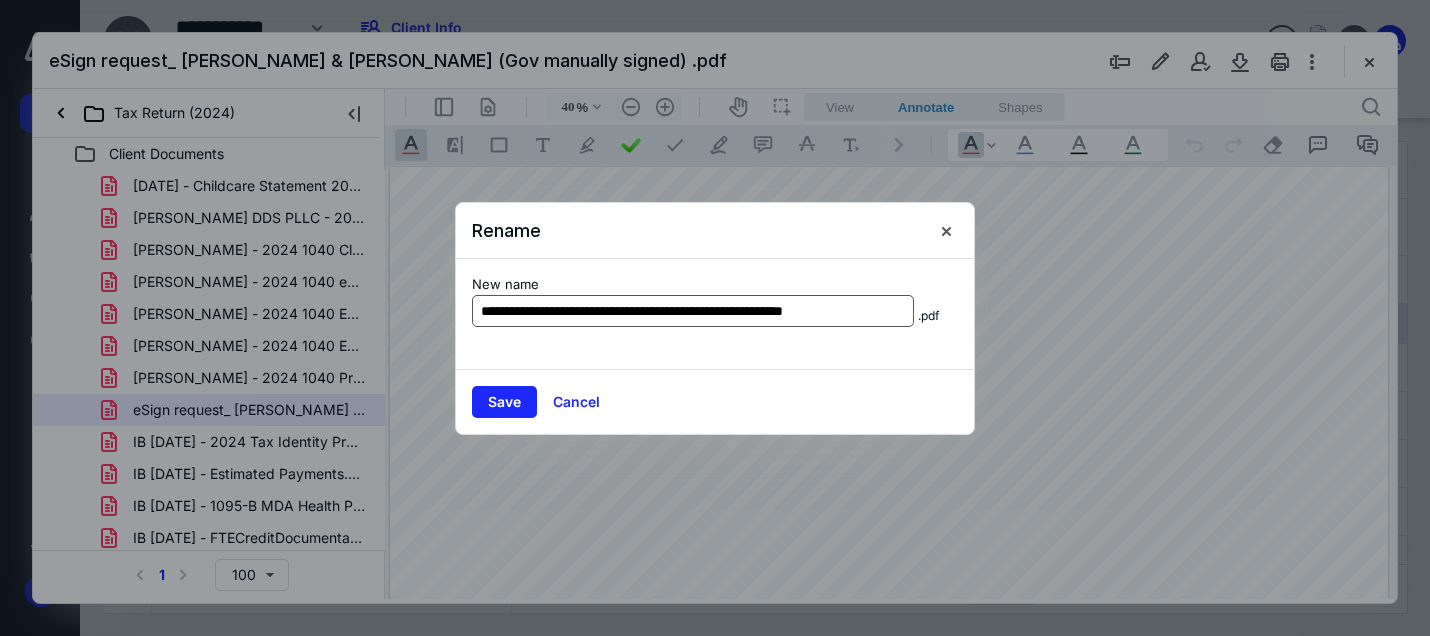 click on "**********" at bounding box center [693, 311] 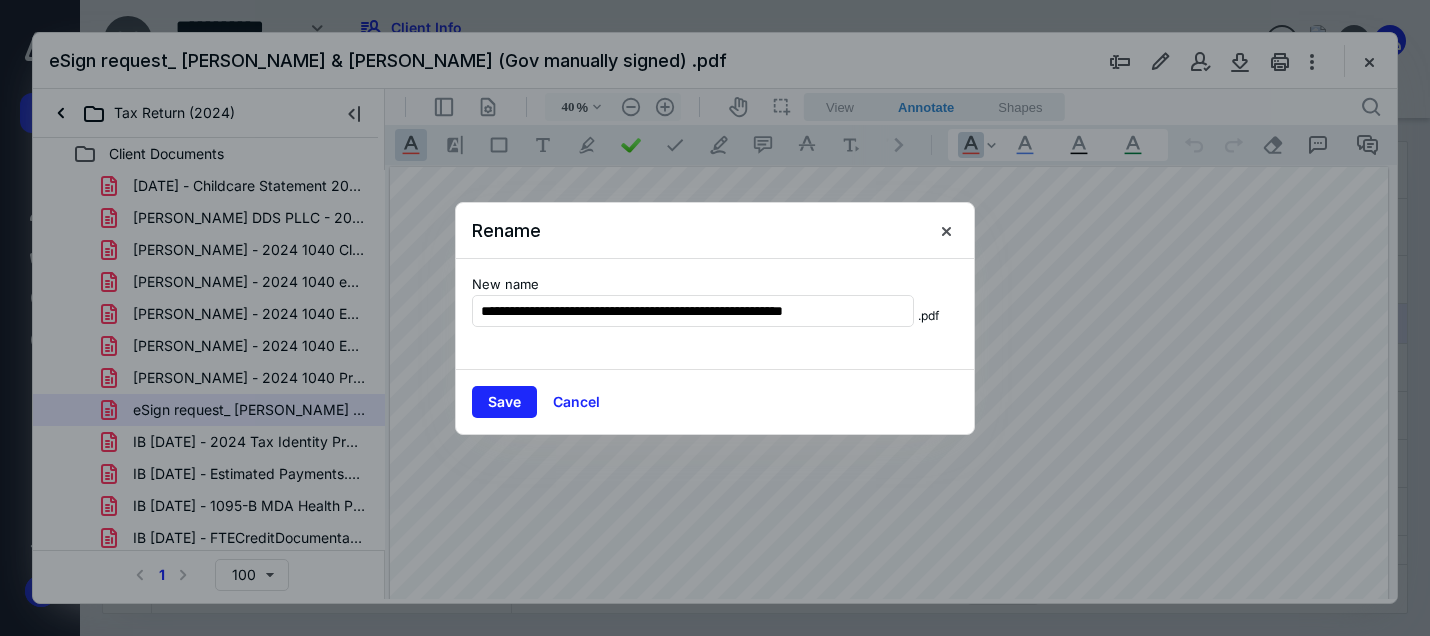 drag, startPoint x: 583, startPoint y: 312, endPoint x: 417, endPoint y: 321, distance: 166.24379 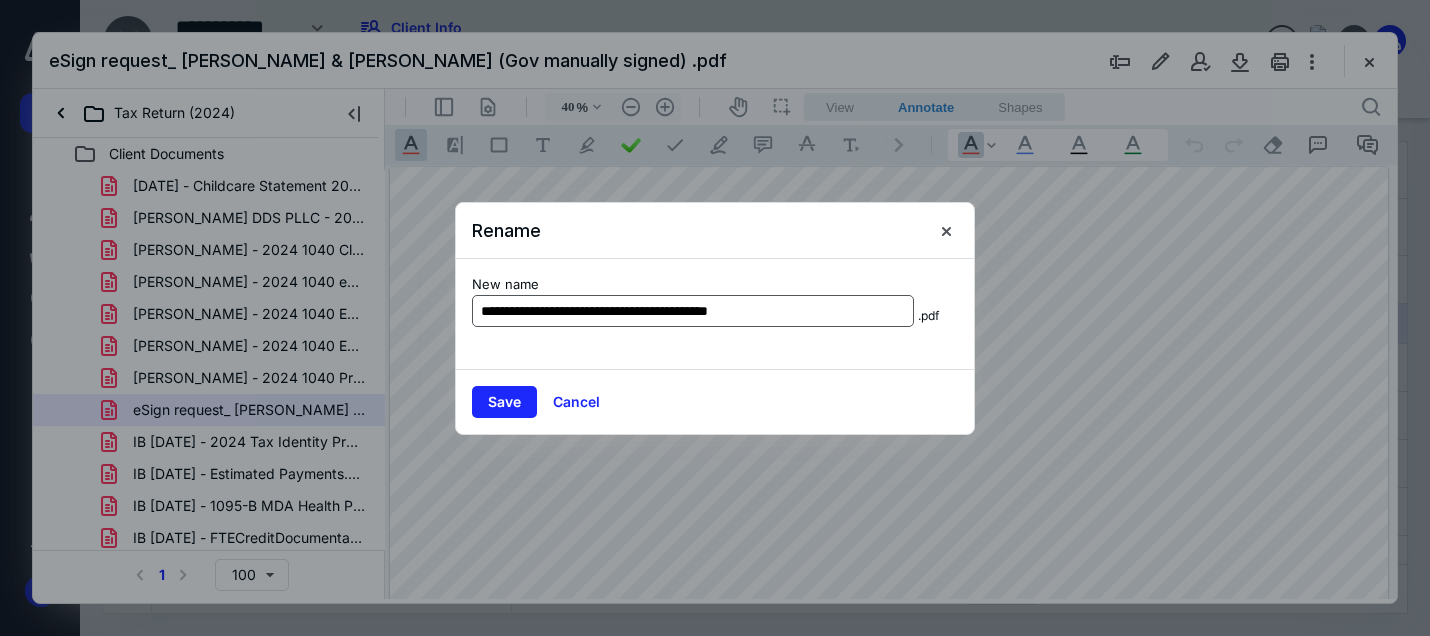 drag, startPoint x: 806, startPoint y: 304, endPoint x: 522, endPoint y: 309, distance: 284.044 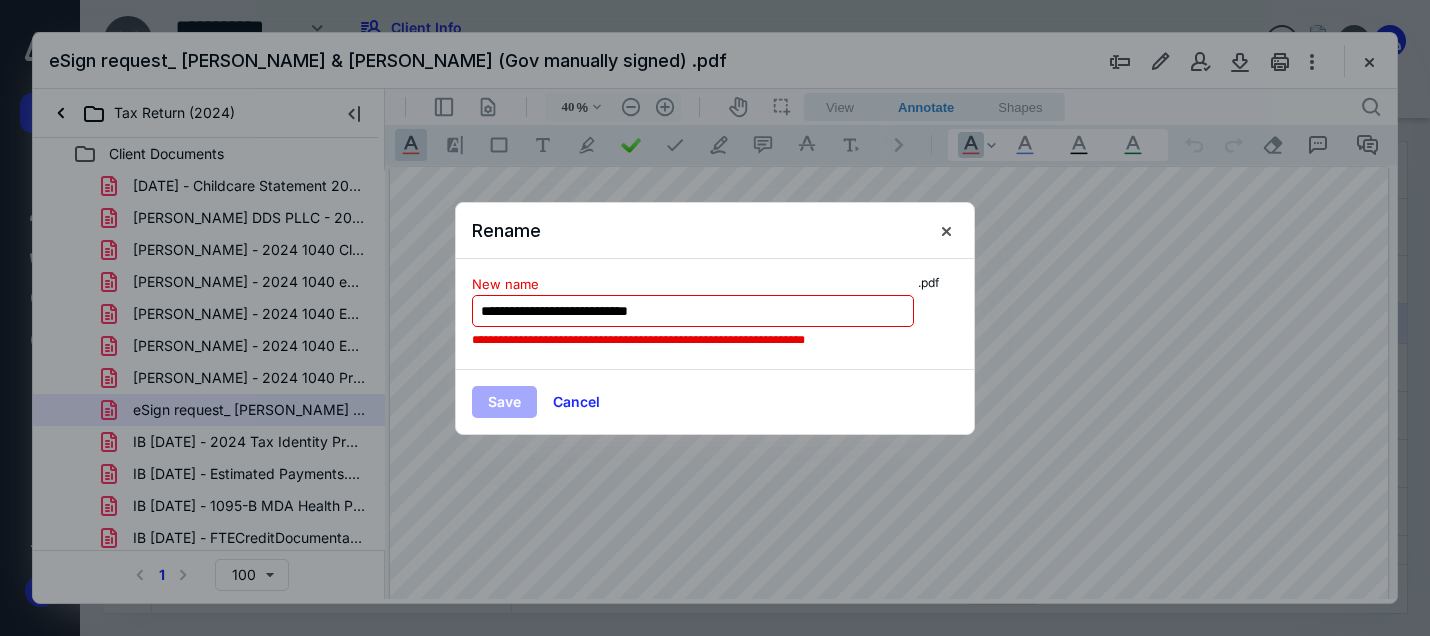 click on "**********" at bounding box center (693, 311) 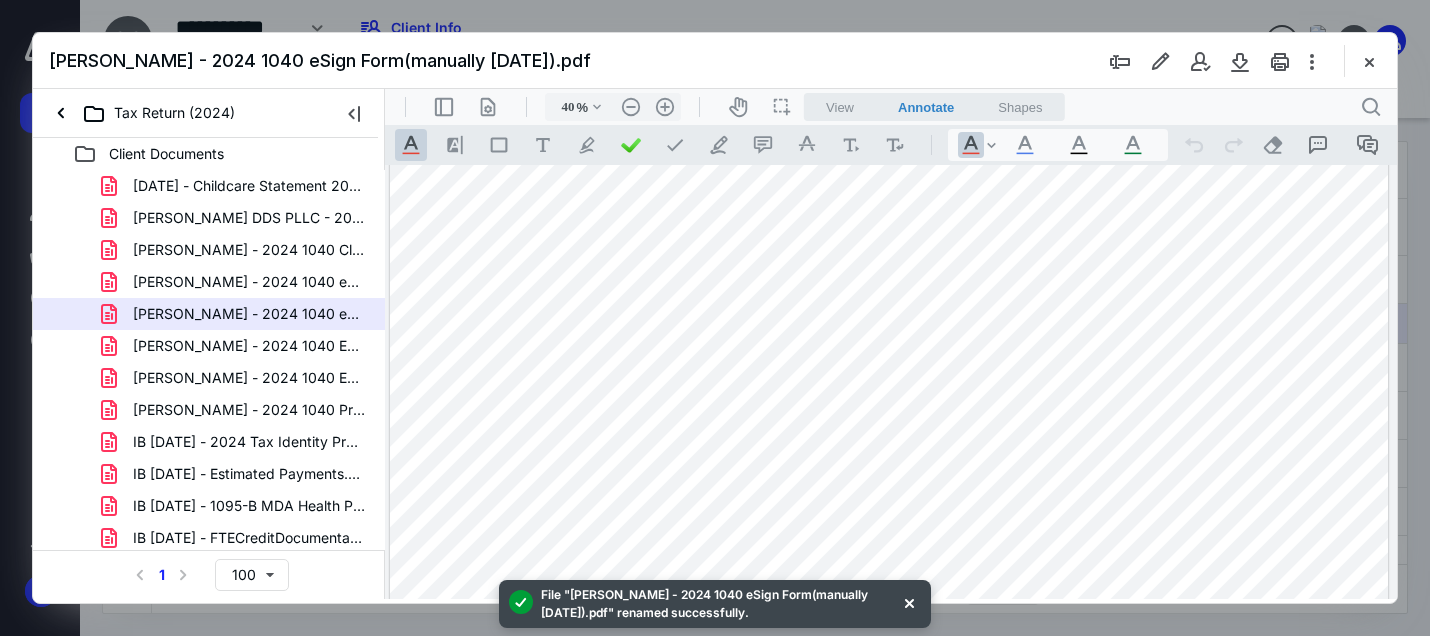 scroll, scrollTop: 500, scrollLeft: 0, axis: vertical 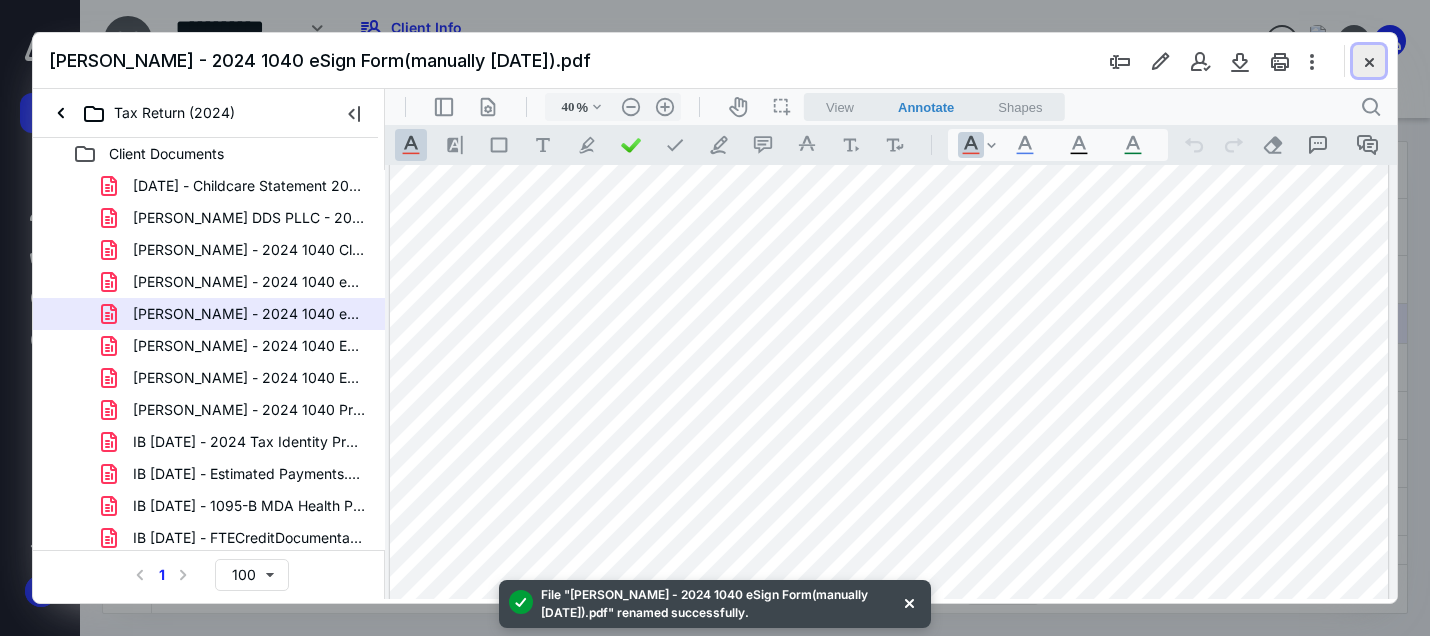 click at bounding box center [1369, 61] 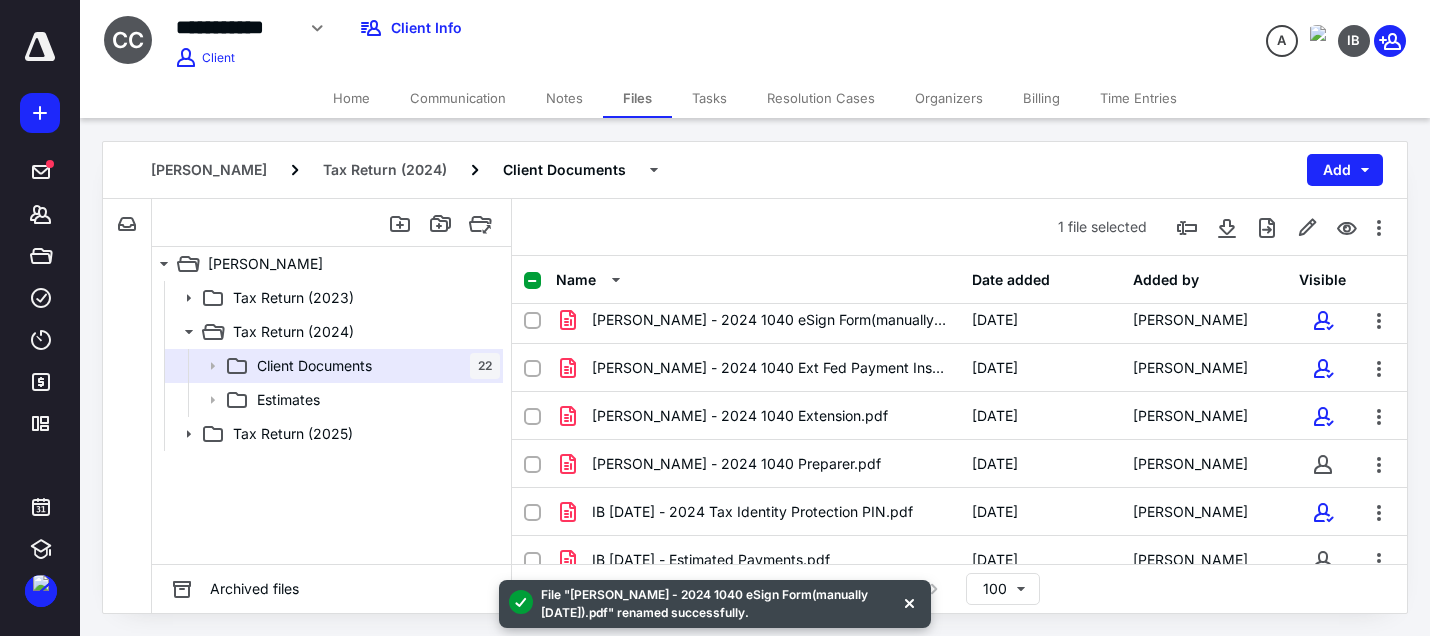 scroll, scrollTop: 104, scrollLeft: 0, axis: vertical 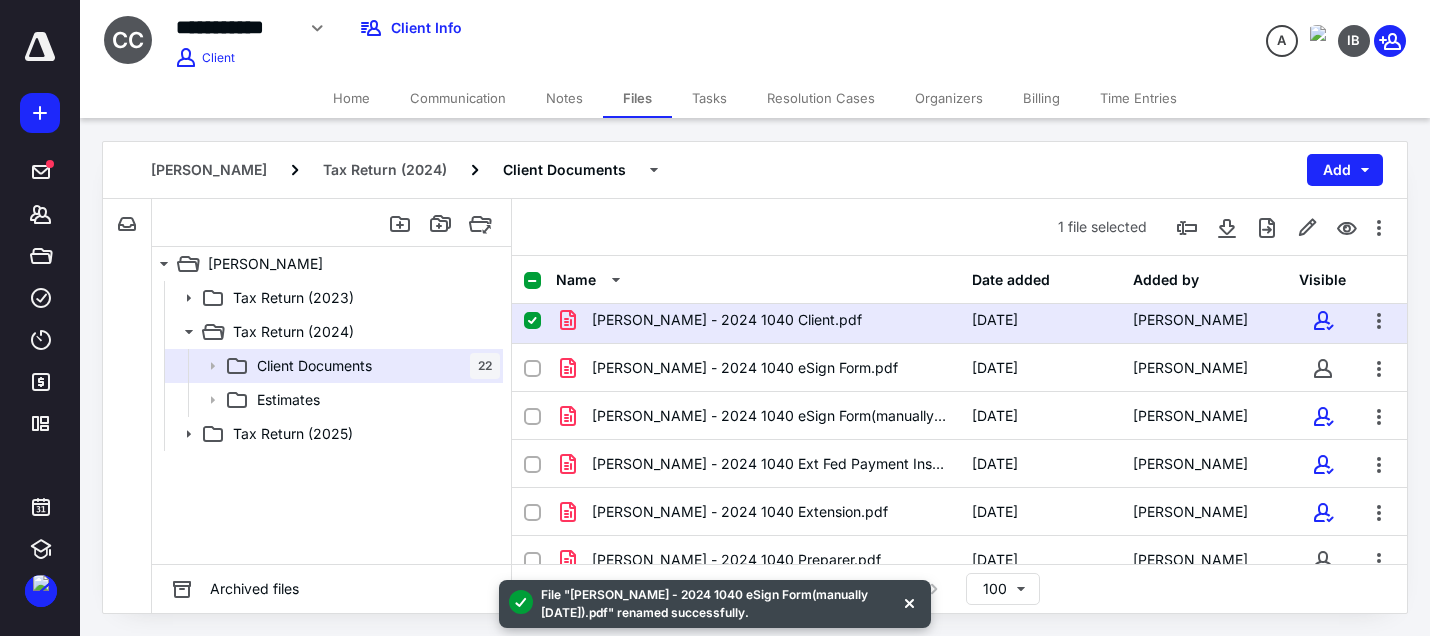 click on "Communication" at bounding box center [458, 98] 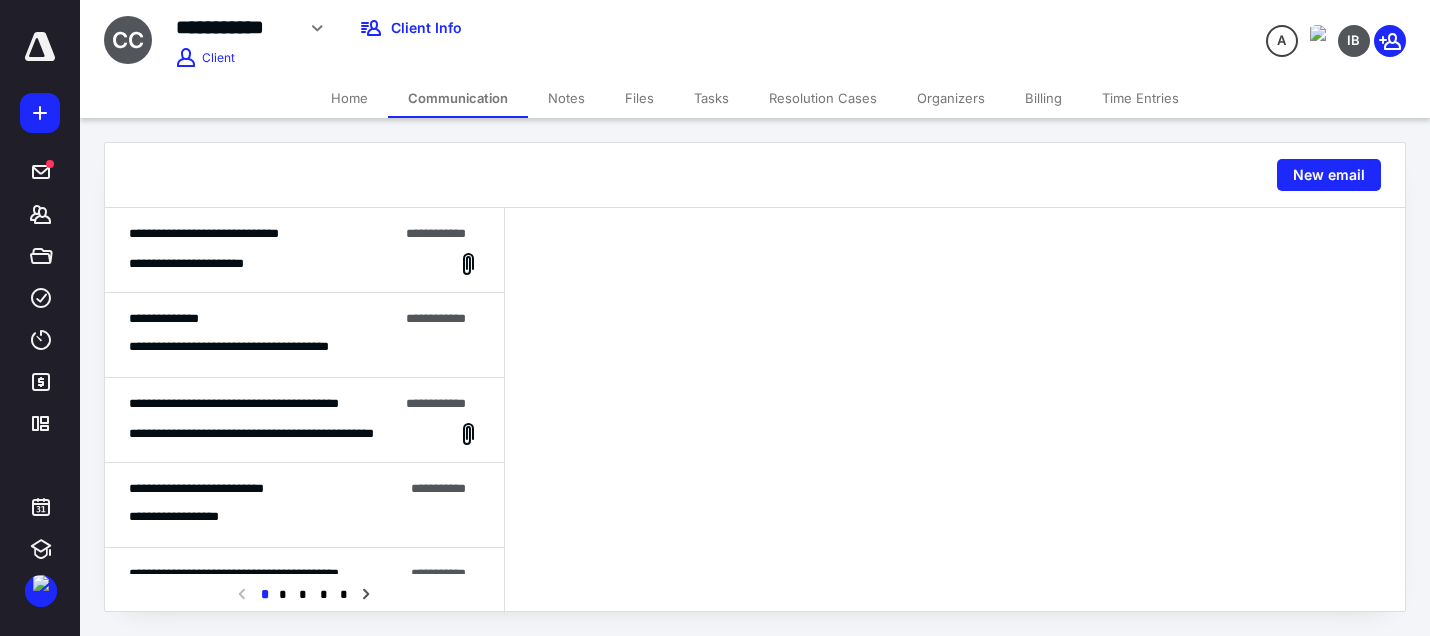 click on "**********" at bounding box center (266, 347) 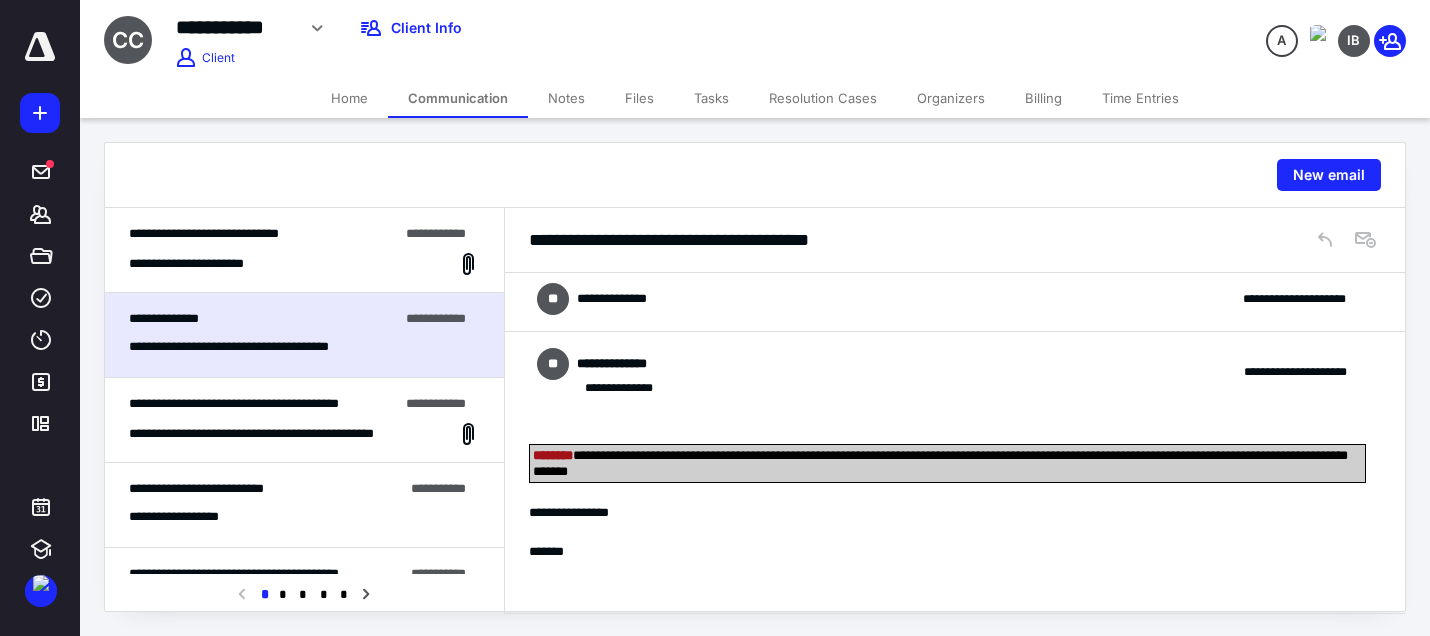 scroll, scrollTop: 0, scrollLeft: 0, axis: both 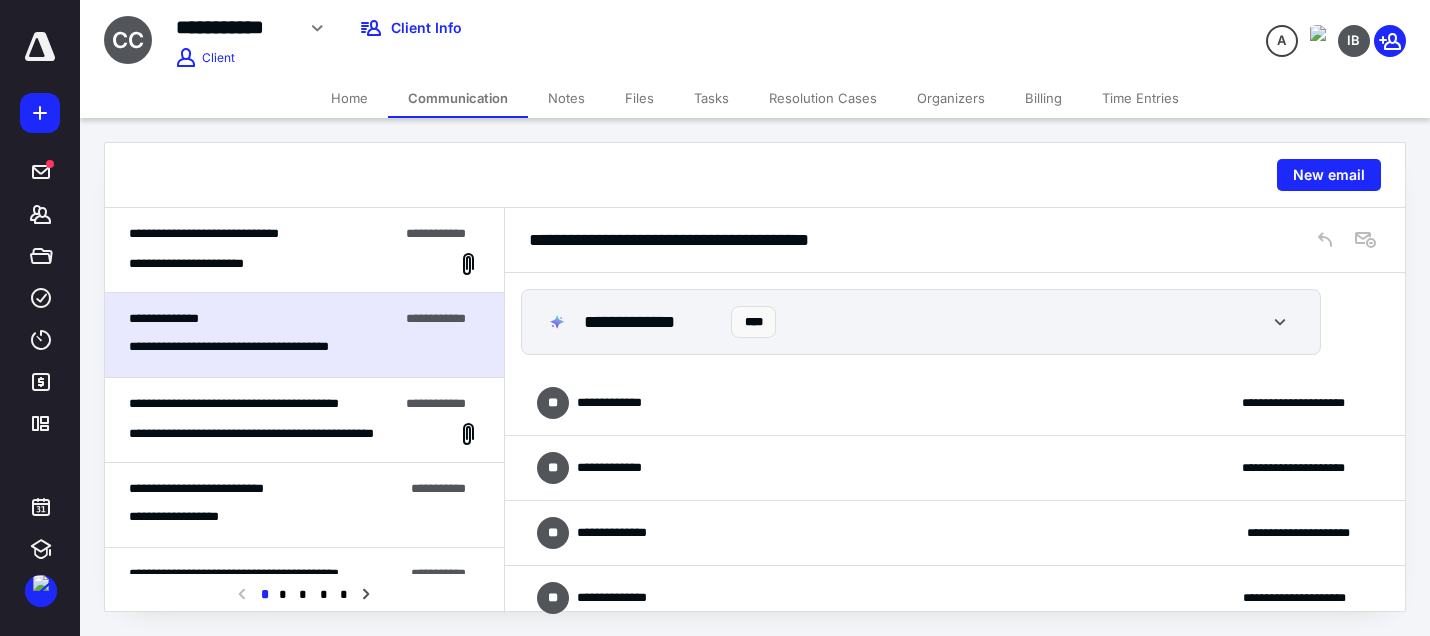 click on "**********" at bounding box center (621, 403) 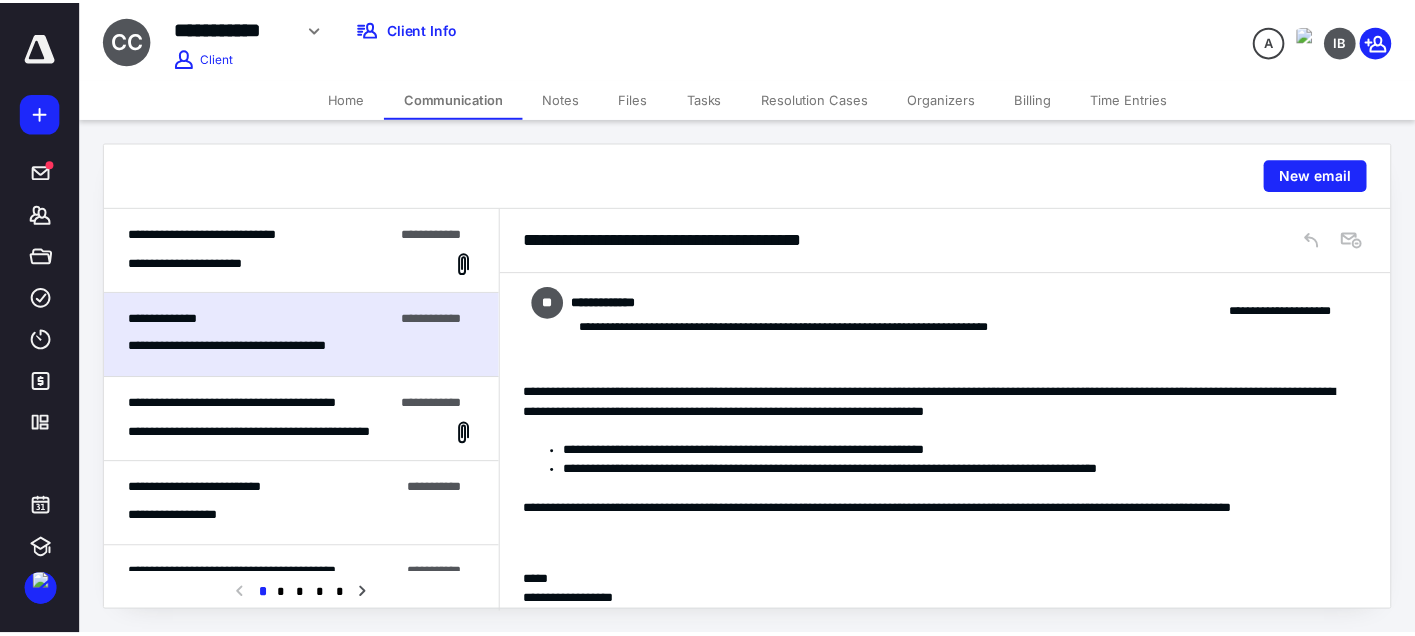scroll, scrollTop: 200, scrollLeft: 0, axis: vertical 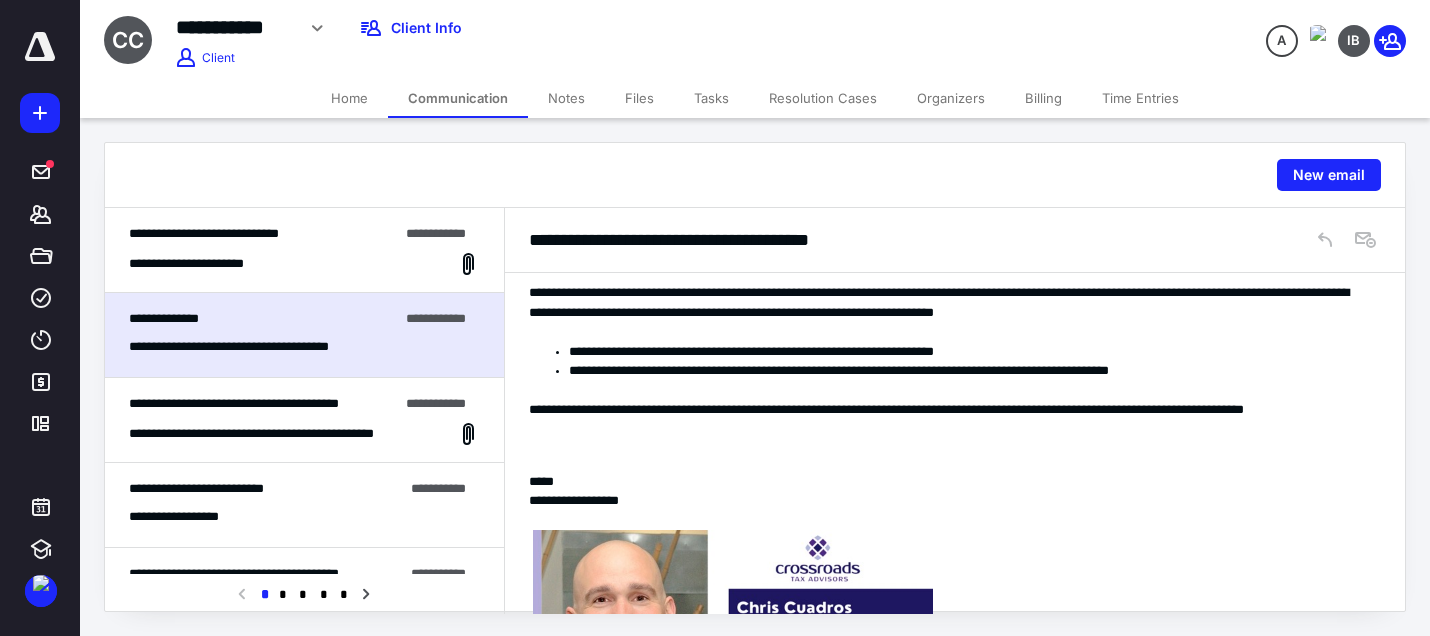 click on "Tasks" at bounding box center [711, 98] 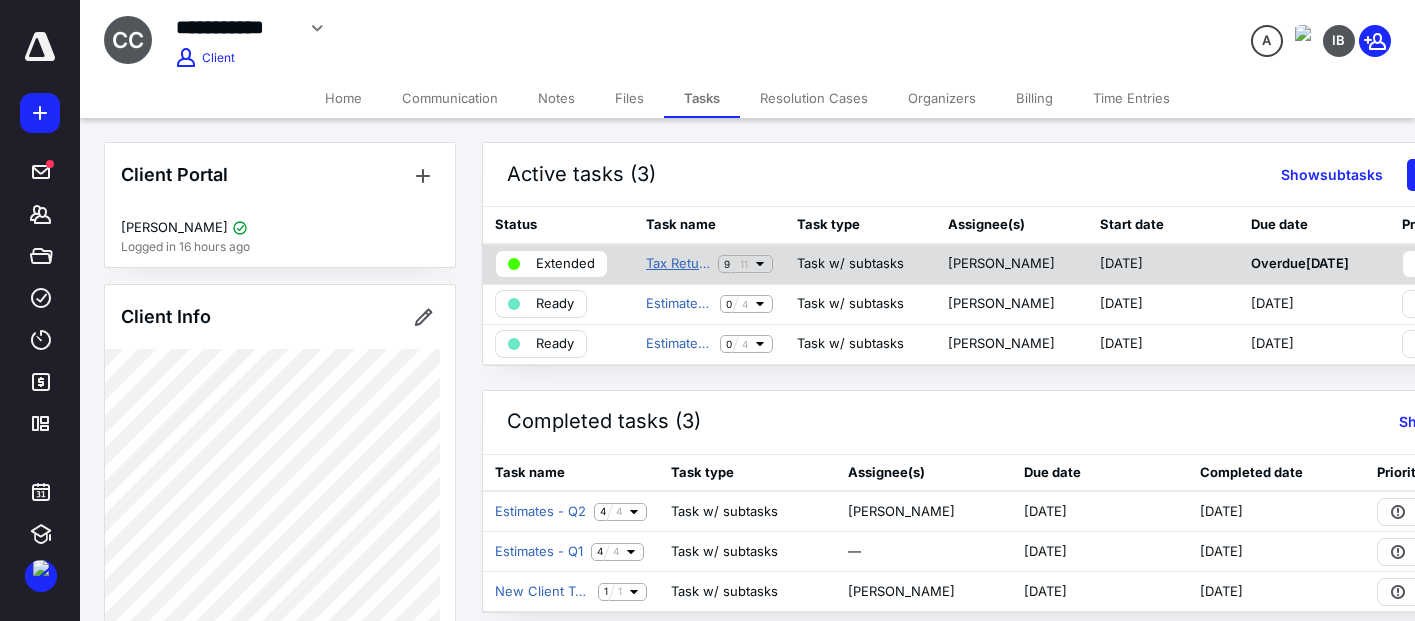 click on "Tax Return - 1040 2024" at bounding box center [678, 264] 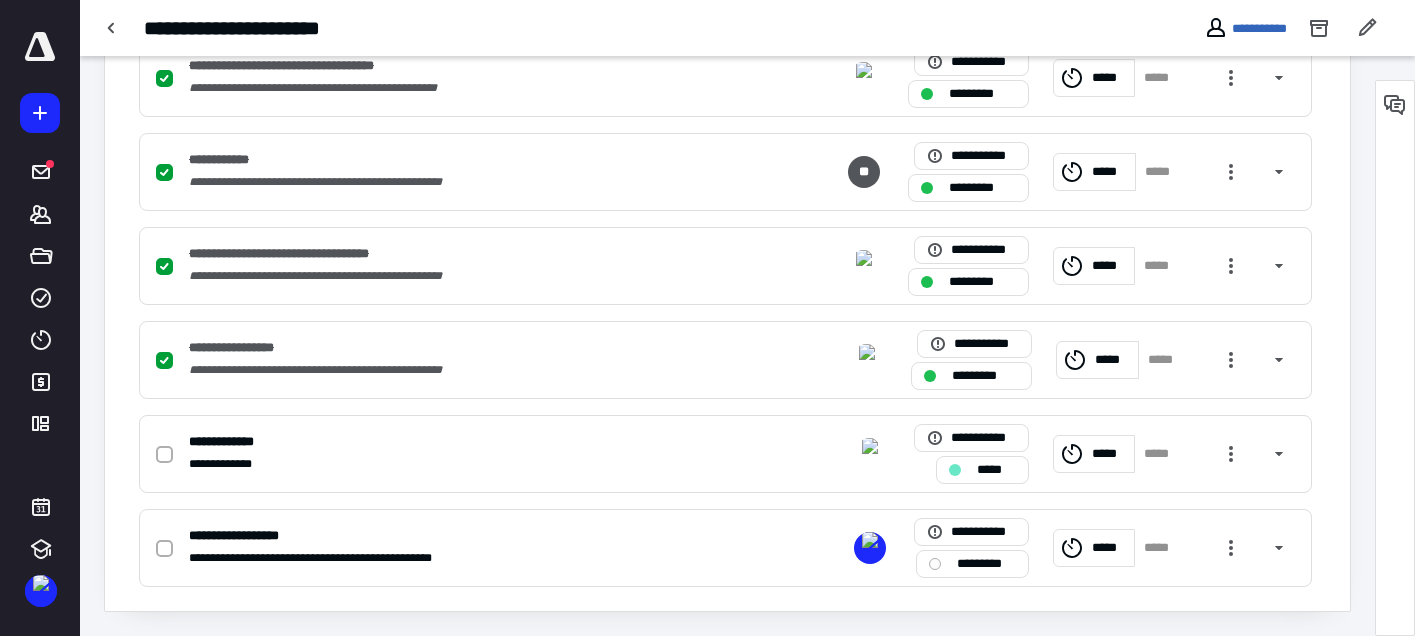 scroll, scrollTop: 0, scrollLeft: 0, axis: both 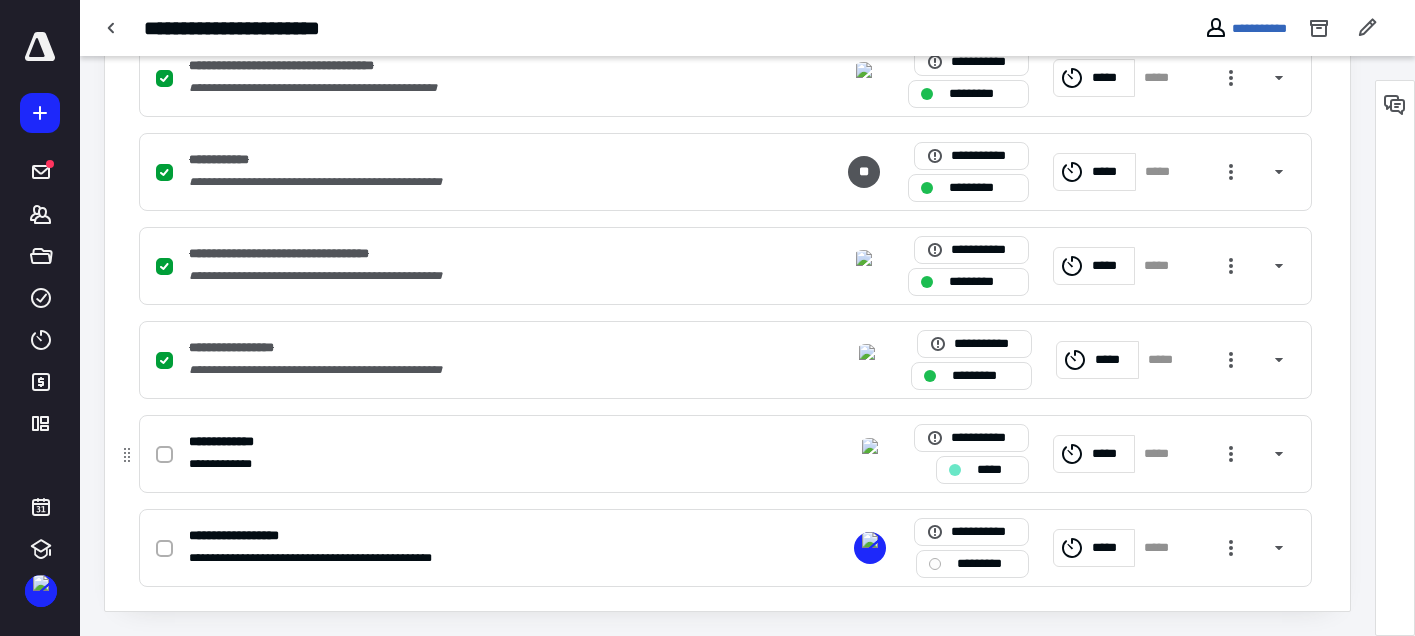 click at bounding box center [164, 455] 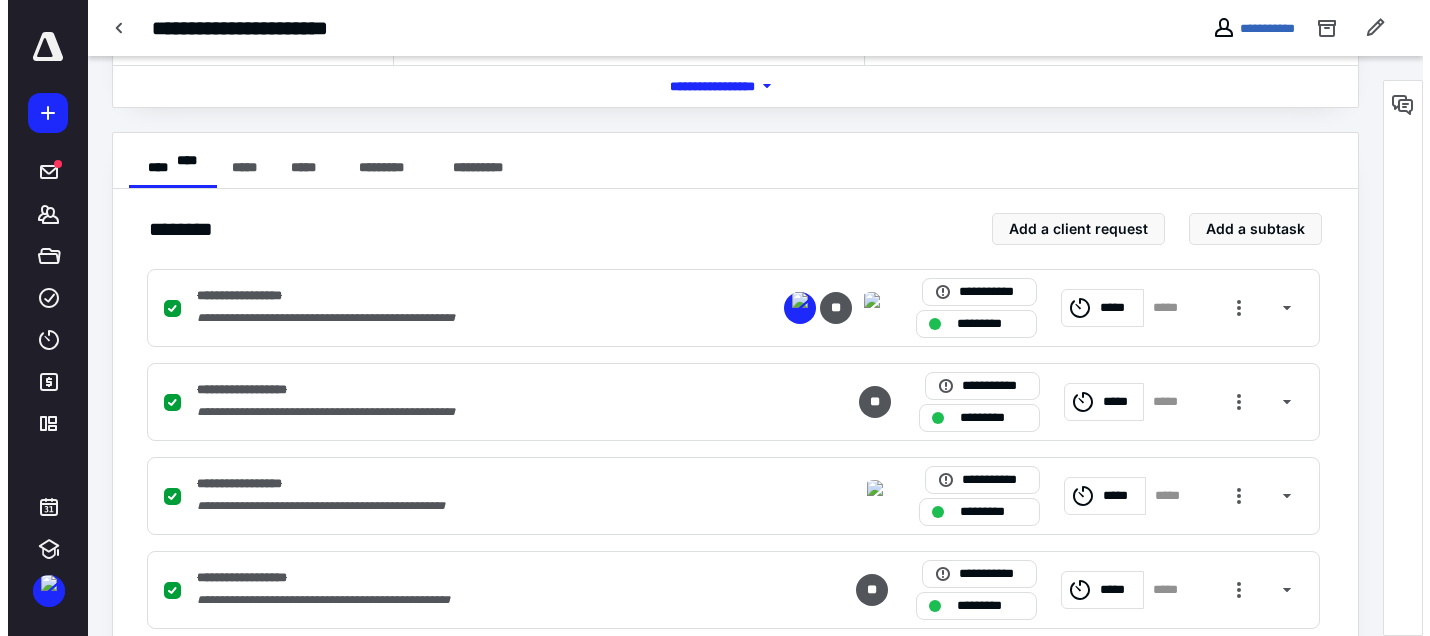 scroll, scrollTop: 0, scrollLeft: 0, axis: both 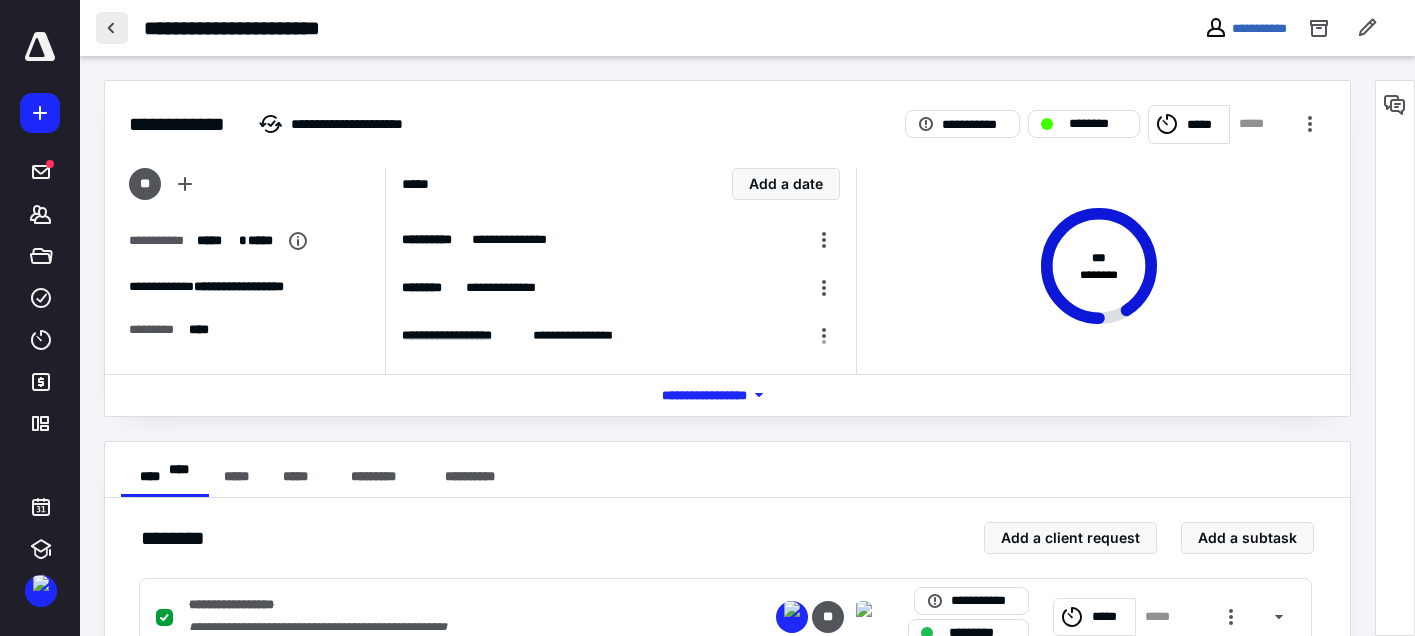click at bounding box center [112, 28] 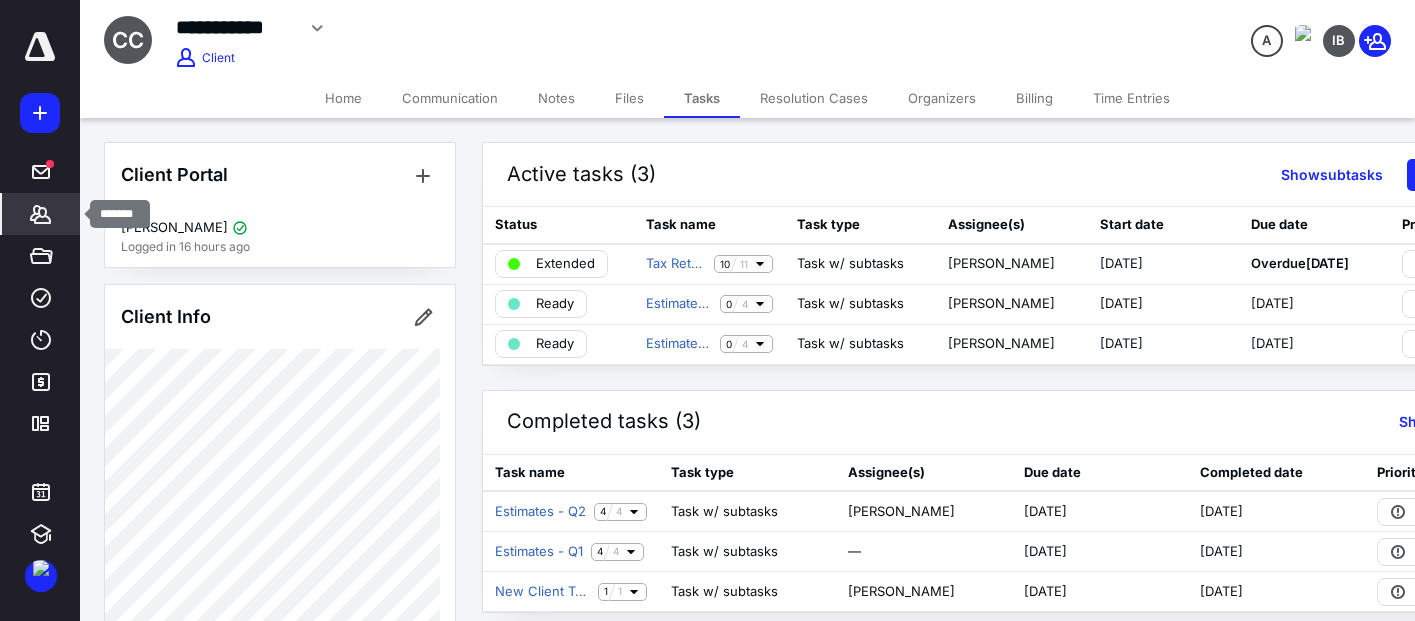 click 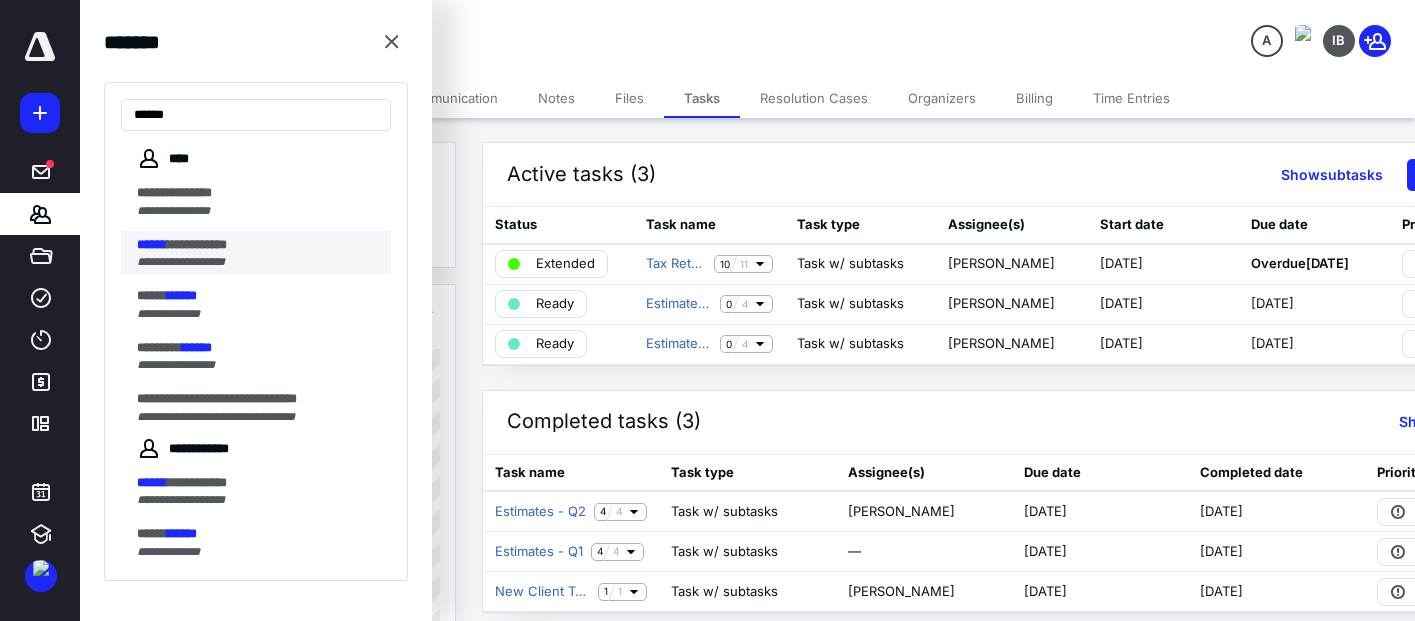 type on "******" 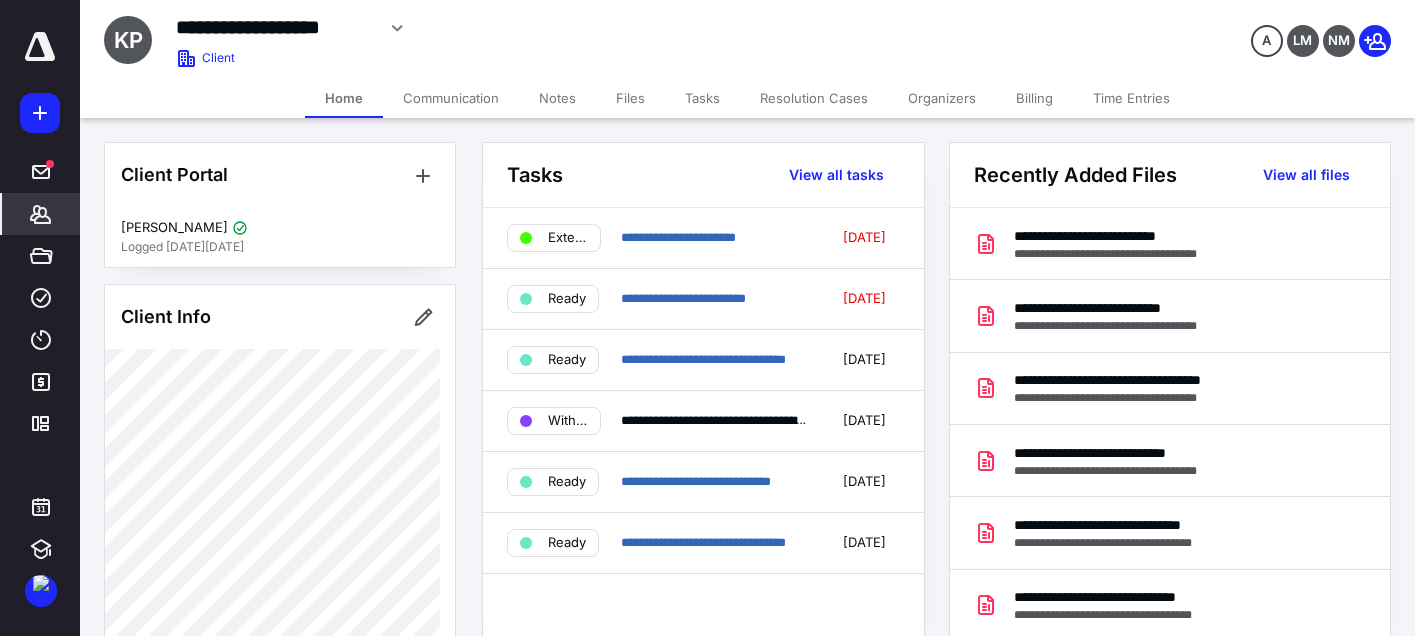 click on "Files" at bounding box center (630, 98) 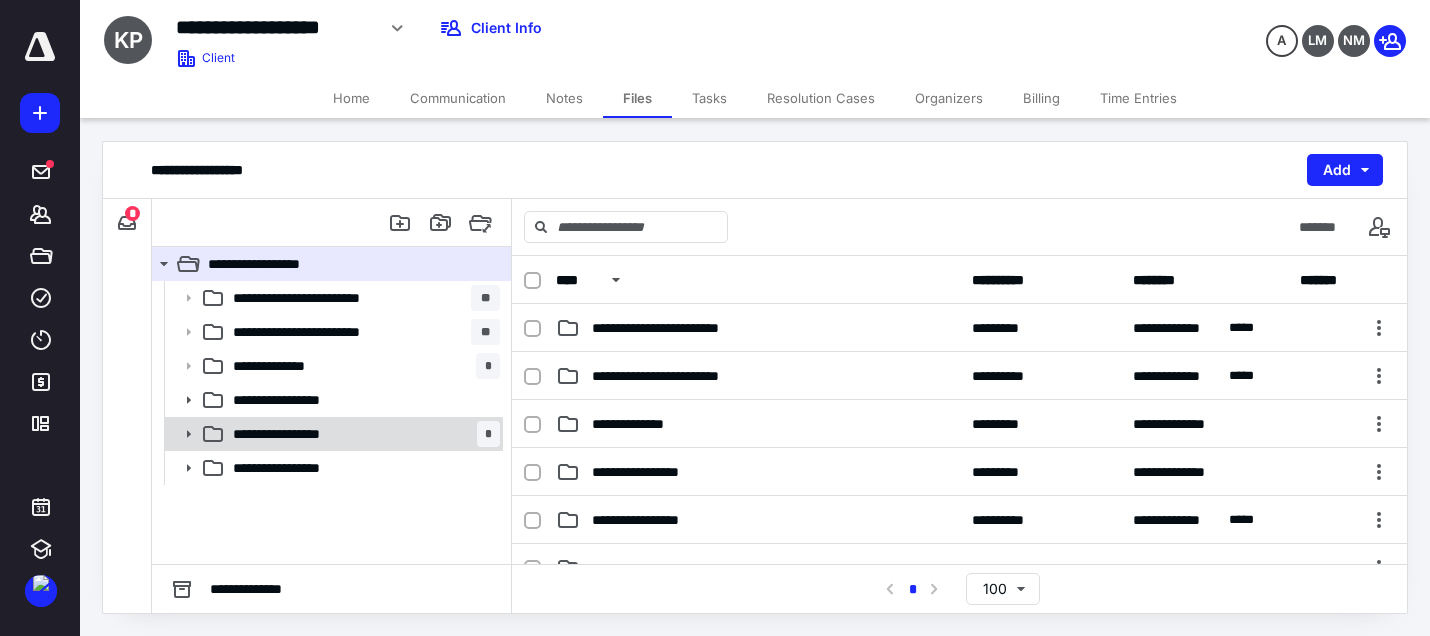 click on "**********" at bounding box center (362, 434) 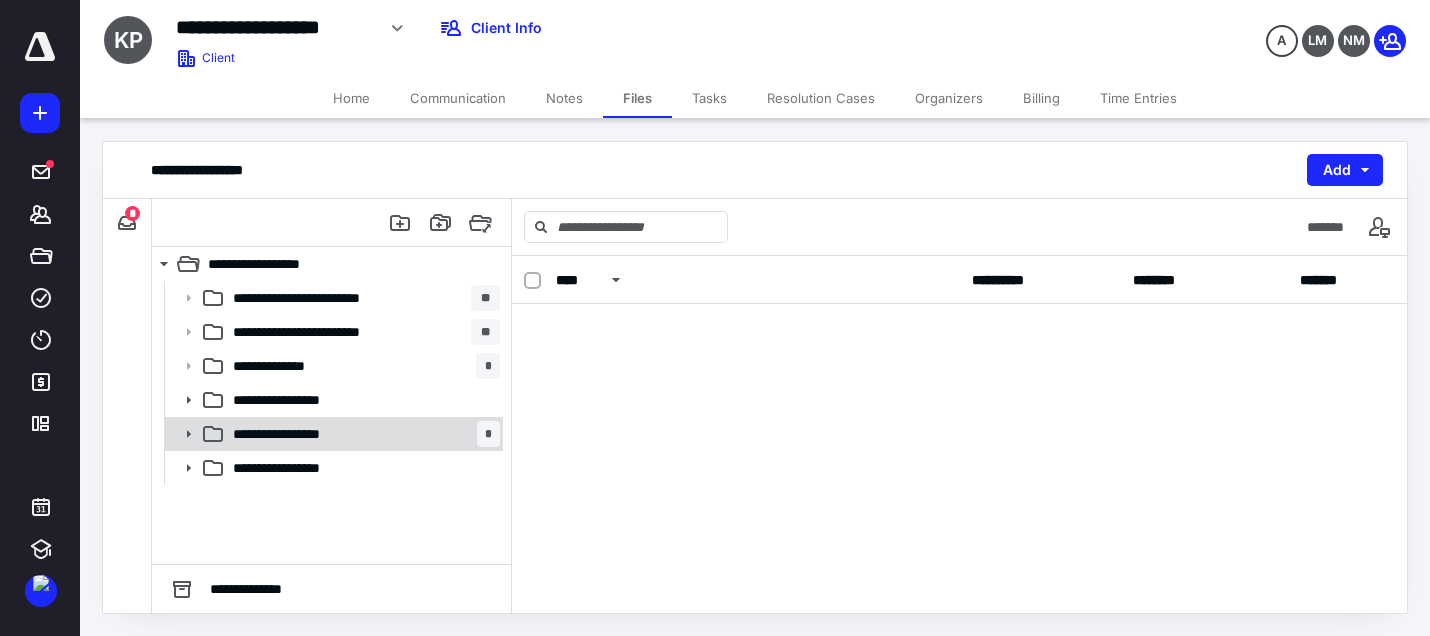 click on "**********" at bounding box center (362, 434) 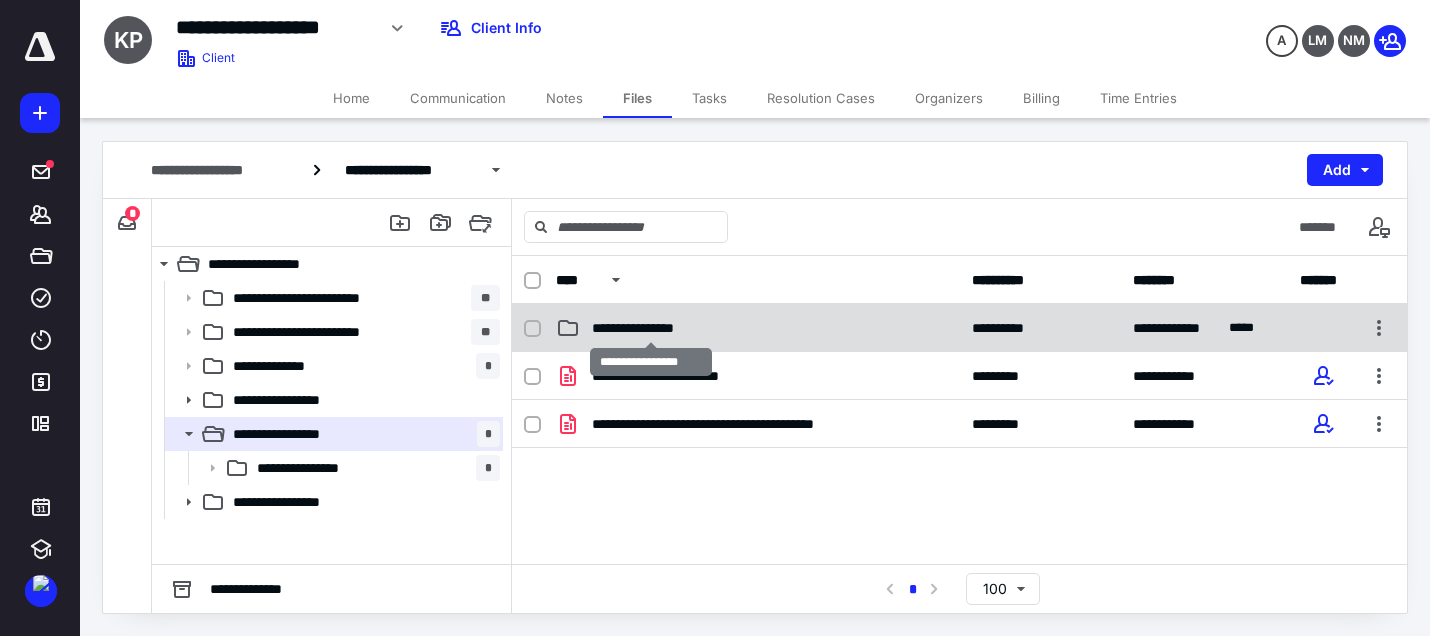 click on "**********" at bounding box center (650, 328) 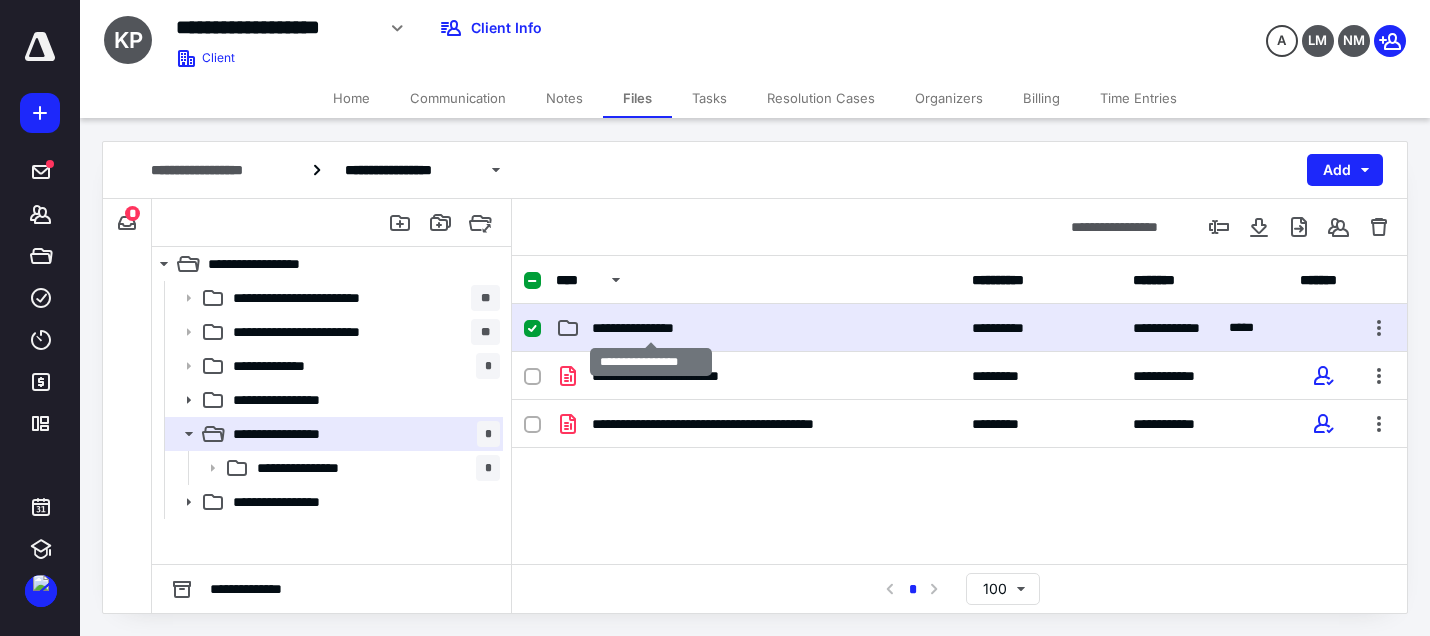 click on "**********" at bounding box center [650, 328] 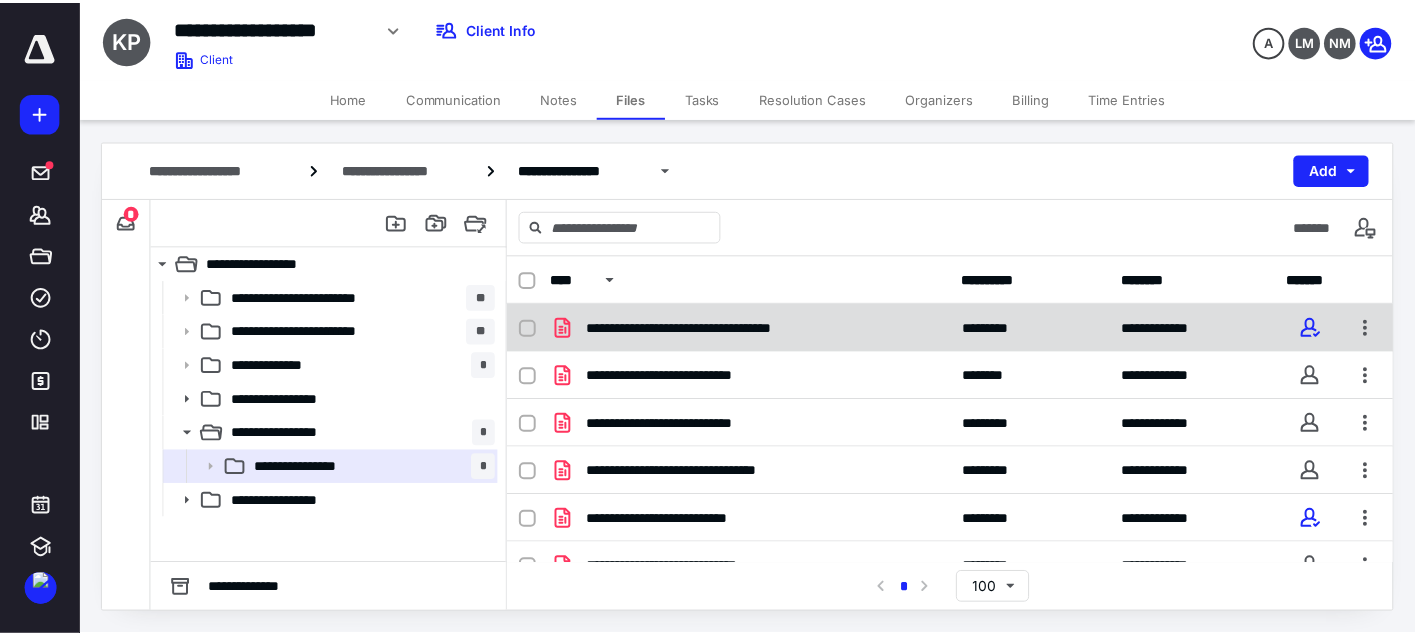 scroll, scrollTop: 40, scrollLeft: 0, axis: vertical 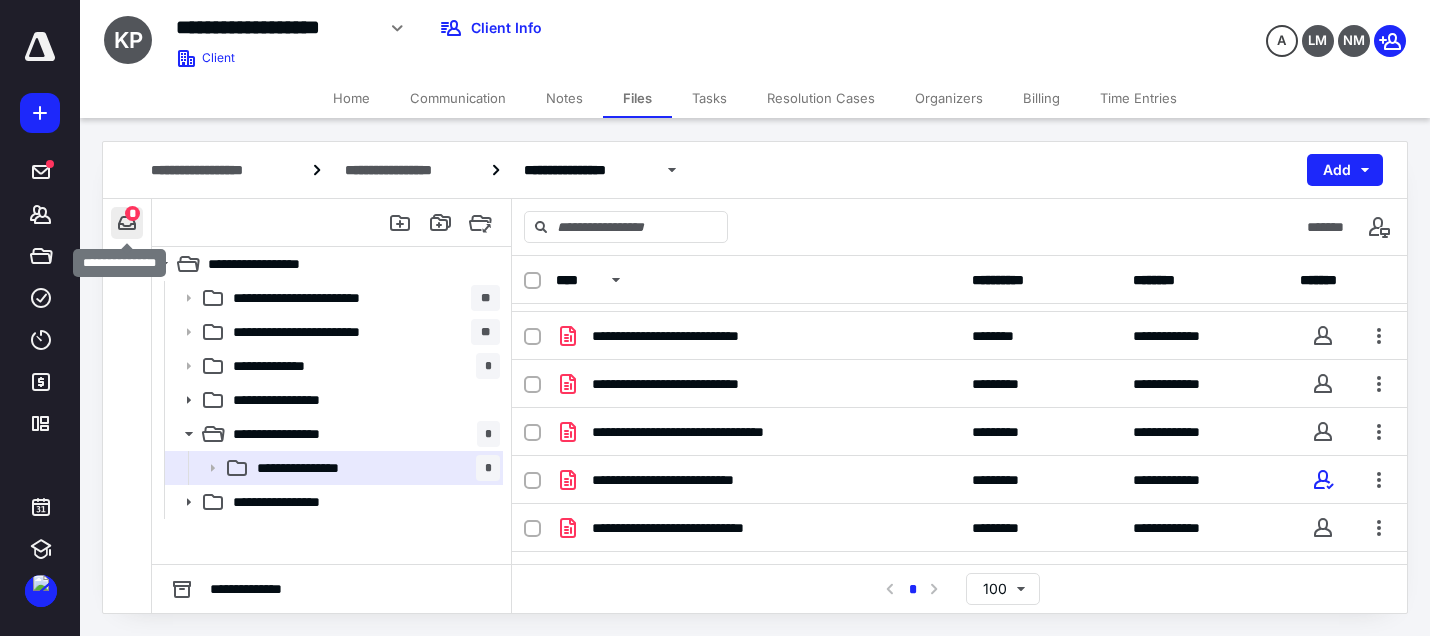click at bounding box center [127, 223] 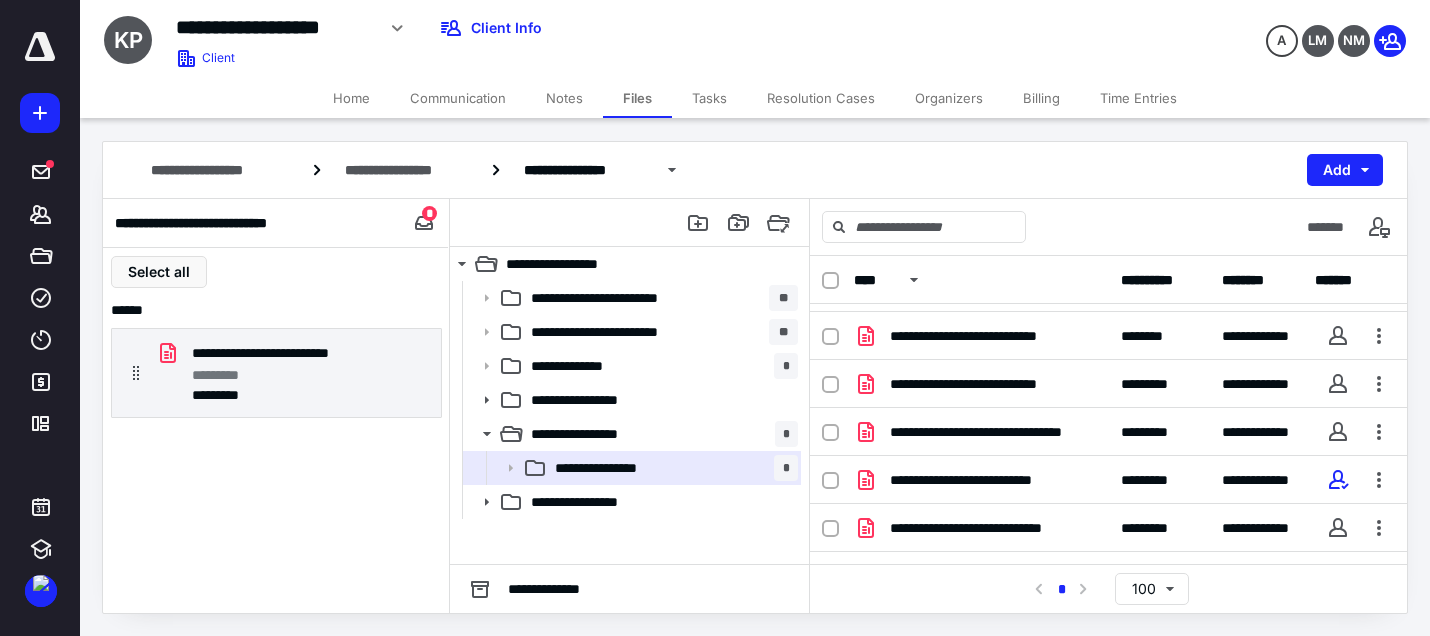 click on "Home" at bounding box center (351, 98) 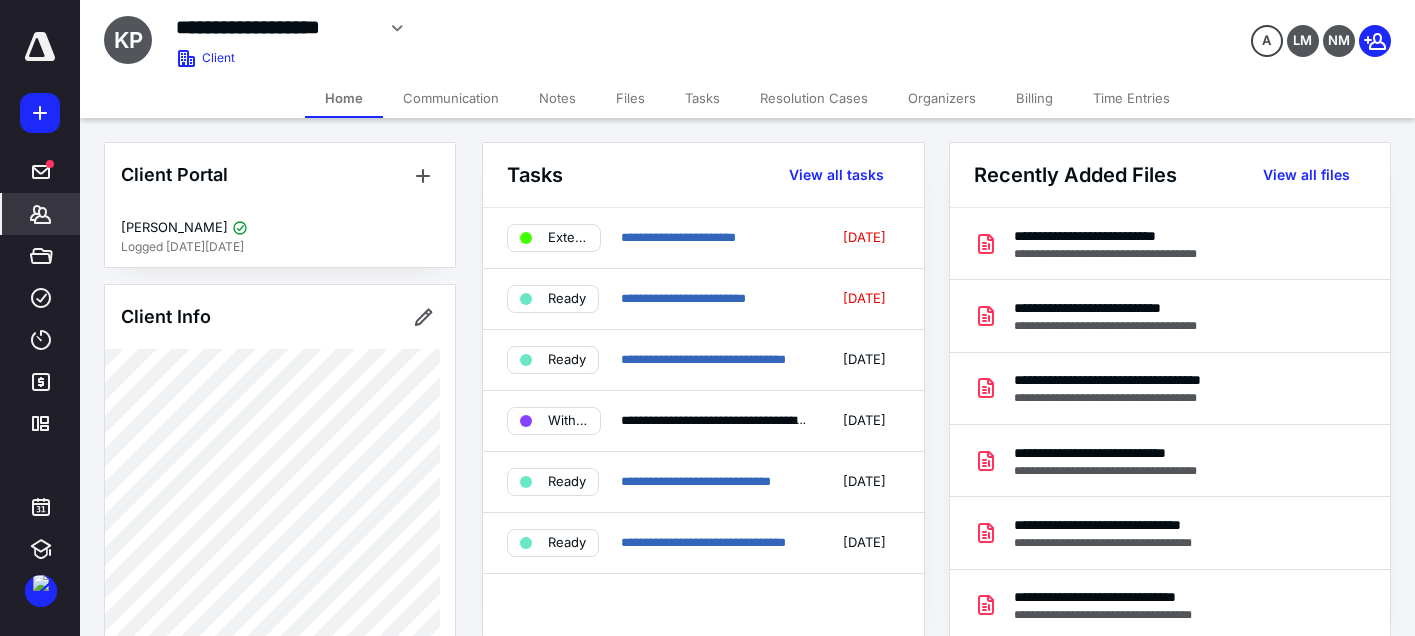 click on "**********" at bounding box center [947, 884] 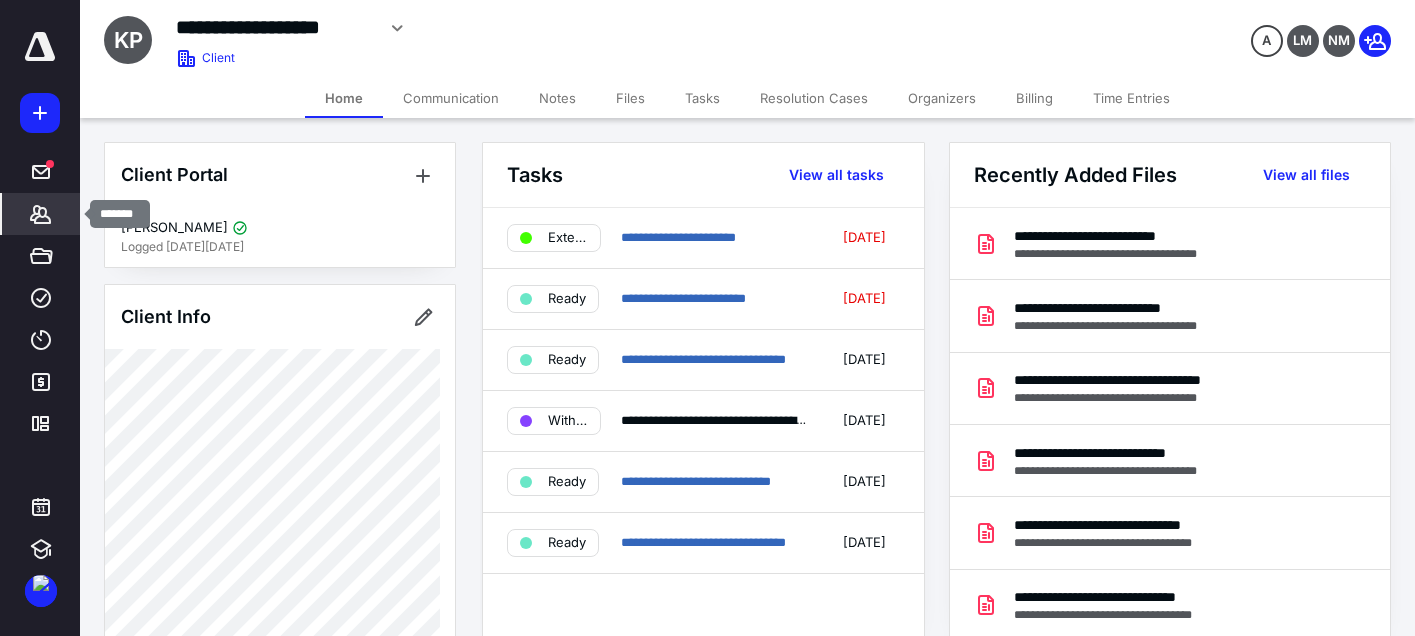 click 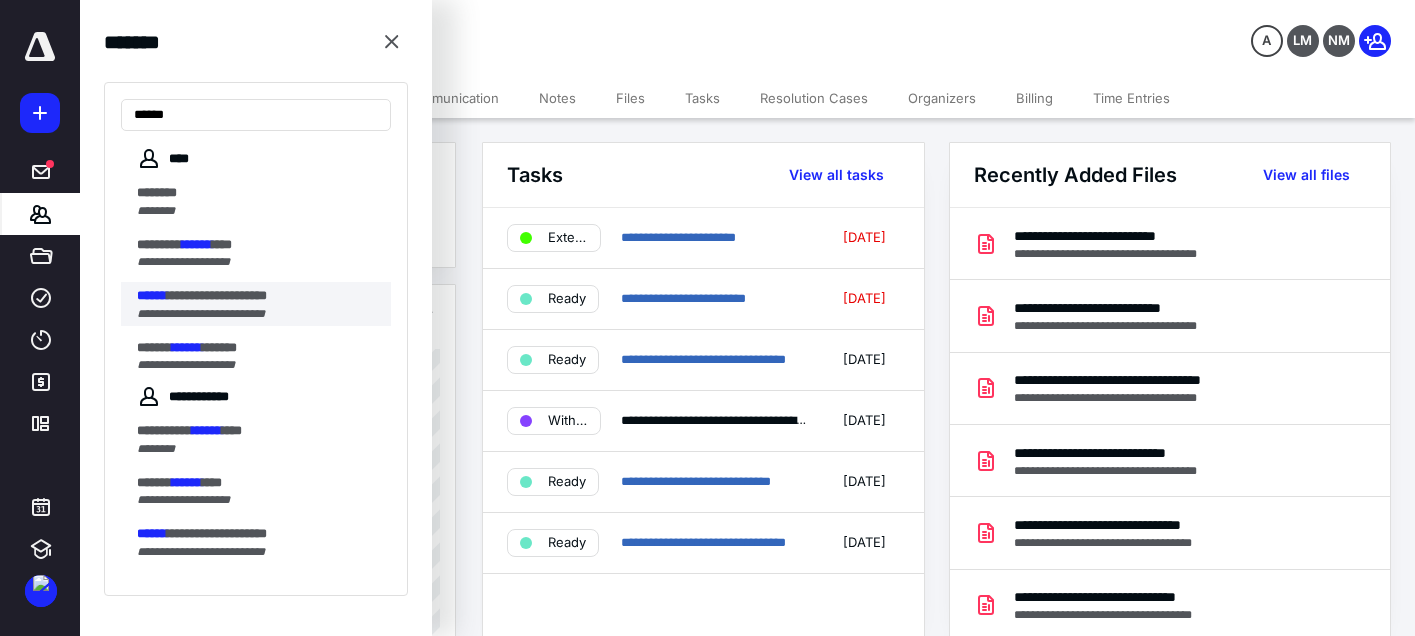 type on "******" 